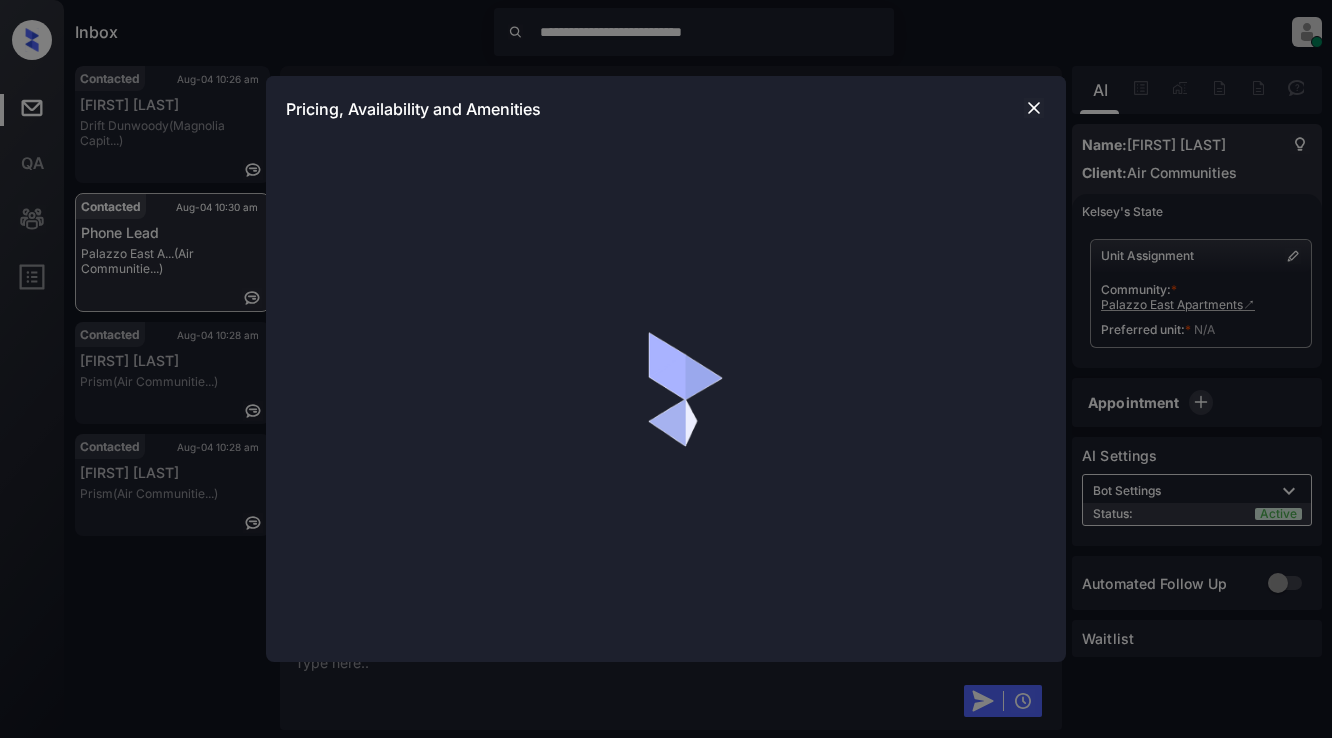 scroll, scrollTop: 0, scrollLeft: 0, axis: both 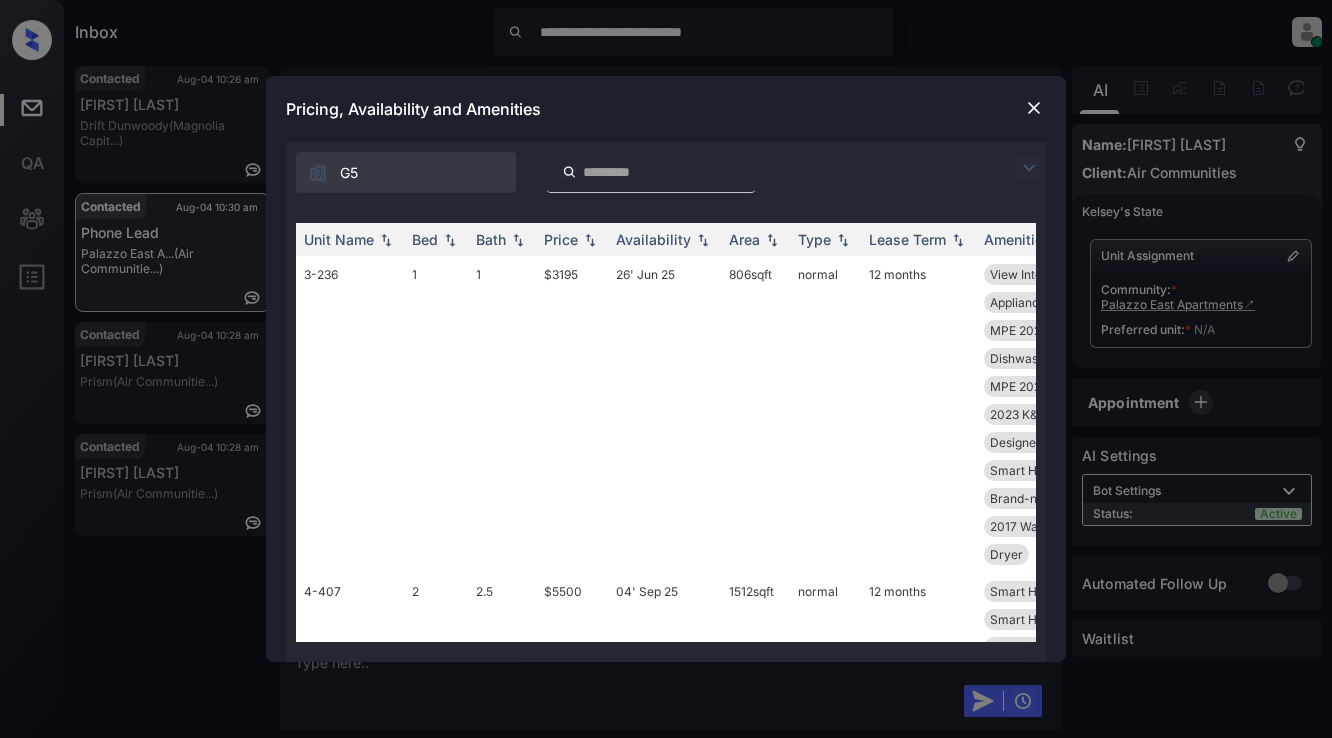 click at bounding box center (1029, 168) 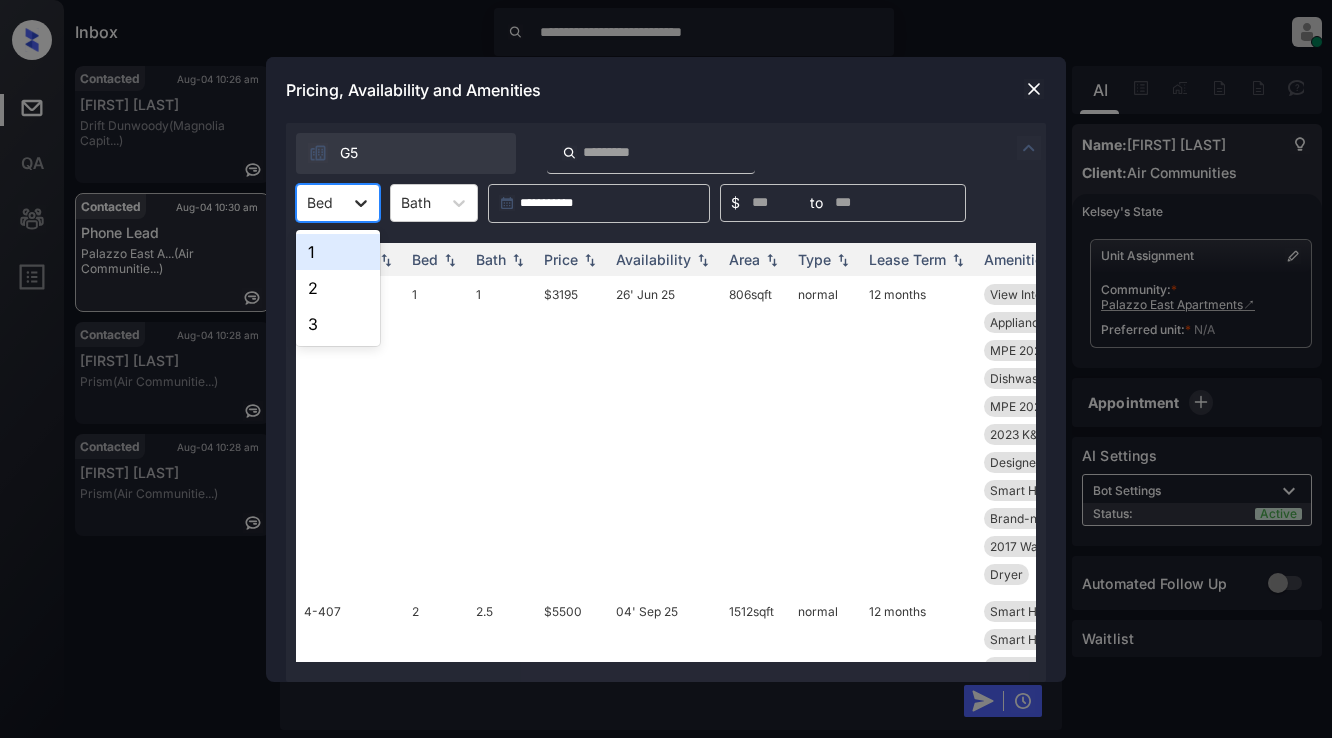 click 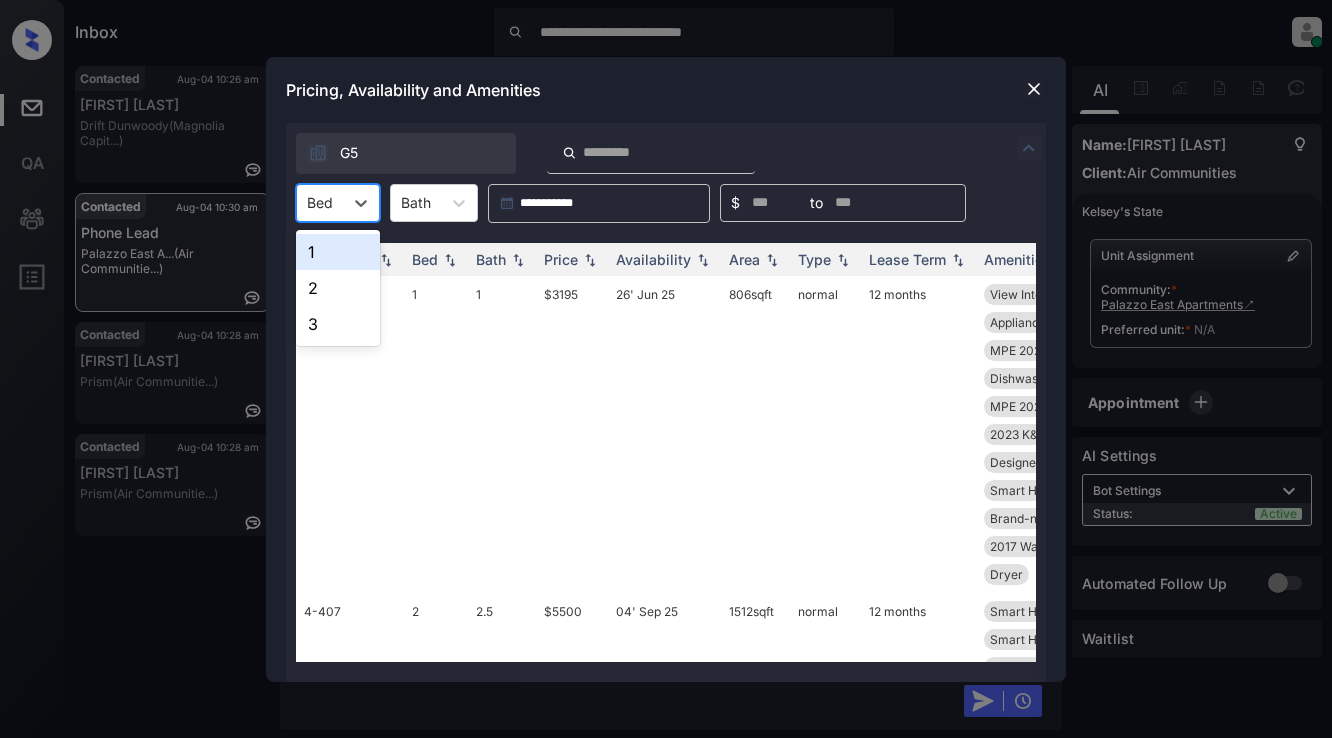 click on "1" at bounding box center (338, 252) 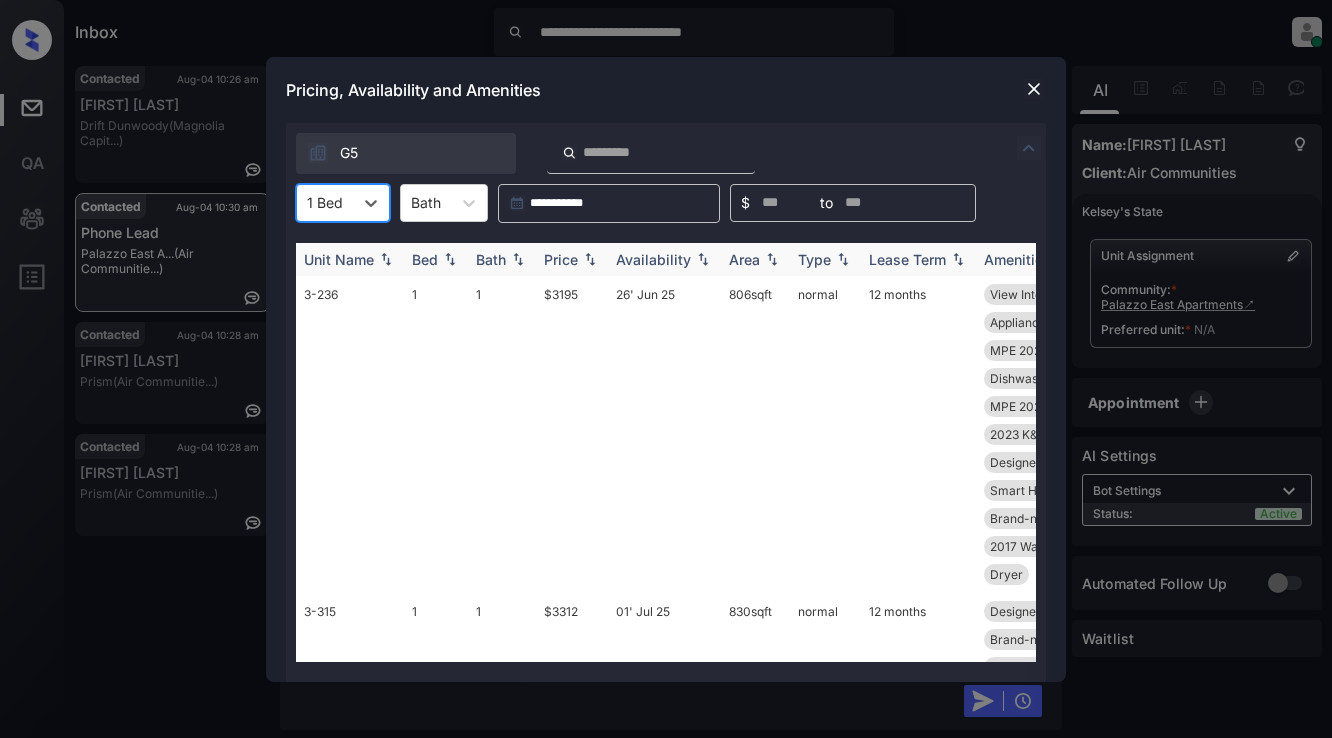 scroll, scrollTop: 2445, scrollLeft: 0, axis: vertical 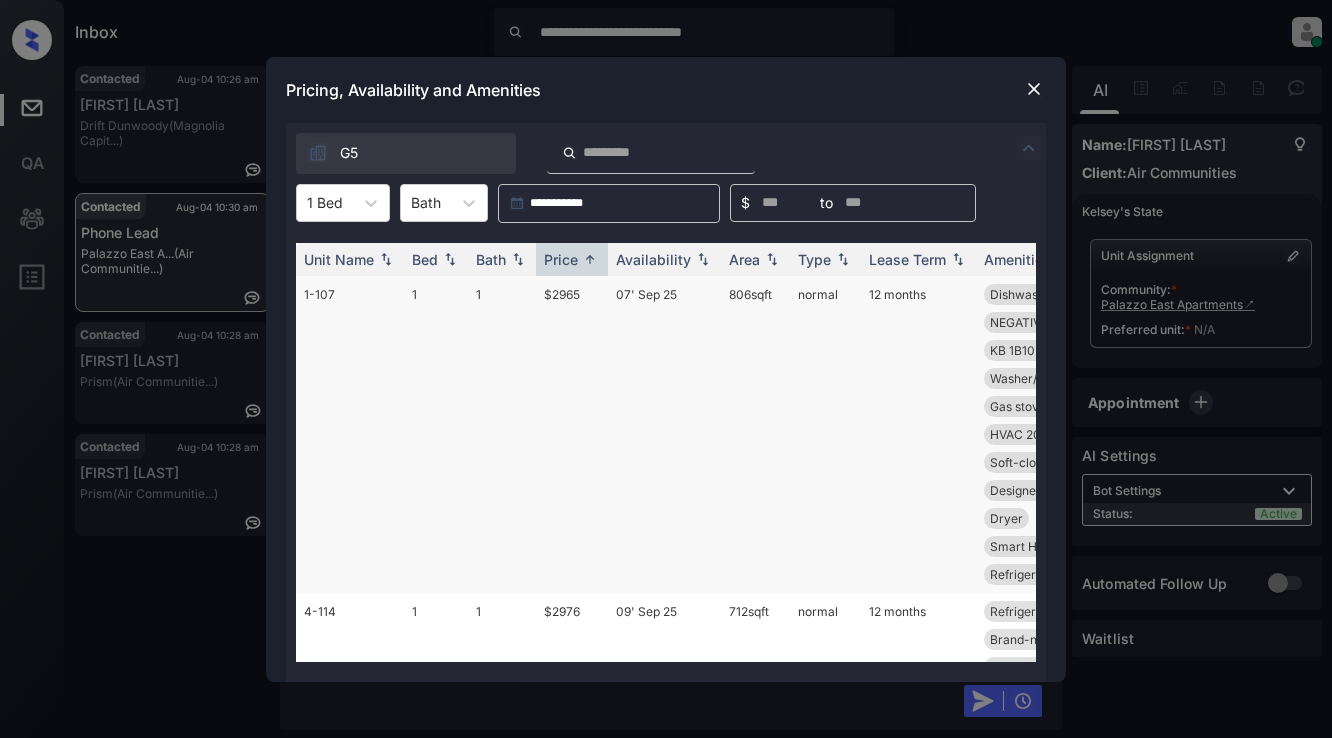 click on "$2965" at bounding box center [572, 434] 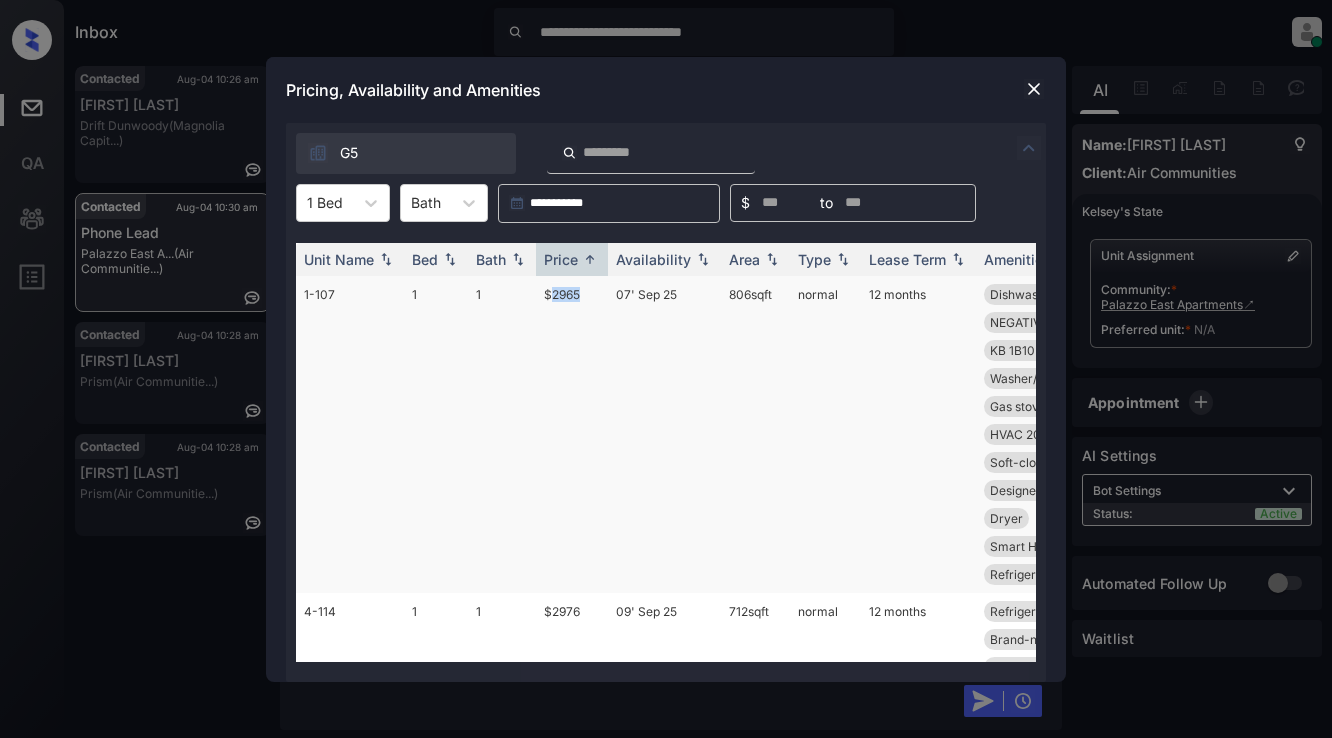 click on "$2965" at bounding box center [572, 434] 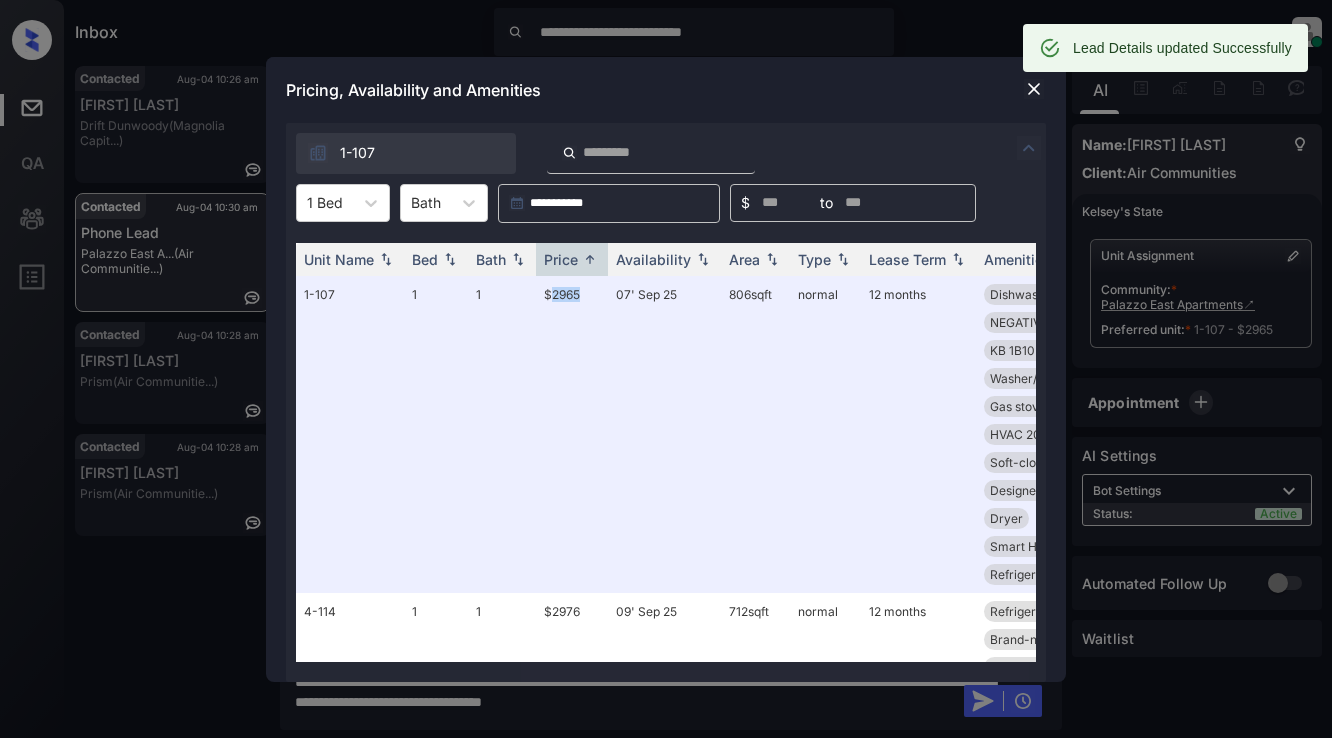 click at bounding box center (1034, 89) 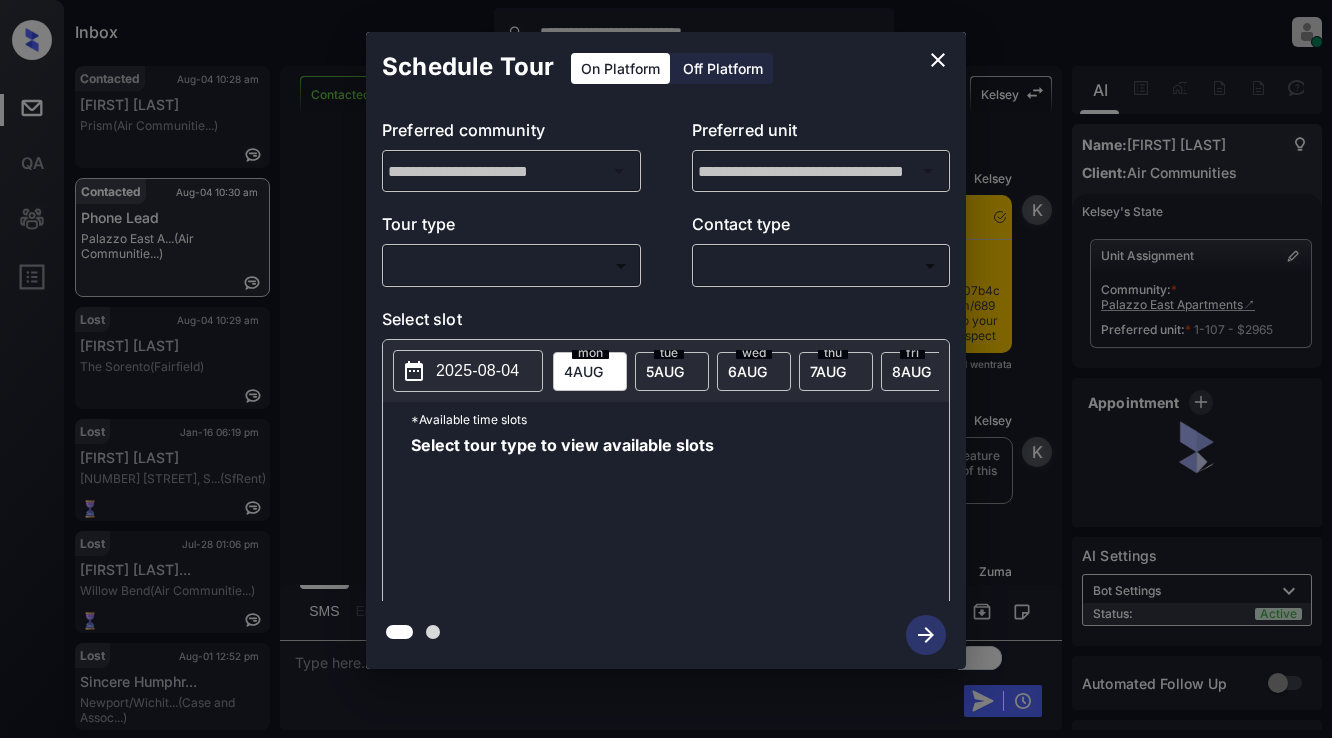 scroll, scrollTop: 0, scrollLeft: 0, axis: both 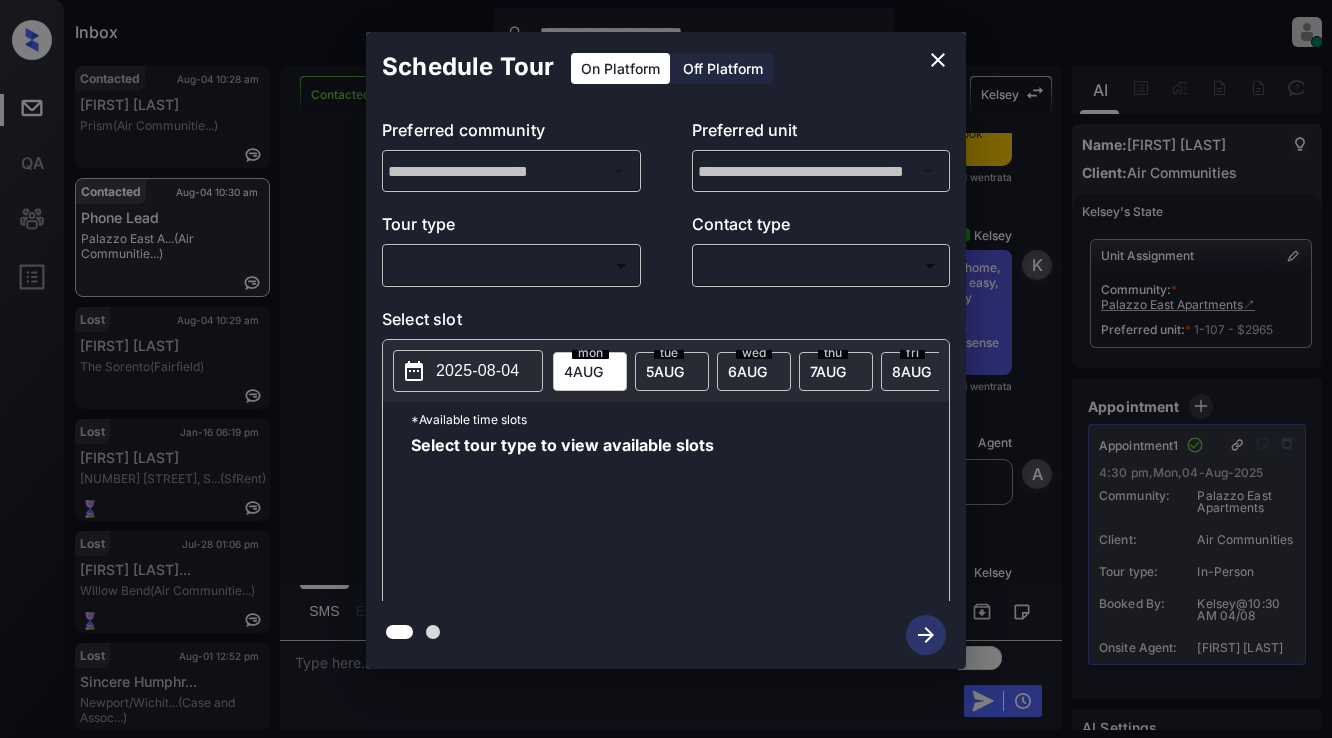 click on "**********" at bounding box center [666, 369] 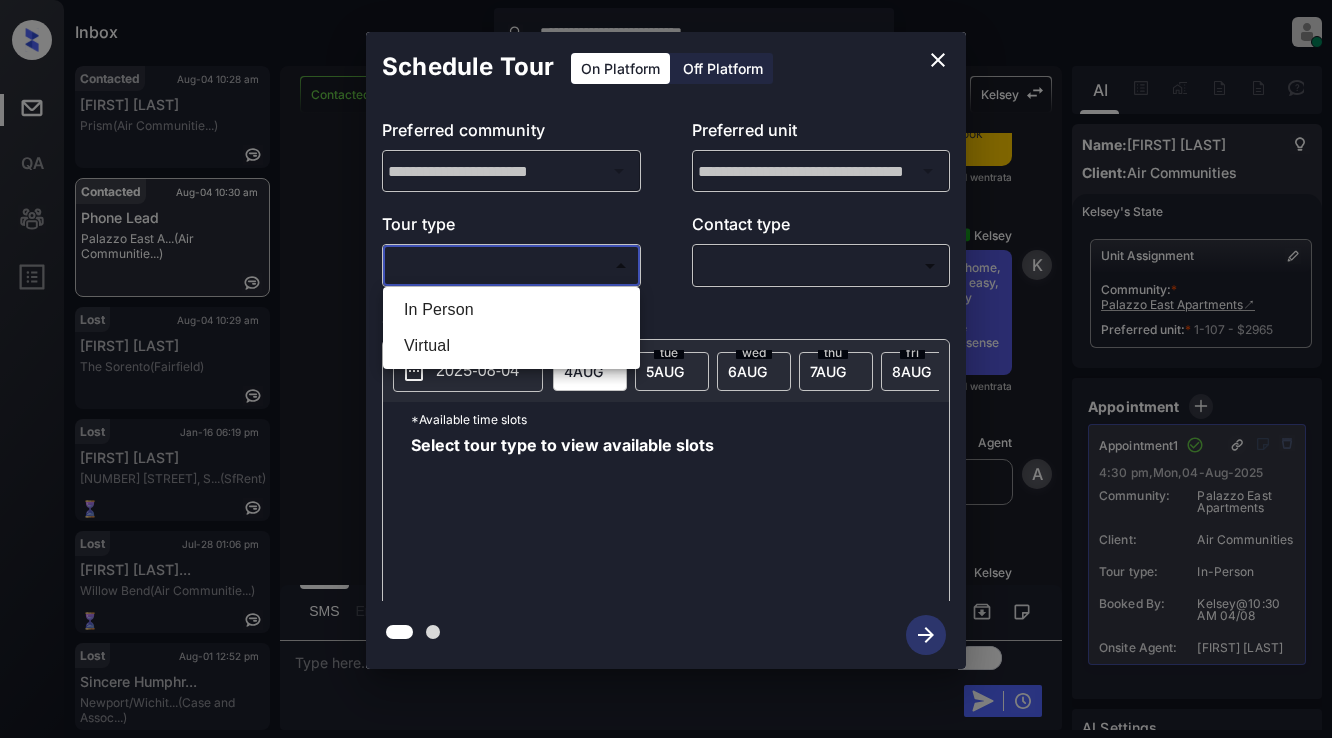 click on "In Person" at bounding box center [511, 310] 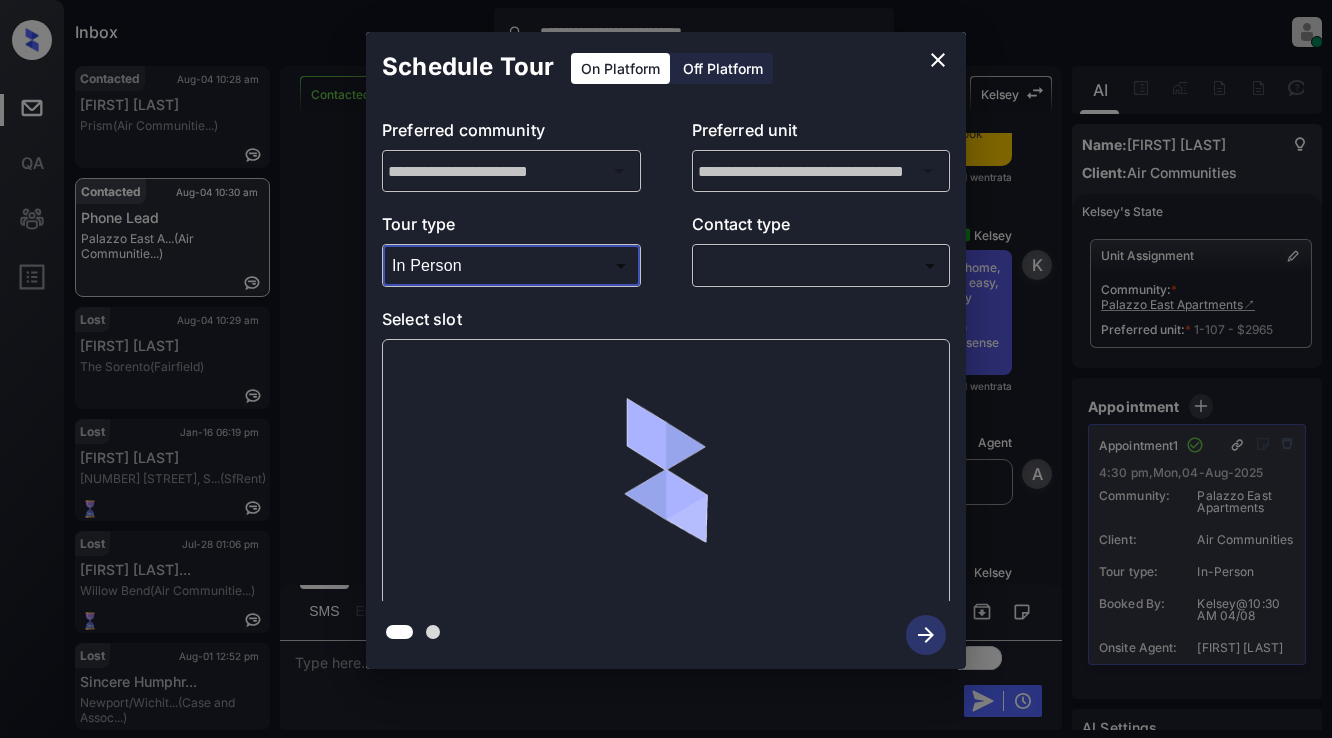 click on "**********" at bounding box center (666, 369) 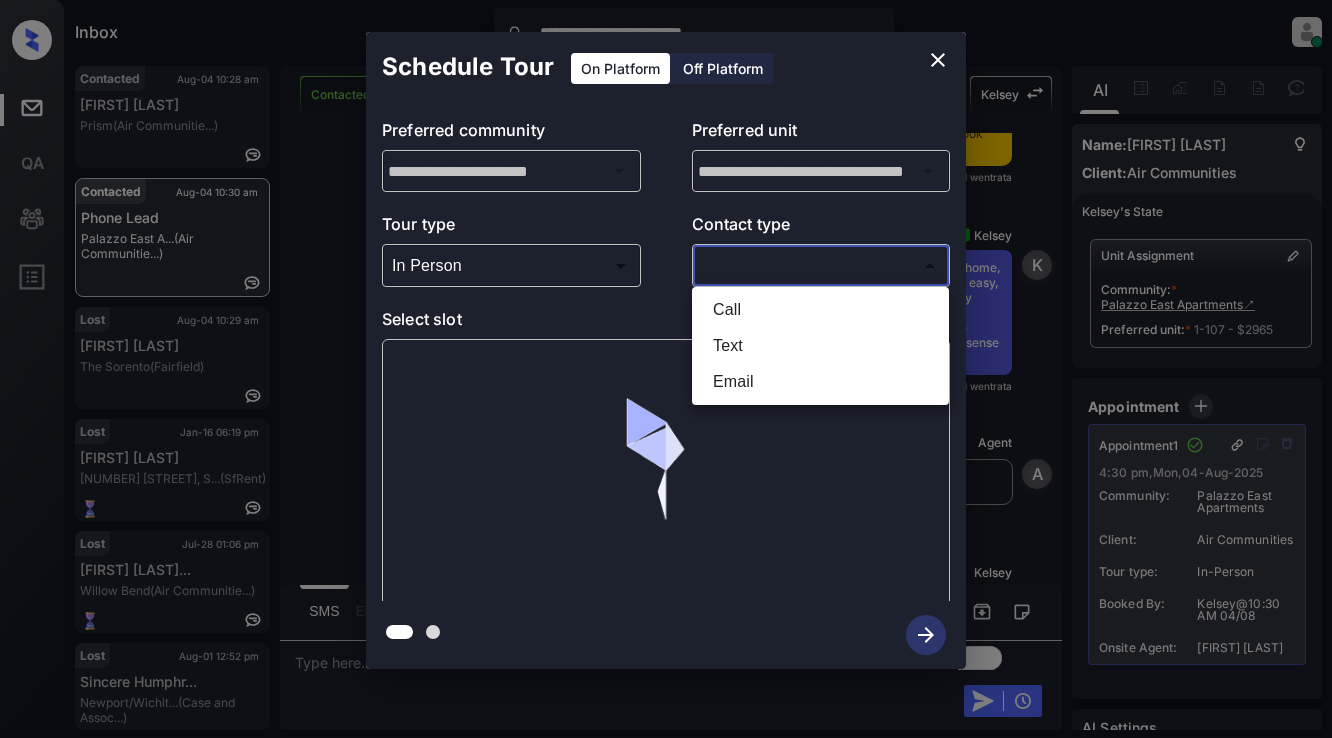 click on "Text" at bounding box center [820, 346] 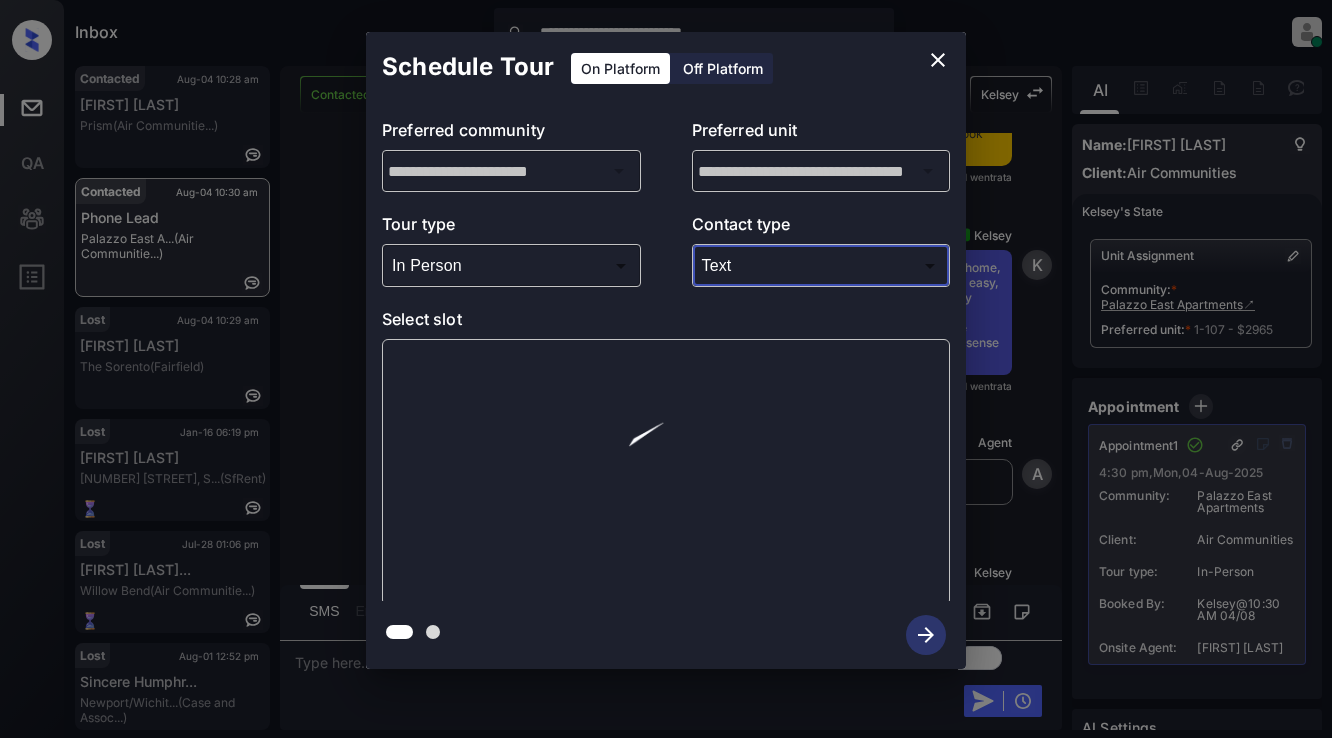 type on "****" 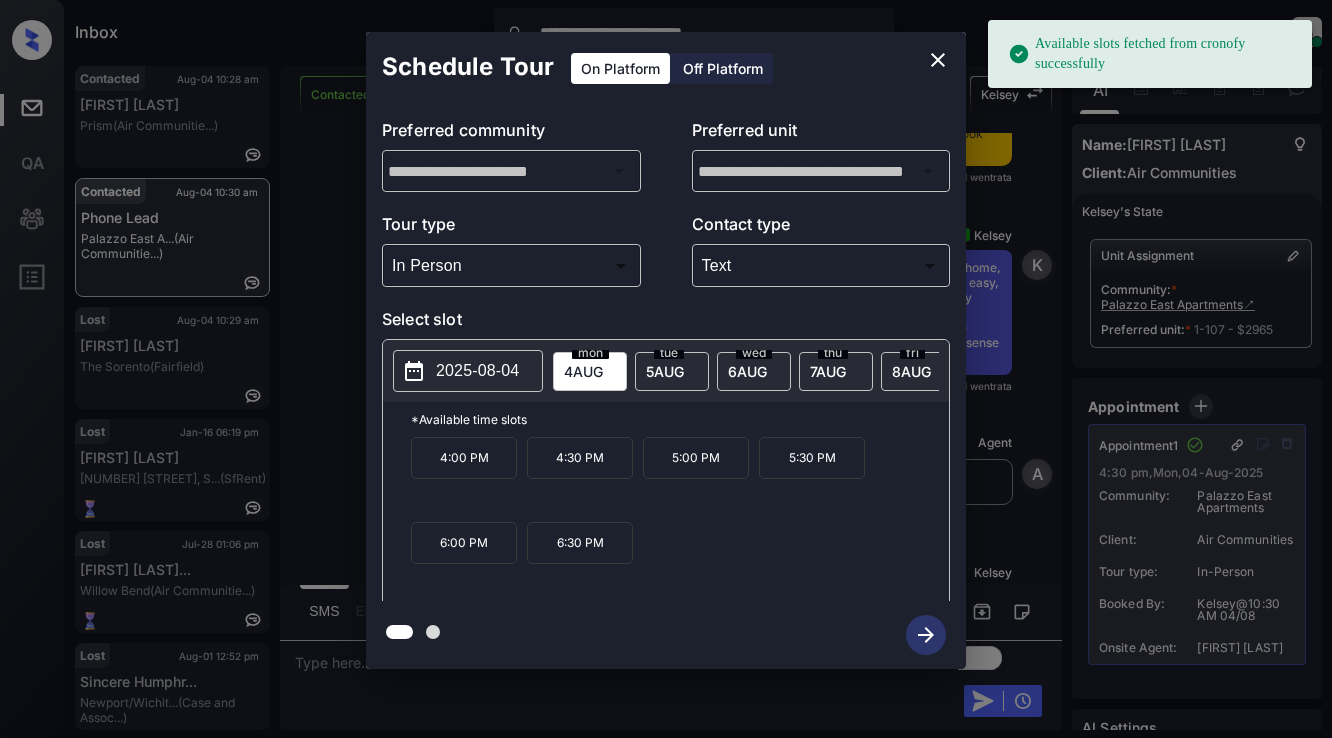 click on "4:30 PM" at bounding box center (580, 458) 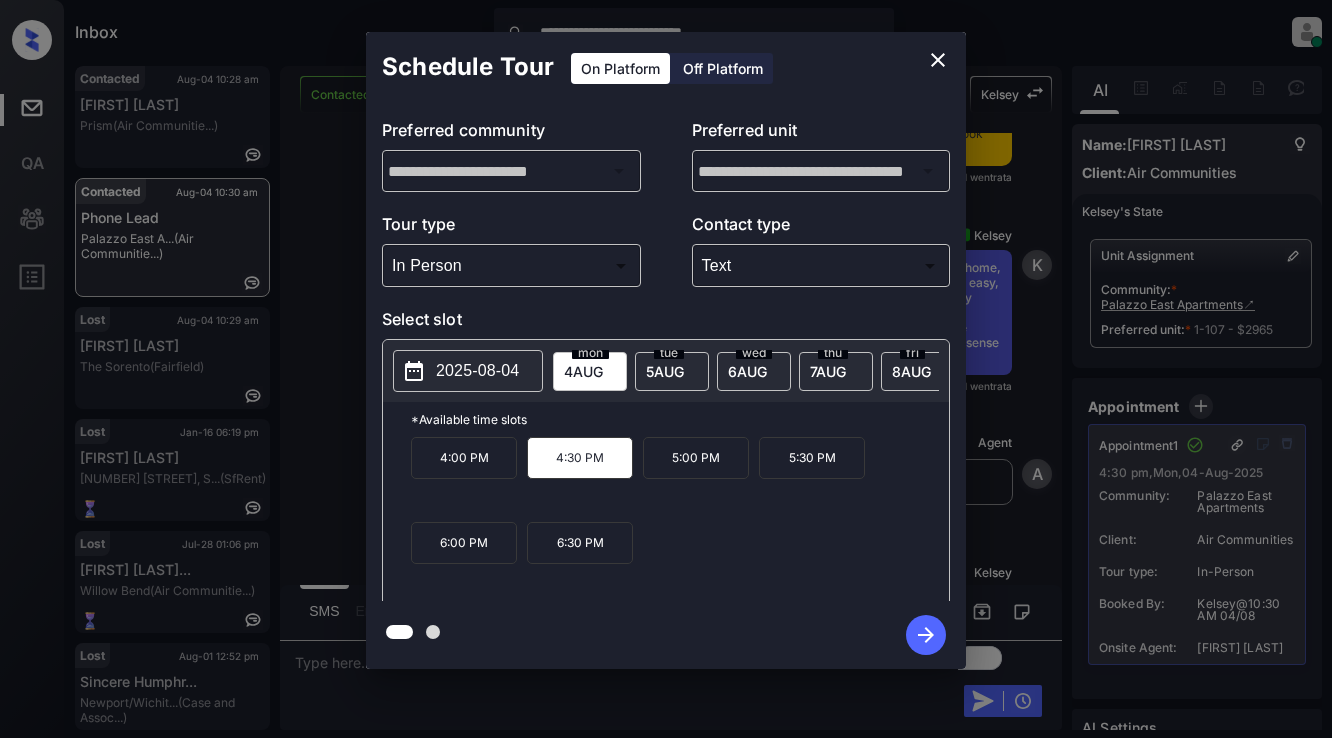 click 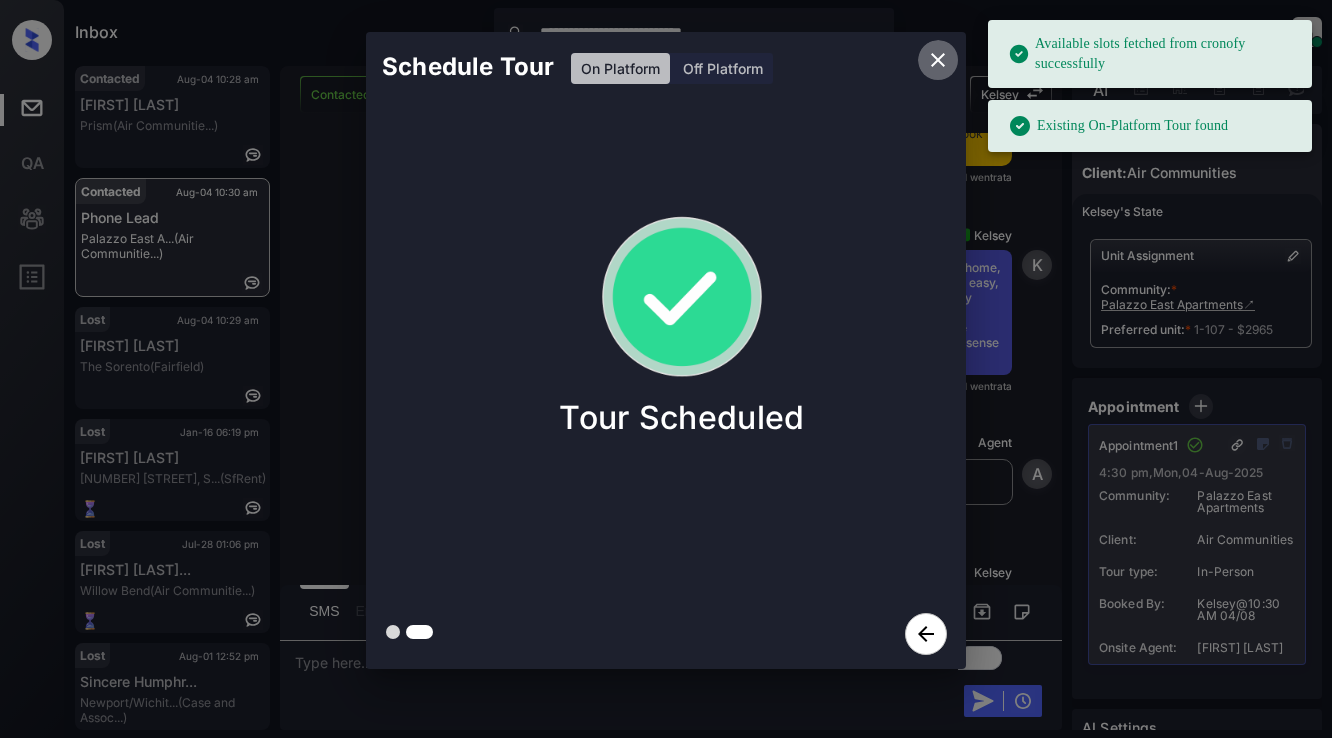 click 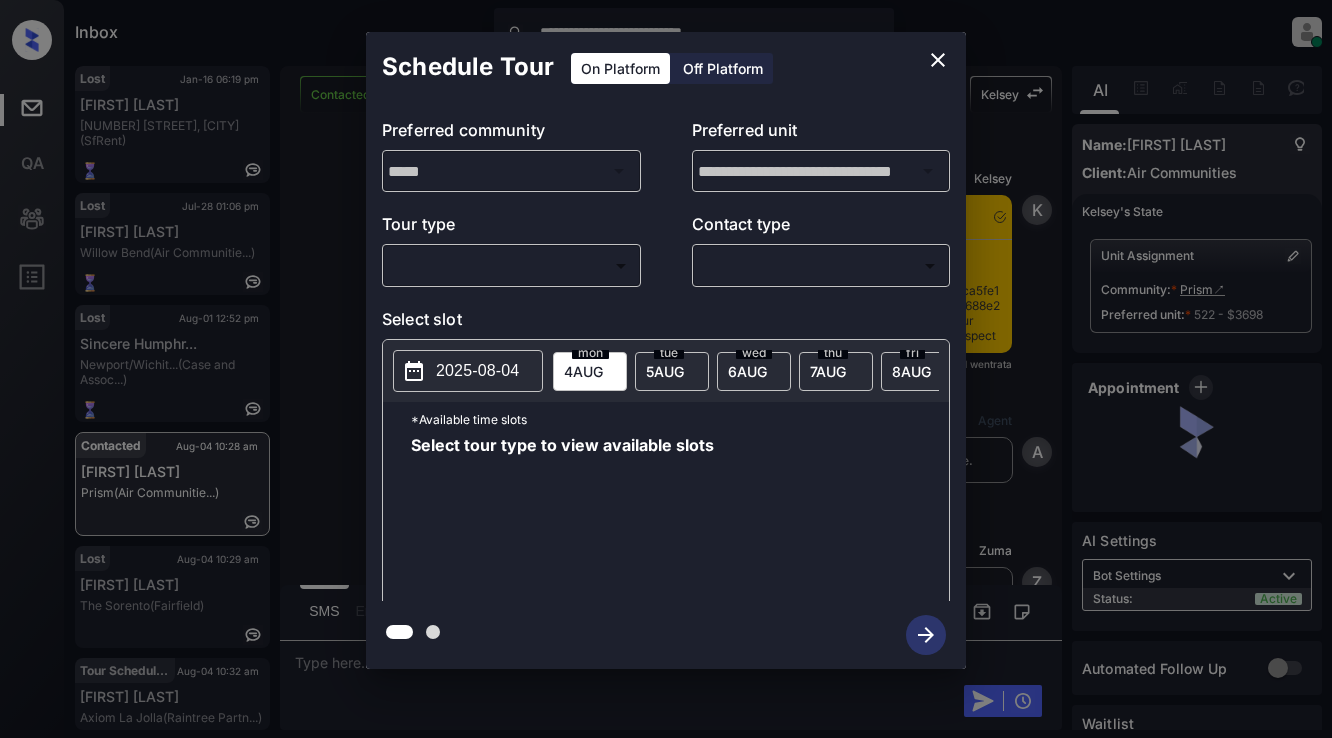 scroll, scrollTop: 0, scrollLeft: 0, axis: both 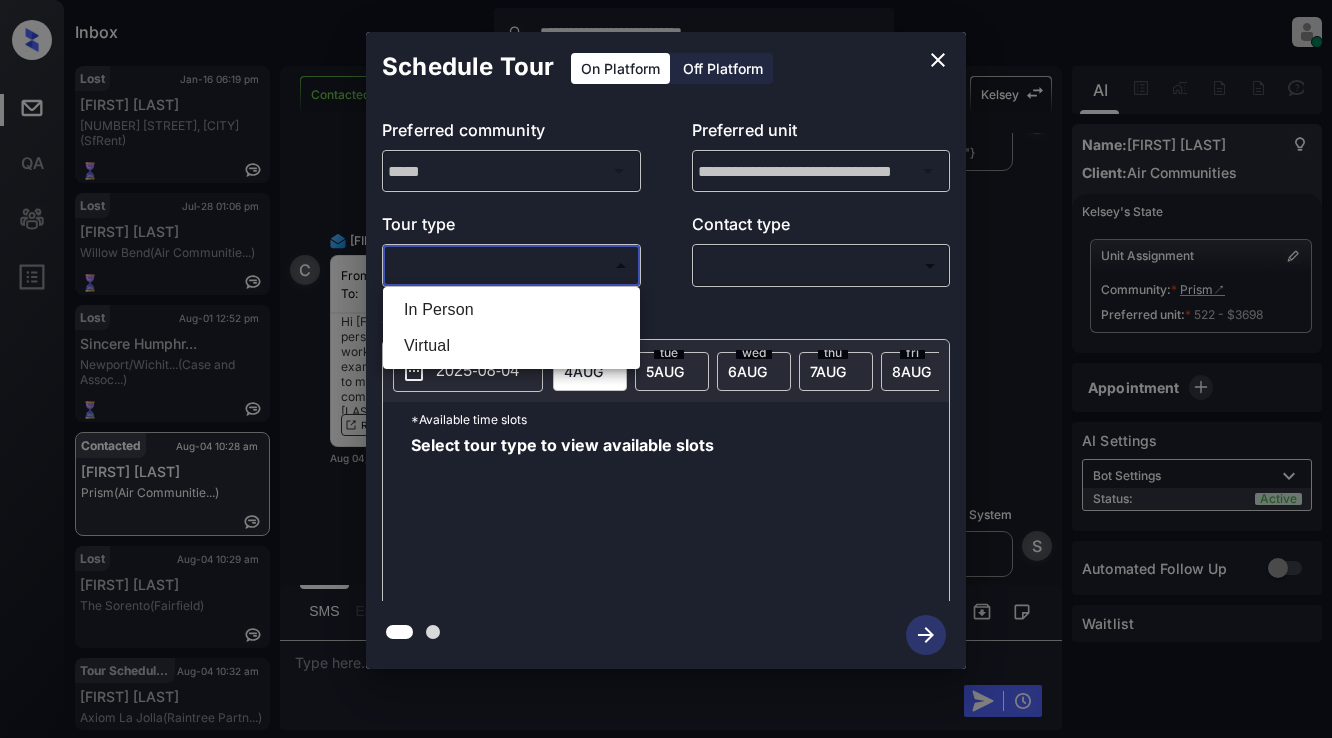 click on "**********" at bounding box center [666, 369] 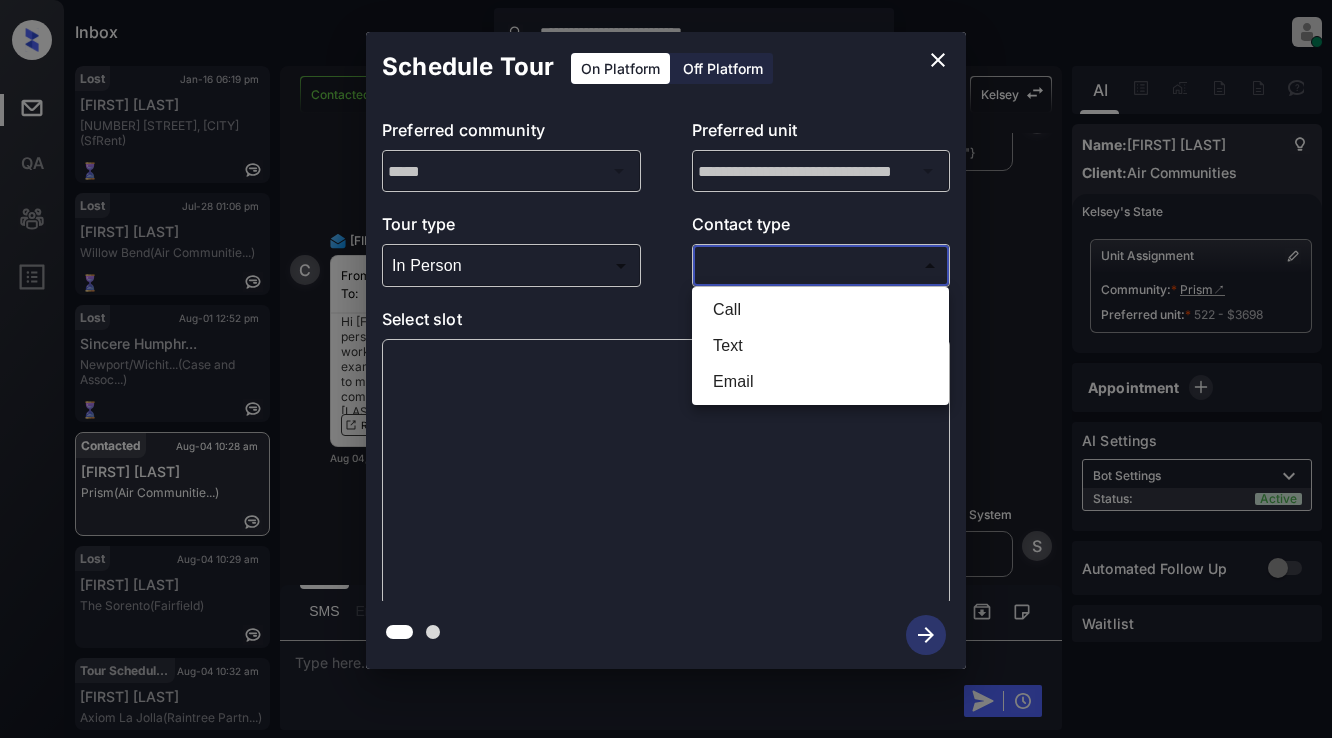 click on "**********" at bounding box center [666, 369] 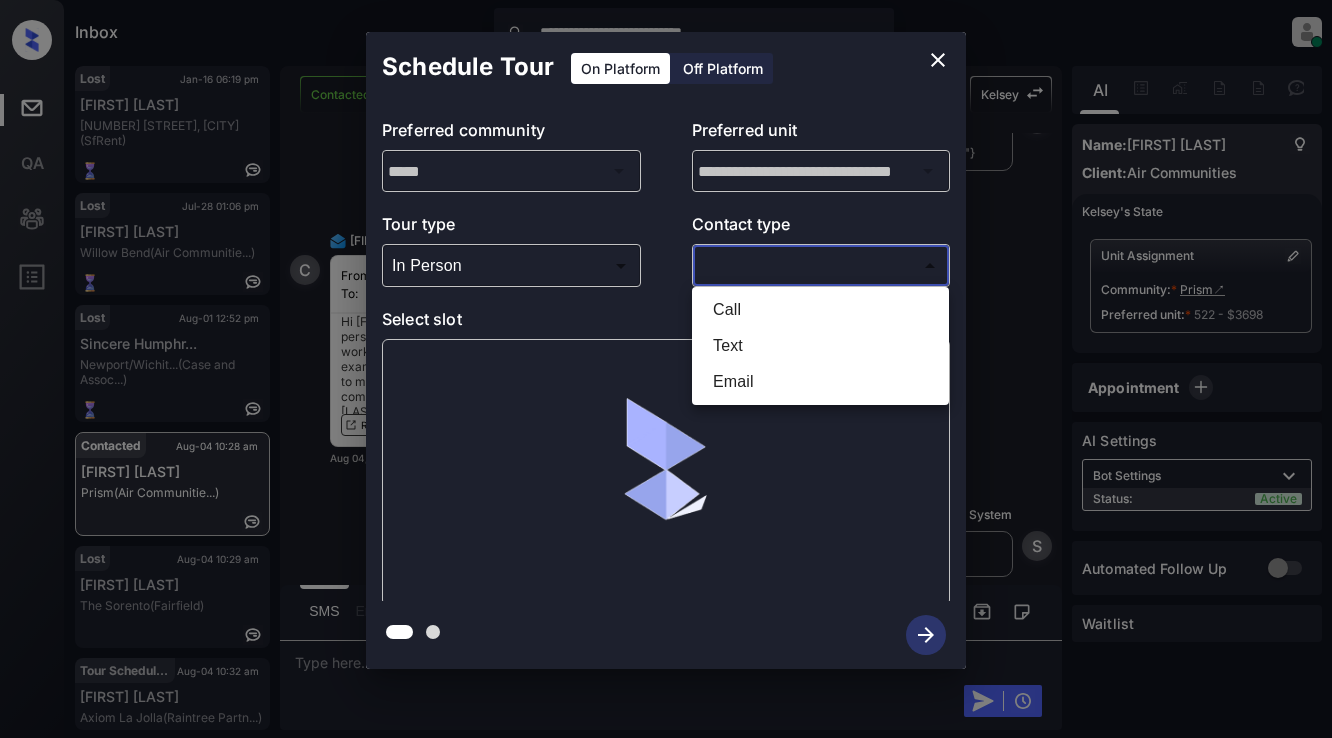 click on "Email" at bounding box center [820, 382] 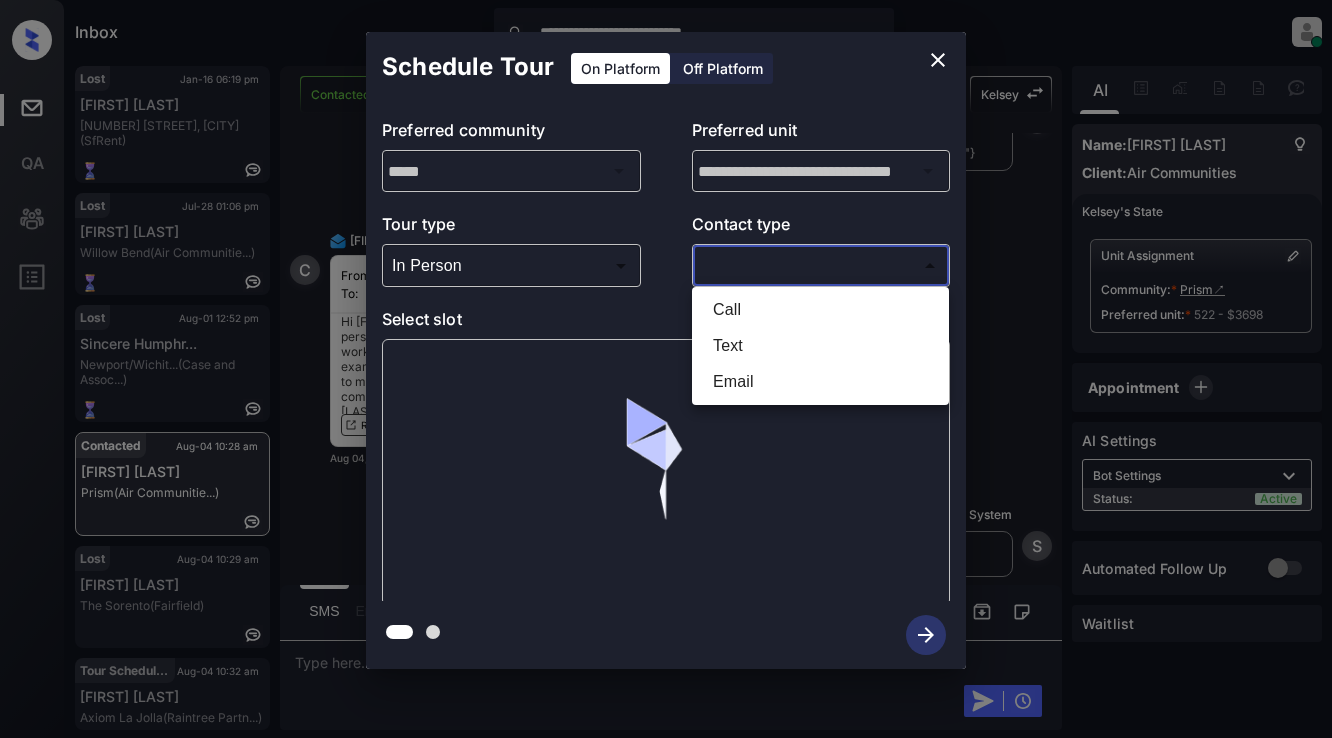 type on "*****" 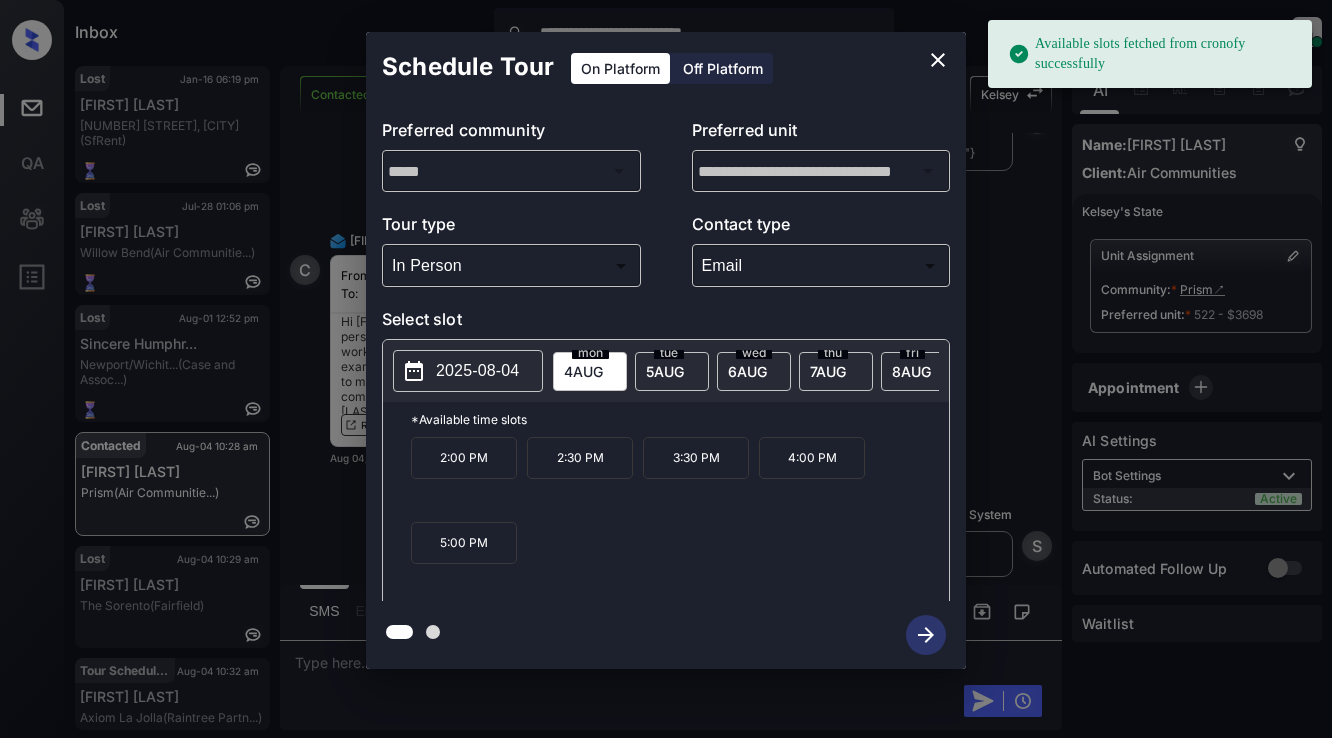 click on "2025-08-04" at bounding box center [477, 371] 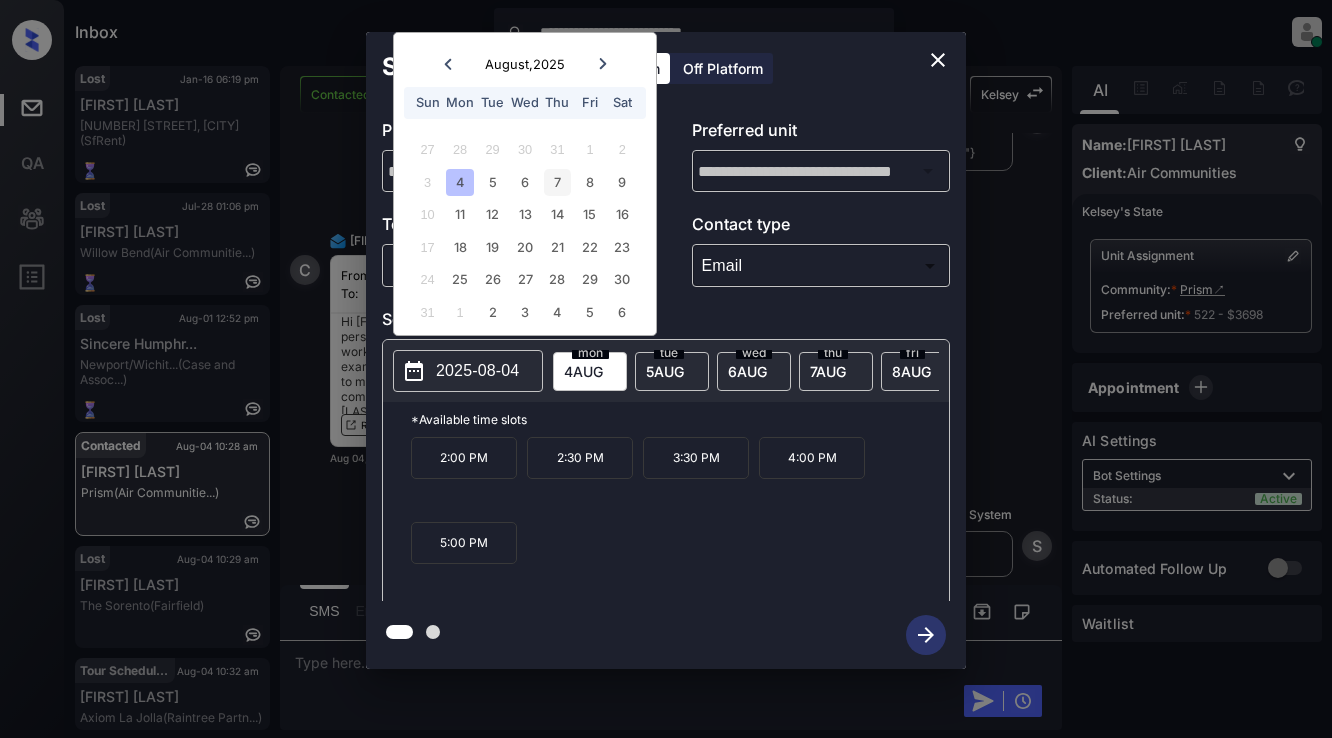 click on "7" at bounding box center (557, 182) 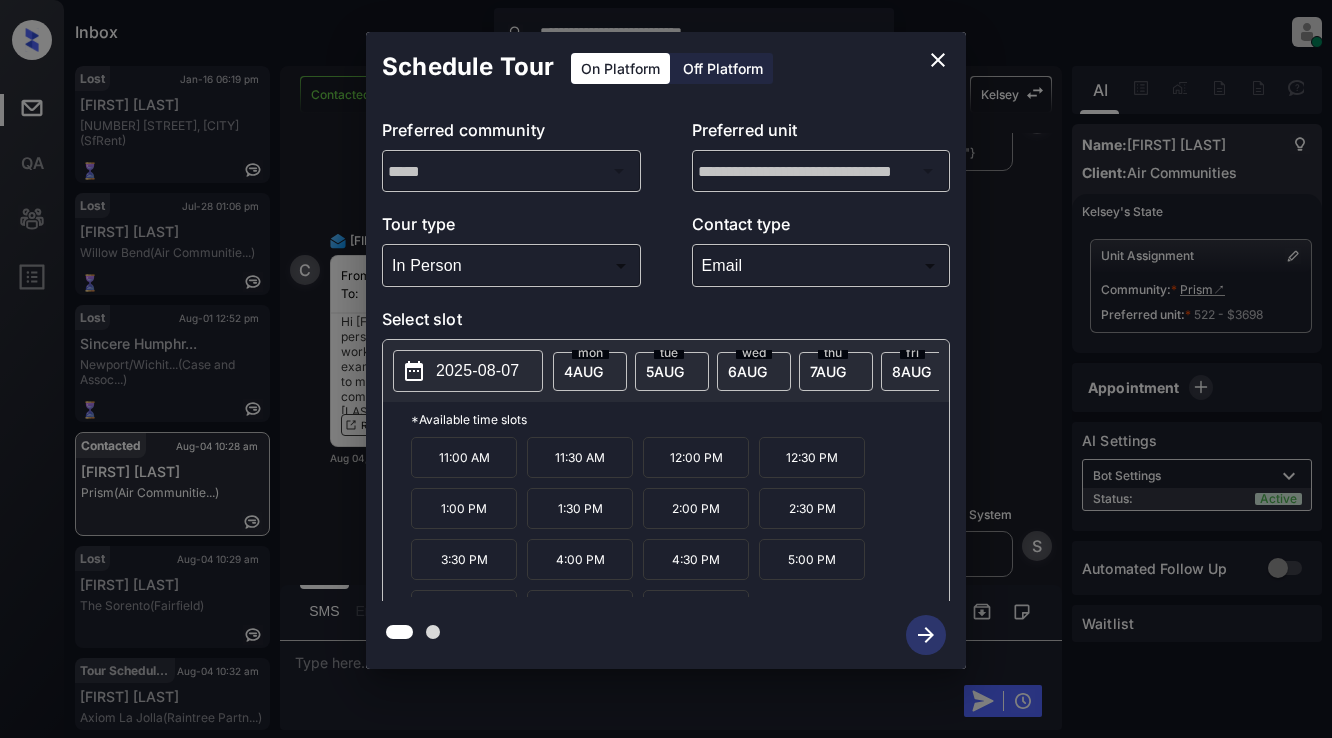 click on "11:30 AM" at bounding box center (580, 457) 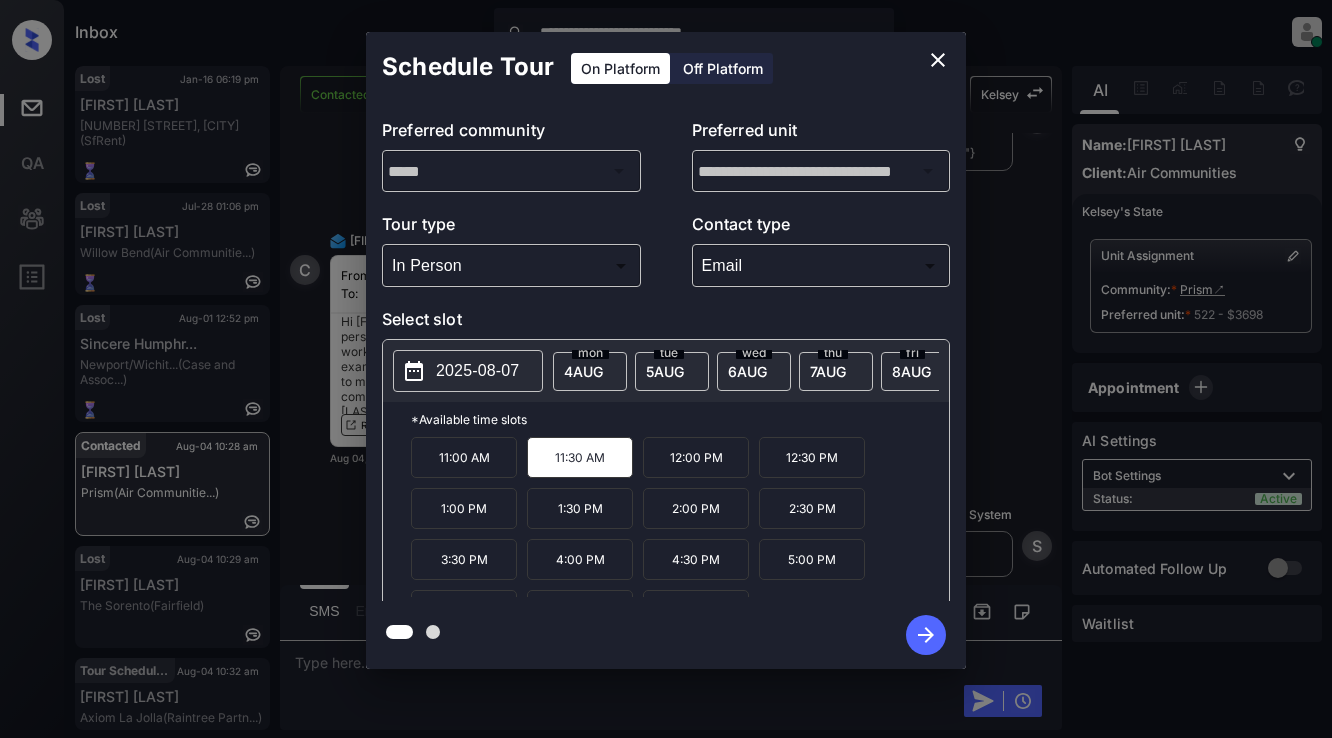 click 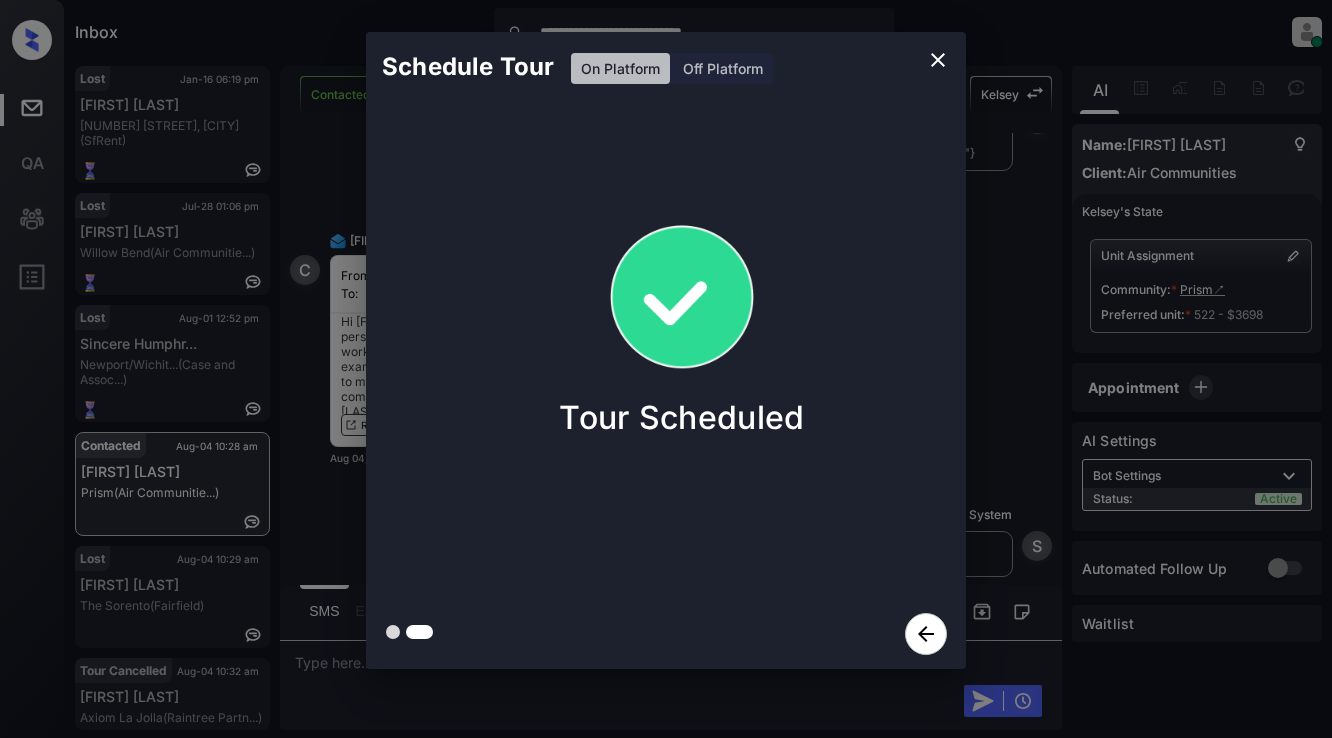 click 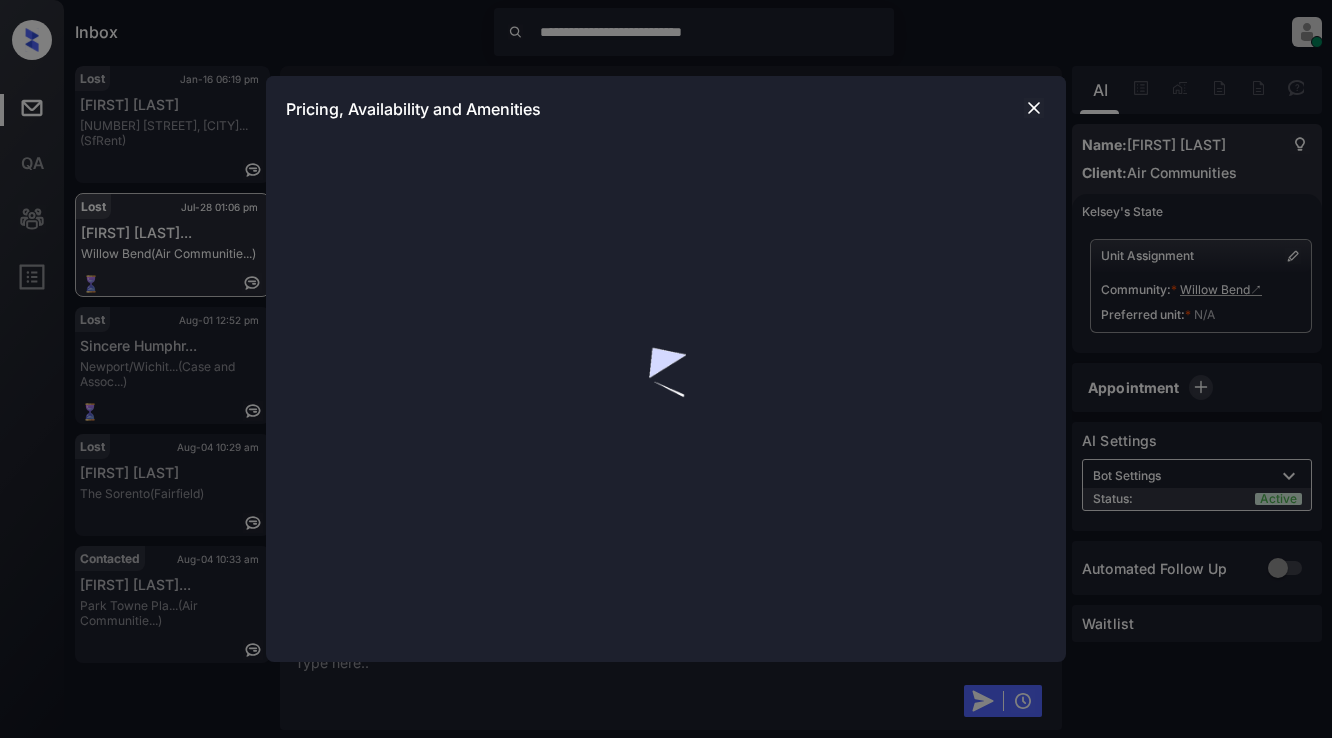 scroll, scrollTop: 0, scrollLeft: 0, axis: both 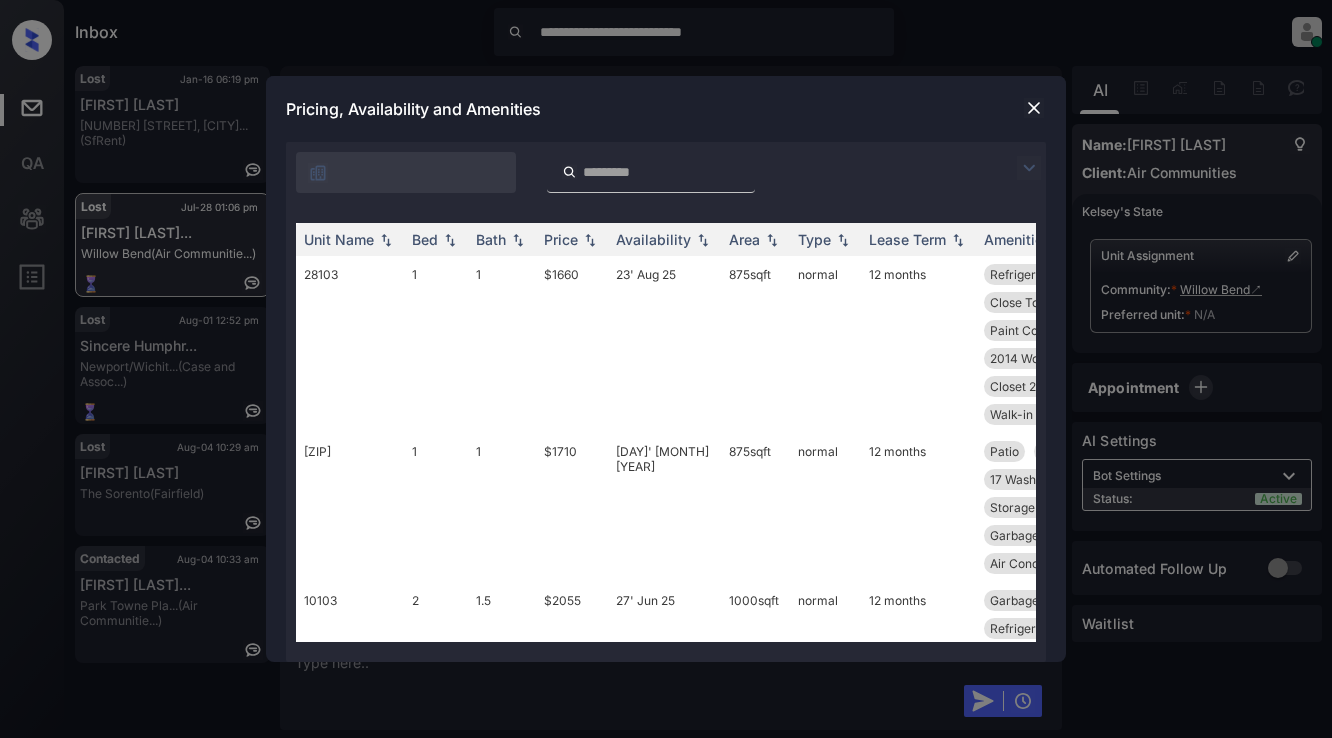 click at bounding box center [1029, 168] 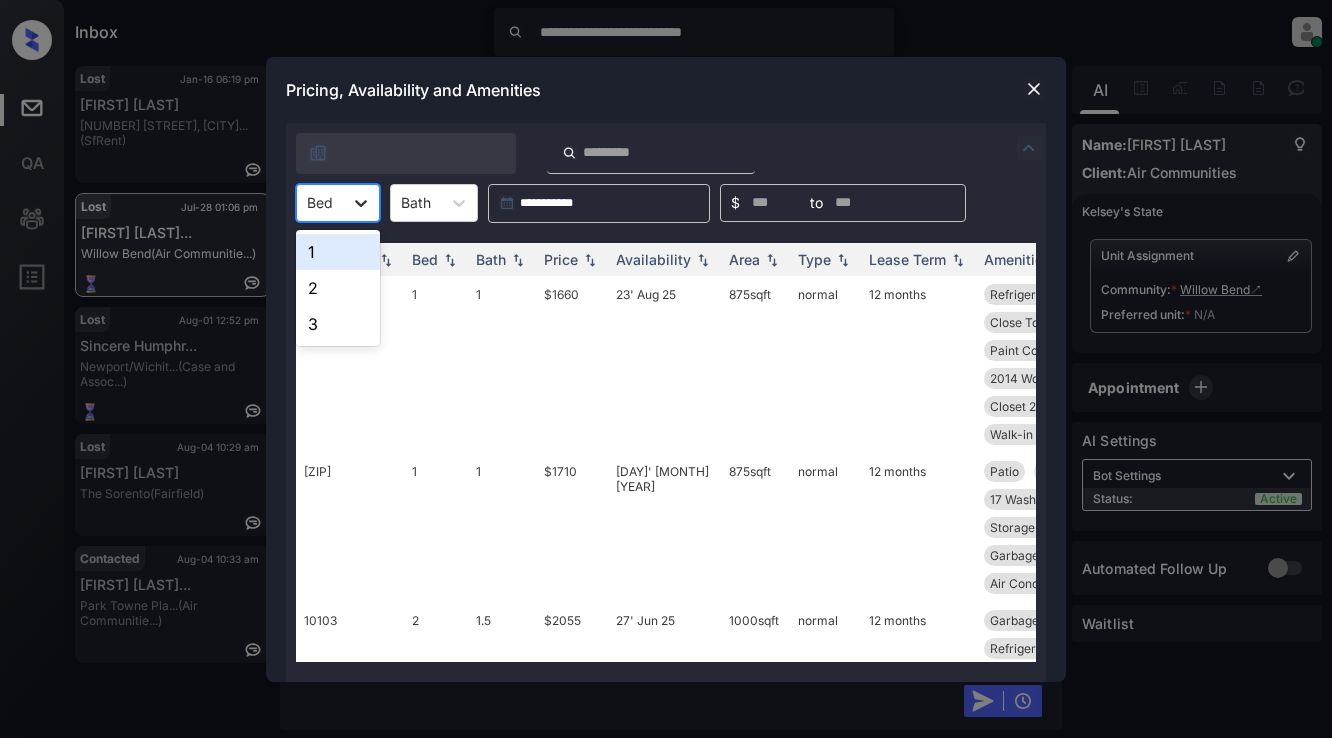 click 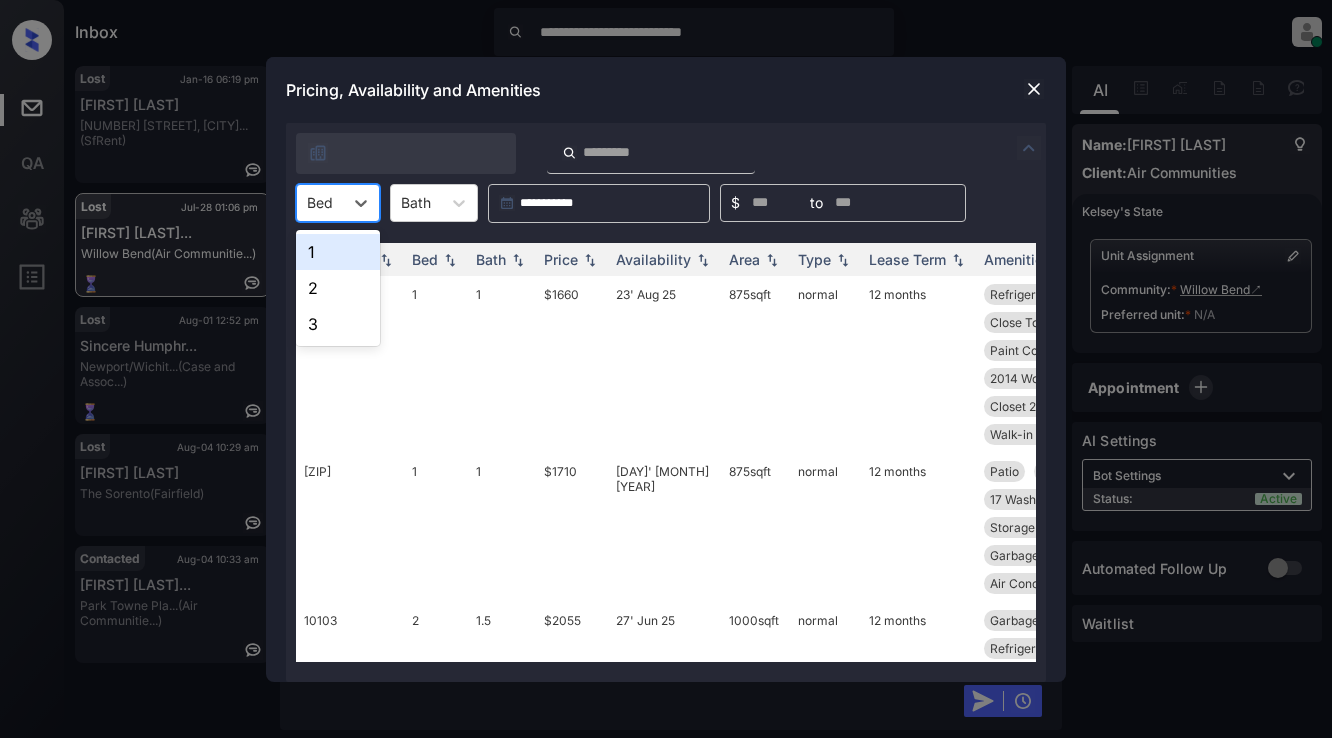 click on "1" at bounding box center (338, 252) 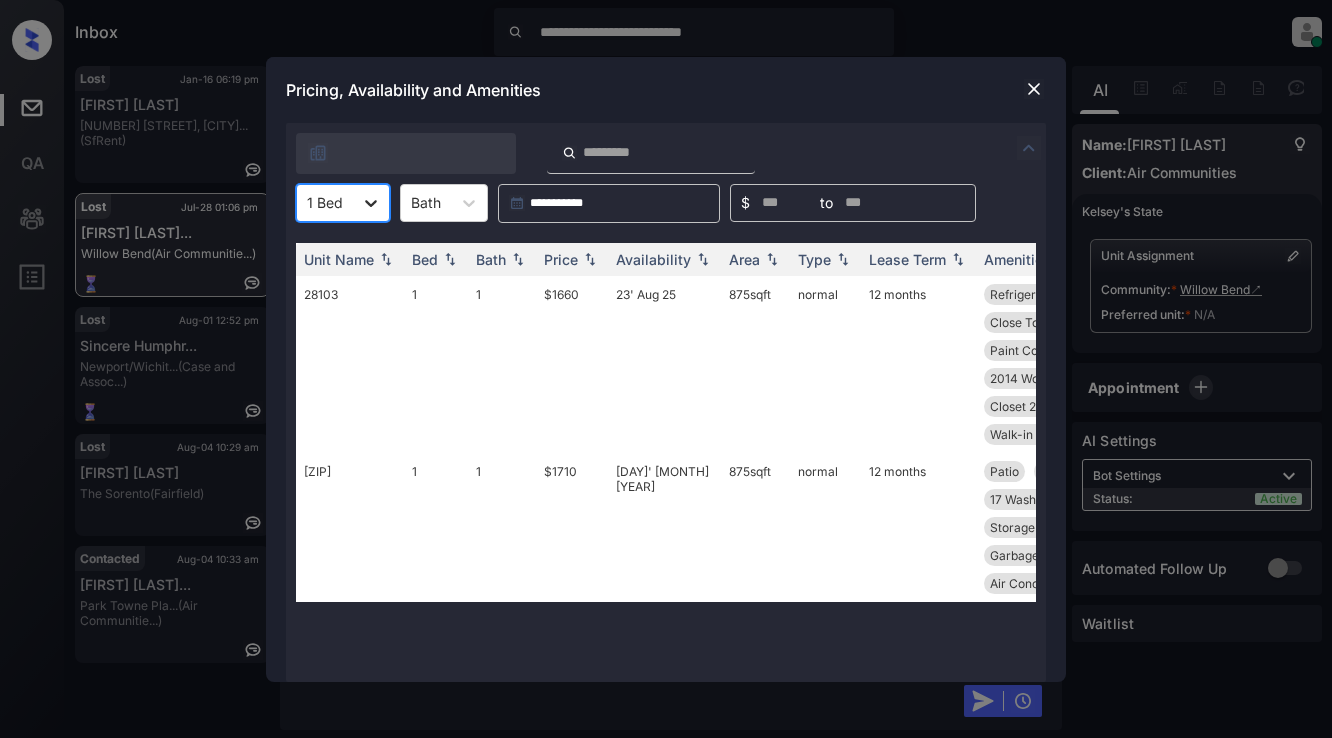click 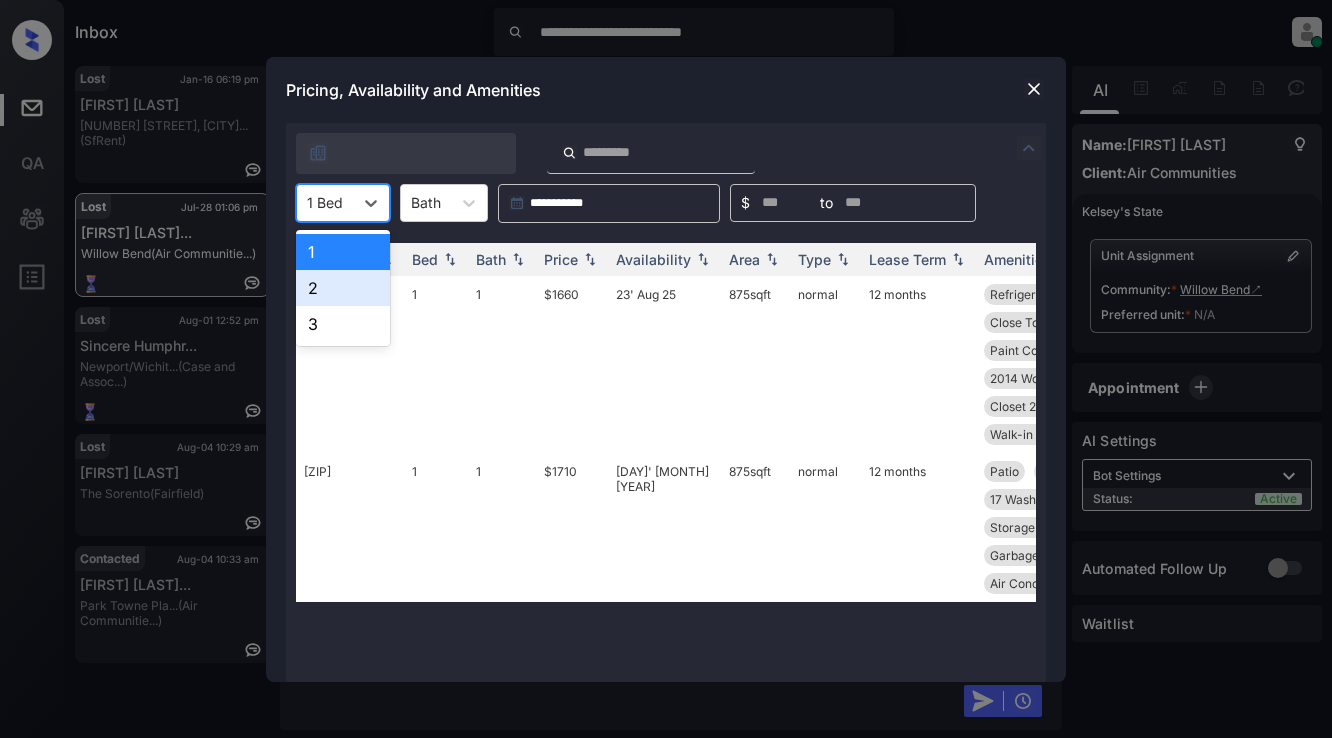 click on "2" at bounding box center [343, 288] 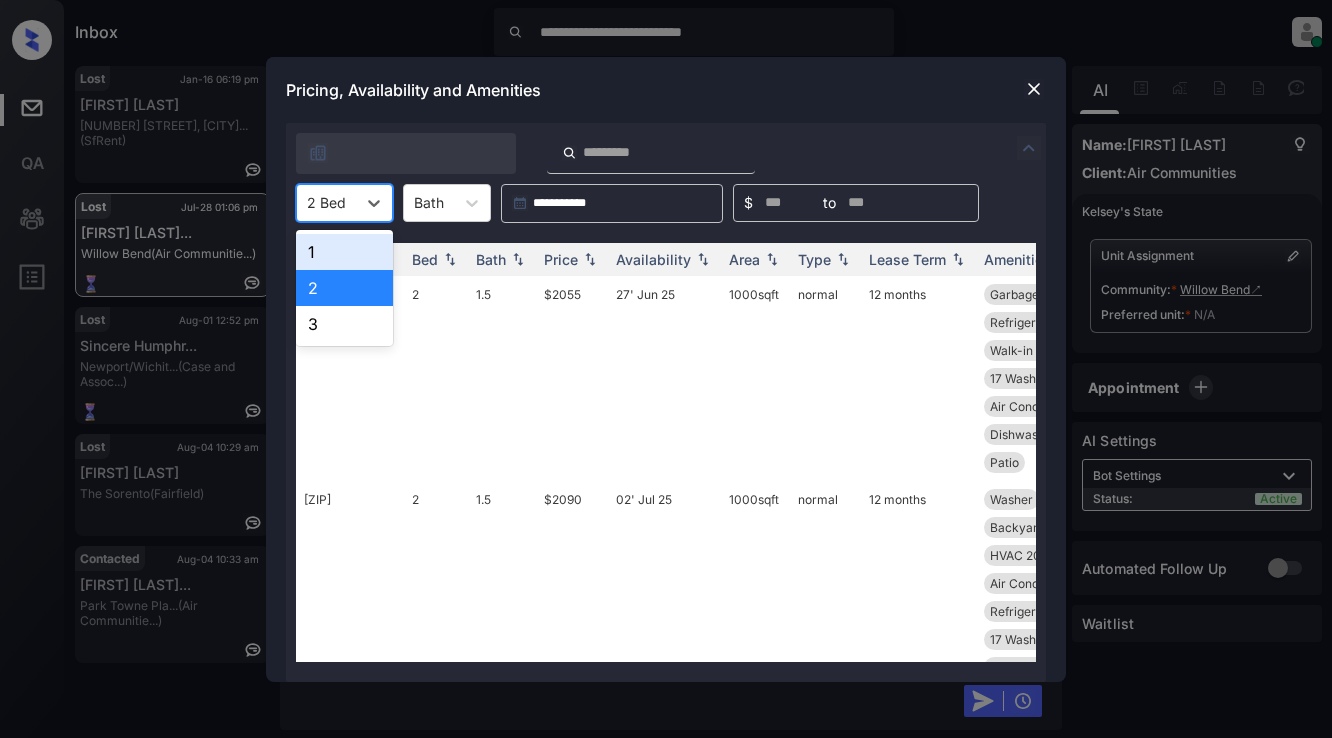 click on "2 Bed" at bounding box center (326, 202) 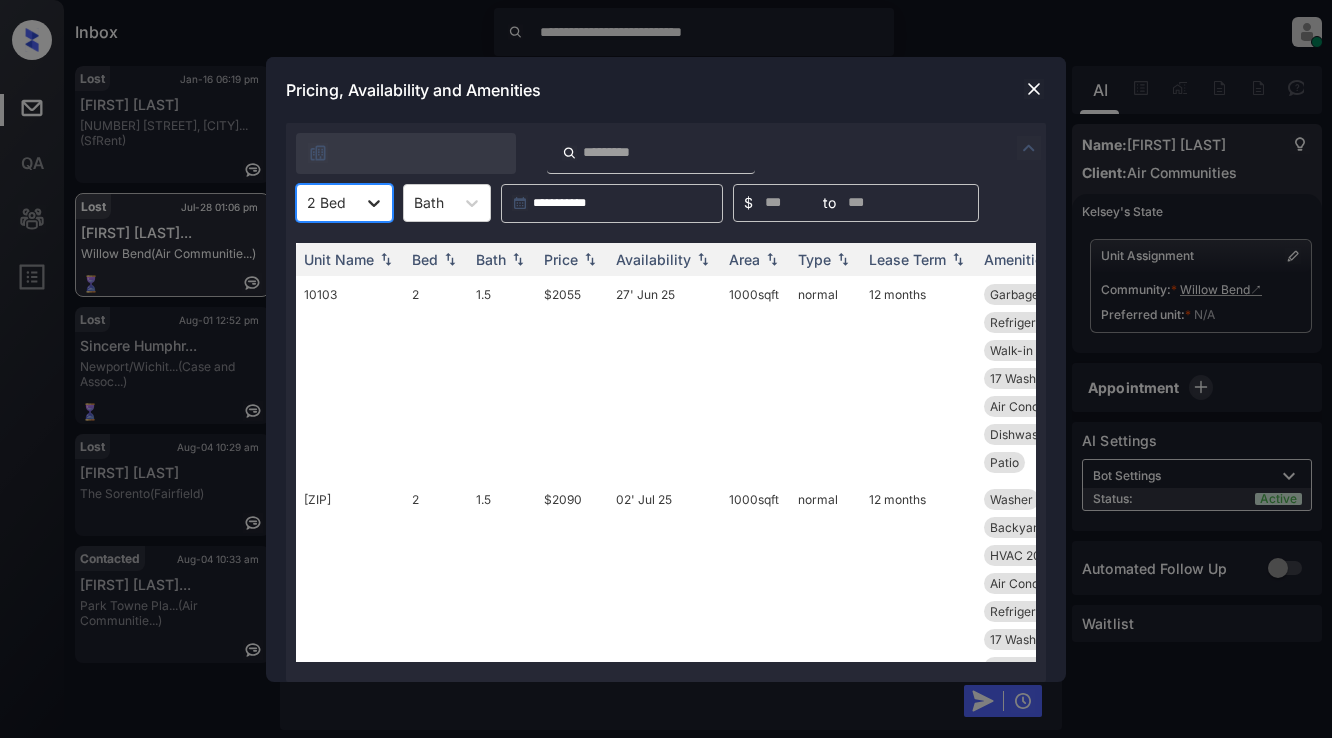 click 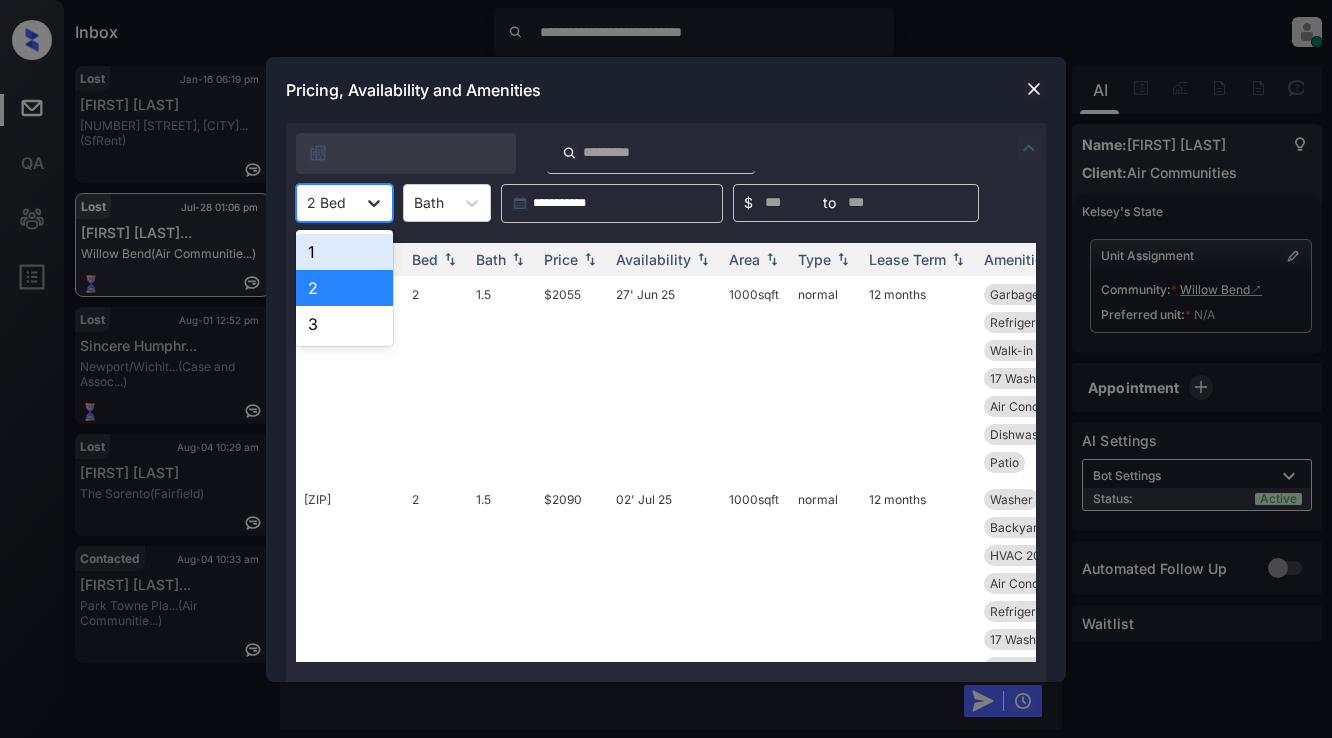 click 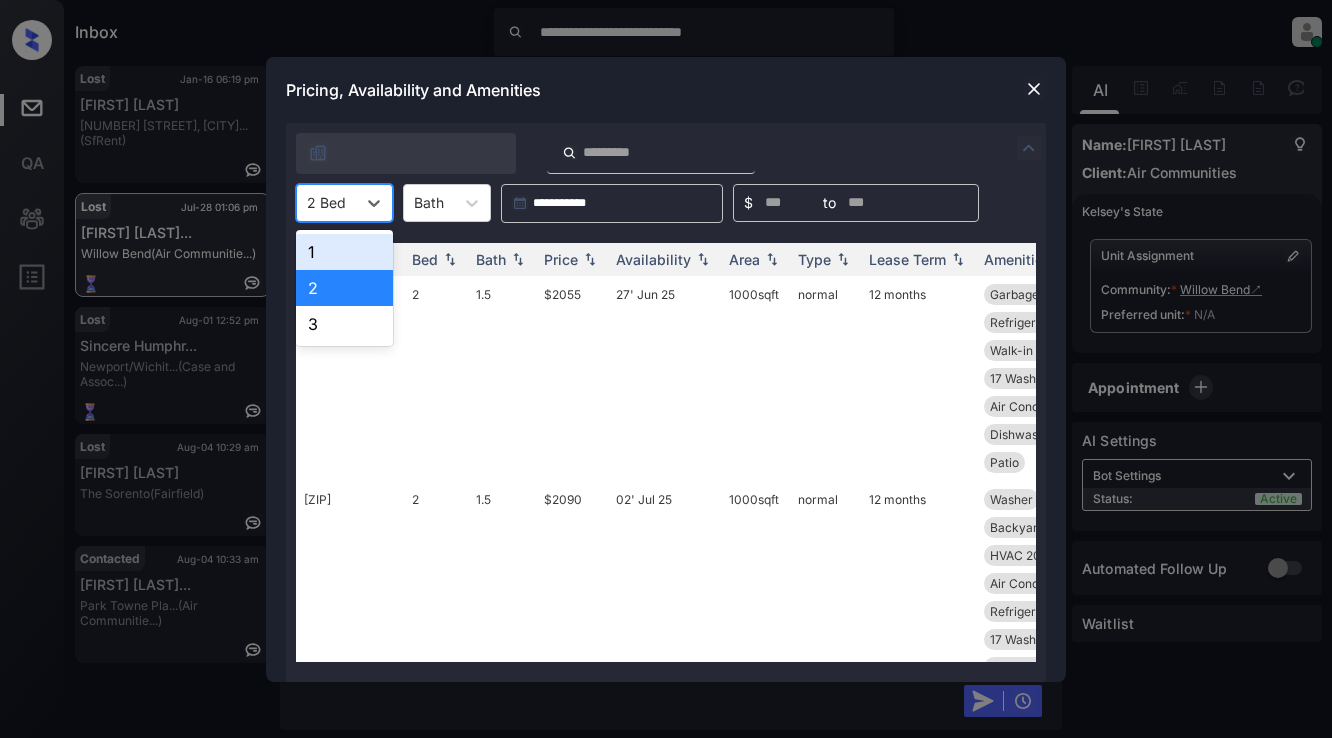 click on "1" at bounding box center [344, 252] 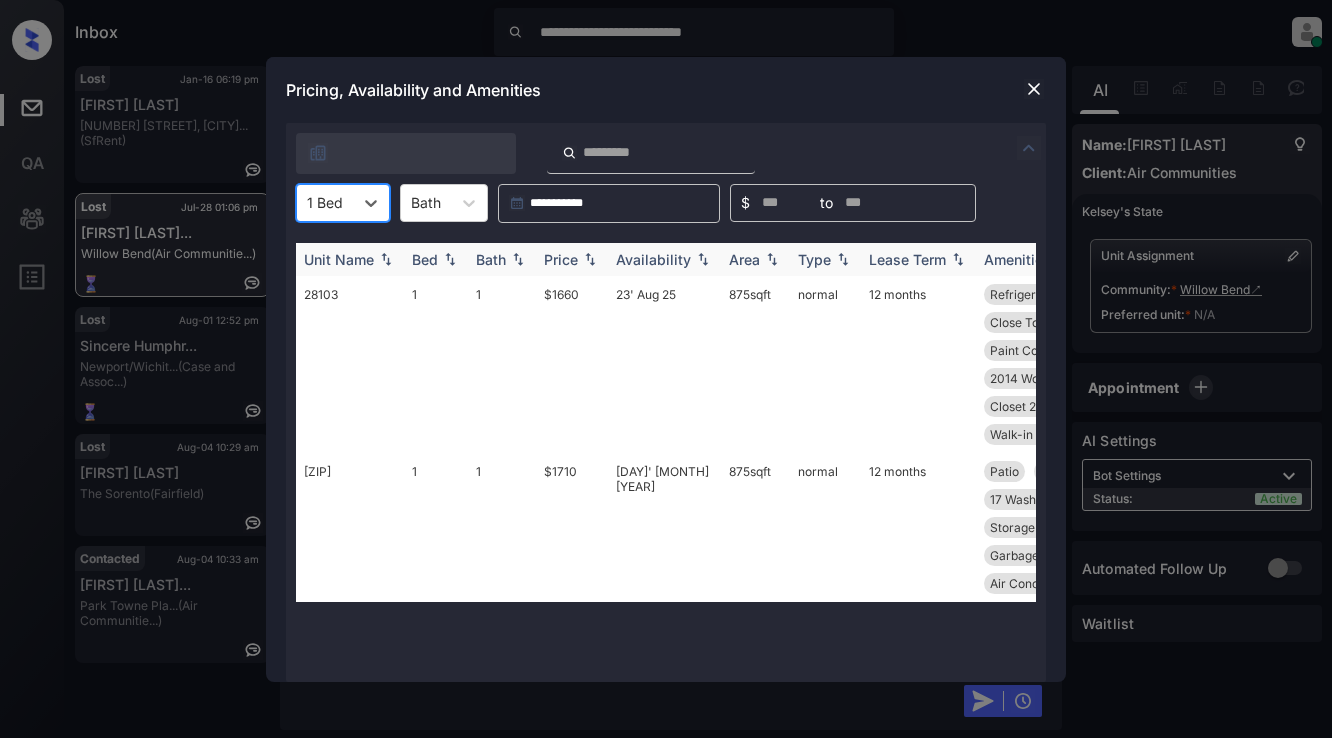 click on "Price" at bounding box center (561, 259) 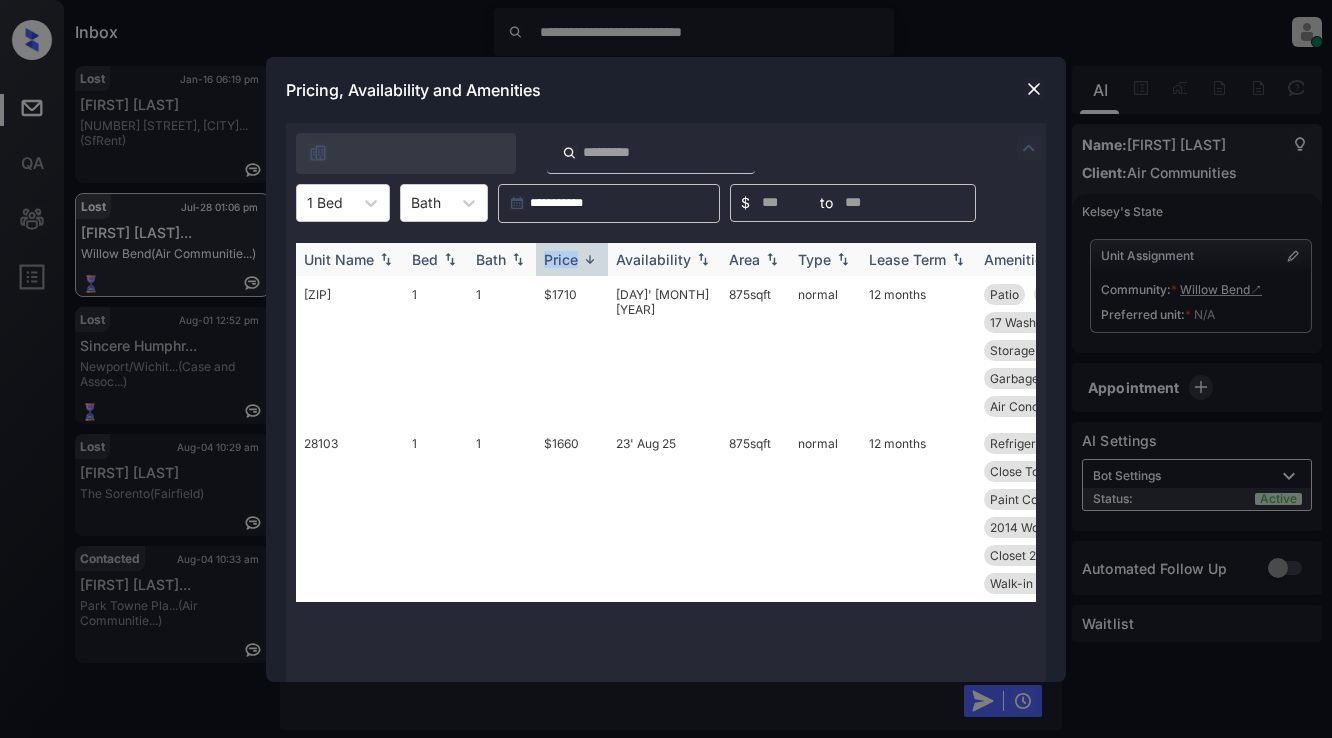 click on "Price" at bounding box center [561, 259] 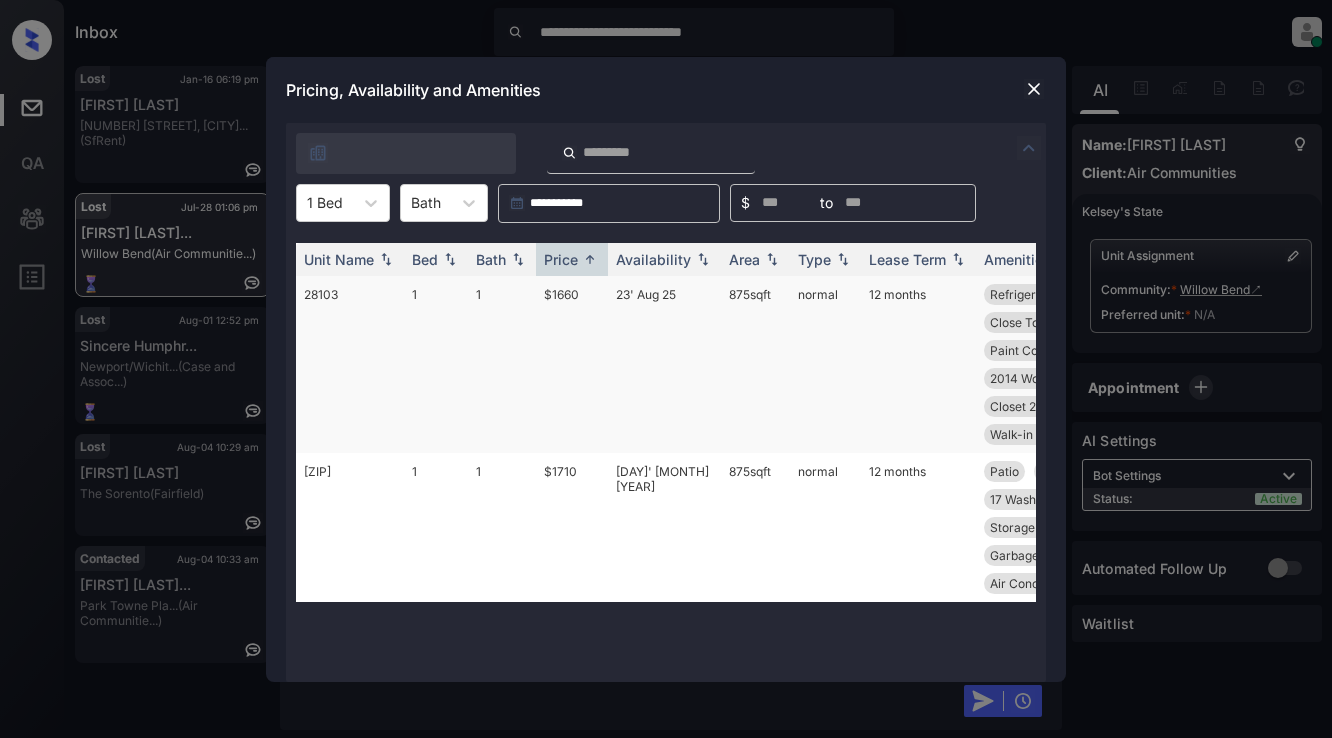 click on "$1660" at bounding box center [572, 364] 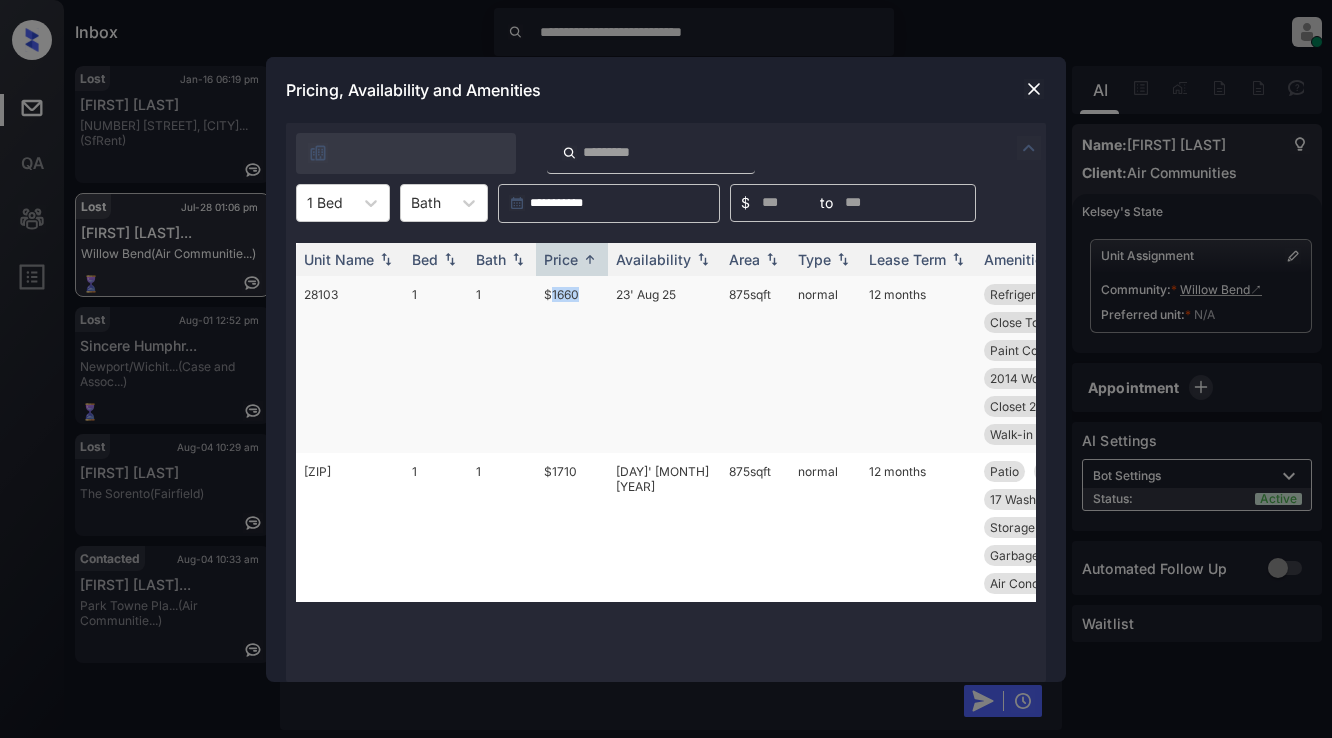 click on "$1660" at bounding box center (572, 364) 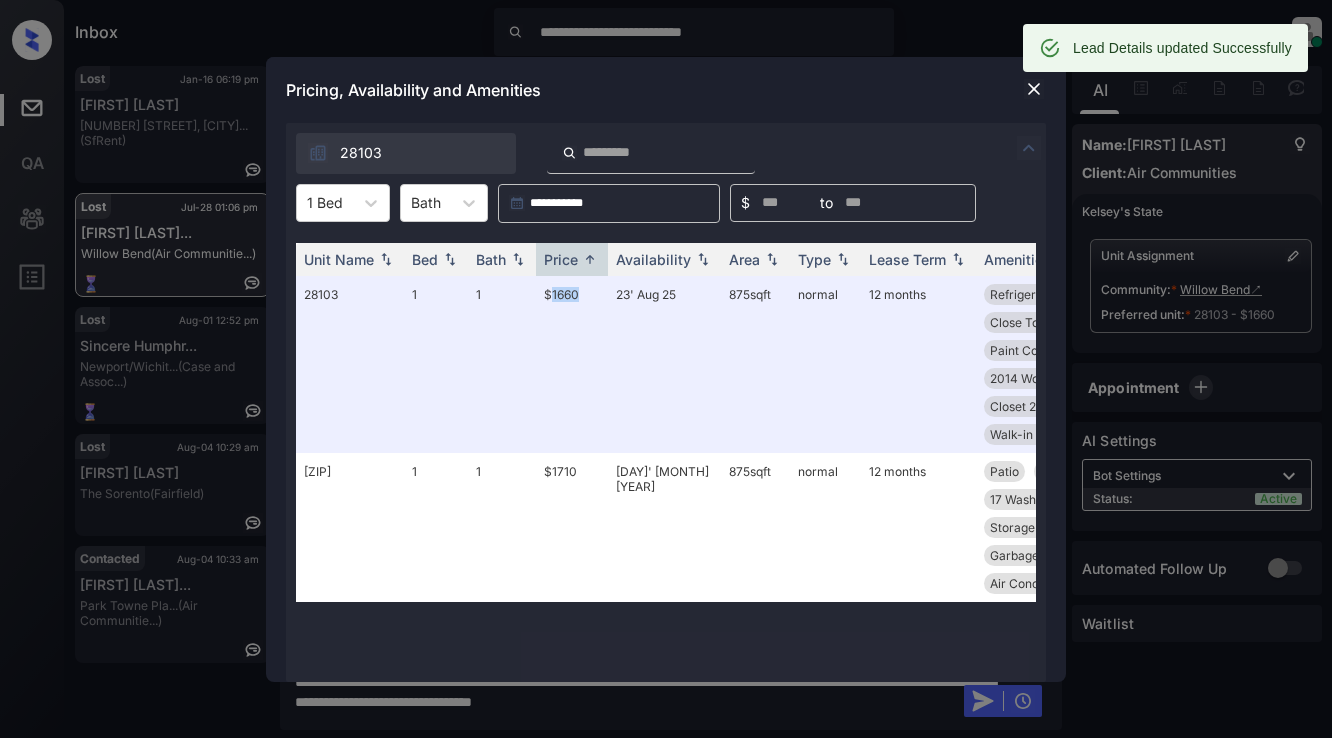 click at bounding box center [1034, 89] 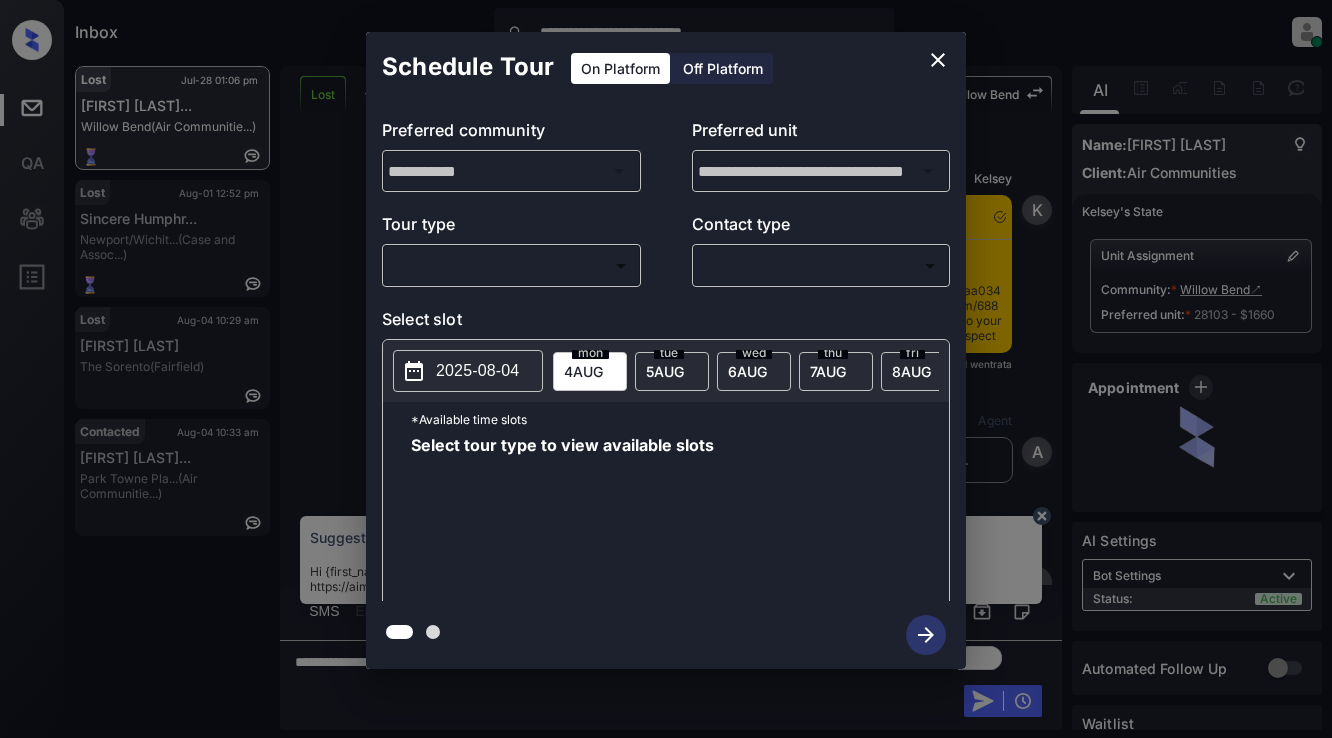 scroll, scrollTop: 0, scrollLeft: 0, axis: both 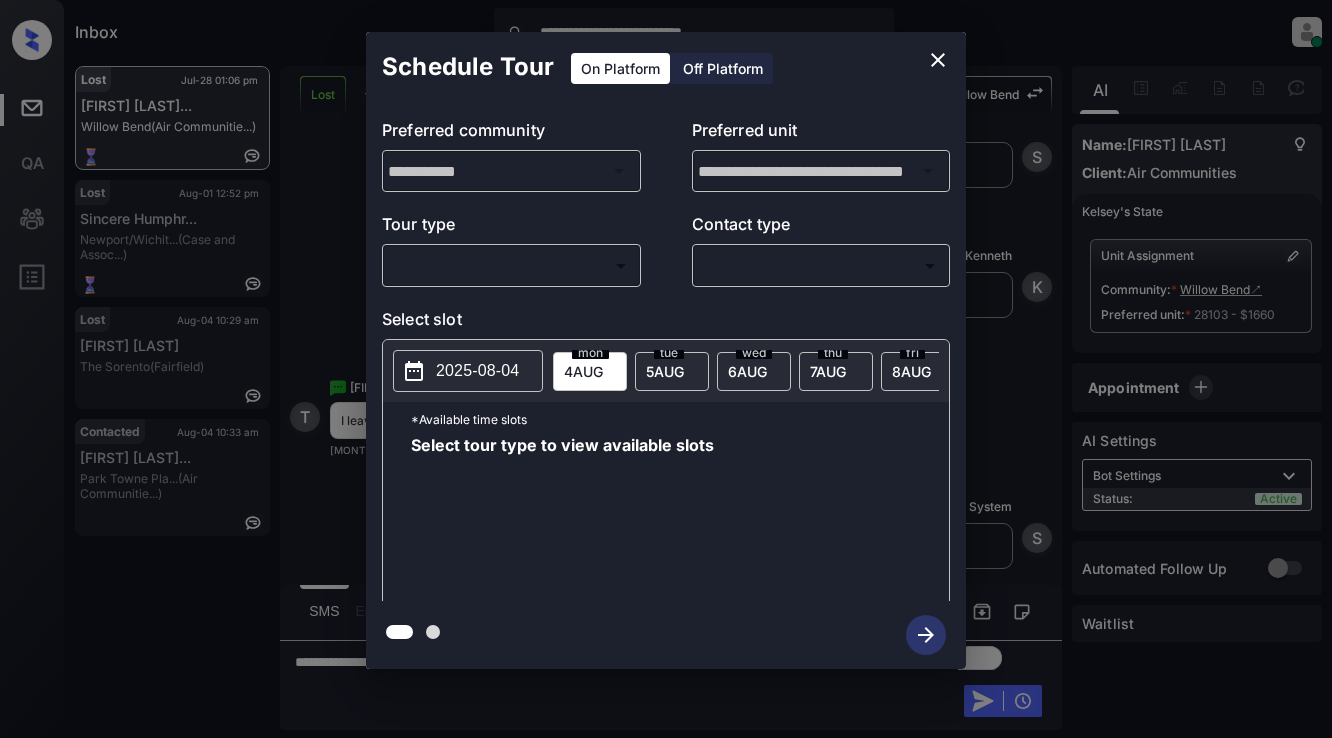 click on "**********" at bounding box center [666, 369] 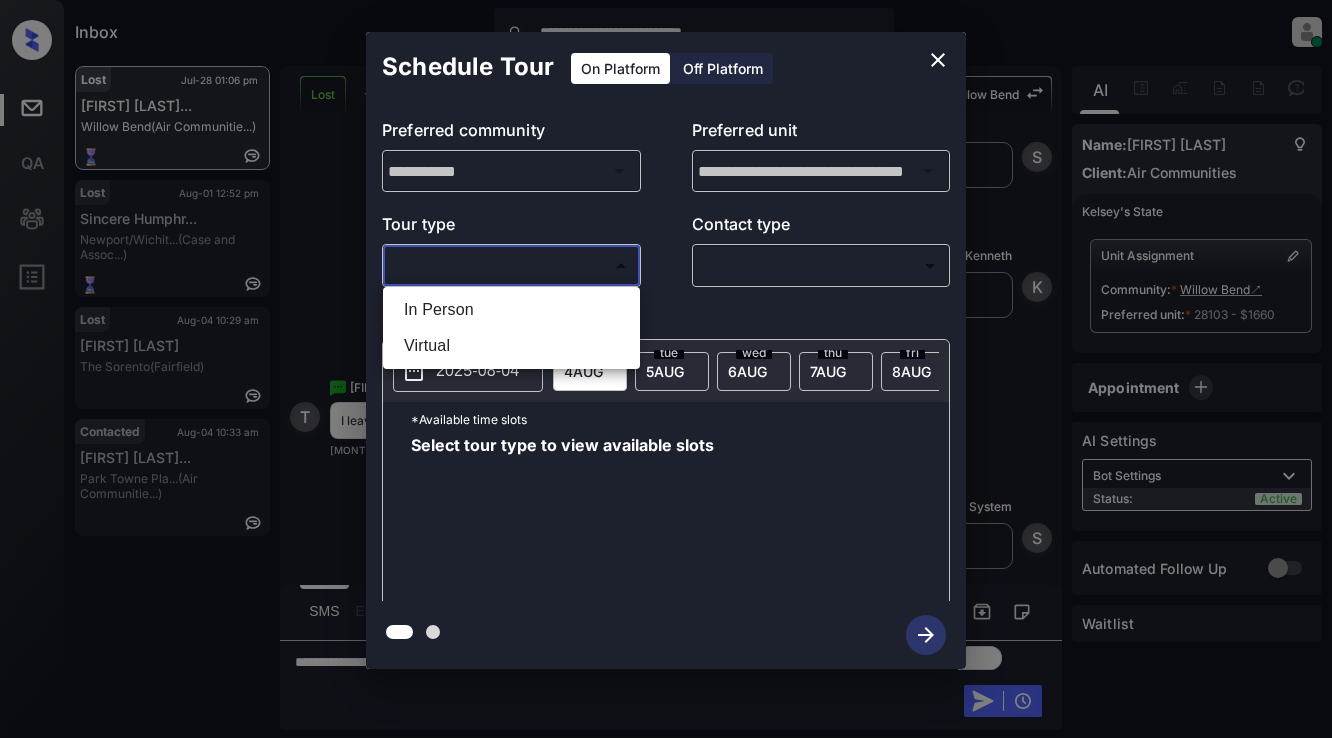 click on "In Person" at bounding box center (511, 310) 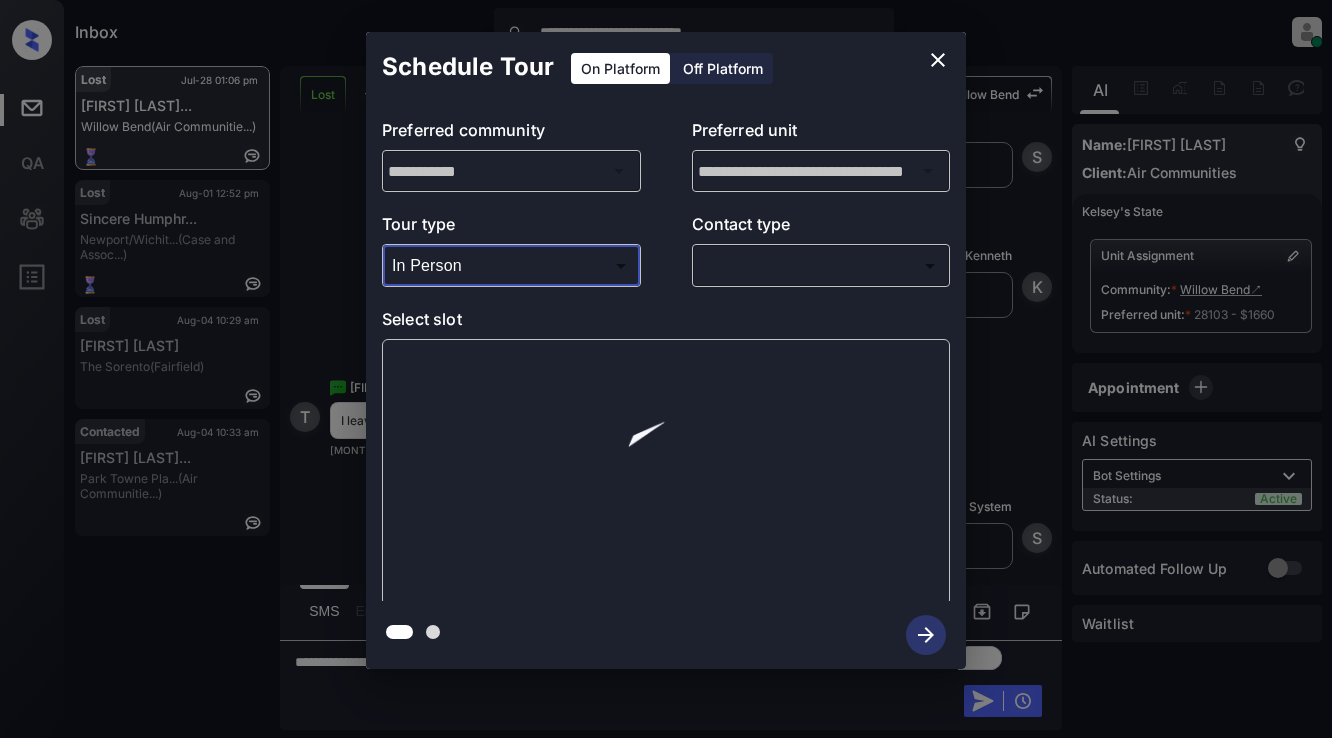click on "**********" at bounding box center (666, 369) 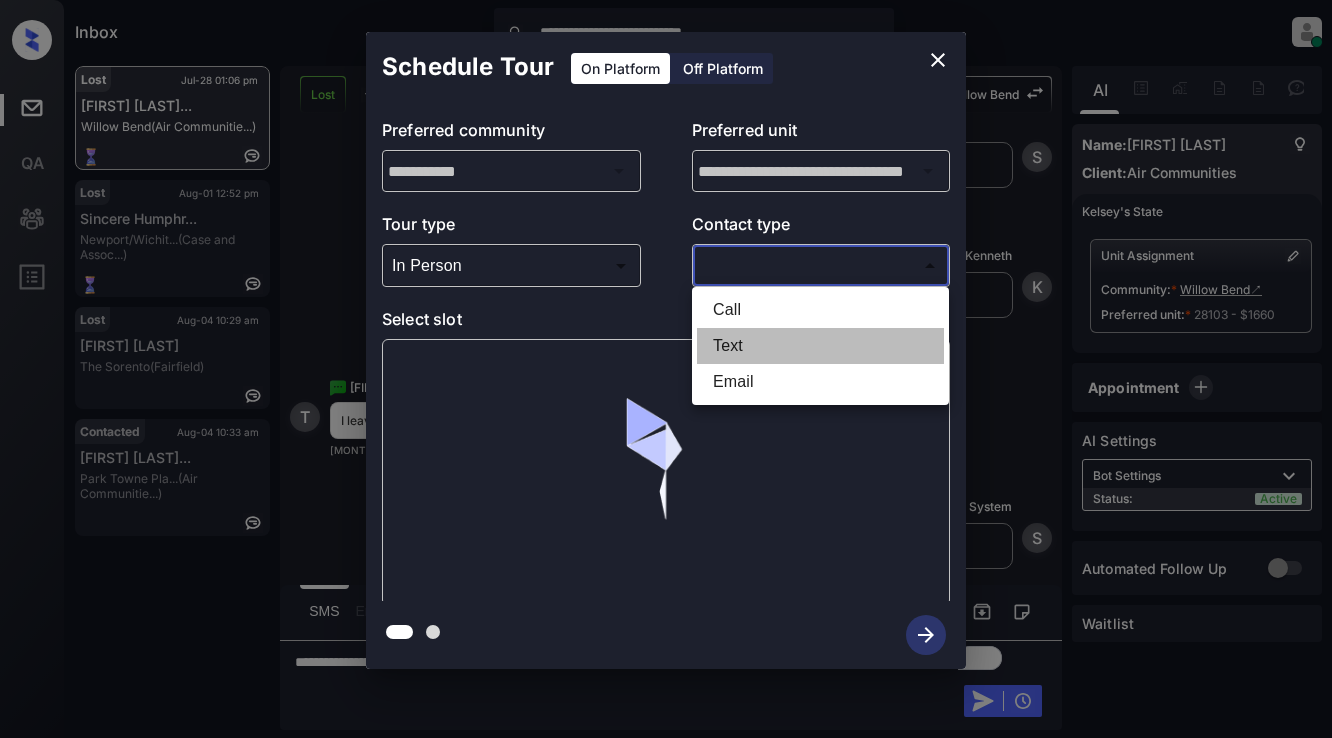 click on "Text" at bounding box center (820, 346) 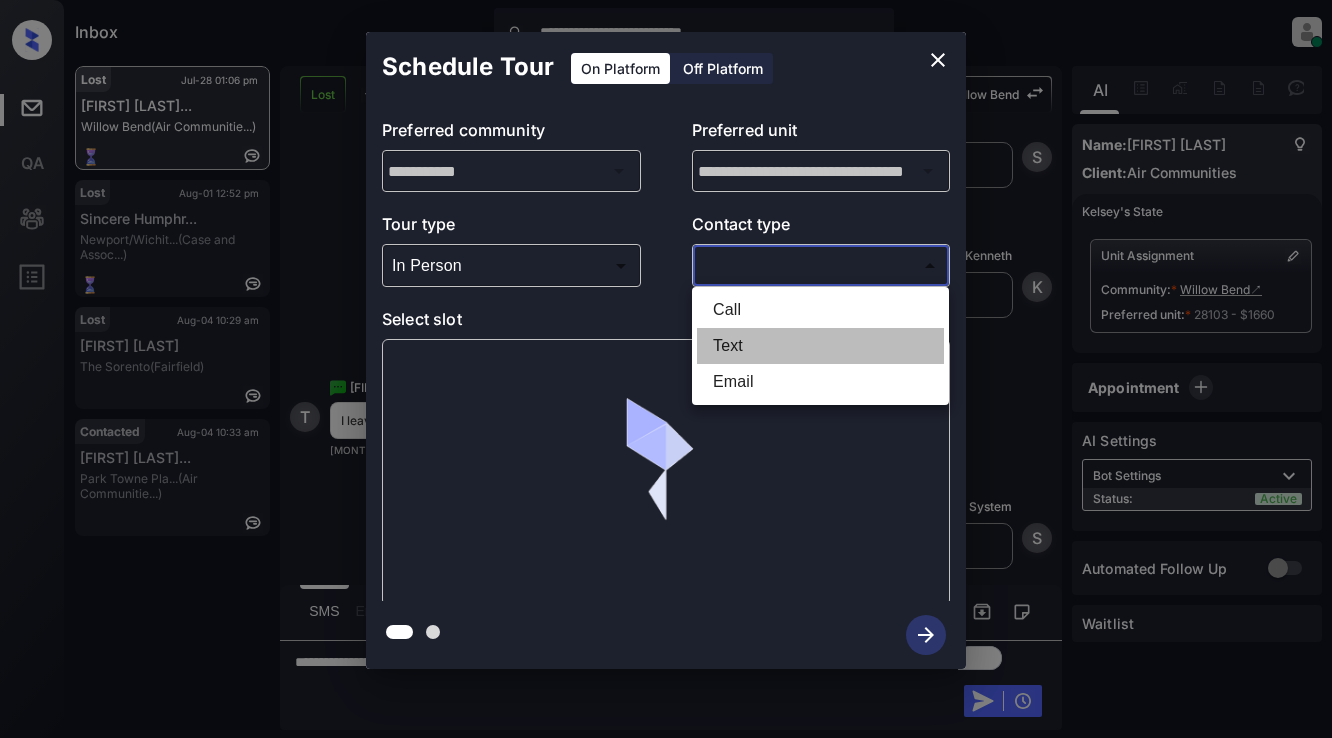 type on "****" 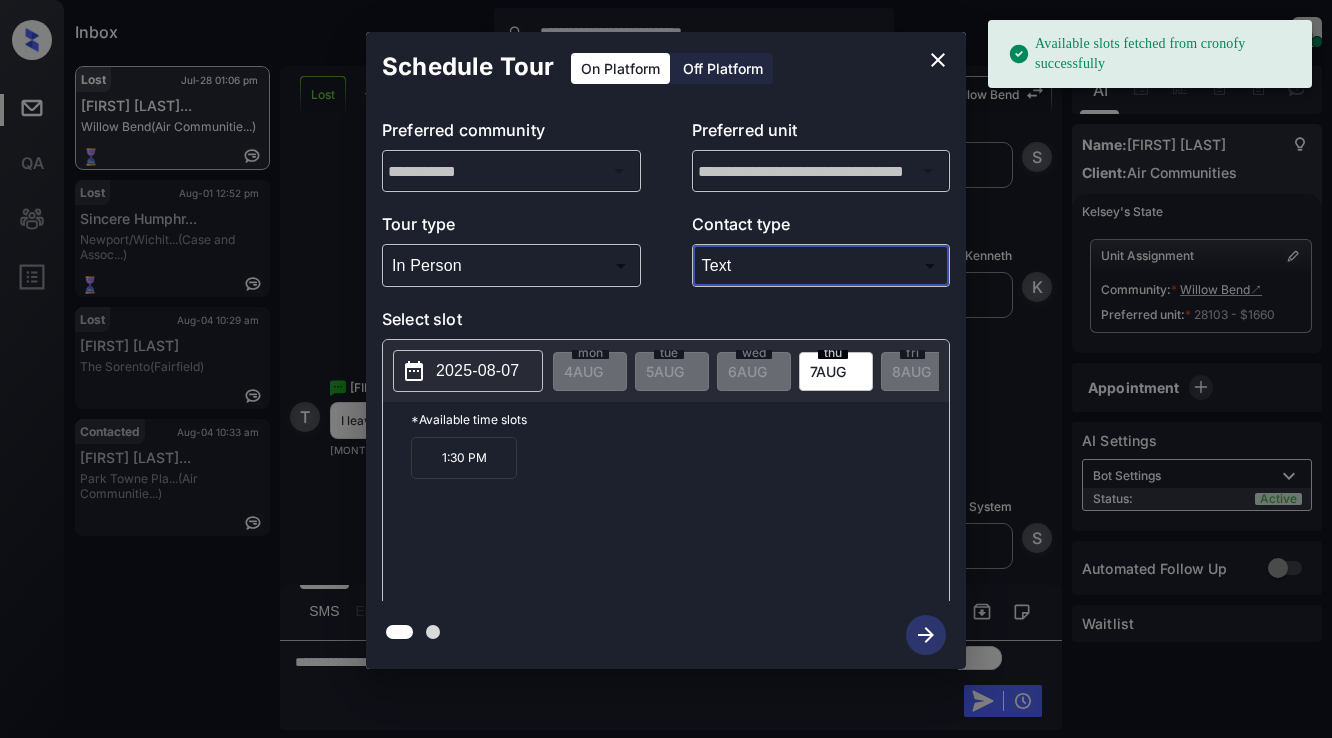 click on "2025-08-07" at bounding box center (477, 371) 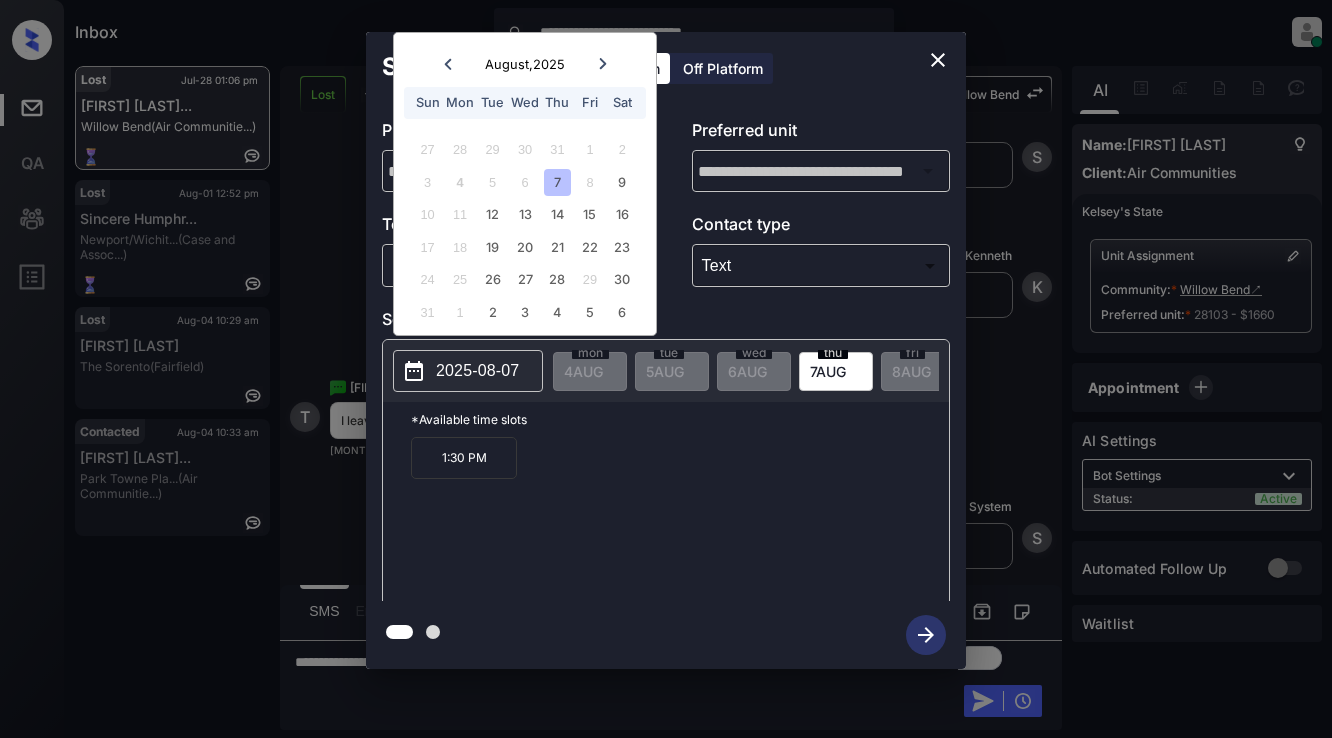click on "7" at bounding box center (557, 182) 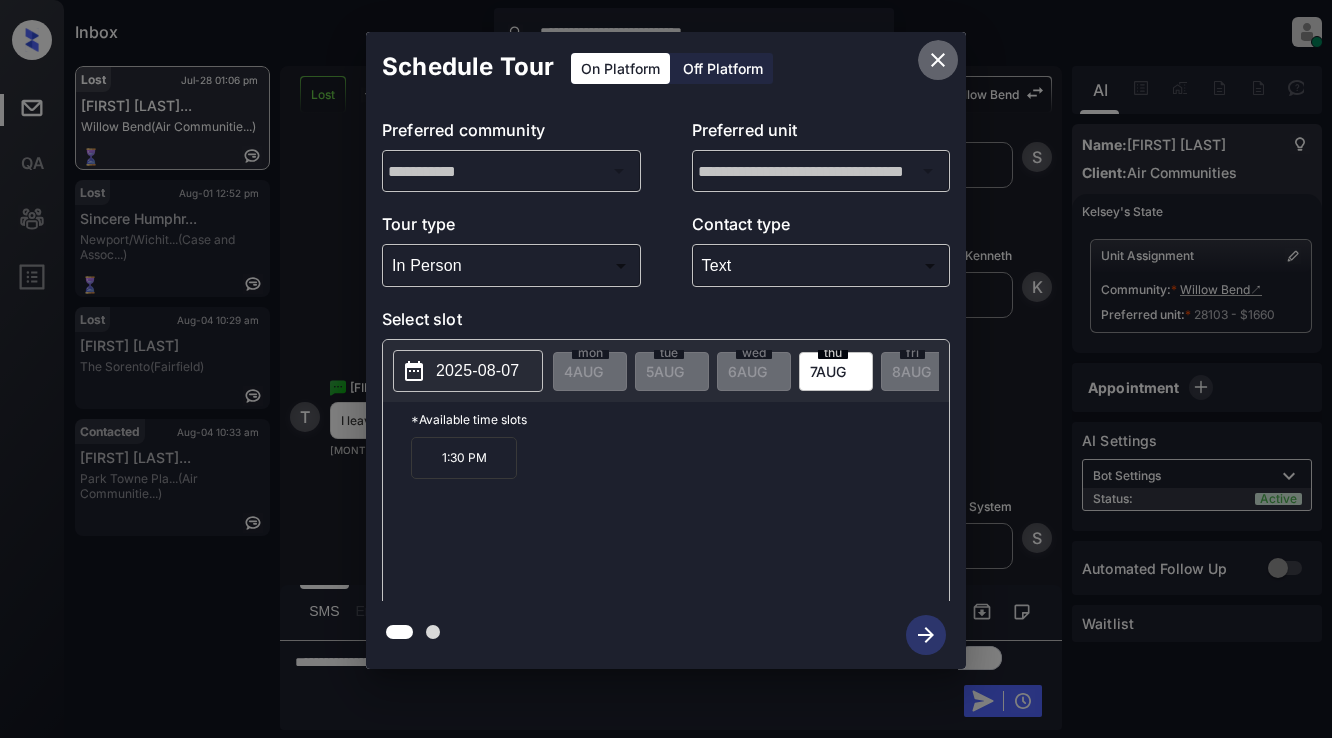 click 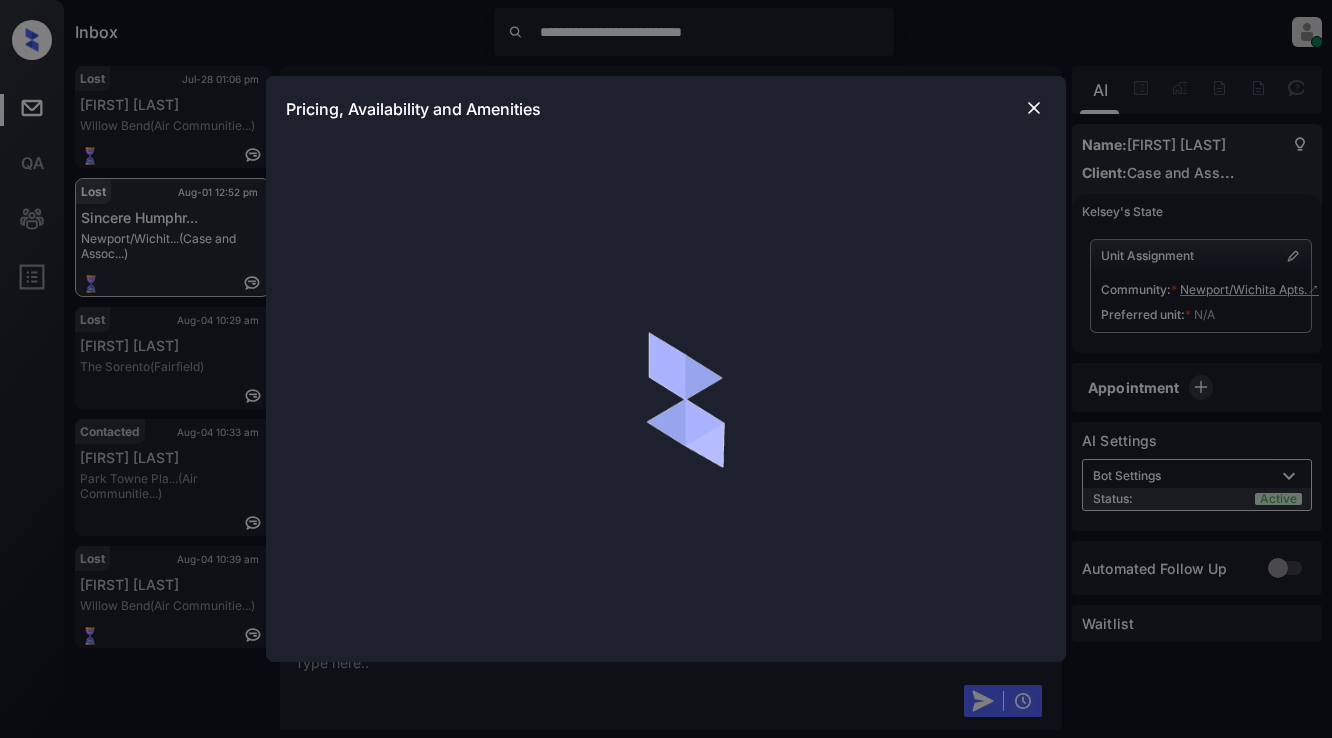 scroll, scrollTop: 0, scrollLeft: 0, axis: both 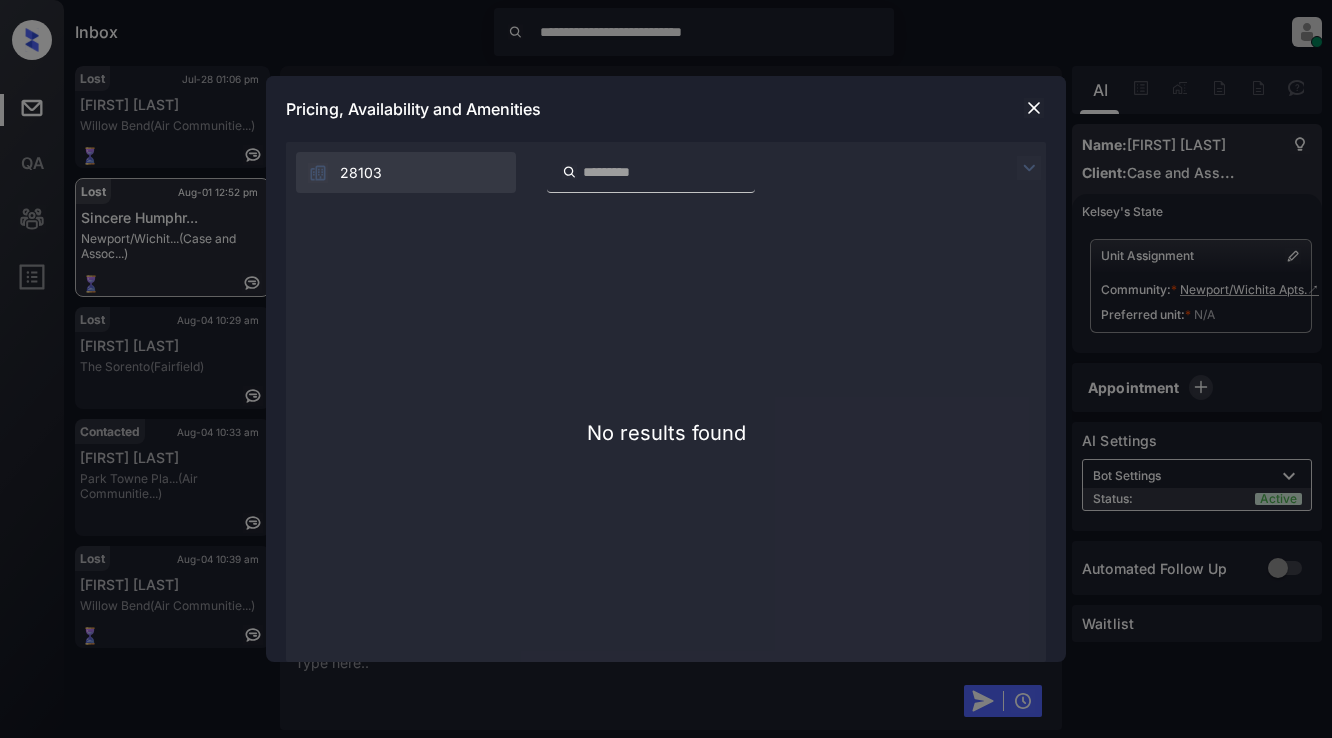 click at bounding box center (1034, 108) 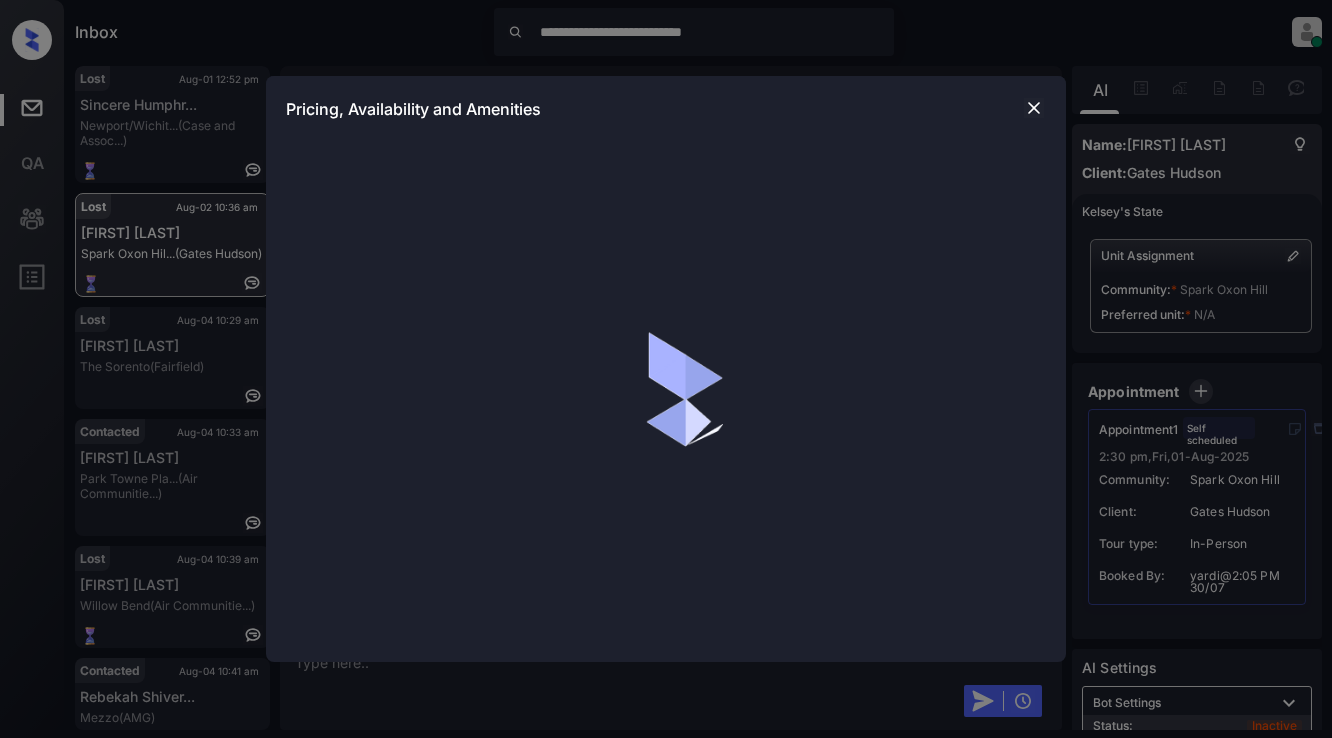 scroll, scrollTop: 0, scrollLeft: 0, axis: both 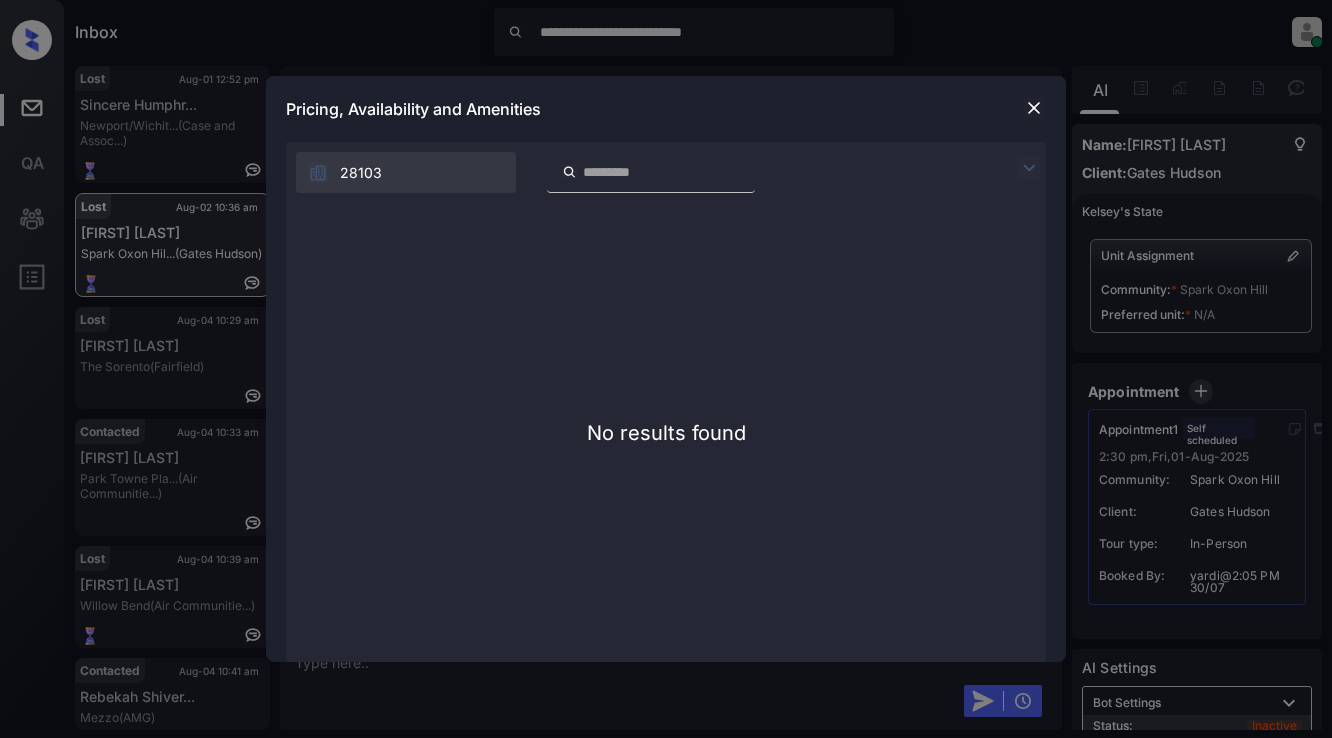 click at bounding box center (1034, 108) 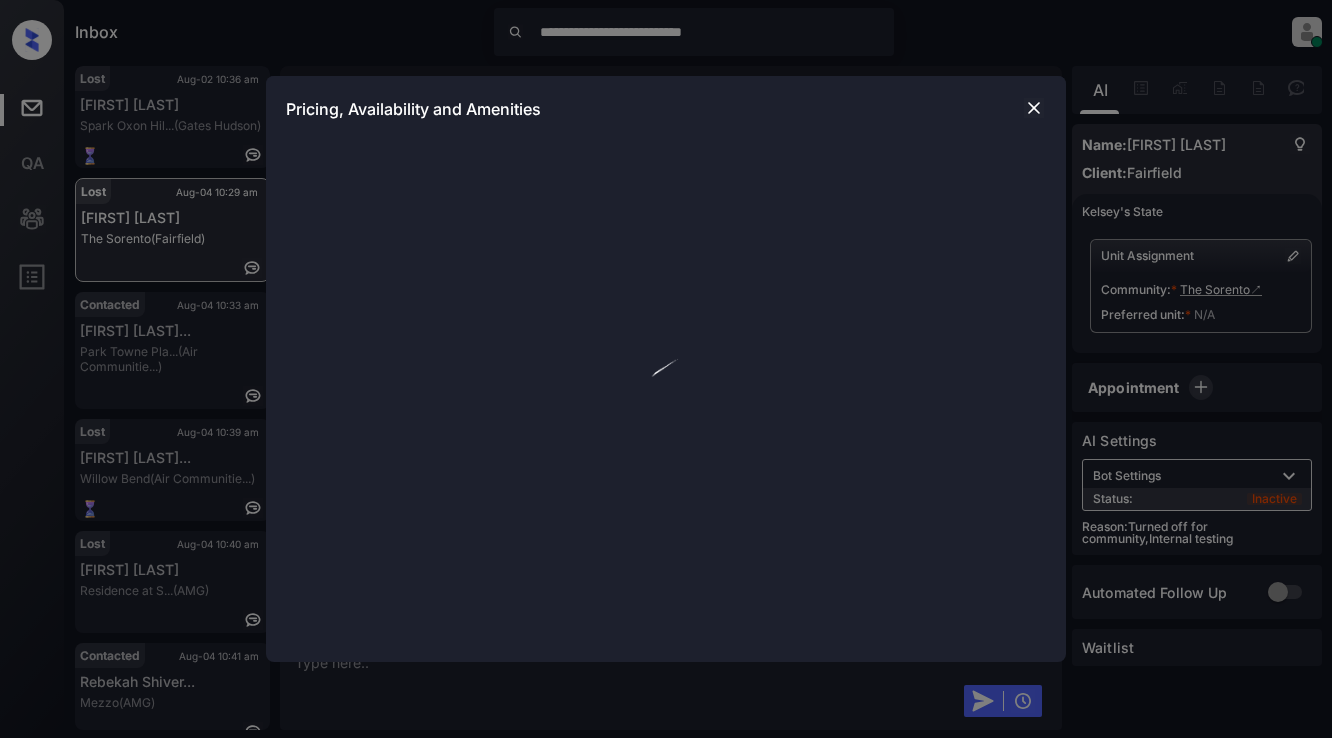 scroll, scrollTop: 0, scrollLeft: 0, axis: both 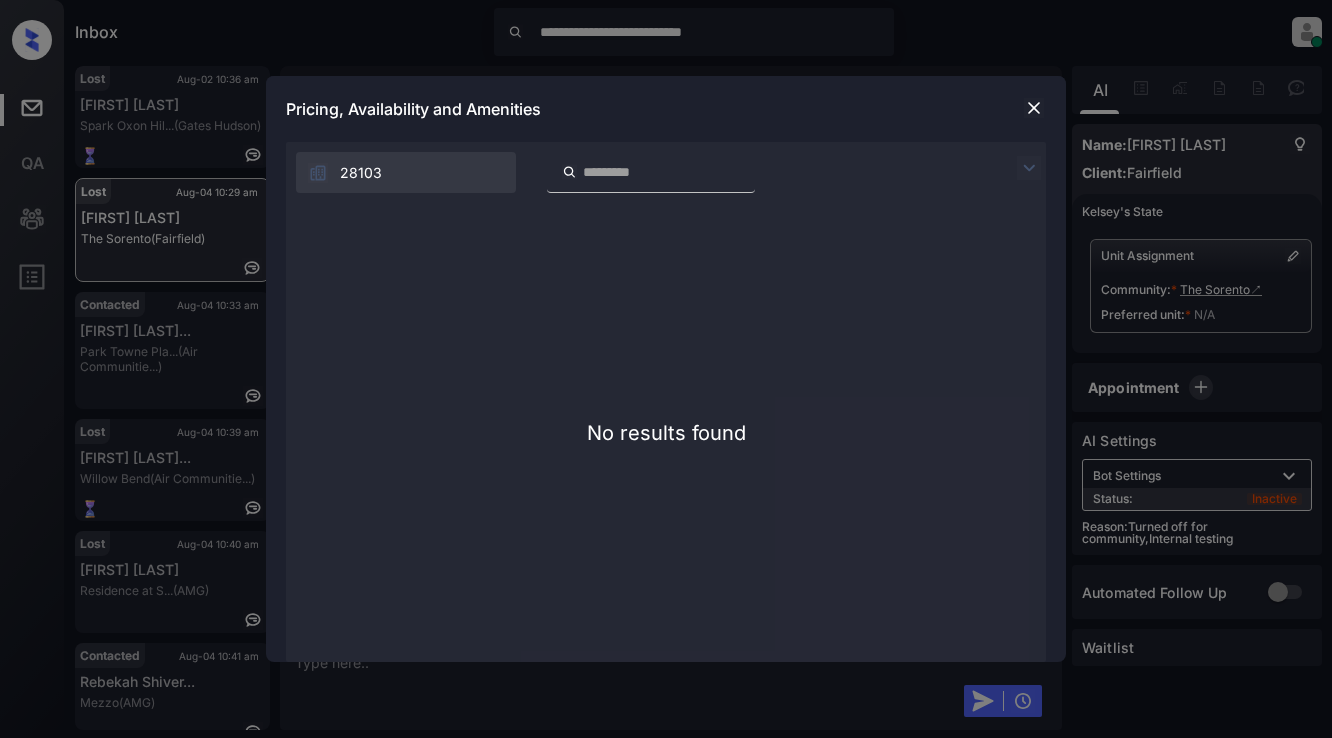 click at bounding box center [1034, 108] 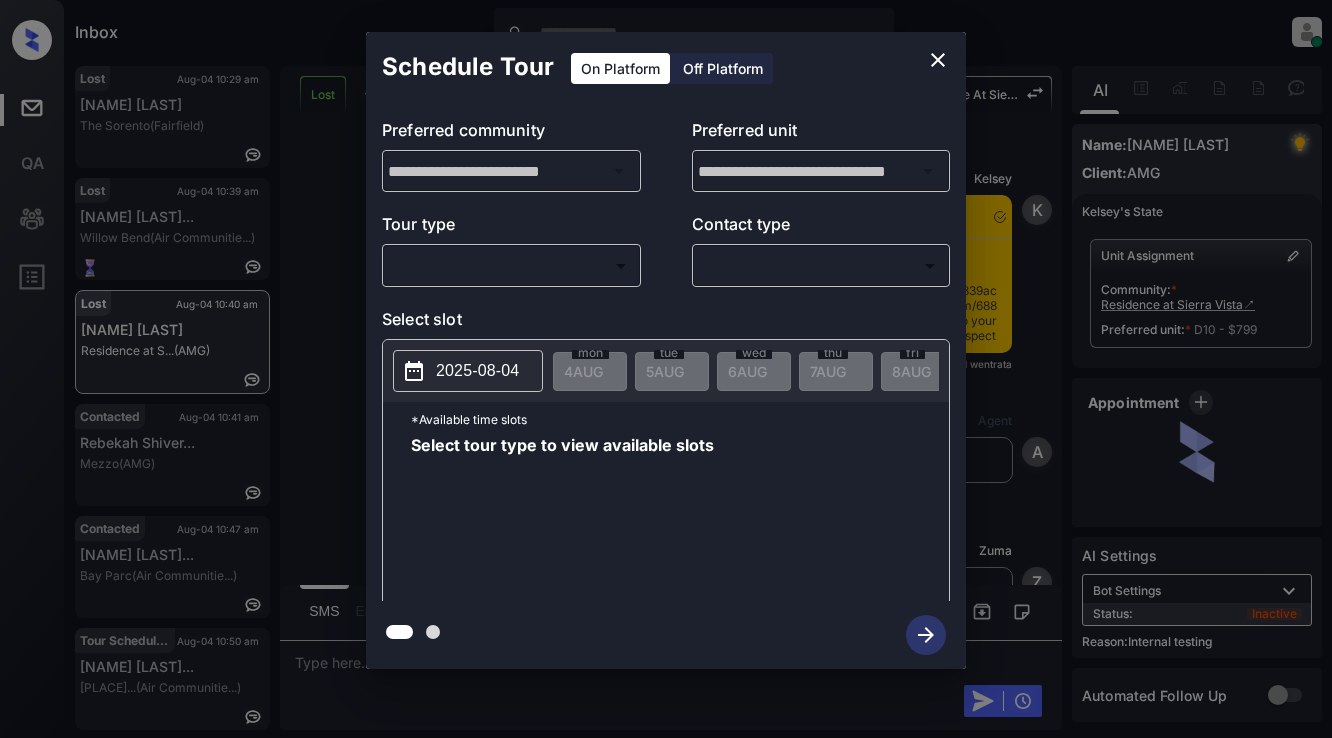 scroll, scrollTop: 0, scrollLeft: 0, axis: both 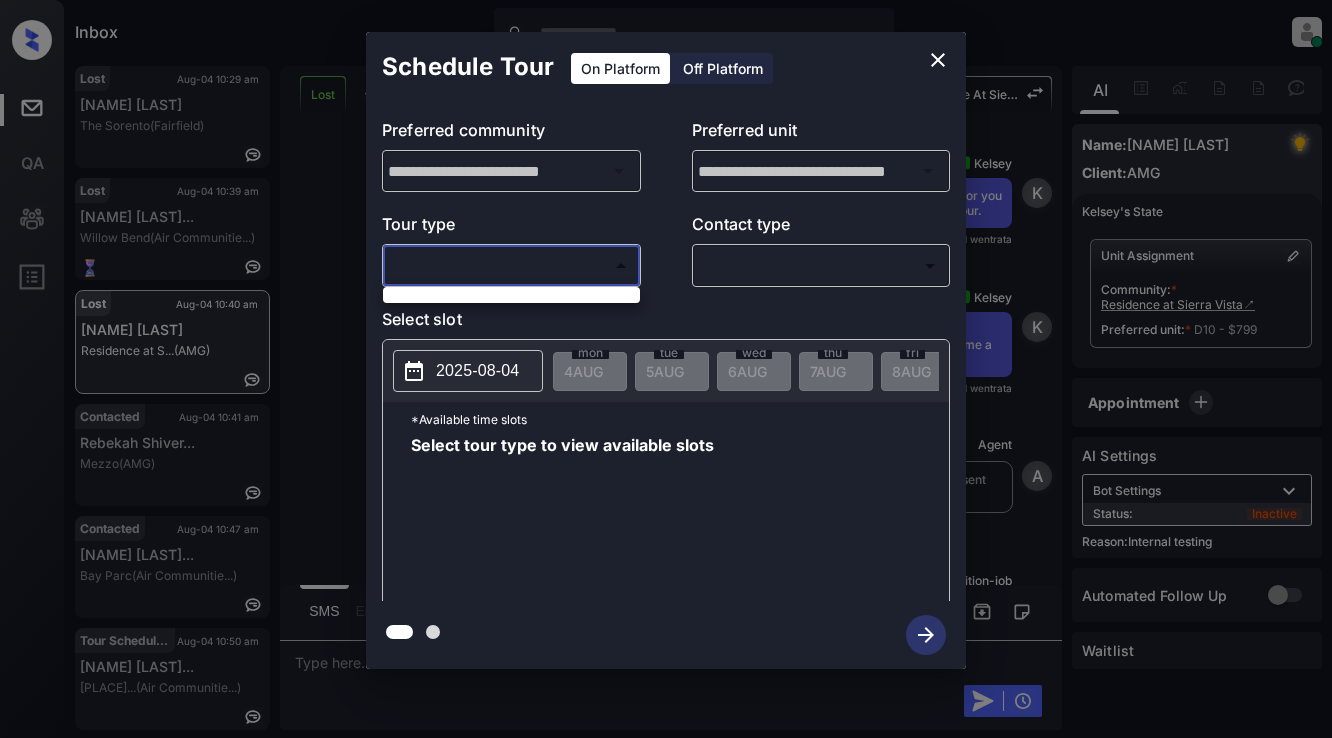 click on "Inbox Lyzzelle M. Ceralde Online Set yourself   offline Set yourself   on break Profile Switch to  light  mode Sign out Lost Aug-04 10:29 am   Maria Ramirez The Sorento  (Fairfield) Lost Aug-04 10:39 am   Taeshawn Rober... Willow Bend  (Air Communitie...) Lost Aug-04 10:40 am   Nikia Knox Residence at S...  (AMG) Contacted Aug-04 10:41 am   Rebekah Shiver... Mezzo  (AMG) Contacted Aug-04 10:47 am   Alejandra Carm... Bay Parc  (Air Communitie...) Tour Scheduled Aug-04 10:50 am   Steve Zuccarin... Eldridge Townh...  (Air Communitie...) Lost Lead Sentiment: Angry Upon sliding the acknowledgement:  Lead will move to lost stage. * ​ SMS and call option will be set to opt out. AFM will be turned off for the lead. Residence At Sierra Vista New Message Kelsey Notes Note: <a href="https://conversation.getzuma.com/688404f839ac6260e36d5025">https://conversation.getzuma.com/688404f839ac6260e36d5025</a> - Paste this link into your browser to view Kelsey’s conversation with the prospect Jul 25, 2025 03:28 pm  Sync'd w" at bounding box center (666, 369) 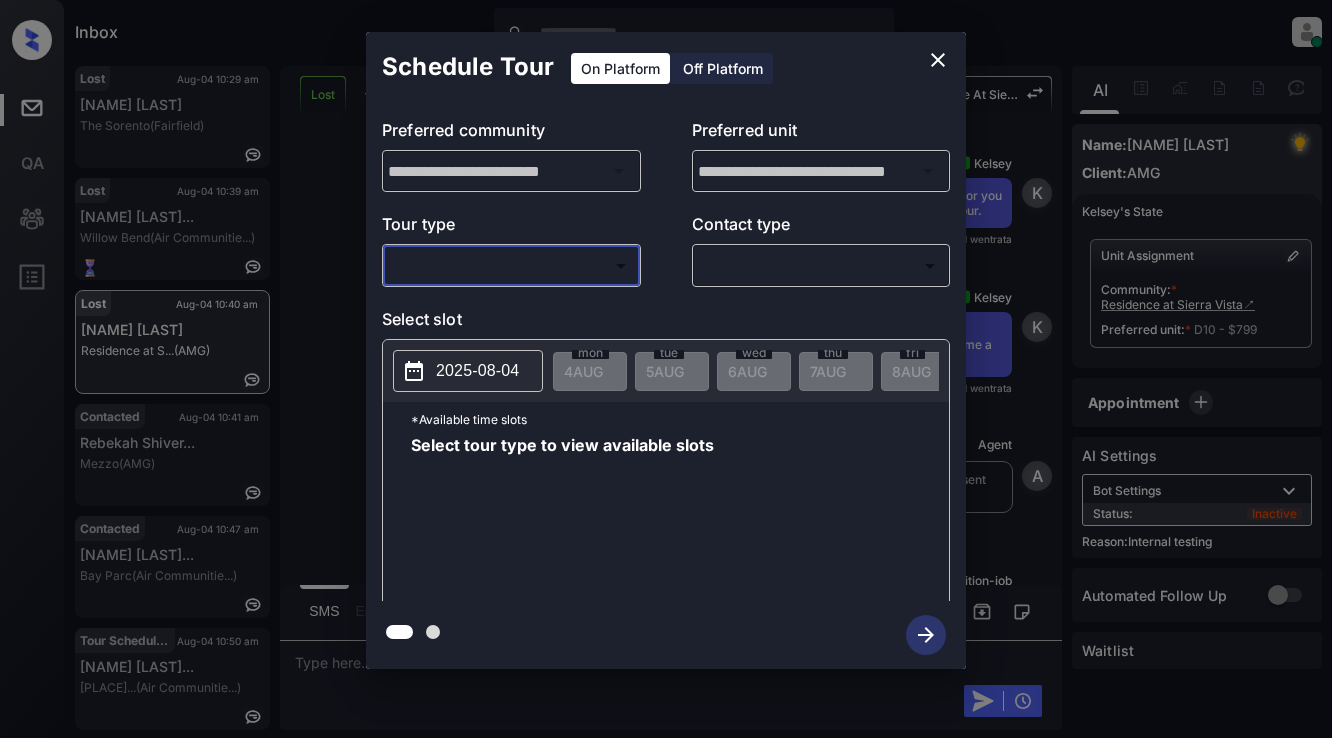 click on "Inbox Lyzzelle M. Ceralde Online Set yourself   offline Set yourself   on break Profile Switch to  light  mode Sign out Lost Aug-04 10:29 am   Maria Ramirez The Sorento  (Fairfield) Lost Aug-04 10:39 am   Taeshawn Rober... Willow Bend  (Air Communitie...) Lost Aug-04 10:40 am   Nikia Knox Residence at S...  (AMG) Contacted Aug-04 10:41 am   Rebekah Shiver... Mezzo  (AMG) Contacted Aug-04 10:47 am   Alejandra Carm... Bay Parc  (Air Communitie...) Tour Scheduled Aug-04 10:50 am   Steve Zuccarin... Eldridge Townh...  (Air Communitie...) Lost Lead Sentiment: Angry Upon sliding the acknowledgement:  Lead will move to lost stage. * ​ SMS and call option will be set to opt out. AFM will be turned off for the lead. Residence At Sierra Vista New Message Kelsey Notes Note: <a href="https://conversation.getzuma.com/688404f839ac6260e36d5025">https://conversation.getzuma.com/688404f839ac6260e36d5025</a> - Paste this link into your browser to view Kelsey’s conversation with the prospect Jul 25, 2025 03:28 pm  Sync'd w" at bounding box center [666, 369] 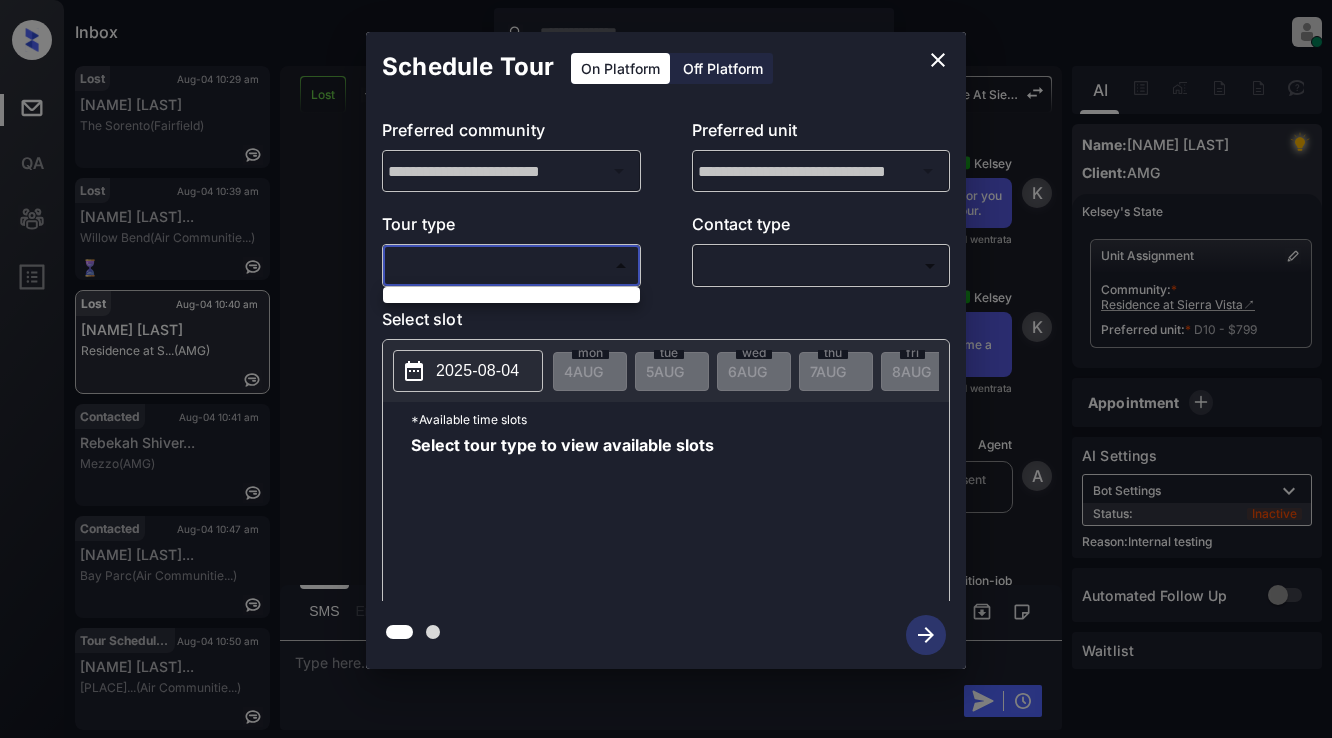 click at bounding box center (666, 369) 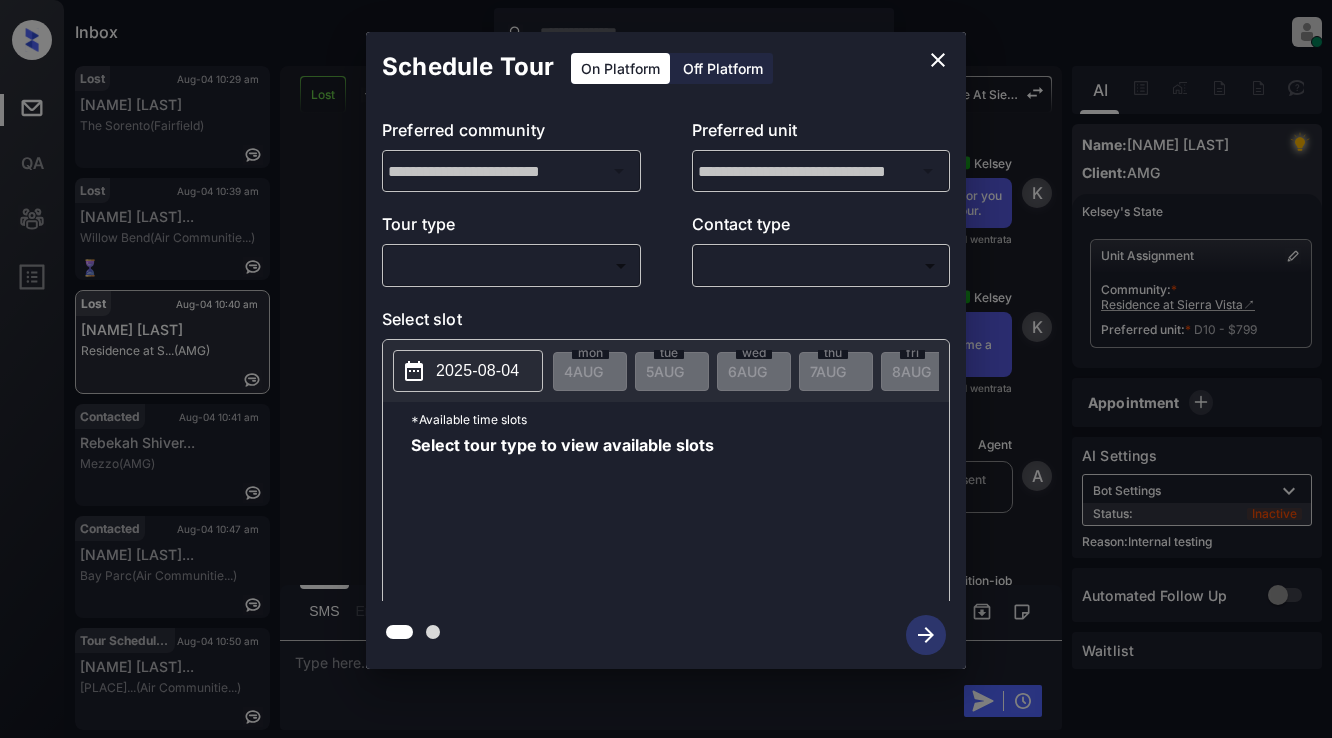 click on "Inbox Lyzzelle M. Ceralde Online Set yourself   offline Set yourself   on break Profile Switch to  light  mode Sign out Lost Aug-04 10:29 am   Maria Ramirez The Sorento  (Fairfield) Lost Aug-04 10:39 am   Taeshawn Rober... Willow Bend  (Air Communitie...) Lost Aug-04 10:40 am   Nikia Knox Residence at S...  (AMG) Contacted Aug-04 10:41 am   Rebekah Shiver... Mezzo  (AMG) Contacted Aug-04 10:47 am   Alejandra Carm... Bay Parc  (Air Communitie...) Tour Scheduled Aug-04 10:50 am   Steve Zuccarin... Eldridge Townh...  (Air Communitie...) Lost Lead Sentiment: Angry Upon sliding the acknowledgement:  Lead will move to lost stage. * ​ SMS and call option will be set to opt out. AFM will be turned off for the lead. Residence At Sierra Vista New Message Kelsey Notes Note: <a href="https://conversation.getzuma.com/688404f839ac6260e36d5025">https://conversation.getzuma.com/688404f839ac6260e36d5025</a> - Paste this link into your browser to view Kelsey’s conversation with the prospect Jul 25, 2025 03:28 pm  Sync'd w" at bounding box center (666, 369) 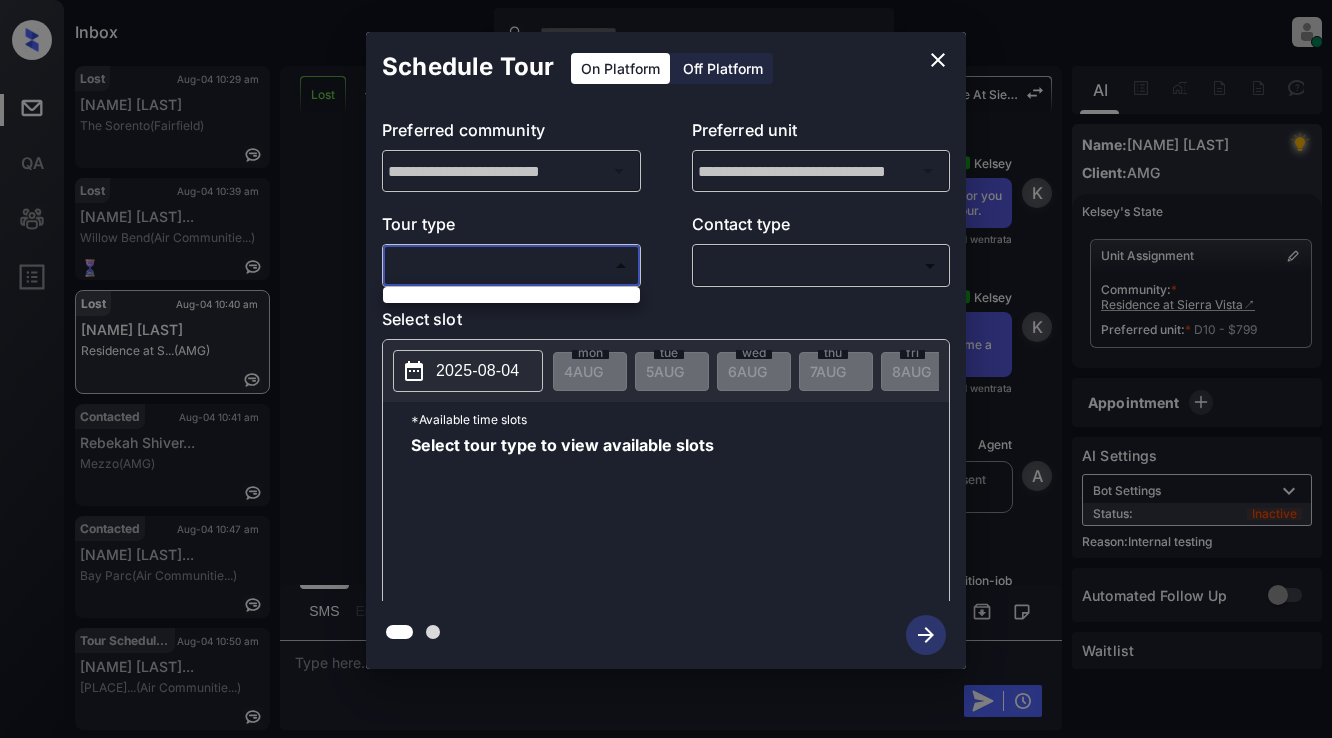 click at bounding box center [666, 369] 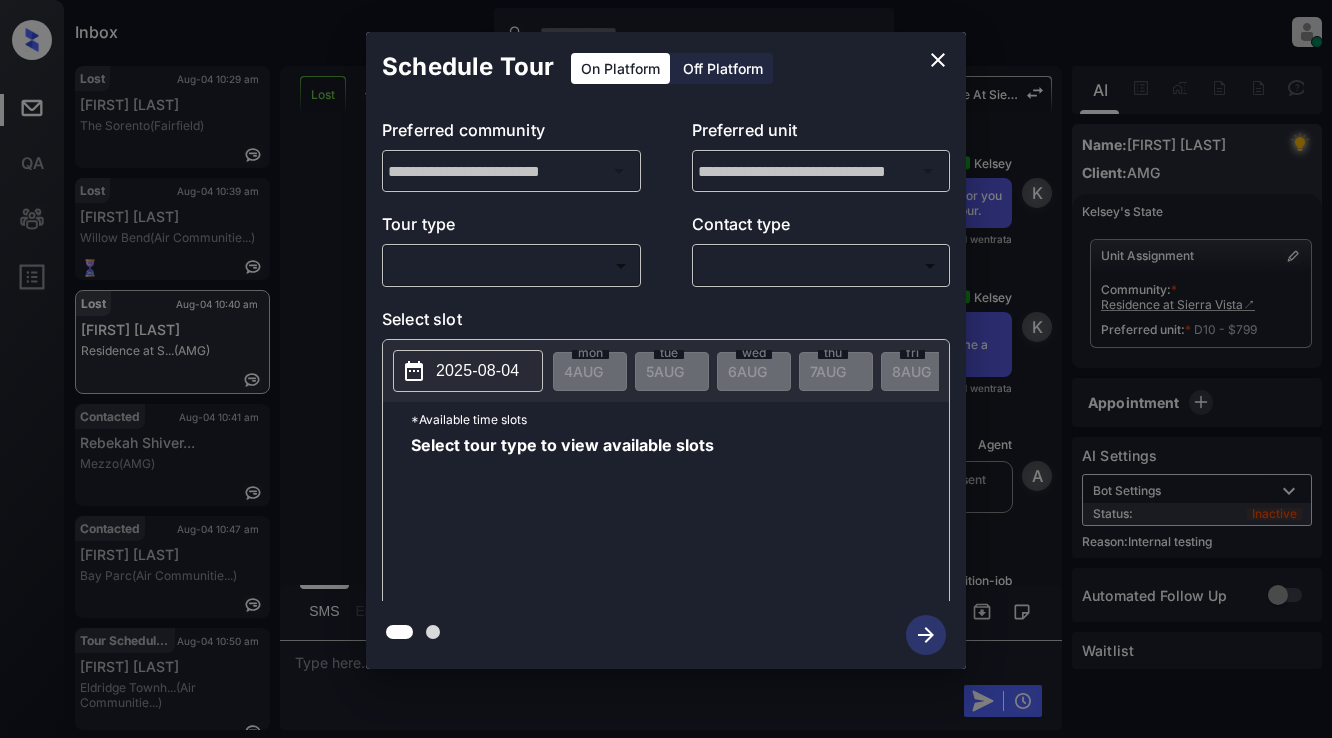 click on "**********" 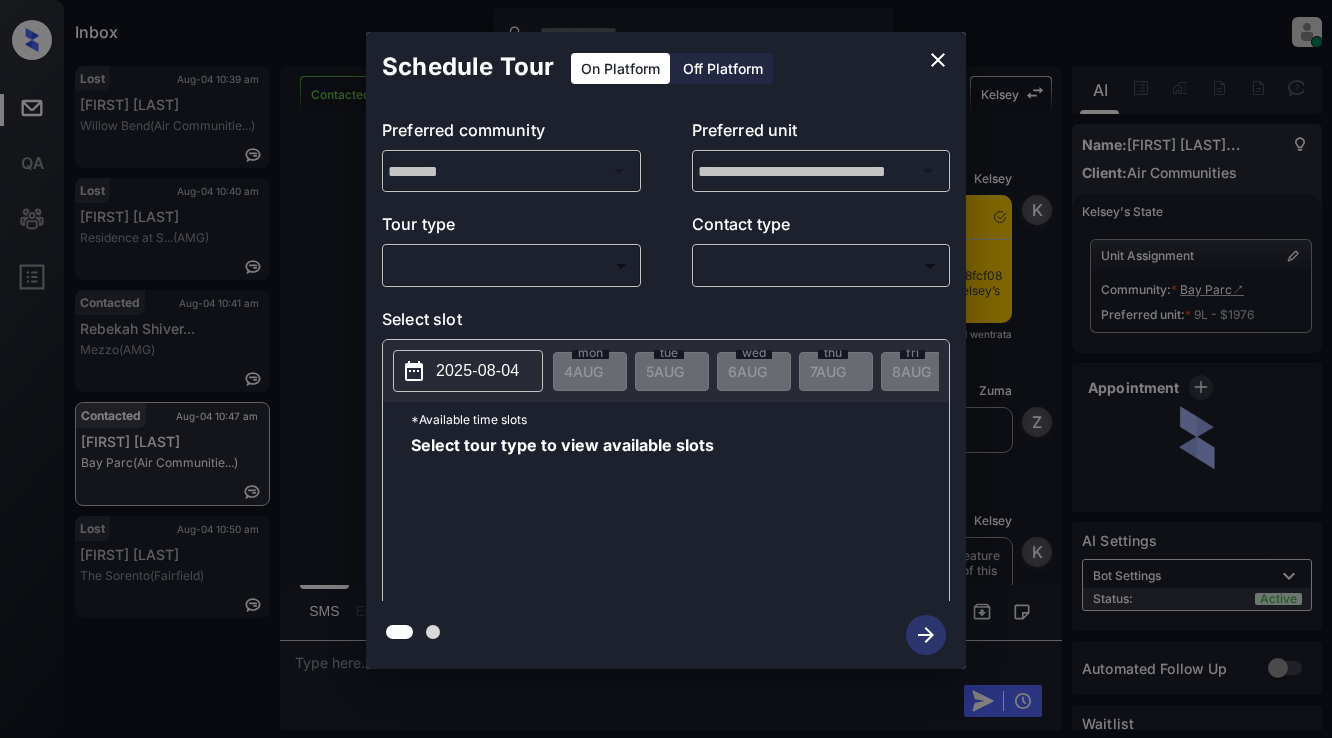 scroll, scrollTop: 0, scrollLeft: 0, axis: both 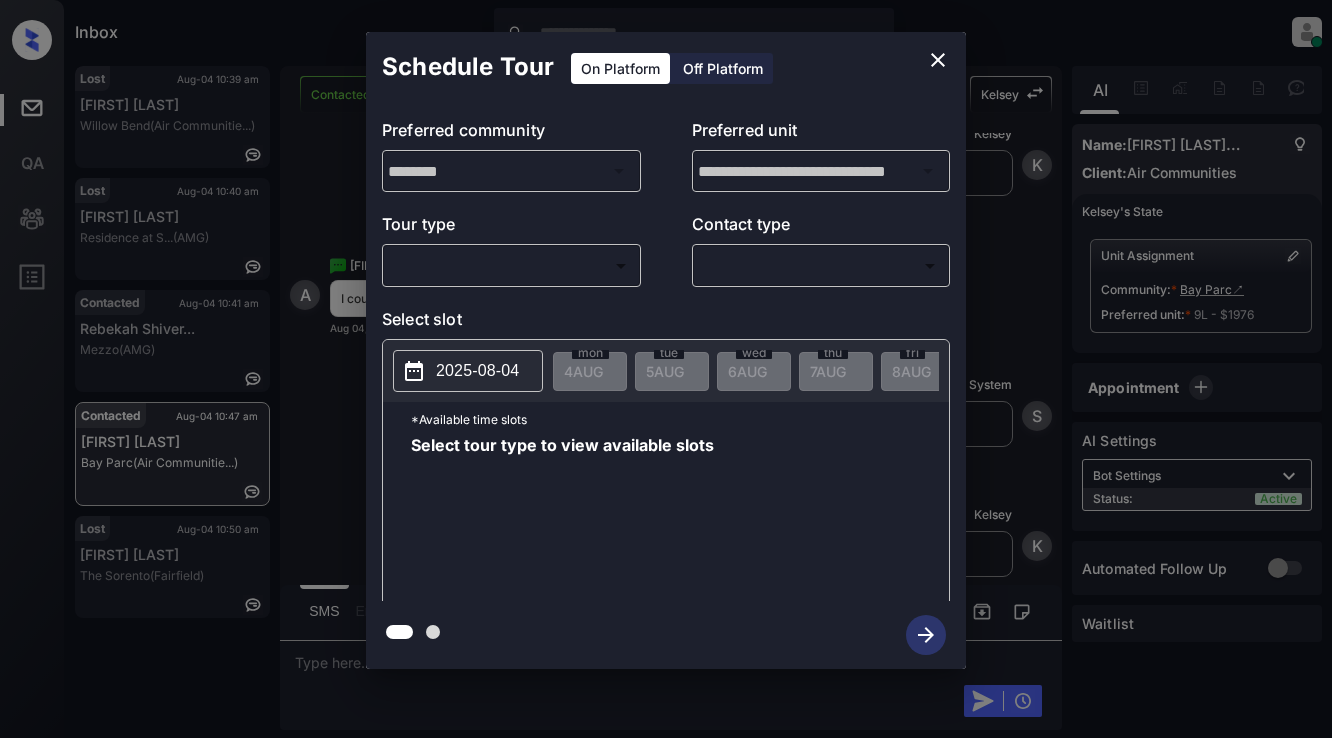 click on "Inbox Lyzzelle M. Ceralde Online Set yourself   offline Set yourself   on break Profile Switch to  light  mode Sign out Lost Aug-04 10:39 am   Taeshawn Rober... Willow Bend  (Air Communitie...) Lost Aug-04 10:40 am   Nikia Knox Residence at S...  (AMG) Contacted Aug-04 10:41 am   Rebekah Shiver... Mezzo  (AMG) Contacted Aug-04 10:47 am   Alejandra Carm... Bay Parc  (Air Communitie...) Lost Aug-04 10:50 am   Maria Ramirez The Sorento  (Fairfield) Contacted Lost Lead Sentiment: Angry Upon sliding the acknowledgement:  Lead will move to lost stage. * ​ SMS and call option will be set to opt out. AFM will be turned off for the lead. Kelsey New Message Kelsey Notes Note: <a href="https://conversation.getzuma.com/6890f11444e4a8fcf08b6d24">https://conversation.getzuma.com/6890f11444e4a8fcf08b6d24</a> - Paste this link into your browser to view Kelsey’s conversation with the prospect Aug 04, 2025 10:42 am  Sync'd w  entrata K New Message Zuma Lead transferred to leasing agent: kelsey Aug 04, 2025 10:42 am Z K A A" at bounding box center (666, 369) 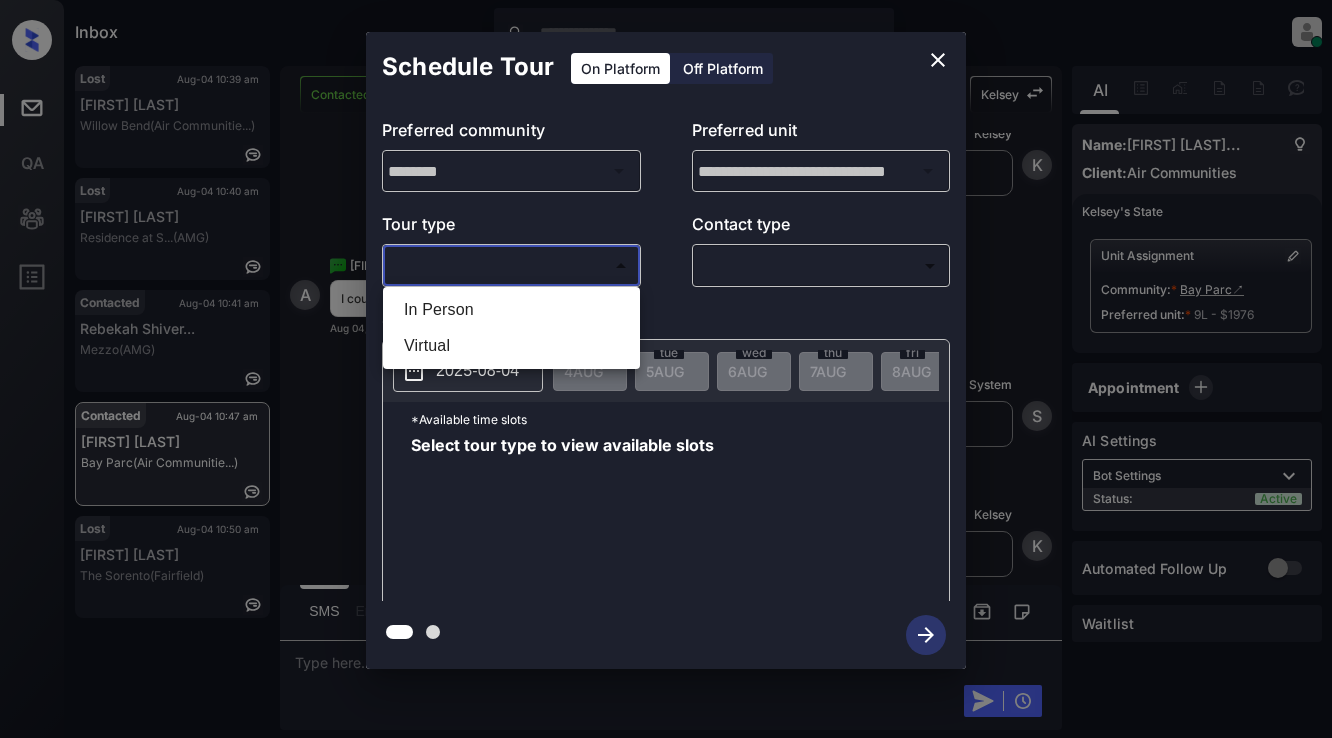 click on "In Person" at bounding box center (511, 310) 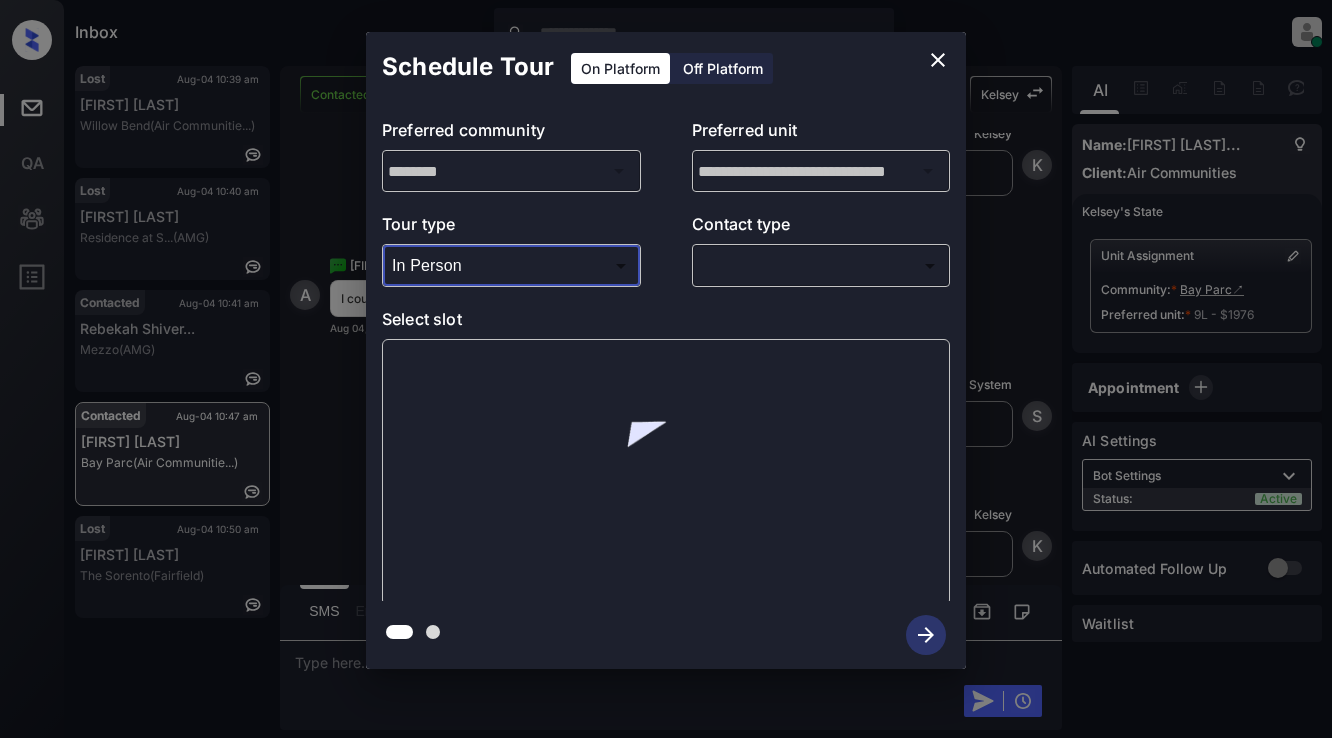 click on "Inbox Lyzzelle M. Ceralde Online Set yourself   offline Set yourself   on break Profile Switch to  light  mode Sign out Lost Aug-04 10:39 am   Taeshawn Rober... Willow Bend  (Air Communitie...) Lost Aug-04 10:40 am   Nikia Knox Residence at S...  (AMG) Contacted Aug-04 10:41 am   Rebekah Shiver... Mezzo  (AMG) Contacted Aug-04 10:47 am   Alejandra Carm... Bay Parc  (Air Communitie...) Lost Aug-04 10:50 am   Maria Ramirez The Sorento  (Fairfield) Contacted Lost Lead Sentiment: Angry Upon sliding the acknowledgement:  Lead will move to lost stage. * ​ SMS and call option will be set to opt out. AFM will be turned off for the lead. Kelsey New Message Kelsey Notes Note: <a href="https://conversation.getzuma.com/6890f11444e4a8fcf08b6d24">https://conversation.getzuma.com/6890f11444e4a8fcf08b6d24</a> - Paste this link into your browser to view Kelsey’s conversation with the prospect Aug 04, 2025 10:42 am  Sync'd w  entrata K New Message Zuma Lead transferred to leasing agent: kelsey Aug 04, 2025 10:42 am Z K A A" at bounding box center [666, 369] 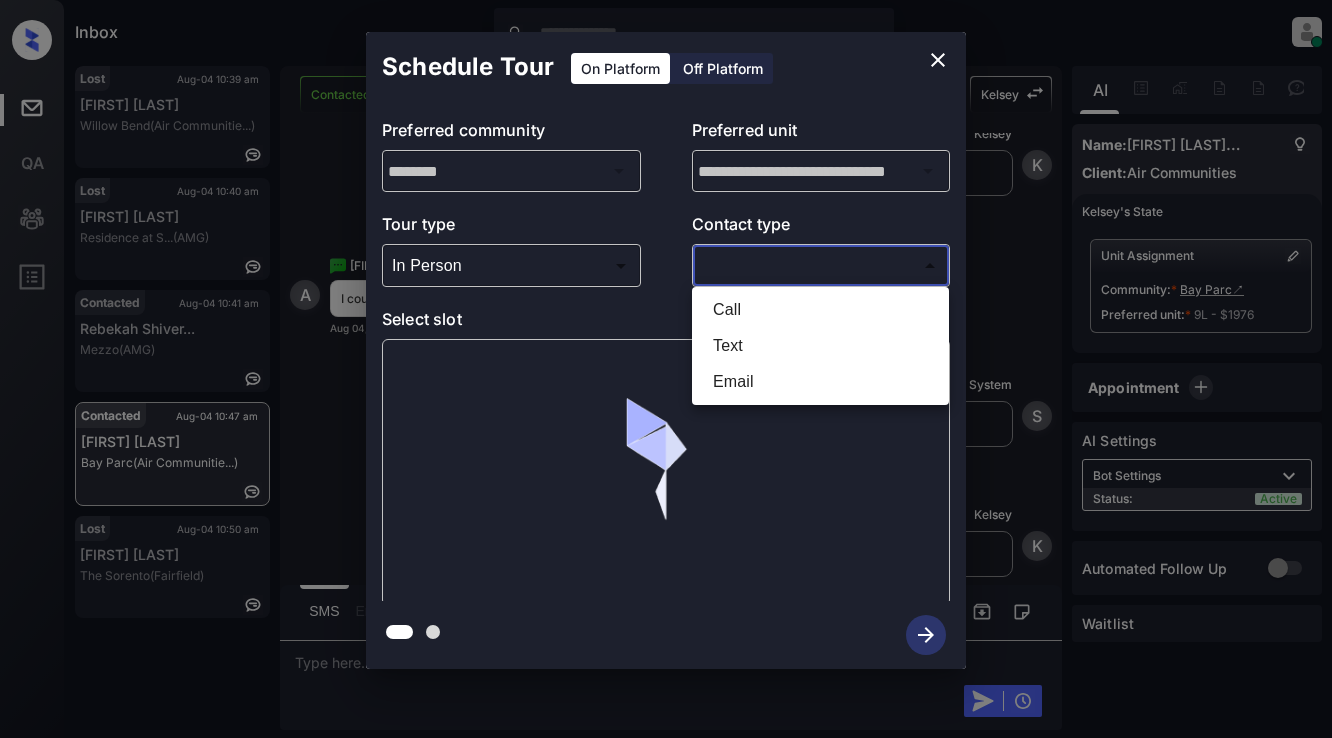 click on "Text" at bounding box center [820, 346] 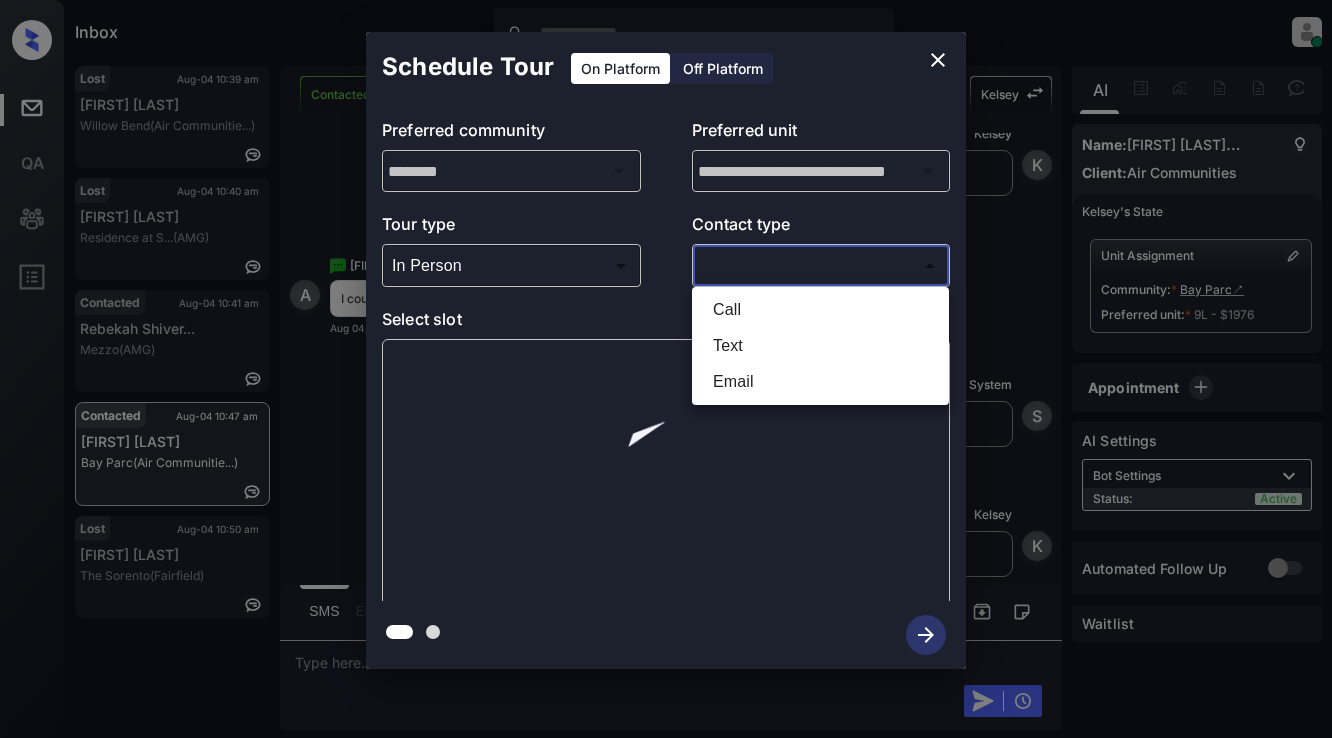 type on "****" 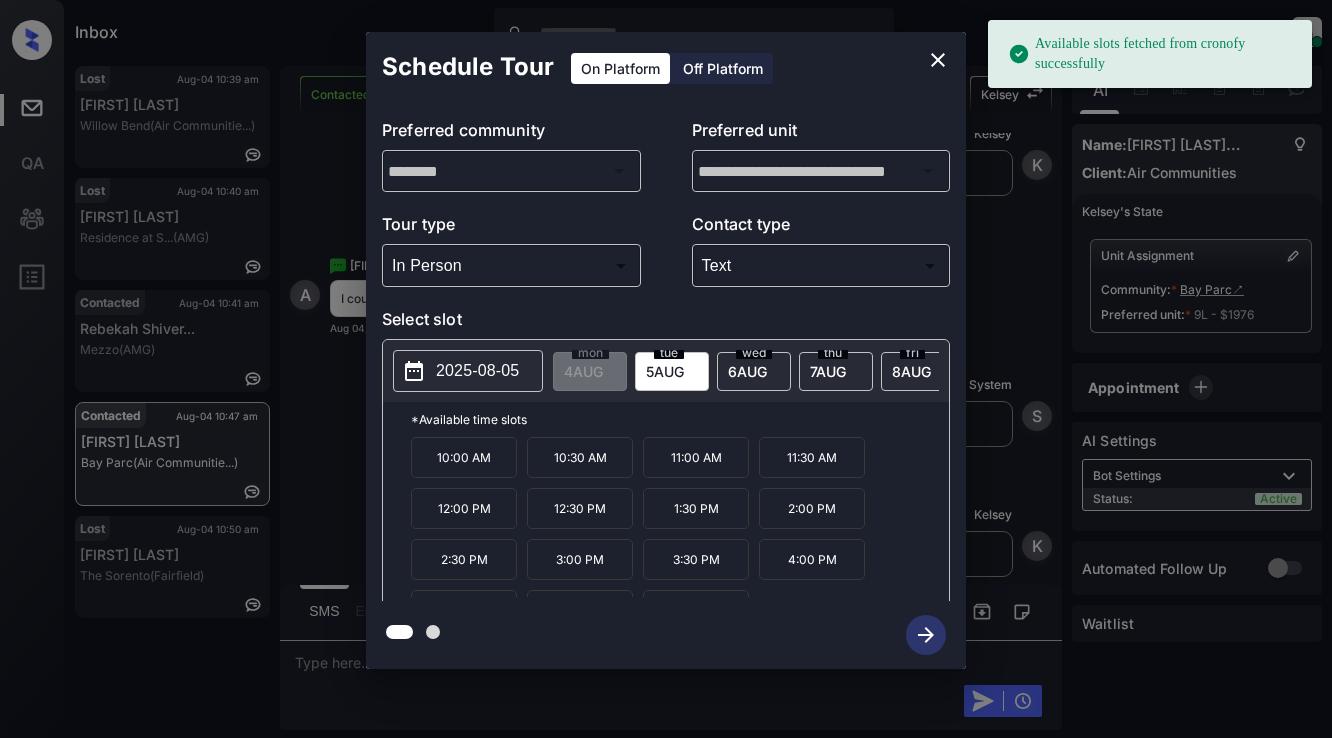 click on "2025-08-05" at bounding box center [477, 371] 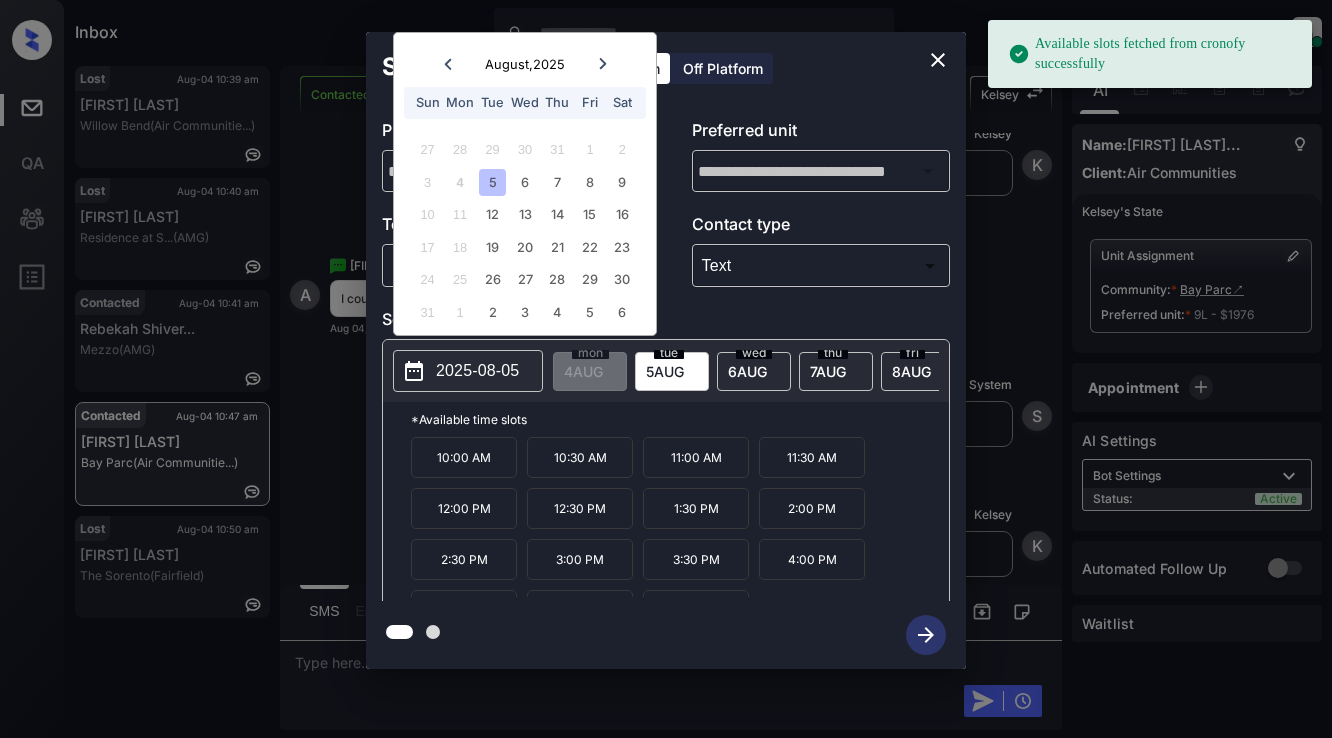 click on "5" at bounding box center [492, 182] 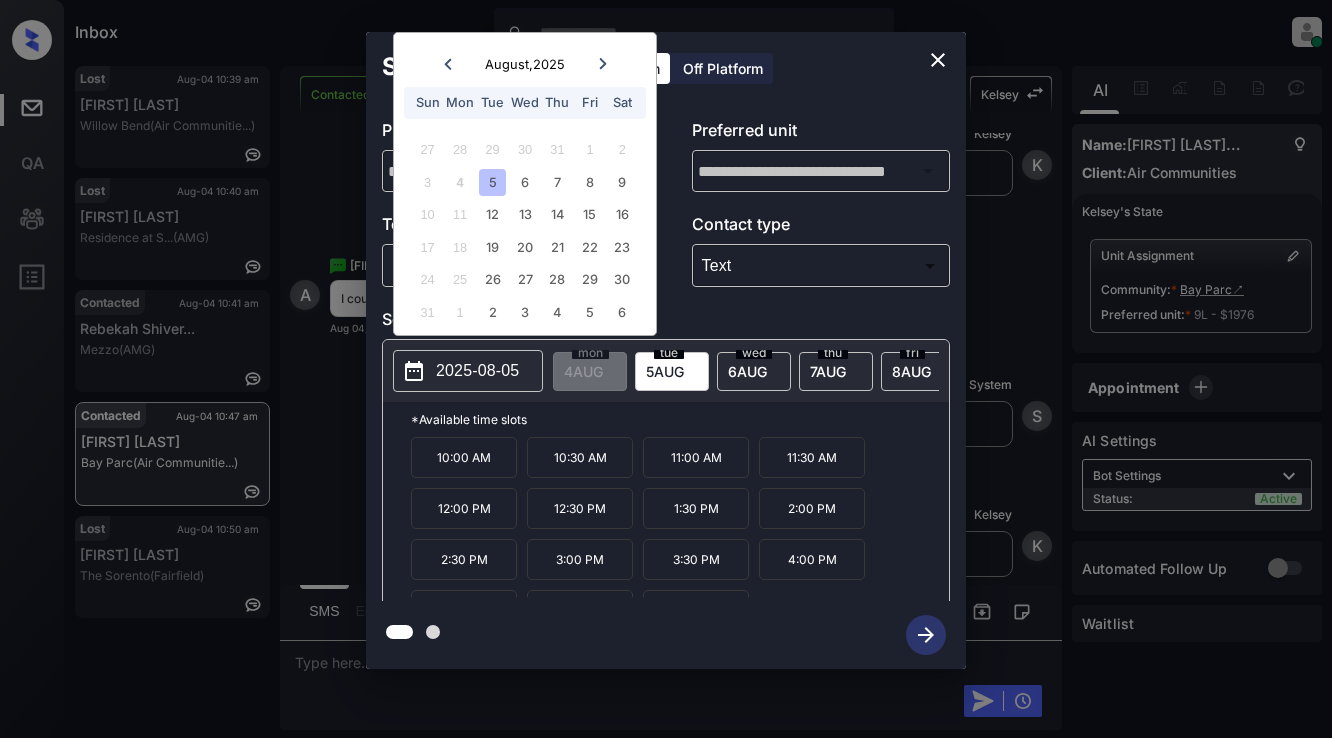 click on "11:30 AM" at bounding box center (812, 457) 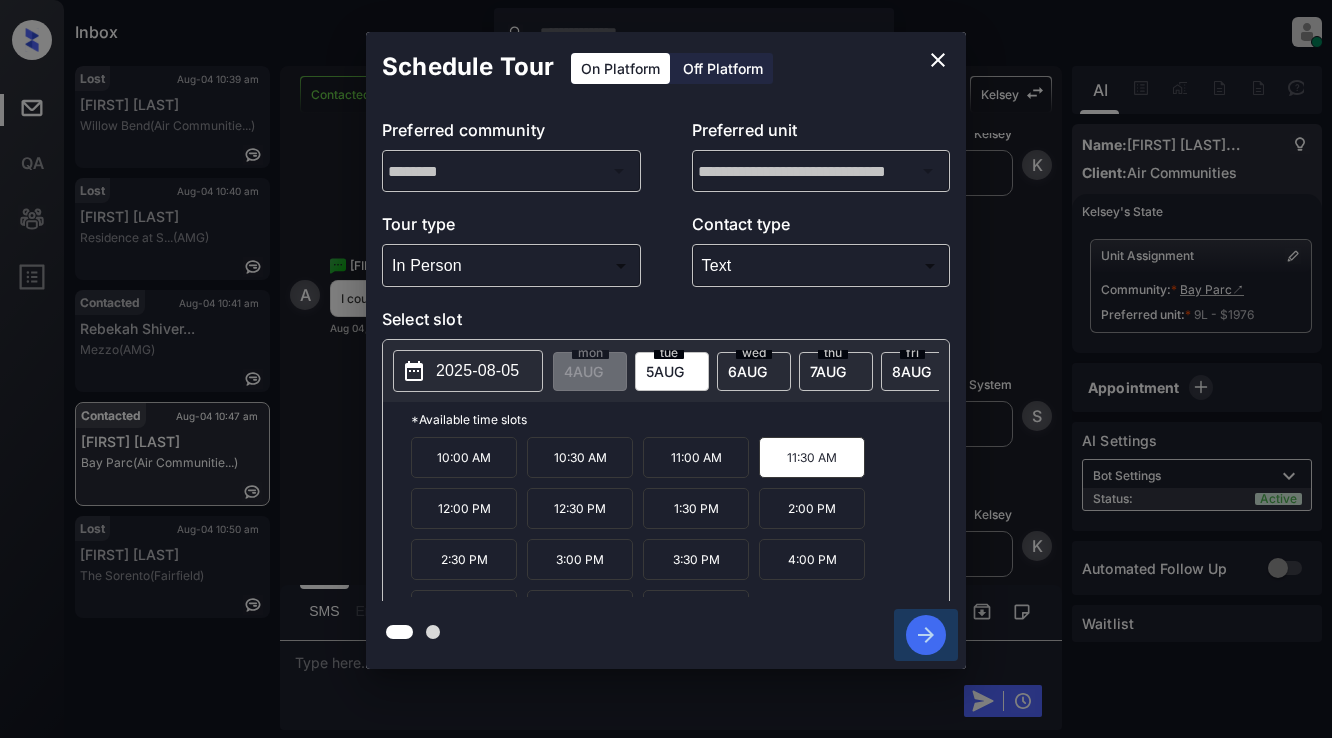 click 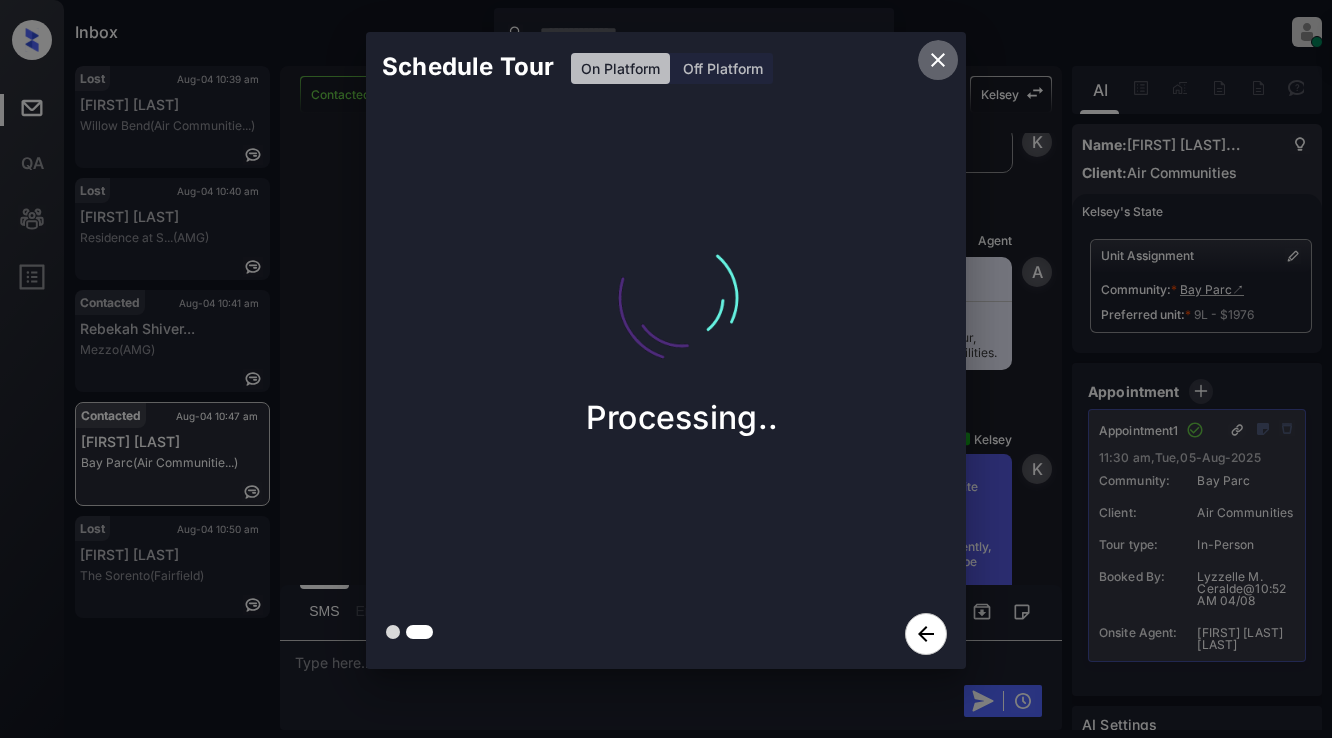 click 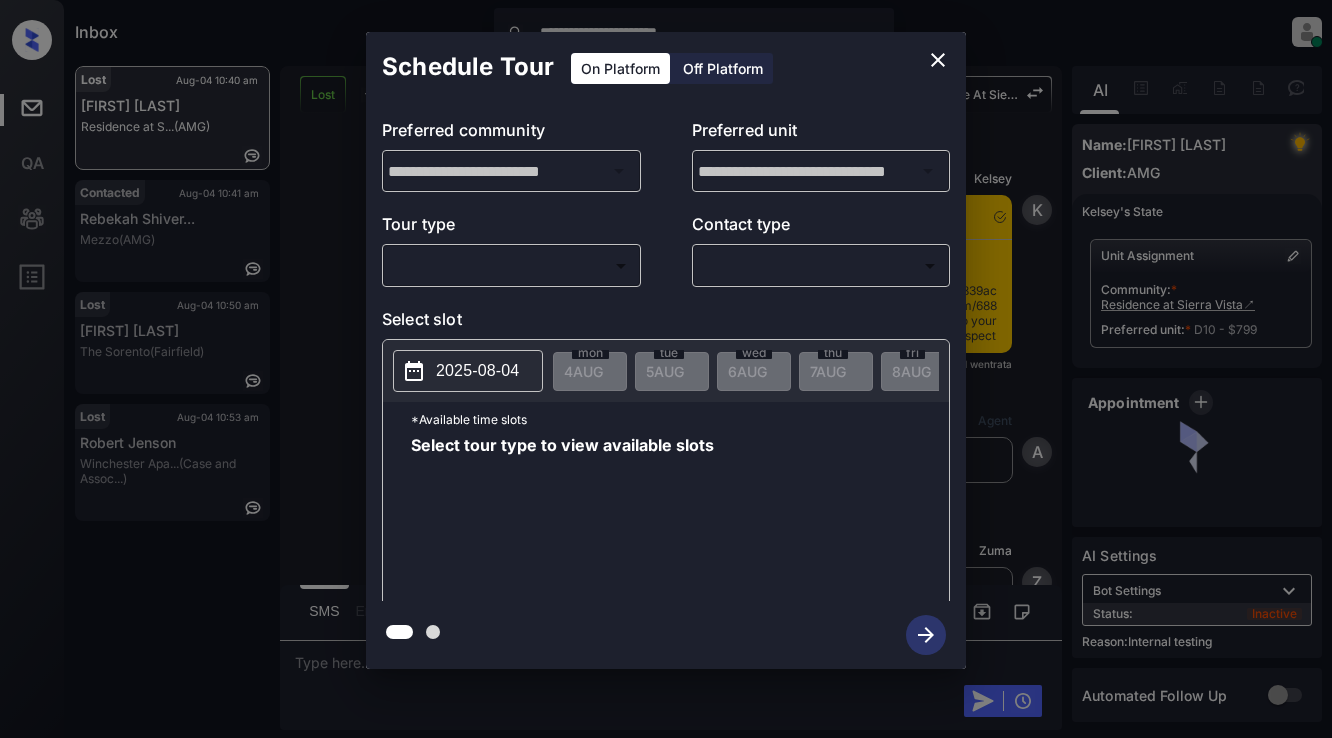 scroll, scrollTop: 0, scrollLeft: 0, axis: both 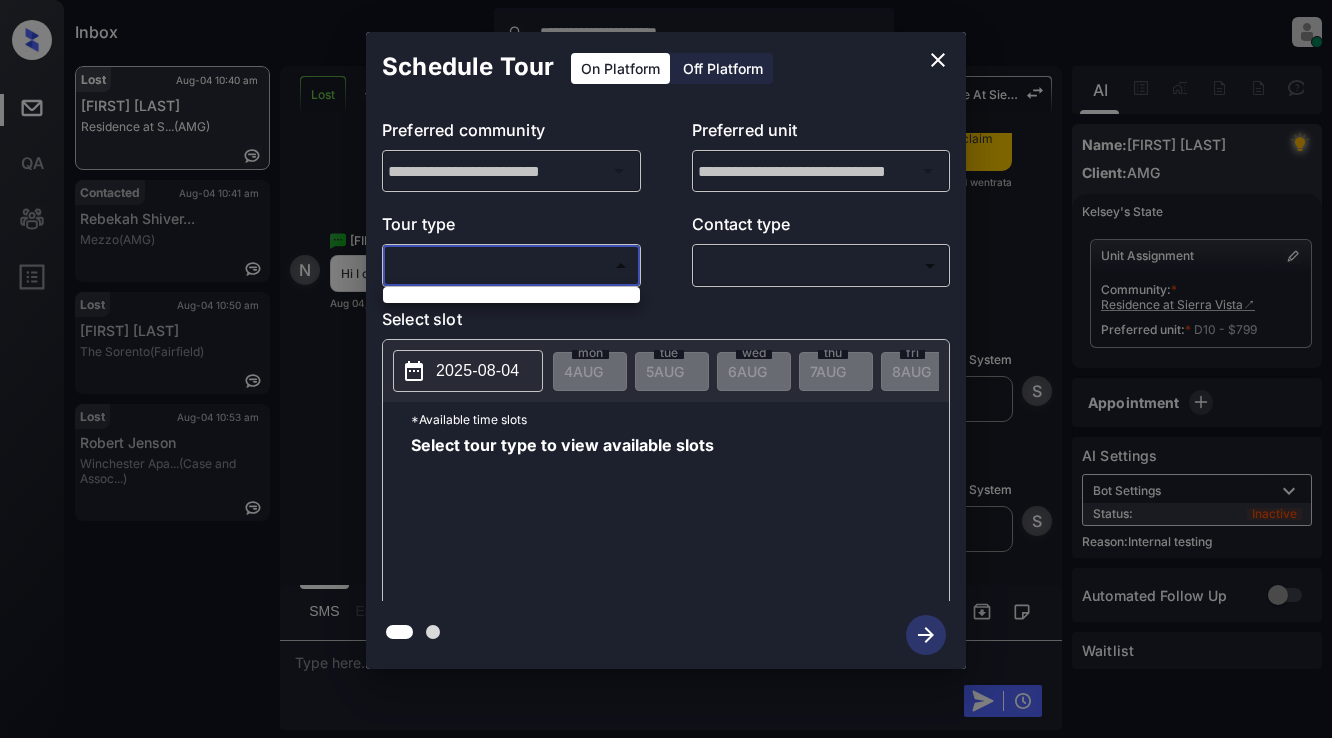 click on "**********" at bounding box center (666, 369) 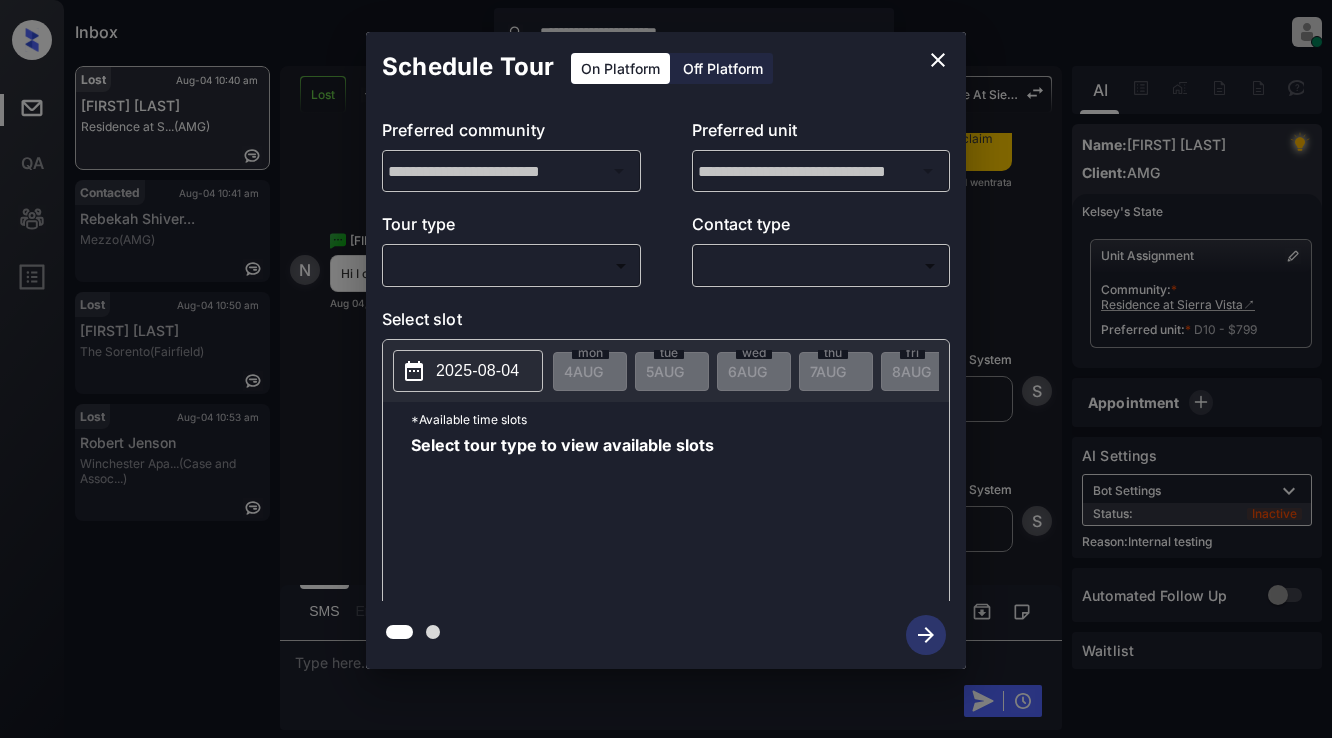 click on "**********" at bounding box center (666, 350) 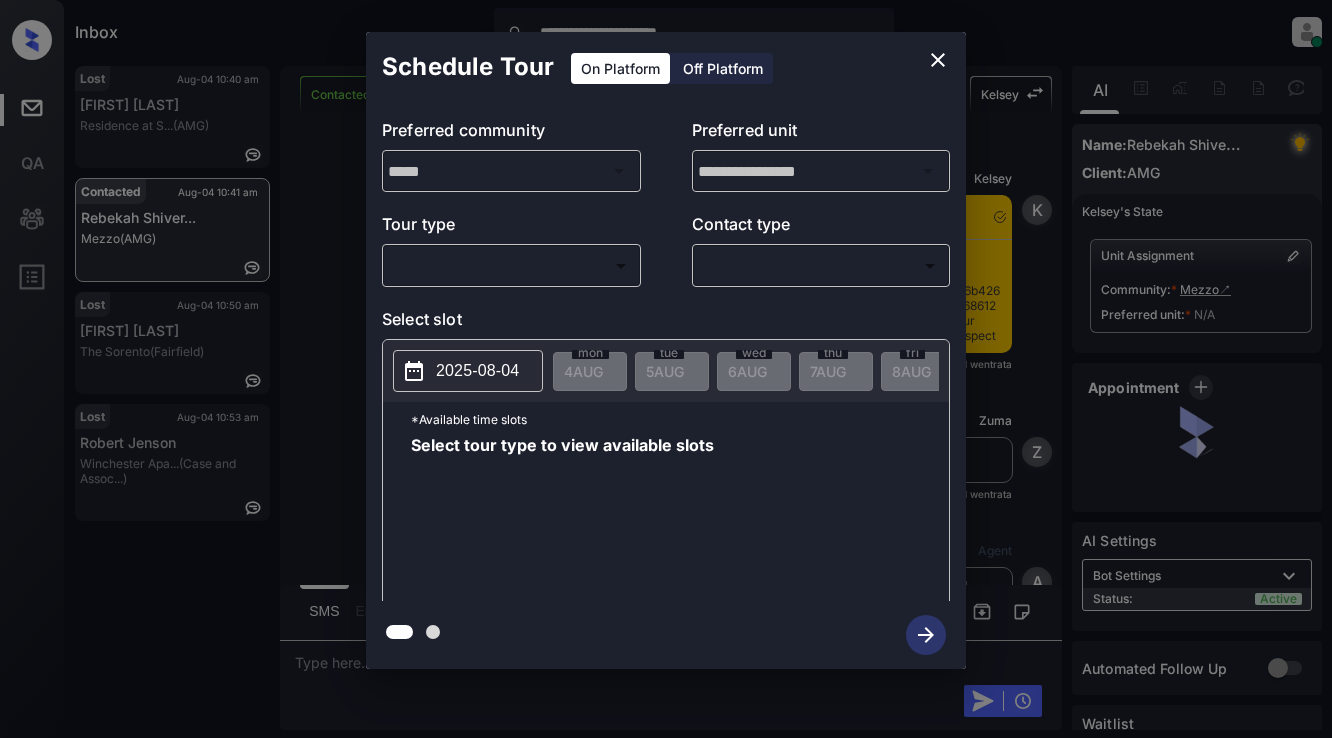 scroll, scrollTop: 0, scrollLeft: 0, axis: both 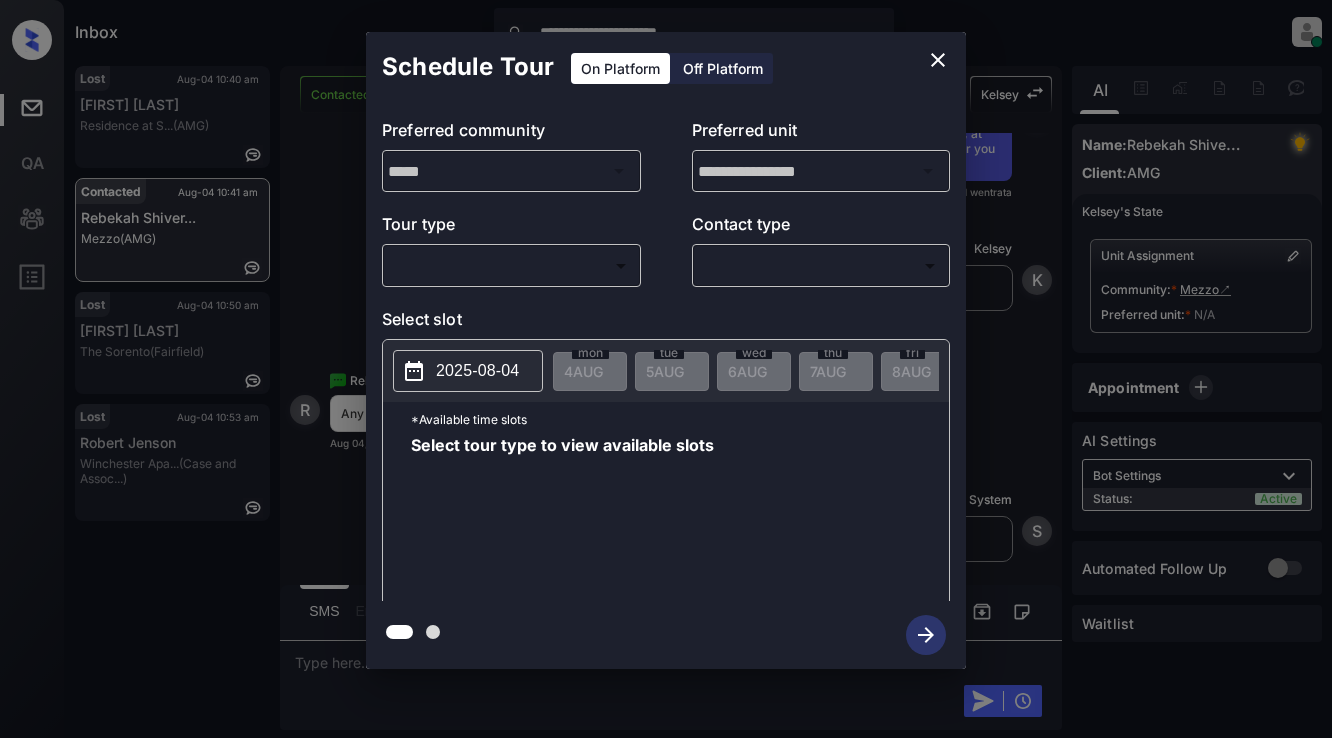 click on "**********" at bounding box center (666, 369) 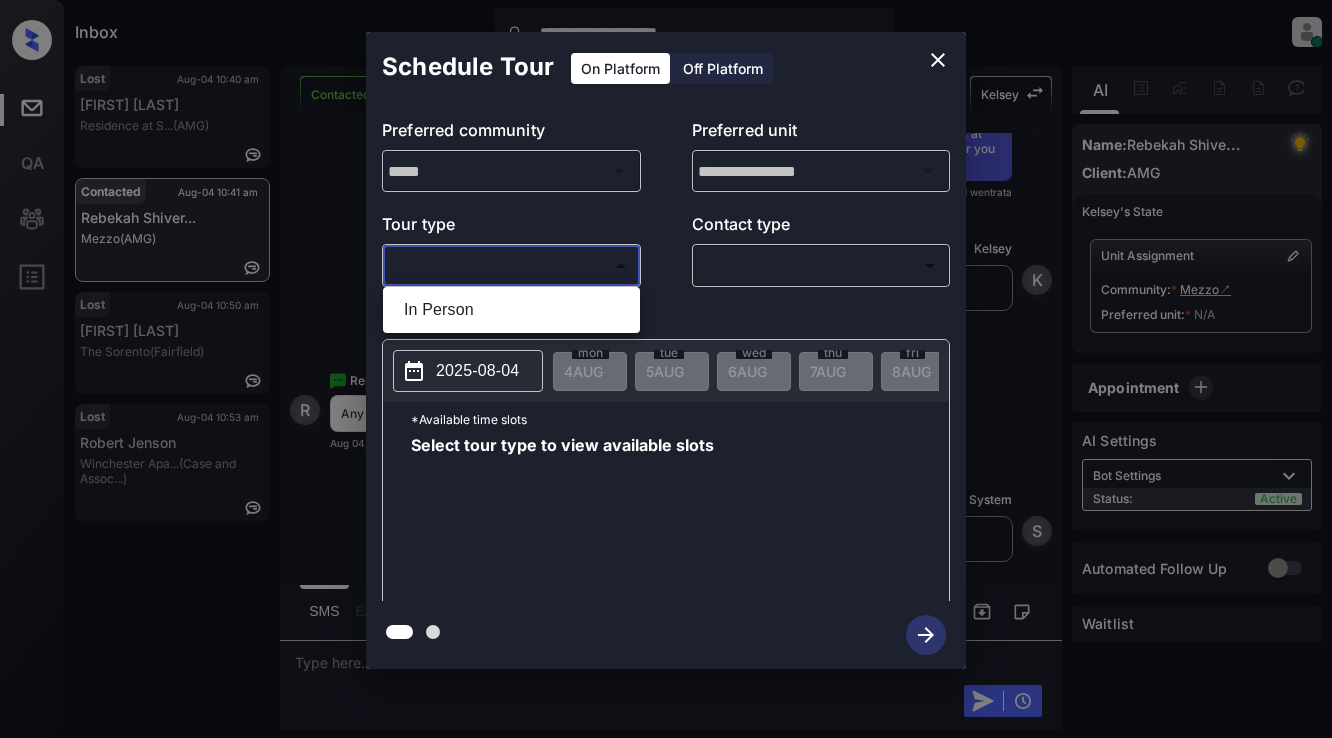 click on "In Person" at bounding box center (511, 310) 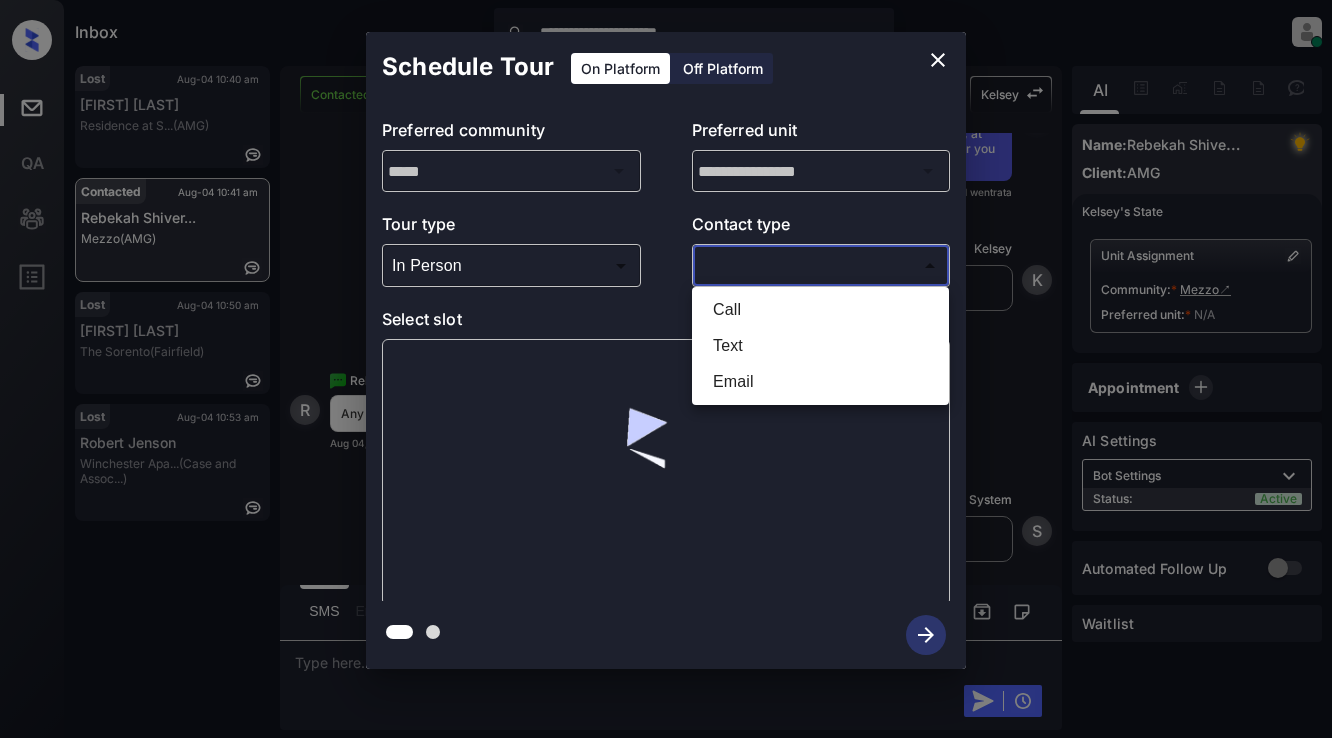 click on "**********" at bounding box center [666, 369] 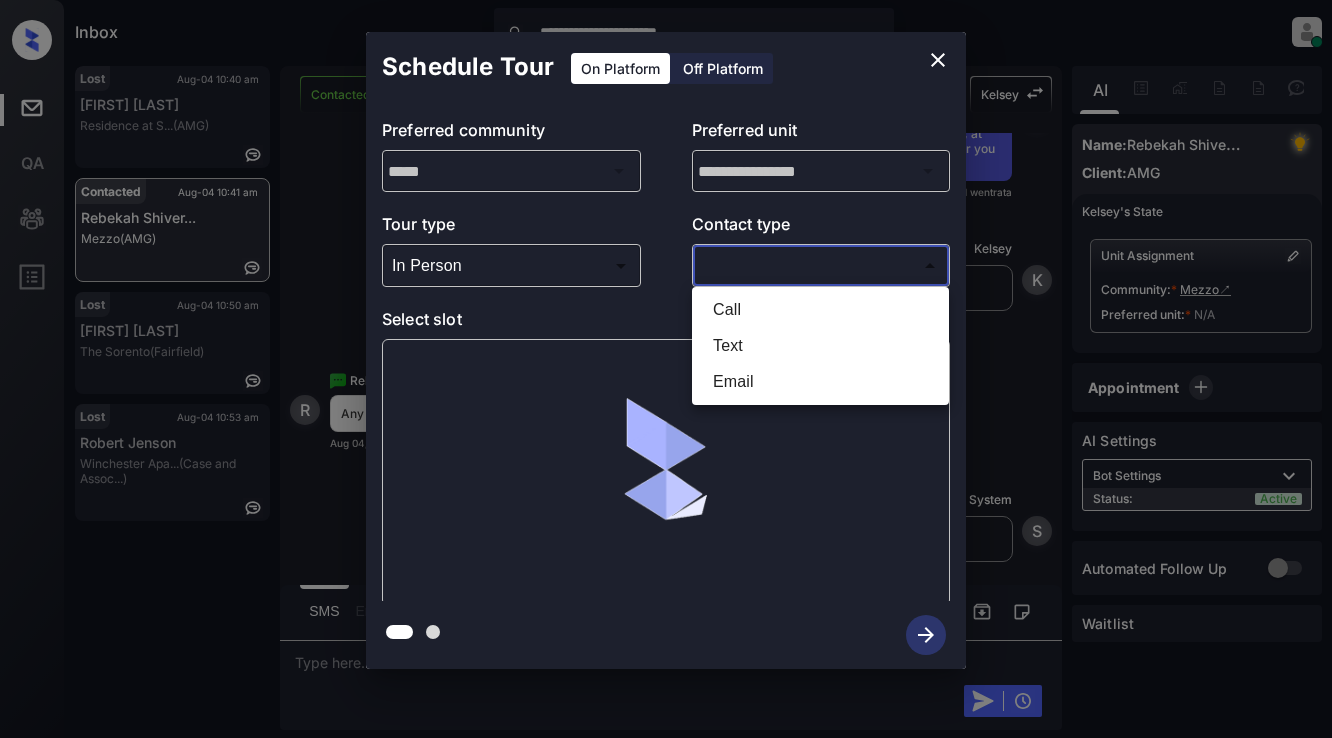 click on "Text" at bounding box center (820, 346) 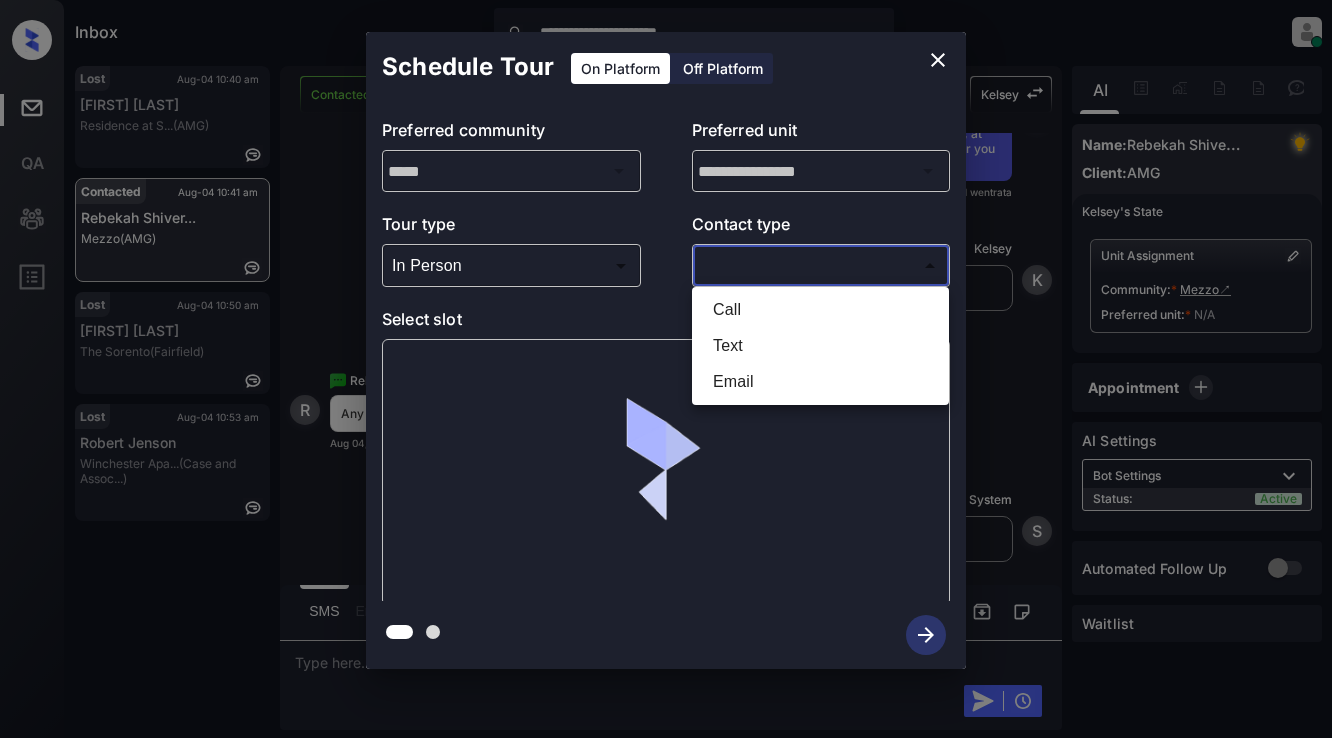 type on "****" 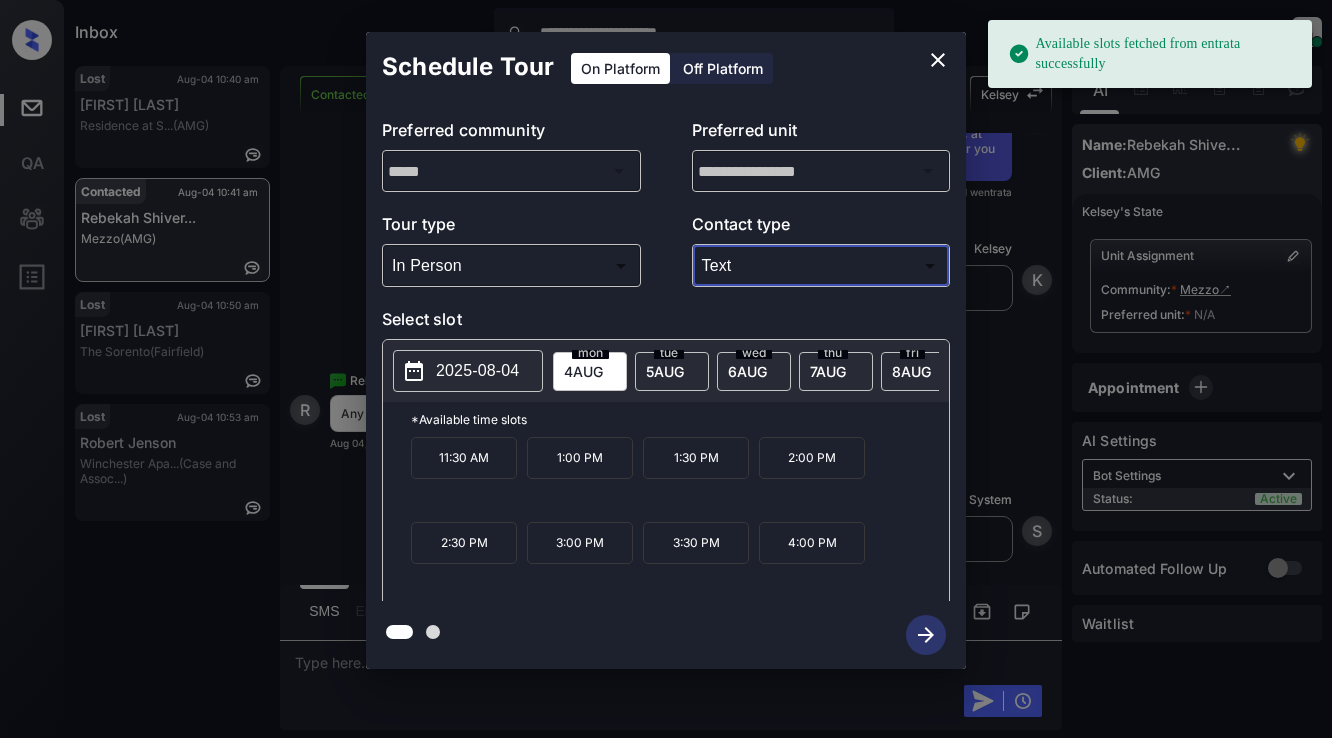 click on "2025-08-04" at bounding box center (477, 371) 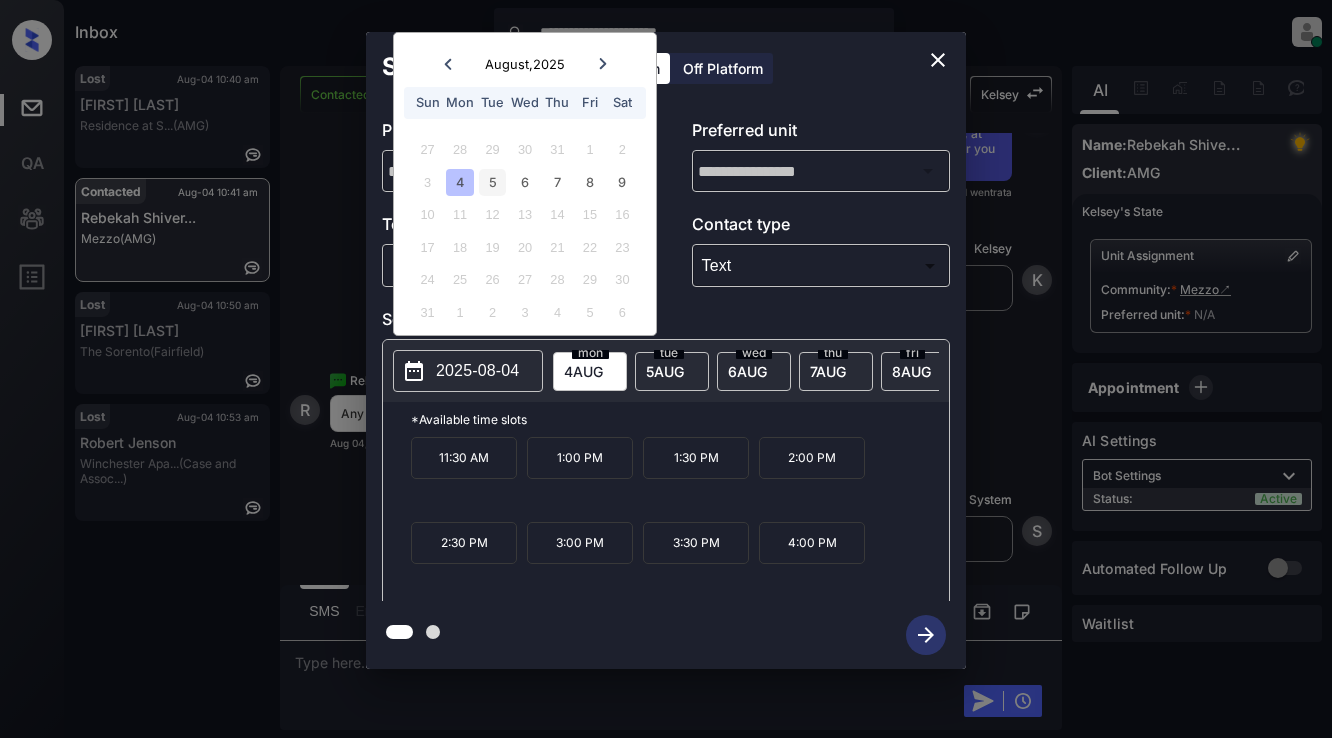 click on "5" at bounding box center (492, 182) 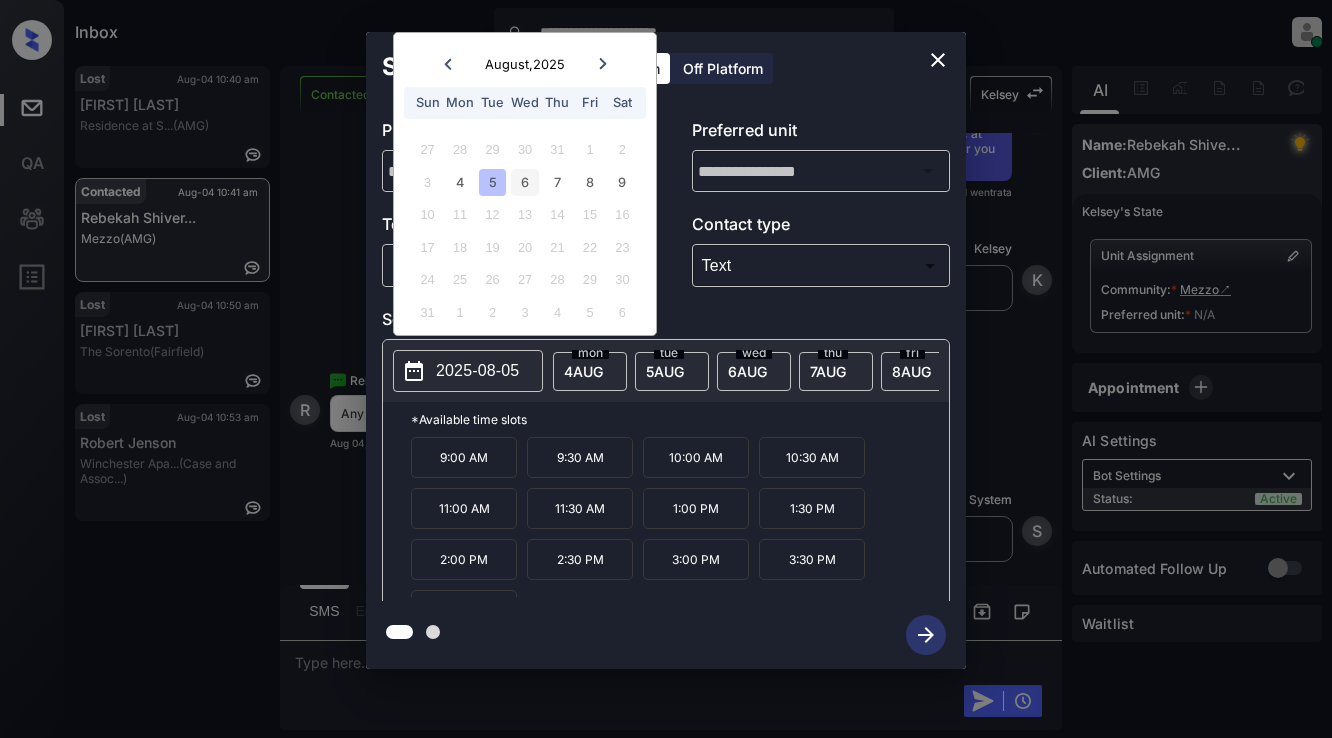 click on "6" at bounding box center (524, 182) 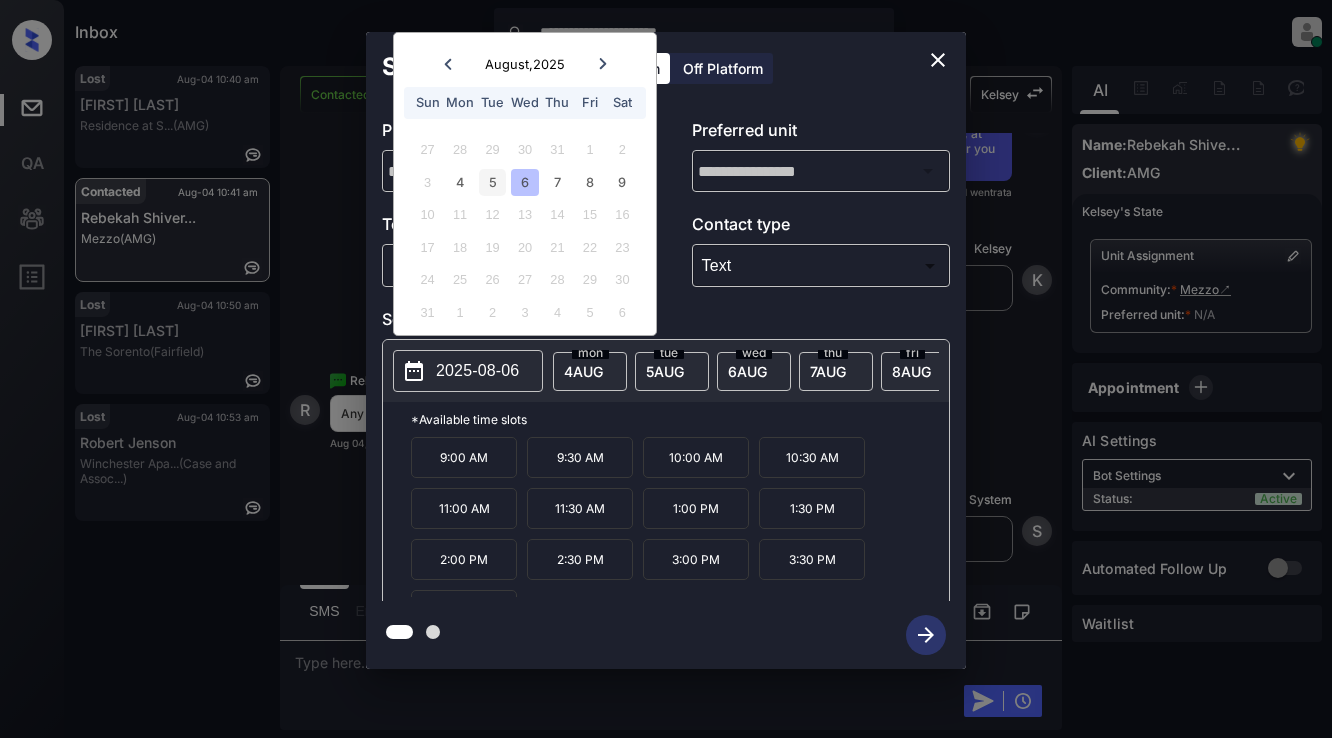 click on "5" at bounding box center (492, 182) 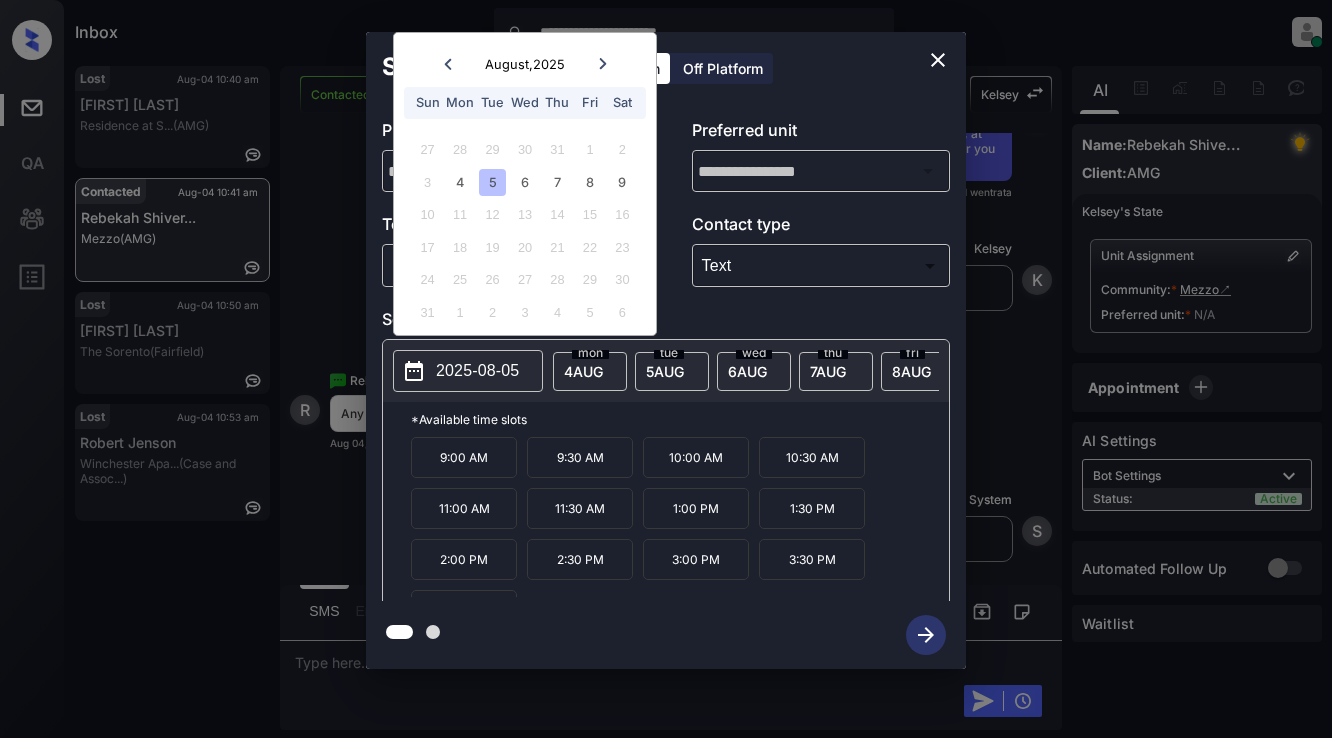 click on "11" at bounding box center (459, 214) 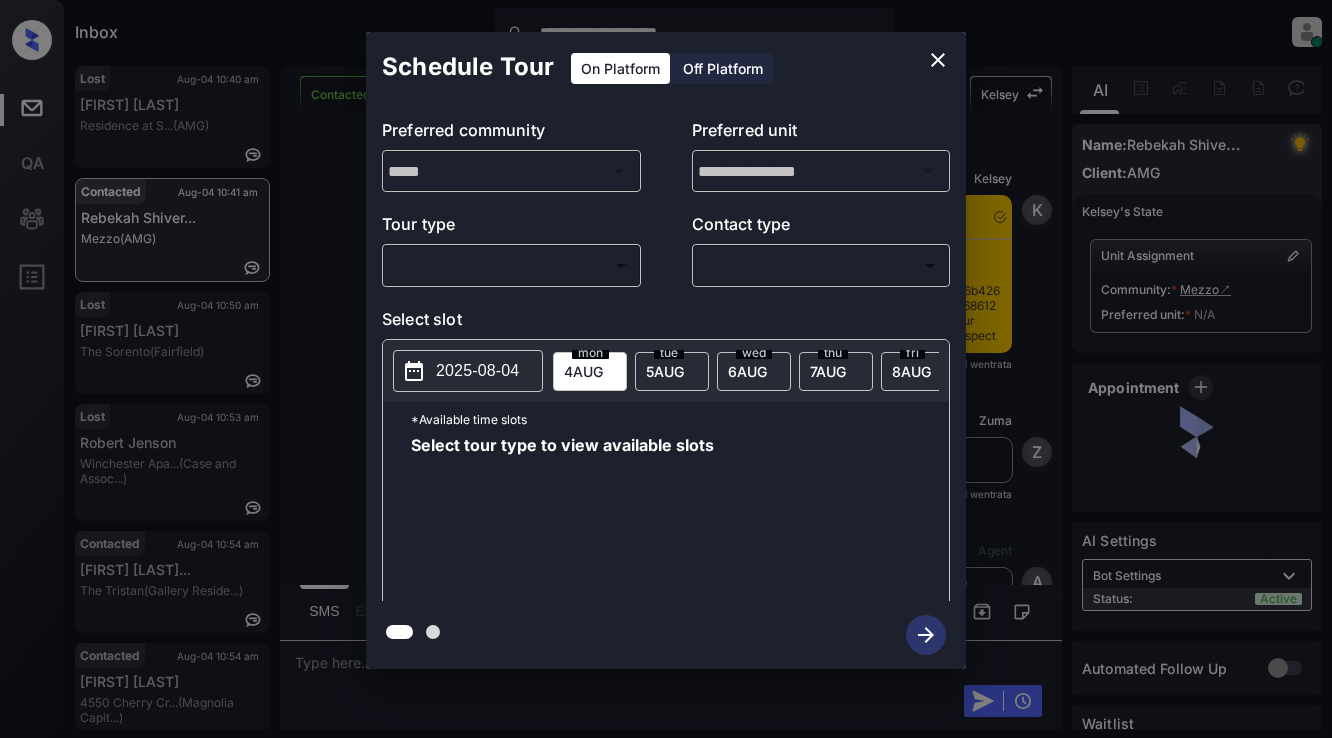 scroll, scrollTop: 0, scrollLeft: 0, axis: both 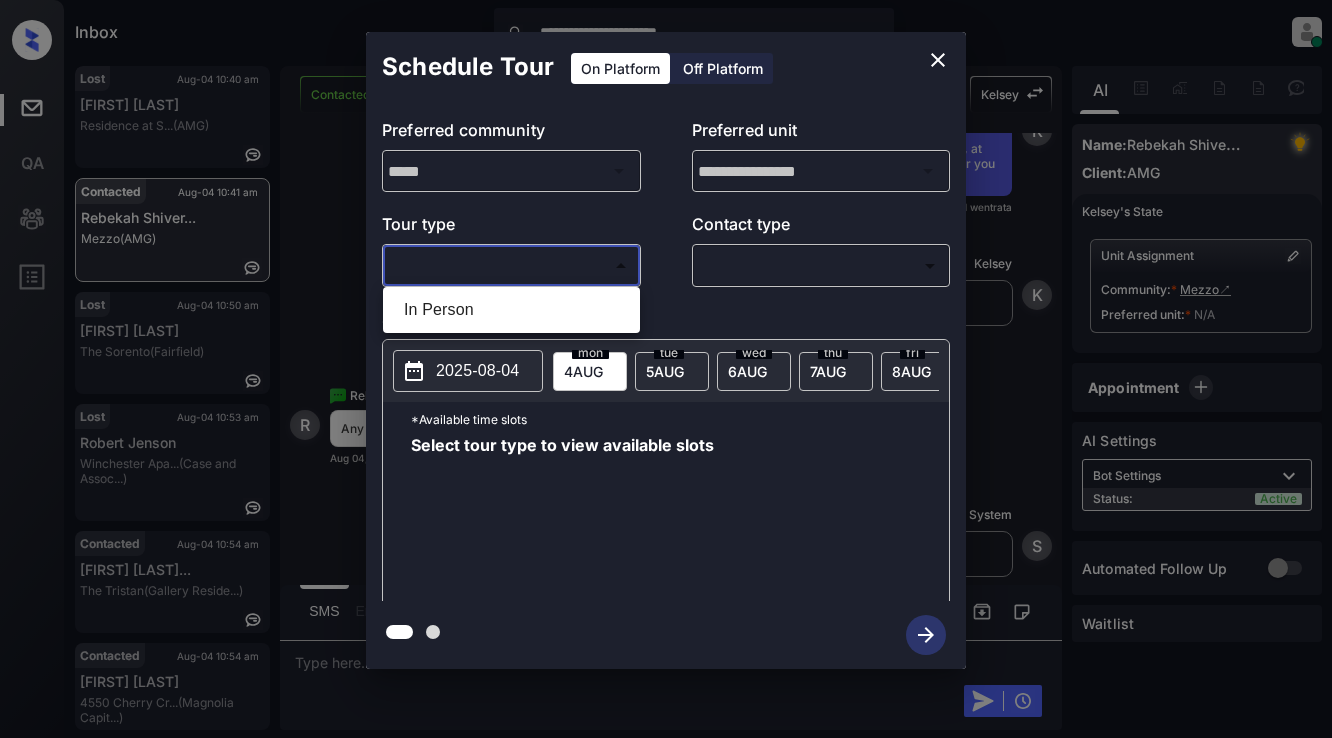 click on "**********" at bounding box center [666, 369] 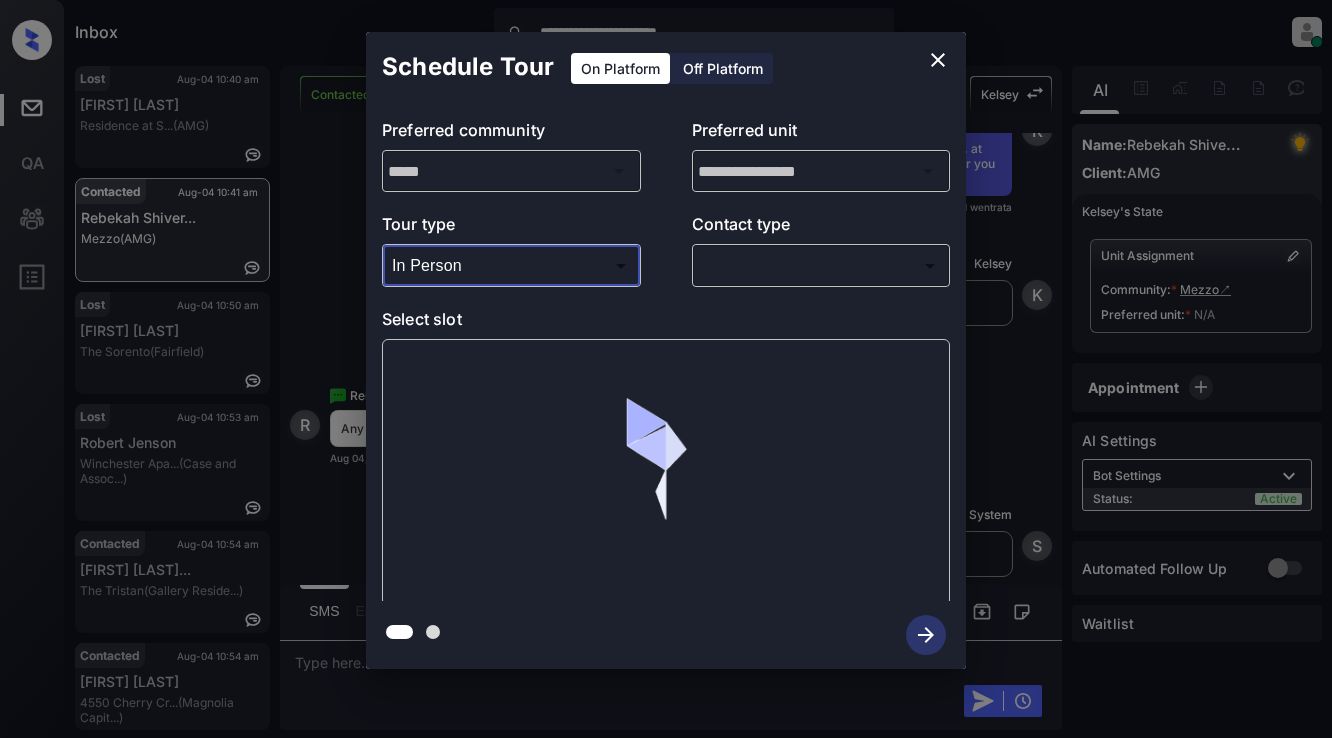 click on "**********" at bounding box center (666, 369) 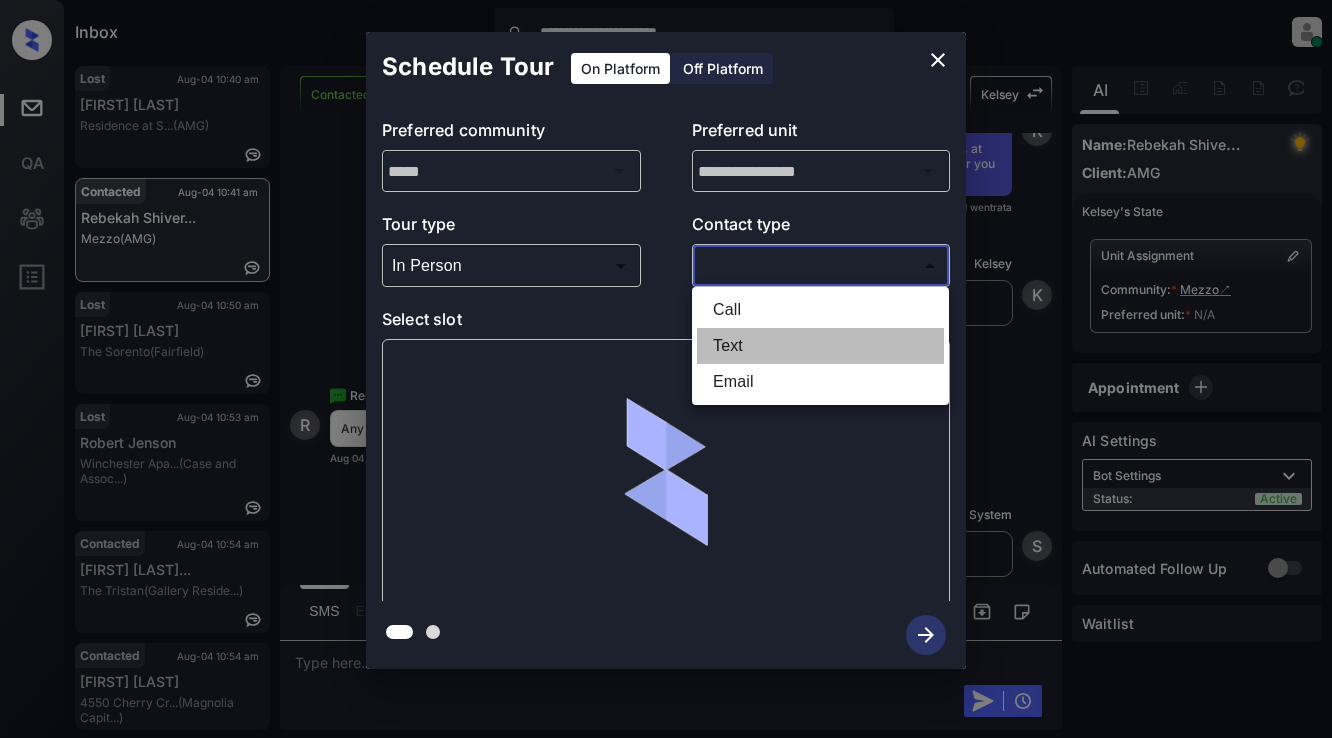 click on "Text" at bounding box center (820, 346) 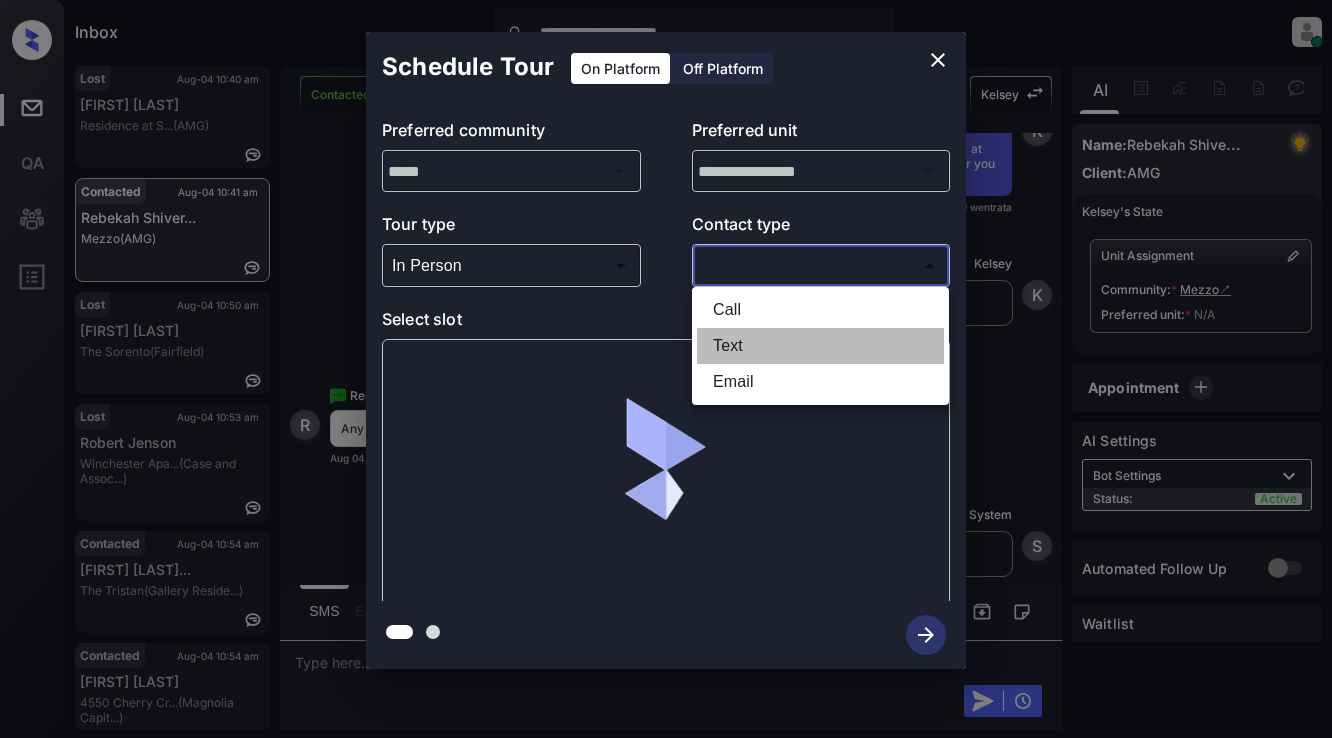 type on "****" 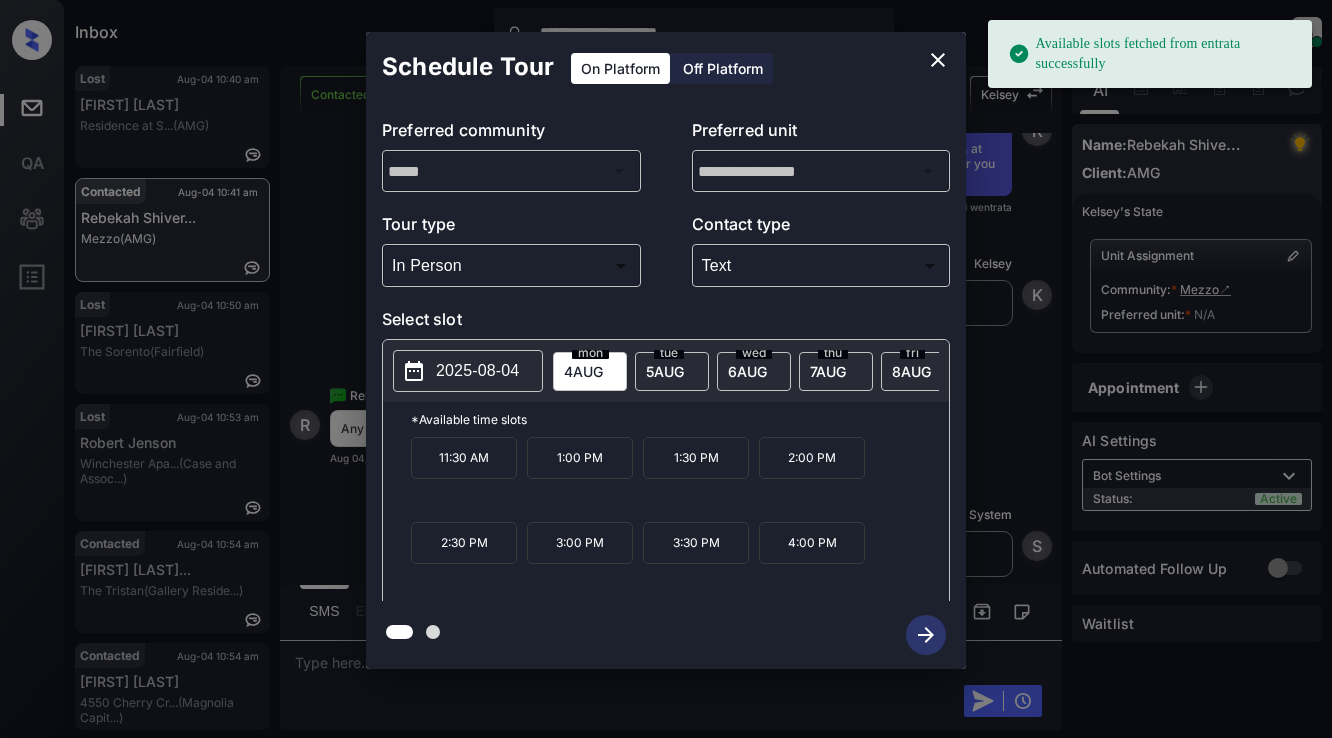 click on "2025-08-04" at bounding box center (477, 371) 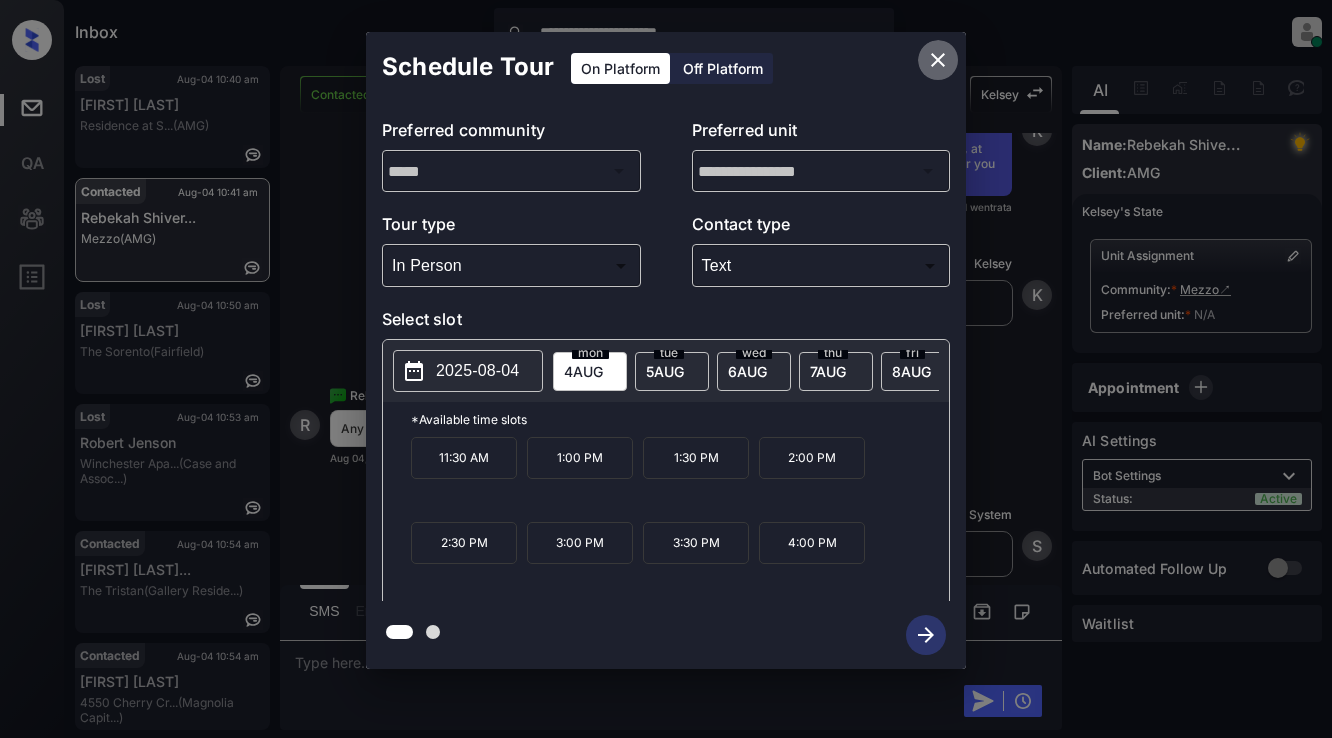 click 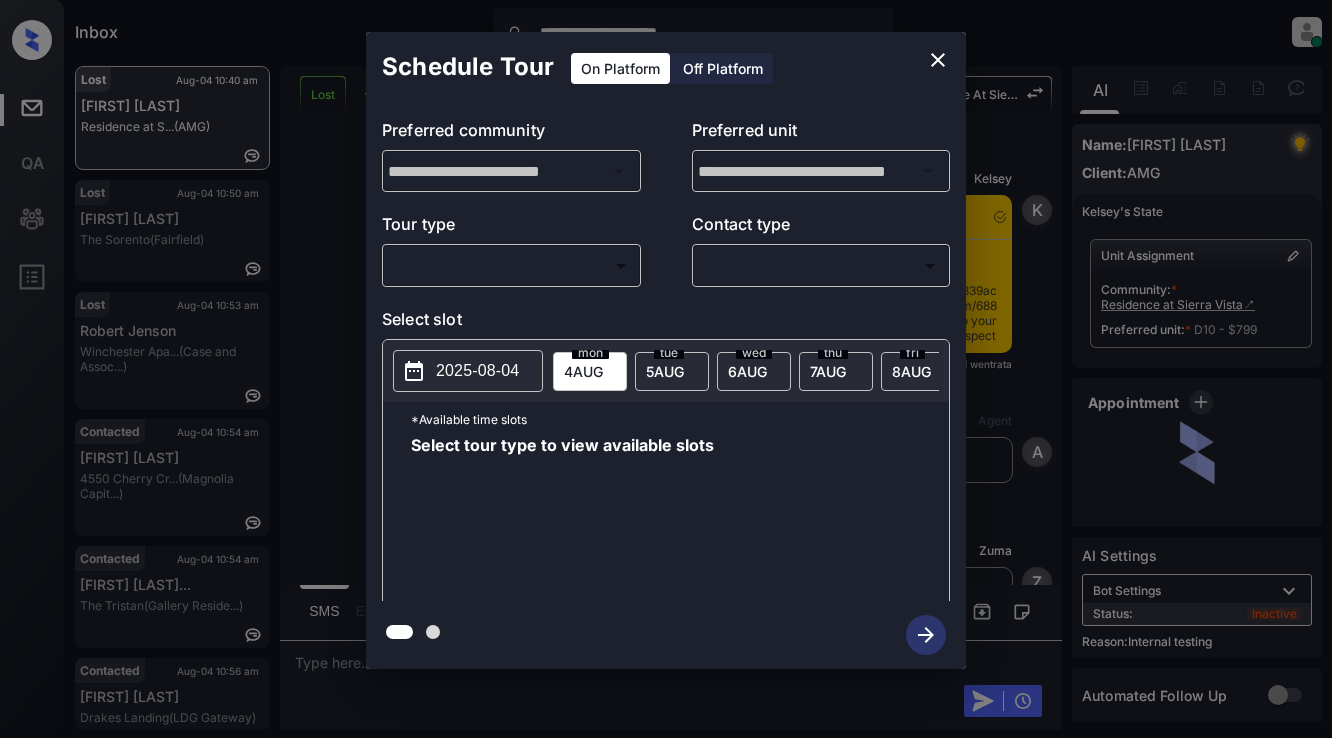 scroll, scrollTop: 0, scrollLeft: 0, axis: both 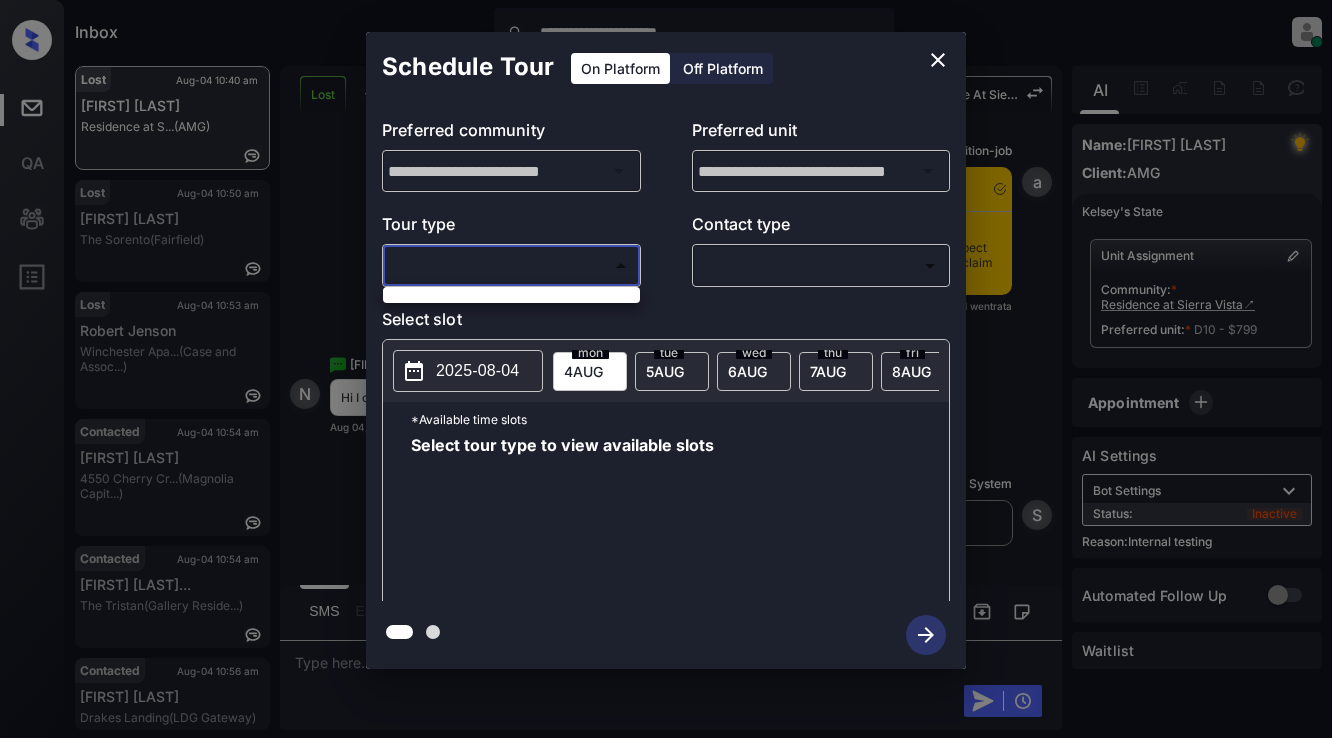 click on "**********" at bounding box center [666, 369] 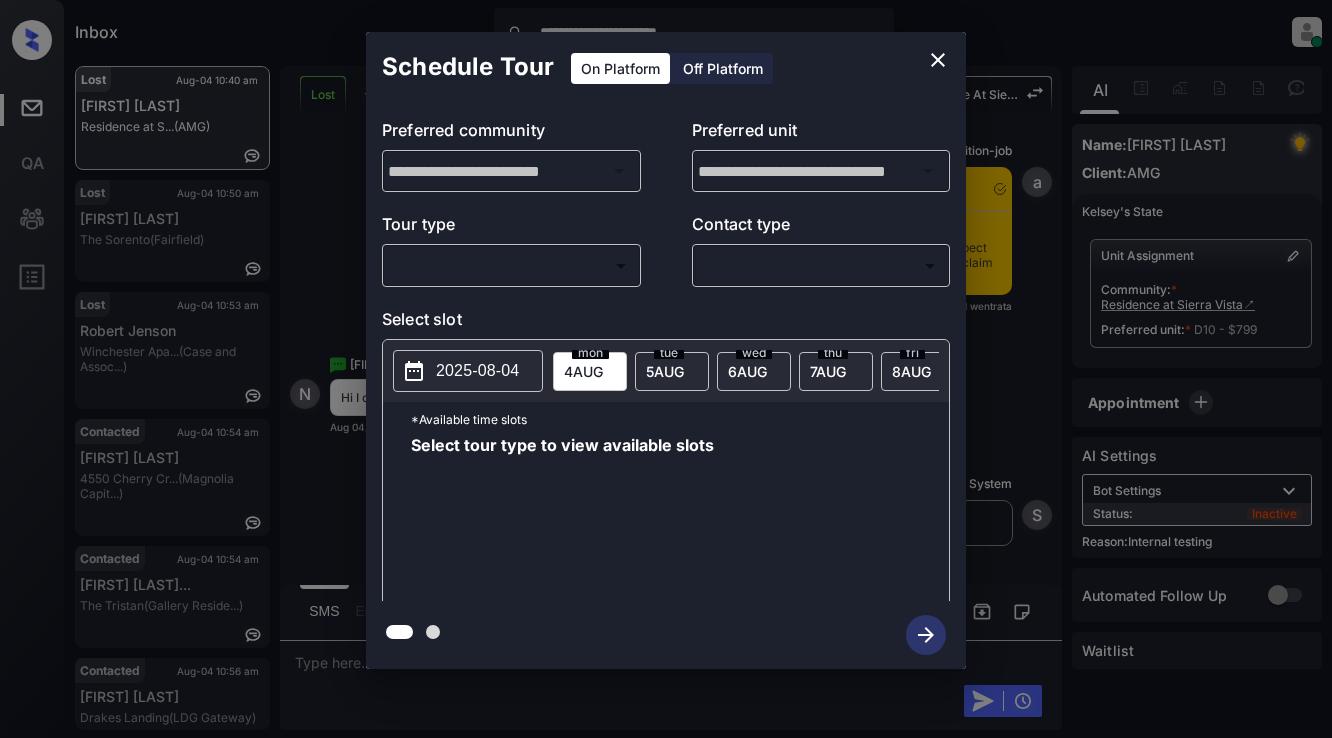 click on "**********" at bounding box center (666, 369) 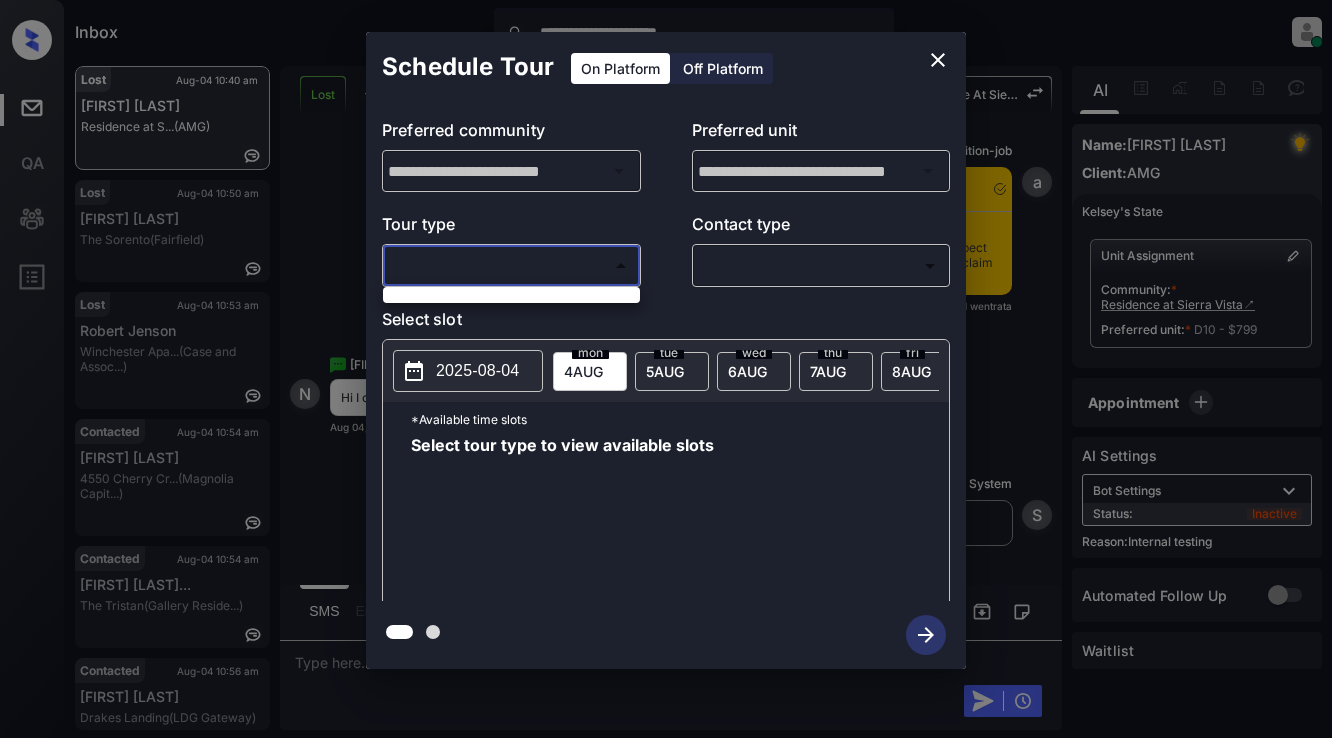 click at bounding box center (666, 369) 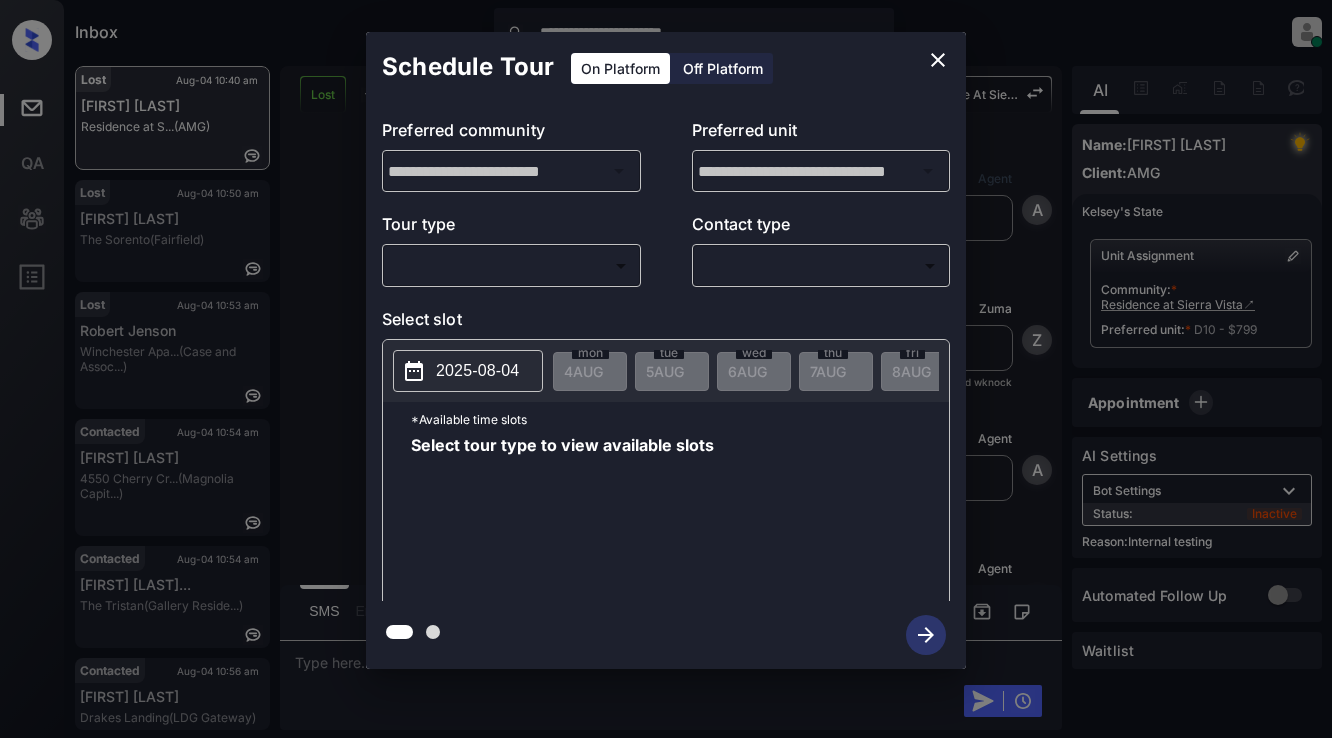 scroll, scrollTop: 0, scrollLeft: 0, axis: both 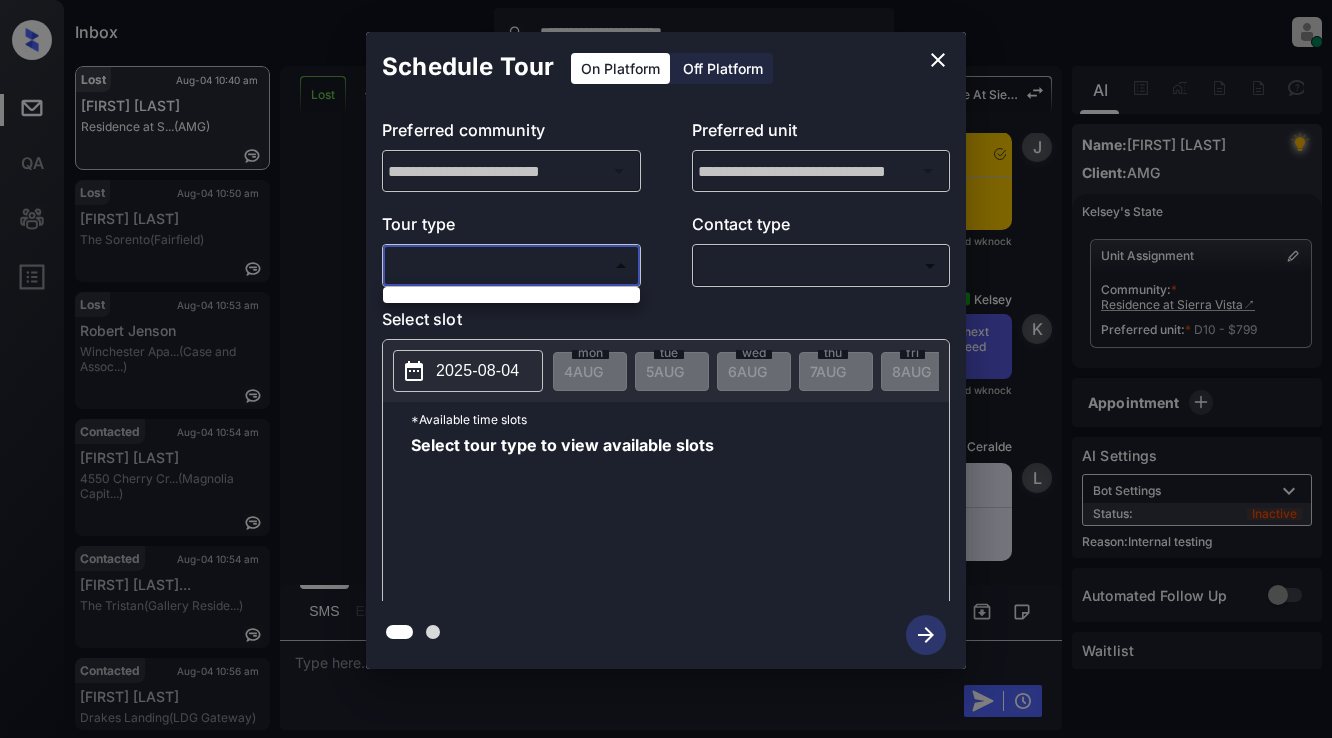 click on "**********" at bounding box center [666, 369] 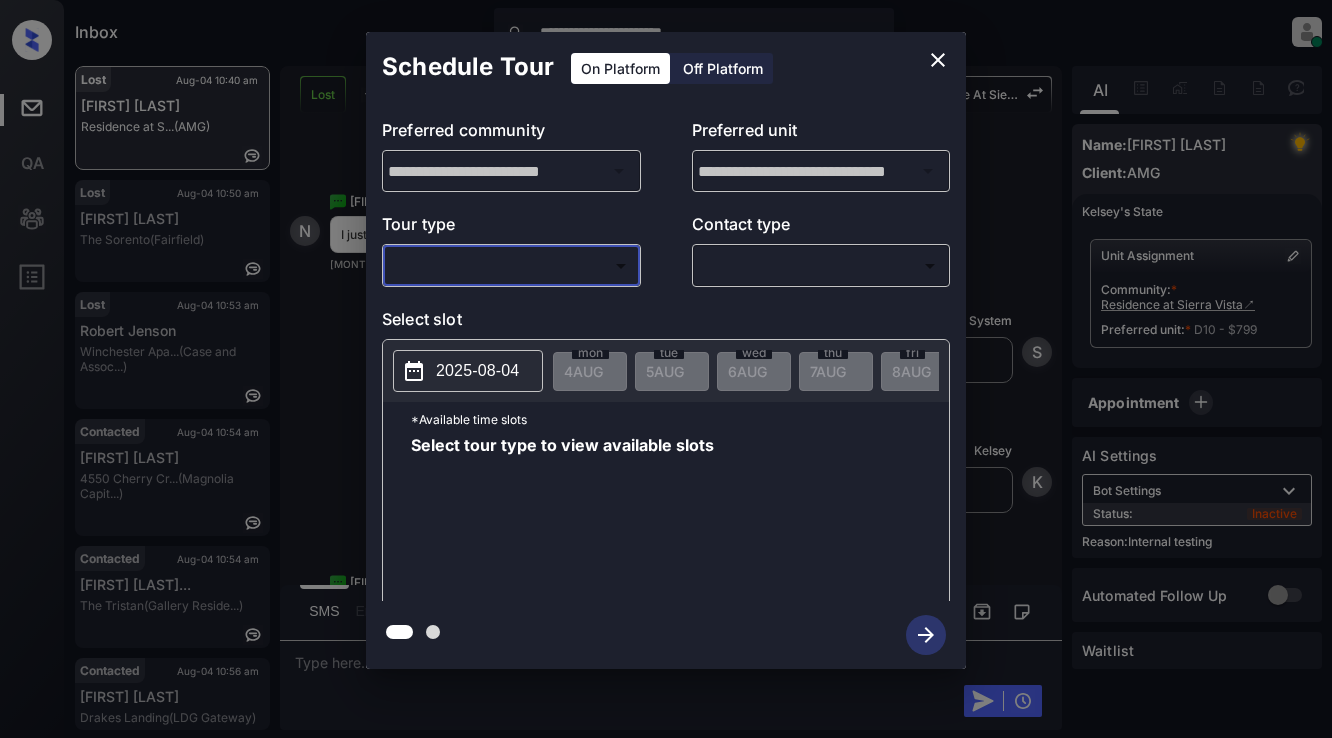 scroll, scrollTop: 12469, scrollLeft: 0, axis: vertical 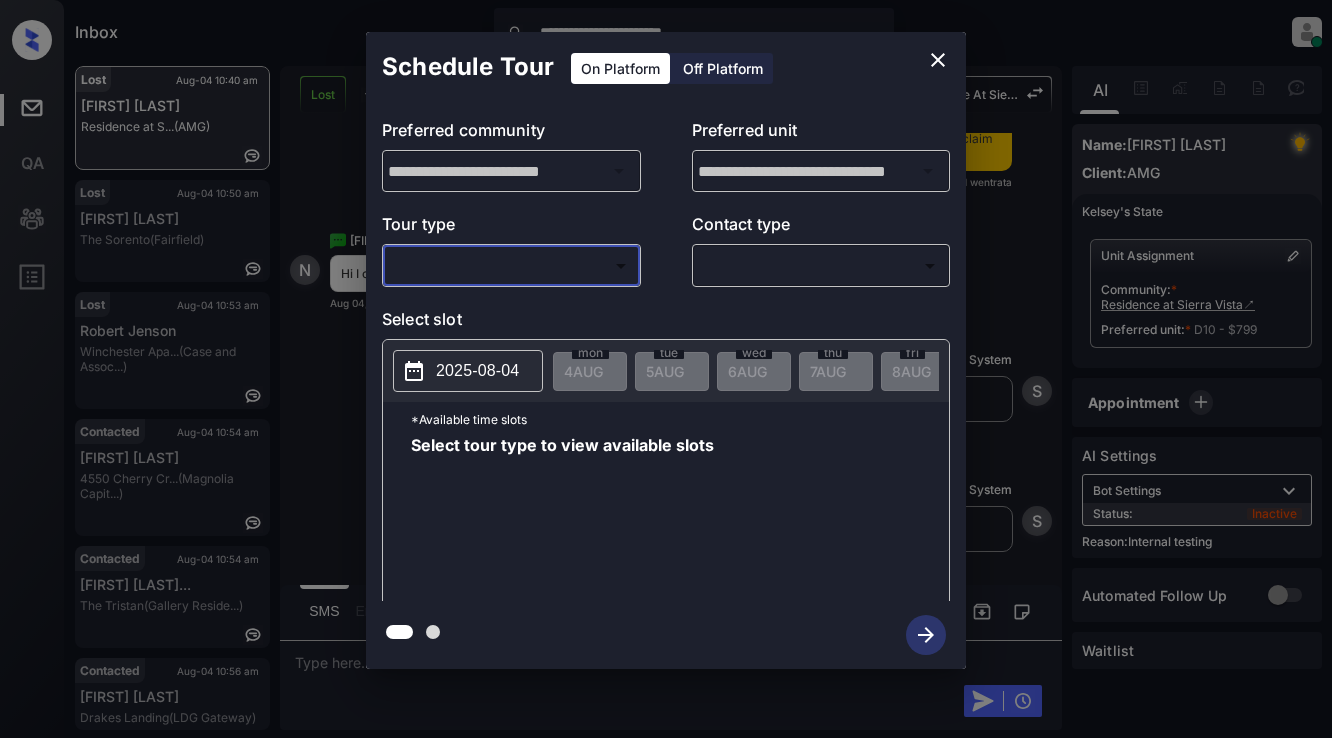 click on "**********" at bounding box center [666, 350] 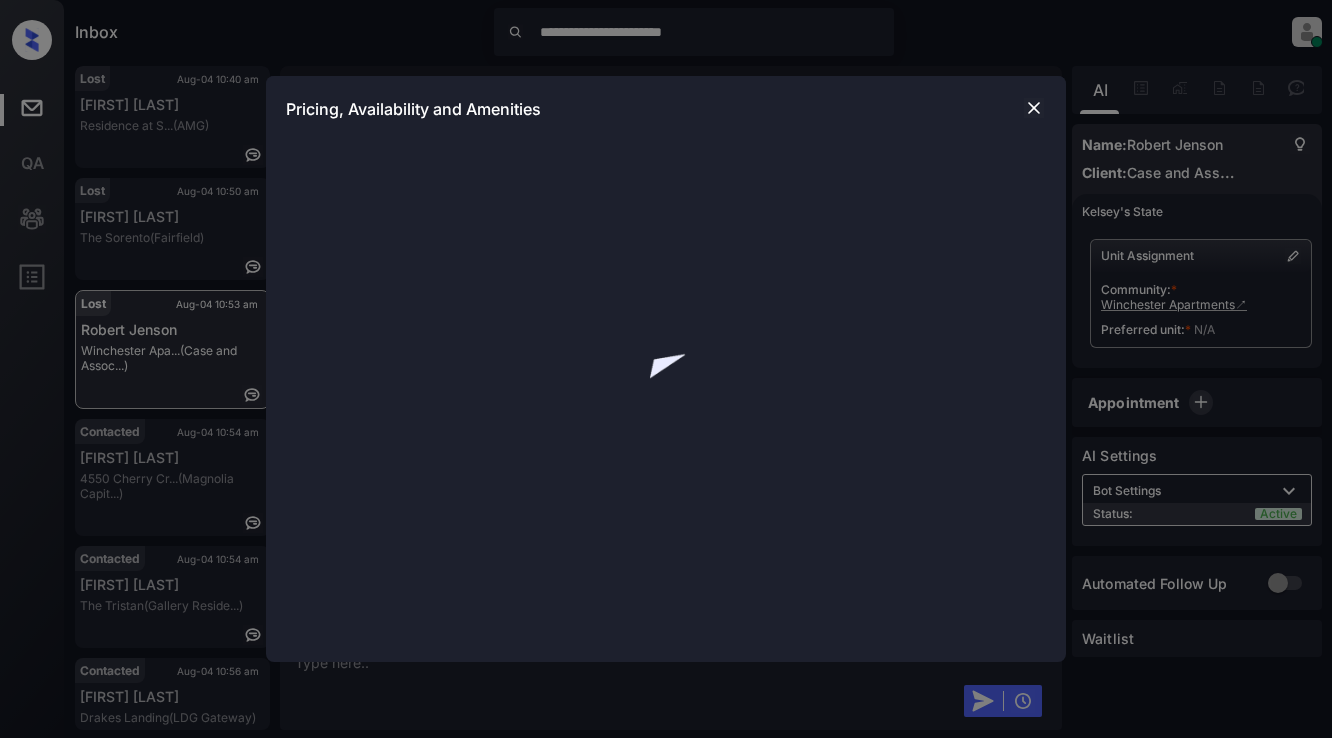 scroll, scrollTop: 0, scrollLeft: 0, axis: both 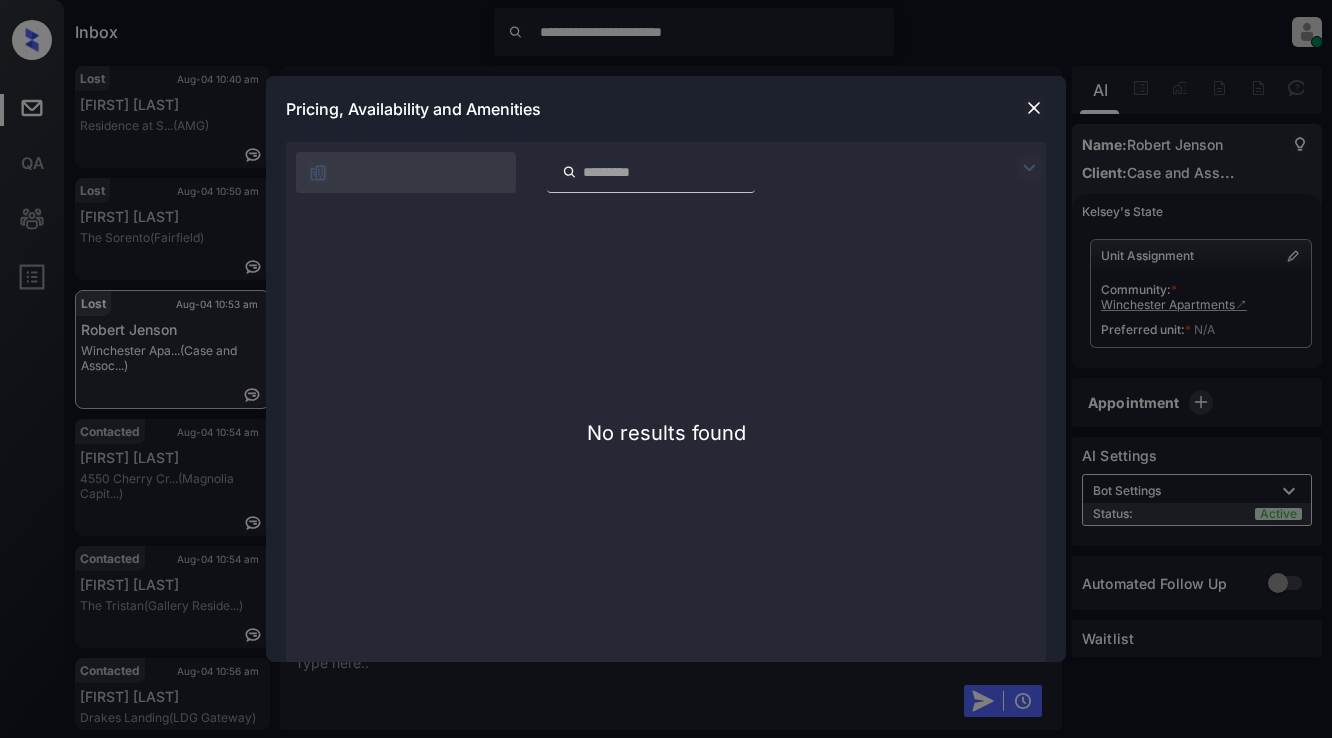 click at bounding box center (1034, 108) 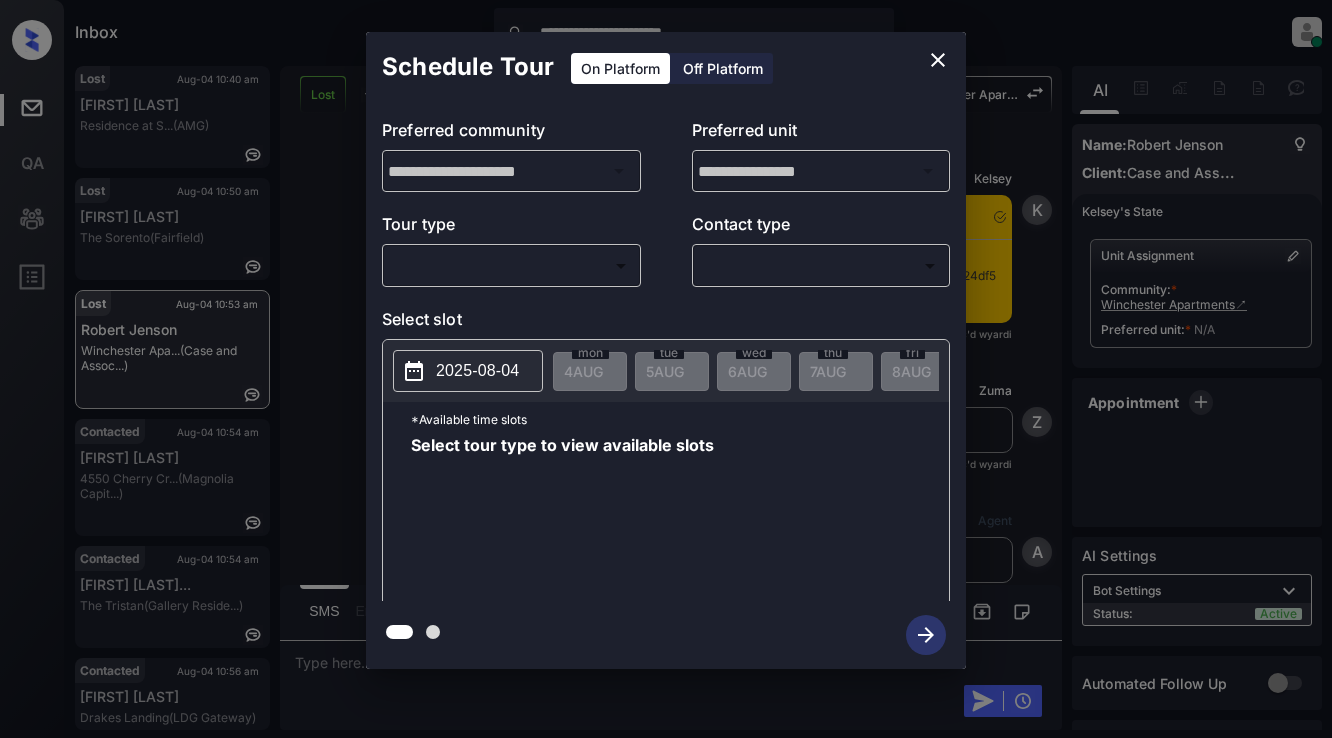 scroll, scrollTop: 0, scrollLeft: 0, axis: both 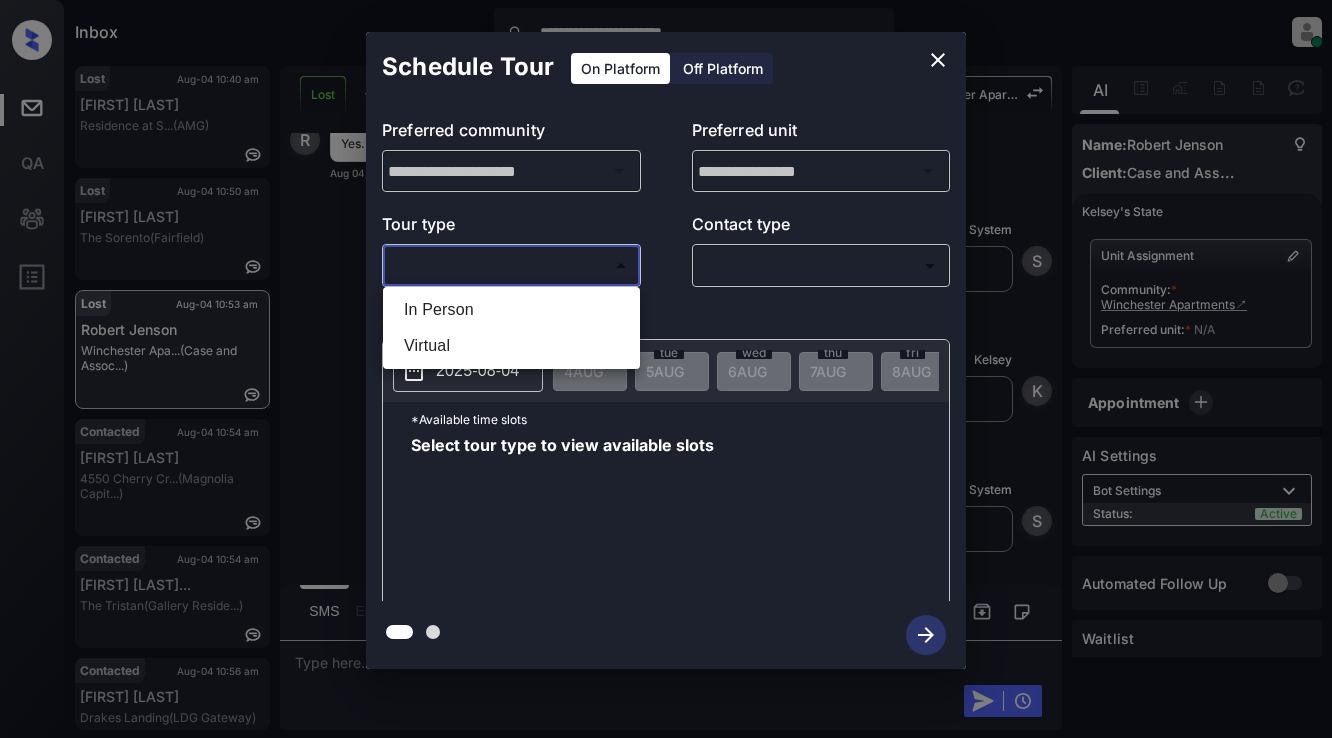 click on "**********" at bounding box center (666, 369) 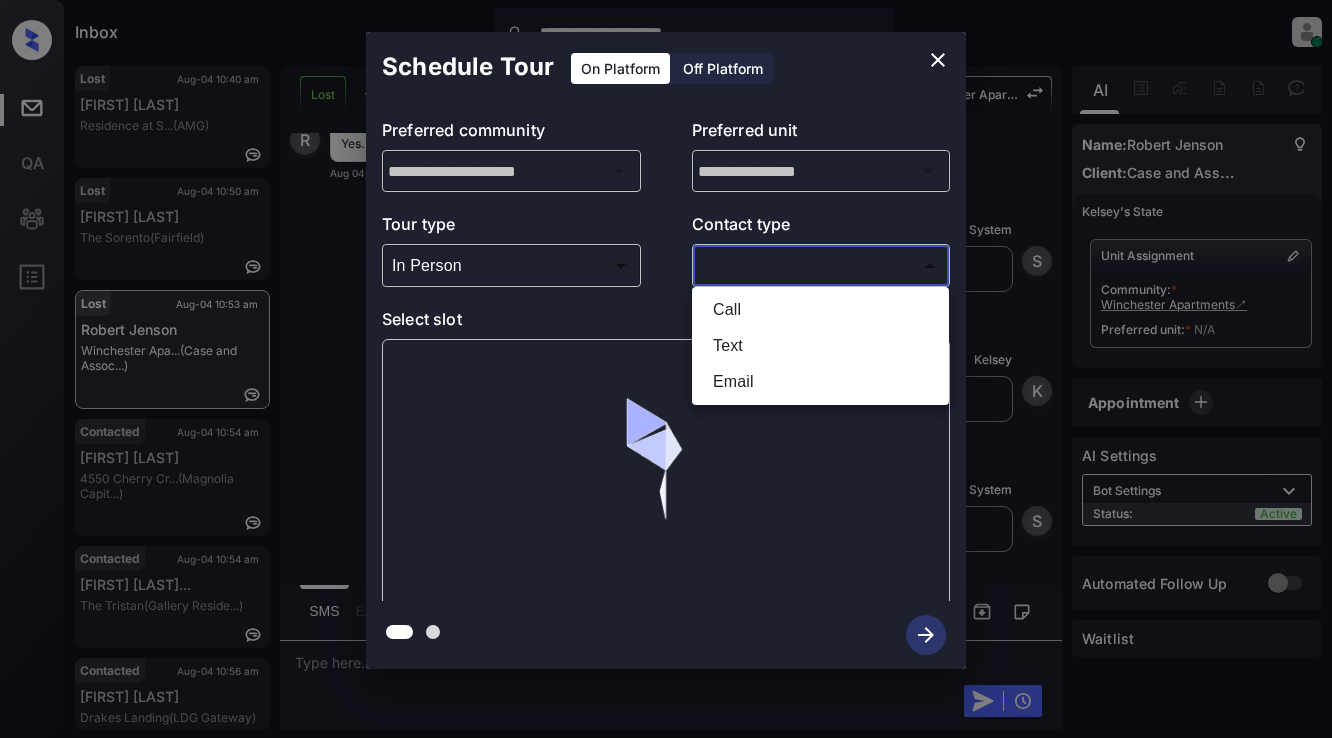 click on "**********" at bounding box center [666, 369] 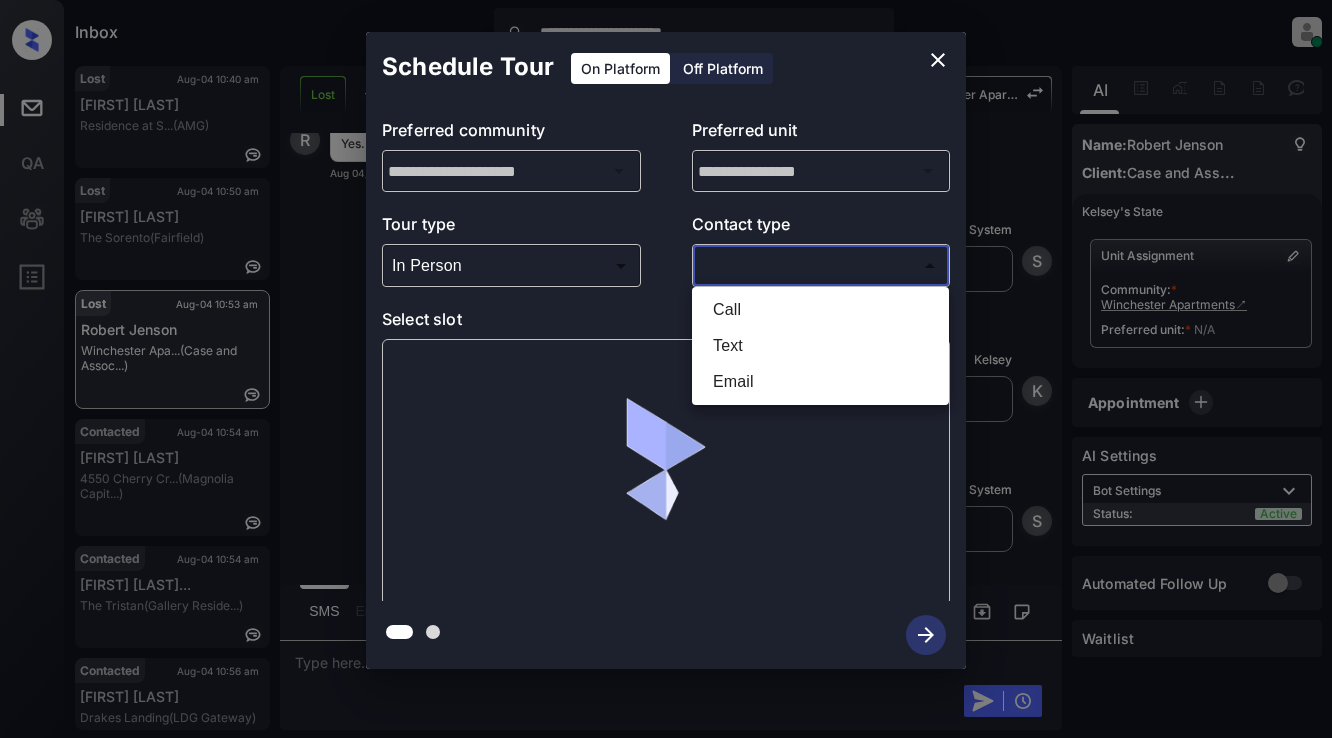 click on "Text" at bounding box center (820, 346) 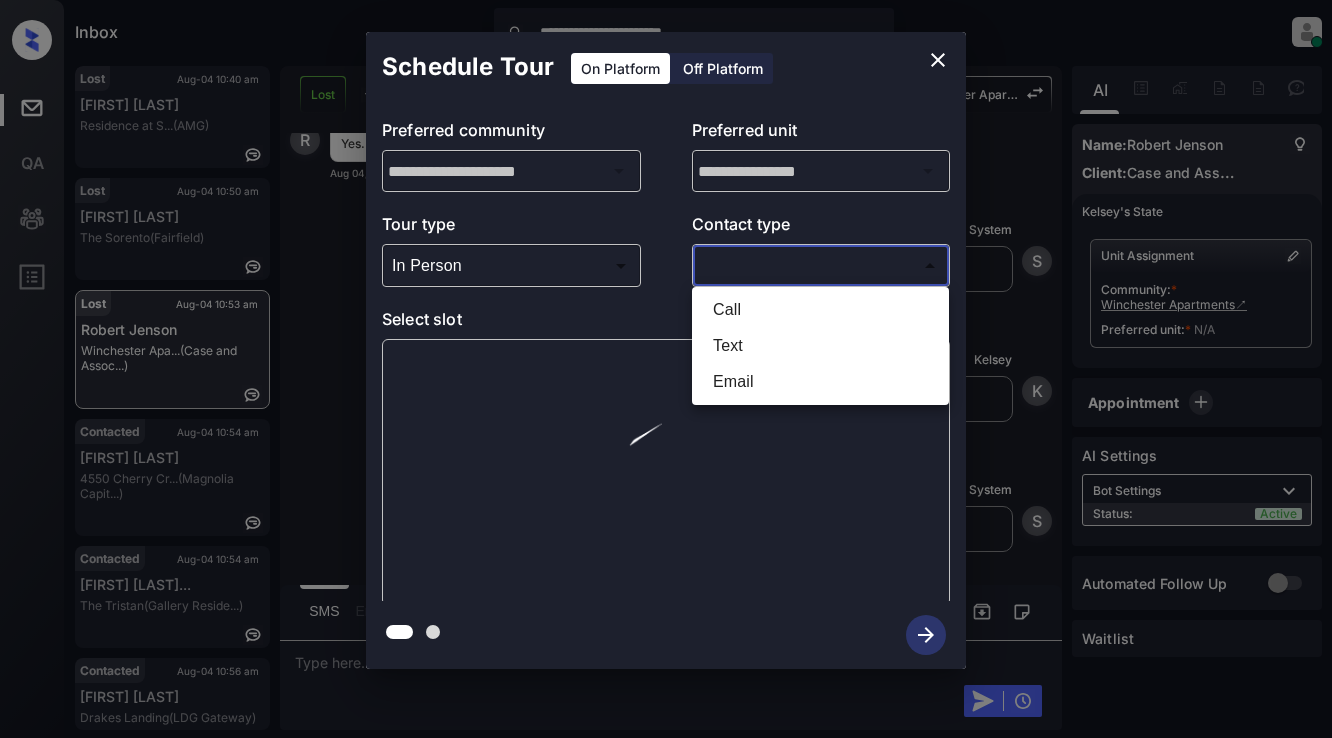 type on "****" 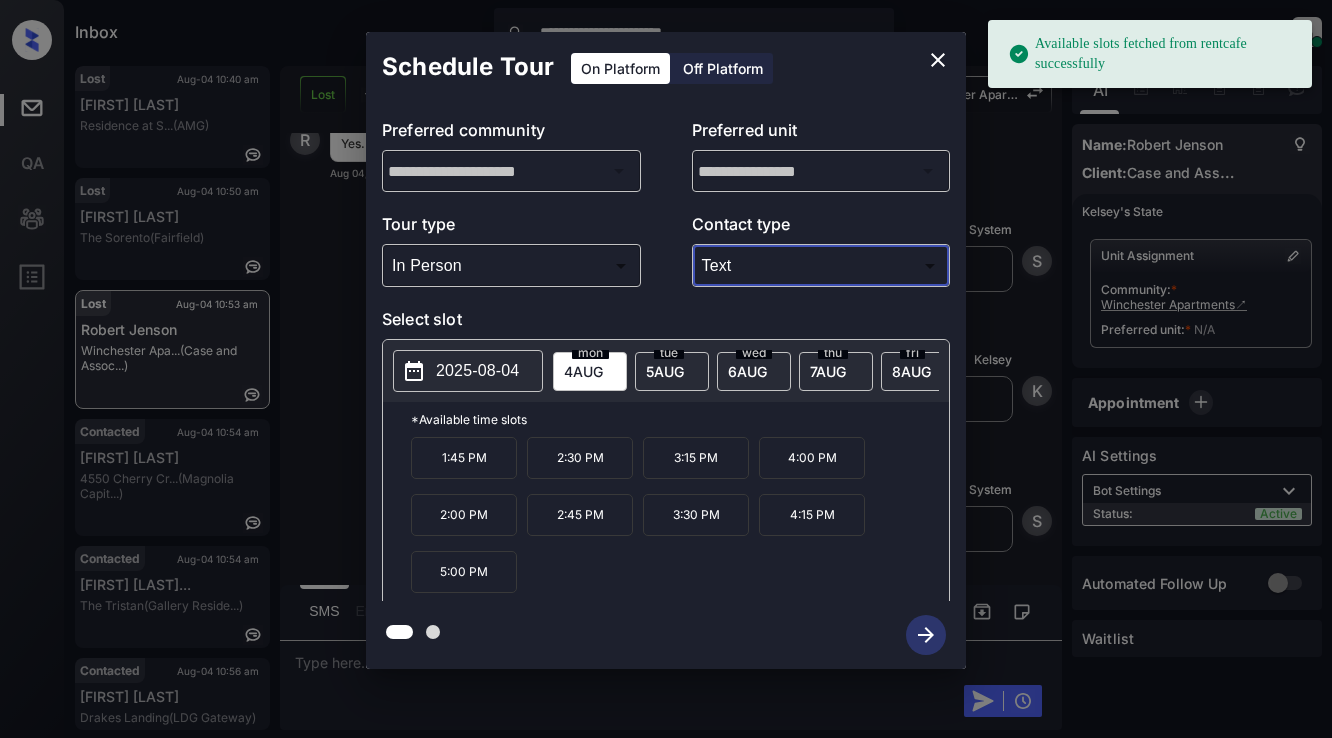 click on "2025-08-04" at bounding box center (477, 371) 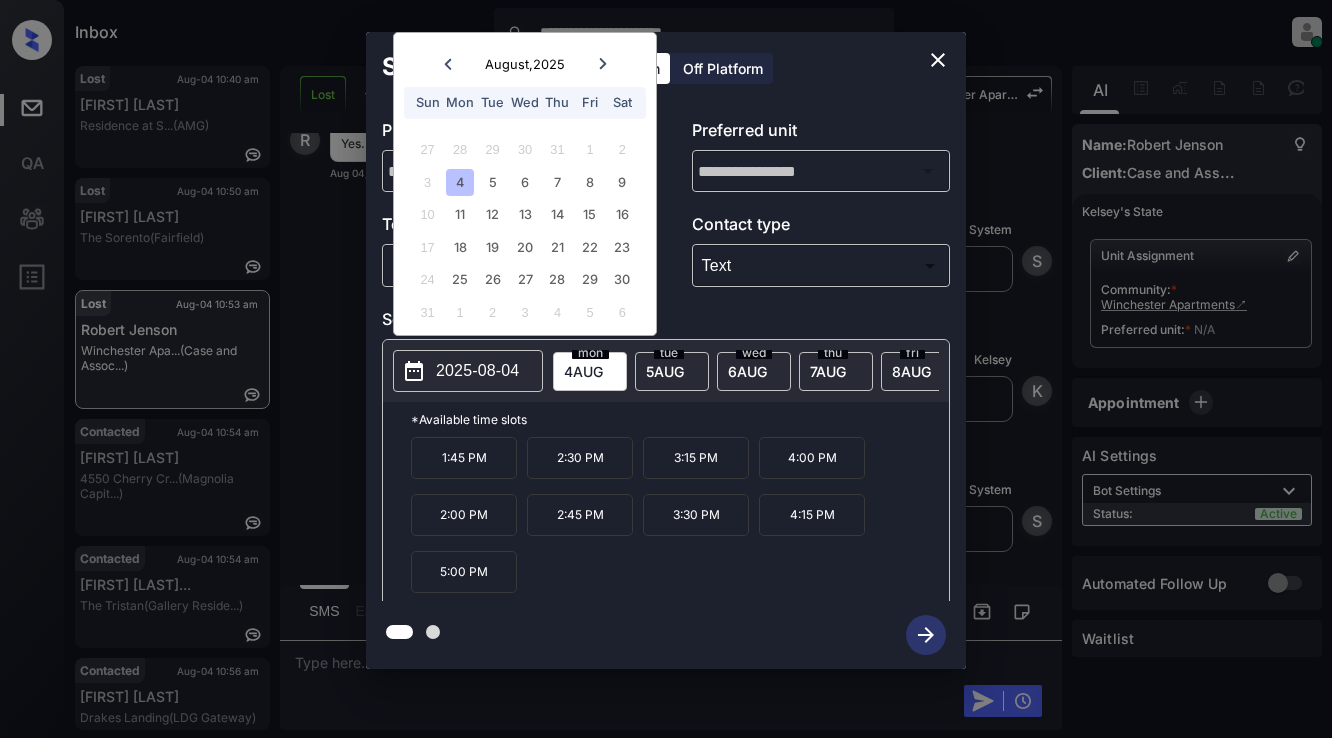 click 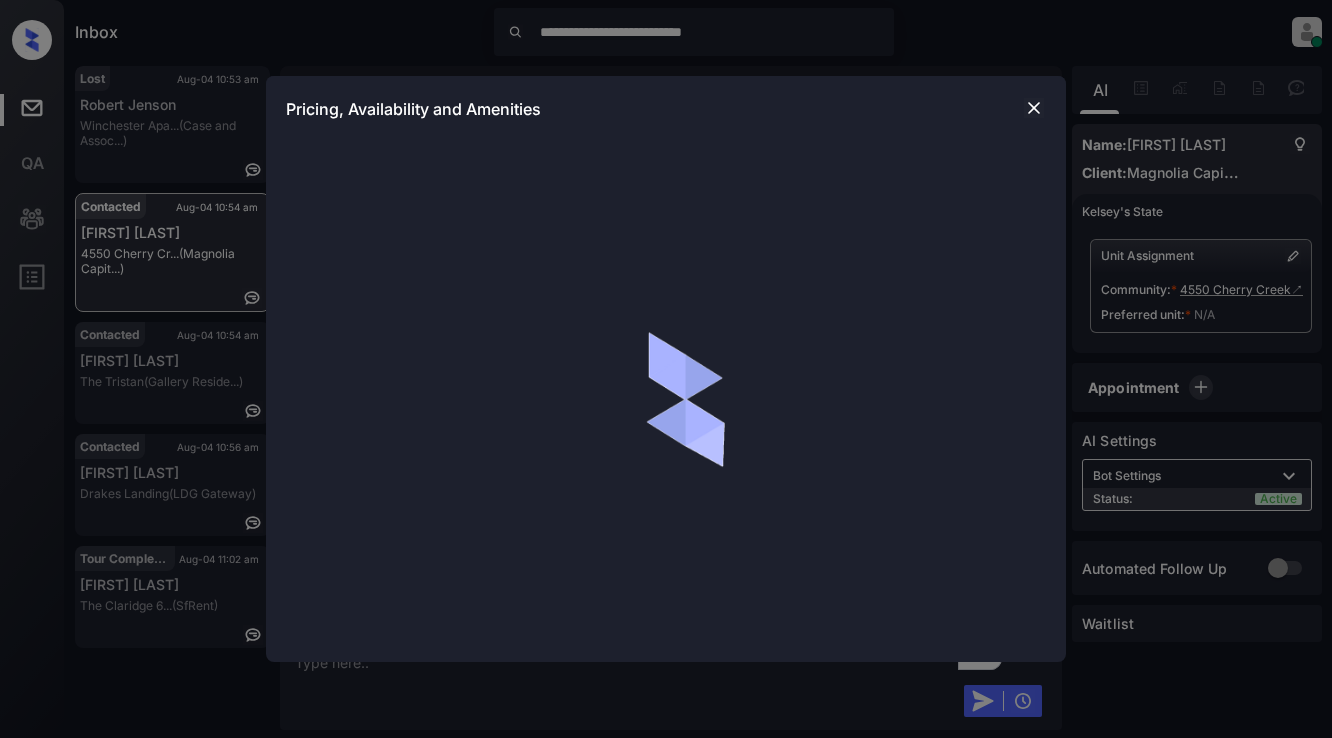 scroll, scrollTop: 0, scrollLeft: 0, axis: both 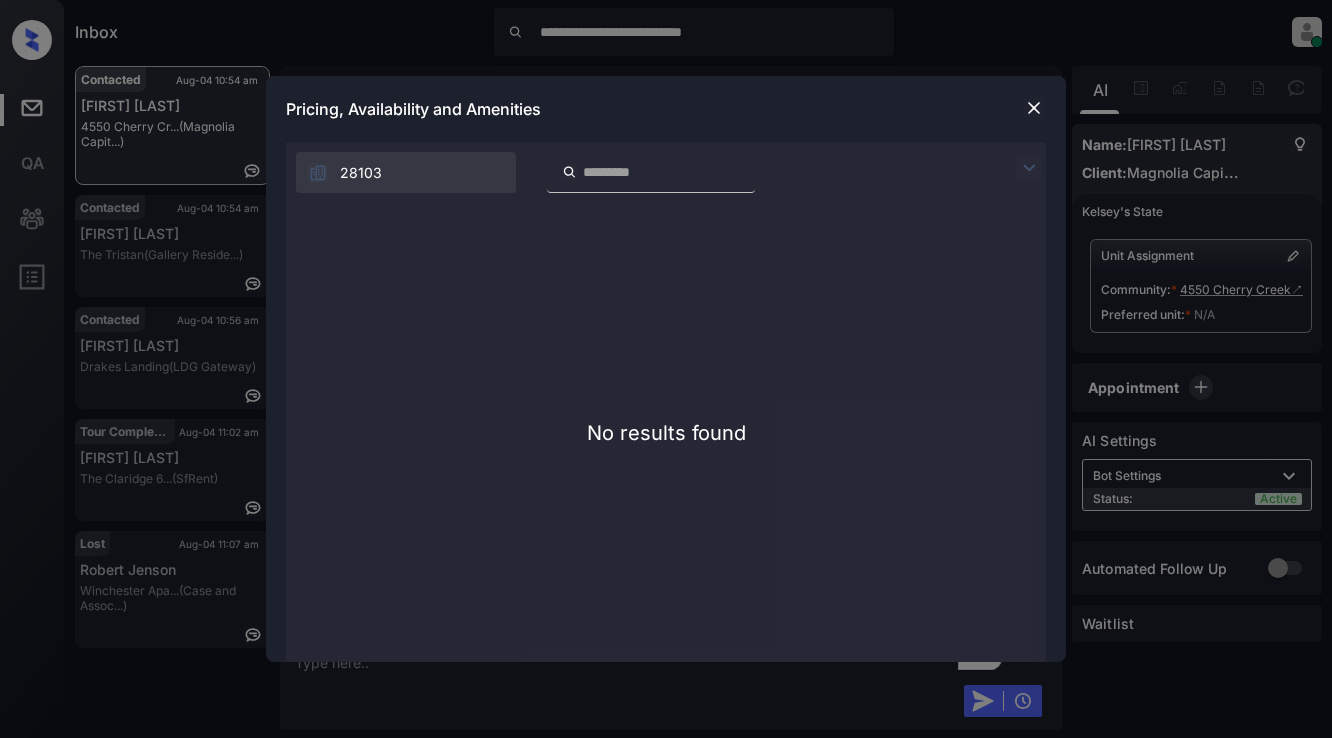 click at bounding box center (1034, 108) 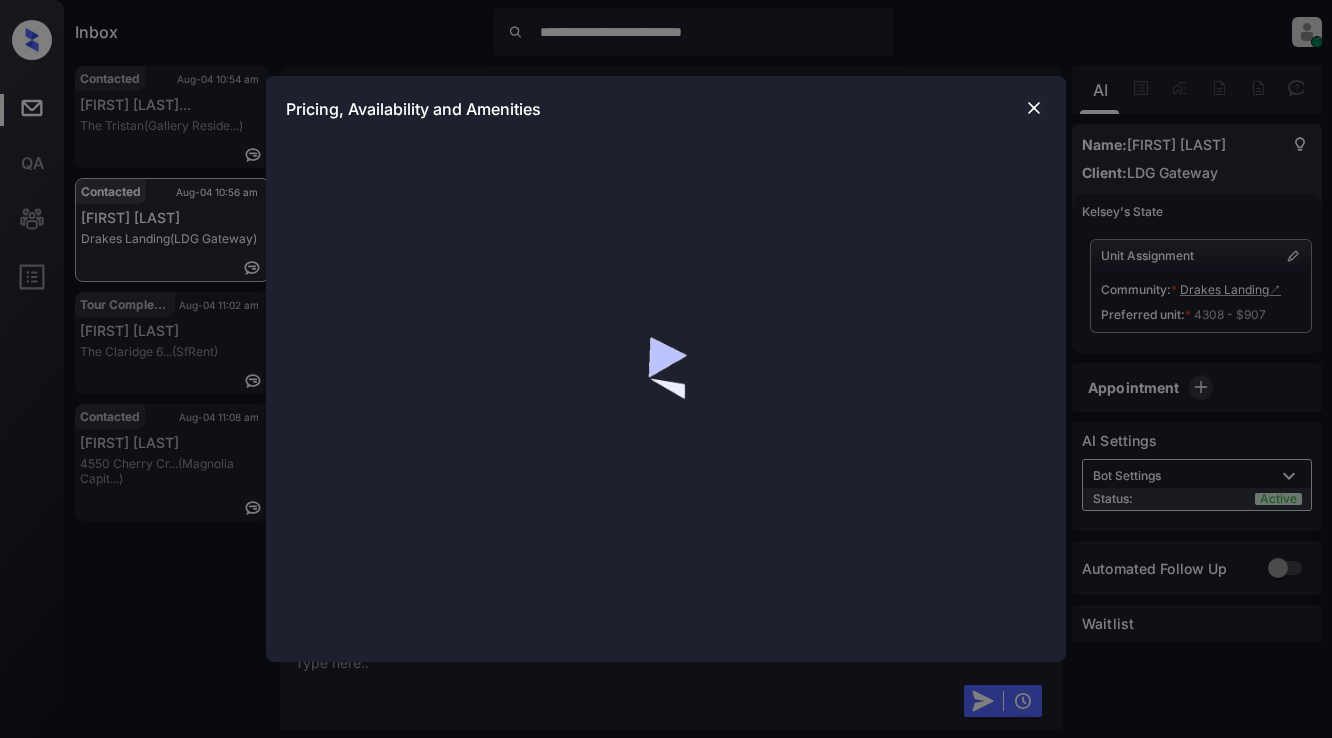 scroll, scrollTop: 0, scrollLeft: 0, axis: both 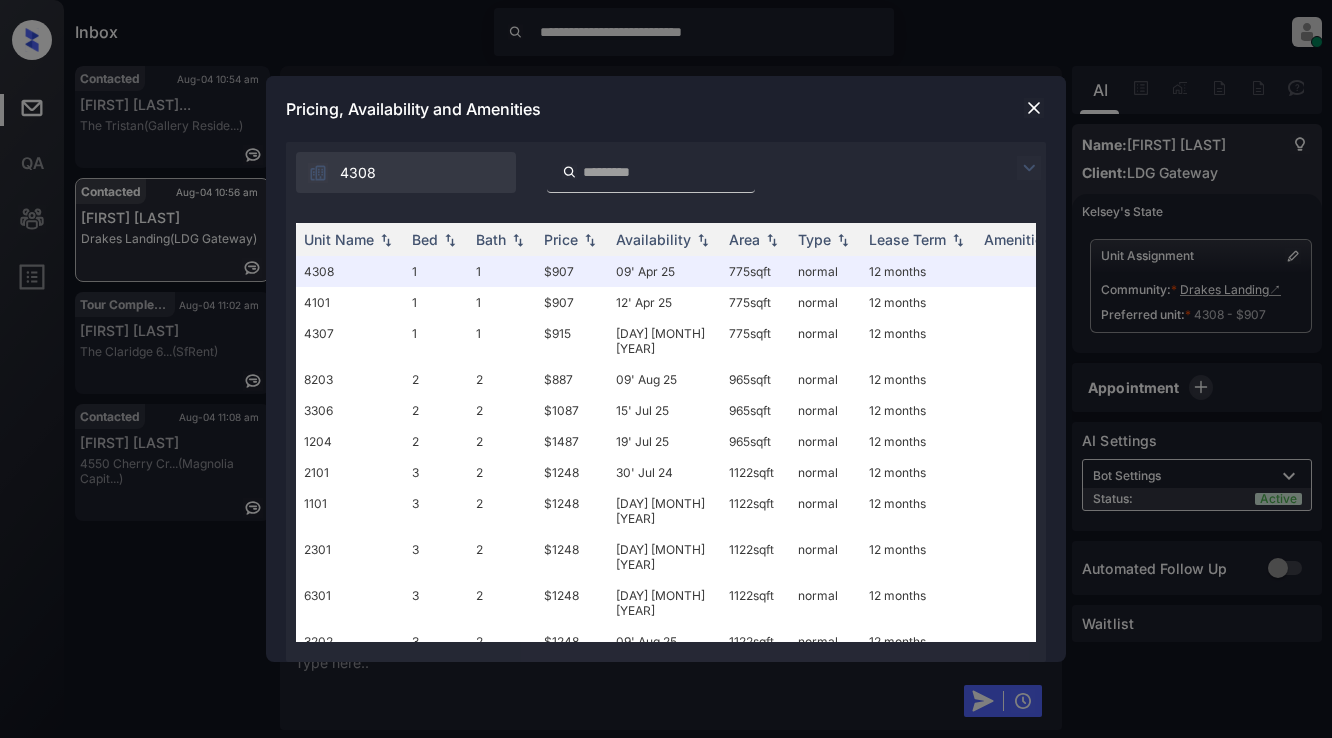 click at bounding box center [1029, 168] 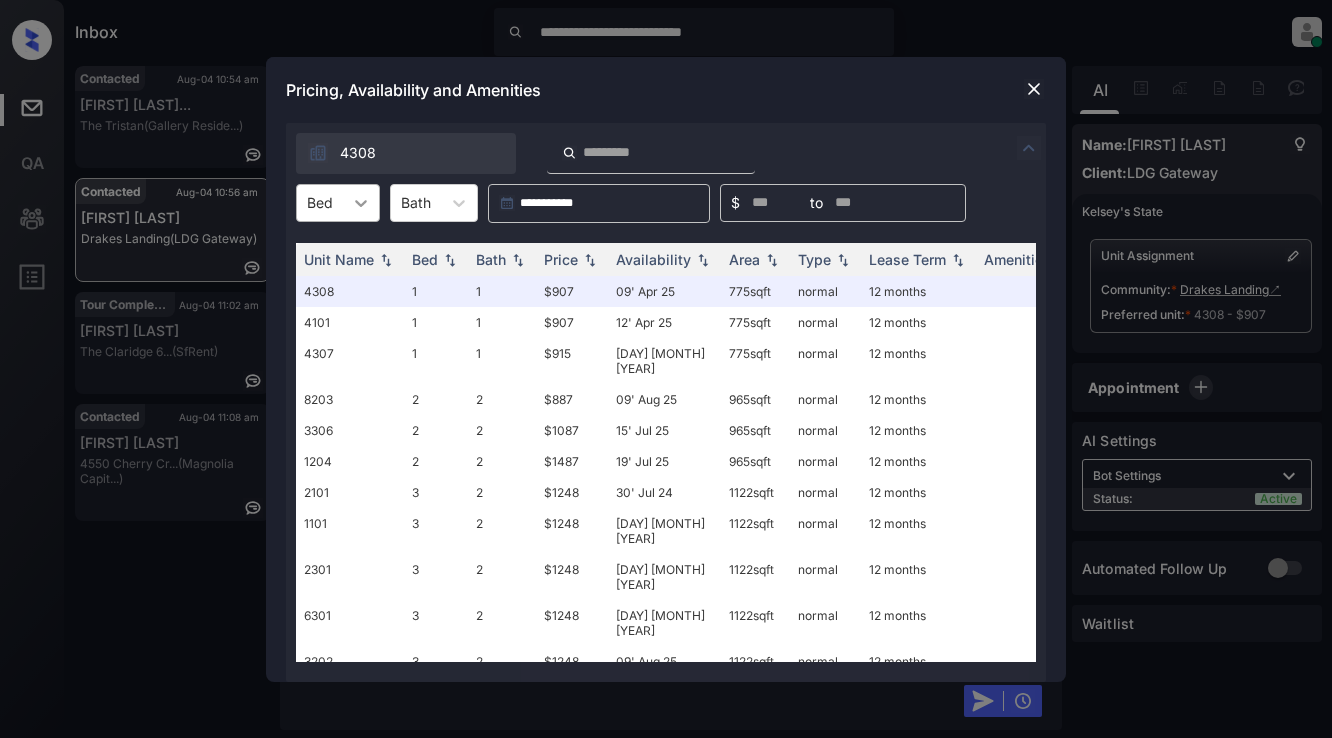 click 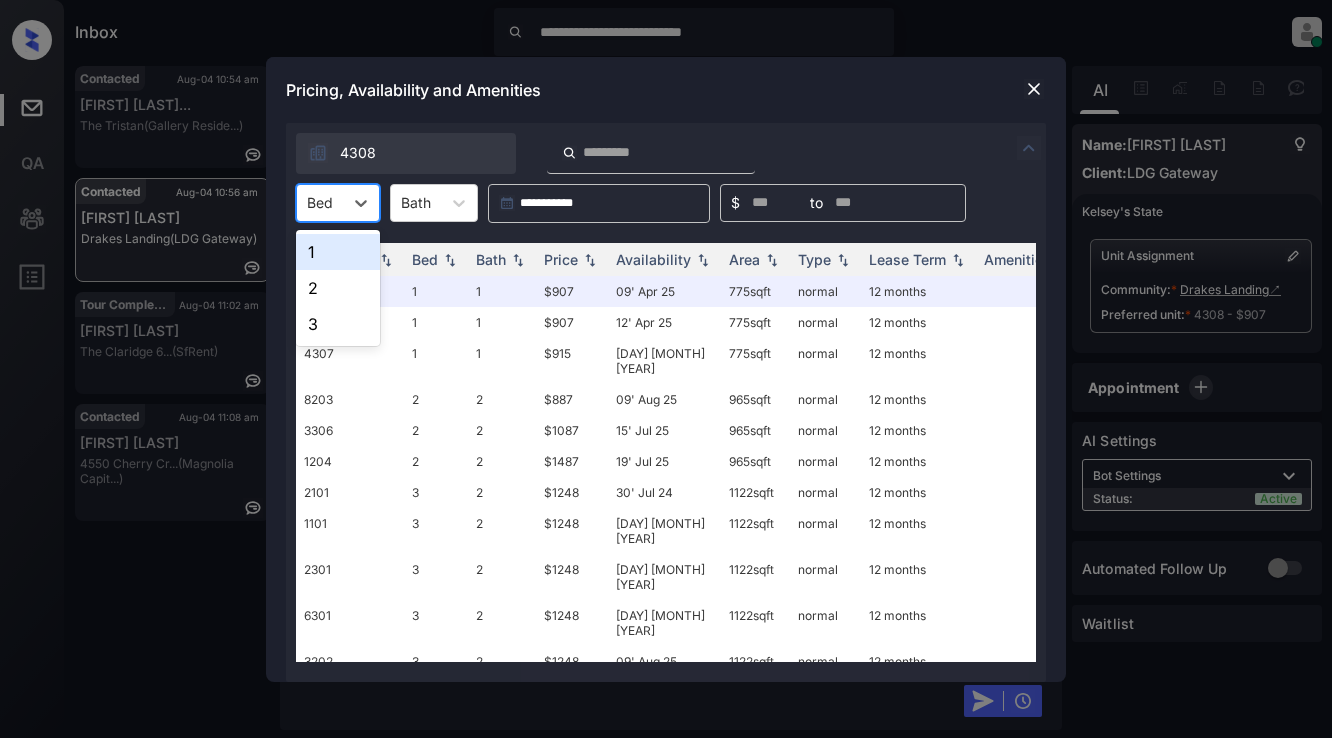 click on "1" at bounding box center (338, 252) 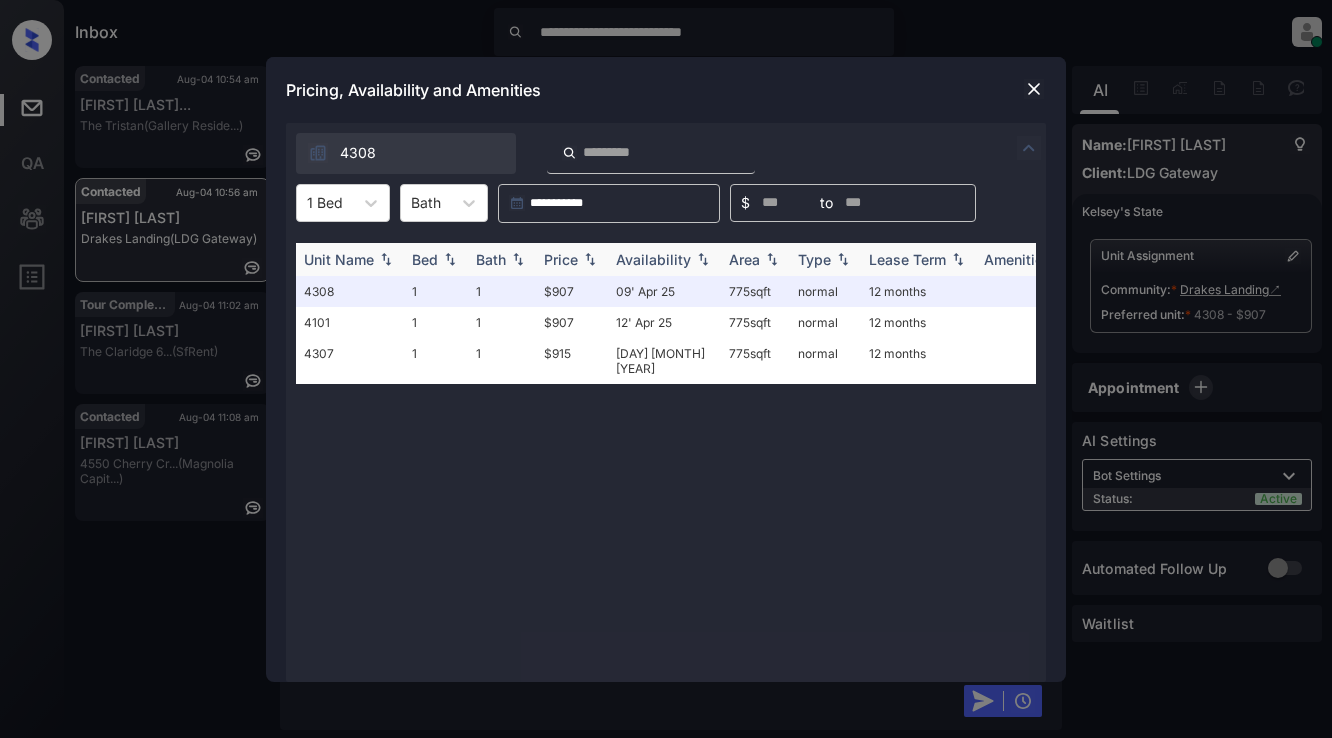 click on "Price" at bounding box center (561, 259) 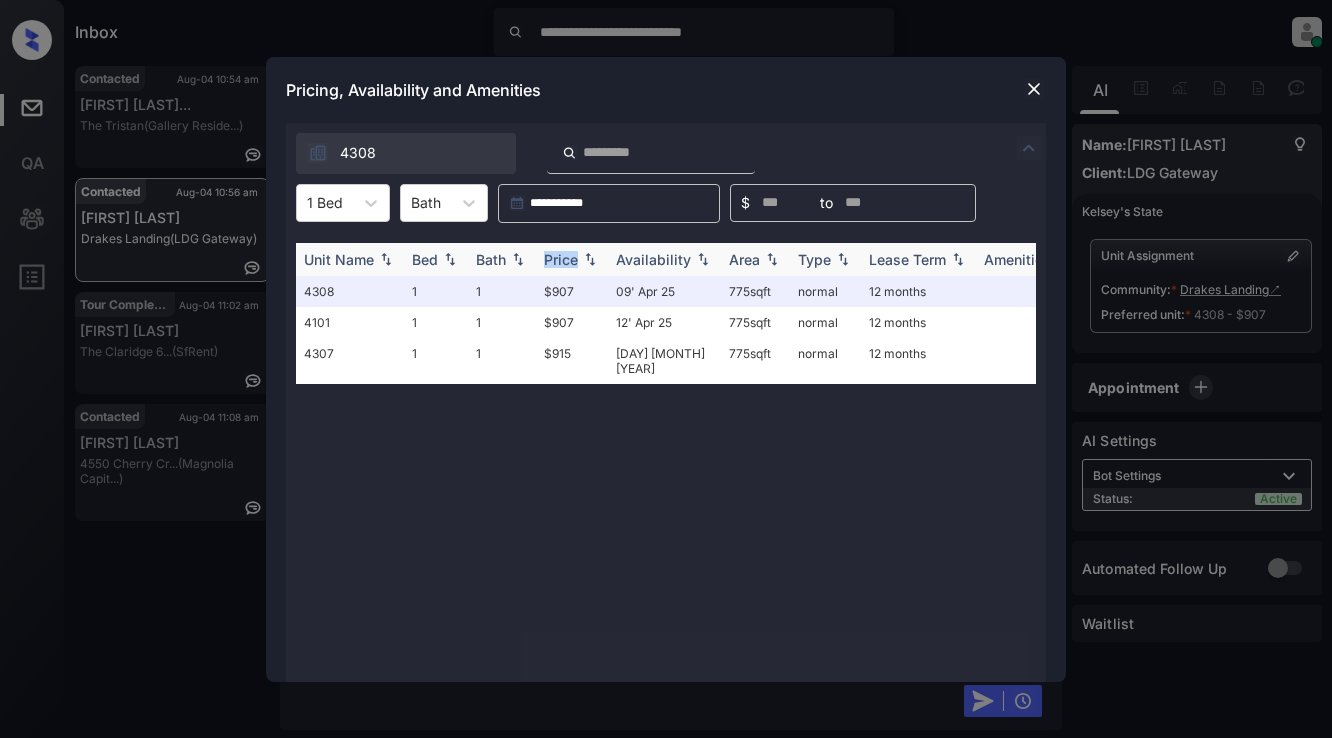 click on "Price" at bounding box center [561, 259] 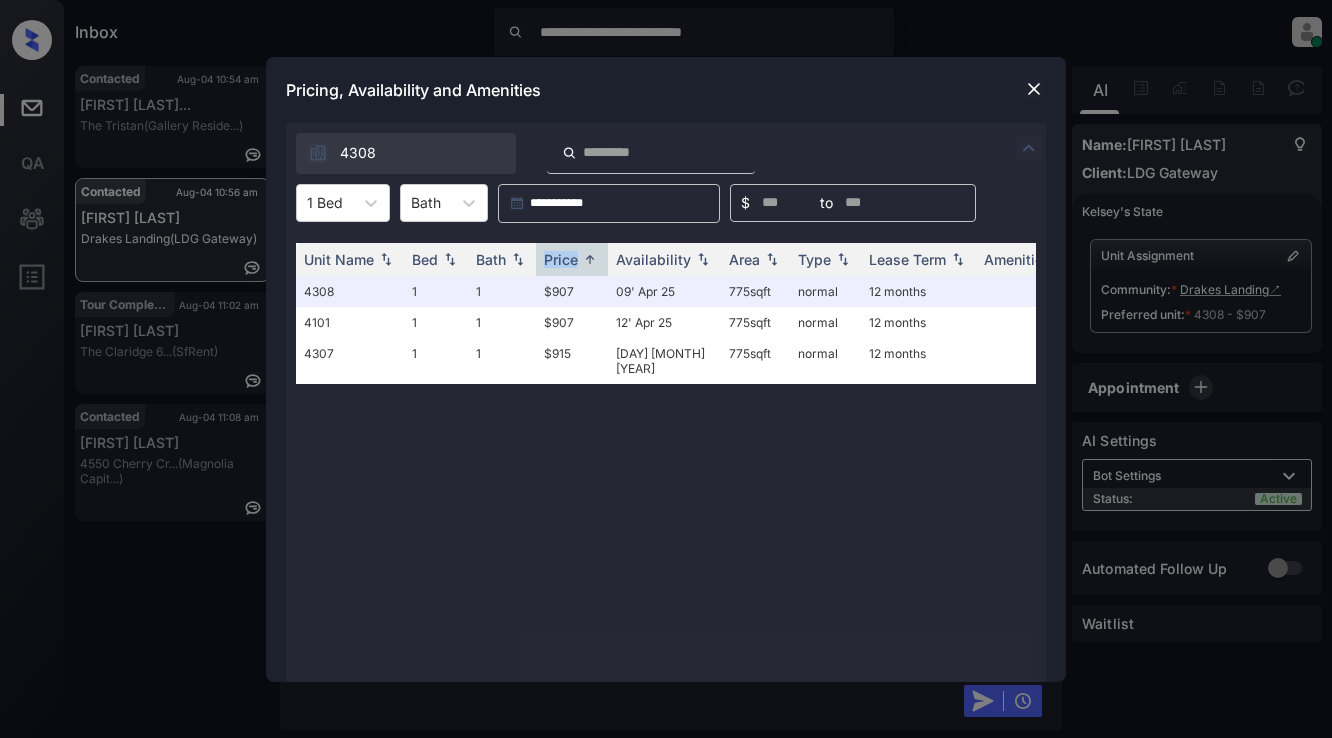 click at bounding box center (1034, 89) 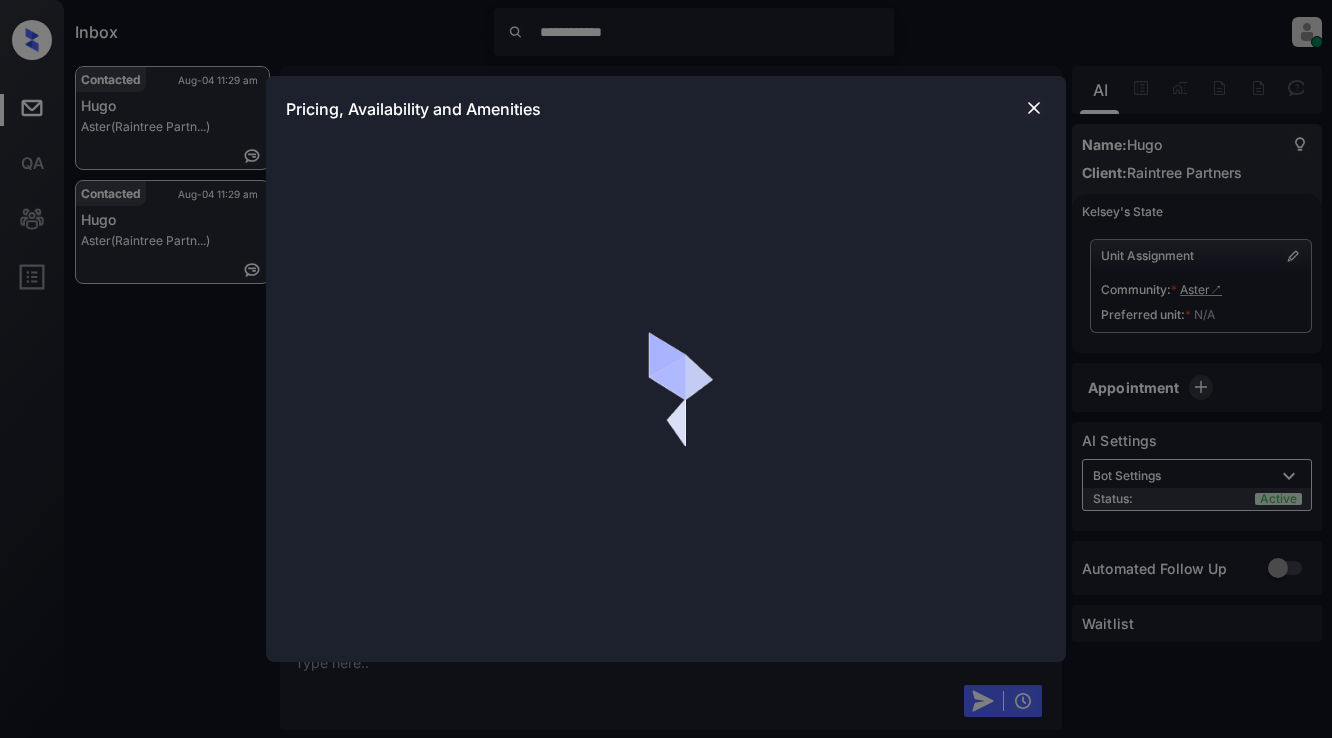 scroll, scrollTop: 0, scrollLeft: 0, axis: both 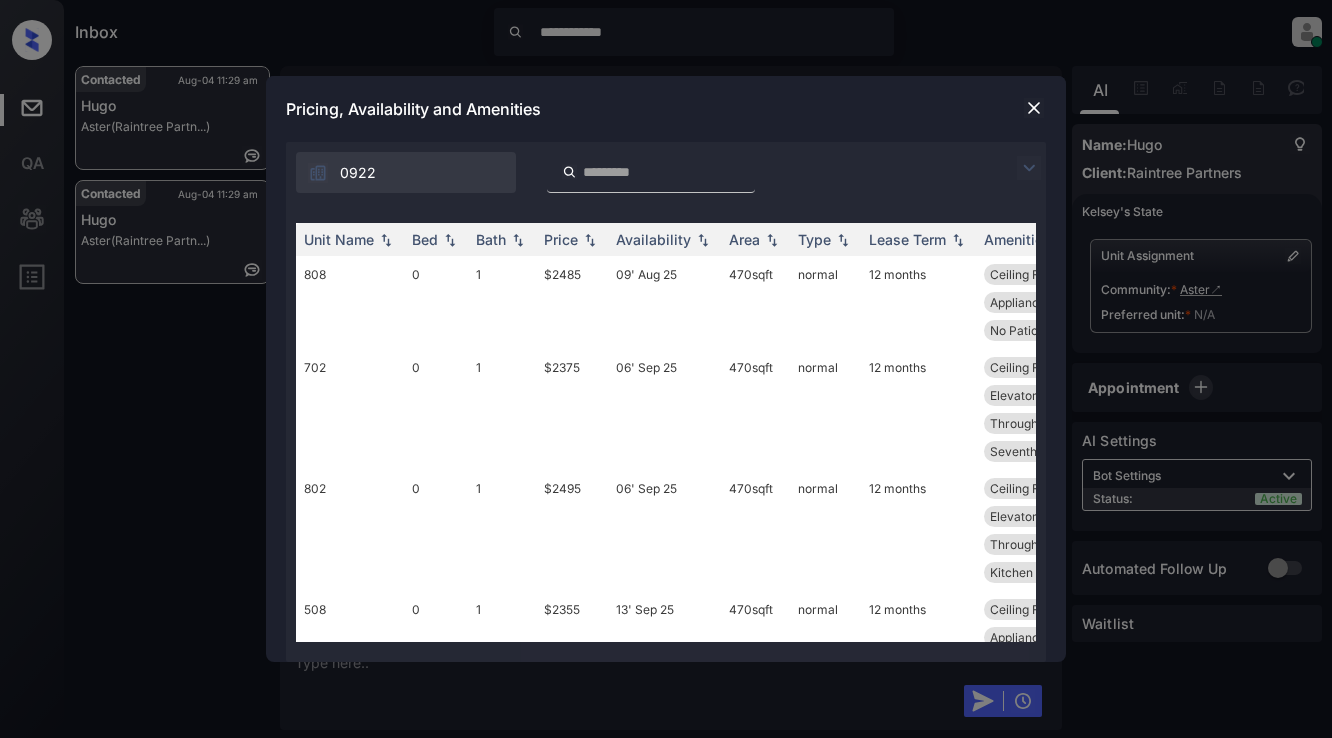 click at bounding box center [1034, 108] 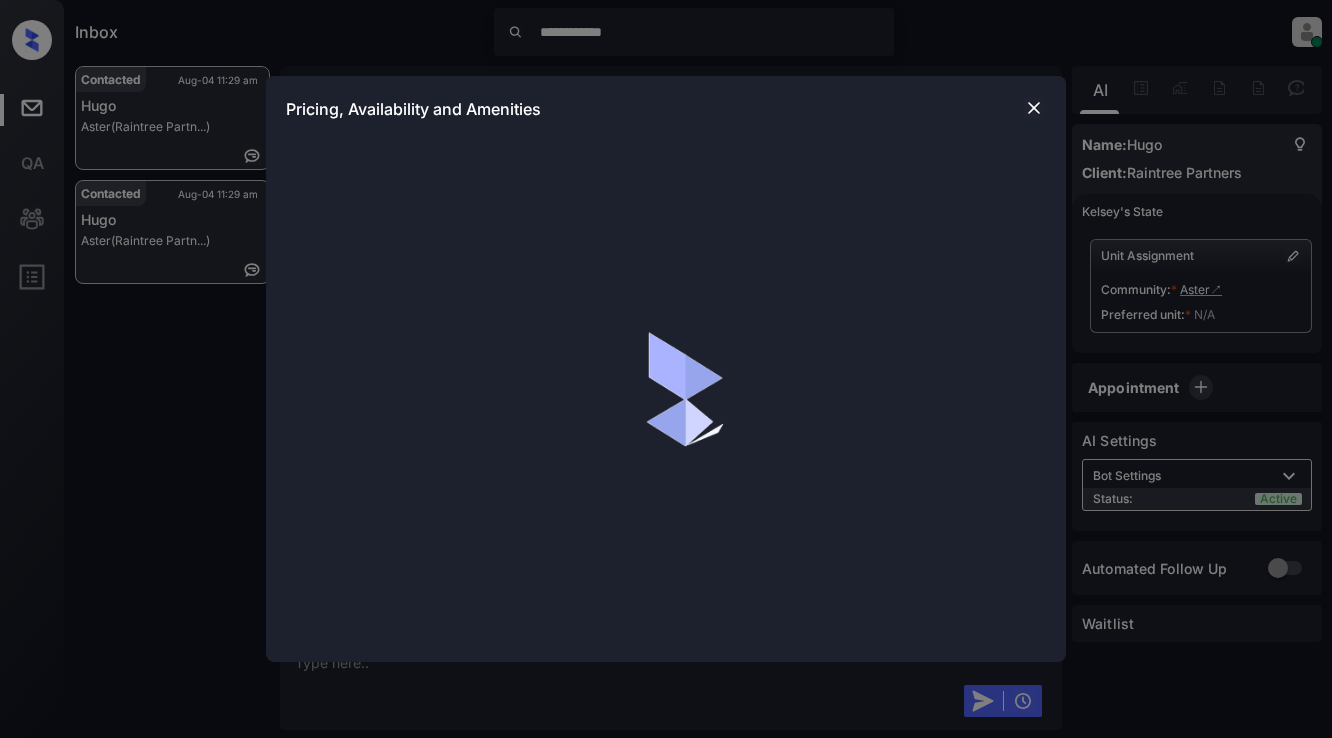 scroll, scrollTop: 0, scrollLeft: 0, axis: both 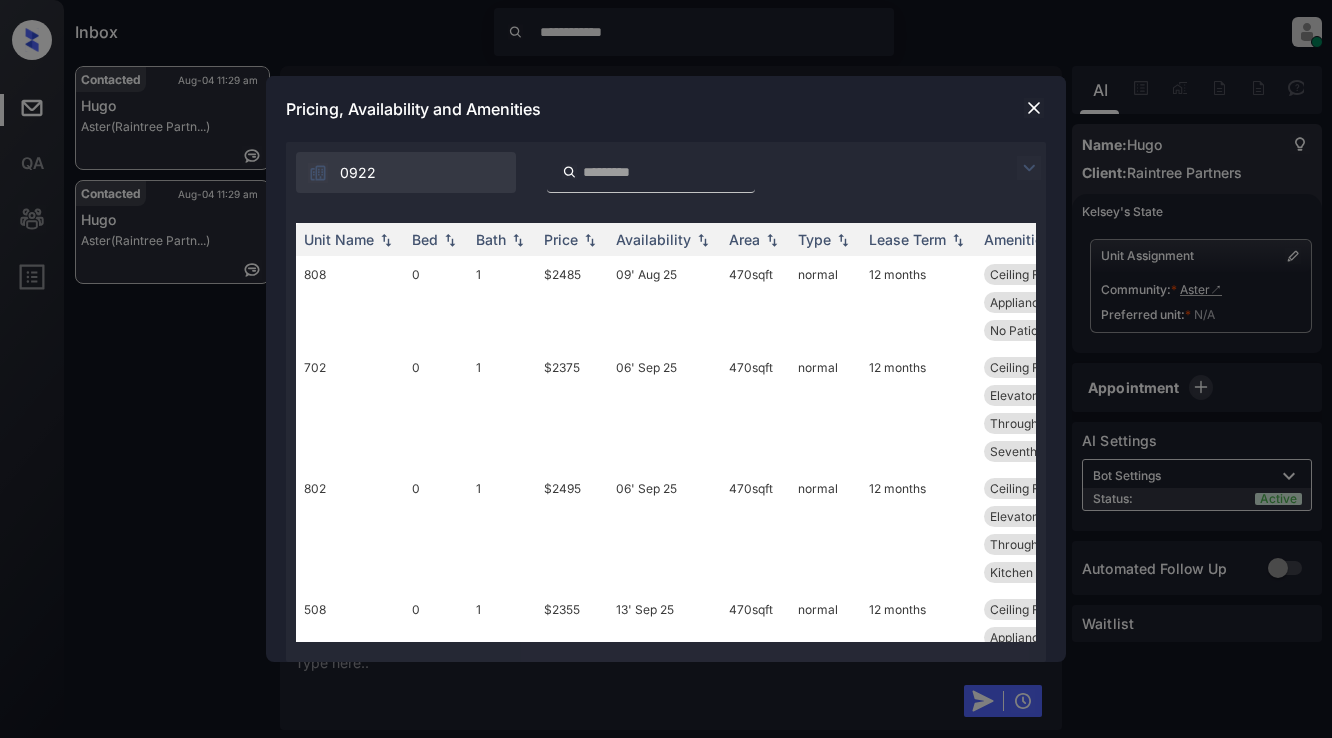 click at bounding box center (1029, 168) 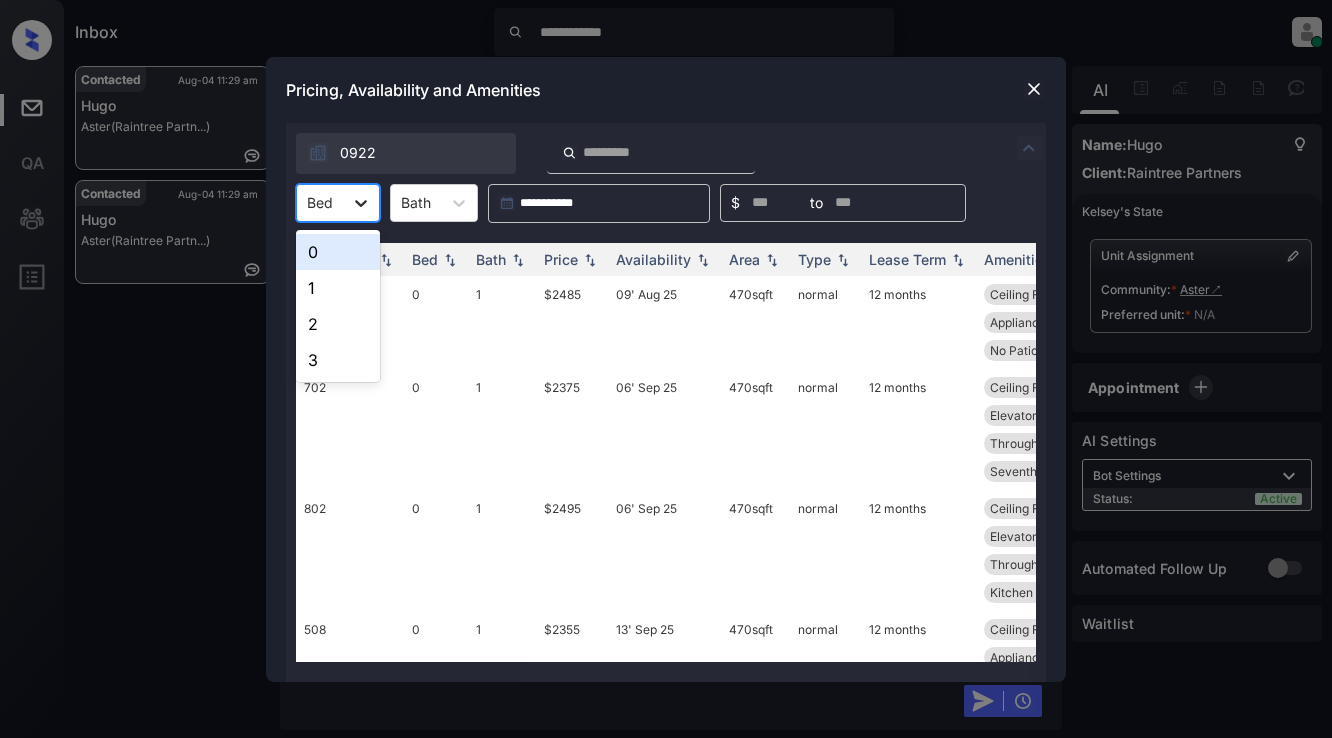 click 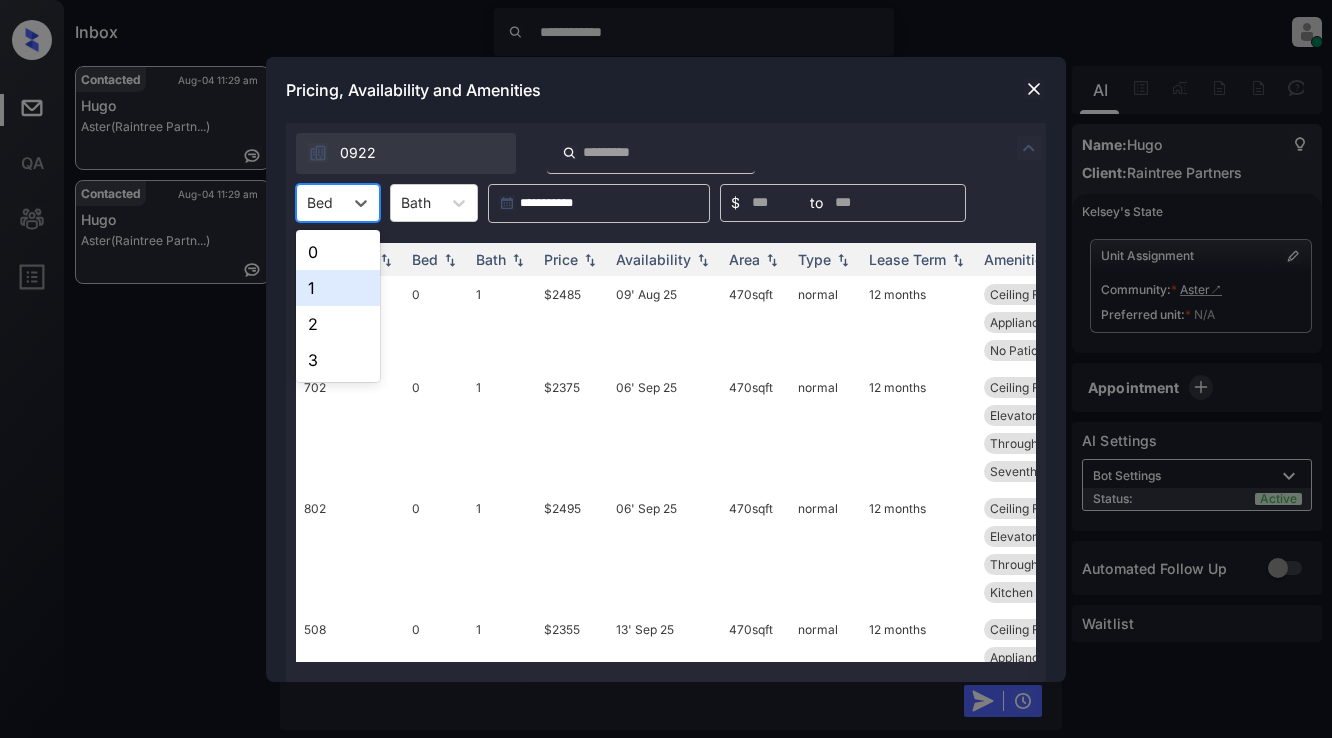 click on "1" at bounding box center [338, 288] 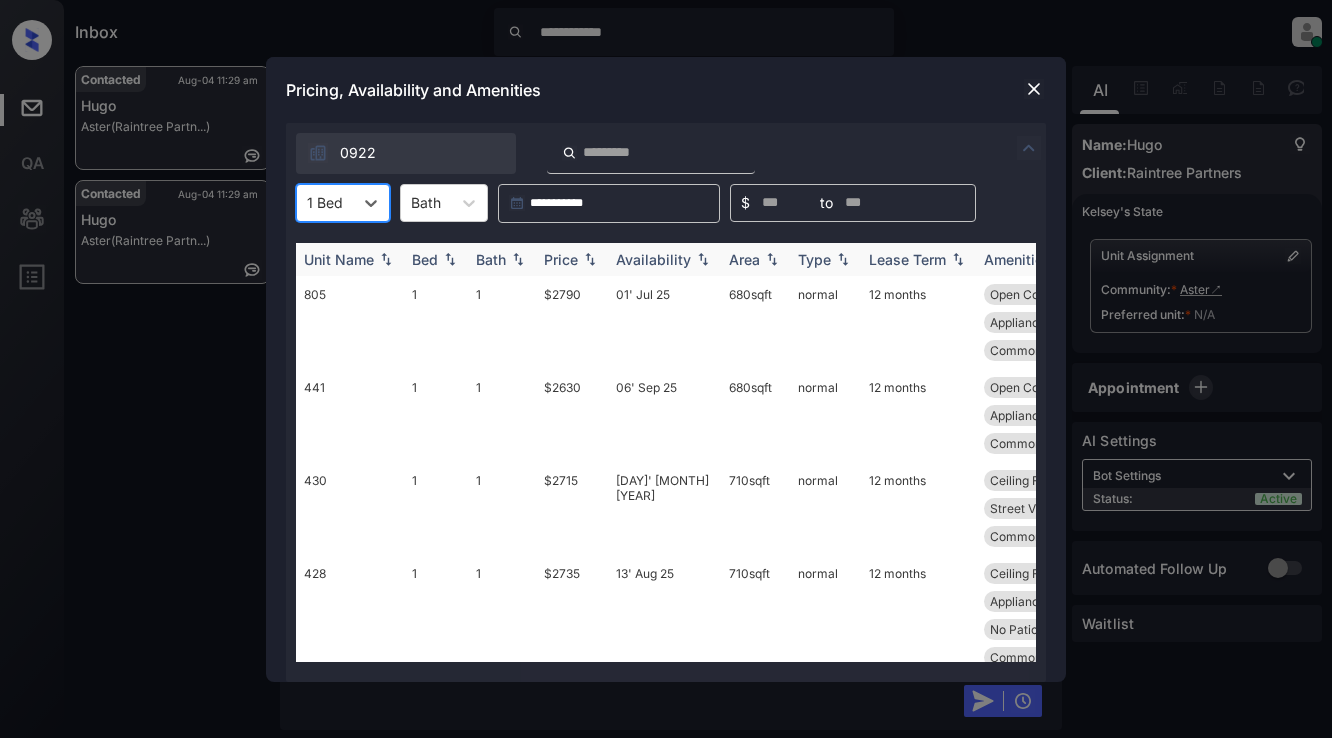 click on "Price" at bounding box center [561, 259] 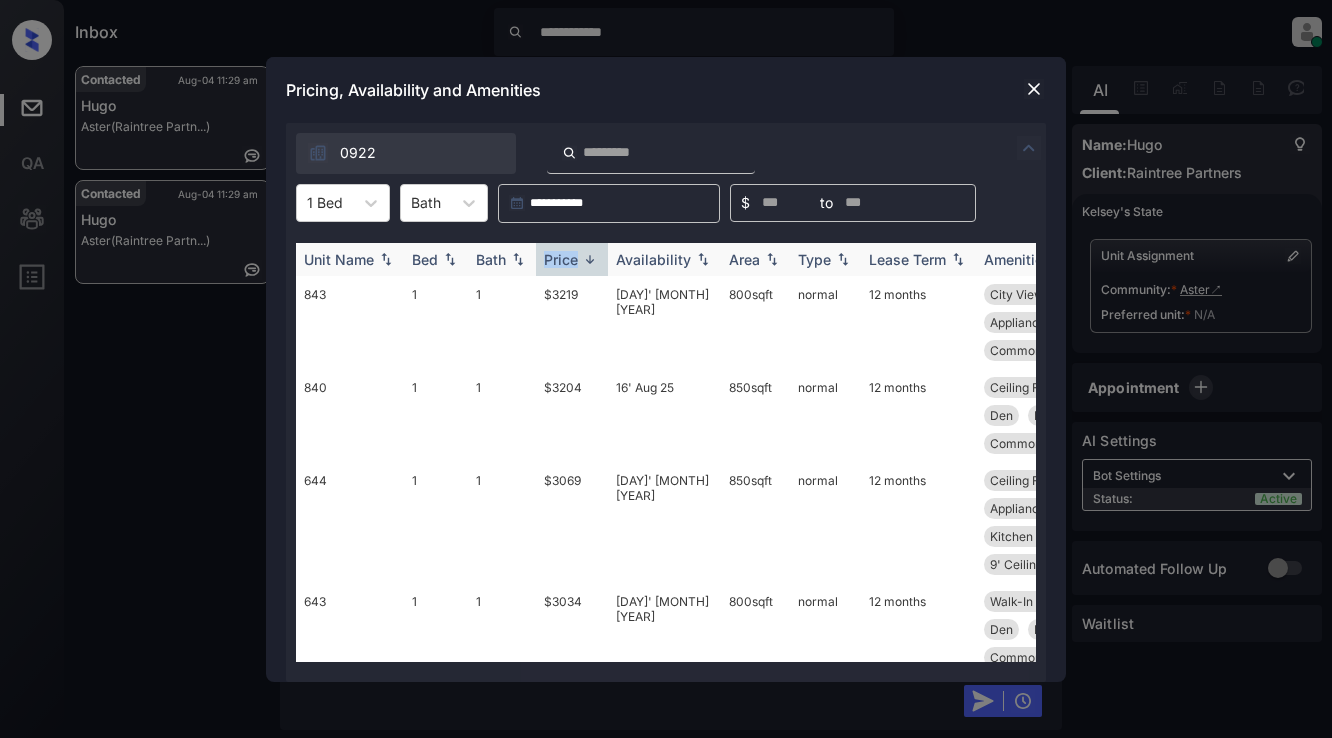 click on "Price" at bounding box center (561, 259) 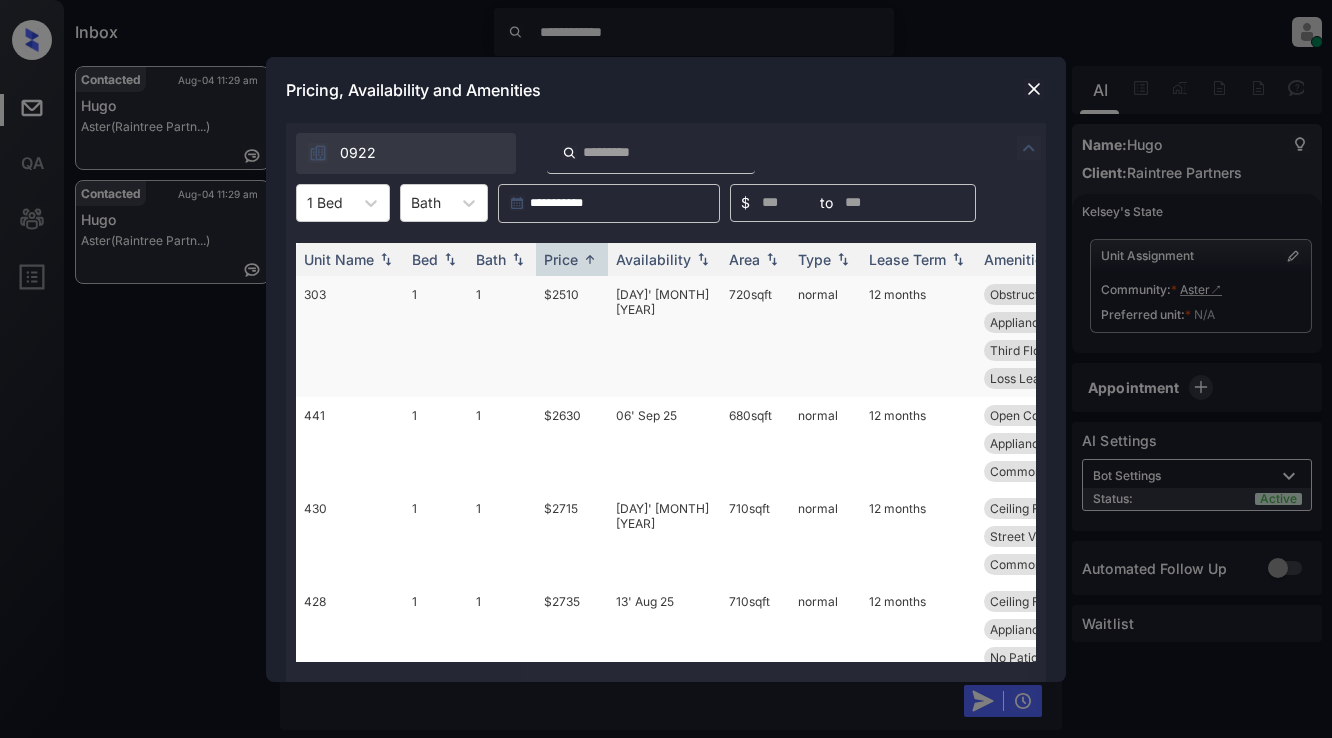 click on "$2510" at bounding box center (572, 336) 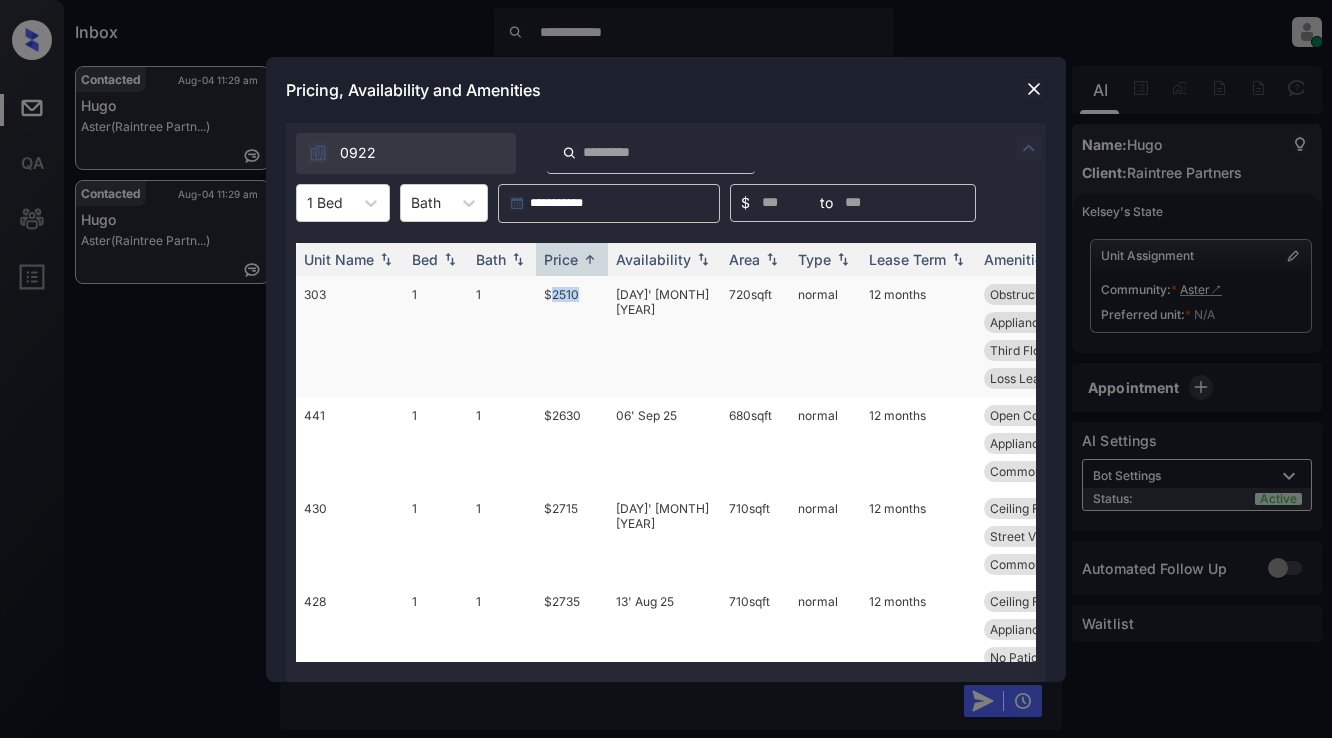 click on "$2510" at bounding box center (572, 336) 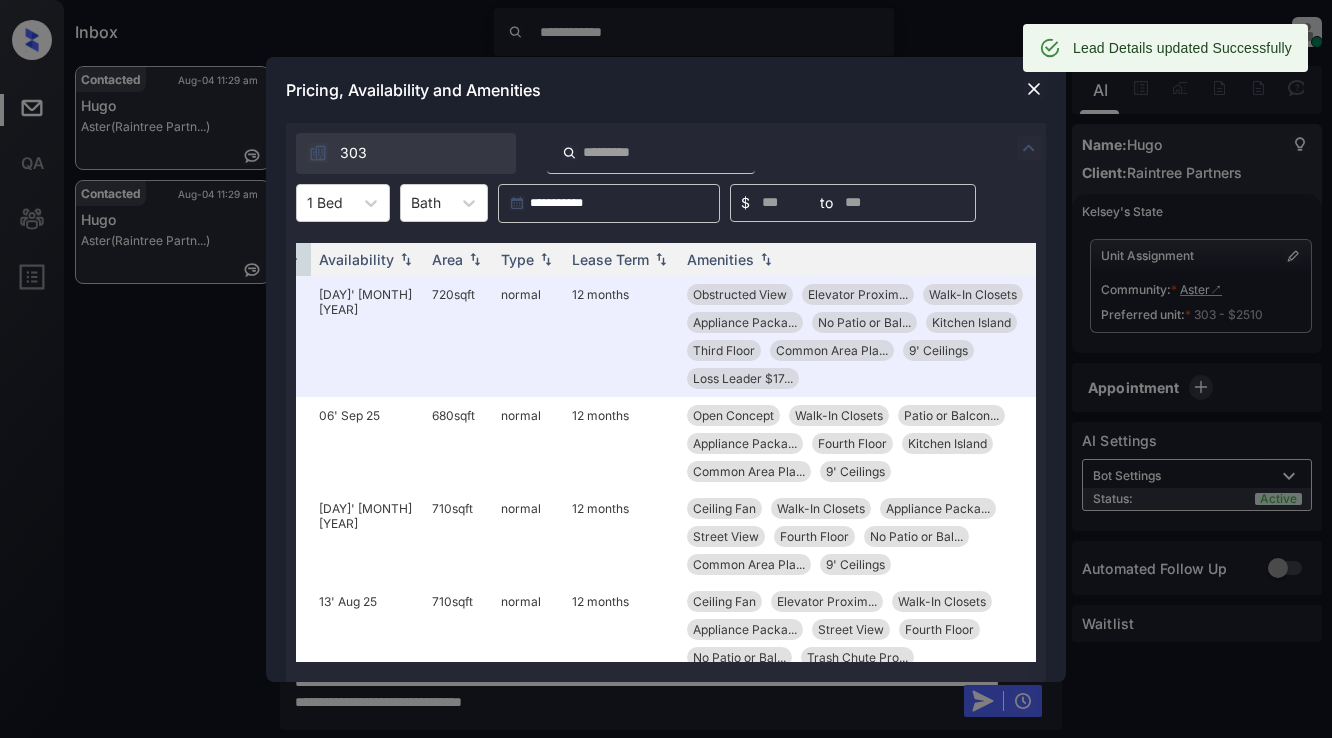 scroll, scrollTop: 0, scrollLeft: 320, axis: horizontal 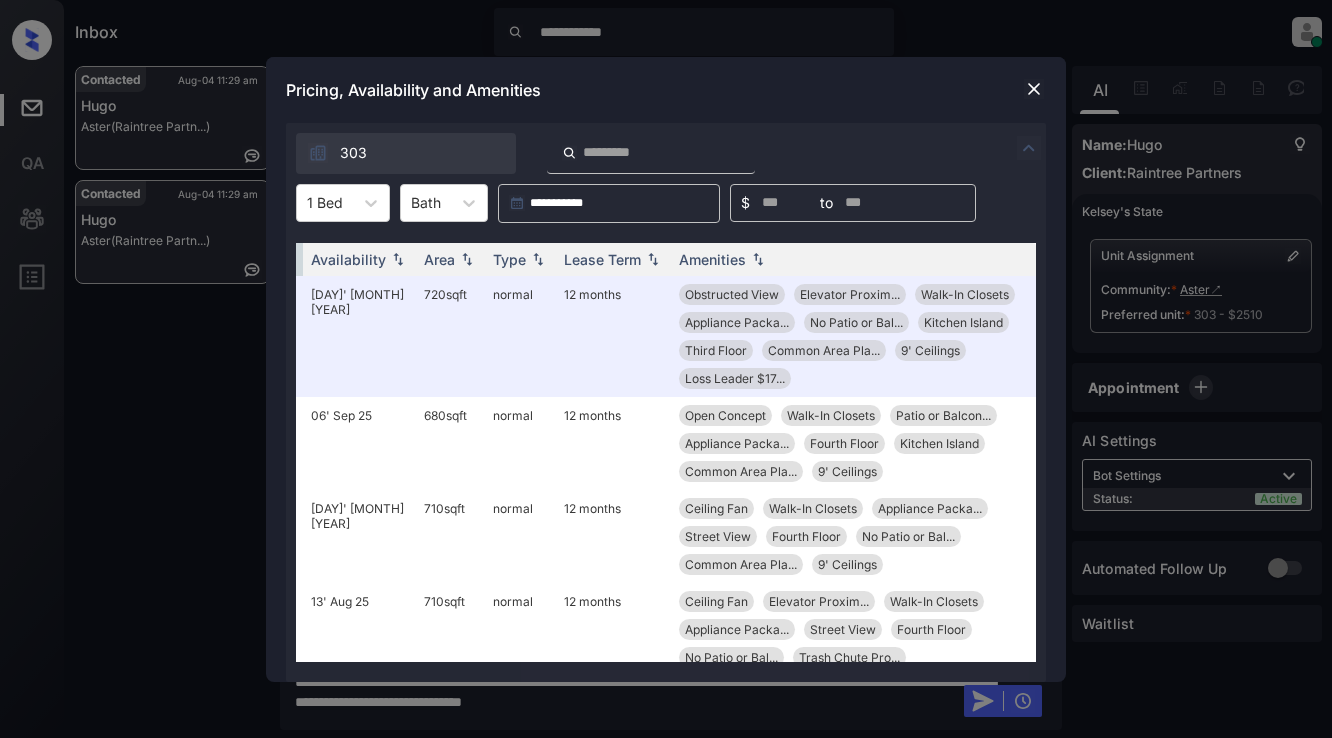 click at bounding box center [1034, 89] 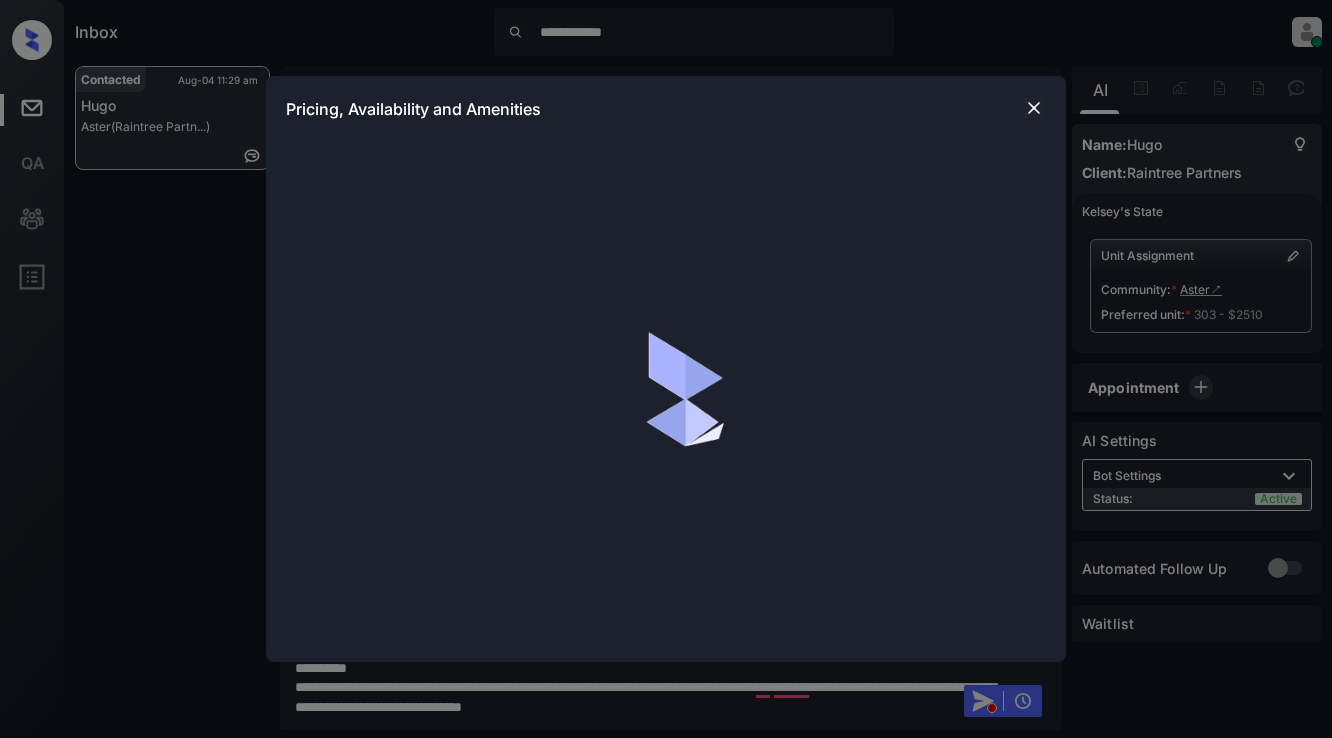 scroll, scrollTop: 0, scrollLeft: 0, axis: both 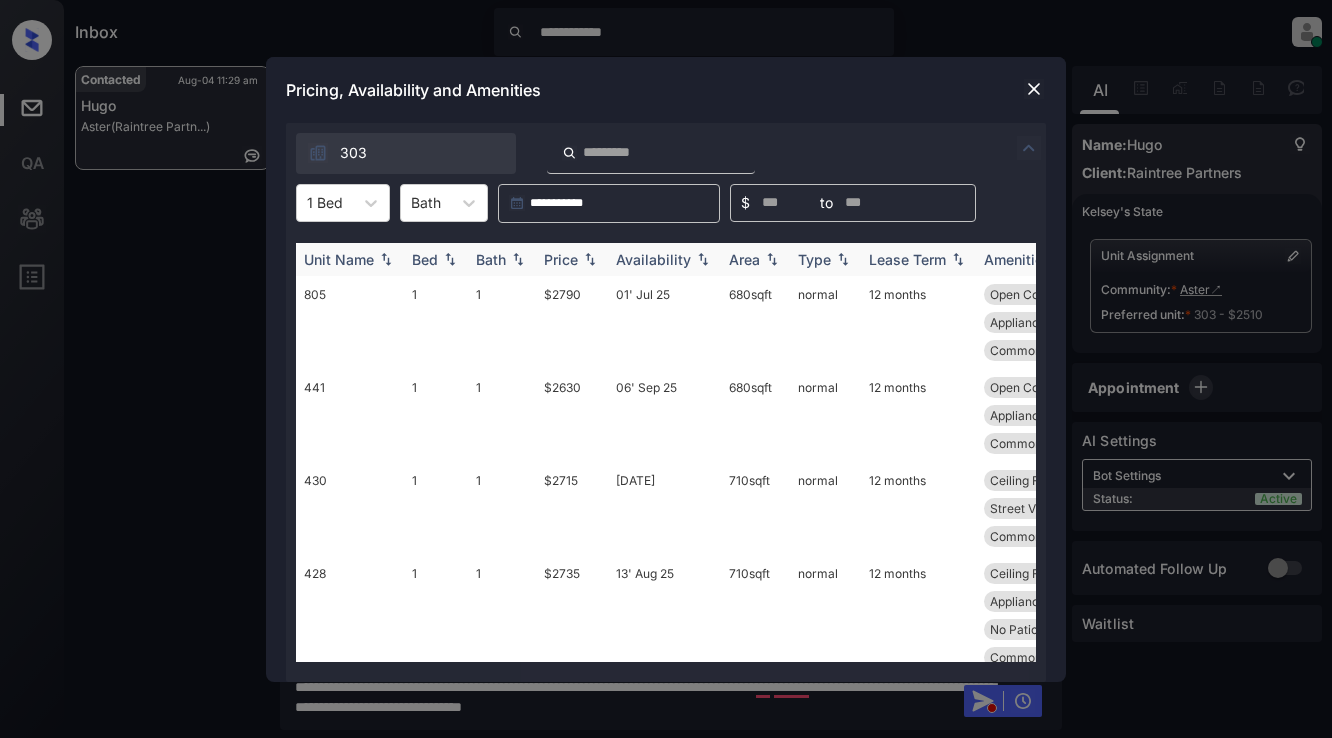 click on "Price" at bounding box center (561, 259) 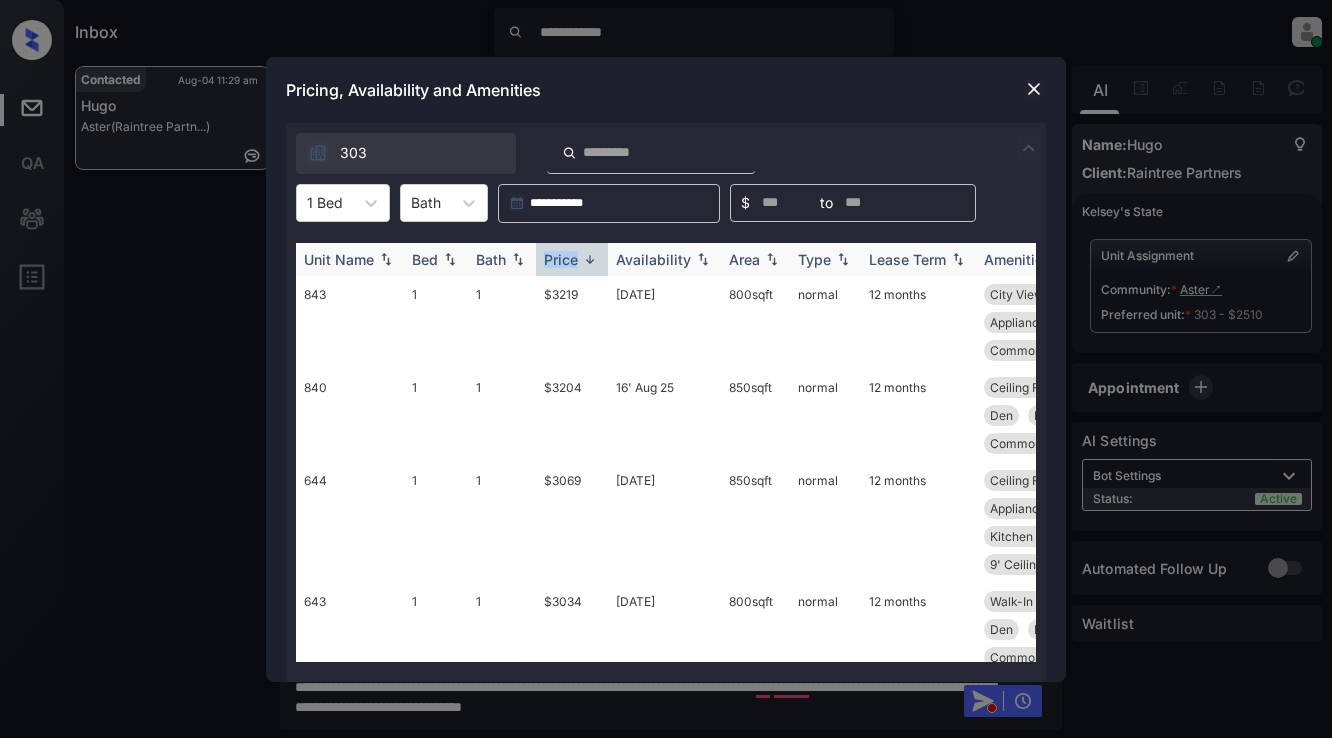 click on "Price" at bounding box center (561, 259) 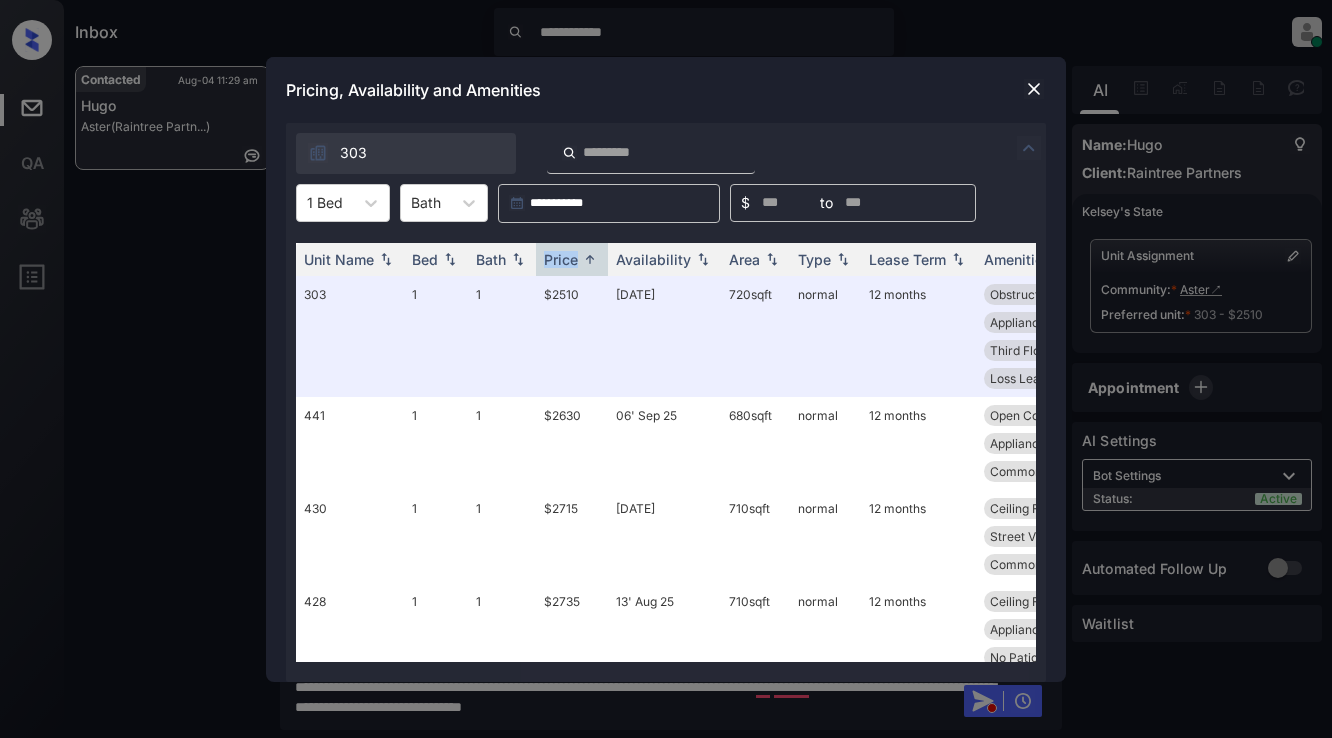 click at bounding box center (1034, 89) 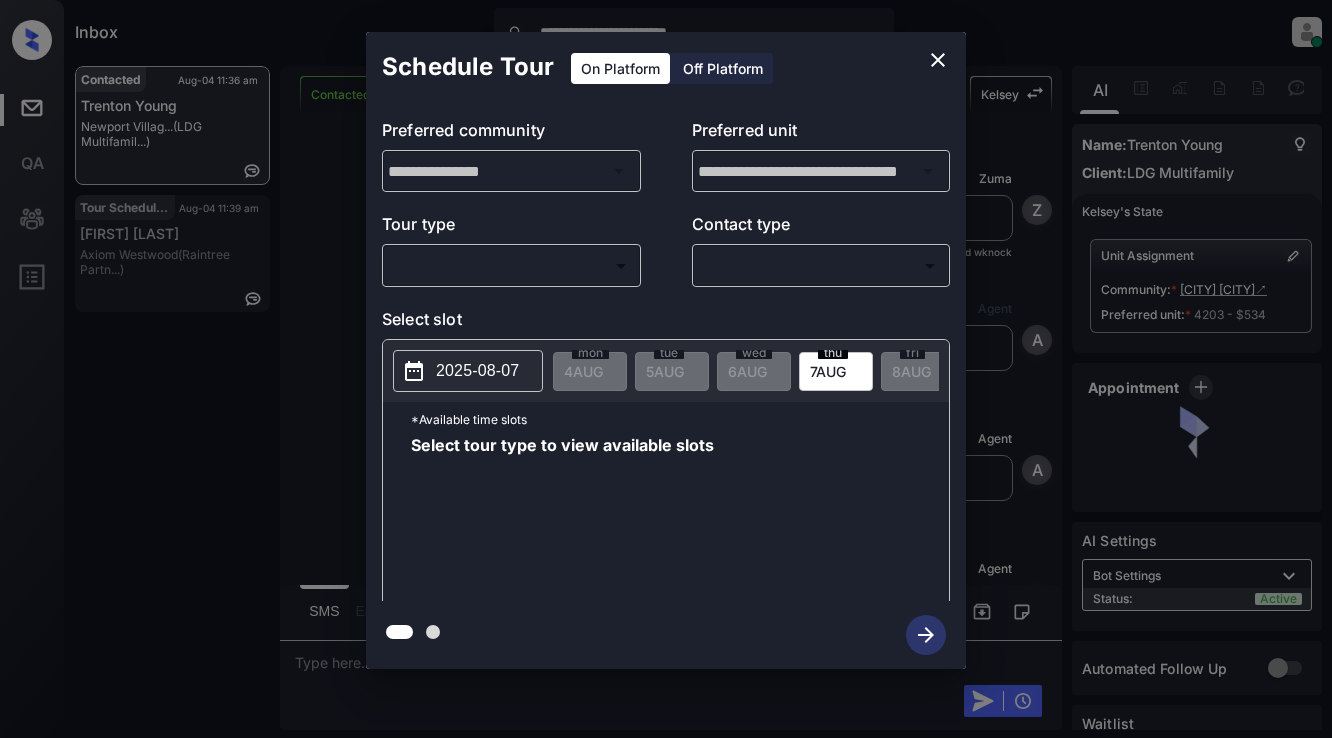 scroll, scrollTop: 0, scrollLeft: 0, axis: both 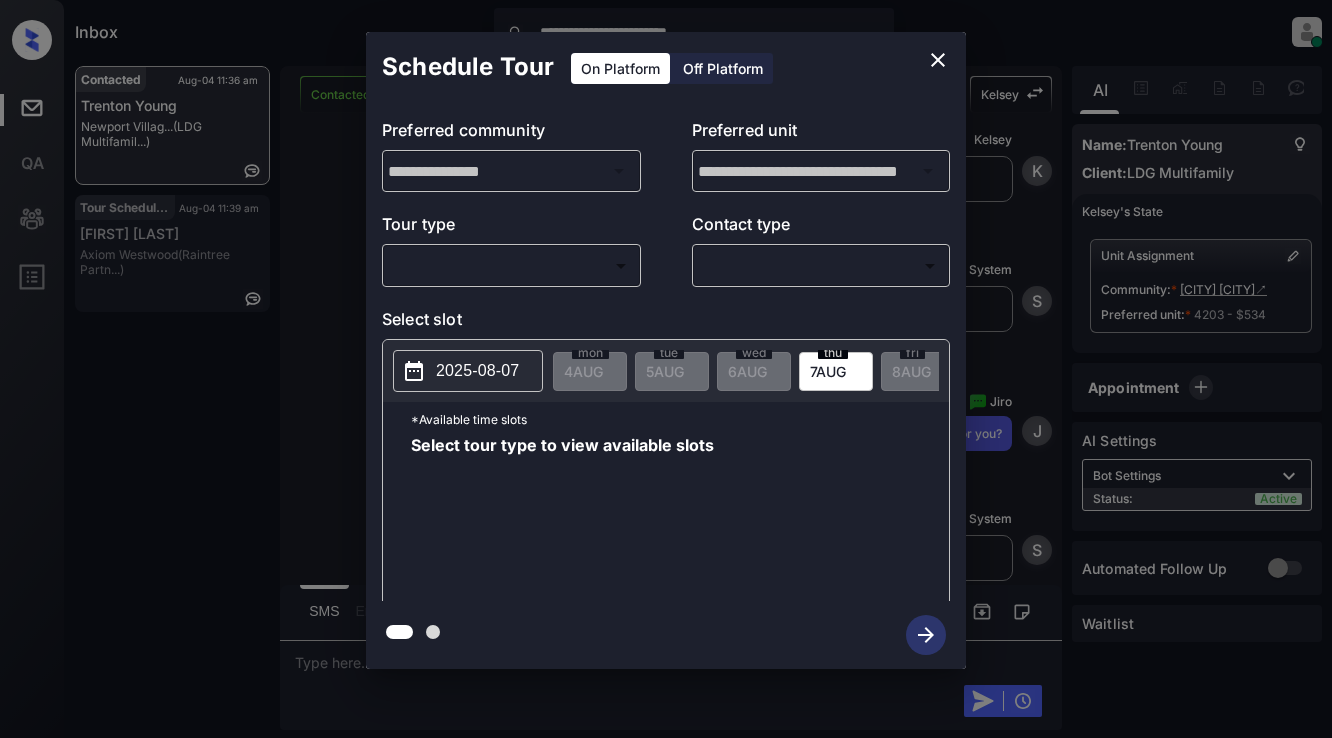 click on "**********" at bounding box center (666, 369) 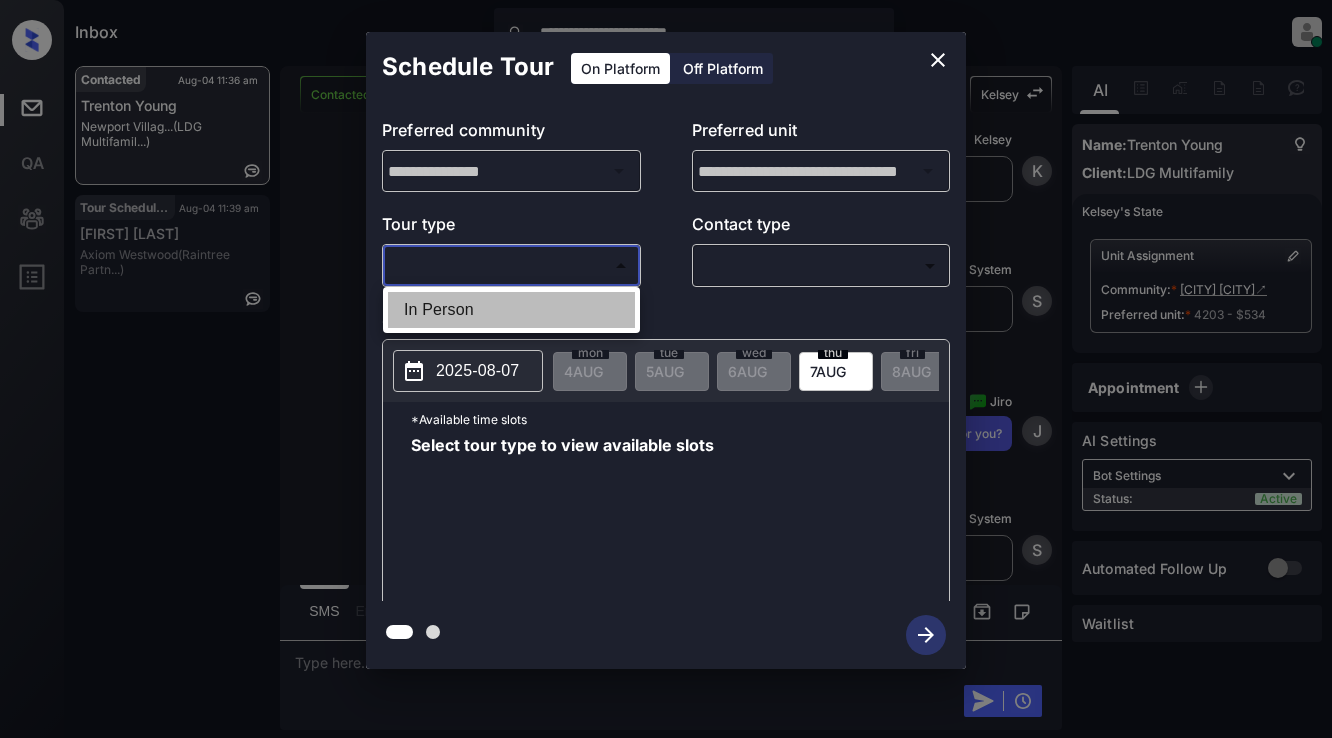 click on "In Person" at bounding box center [511, 310] 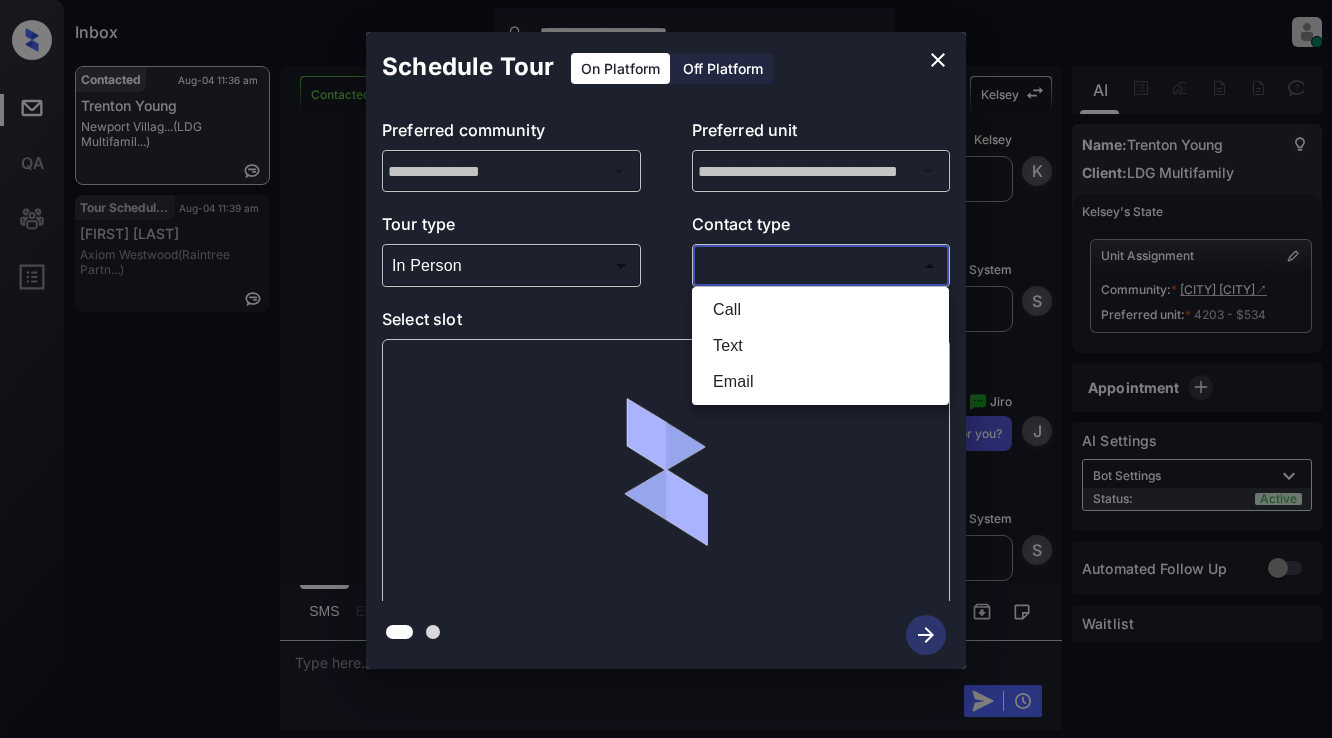 click on "**********" at bounding box center [666, 369] 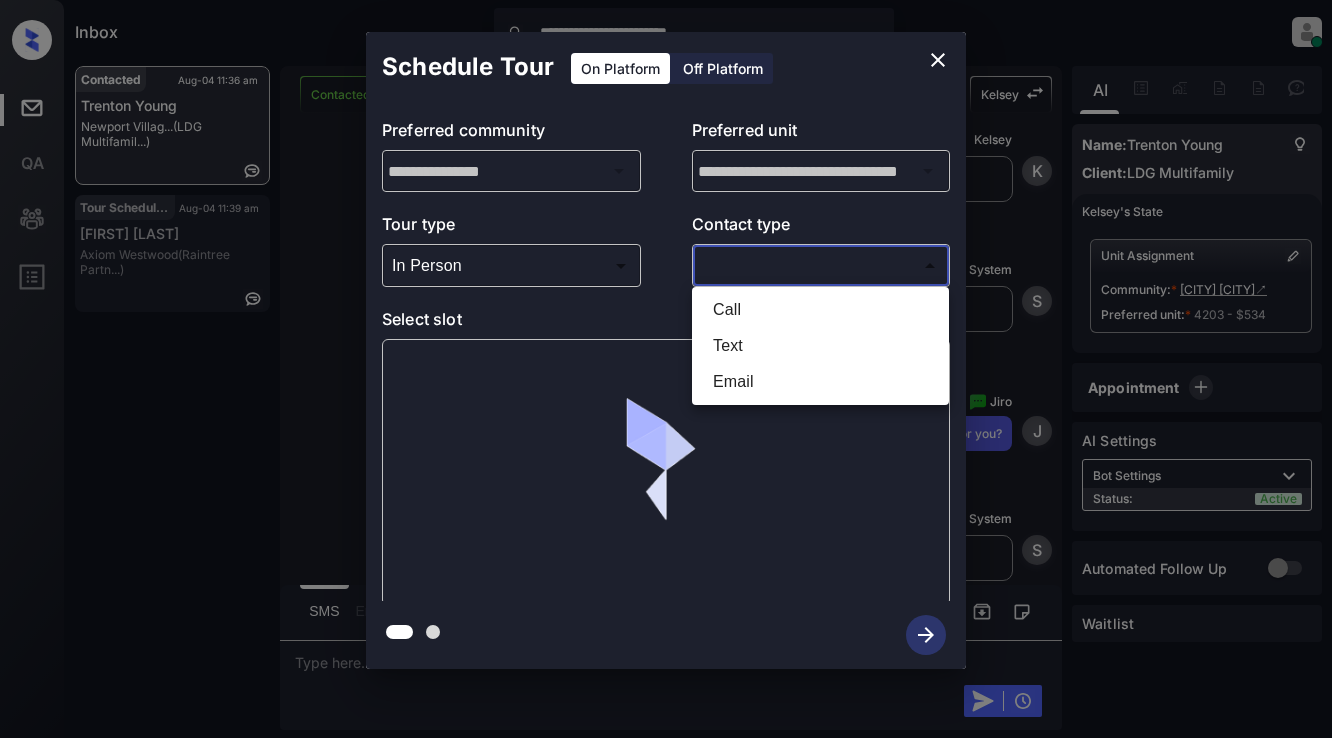 click on "Text" at bounding box center [820, 346] 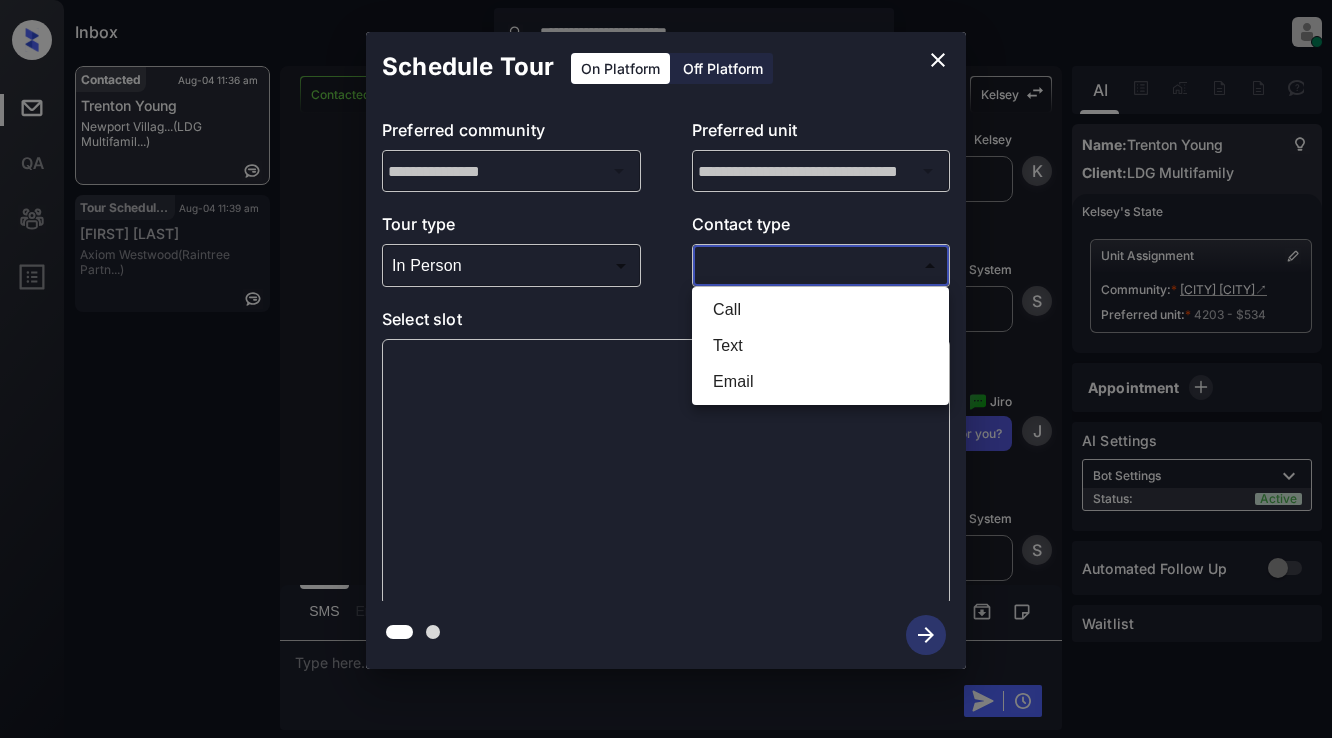 type on "****" 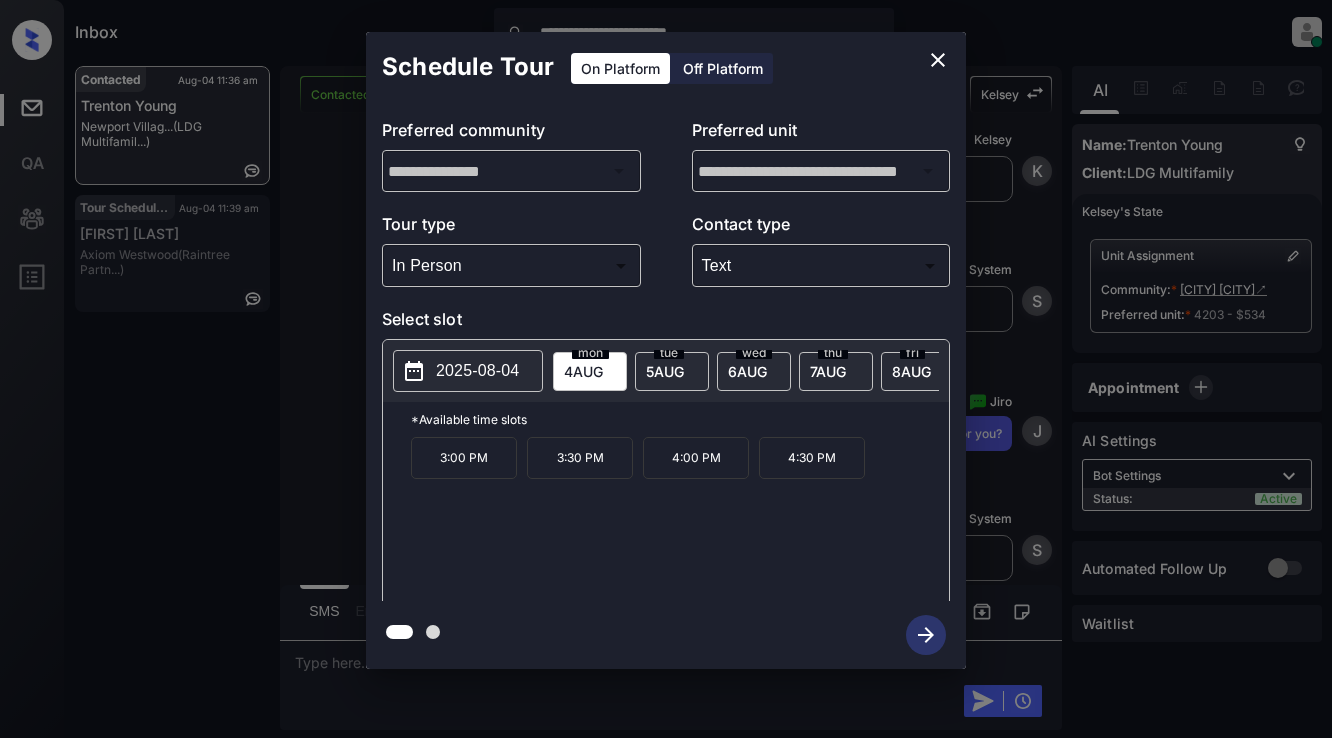 drag, startPoint x: 926, startPoint y: 54, endPoint x: 803, endPoint y: 92, distance: 128.73616 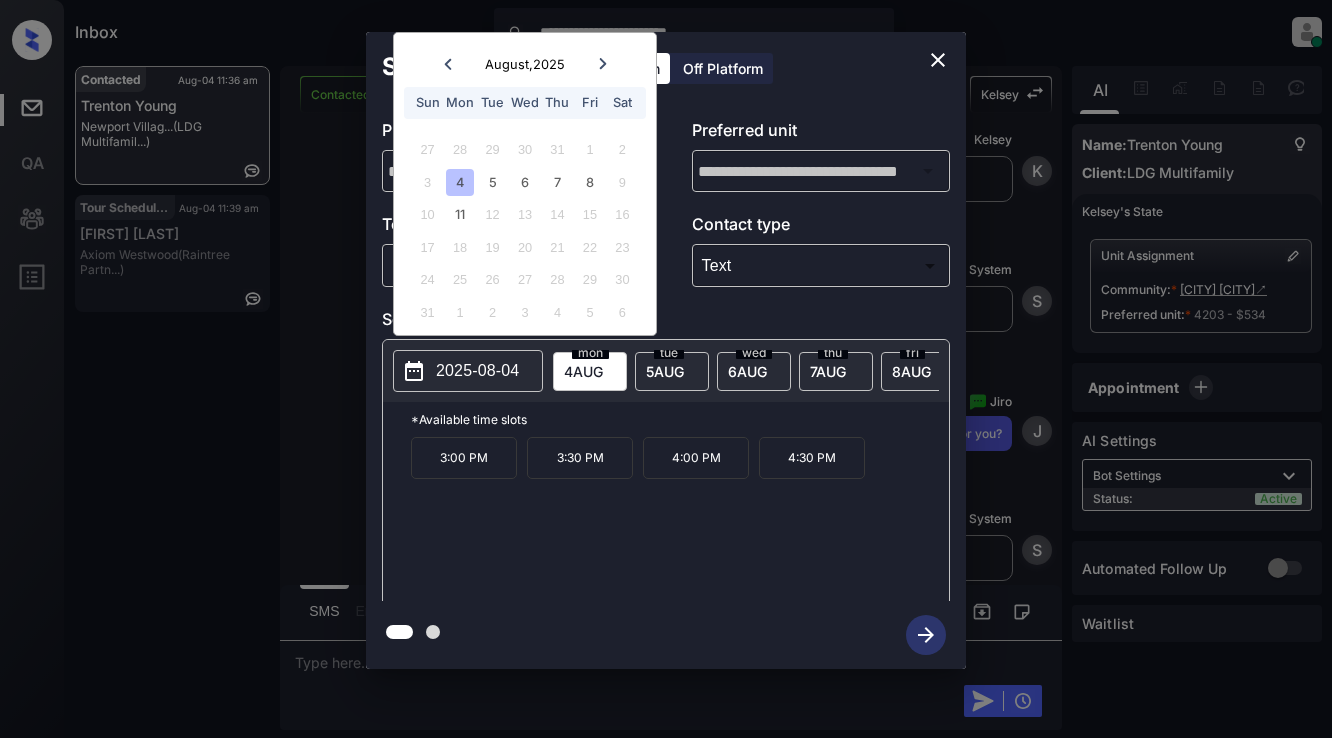 click at bounding box center [602, 63] 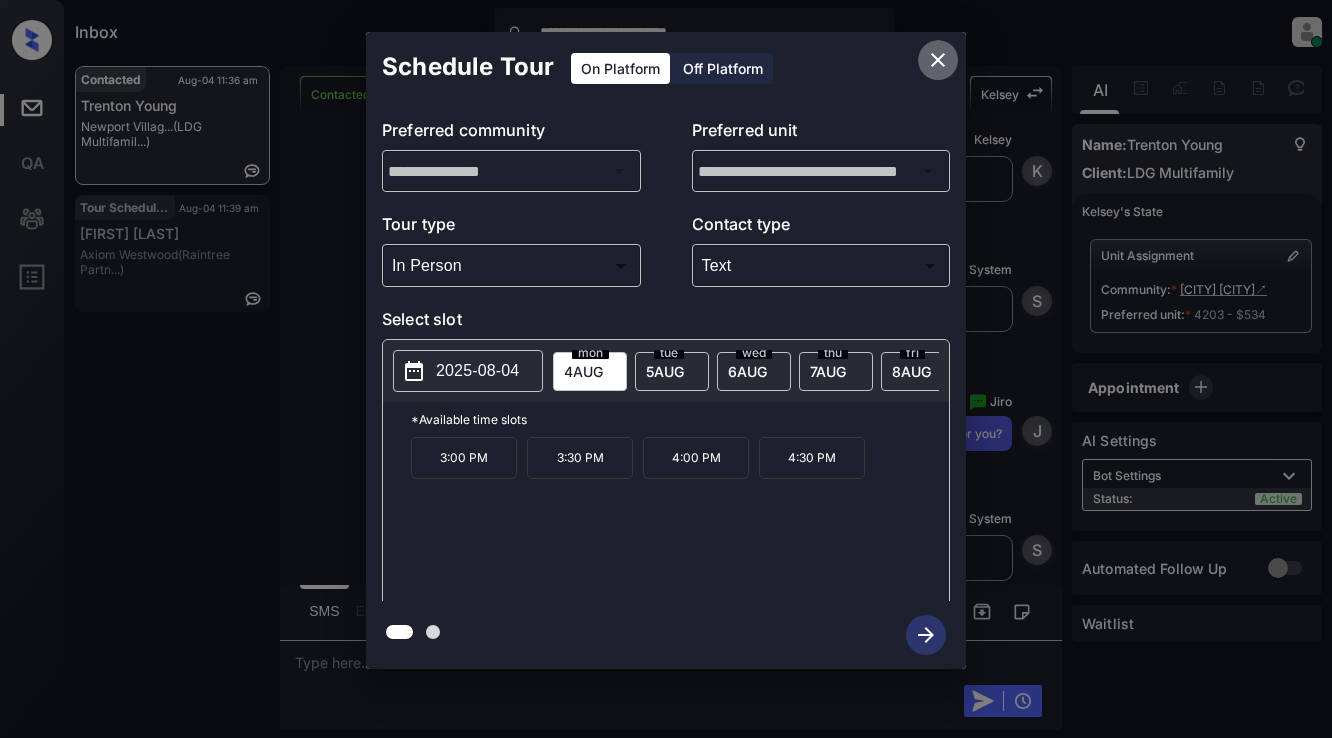 click 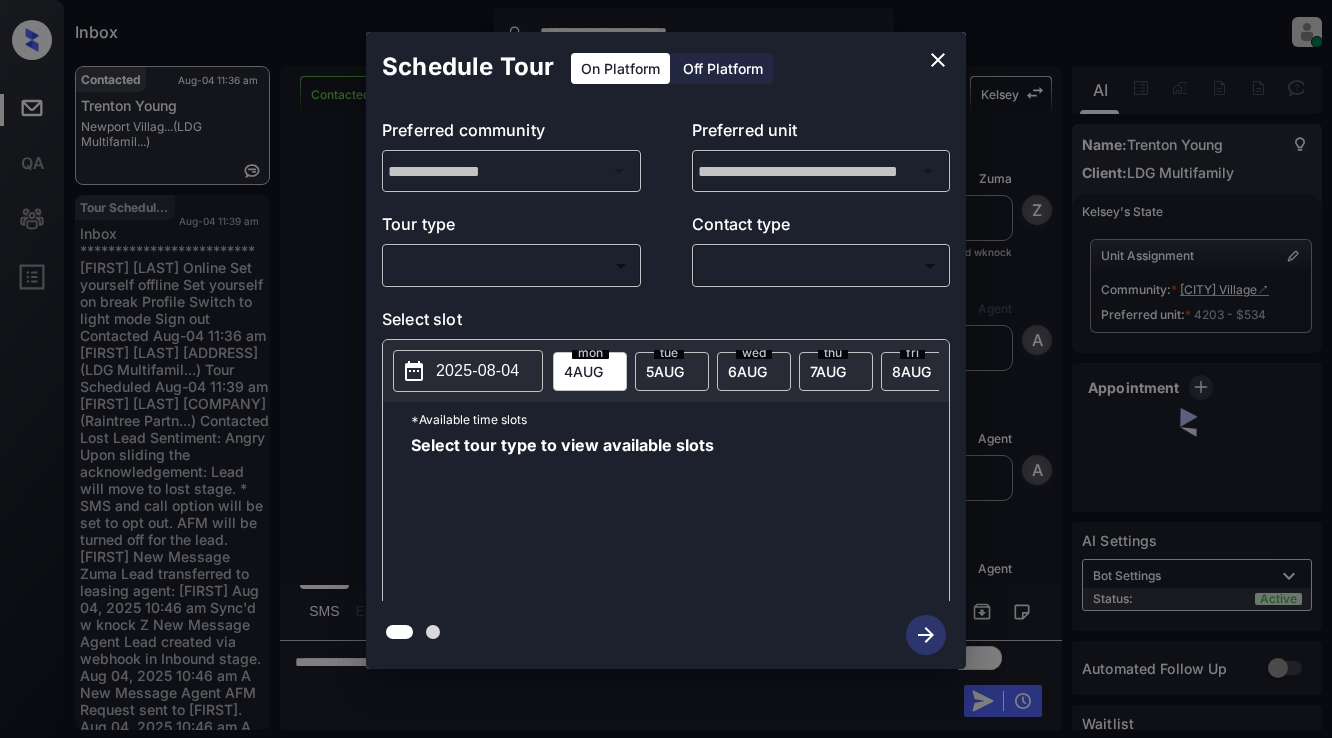 scroll, scrollTop: 0, scrollLeft: 0, axis: both 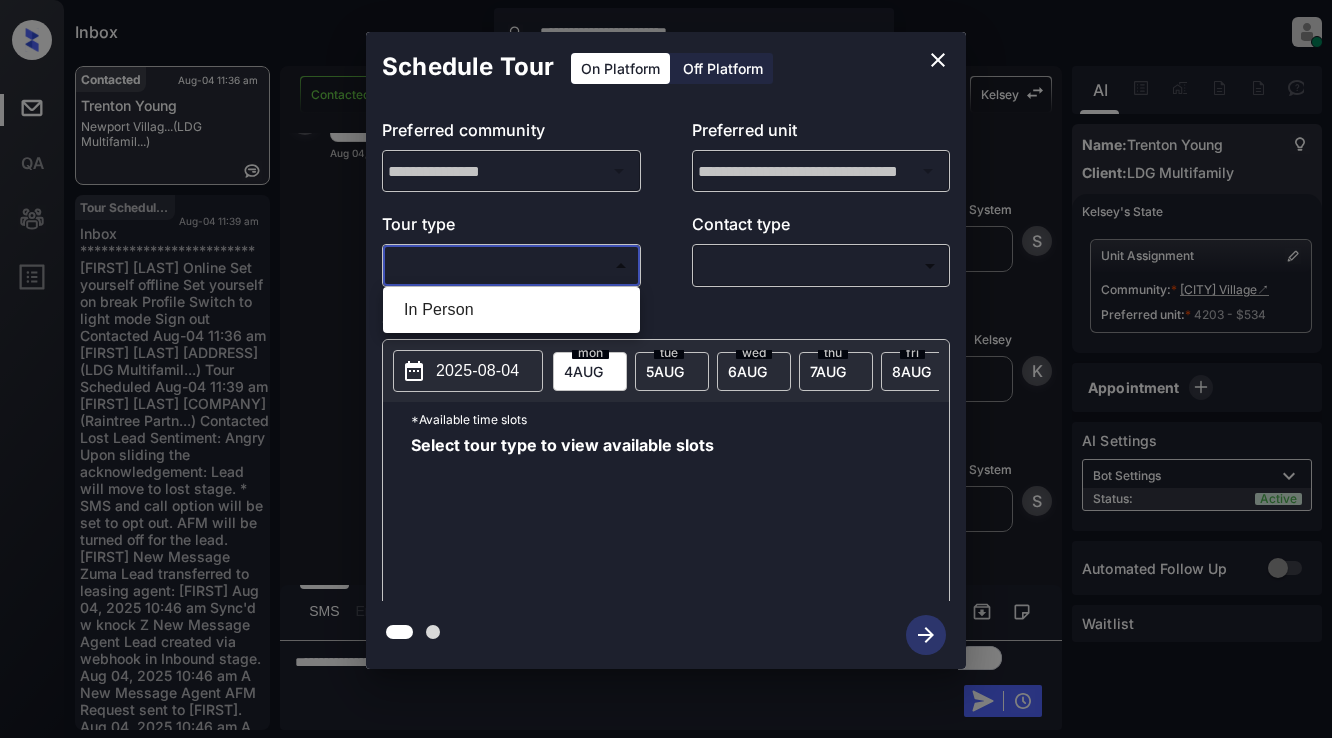 click on "**********" at bounding box center [666, 369] 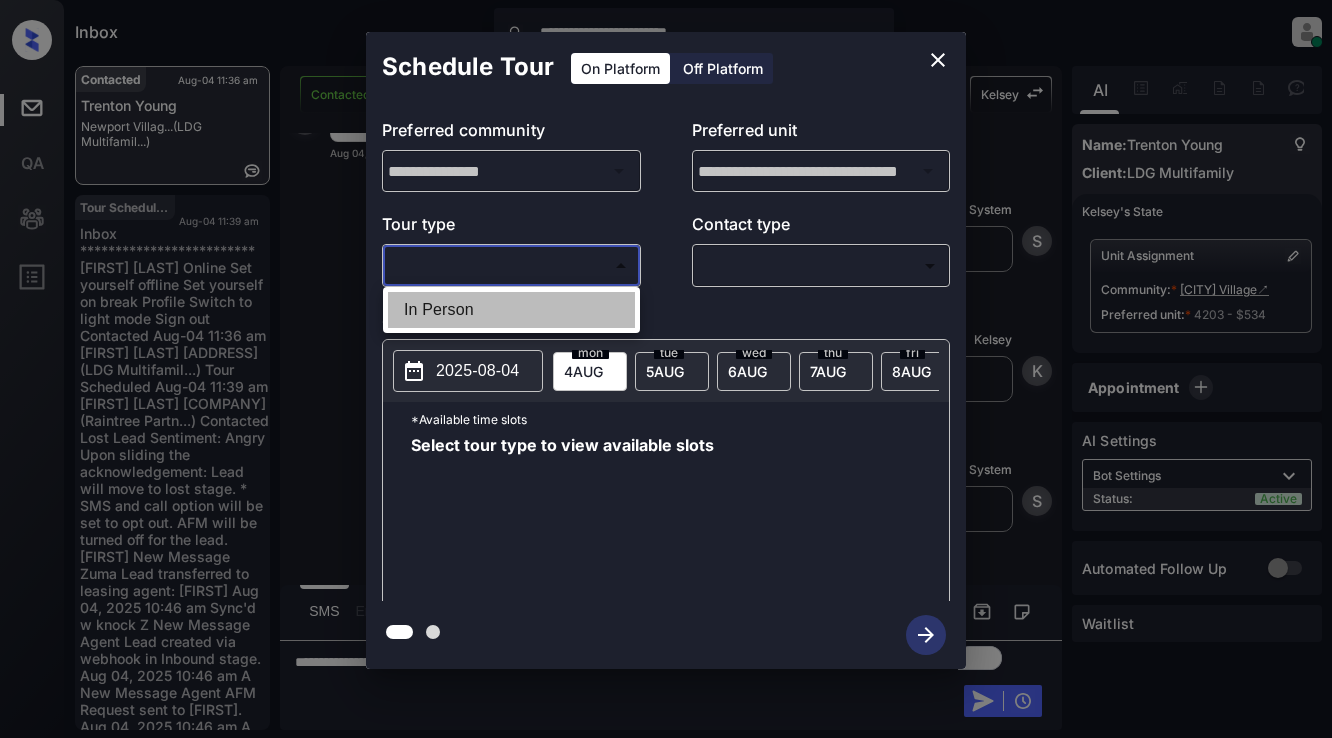 click on "In Person" at bounding box center (511, 310) 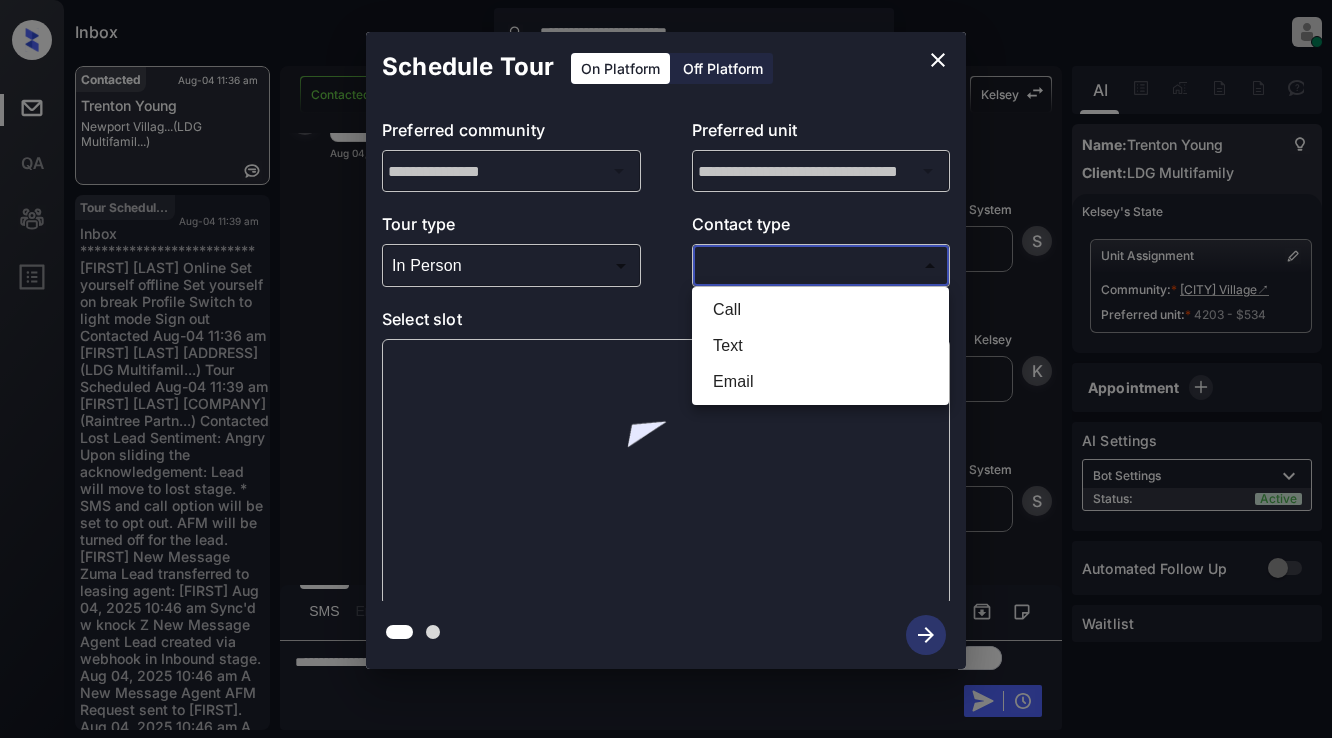 click on "**********" at bounding box center [666, 369] 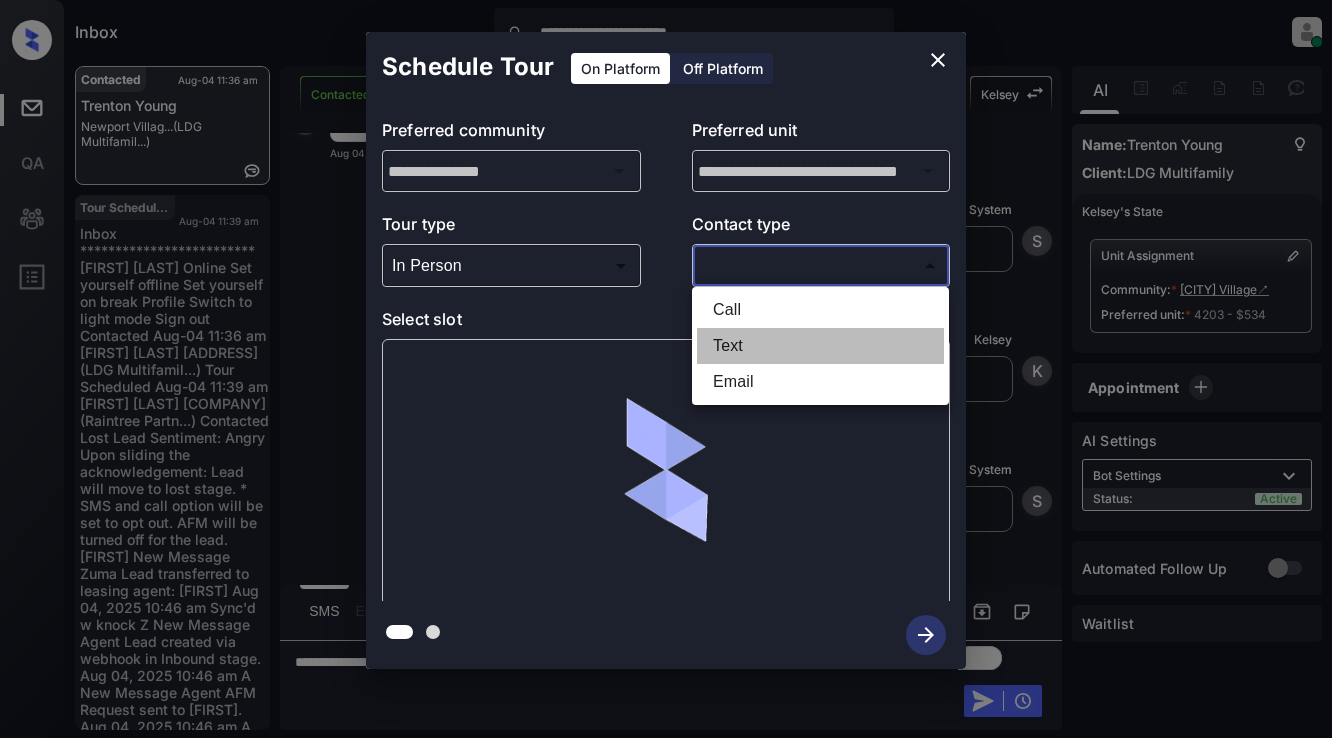 click on "Text" at bounding box center (820, 346) 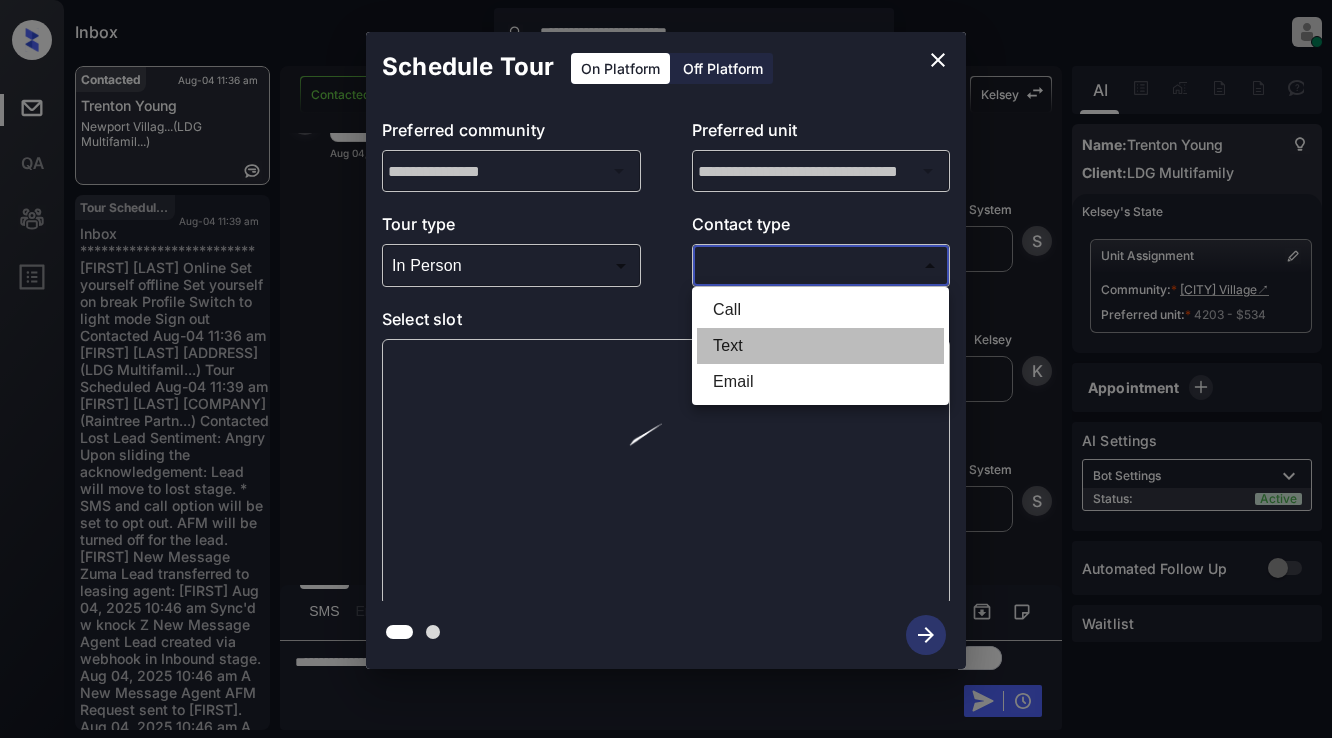 type on "****" 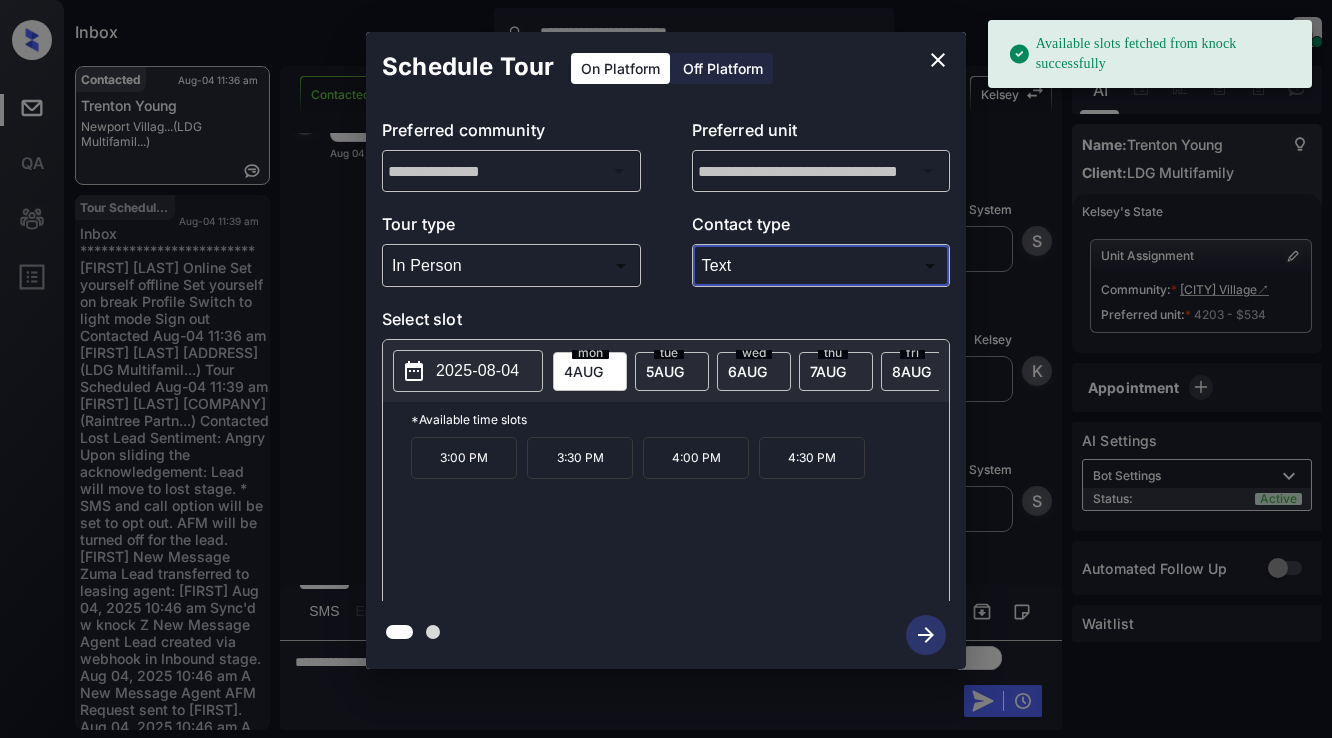 click on "**********" at bounding box center [666, 369] 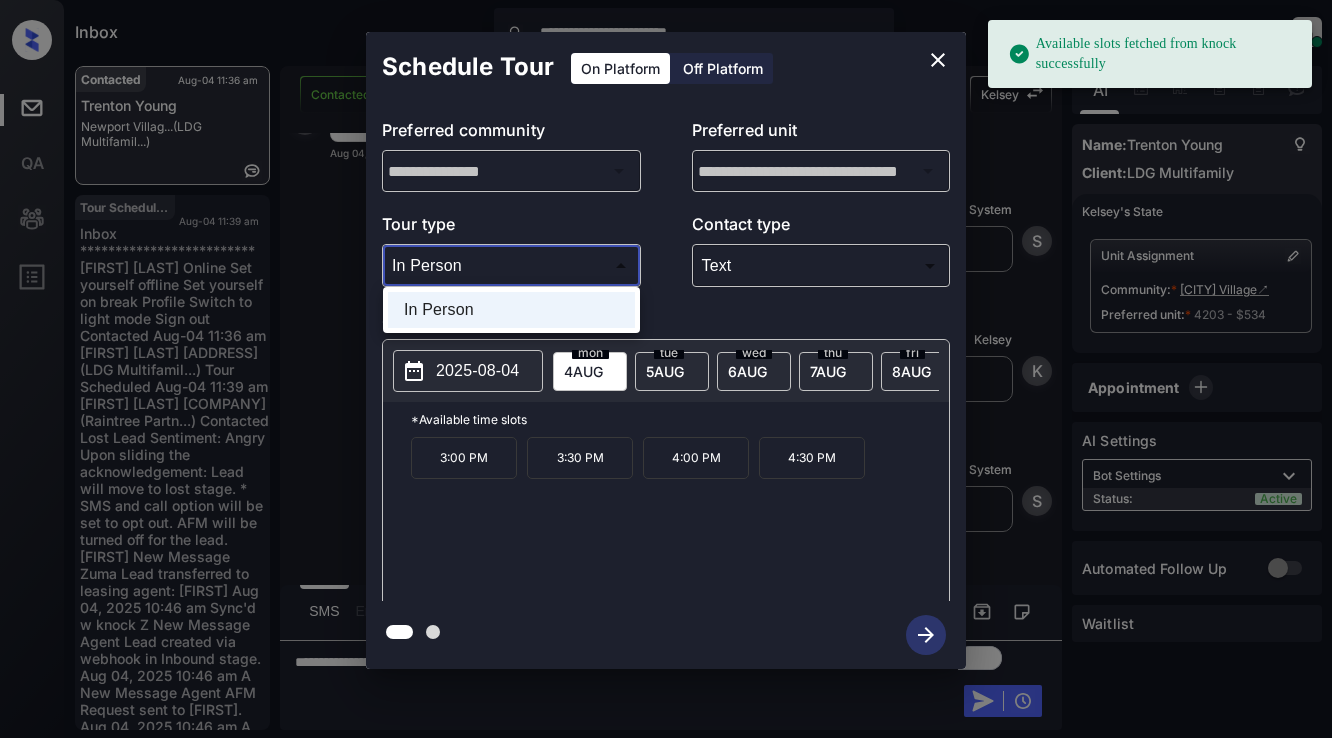 click at bounding box center (666, 369) 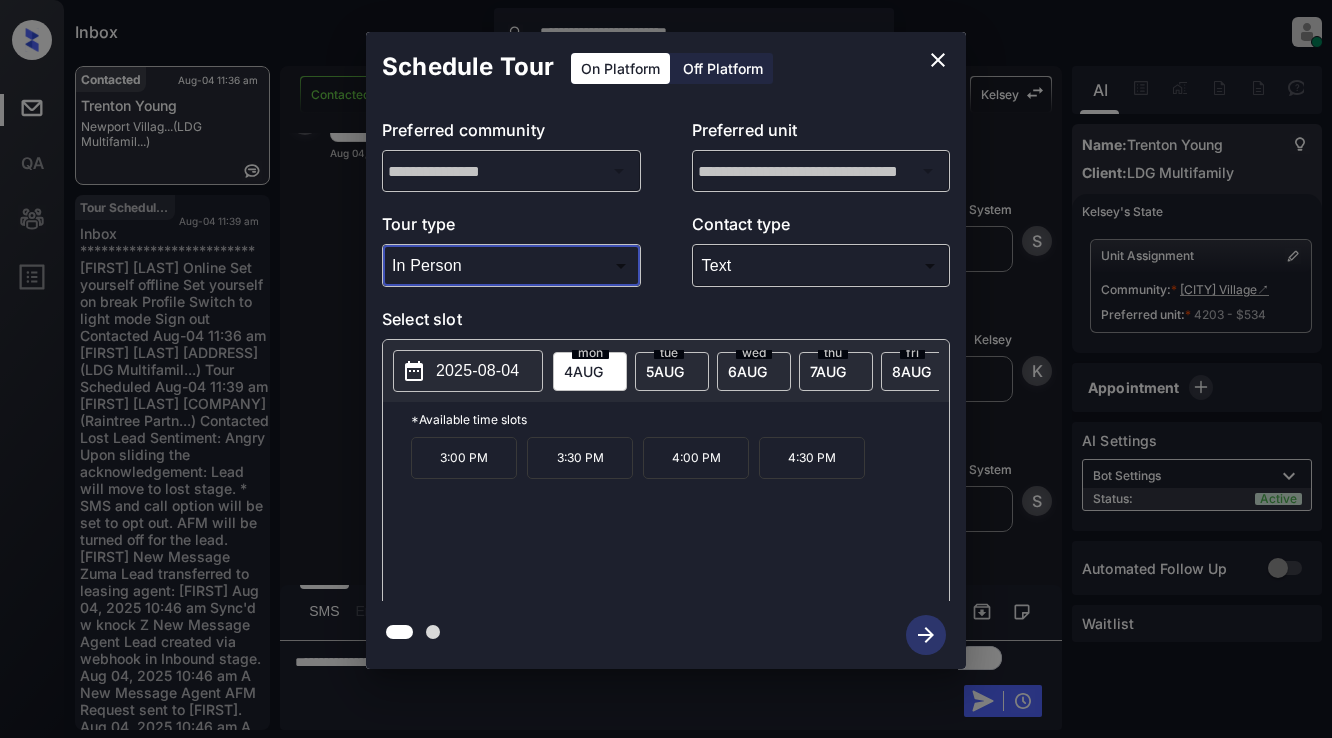 click on "2025-08-04" at bounding box center [477, 371] 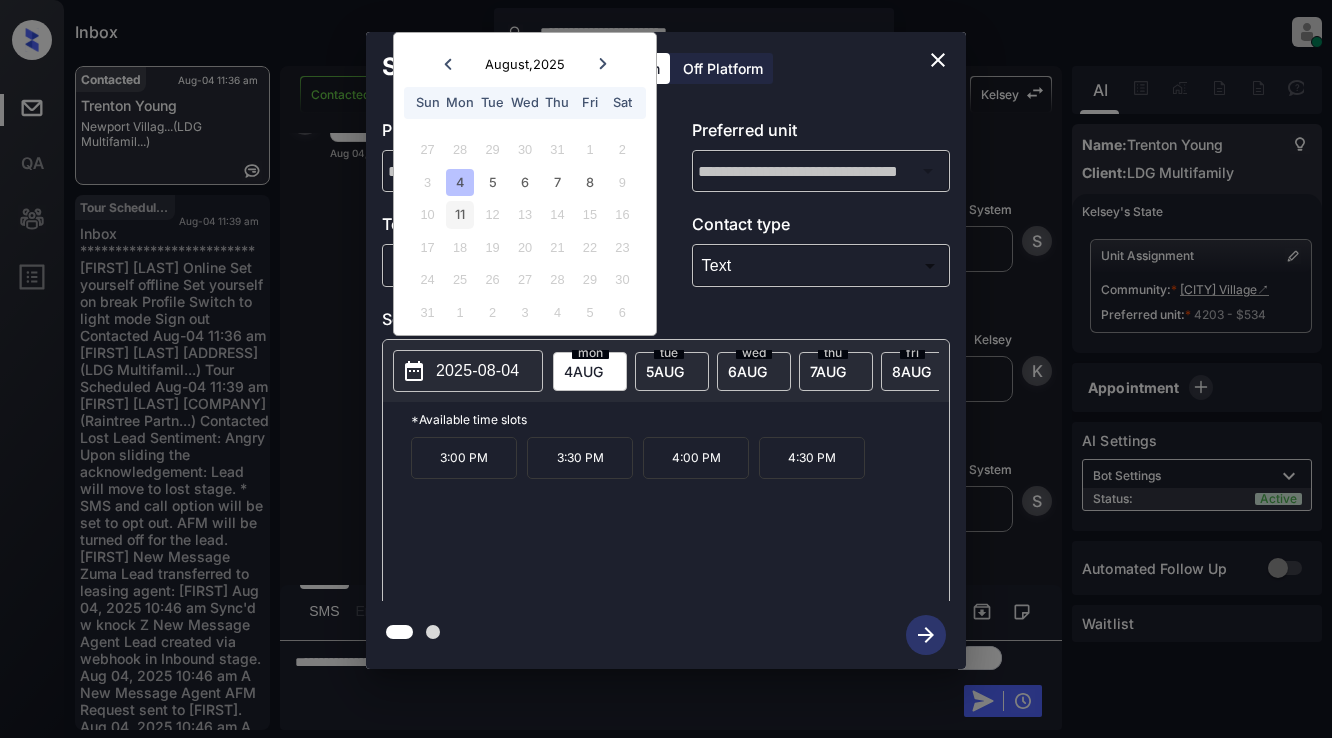 click on "11" at bounding box center (459, 214) 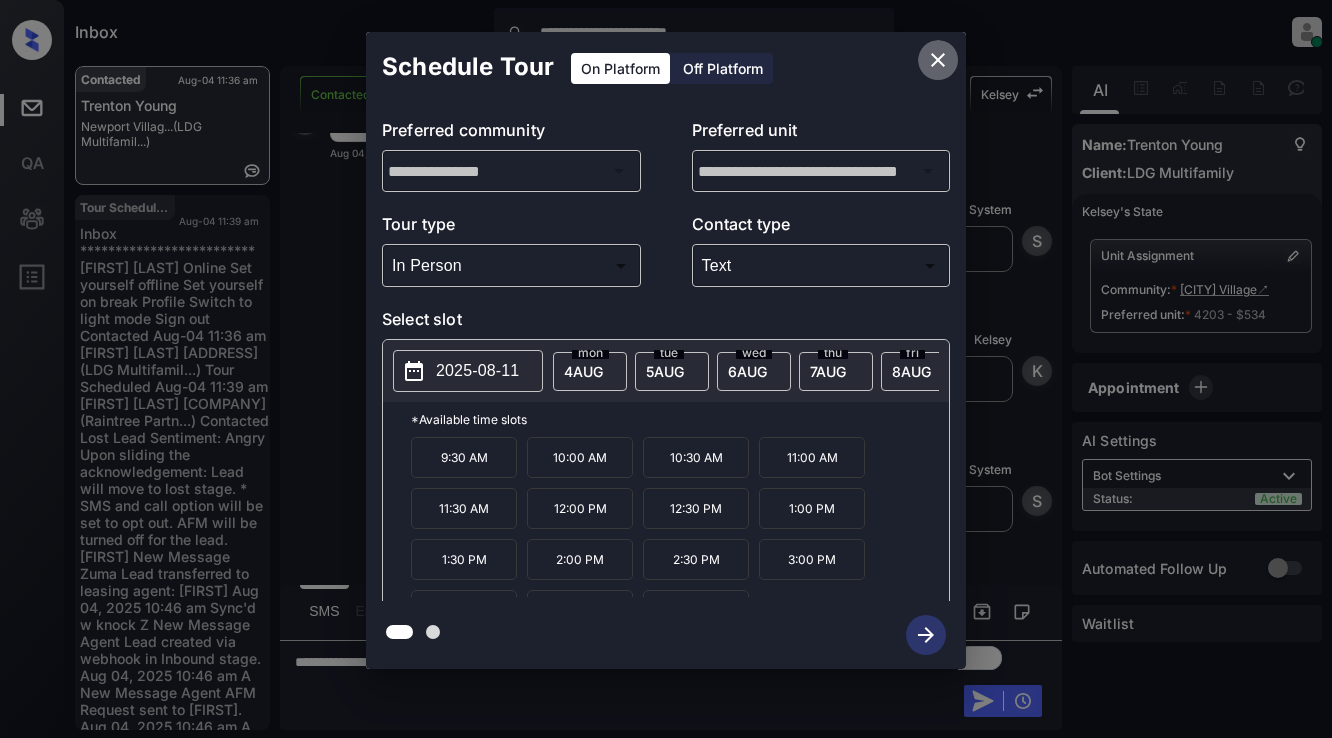 click 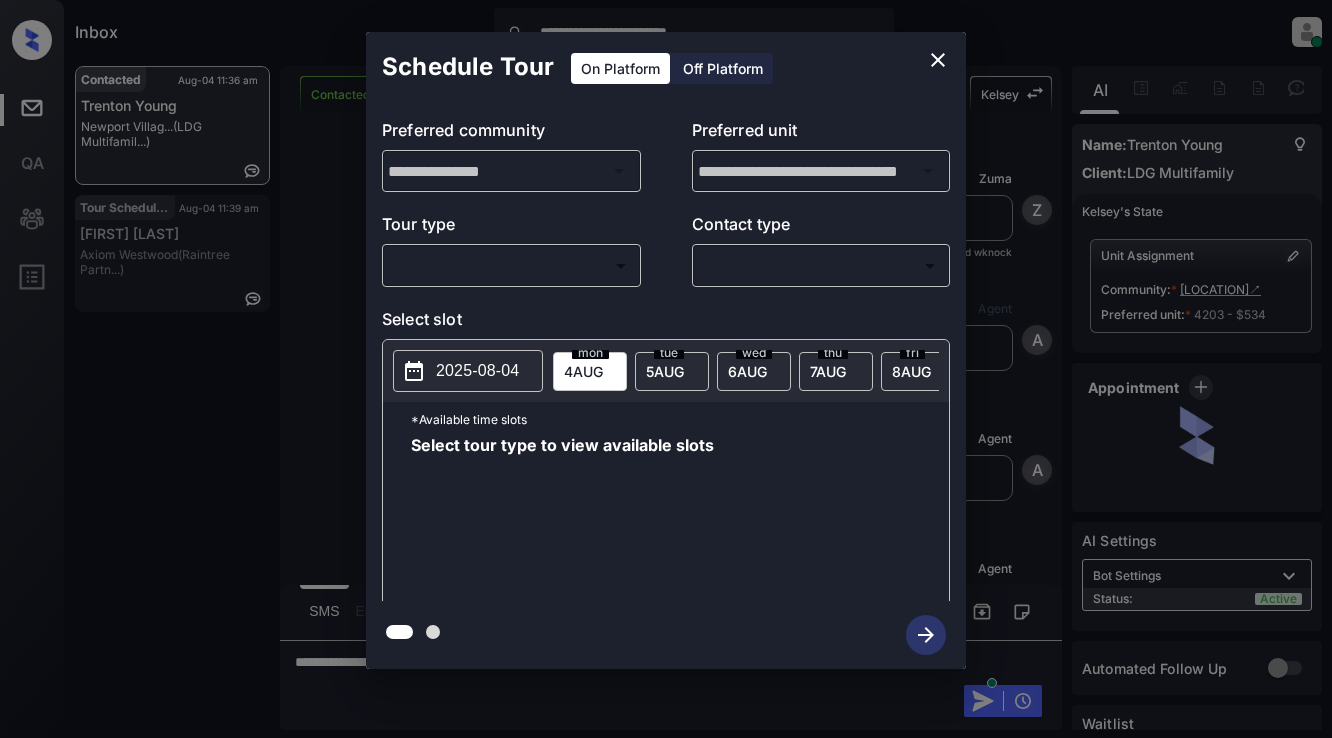 scroll, scrollTop: 0, scrollLeft: 0, axis: both 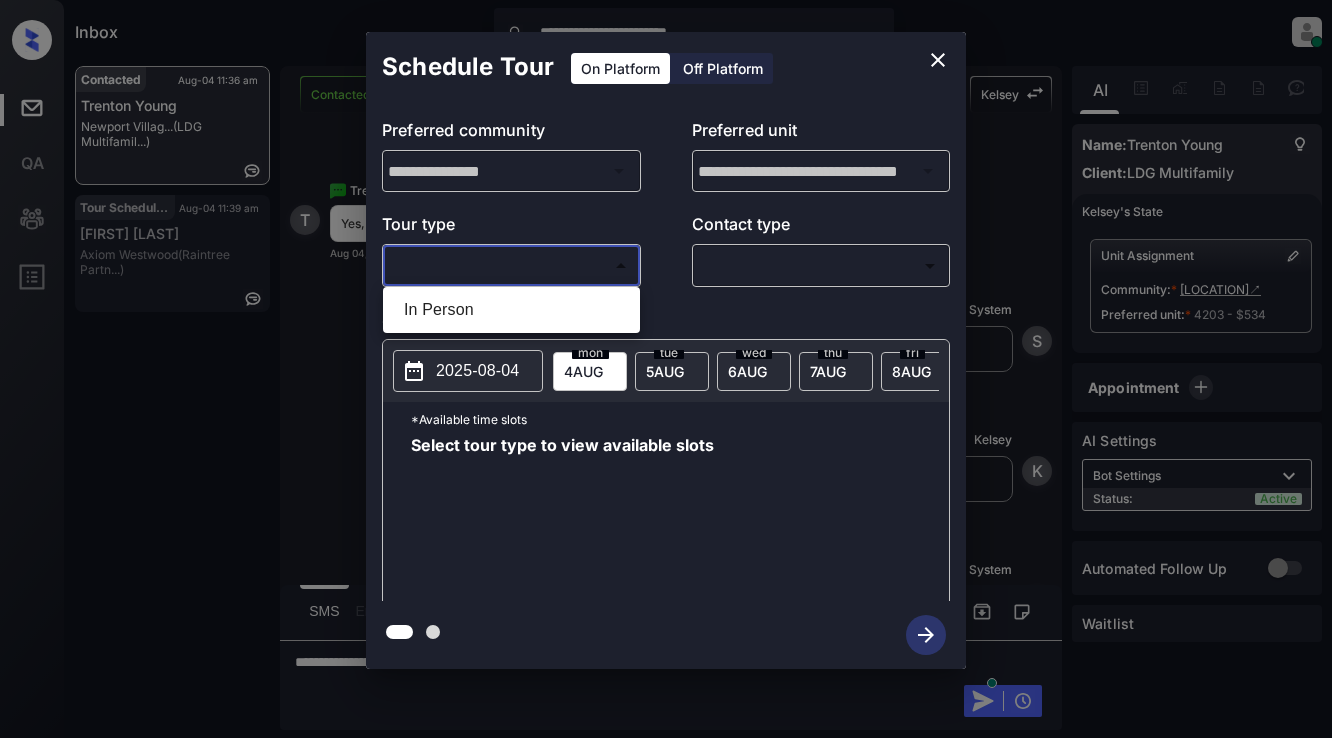 click on "**********" at bounding box center (666, 369) 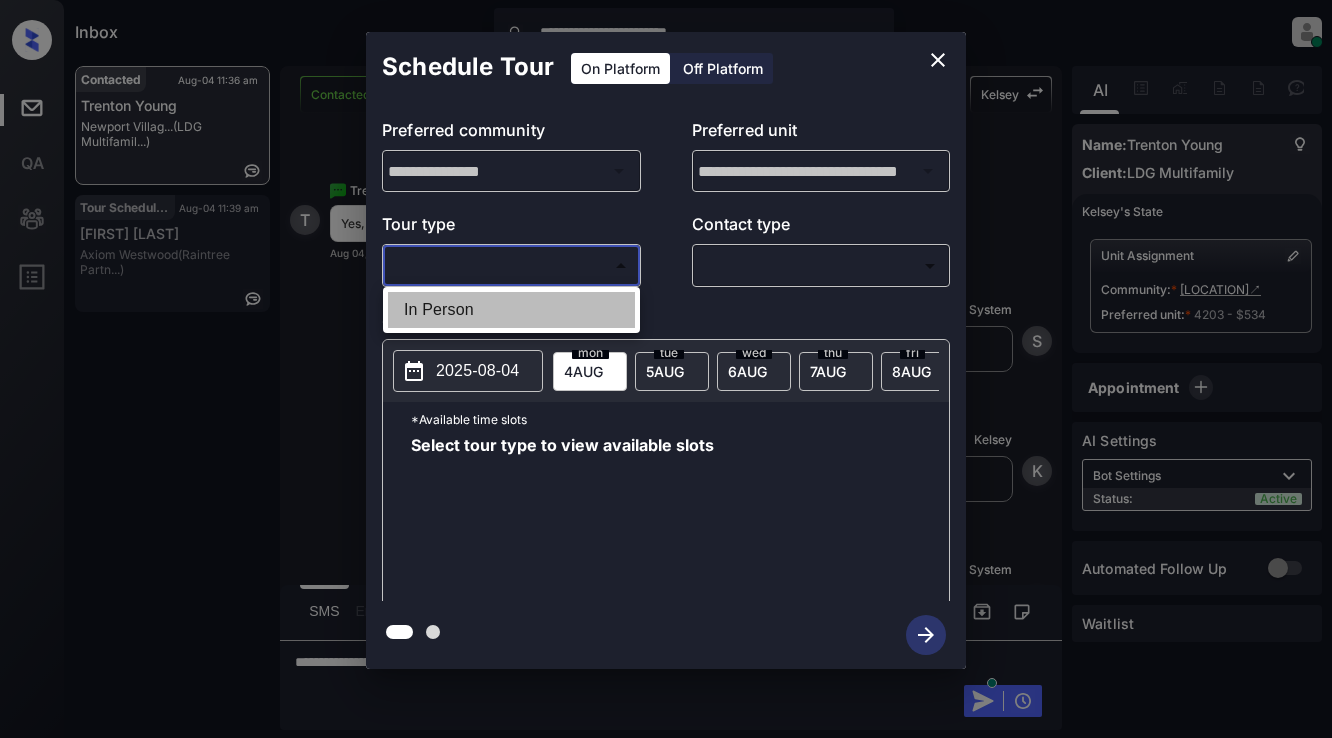 click on "In Person" at bounding box center (511, 310) 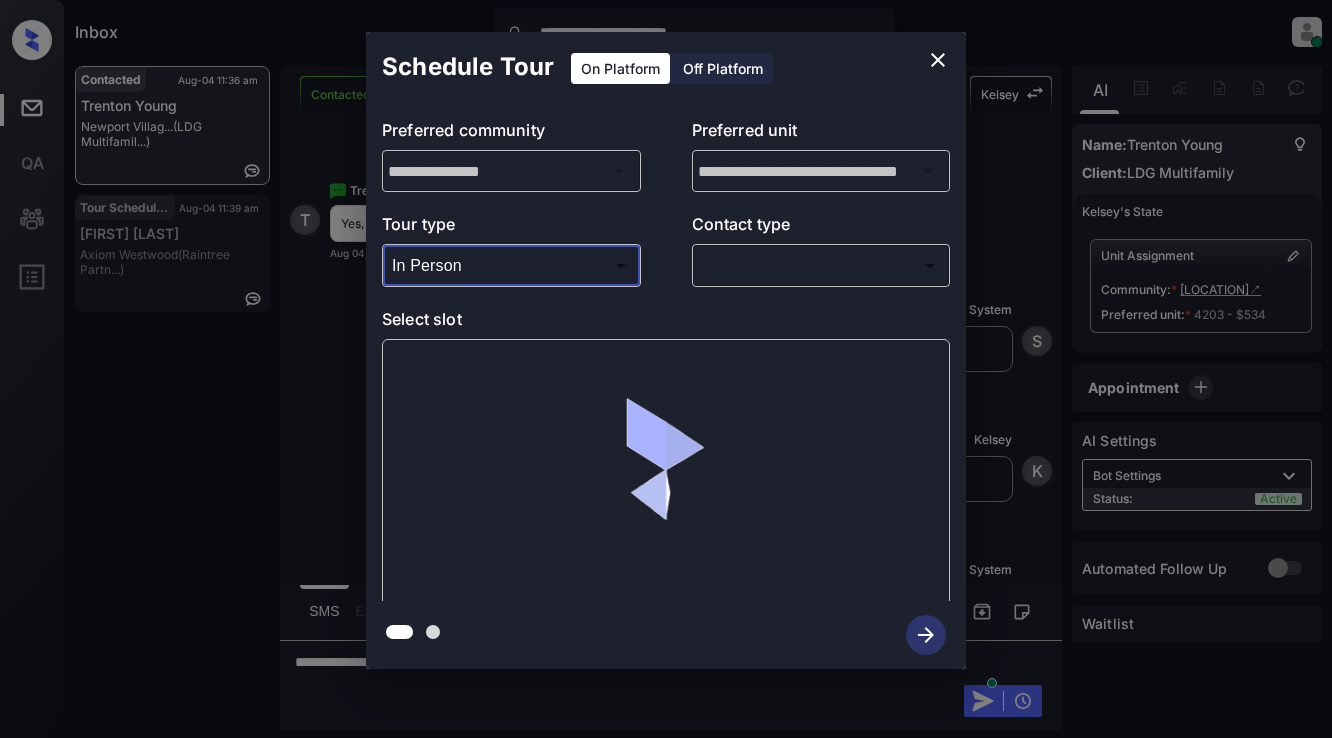 click on "**********" at bounding box center [666, 369] 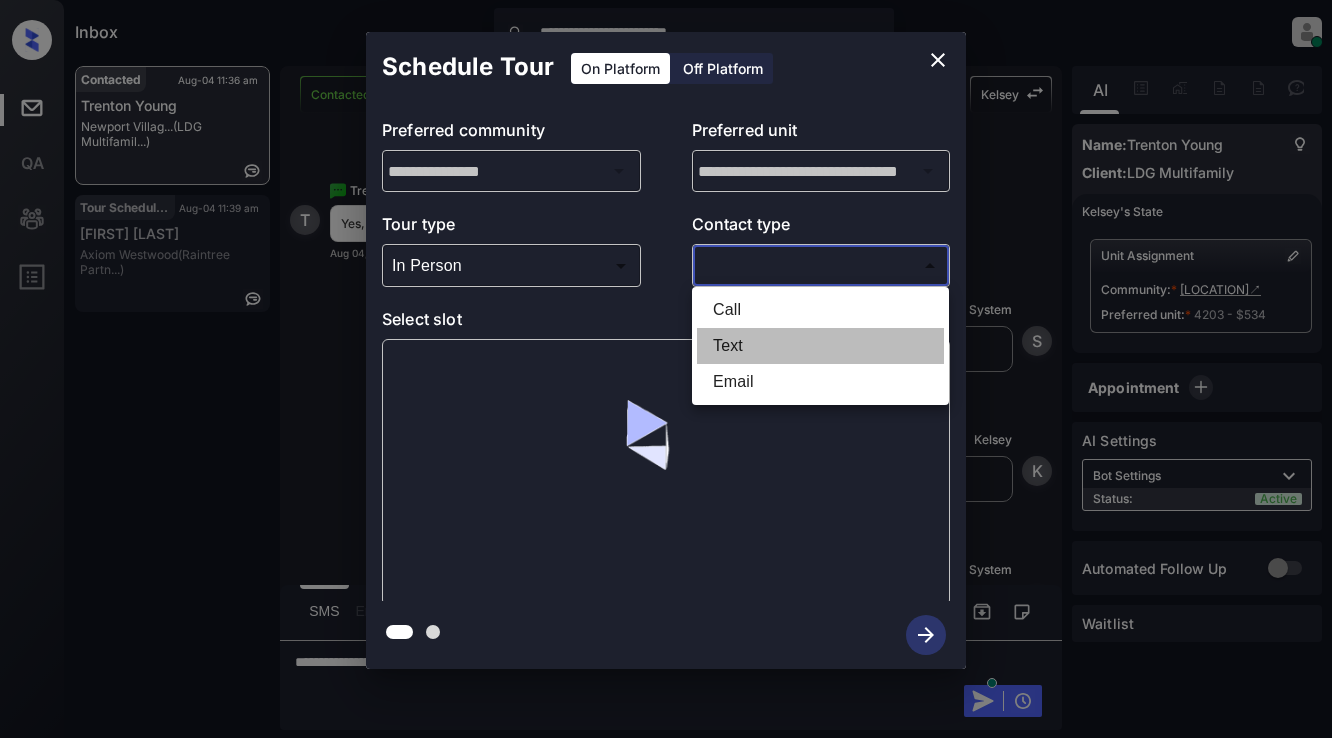 click on "Text" at bounding box center [820, 346] 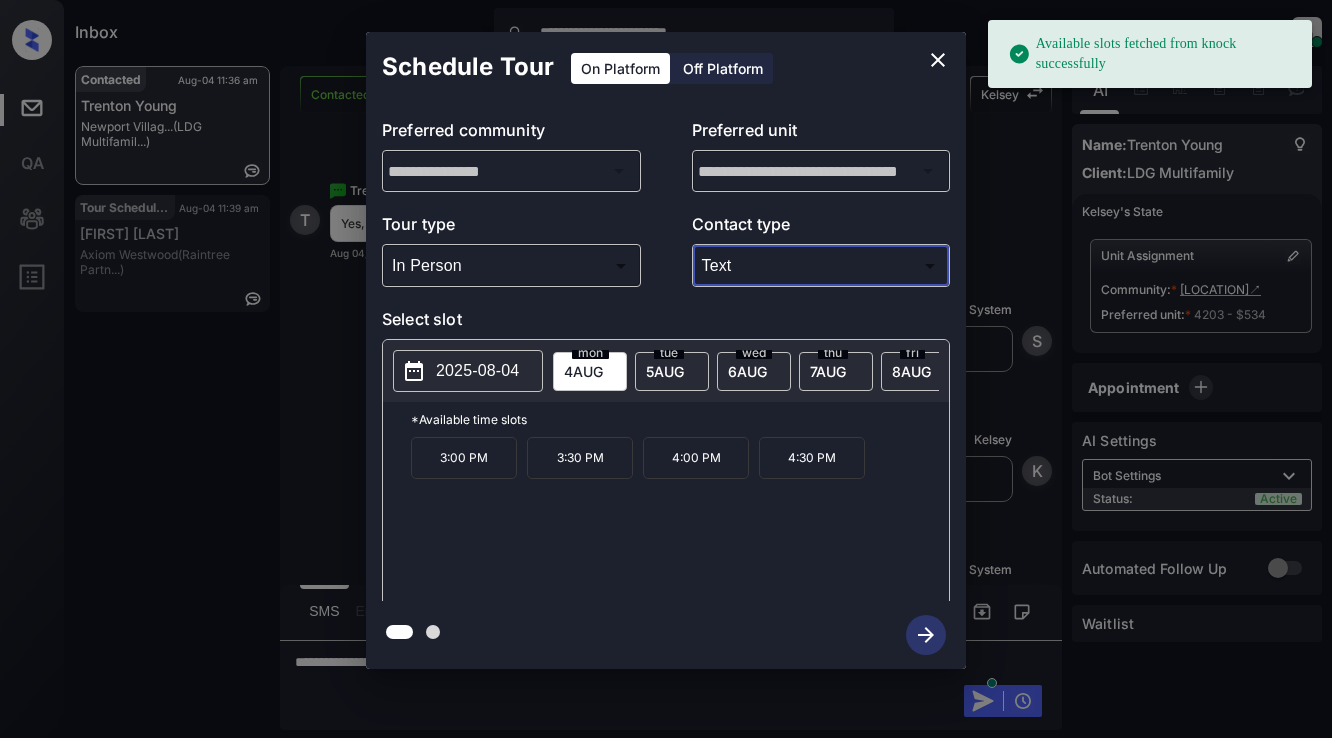 click on "2025-08-04" at bounding box center (477, 371) 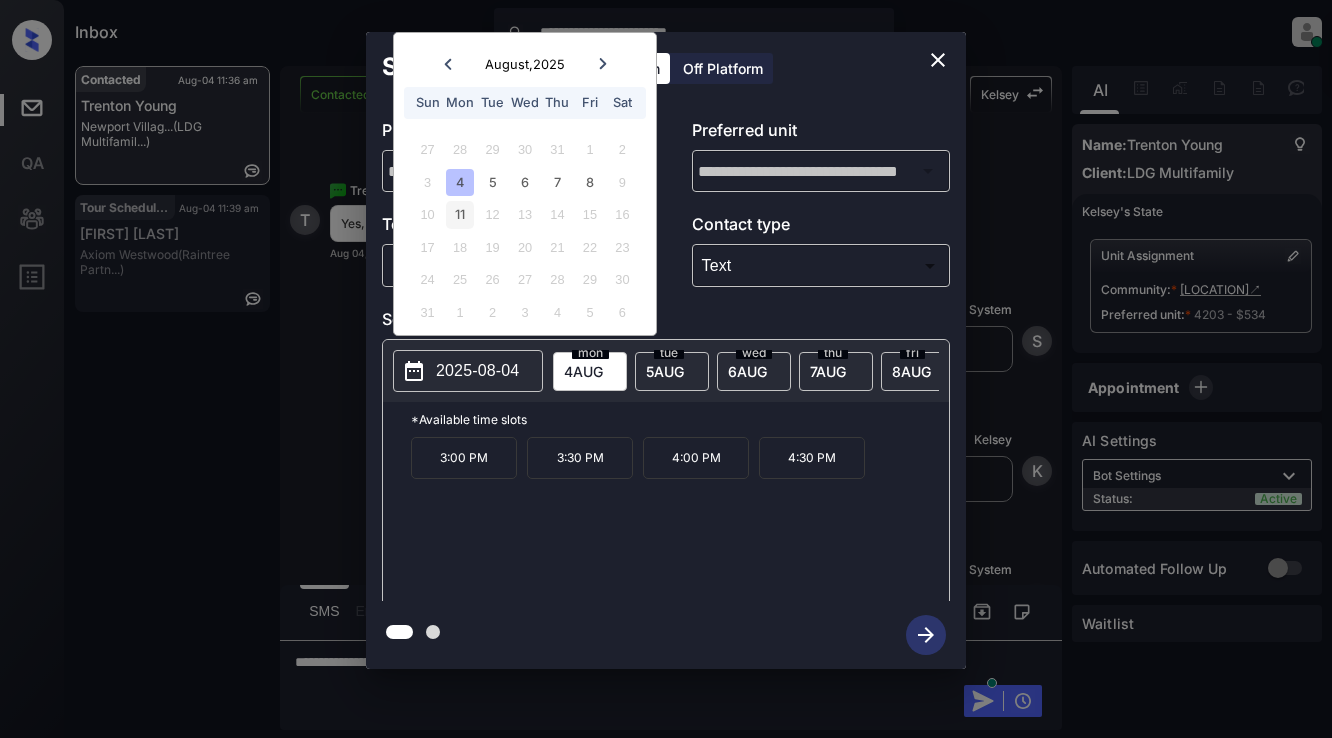 click on "11" at bounding box center (459, 214) 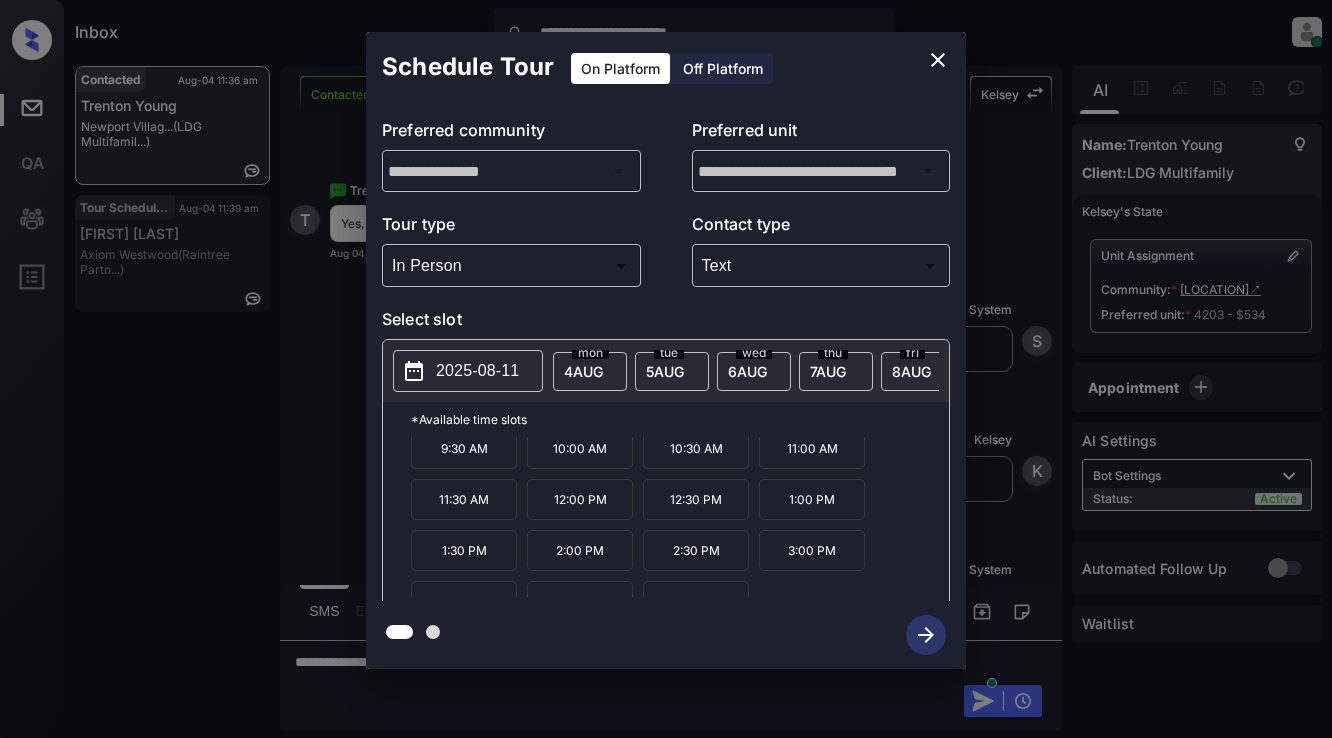 scroll, scrollTop: 34, scrollLeft: 0, axis: vertical 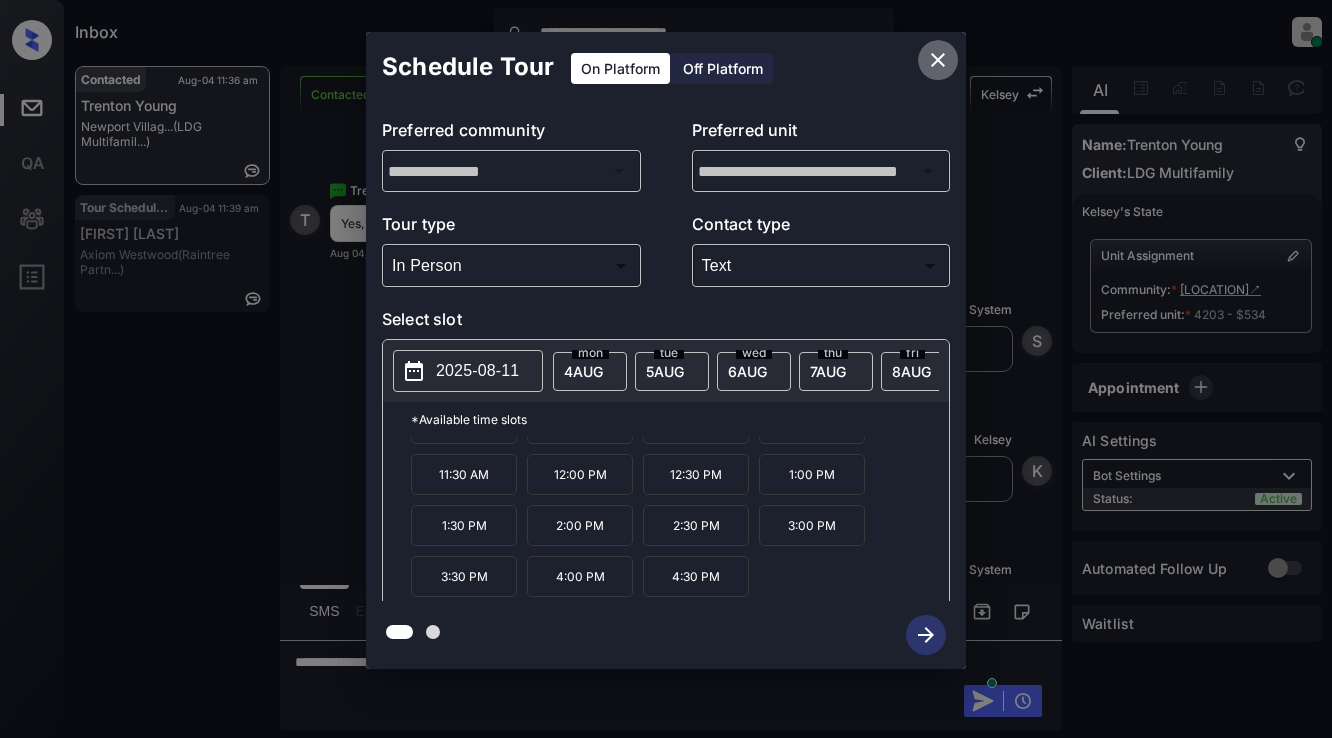 click 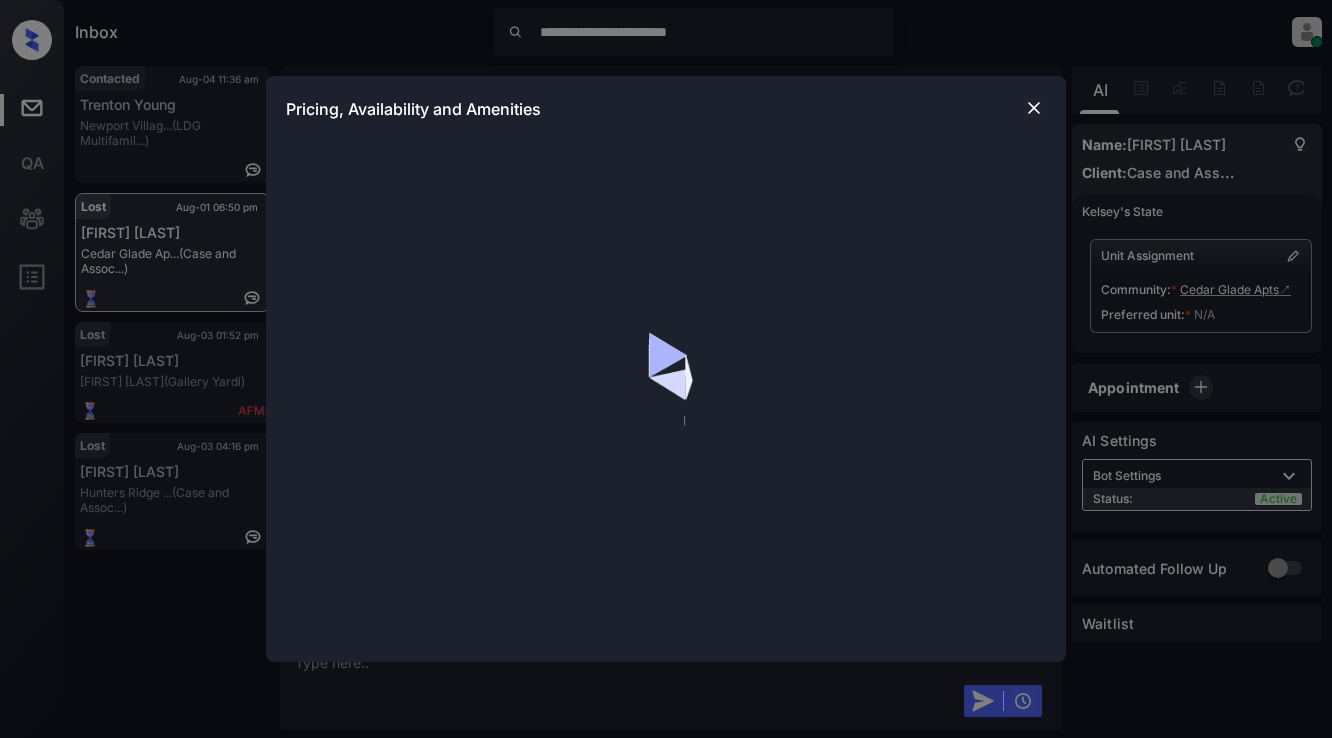 scroll, scrollTop: 0, scrollLeft: 0, axis: both 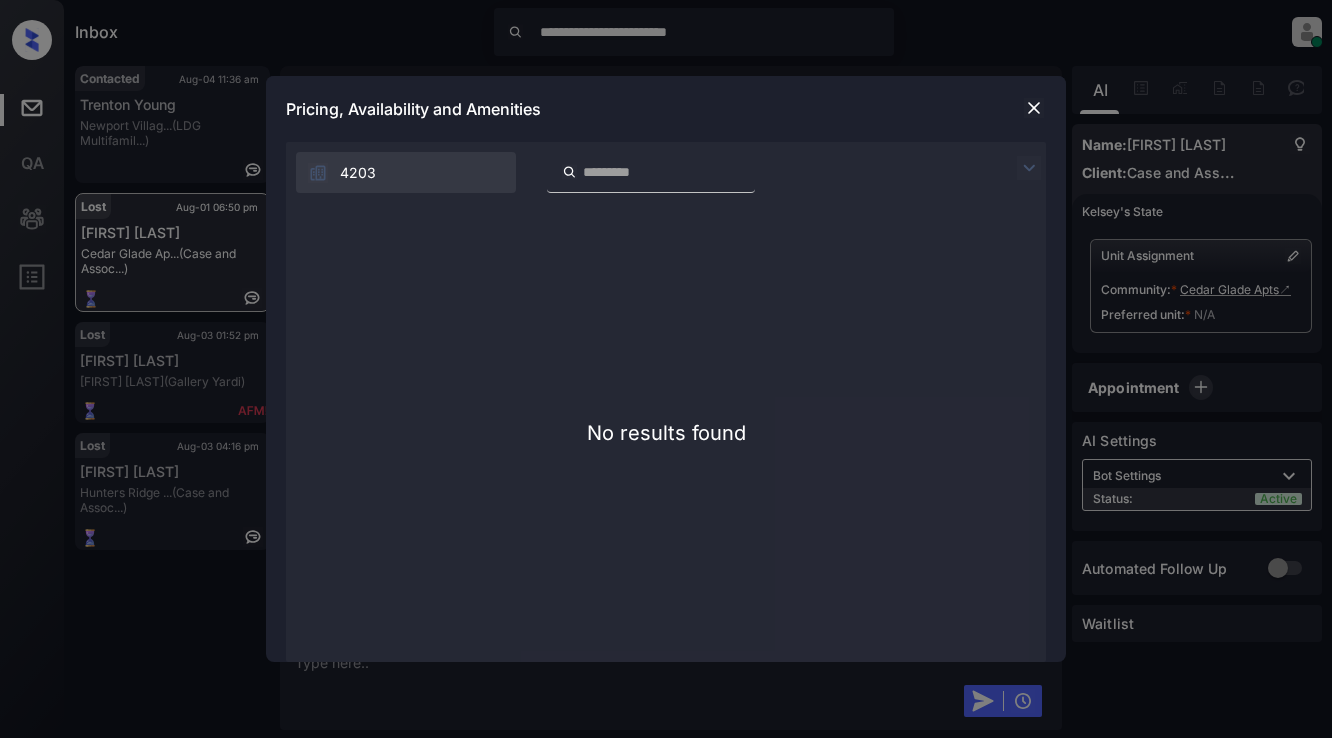 click at bounding box center (1034, 108) 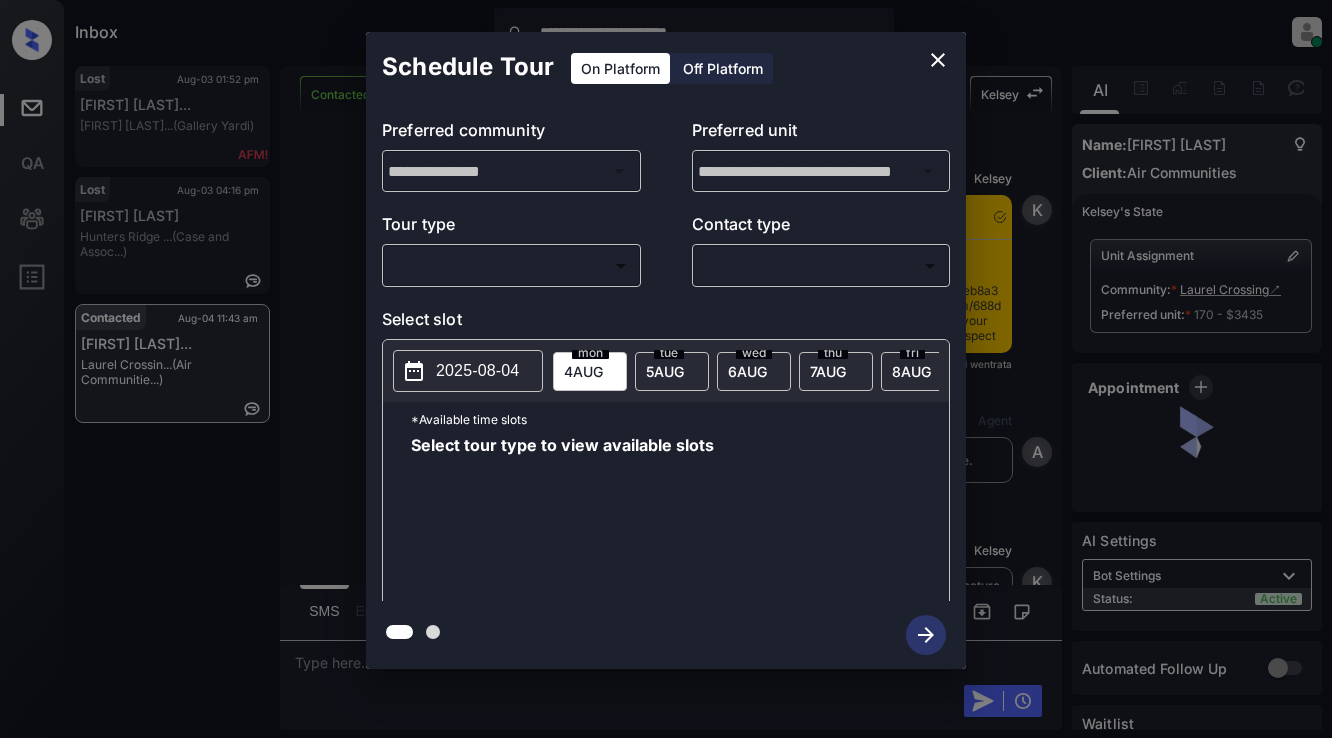 scroll, scrollTop: 0, scrollLeft: 0, axis: both 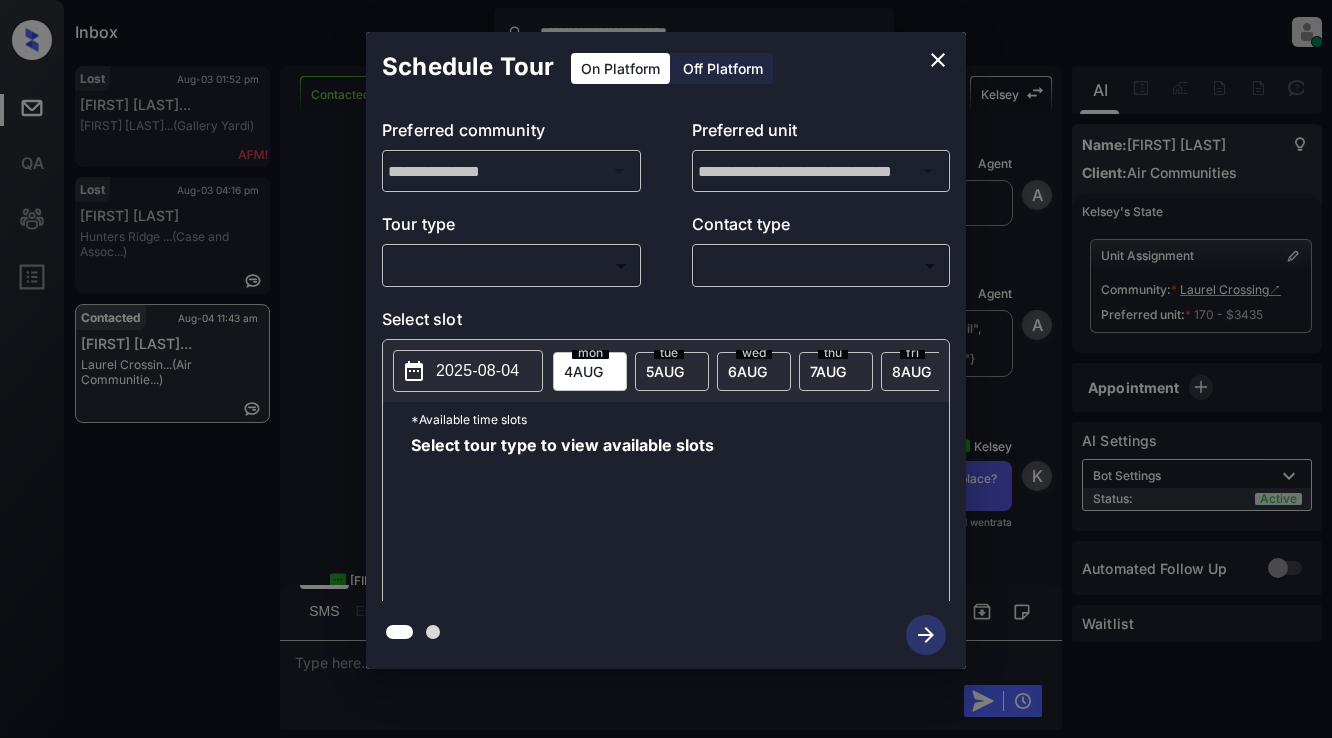 click on "**********" at bounding box center (666, 369) 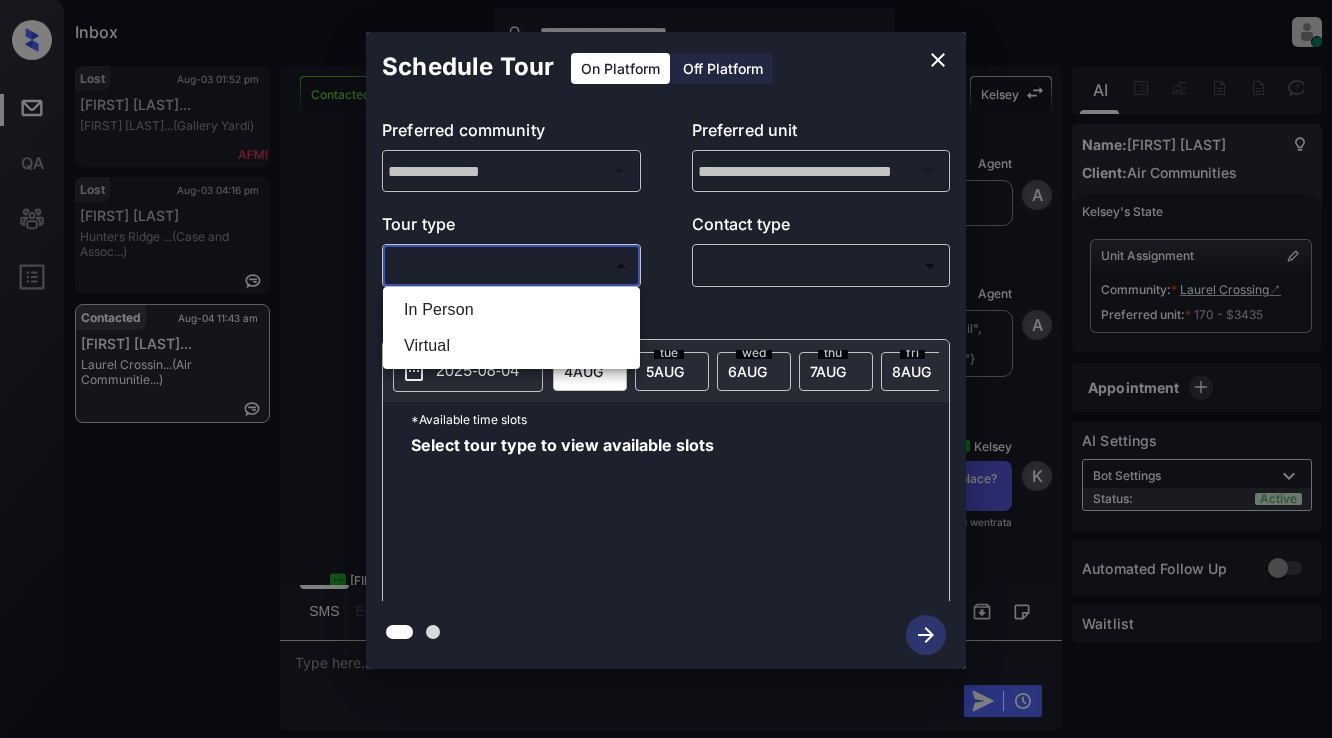 click on "In Person" at bounding box center (511, 310) 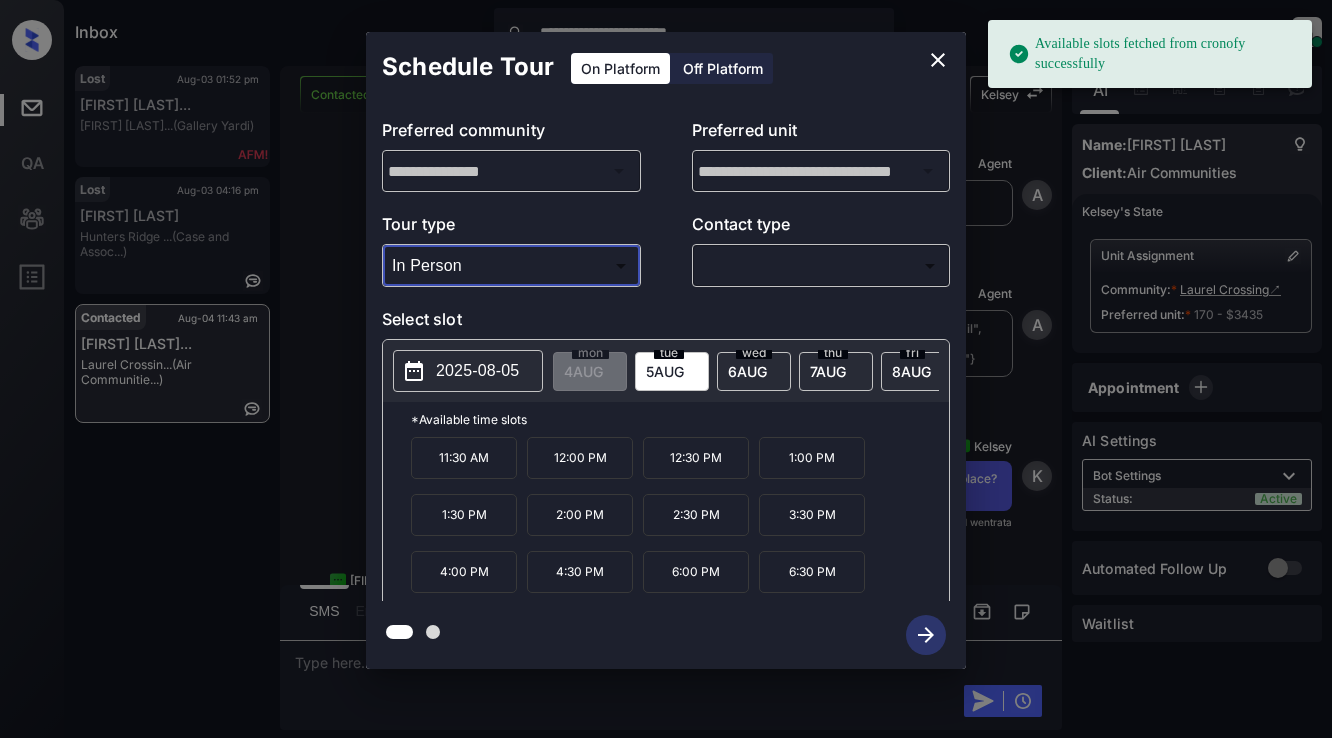 click on "**********" at bounding box center [666, 369] 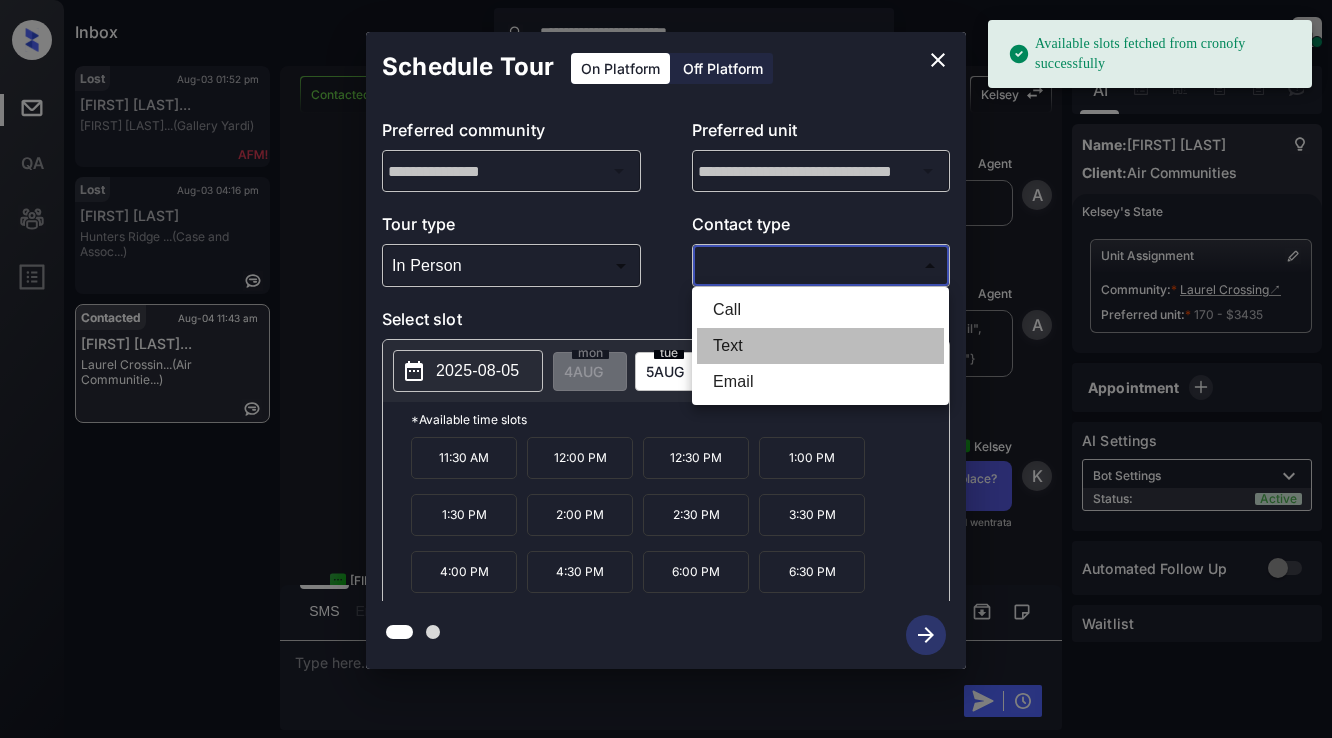 click on "Text" at bounding box center (820, 346) 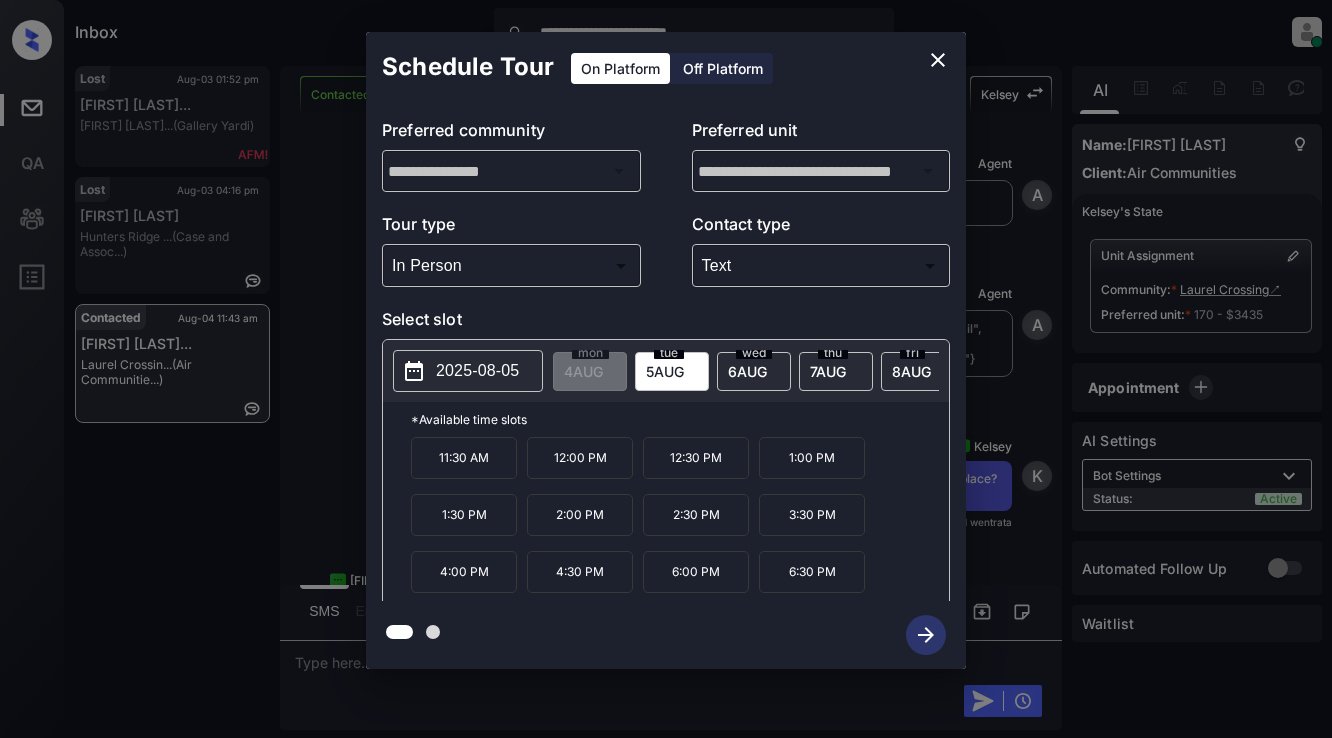 click on "2025-08-05" at bounding box center (477, 371) 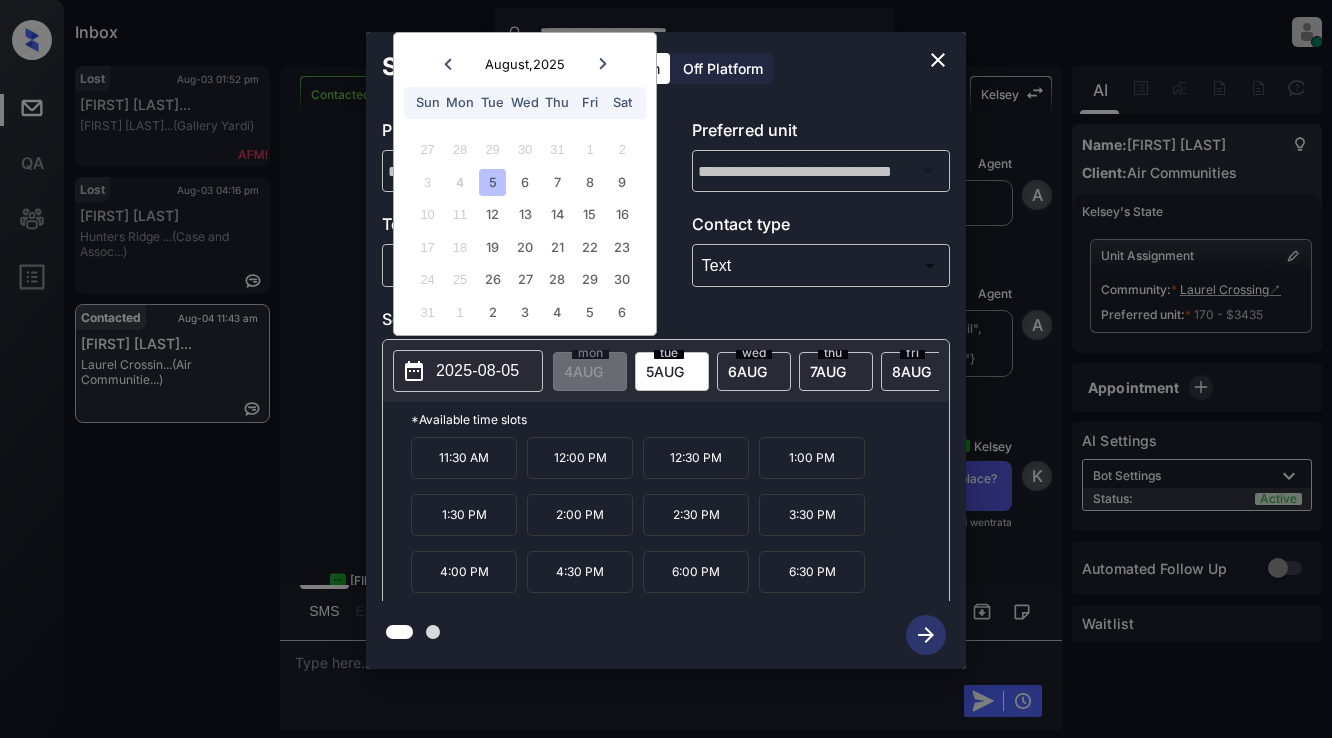 click on "5" at bounding box center [492, 182] 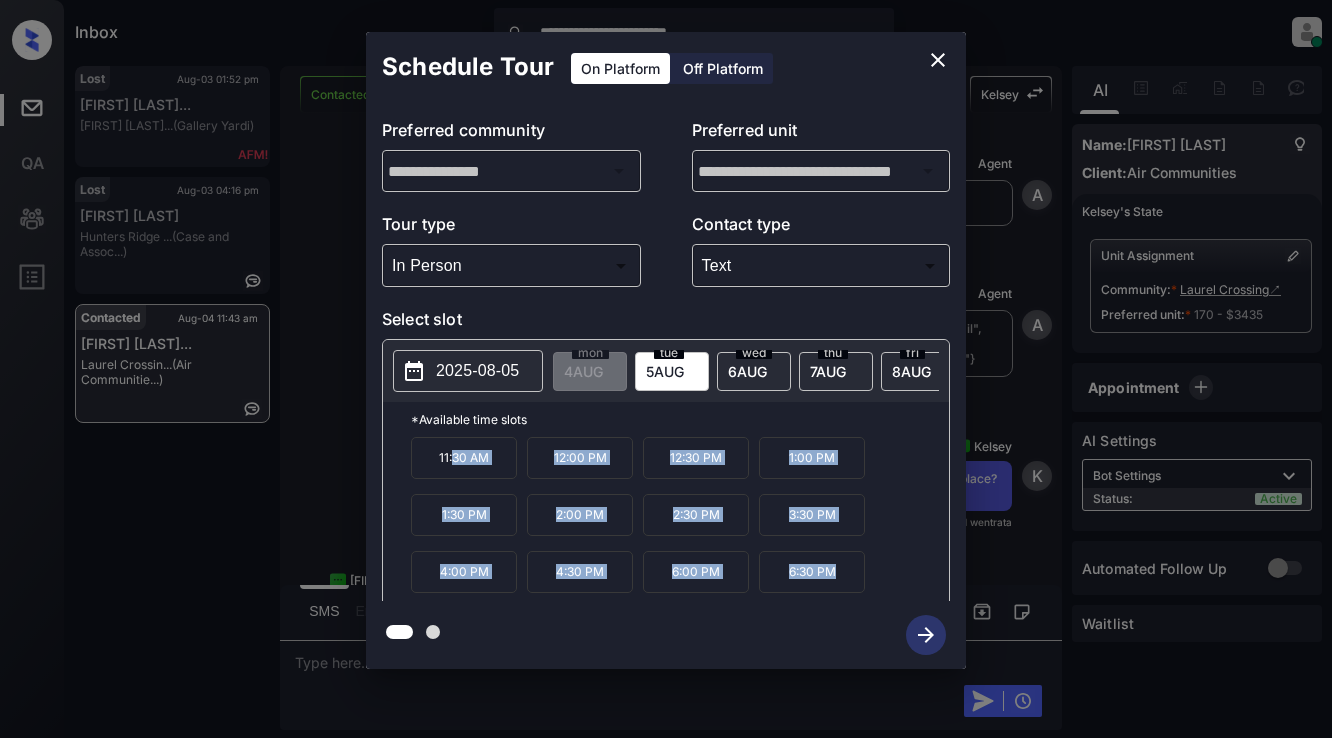 drag, startPoint x: 453, startPoint y: 458, endPoint x: 836, endPoint y: 597, distance: 407.44324 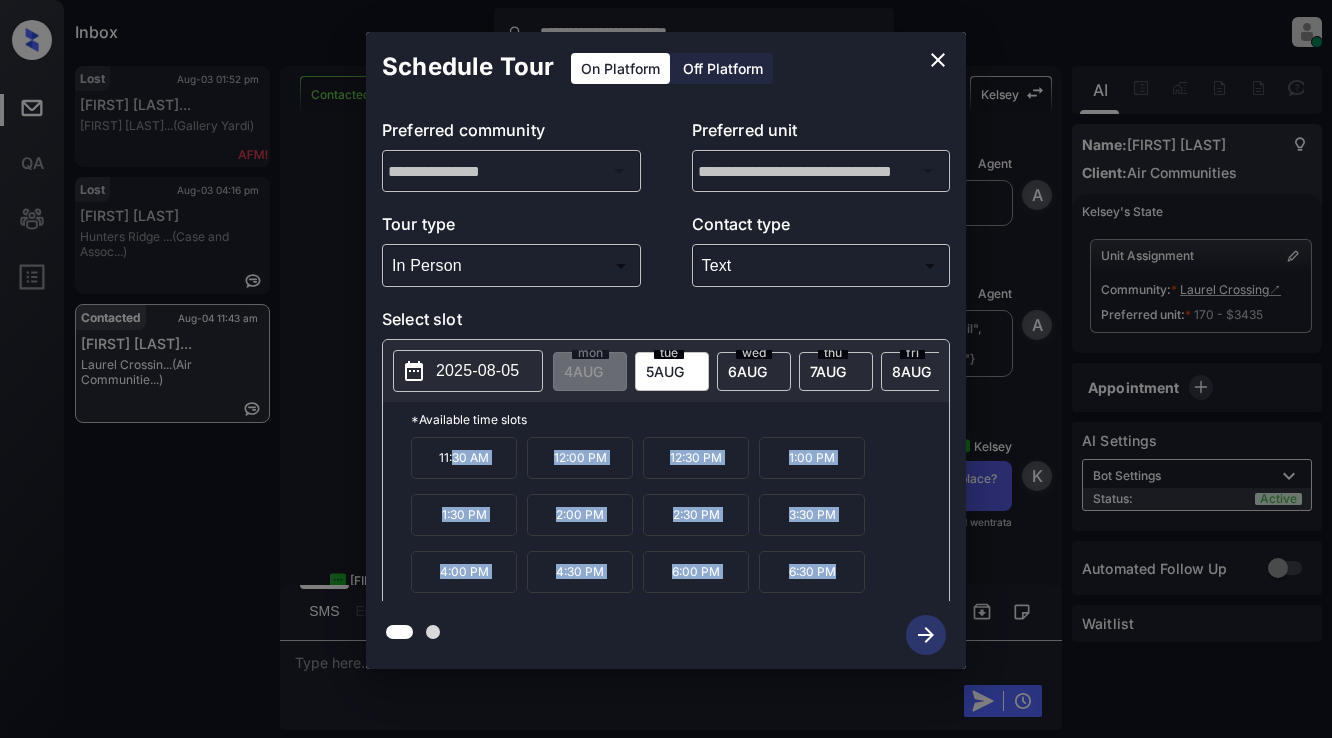 click 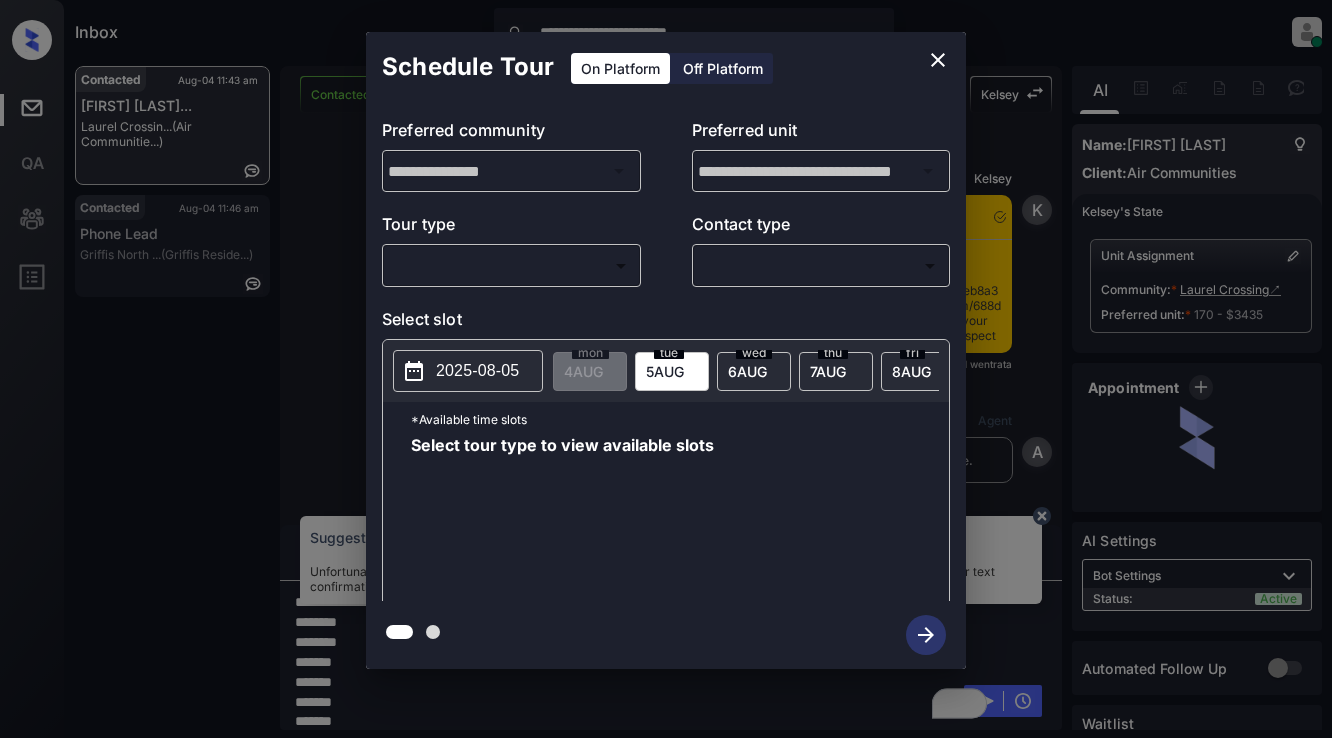 scroll, scrollTop: 0, scrollLeft: 0, axis: both 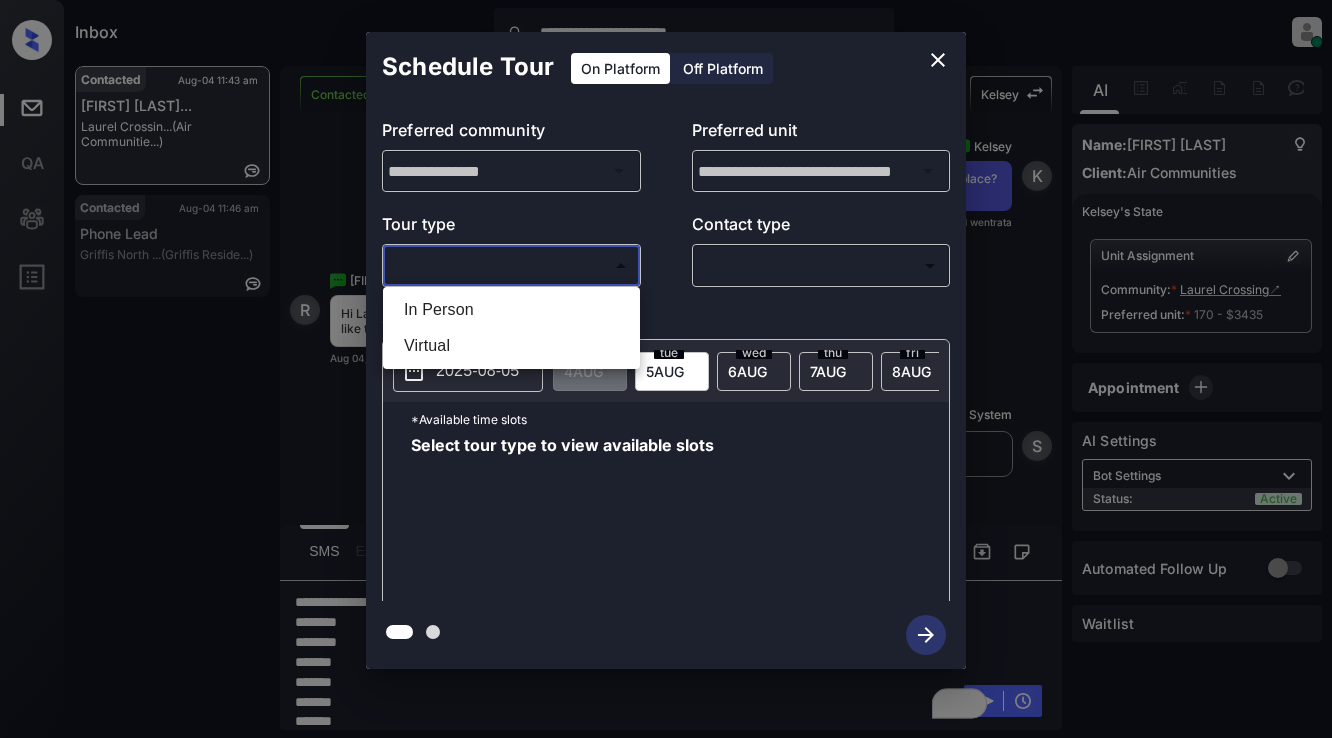 click on "**********" at bounding box center [666, 369] 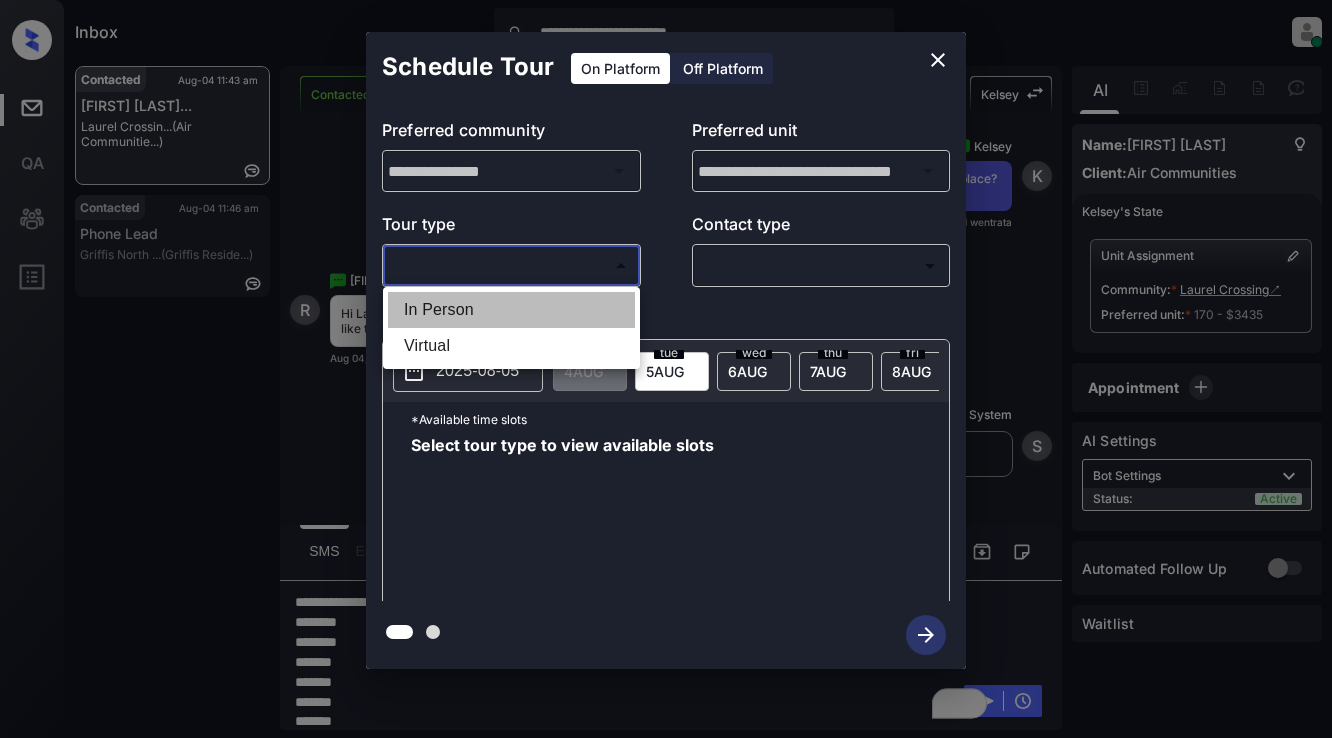 click on "In Person" at bounding box center [511, 310] 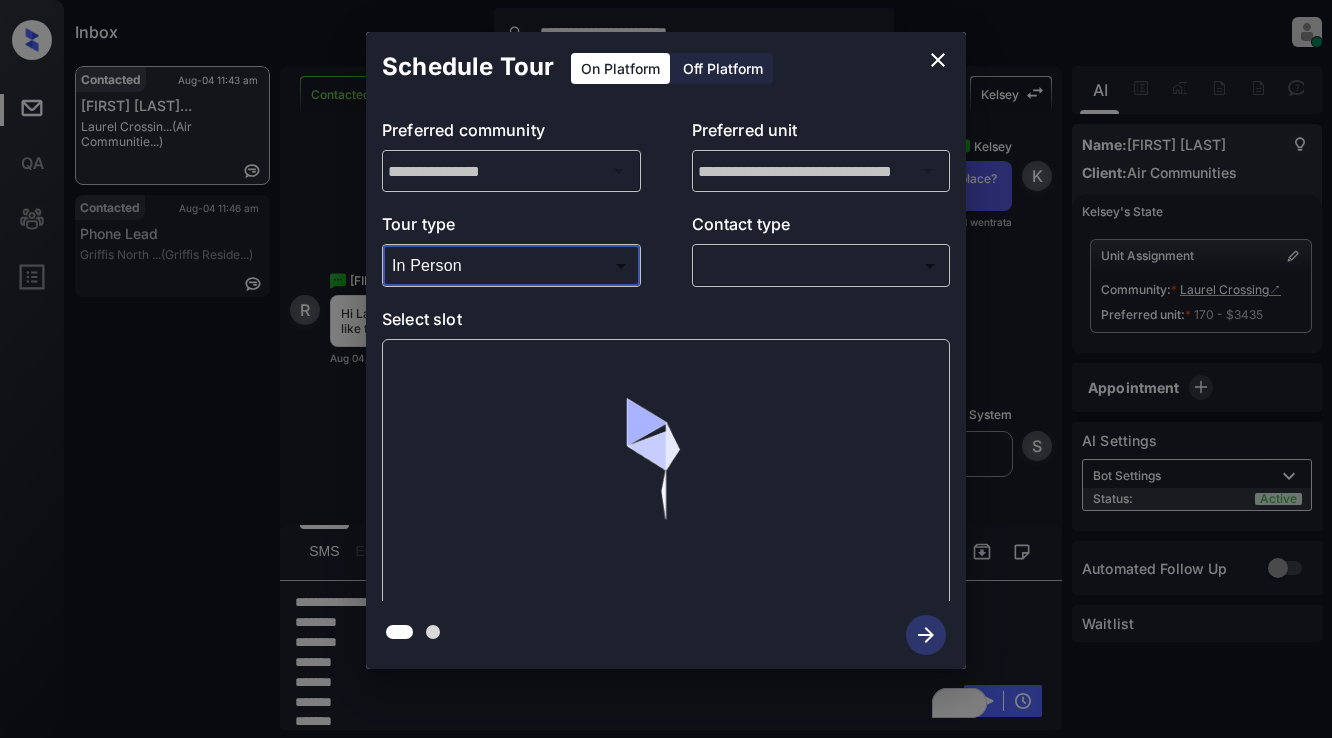click on "**********" at bounding box center [666, 369] 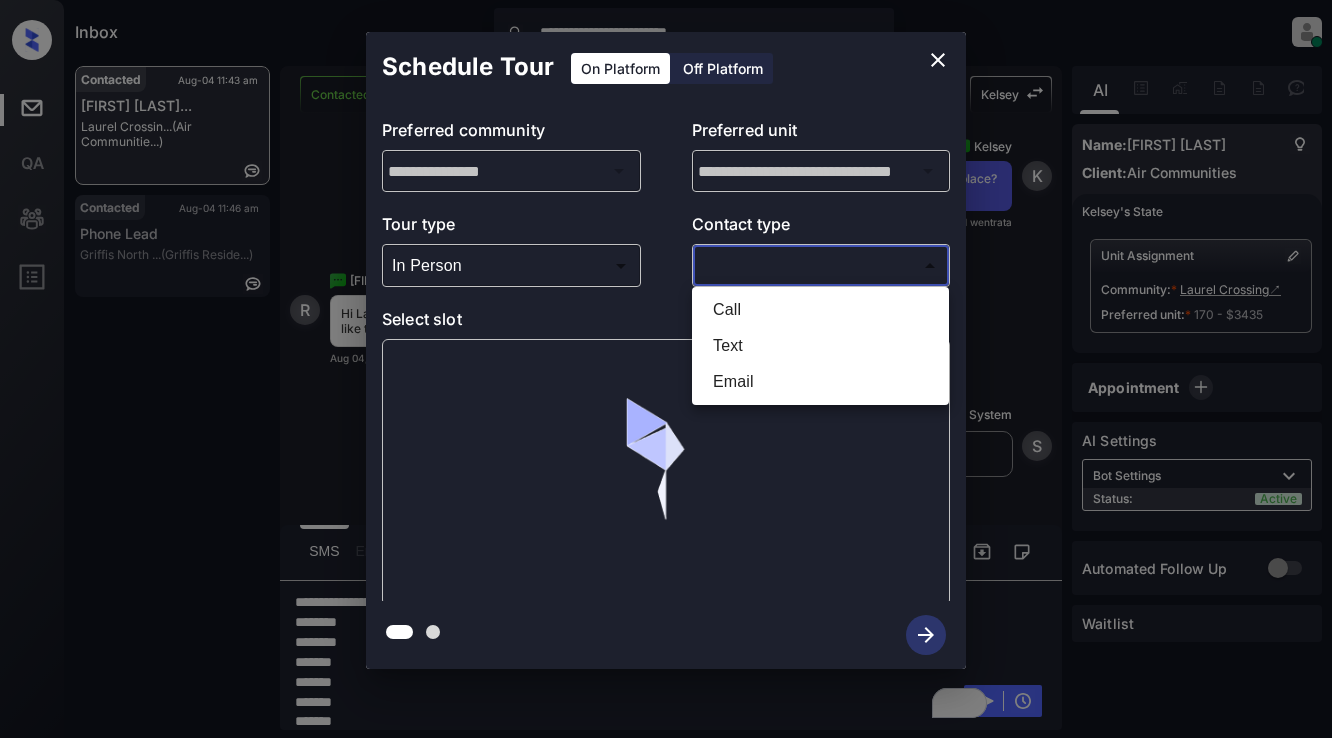 click on "Text" at bounding box center (820, 346) 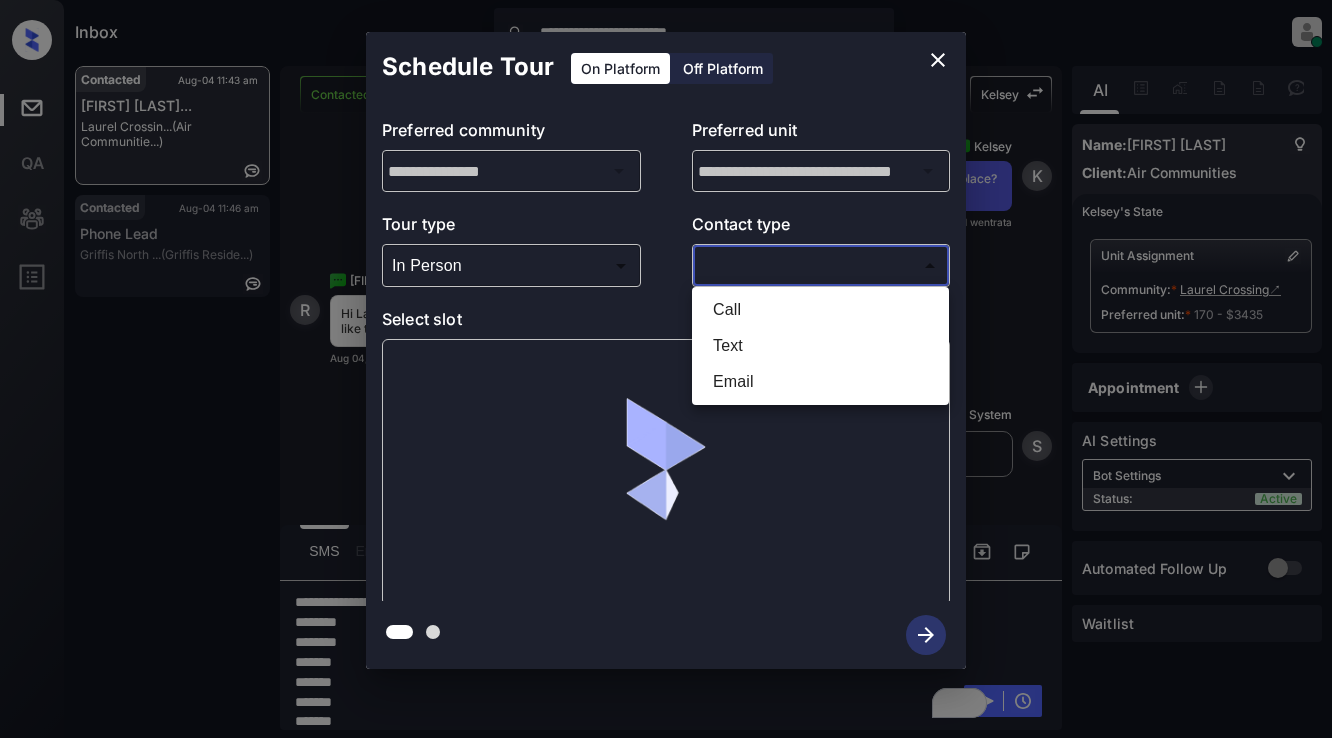 type on "****" 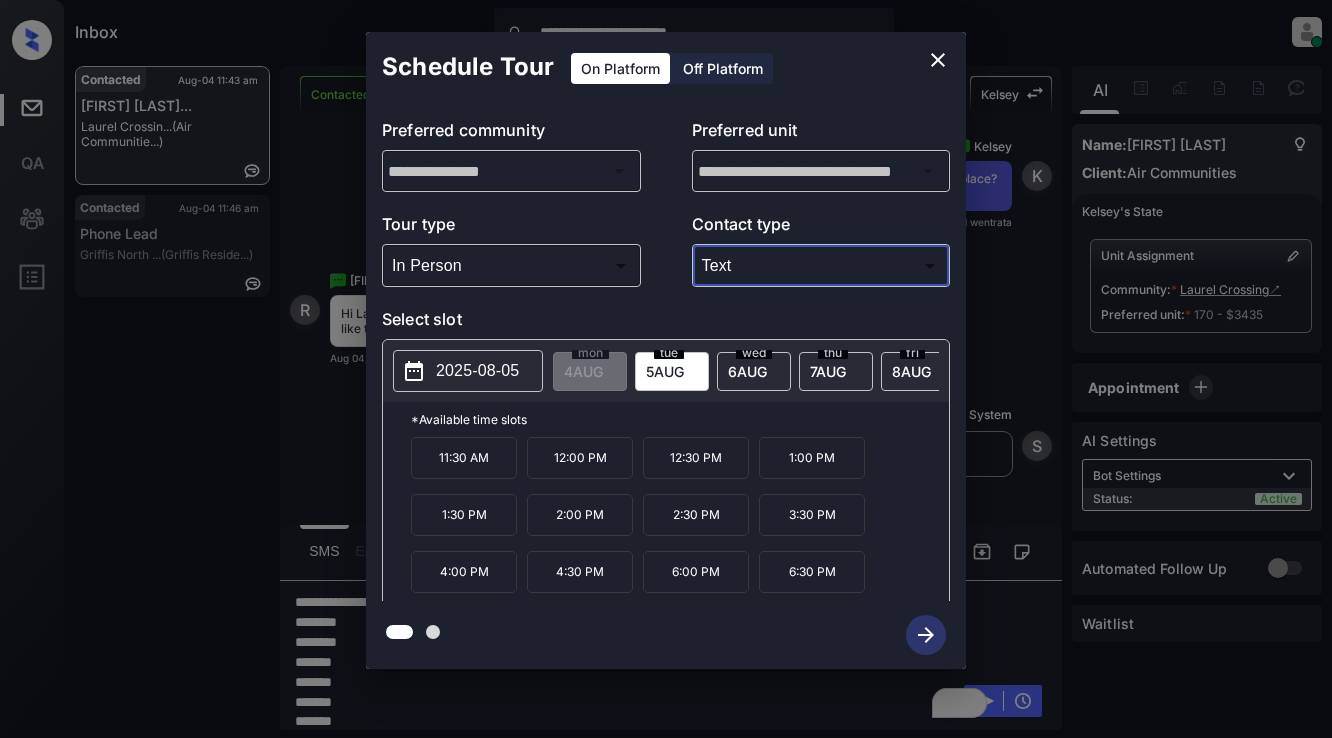 click 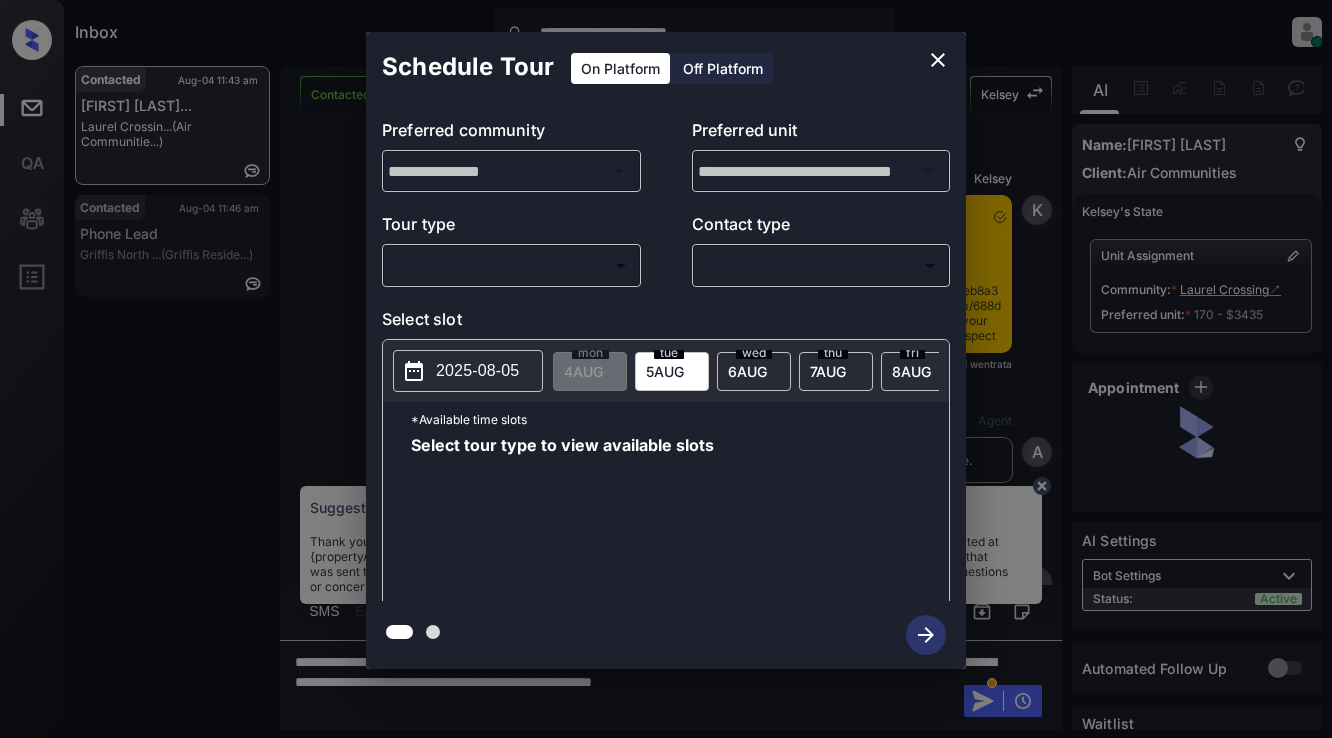 scroll, scrollTop: 0, scrollLeft: 0, axis: both 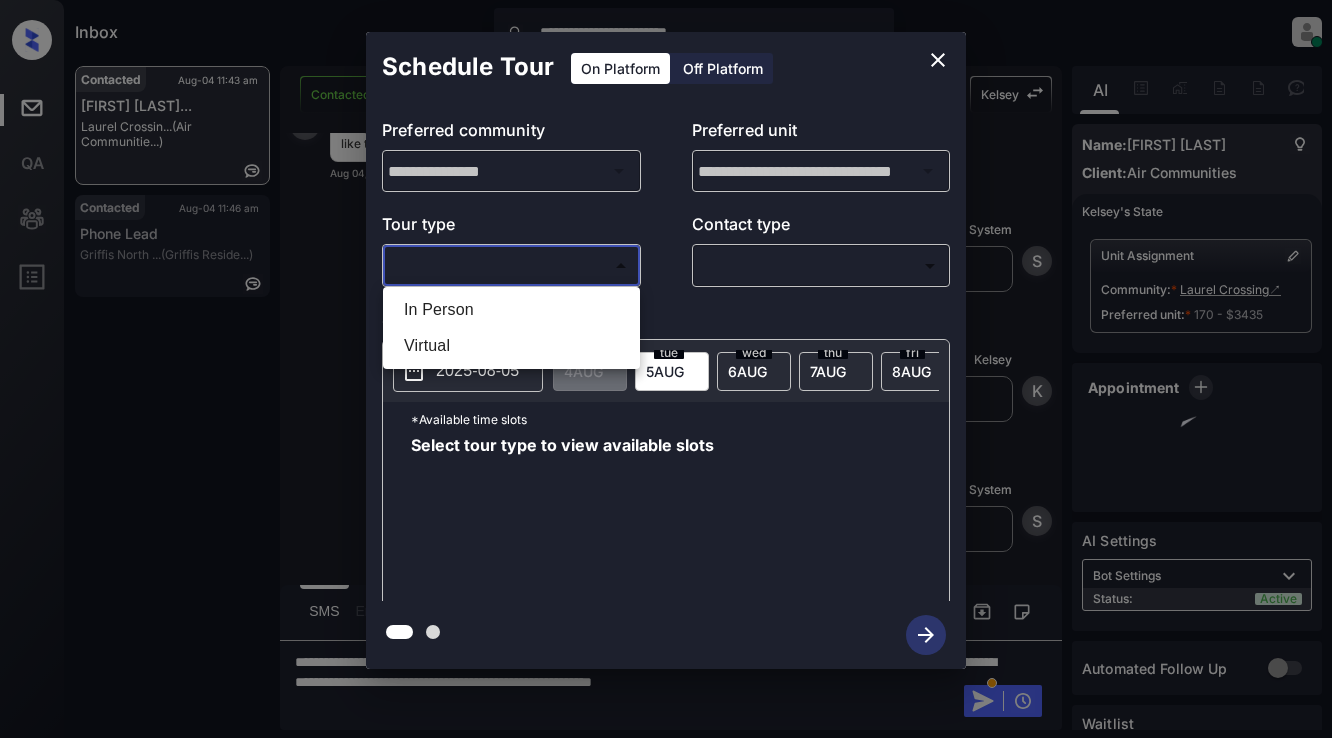 click on "**********" at bounding box center (666, 369) 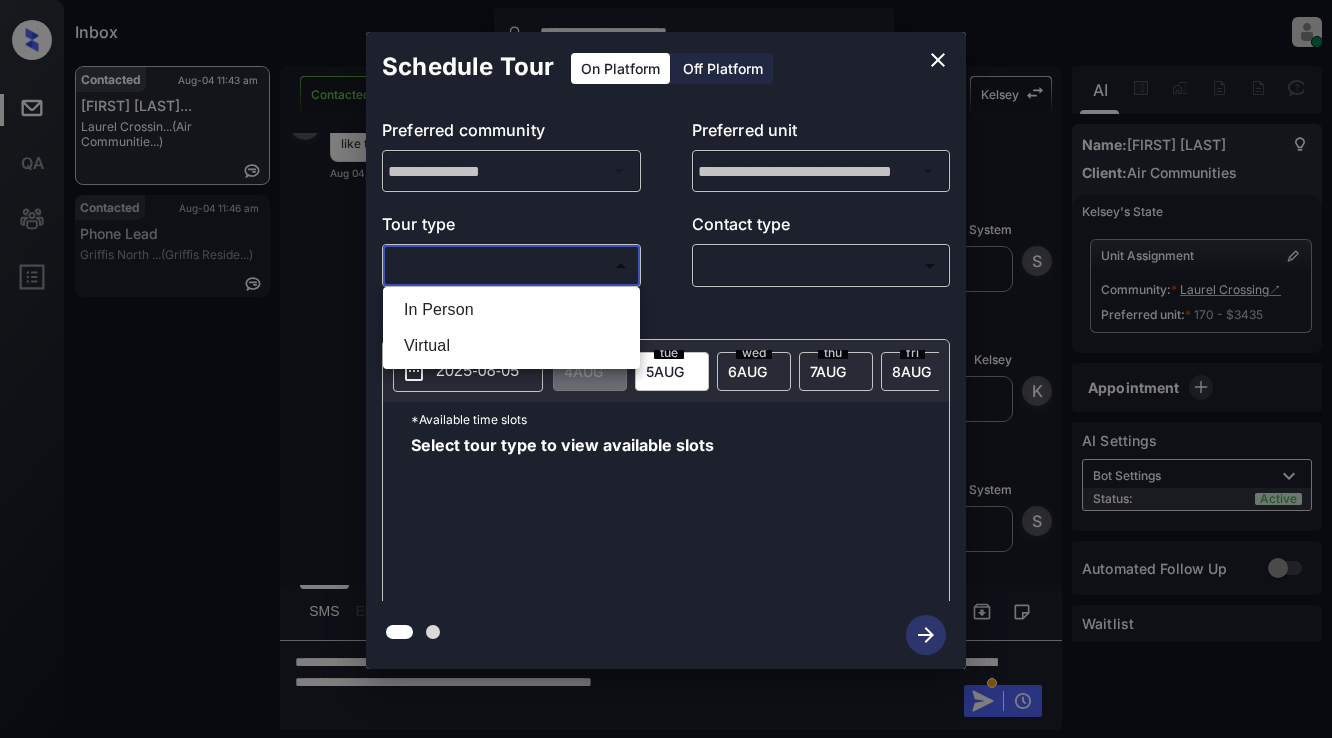 drag, startPoint x: 480, startPoint y: 313, endPoint x: 541, endPoint y: 305, distance: 61.522354 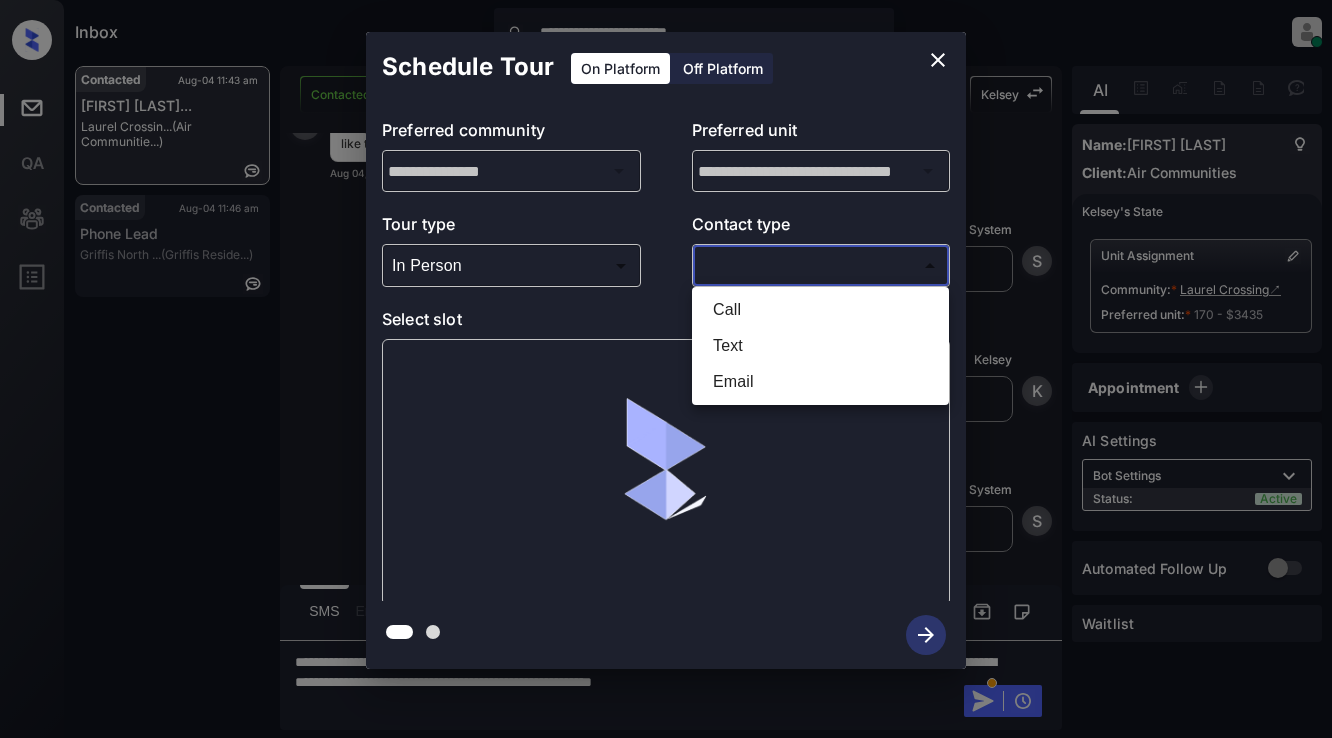 click on "**********" at bounding box center (666, 369) 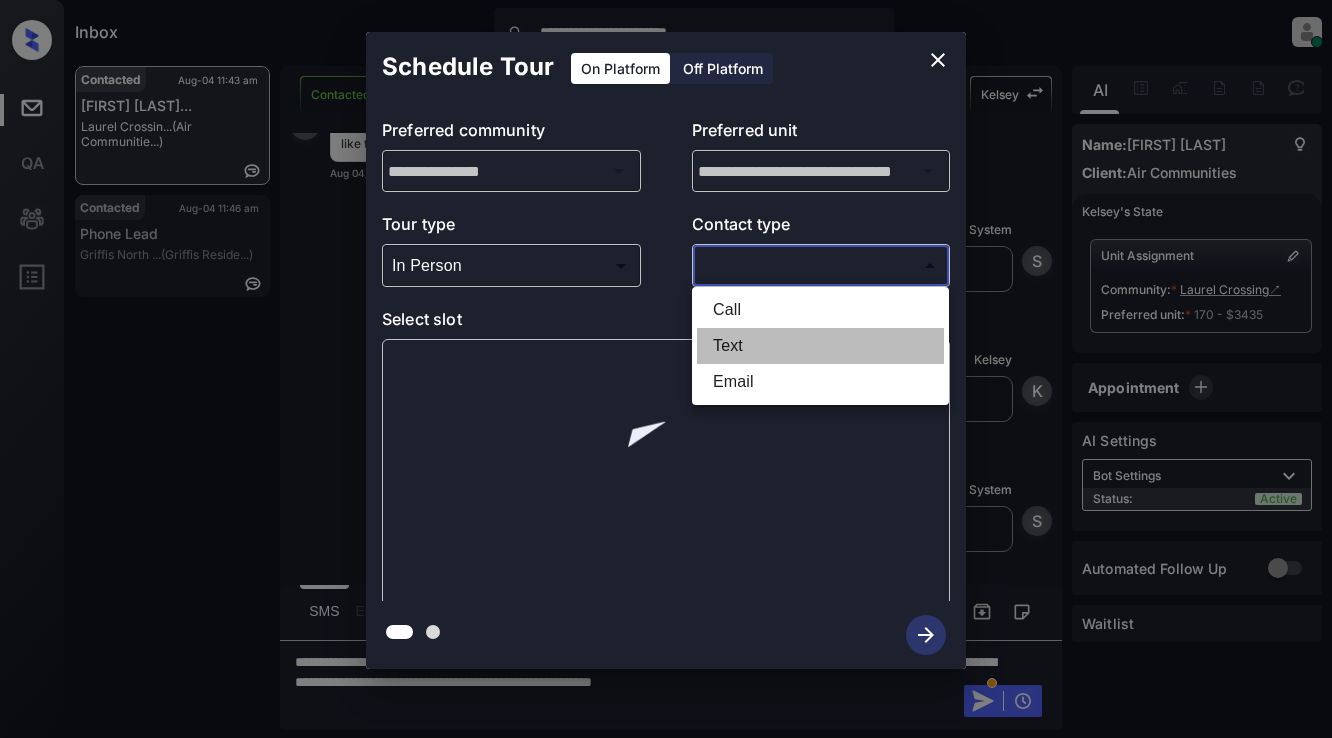 click on "Text" at bounding box center [820, 346] 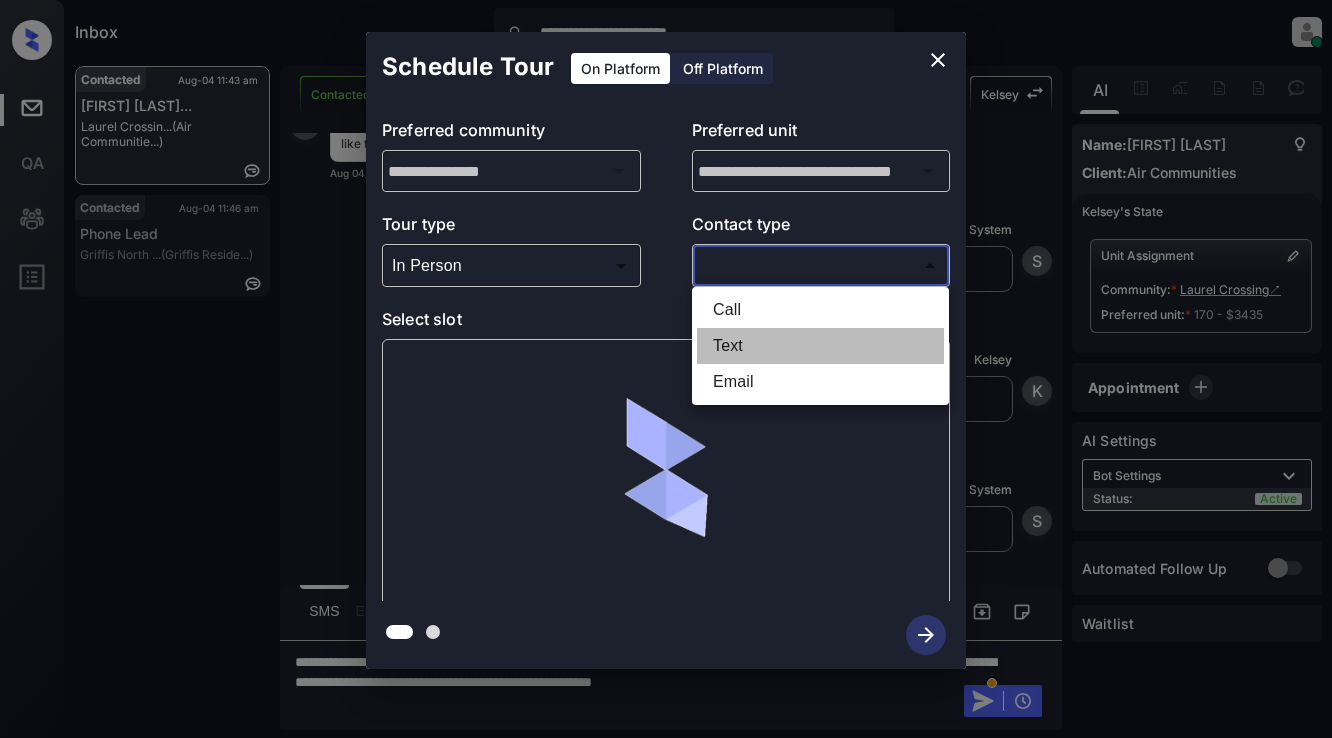 type on "****" 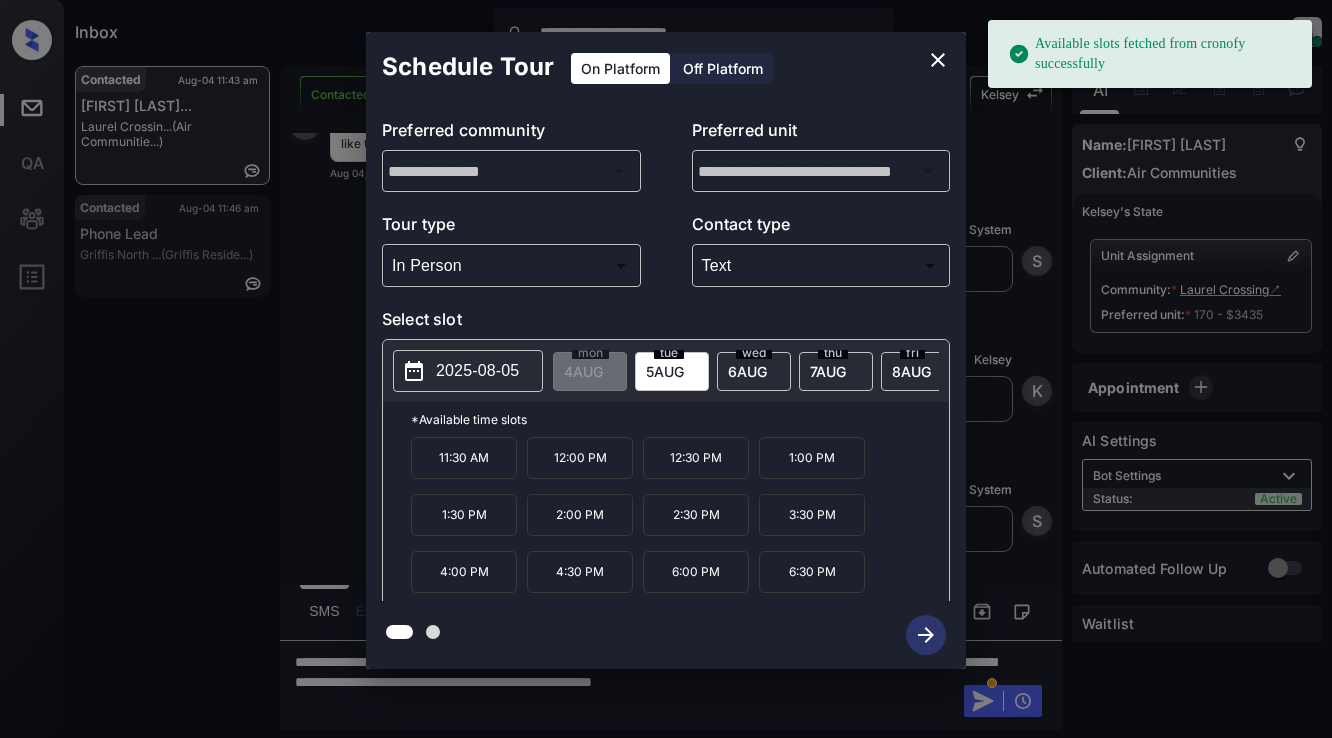click on "2025-08-05" at bounding box center (477, 371) 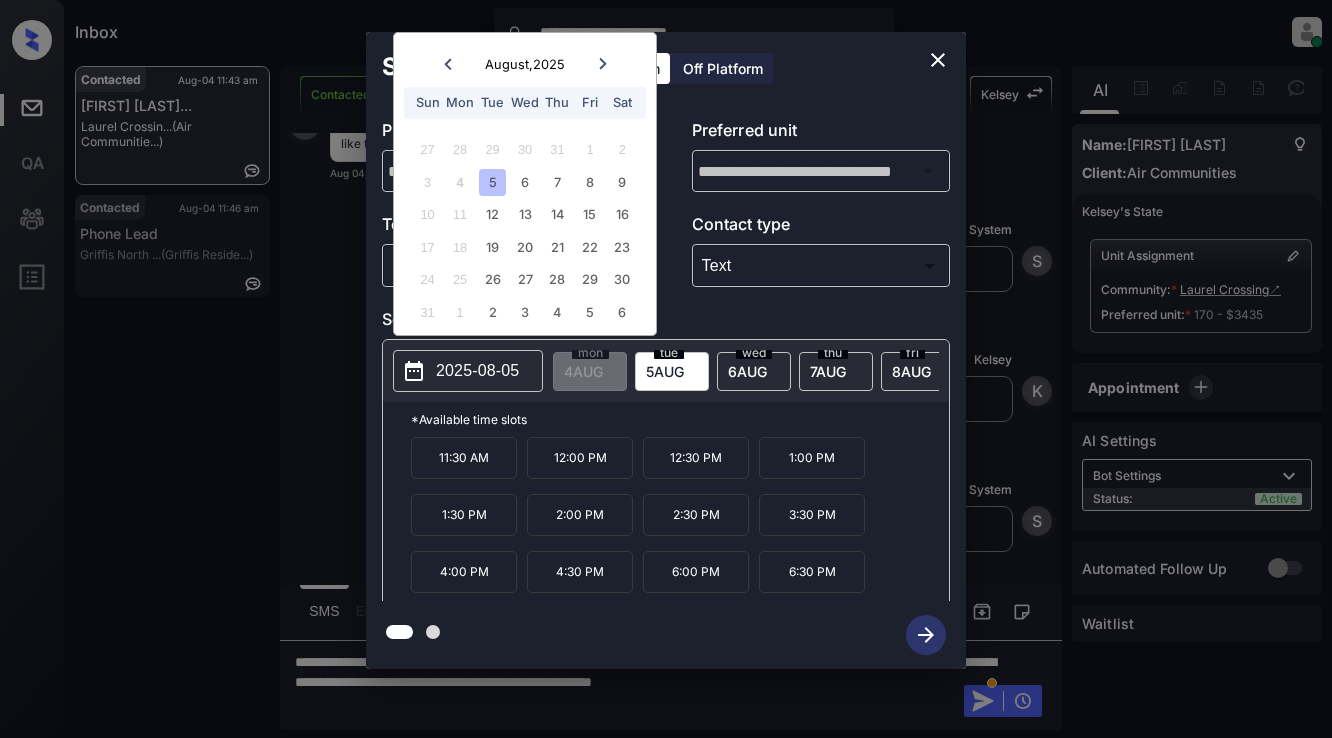 click 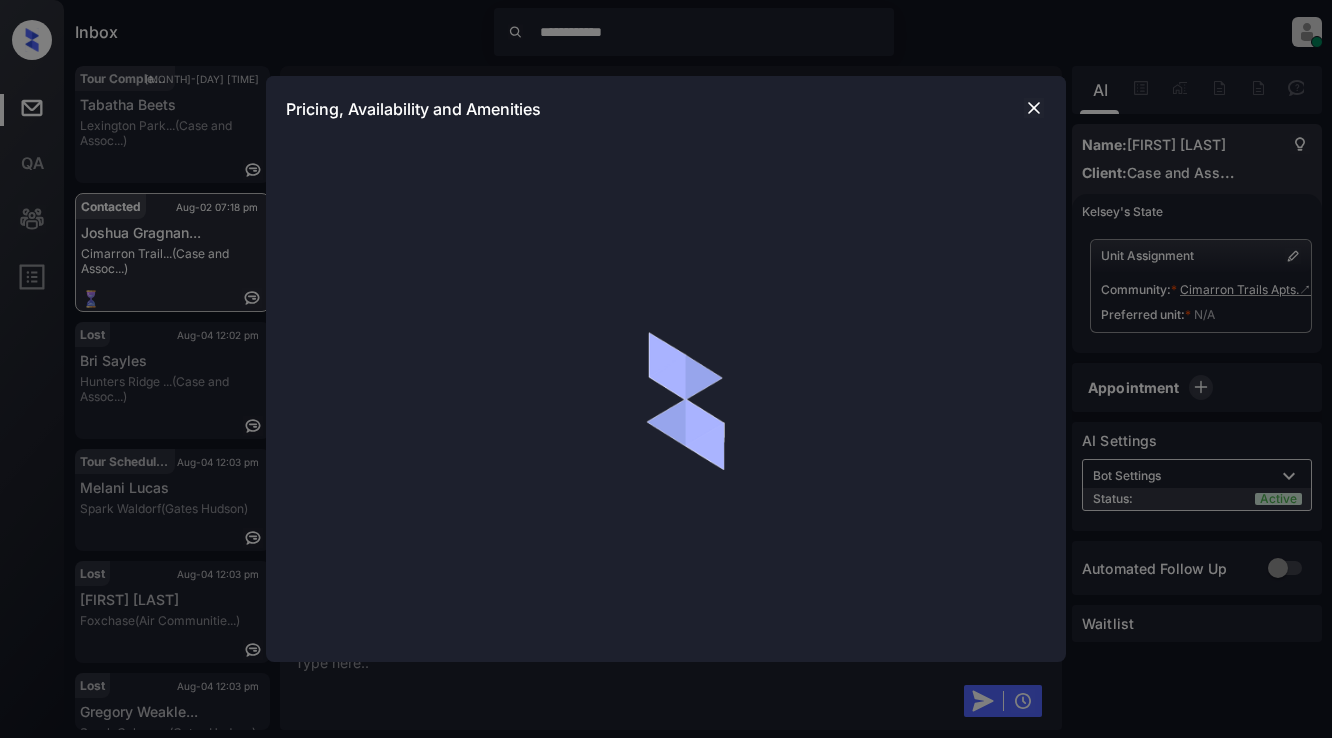 scroll, scrollTop: 0, scrollLeft: 0, axis: both 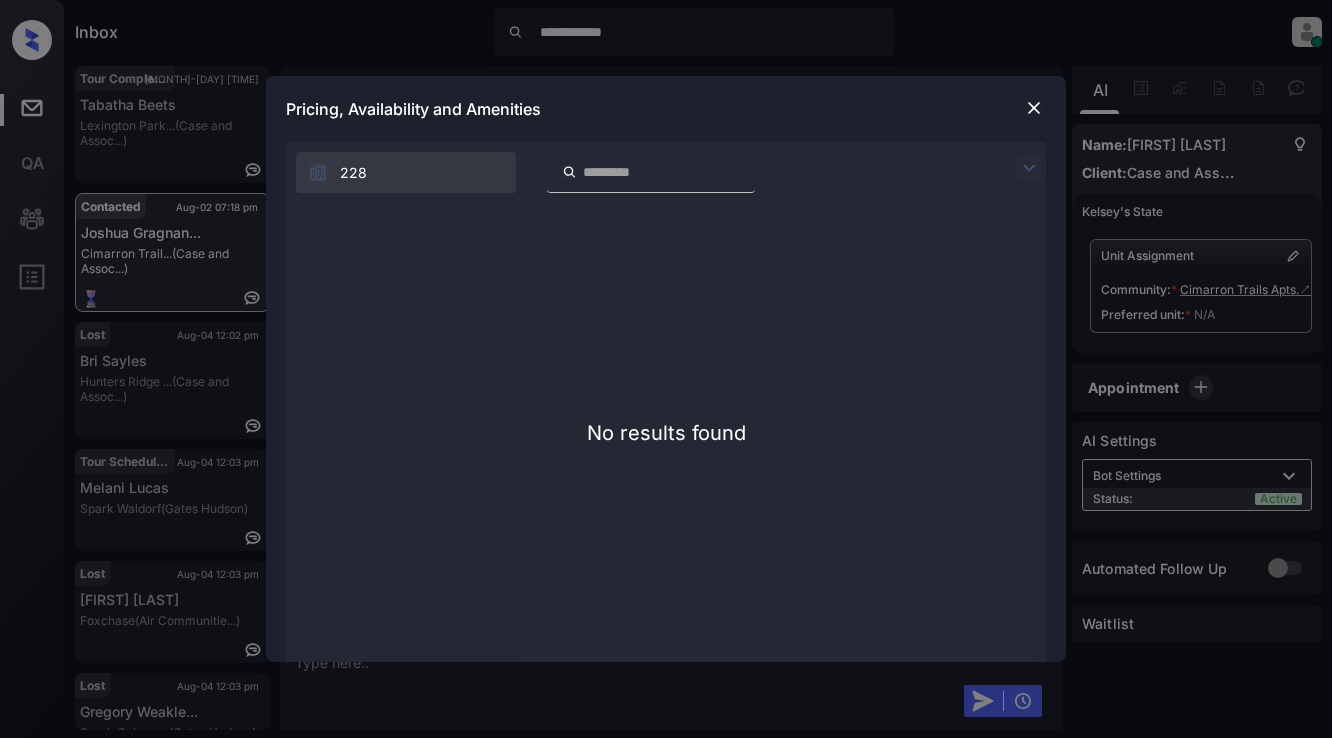 click at bounding box center [1034, 108] 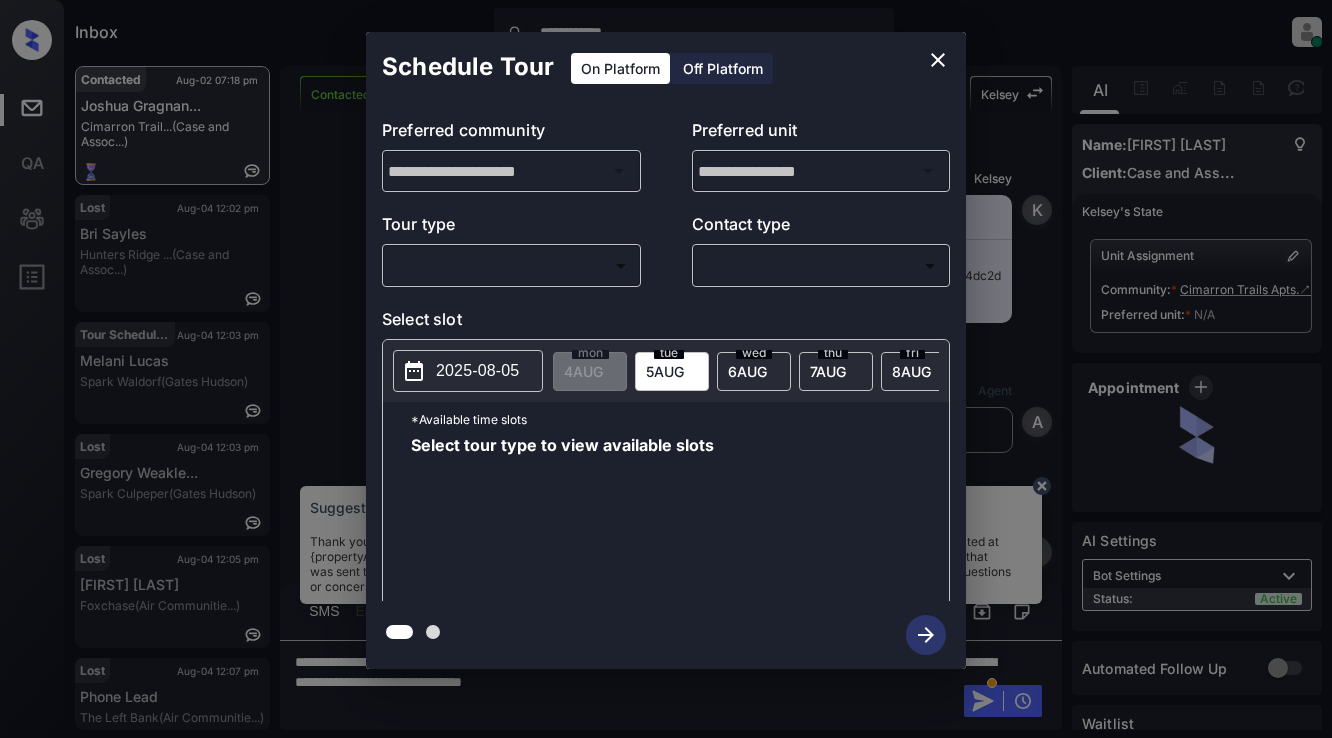 scroll, scrollTop: 0, scrollLeft: 0, axis: both 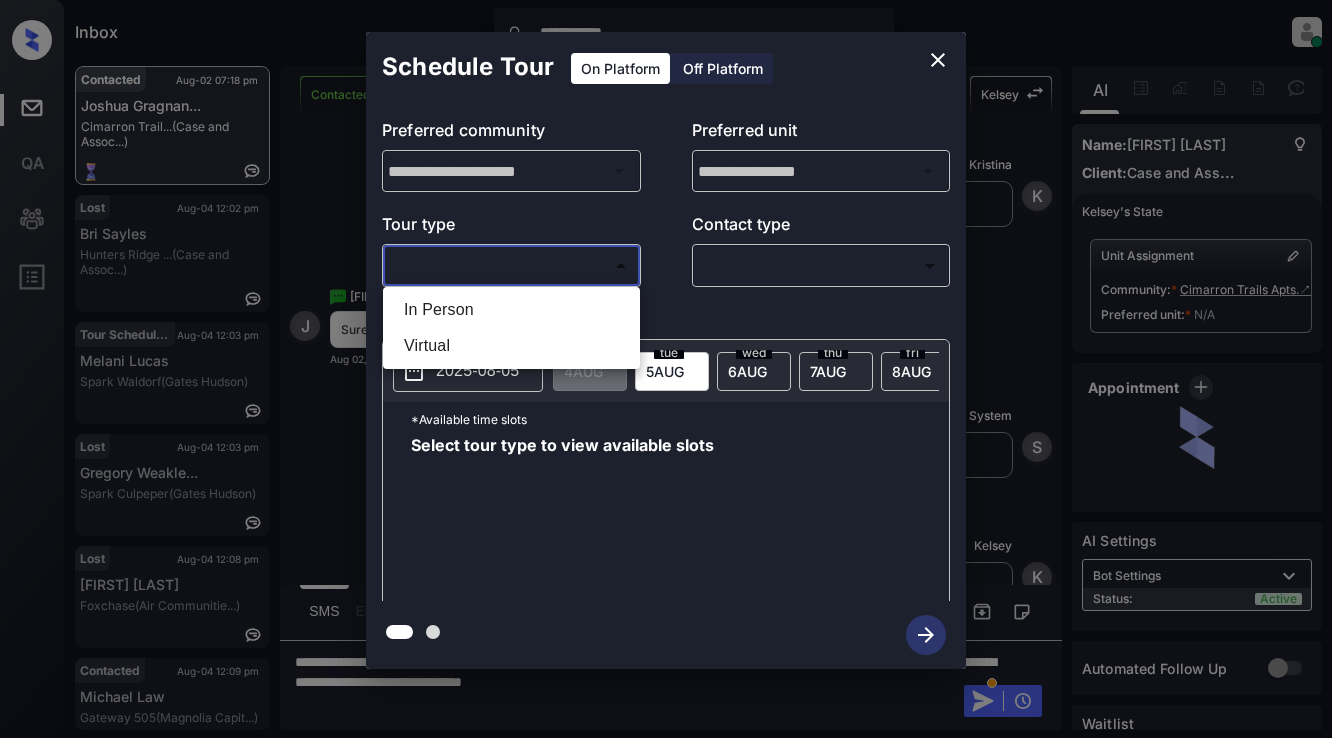 click on "**********" at bounding box center (666, 369) 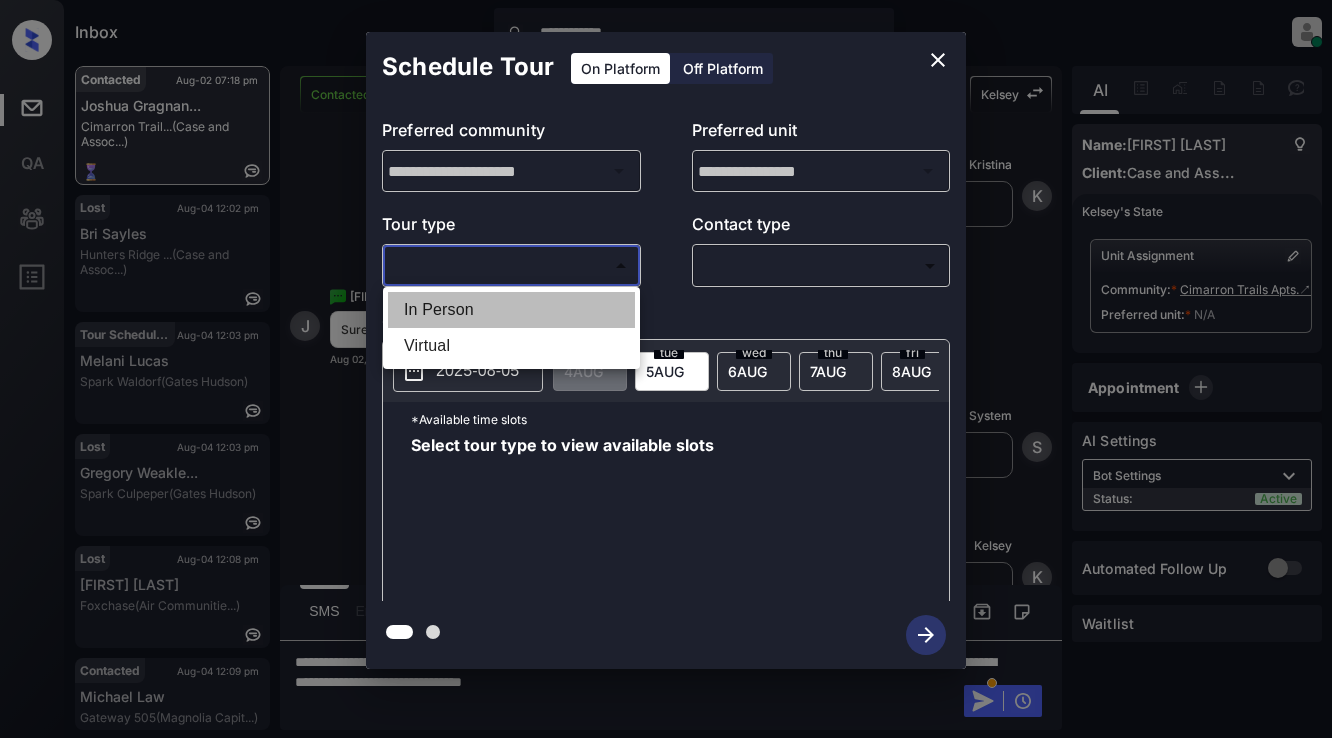 click on "In Person" at bounding box center [511, 310] 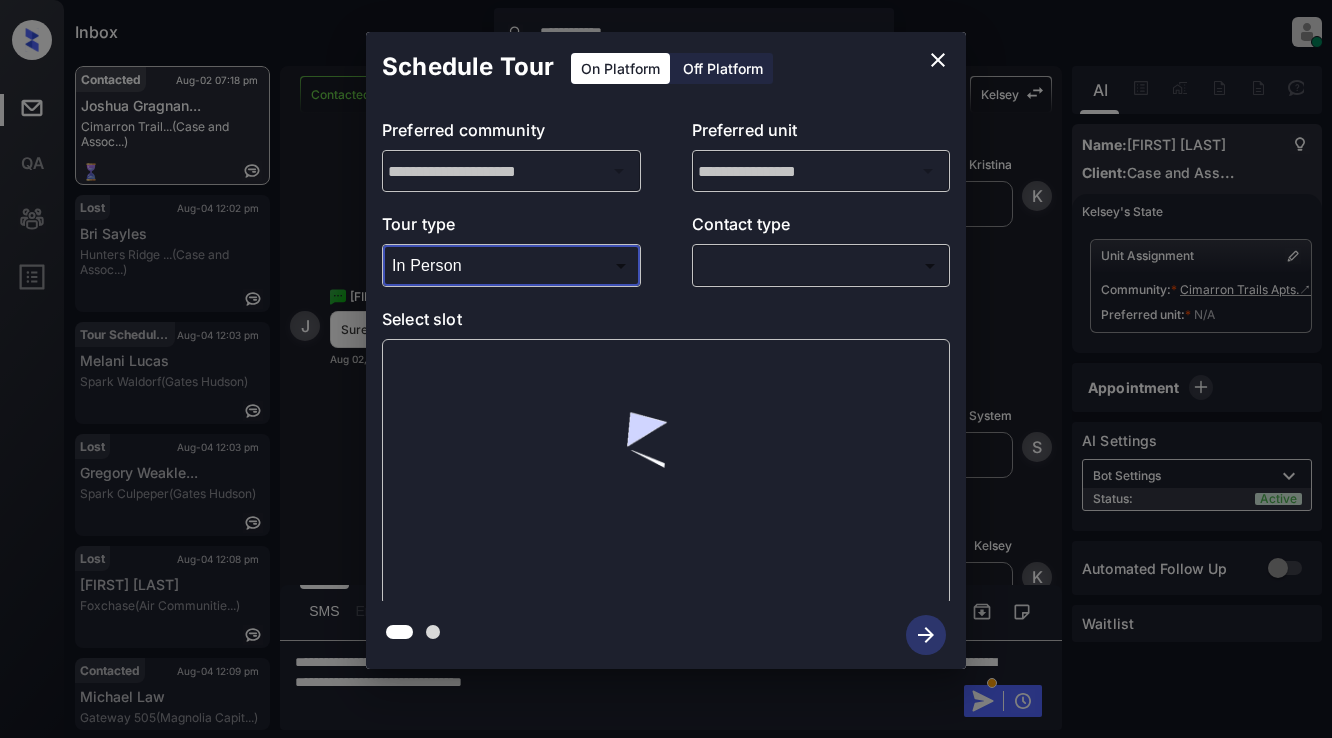 click on "**********" at bounding box center (666, 369) 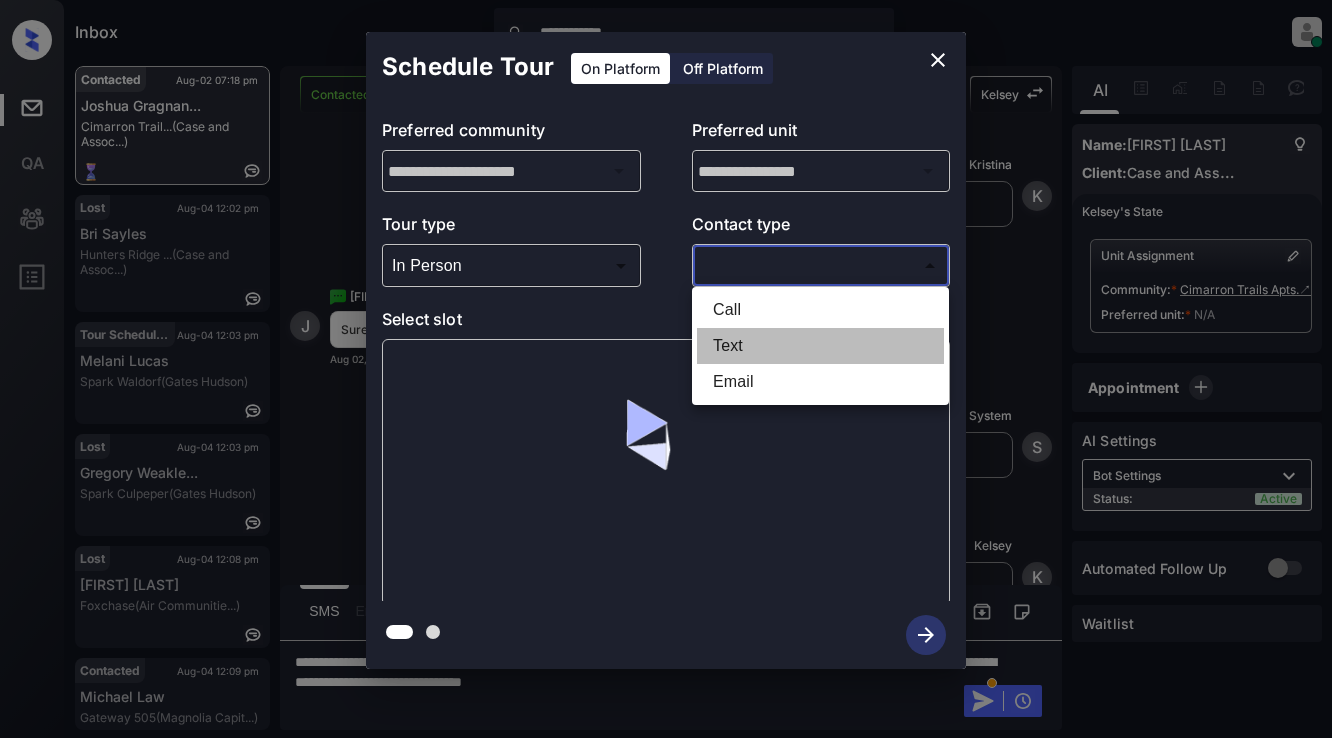 click on "Text" at bounding box center [820, 346] 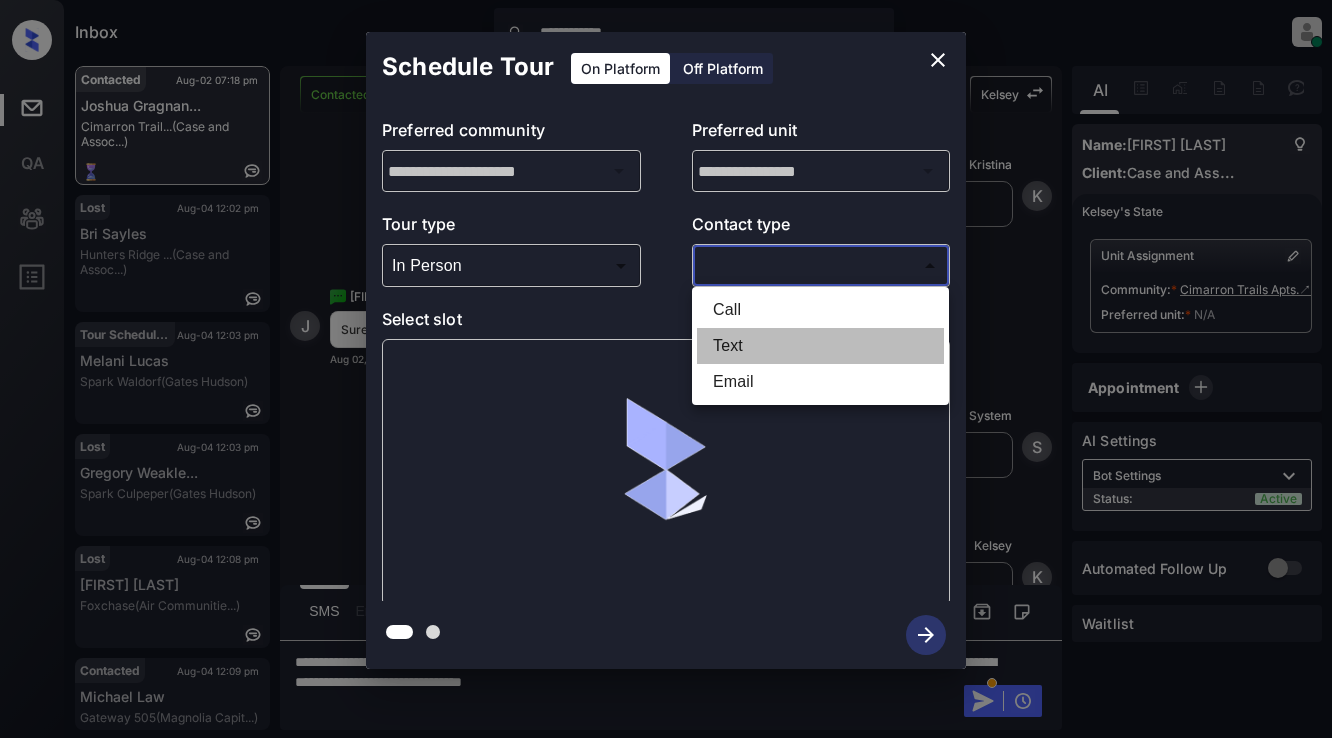 type on "****" 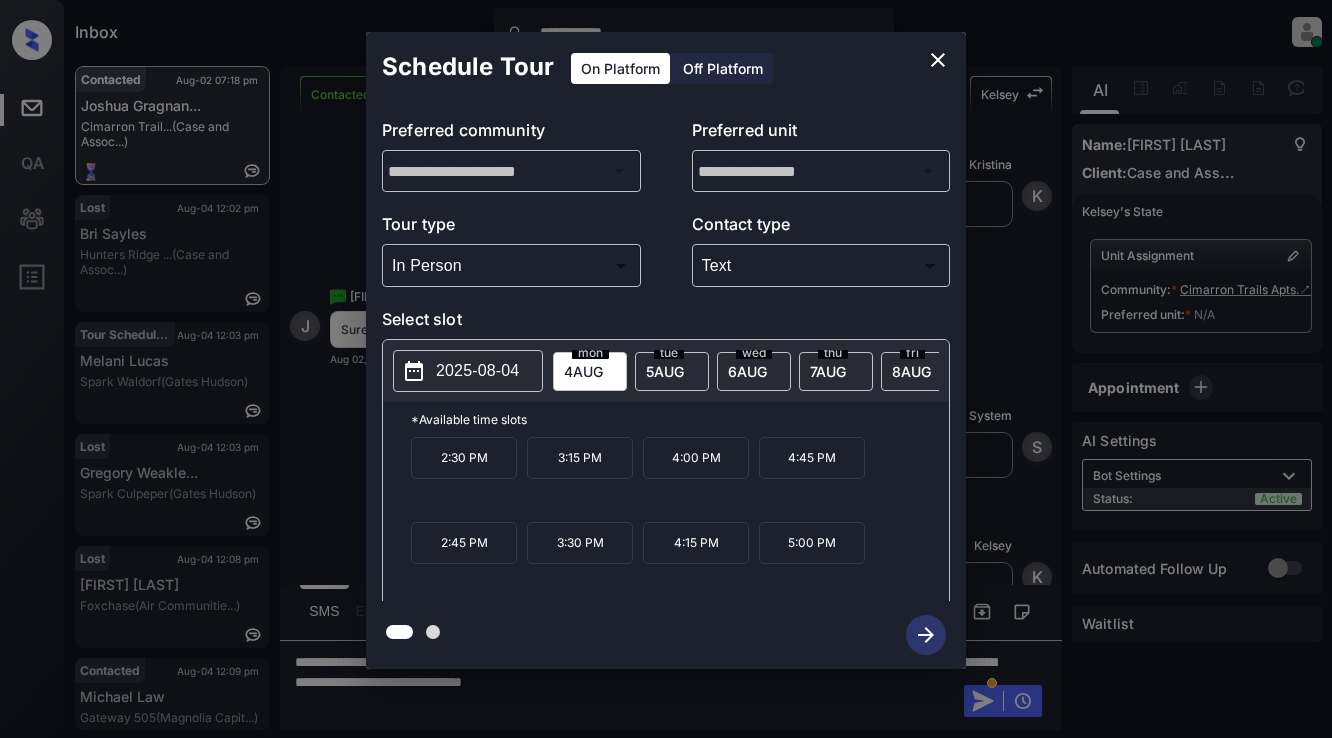 click on "2025-08-04" at bounding box center [477, 371] 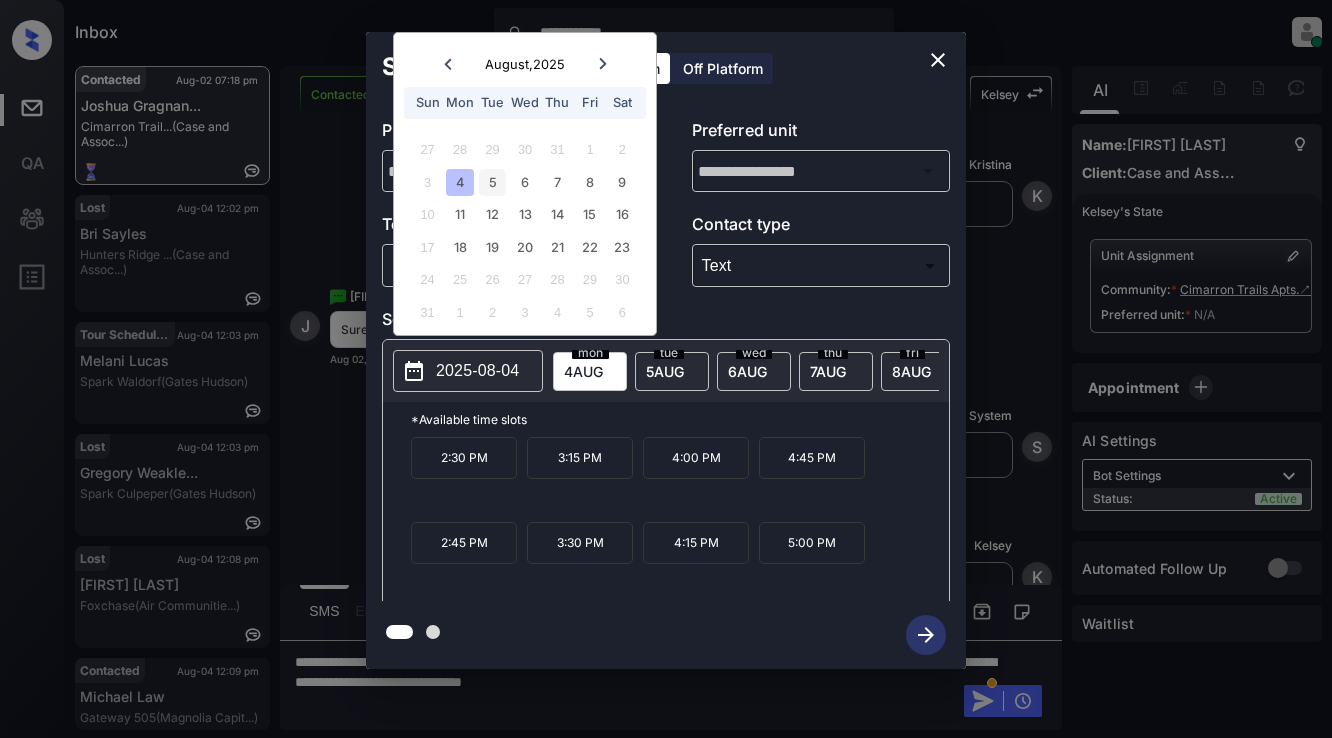 click on "5" at bounding box center (492, 182) 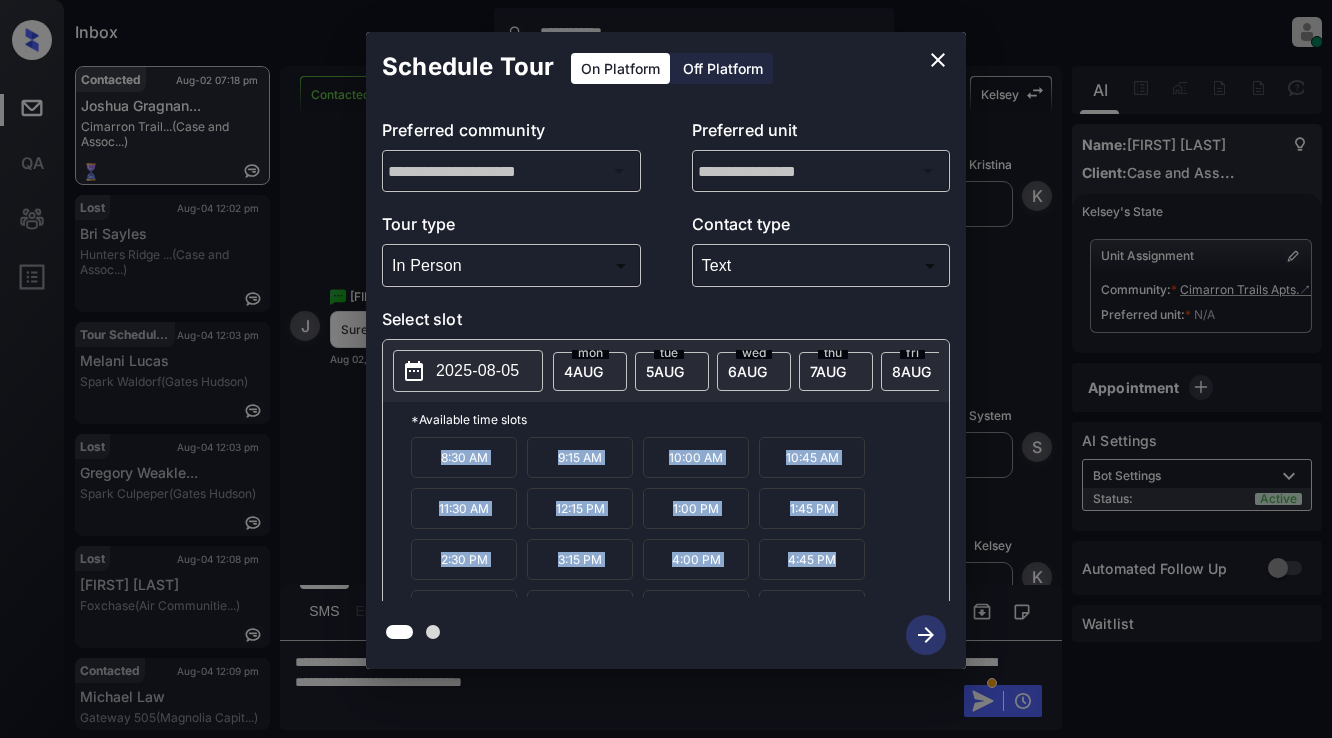 drag, startPoint x: 432, startPoint y: 465, endPoint x: 846, endPoint y: 580, distance: 429.67545 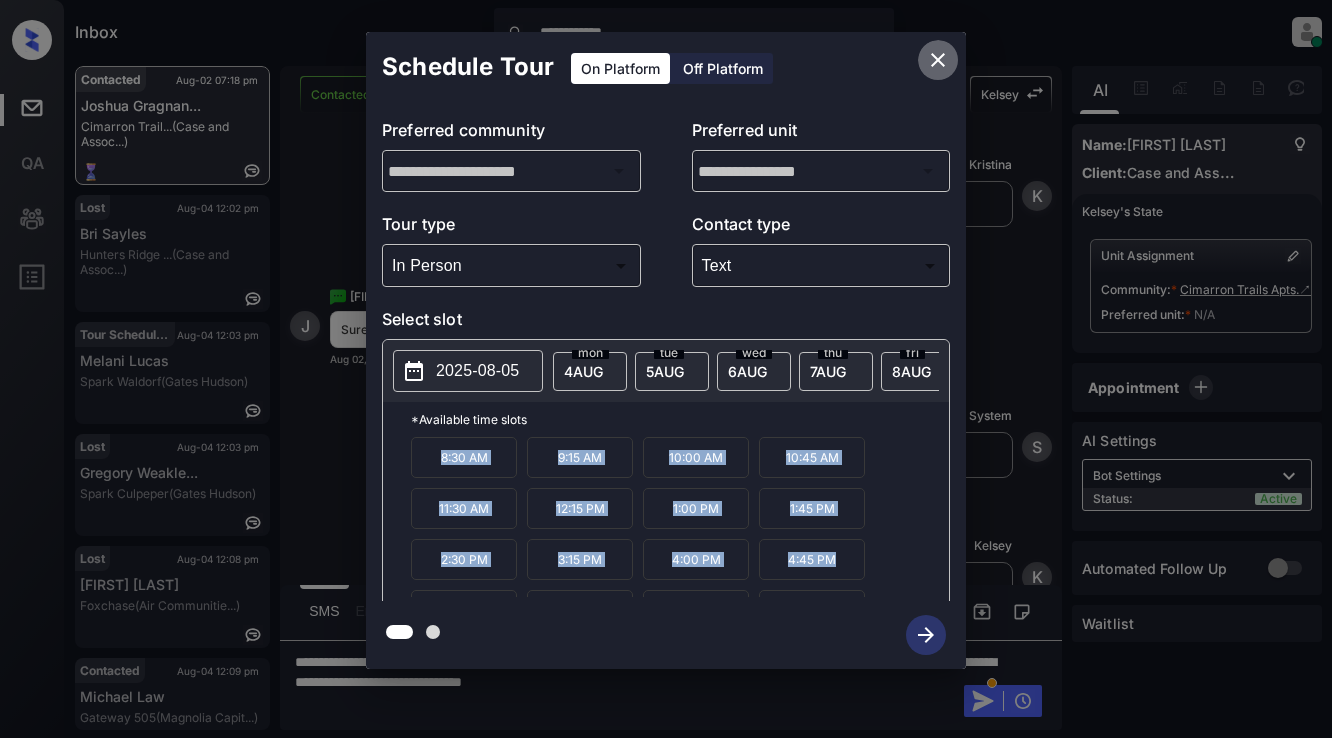 click 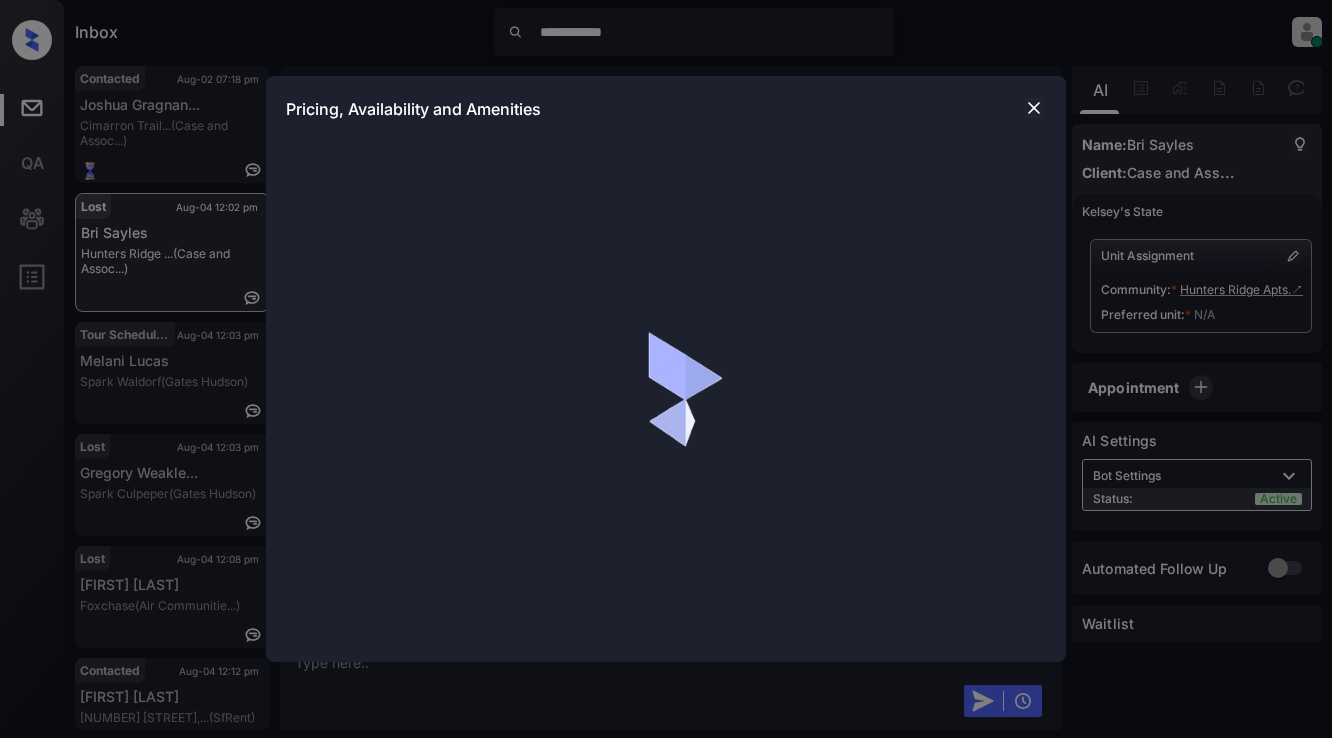 scroll, scrollTop: 0, scrollLeft: 0, axis: both 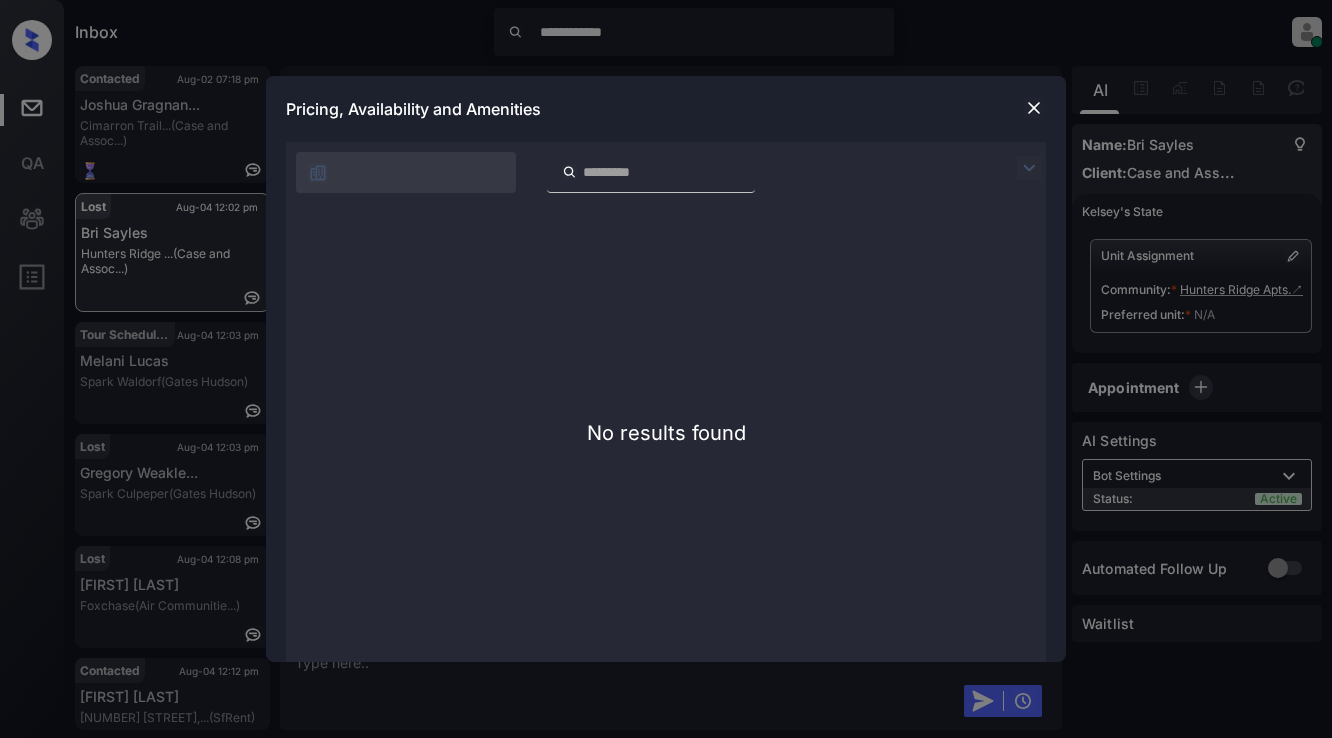 click at bounding box center (1034, 108) 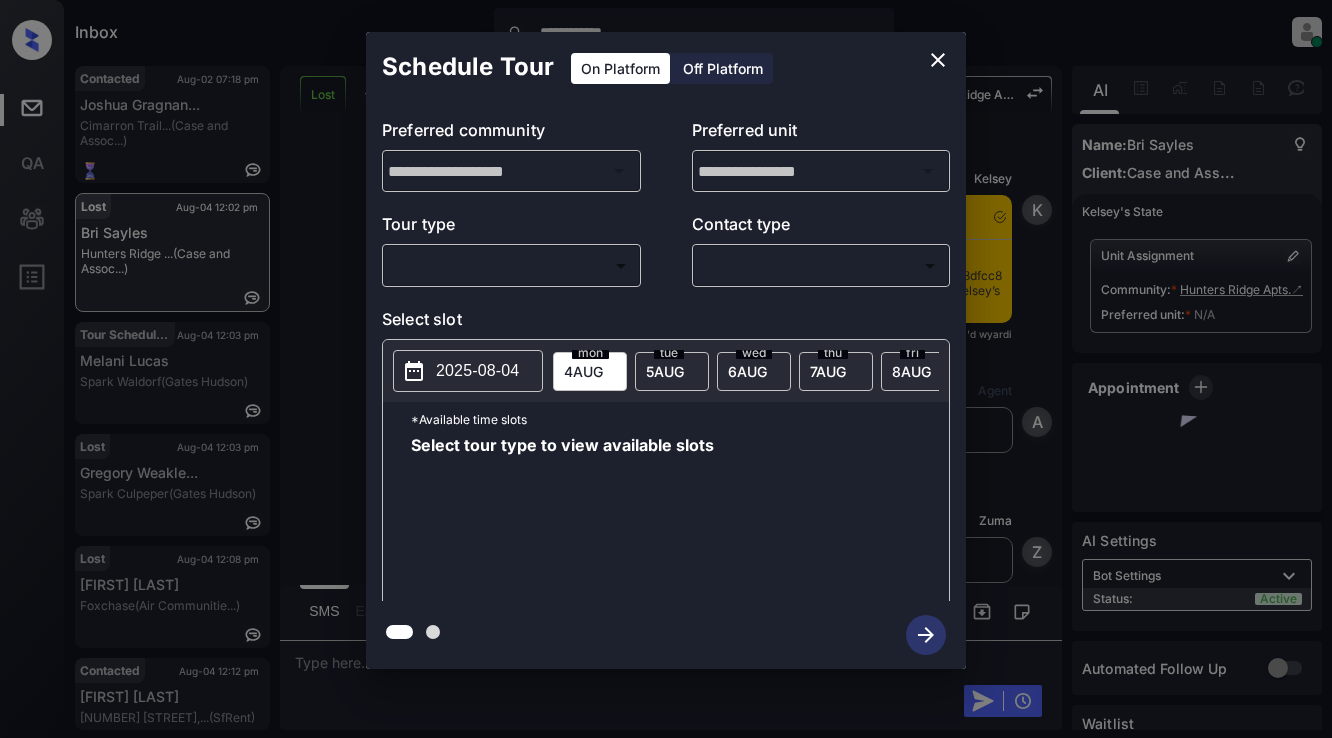 scroll, scrollTop: 0, scrollLeft: 0, axis: both 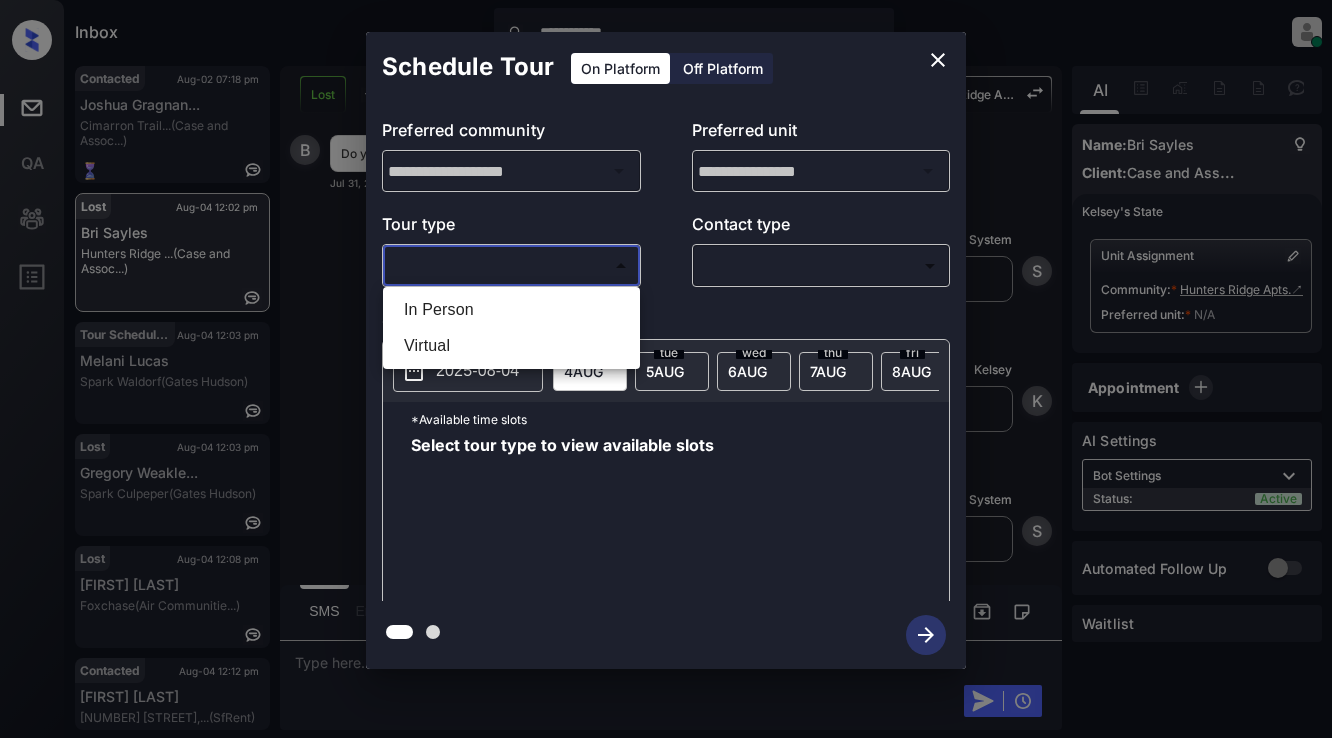 click on "**********" at bounding box center (666, 369) 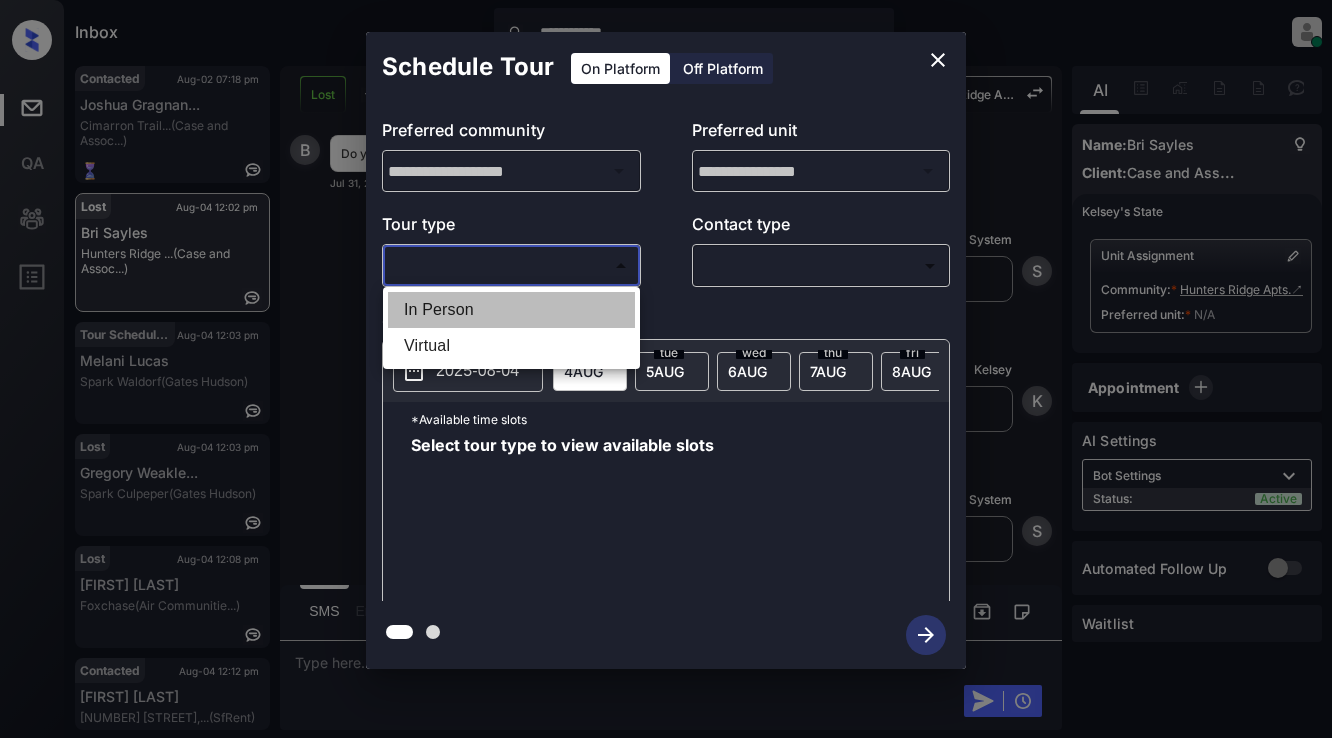 click on "In Person" at bounding box center [511, 310] 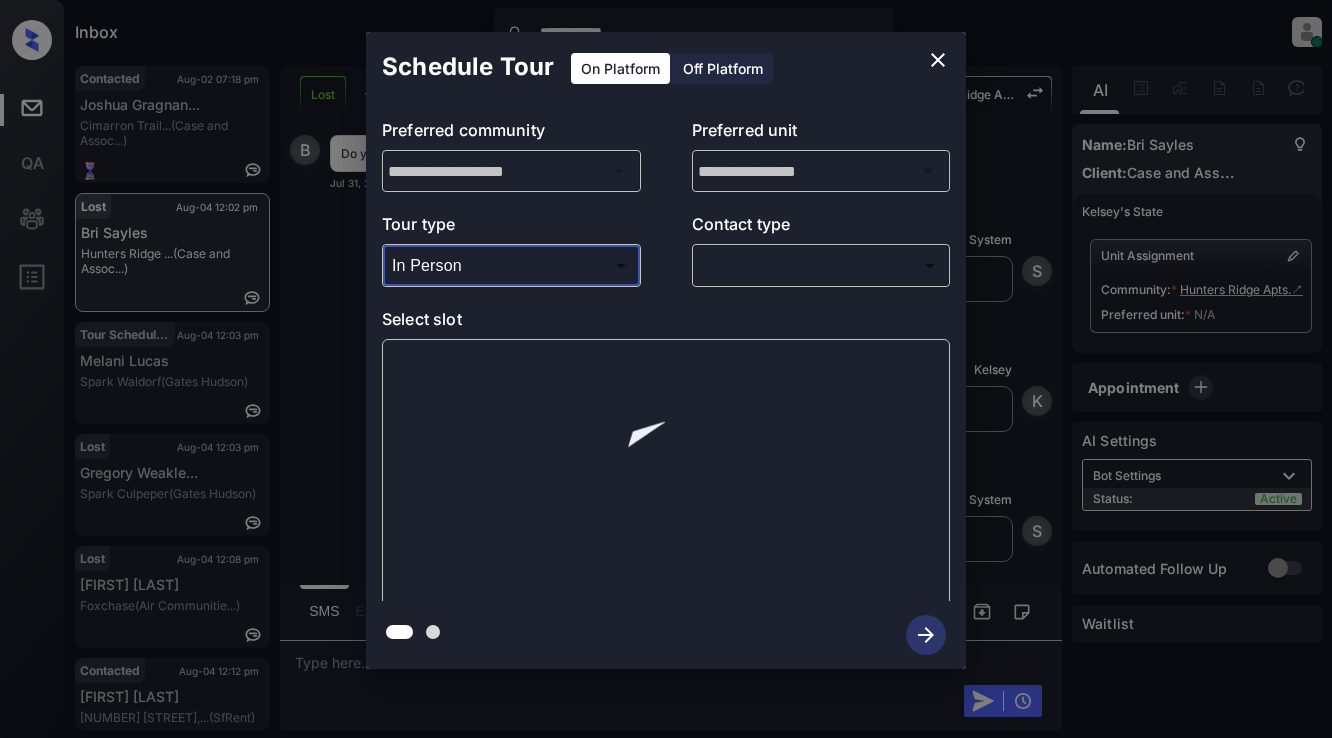 click on "**********" at bounding box center [666, 369] 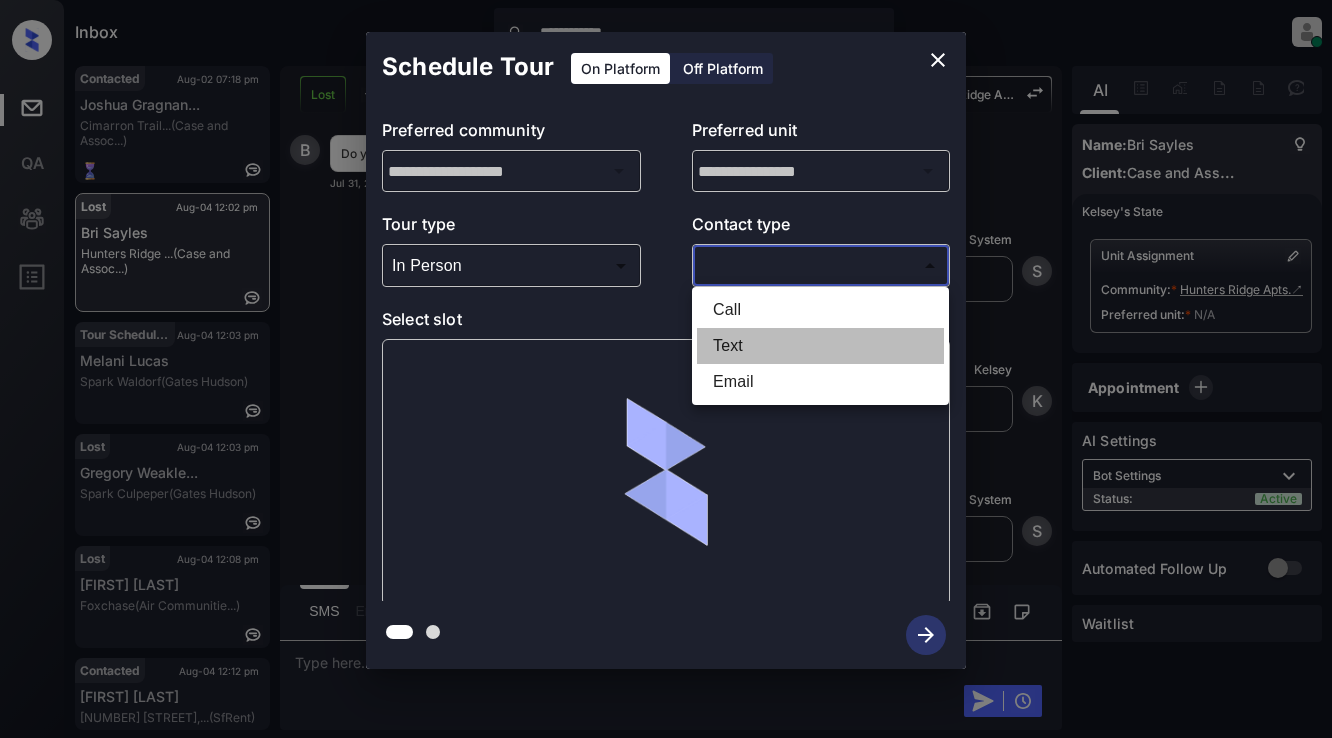 click on "Text" at bounding box center (820, 346) 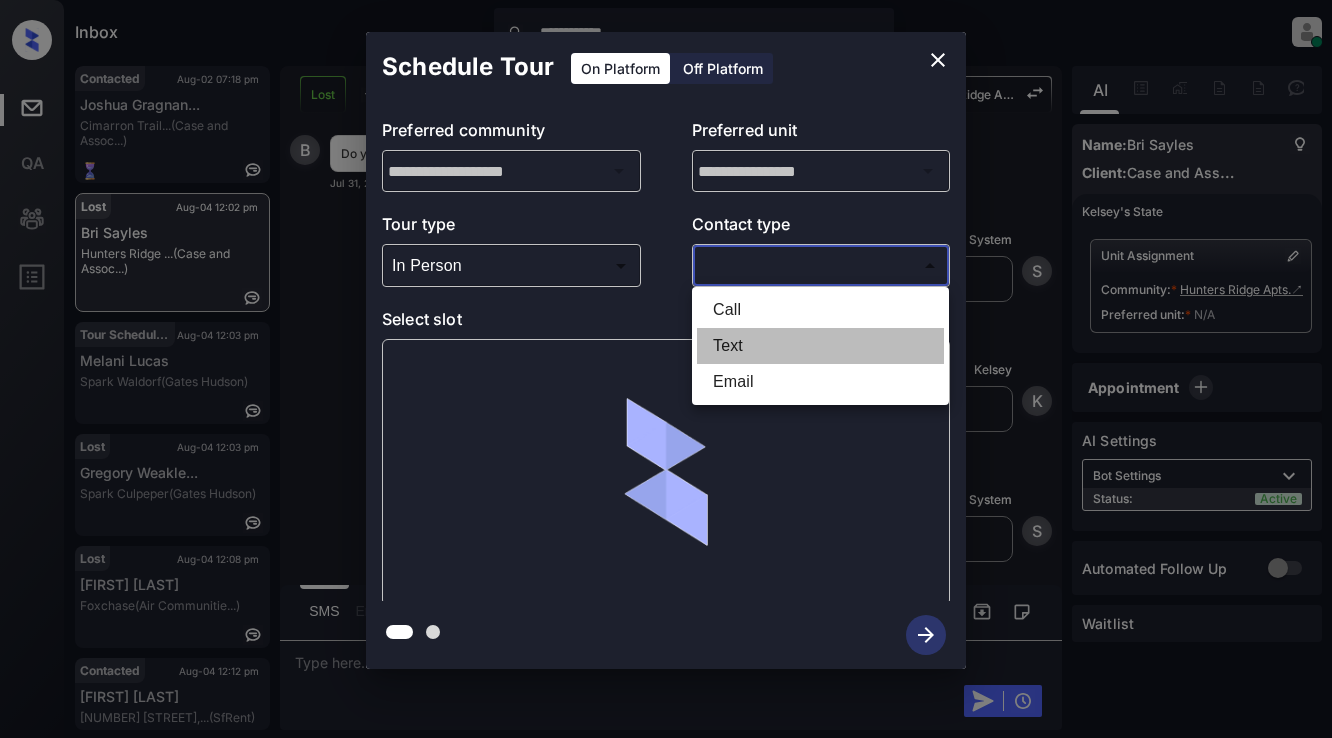 type on "****" 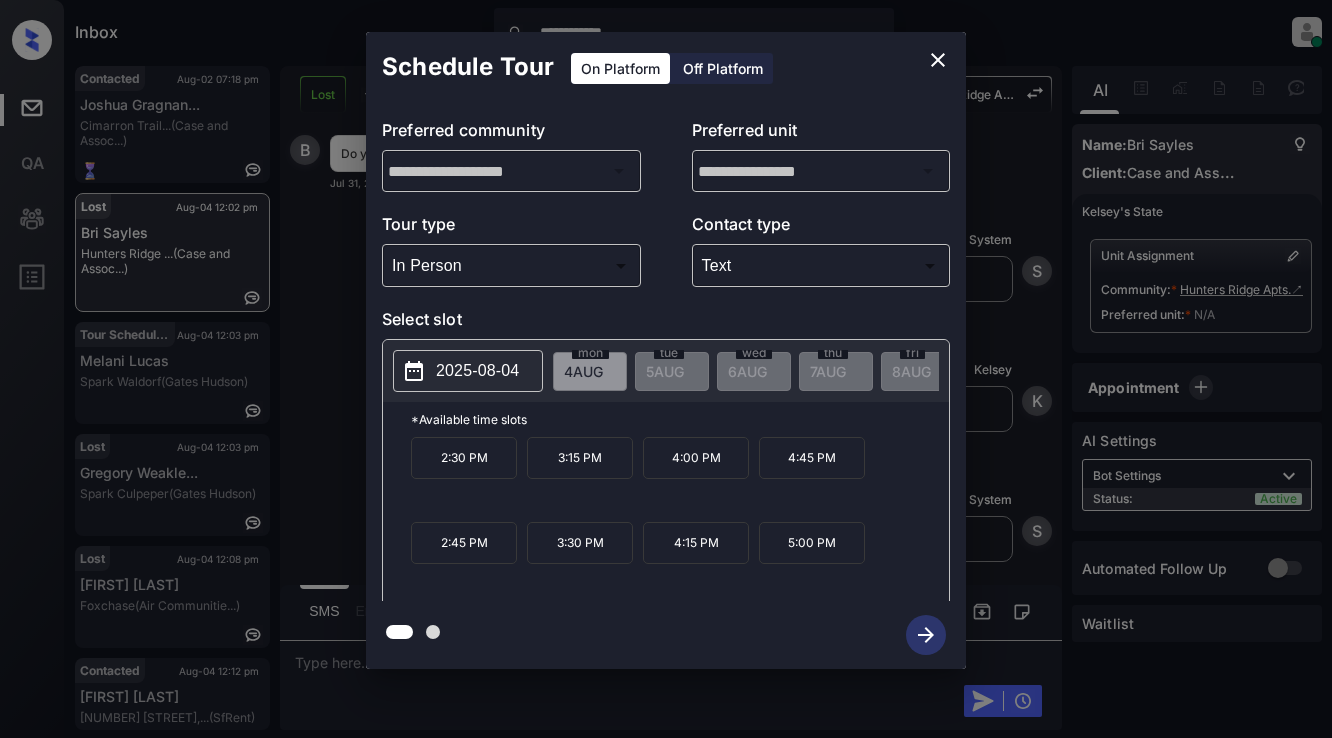 click on "2025-08-04" at bounding box center (477, 371) 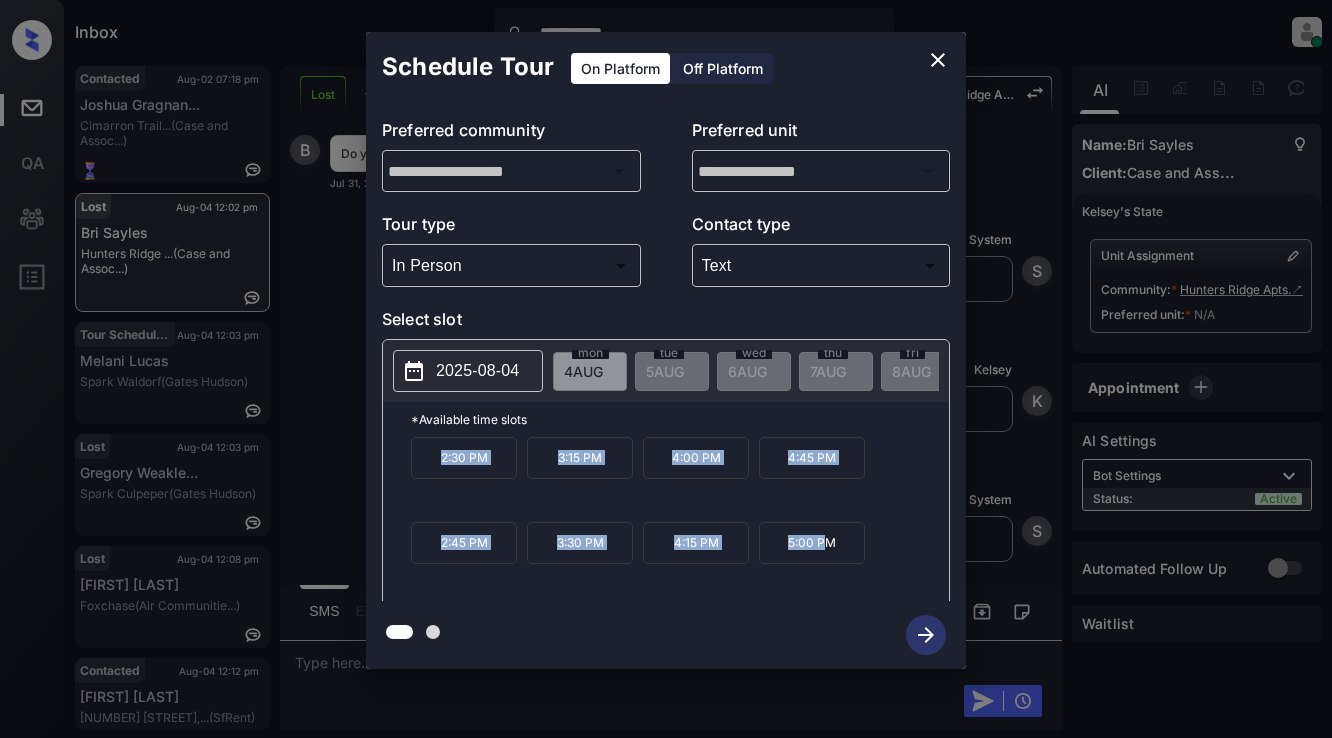 drag, startPoint x: 437, startPoint y: 468, endPoint x: 828, endPoint y: 565, distance: 402.85233 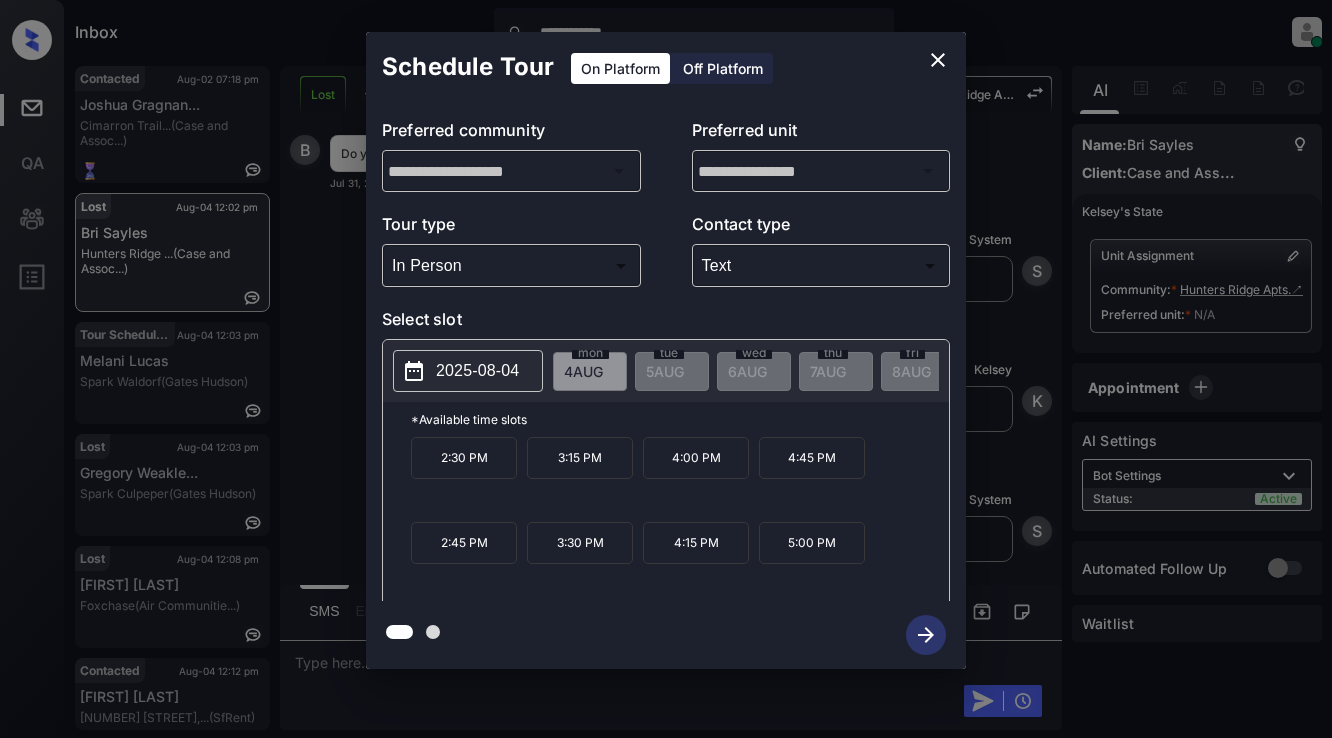 click at bounding box center [666, 635] 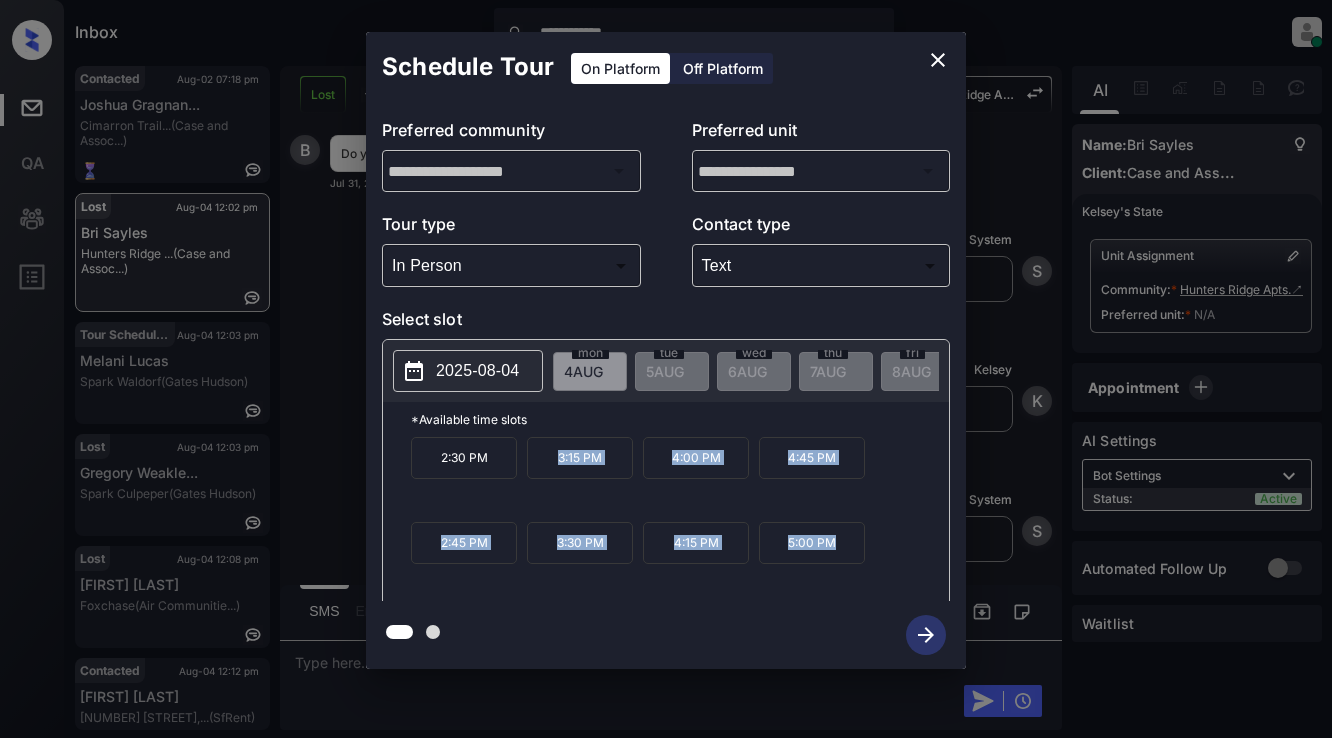 drag, startPoint x: 550, startPoint y: 460, endPoint x: 840, endPoint y: 571, distance: 310.5173 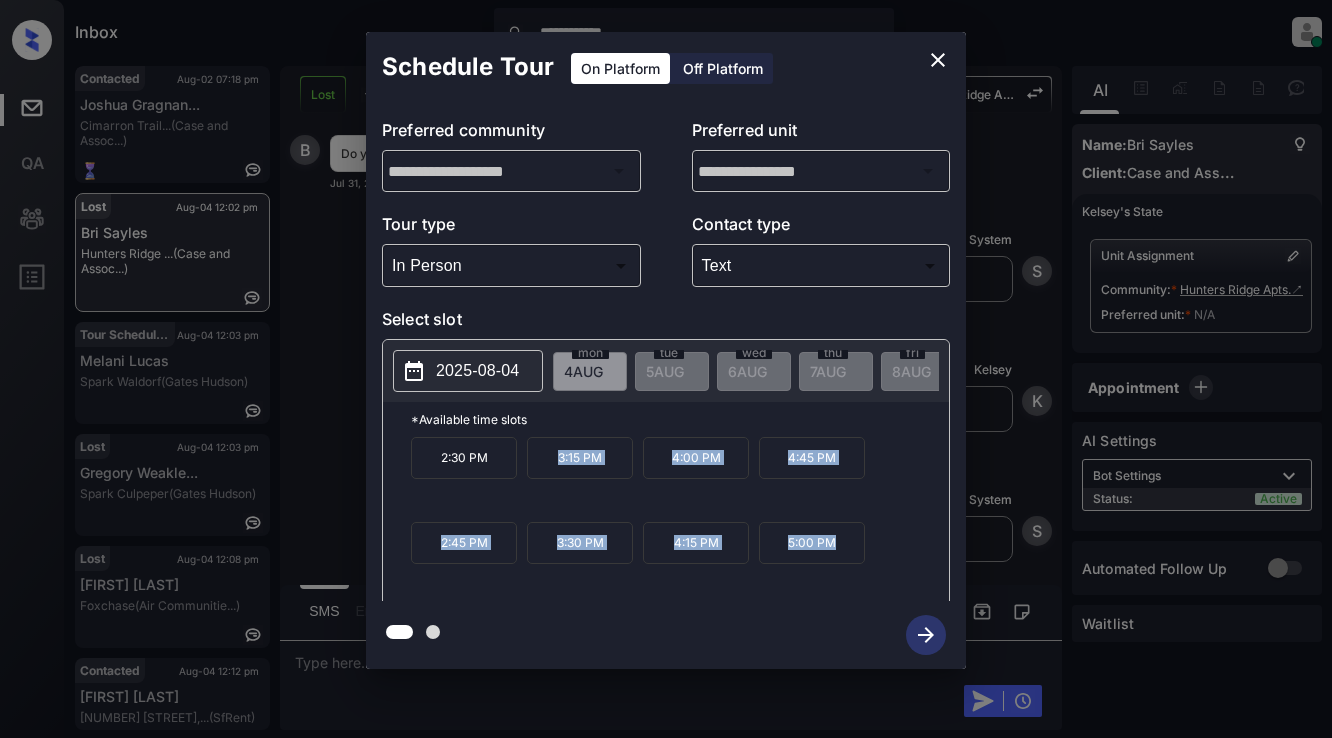 copy on "3:15 PM 4:00 PM 4:45 PM 2:45 PM 3:30 PM 4:15 PM 5:00 PM" 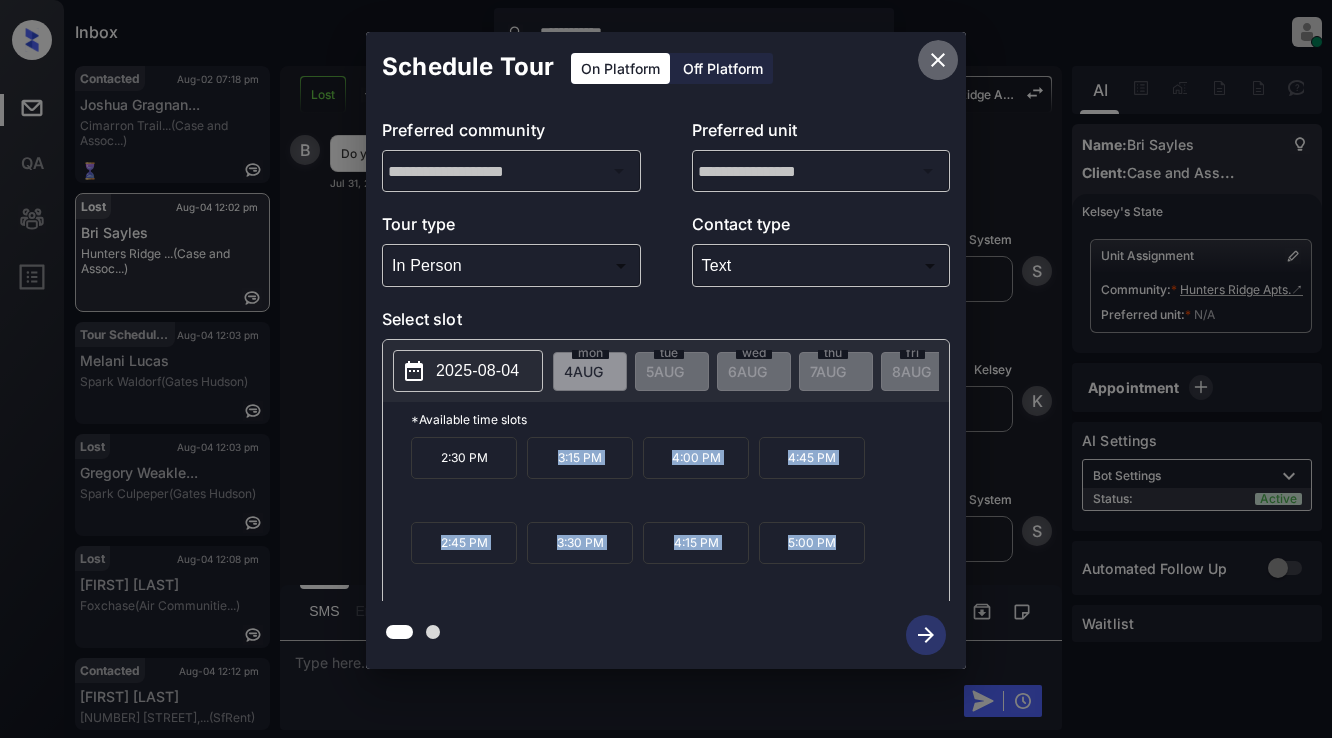 click 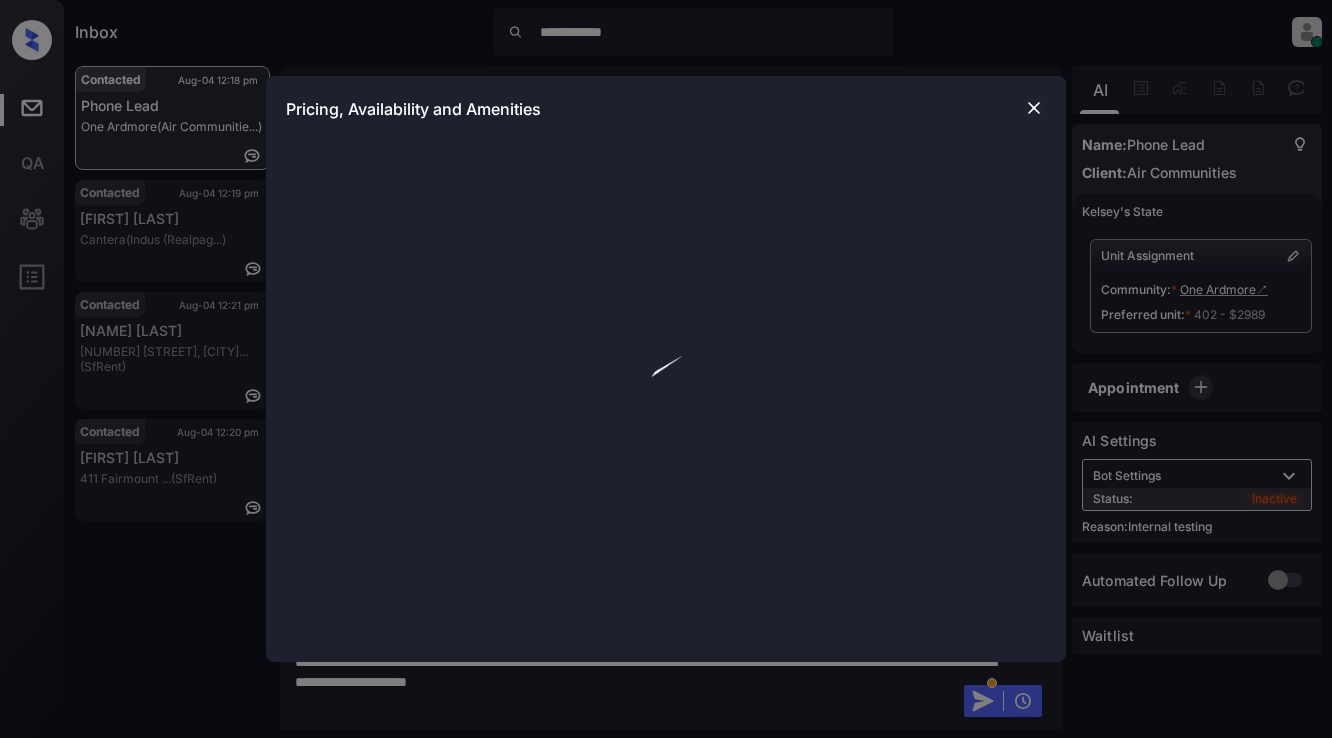 scroll, scrollTop: 0, scrollLeft: 0, axis: both 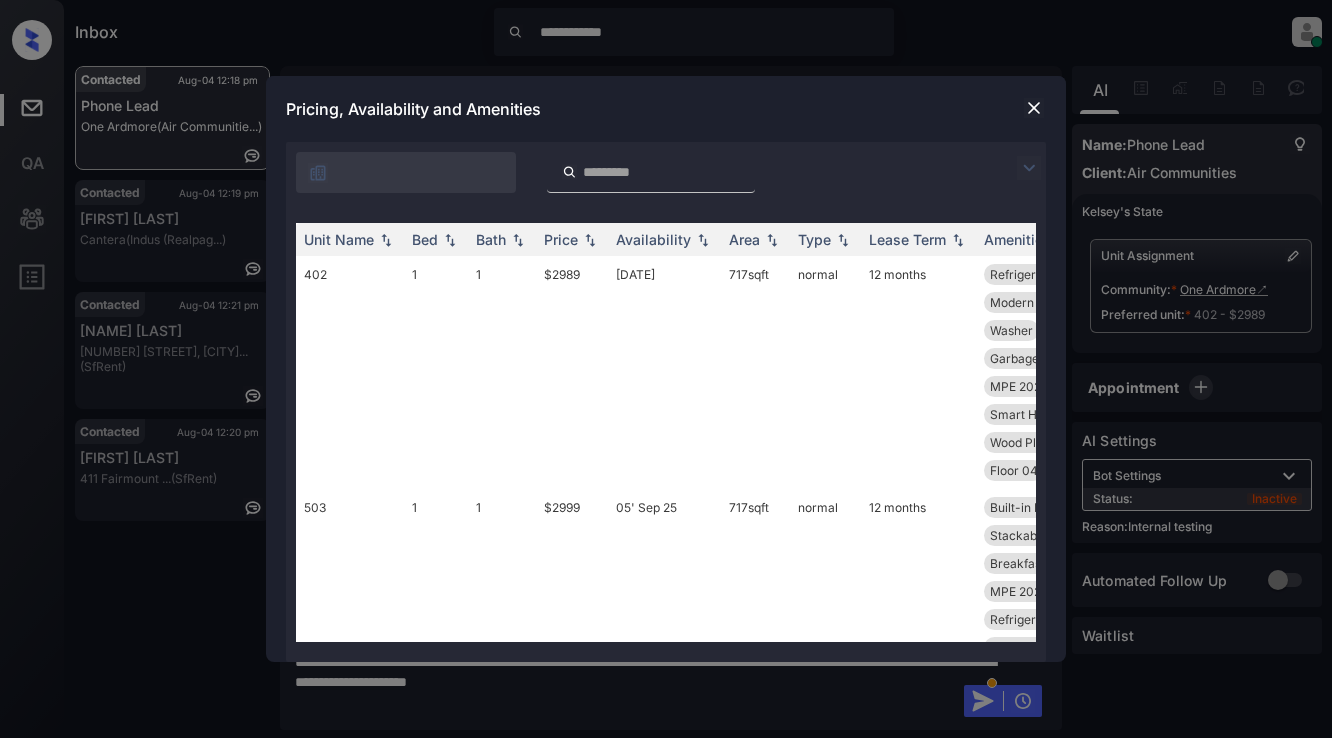 click at bounding box center [1034, 108] 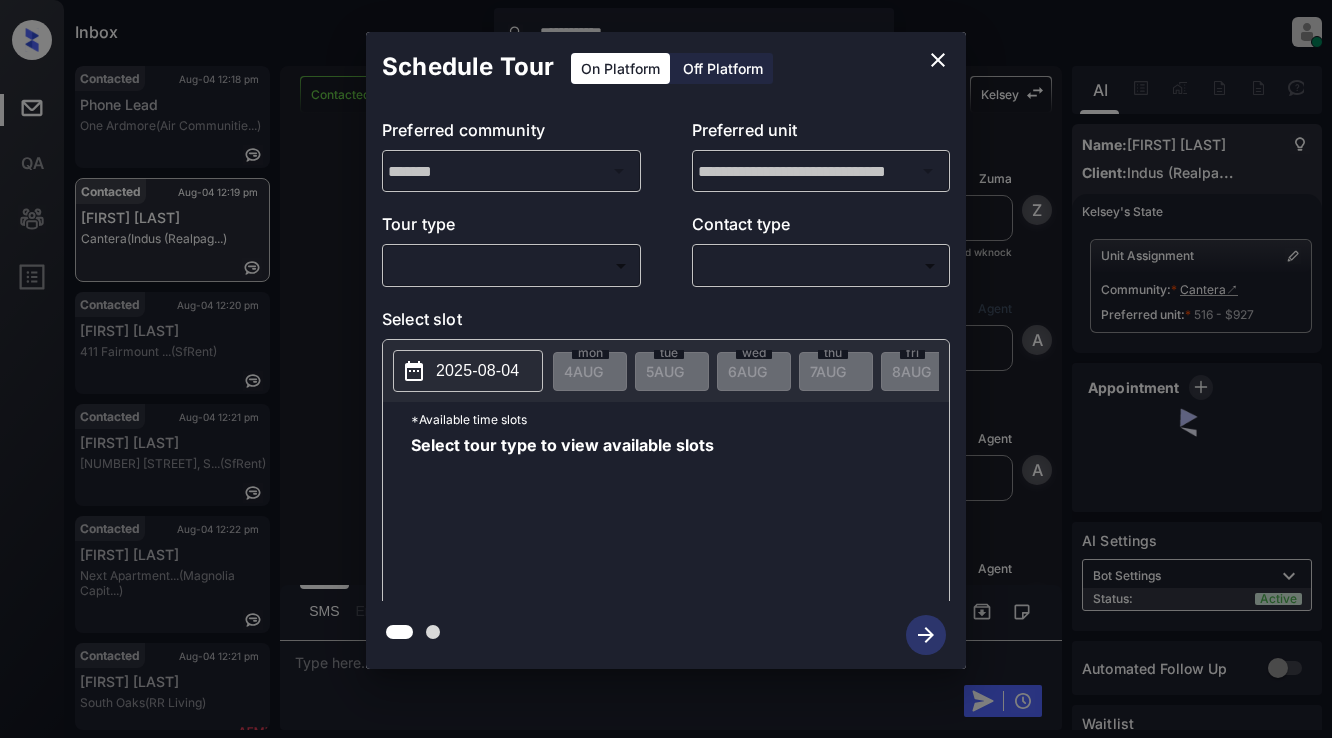 scroll, scrollTop: 0, scrollLeft: 0, axis: both 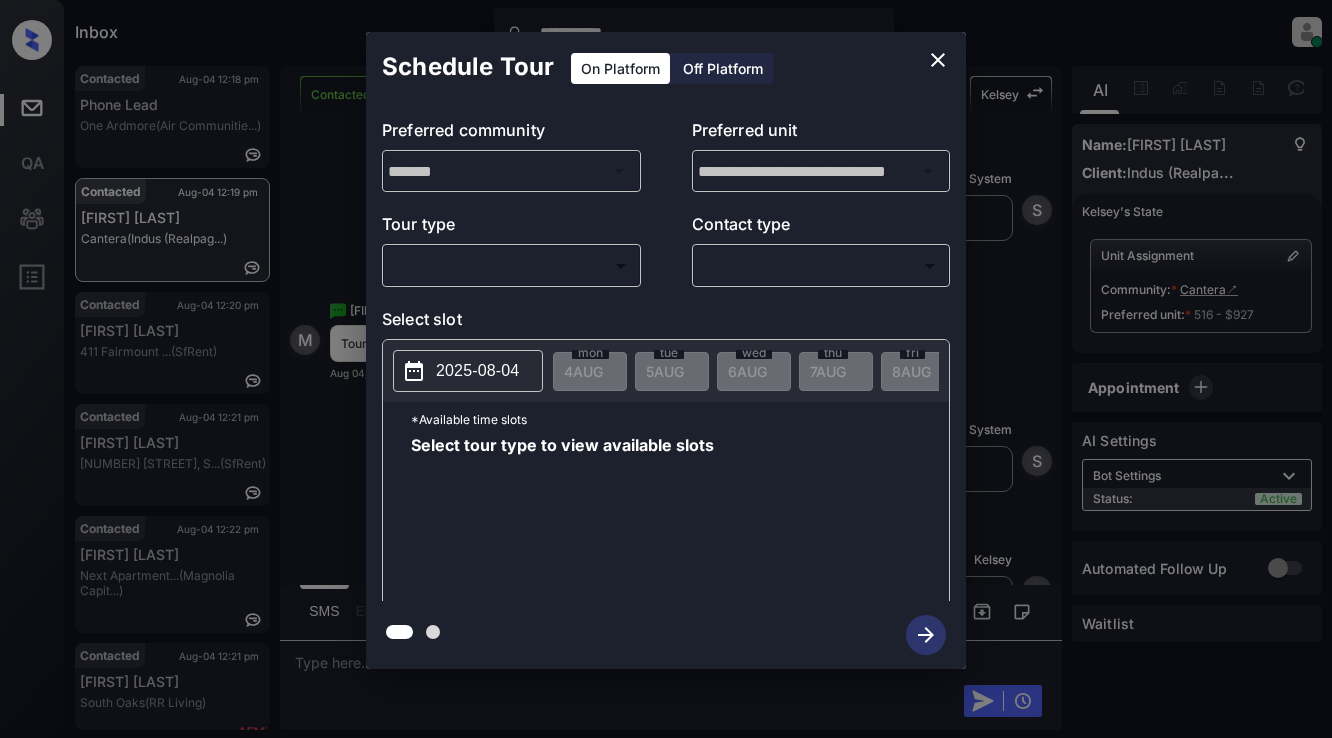 click on "**********" at bounding box center (666, 369) 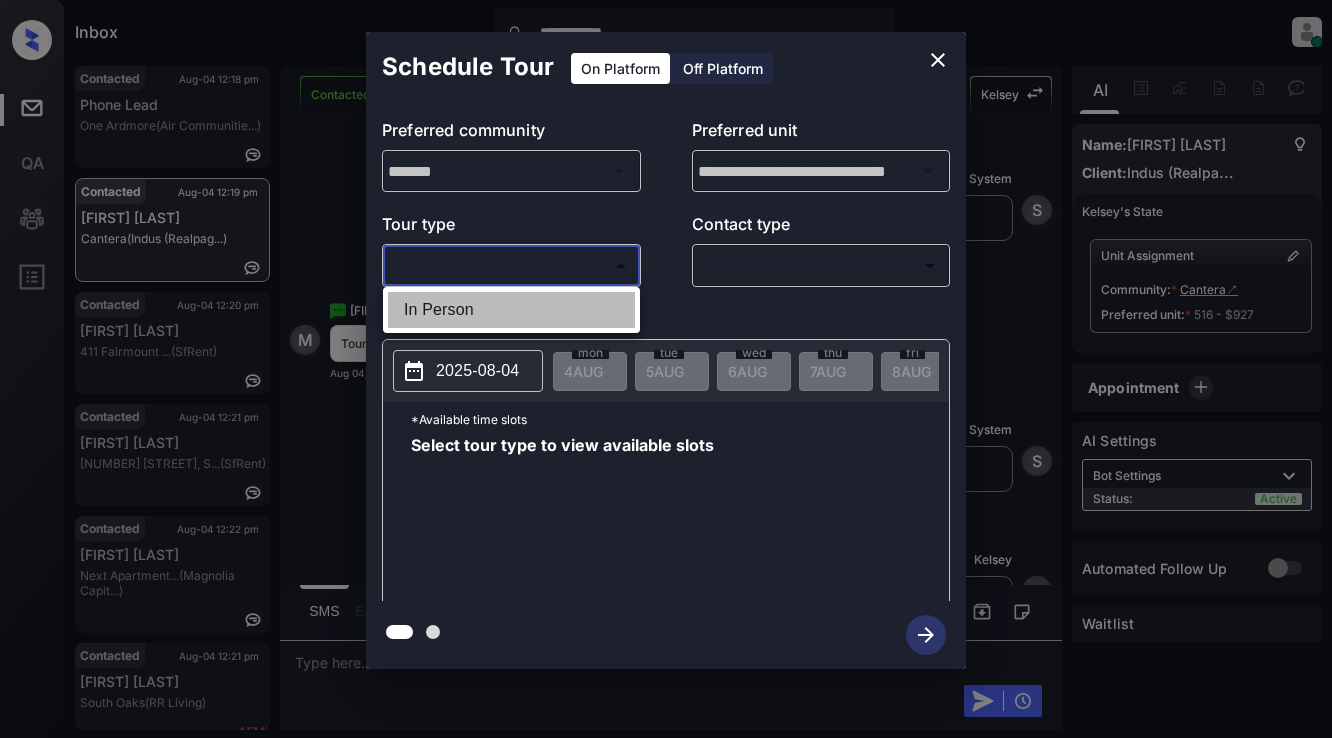 click on "In Person" at bounding box center [511, 310] 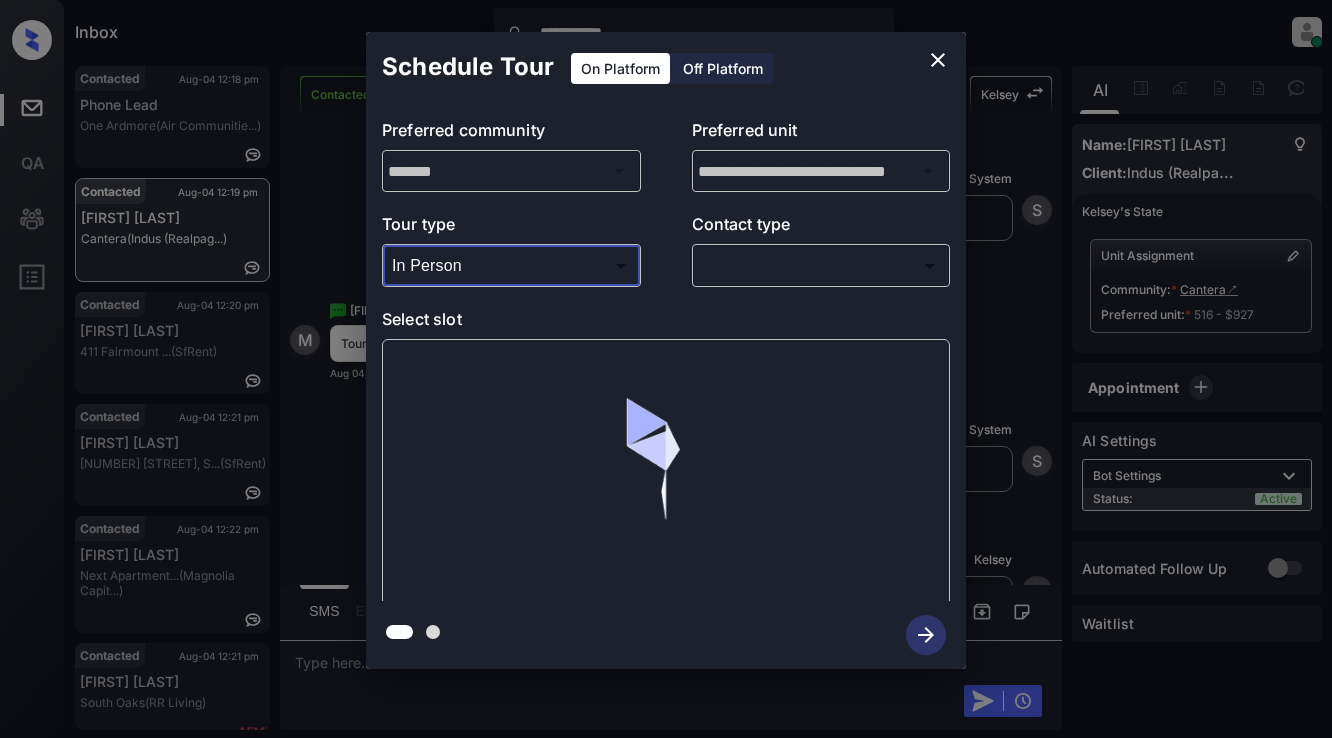 click on "**********" at bounding box center (666, 369) 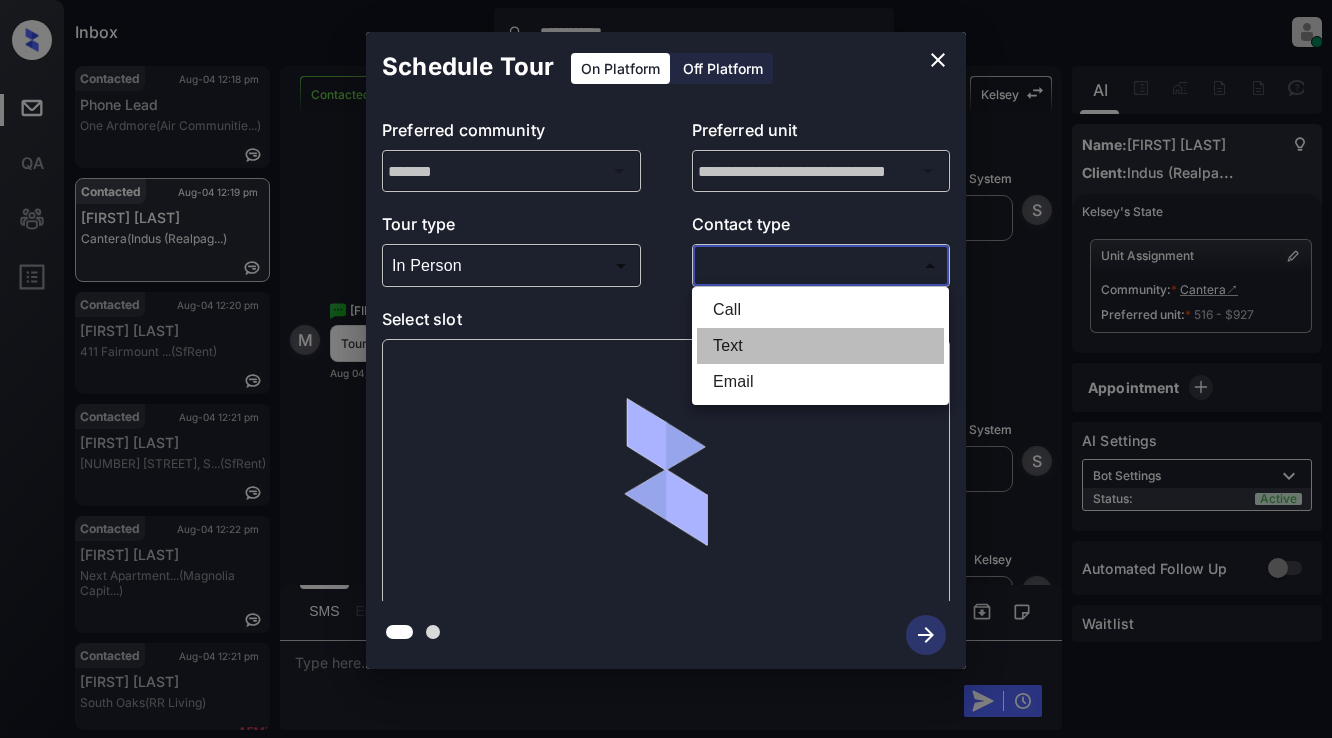 click on "Text" at bounding box center (820, 346) 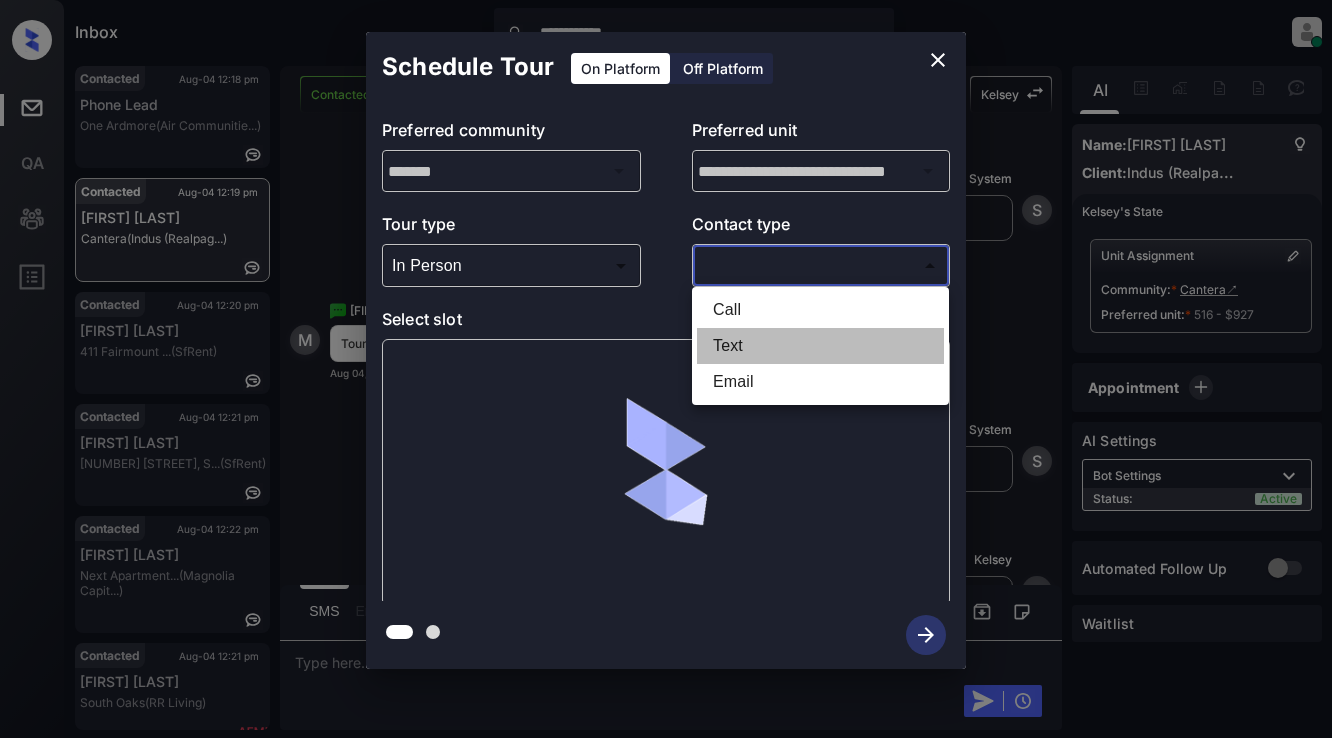 type on "****" 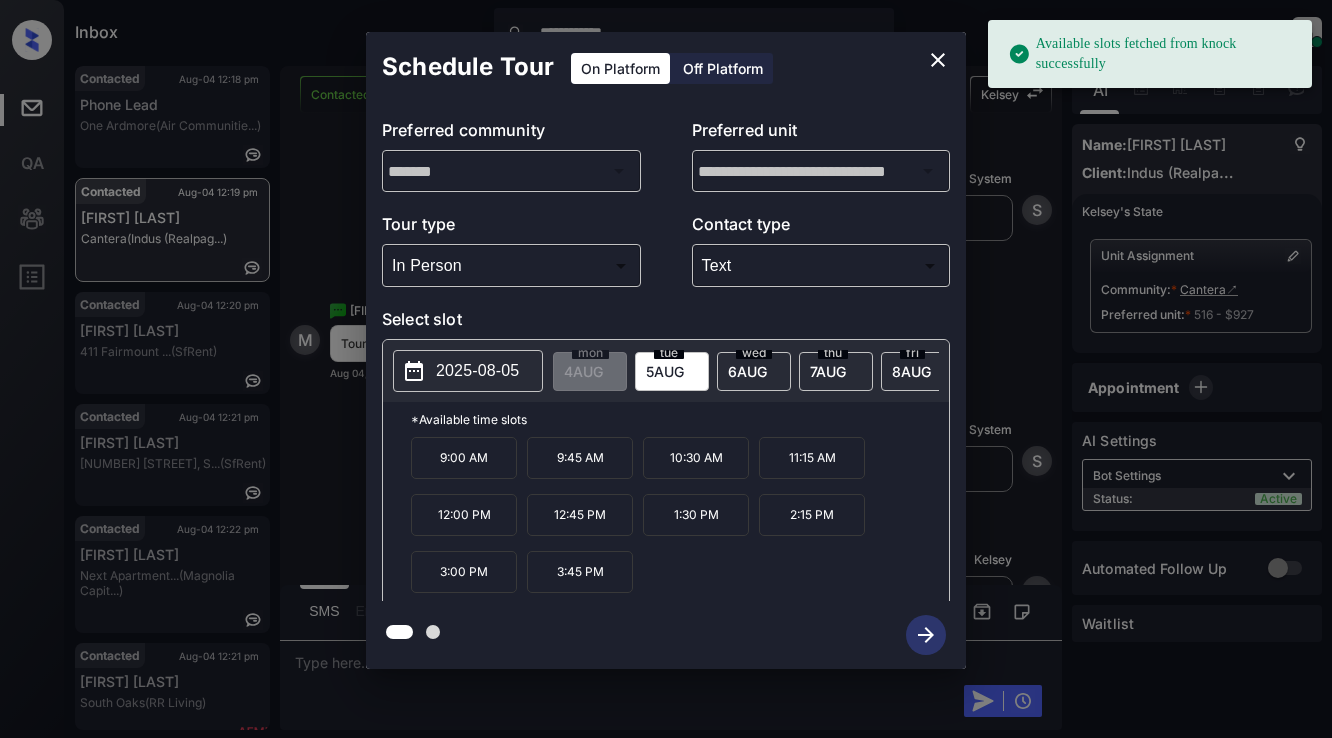 click on "2025-08-05" at bounding box center [477, 371] 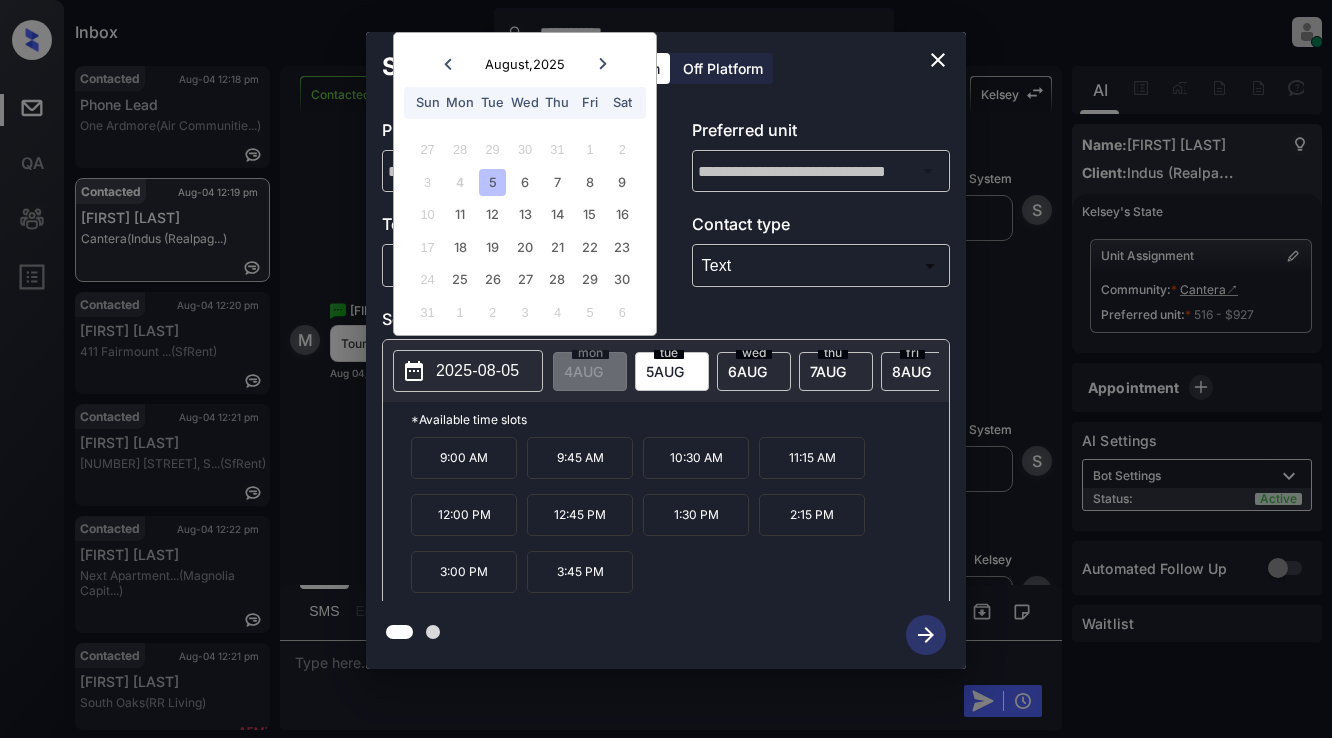 click 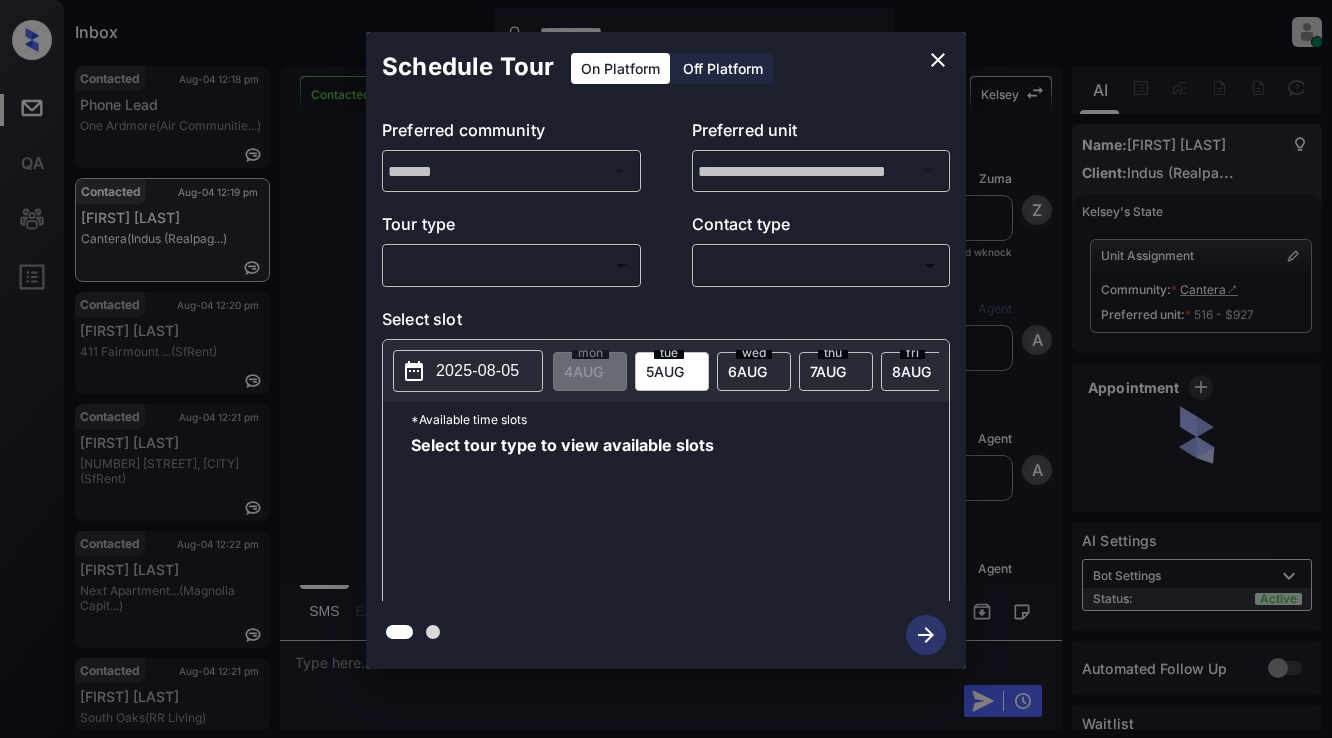 scroll, scrollTop: 0, scrollLeft: 0, axis: both 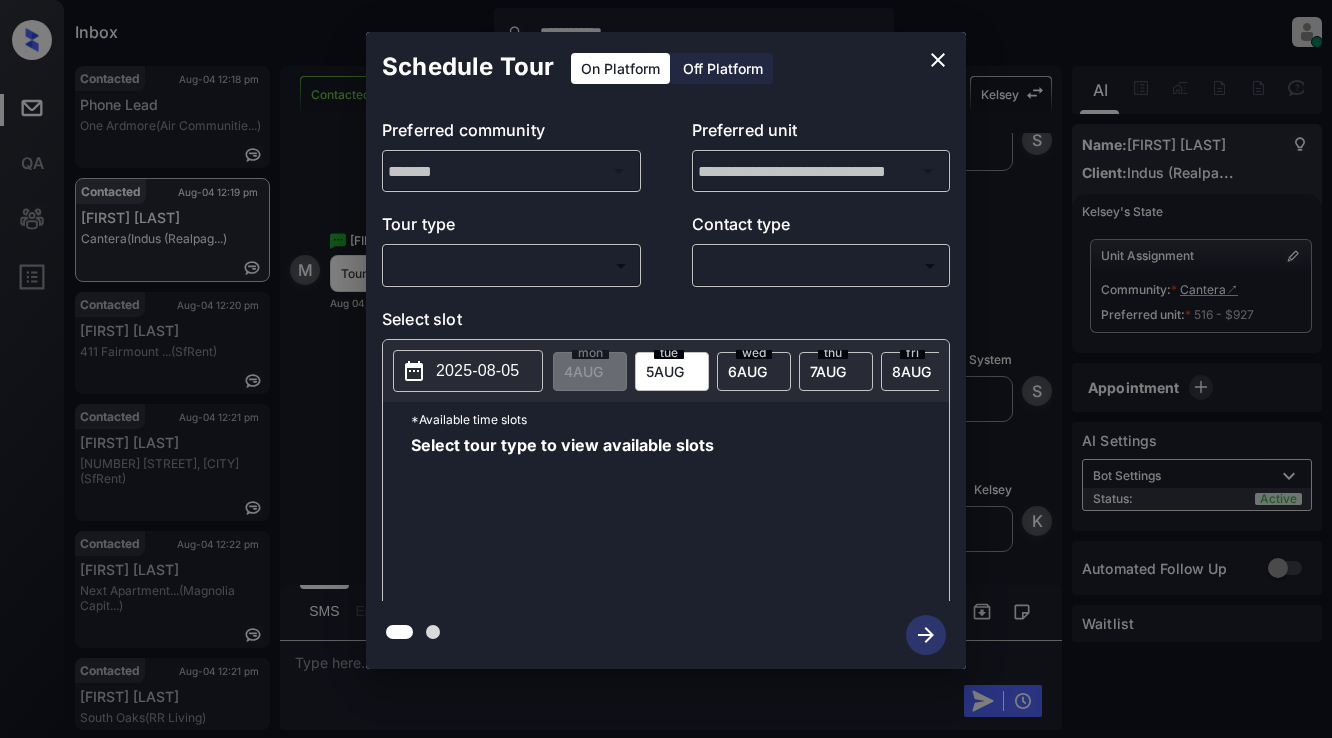 click on "**********" at bounding box center [666, 369] 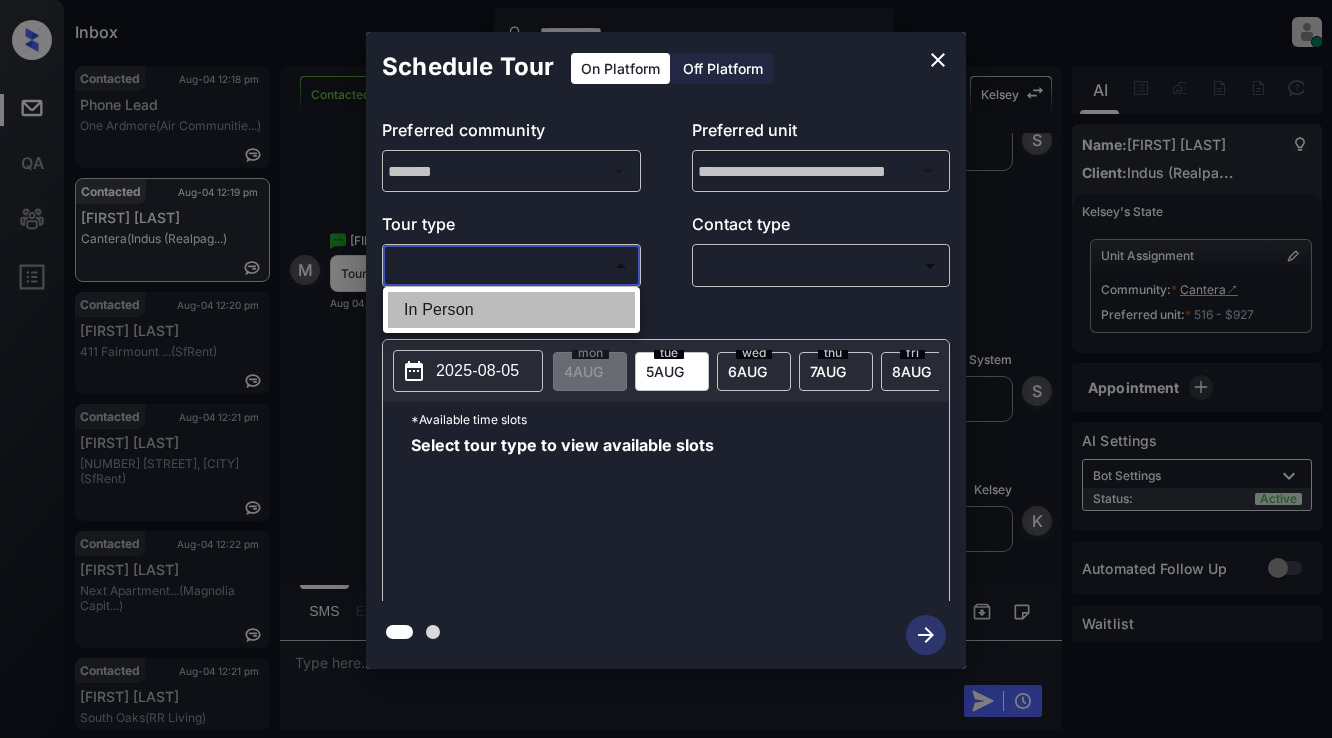 click on "In Person" at bounding box center [511, 310] 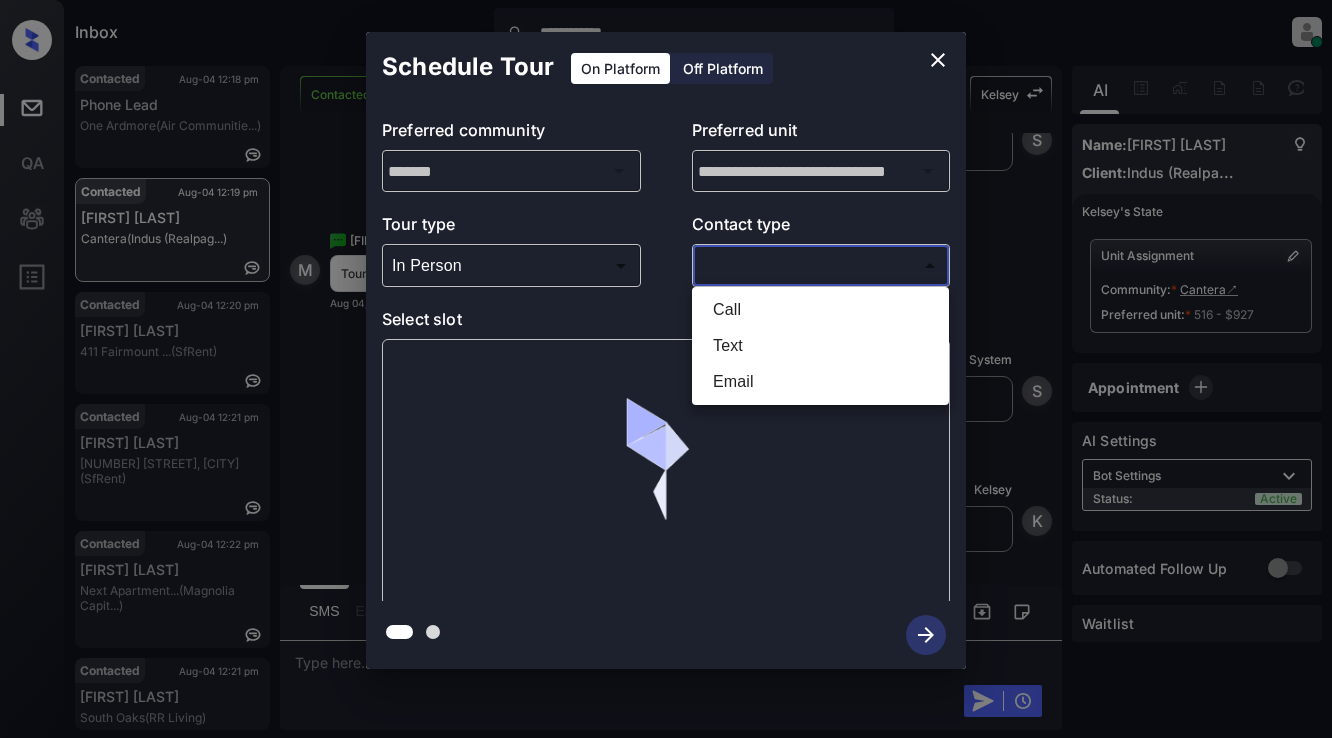 click on "**********" at bounding box center [666, 369] 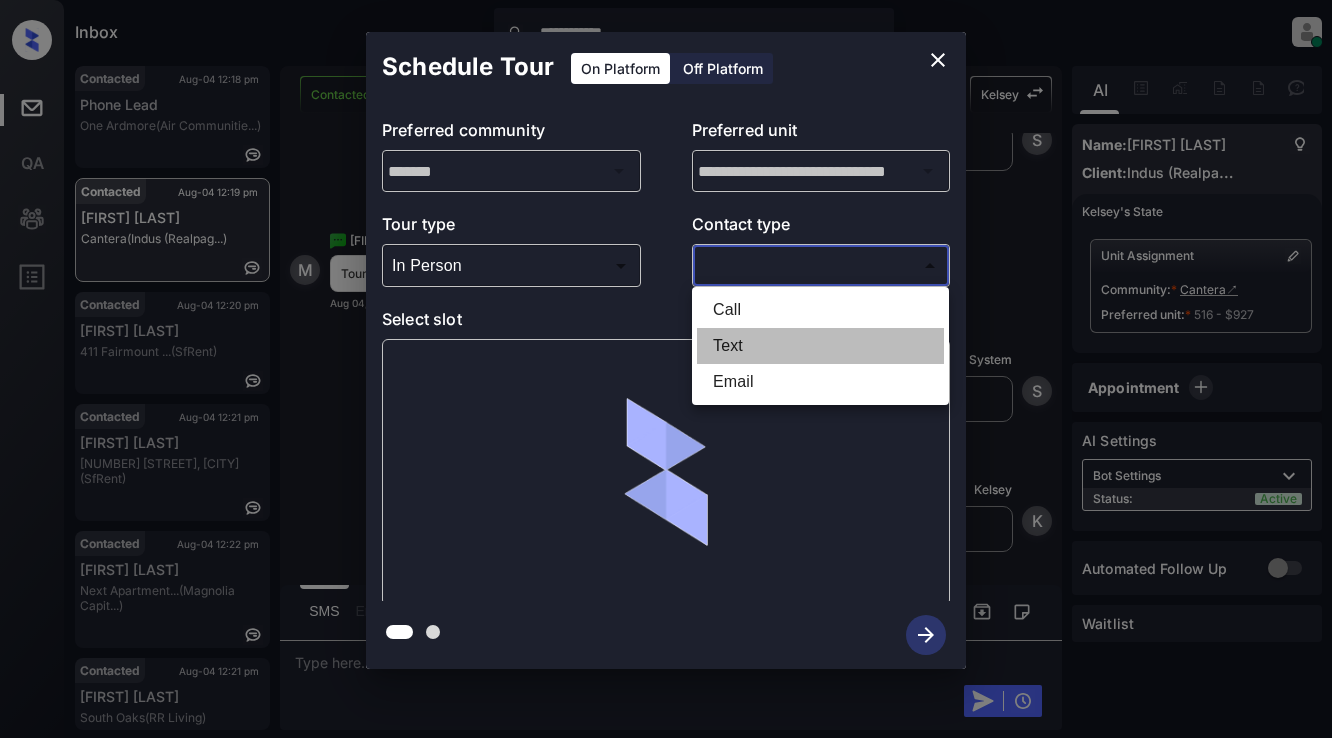 click on "Text" at bounding box center (820, 346) 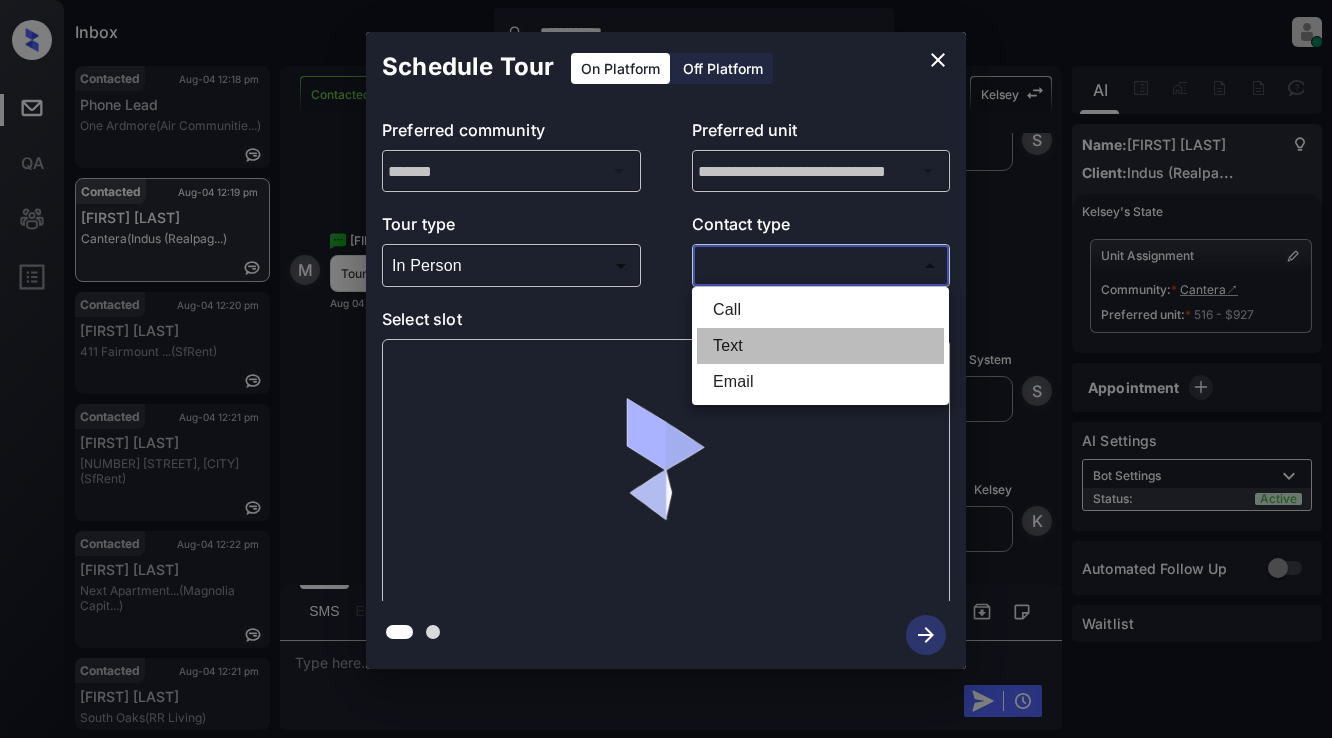 type on "****" 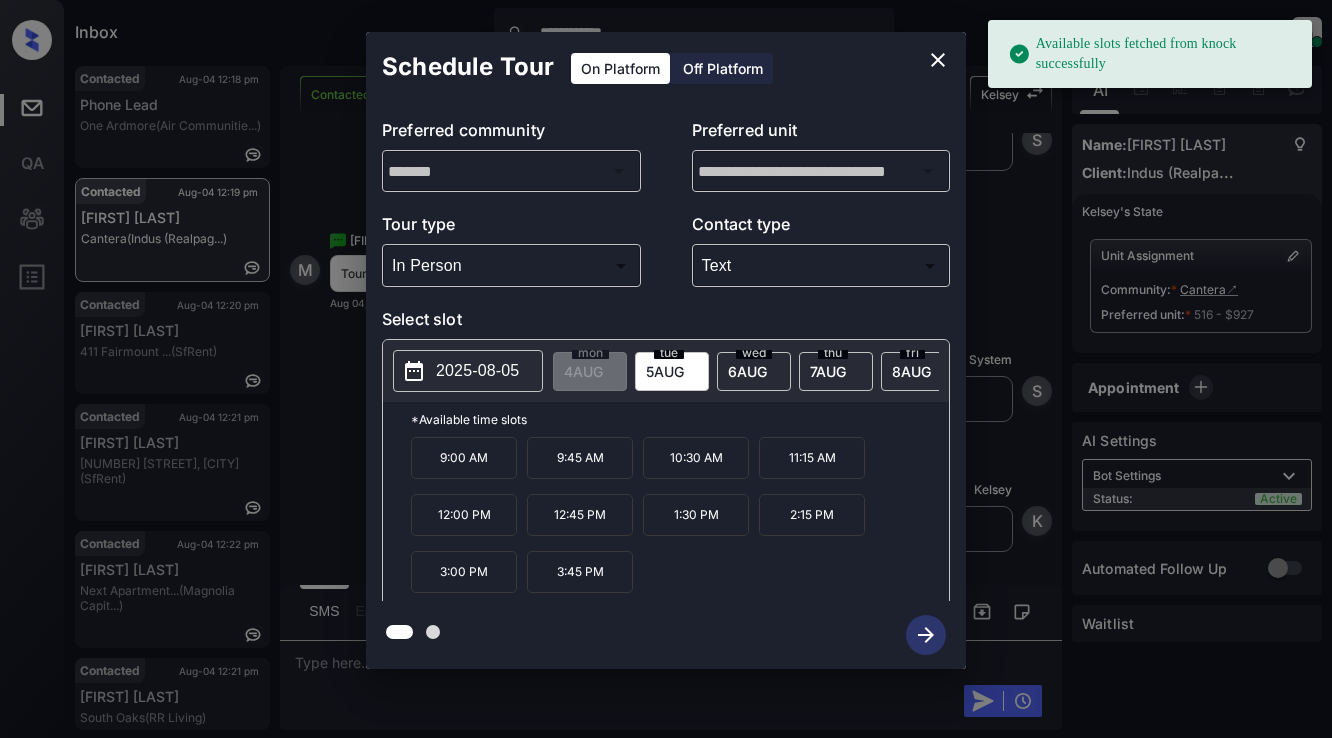 click on "2025-08-05" at bounding box center [477, 371] 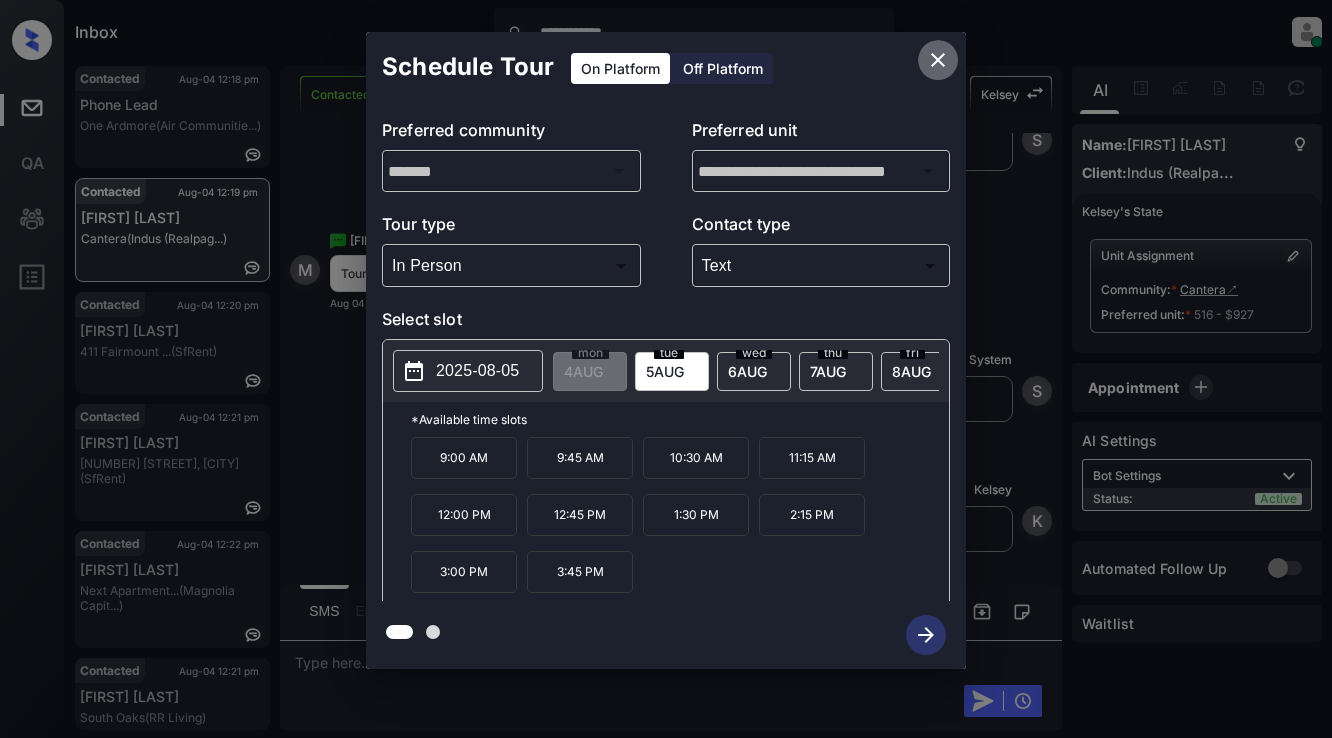 click 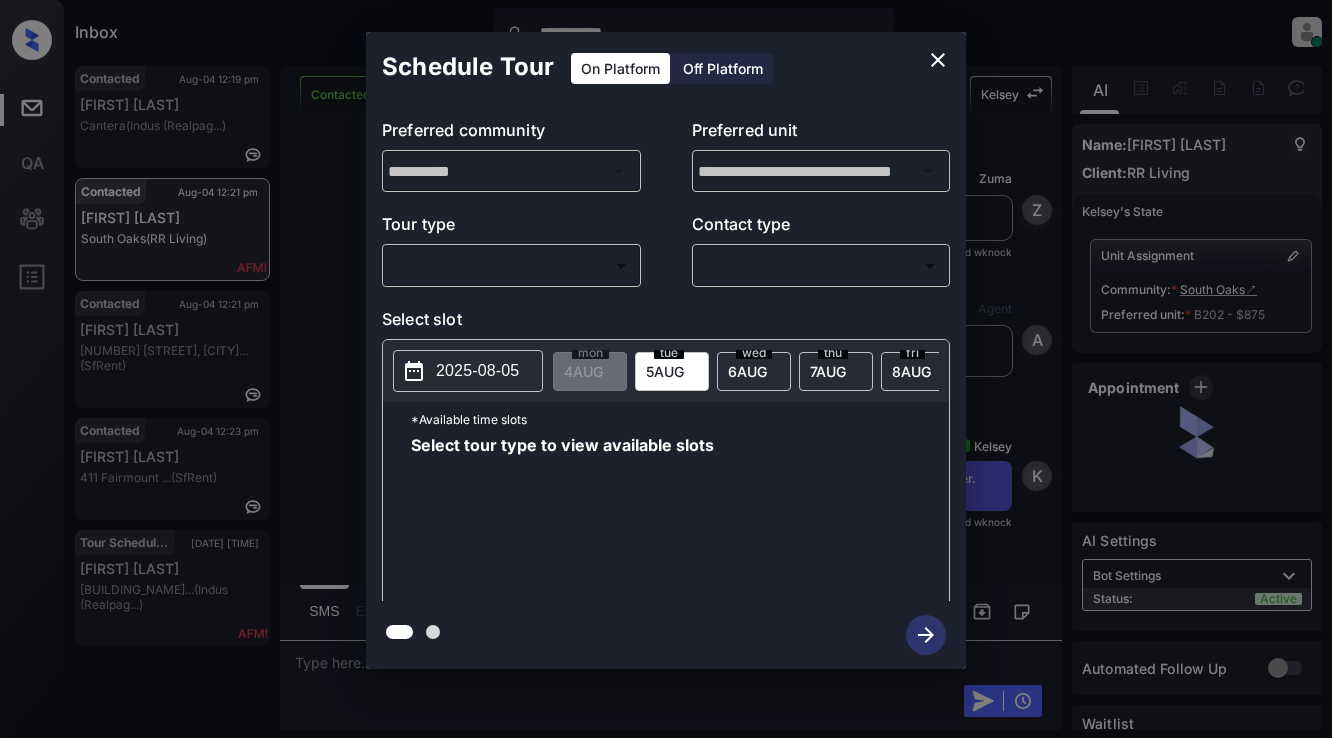 scroll, scrollTop: 0, scrollLeft: 0, axis: both 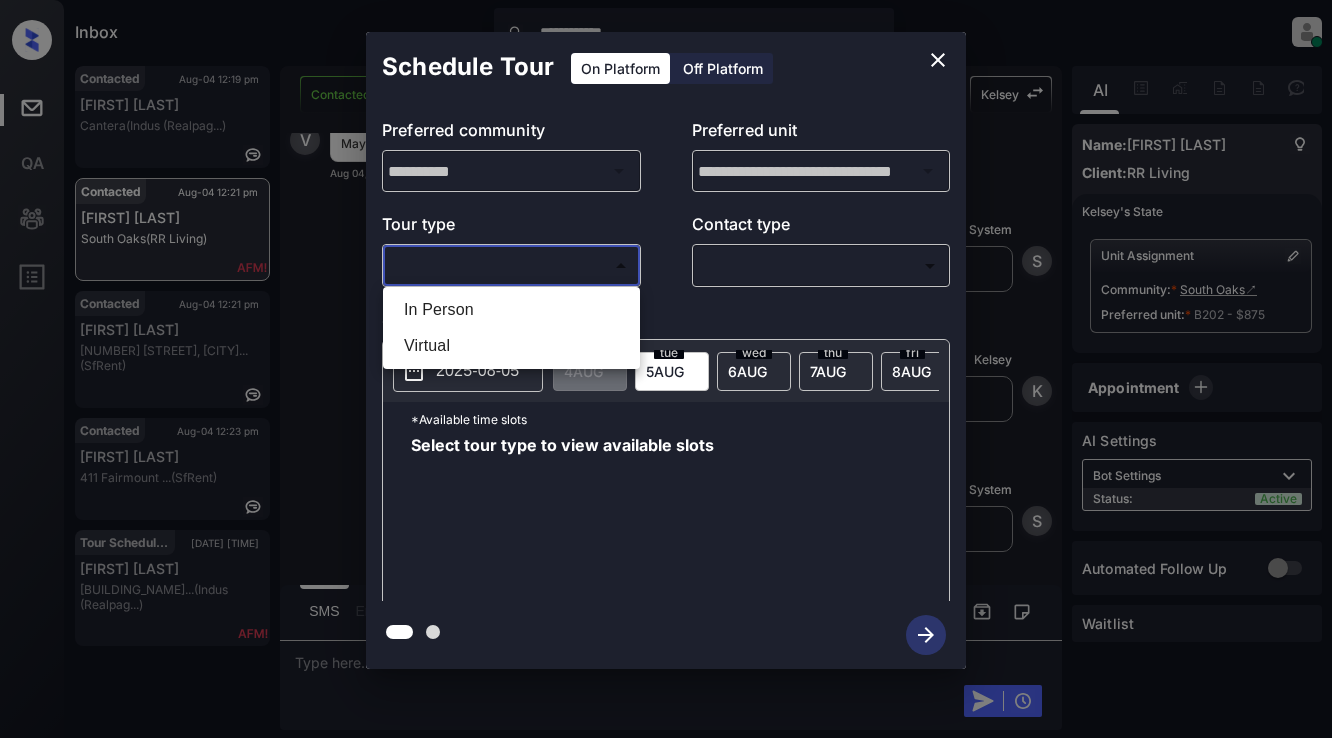 click on "**********" at bounding box center (666, 369) 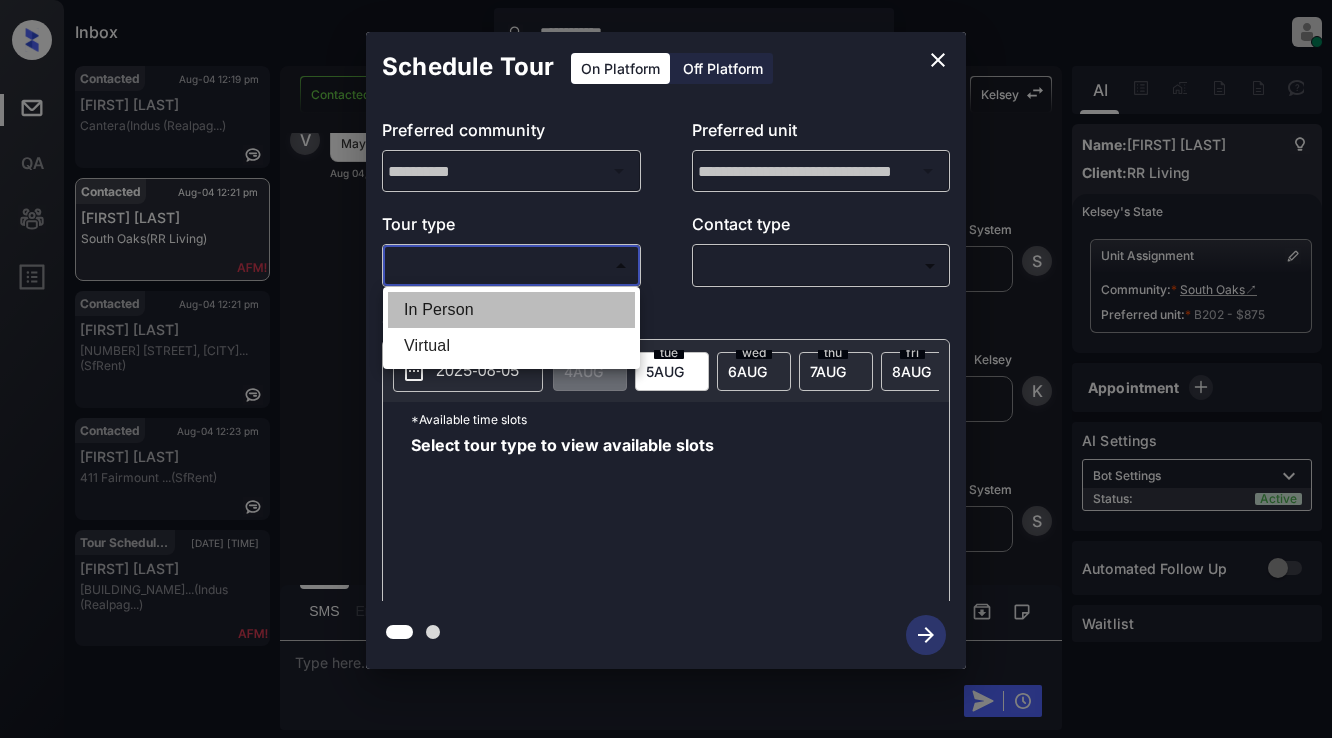 click on "In Person" at bounding box center [511, 310] 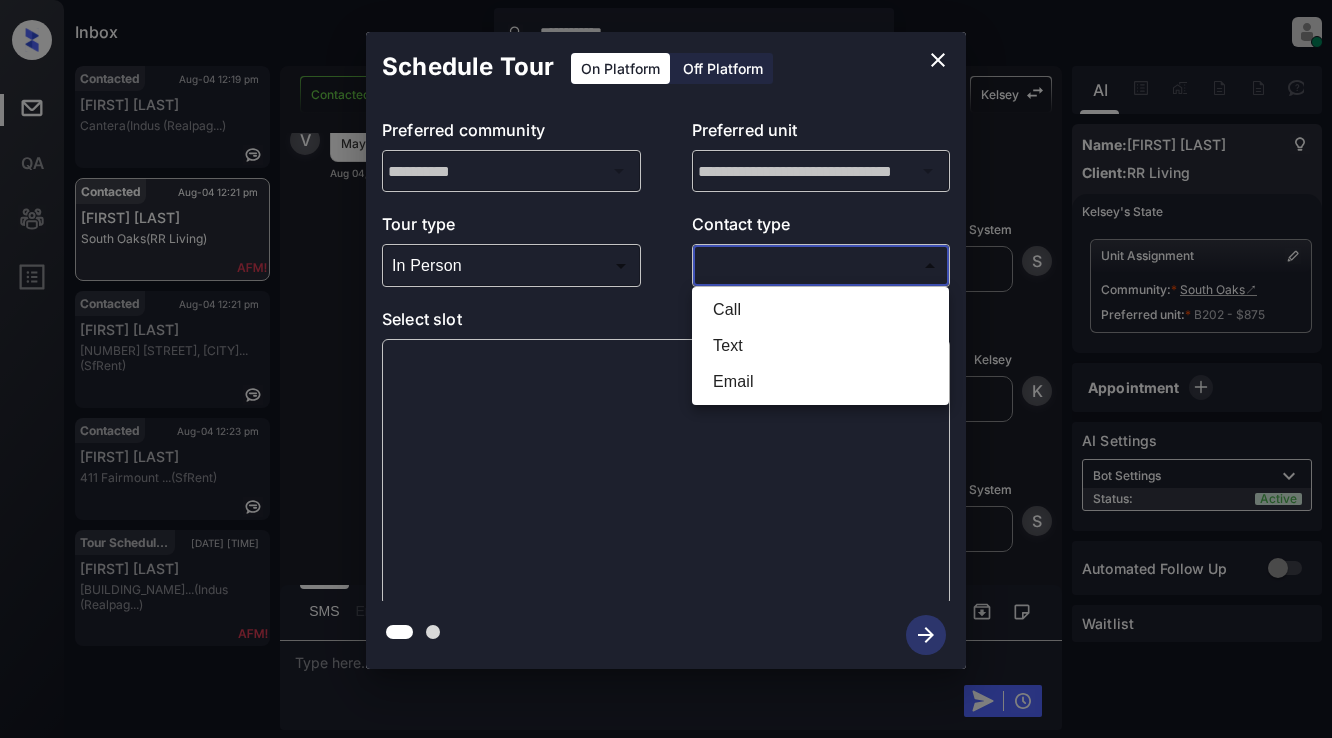 click on "**********" at bounding box center (666, 369) 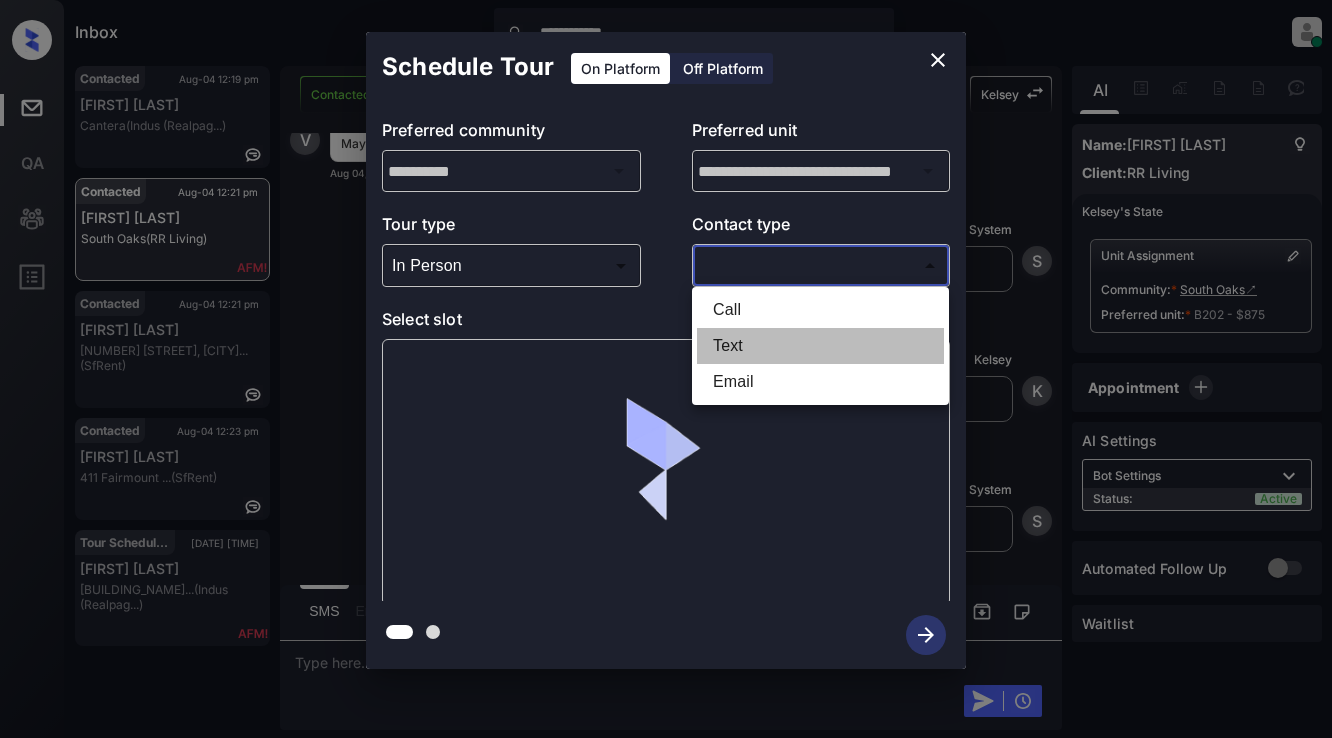 click on "Text" at bounding box center (820, 346) 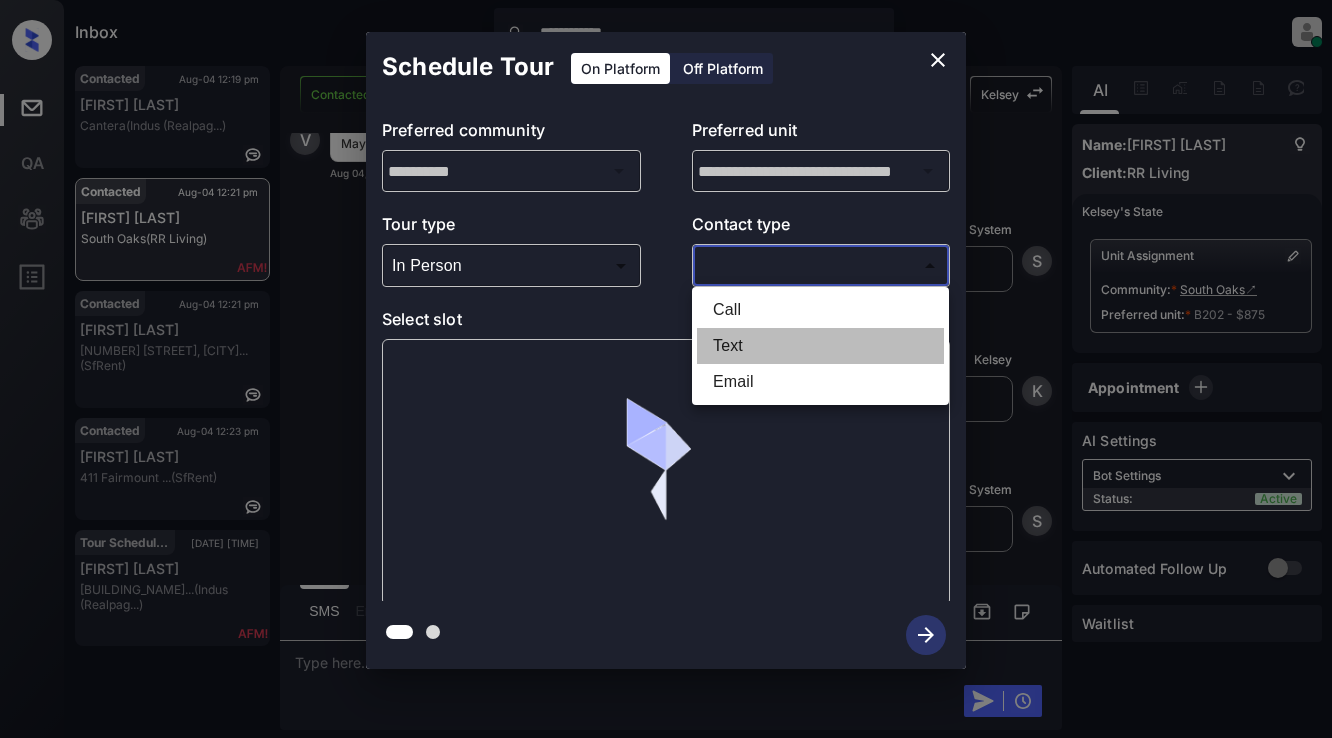 type on "****" 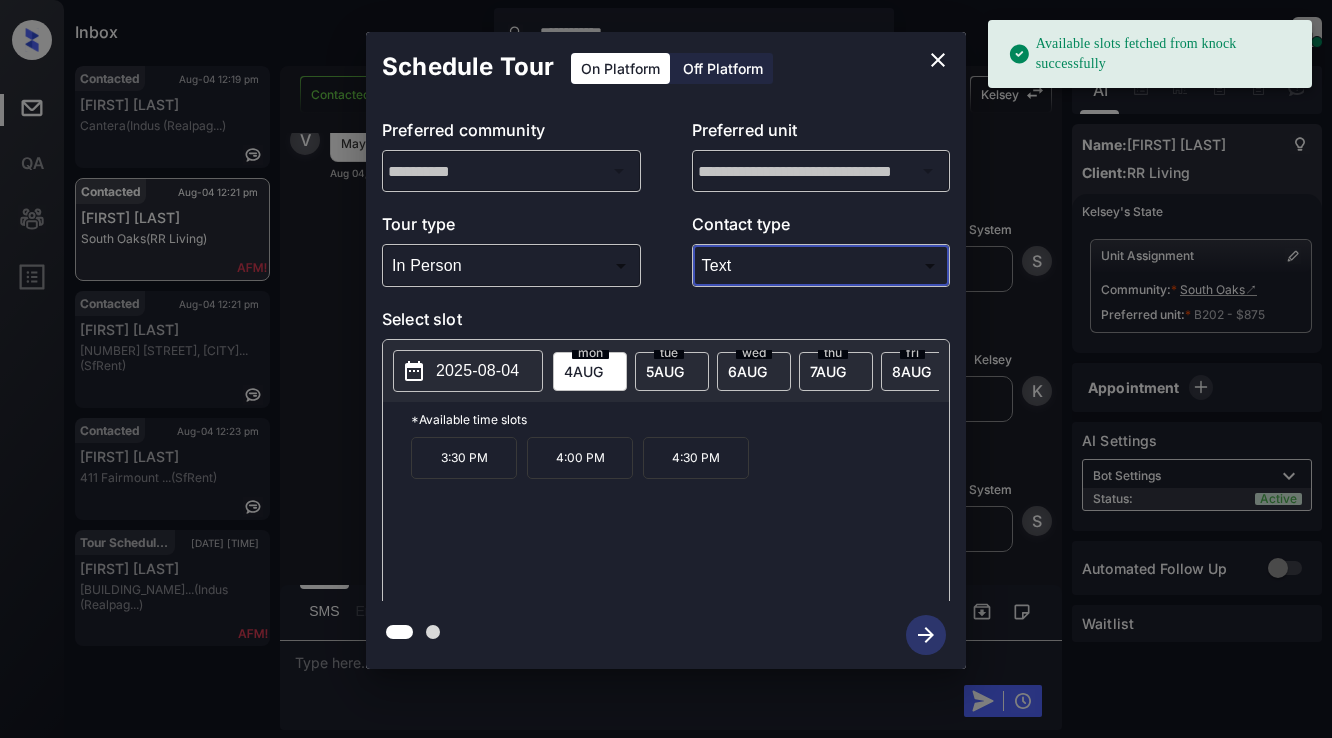 click on "2025-08-04" at bounding box center (477, 371) 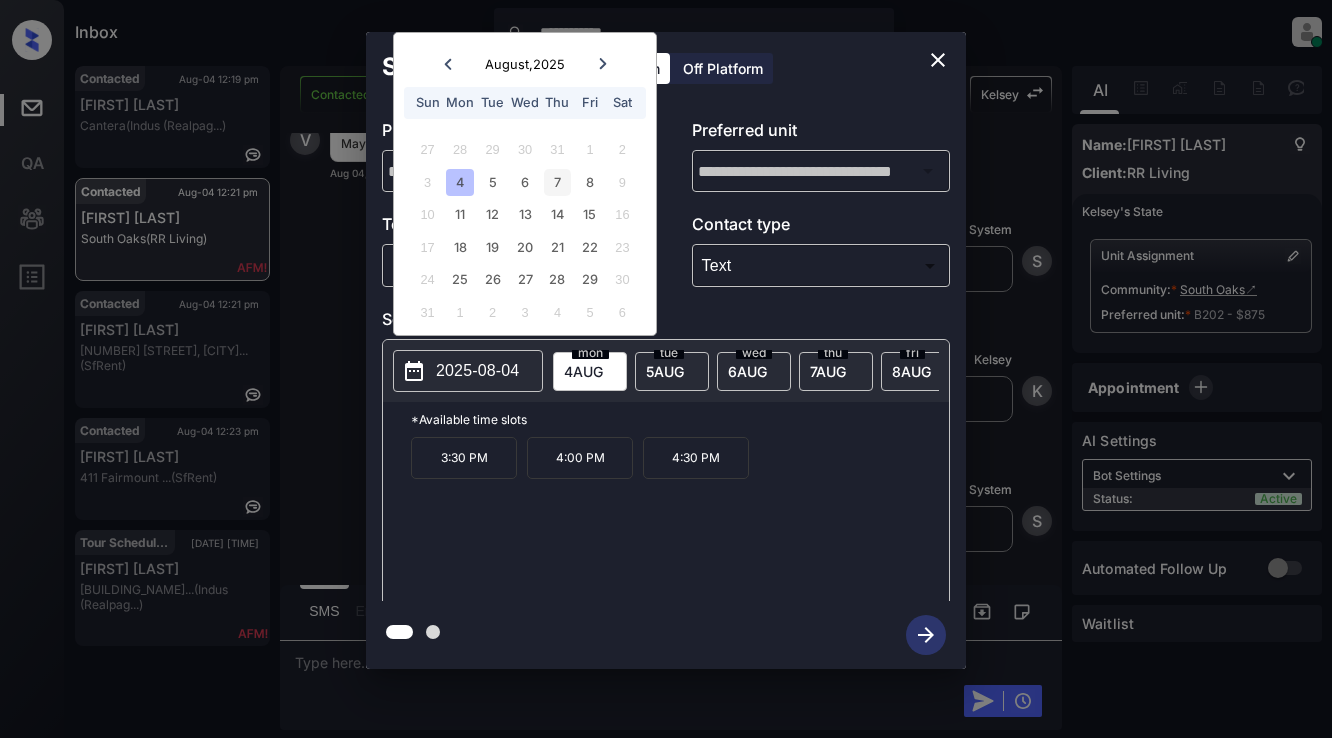 click on "7" at bounding box center (557, 182) 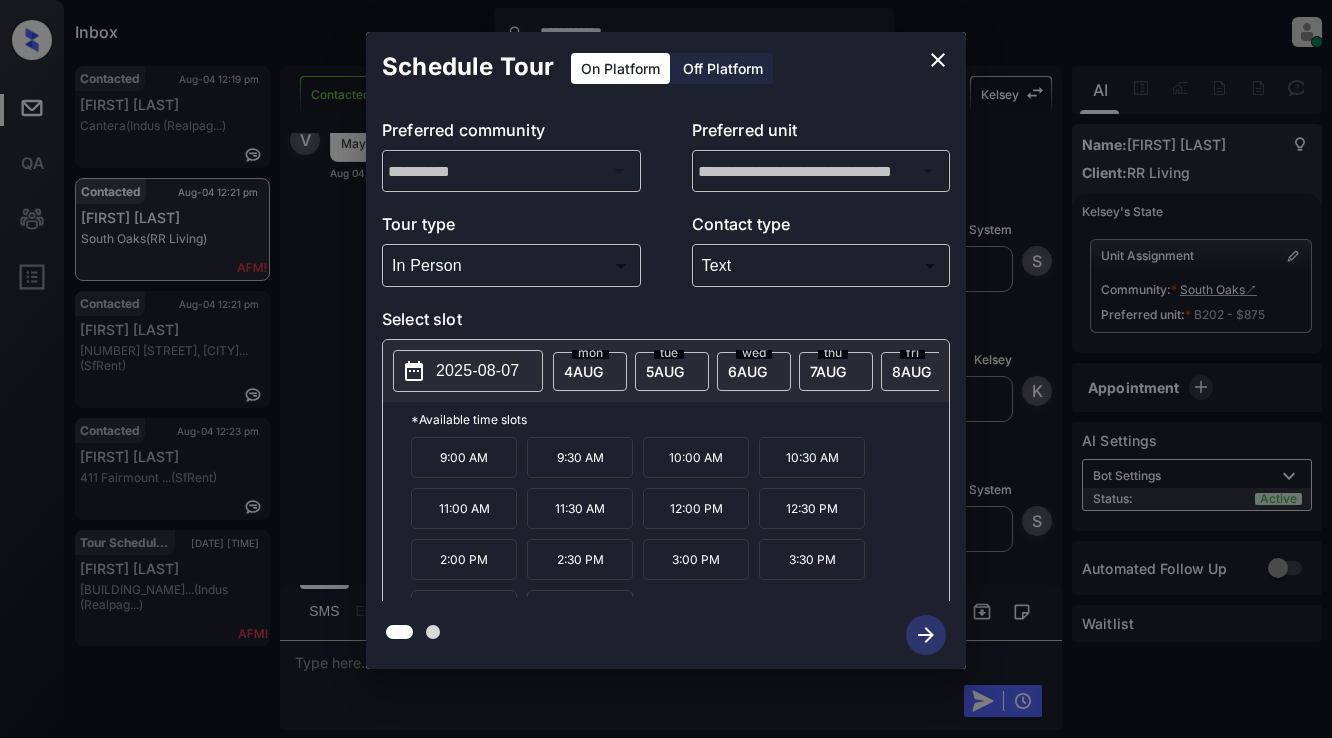 click on "2:30 PM" at bounding box center [580, 559] 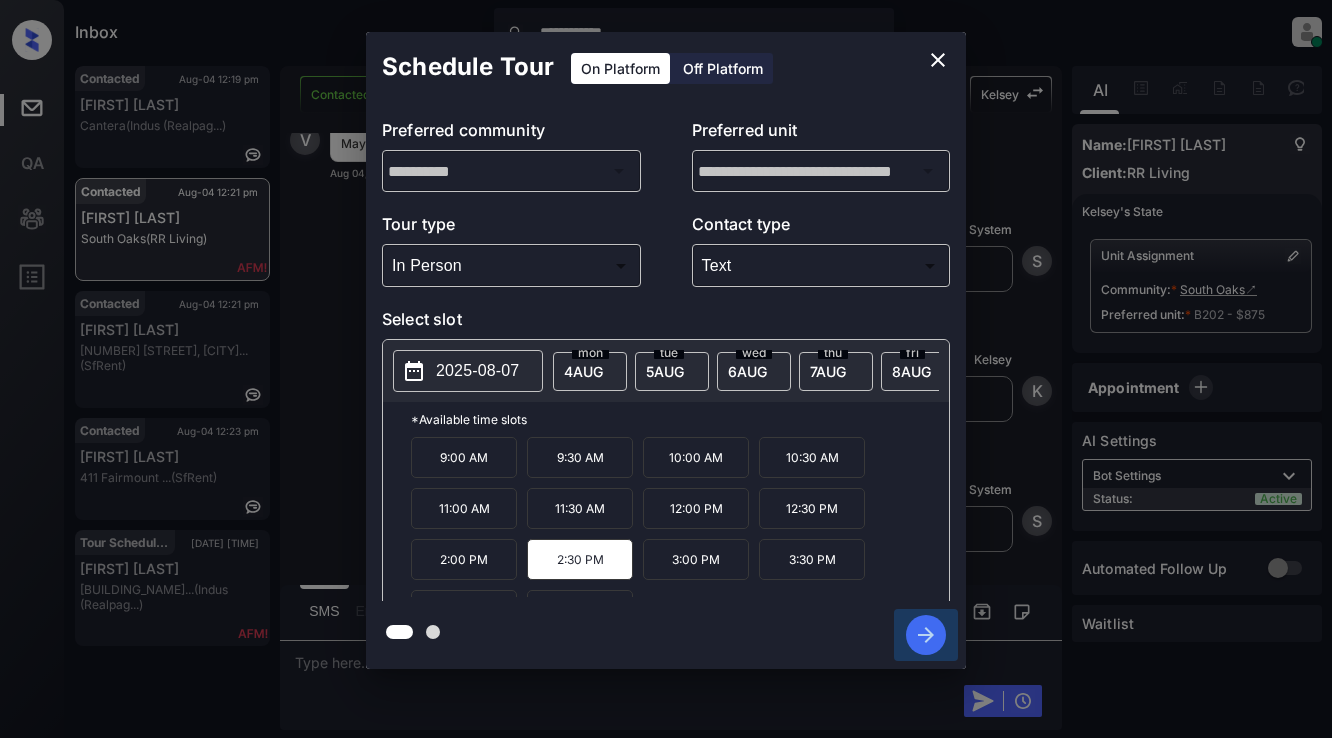 click 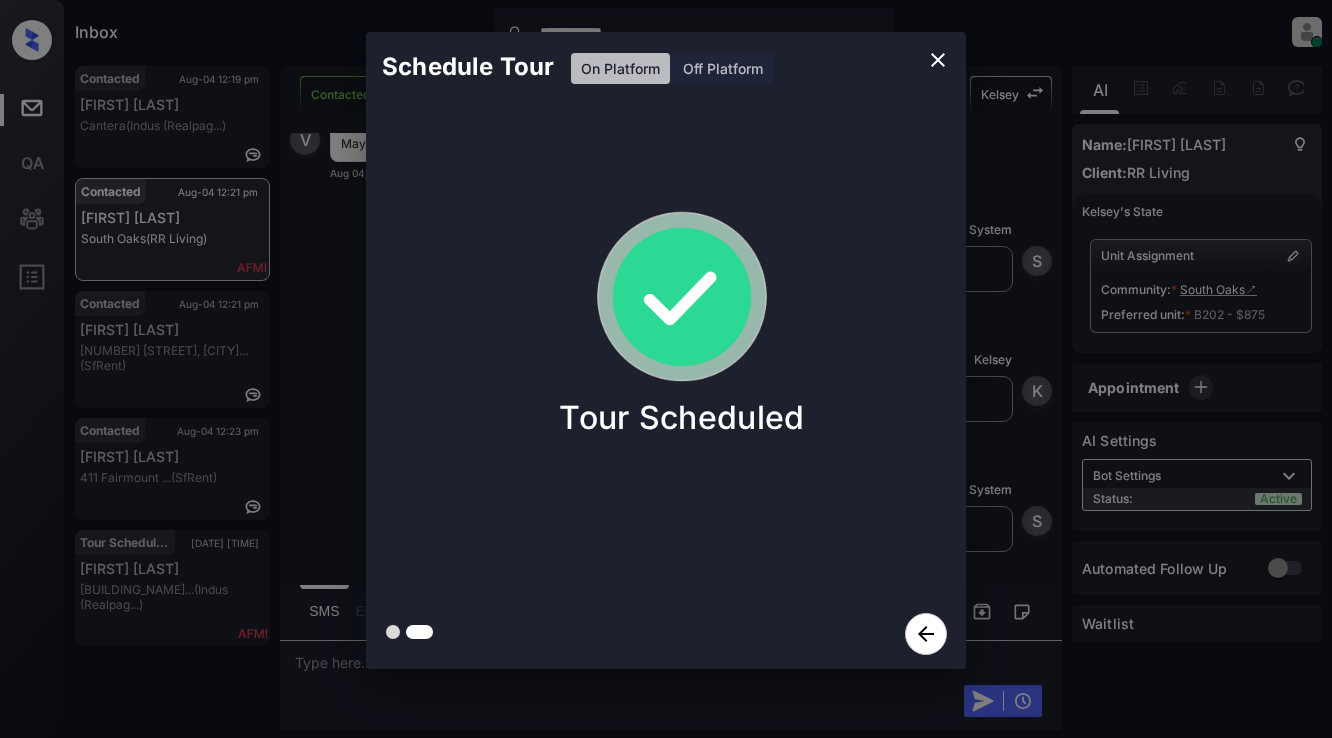 click 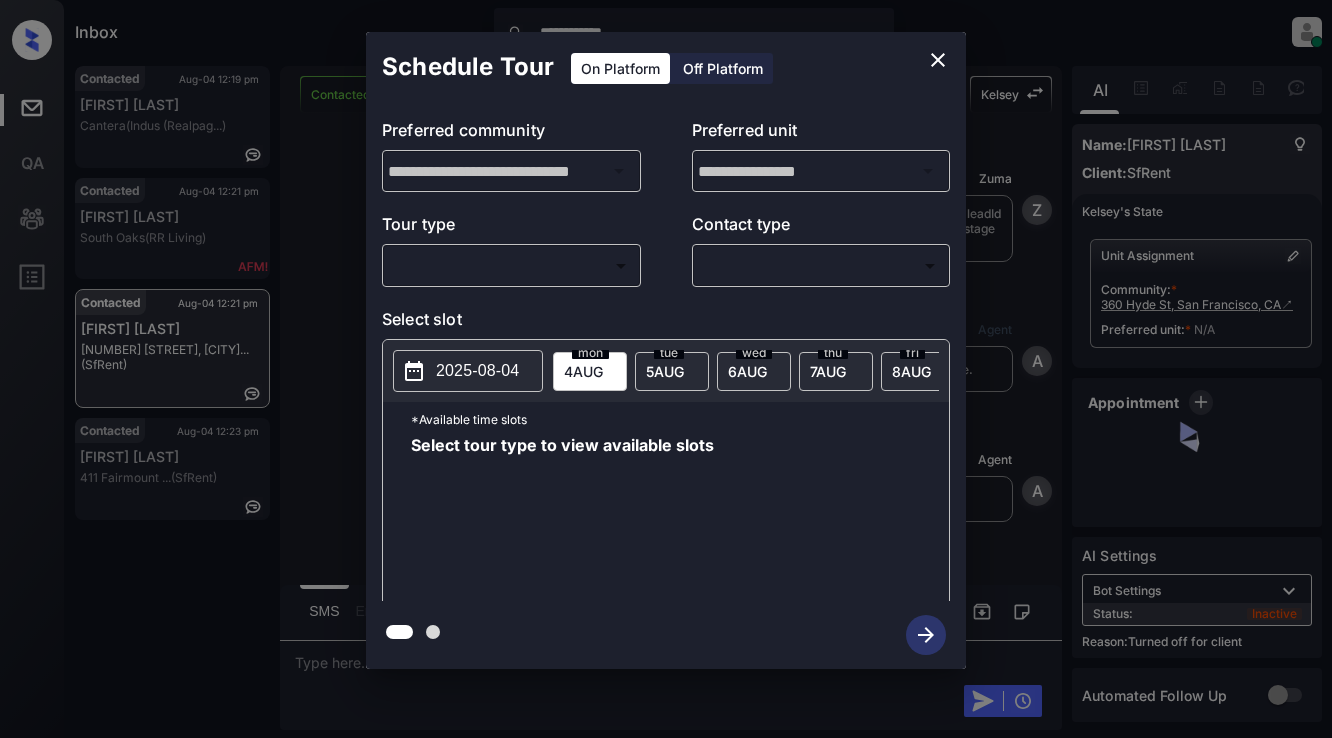 scroll, scrollTop: 0, scrollLeft: 0, axis: both 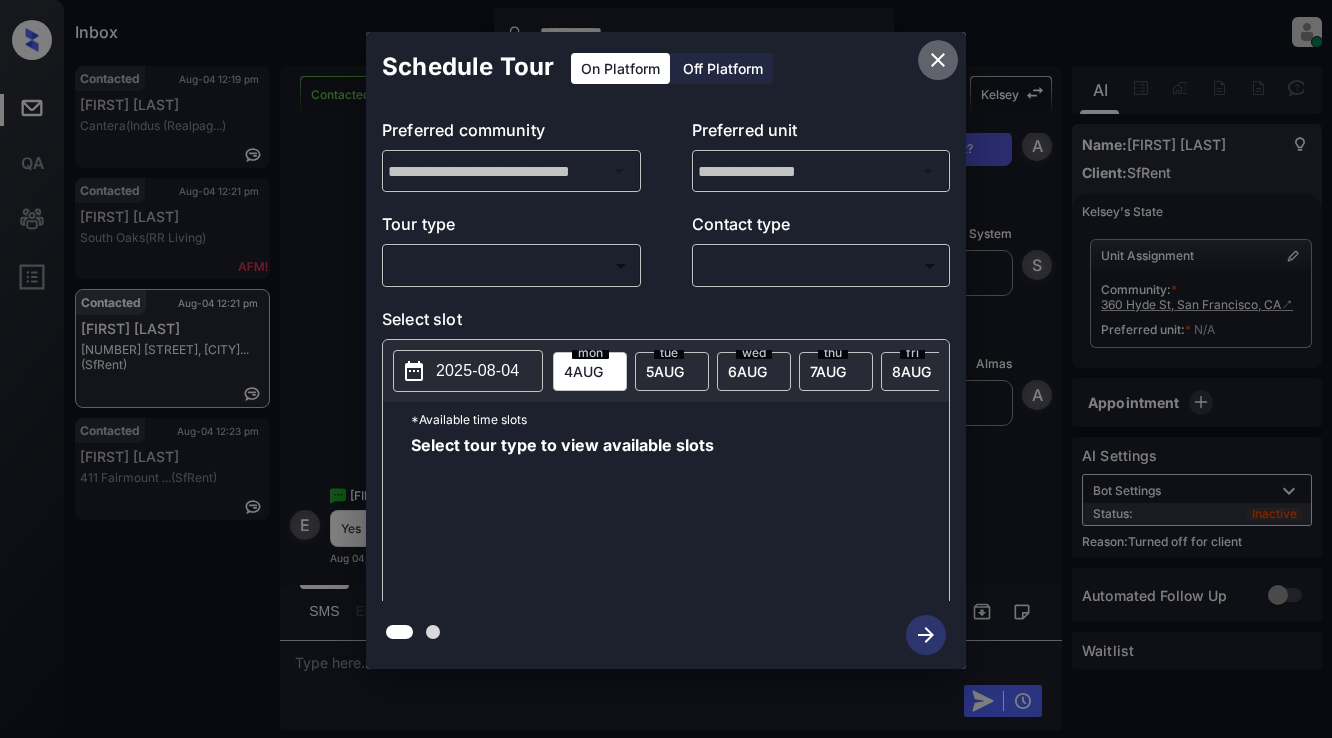 click 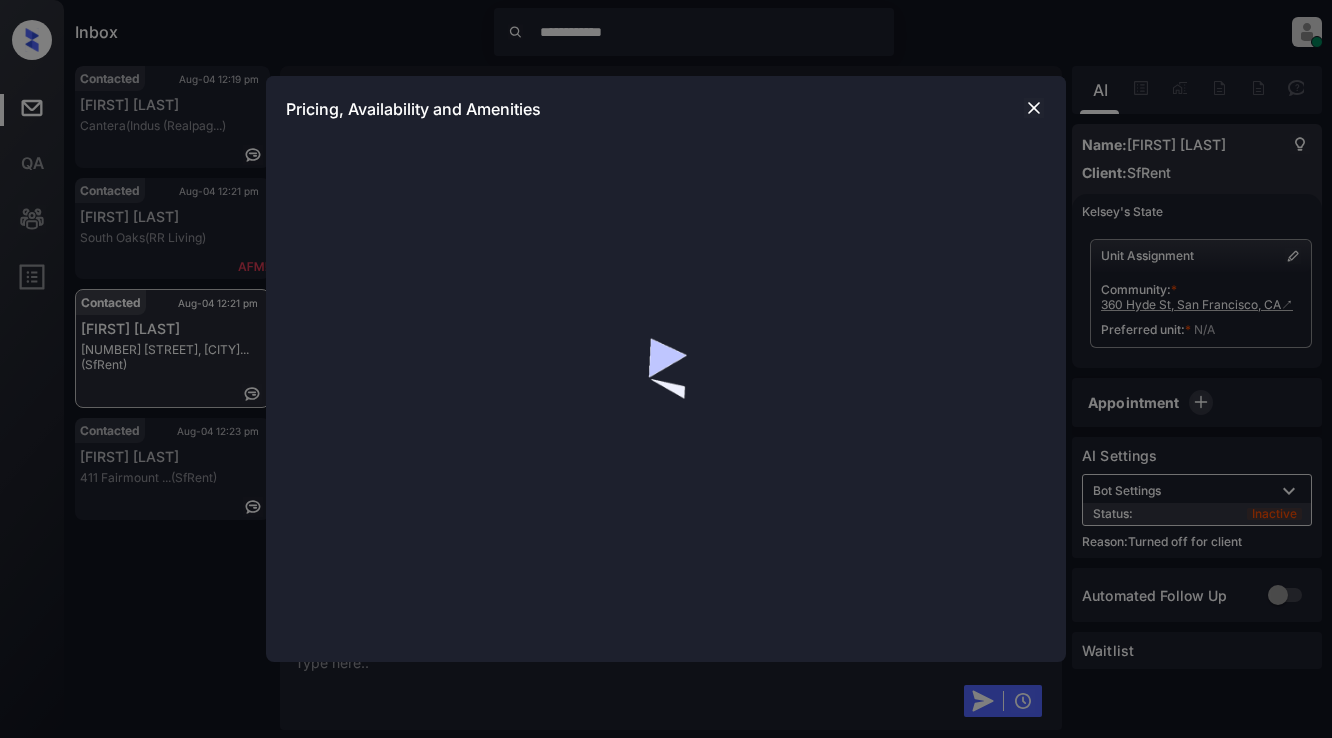 scroll, scrollTop: 0, scrollLeft: 0, axis: both 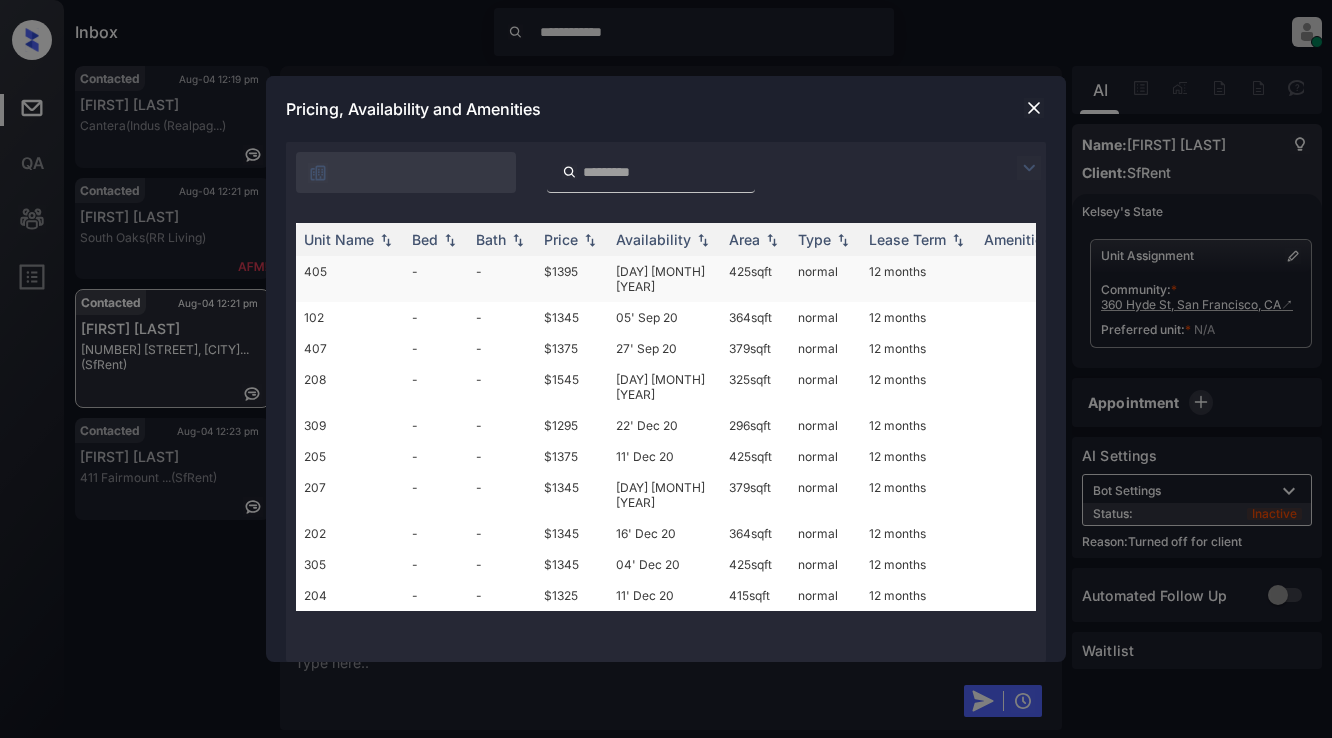 click on "$1395" at bounding box center (572, 279) 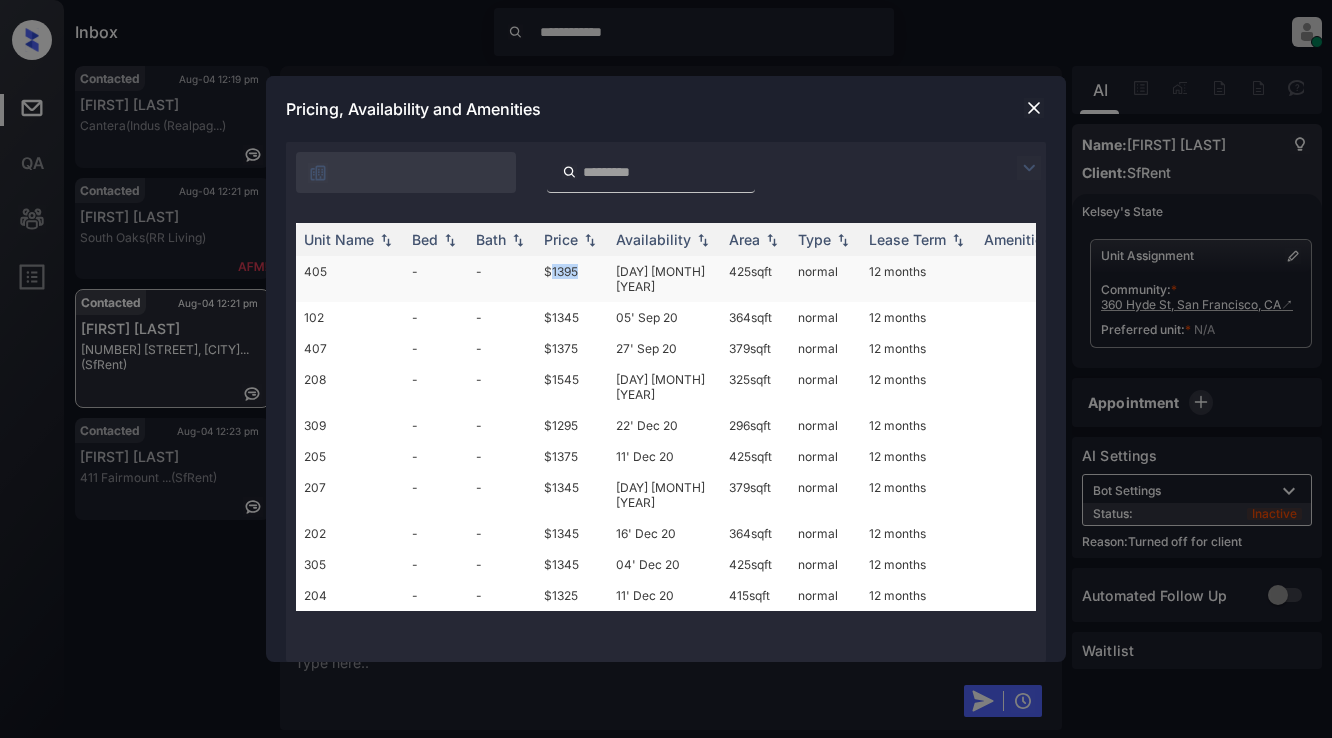 click on "$1395" at bounding box center (572, 279) 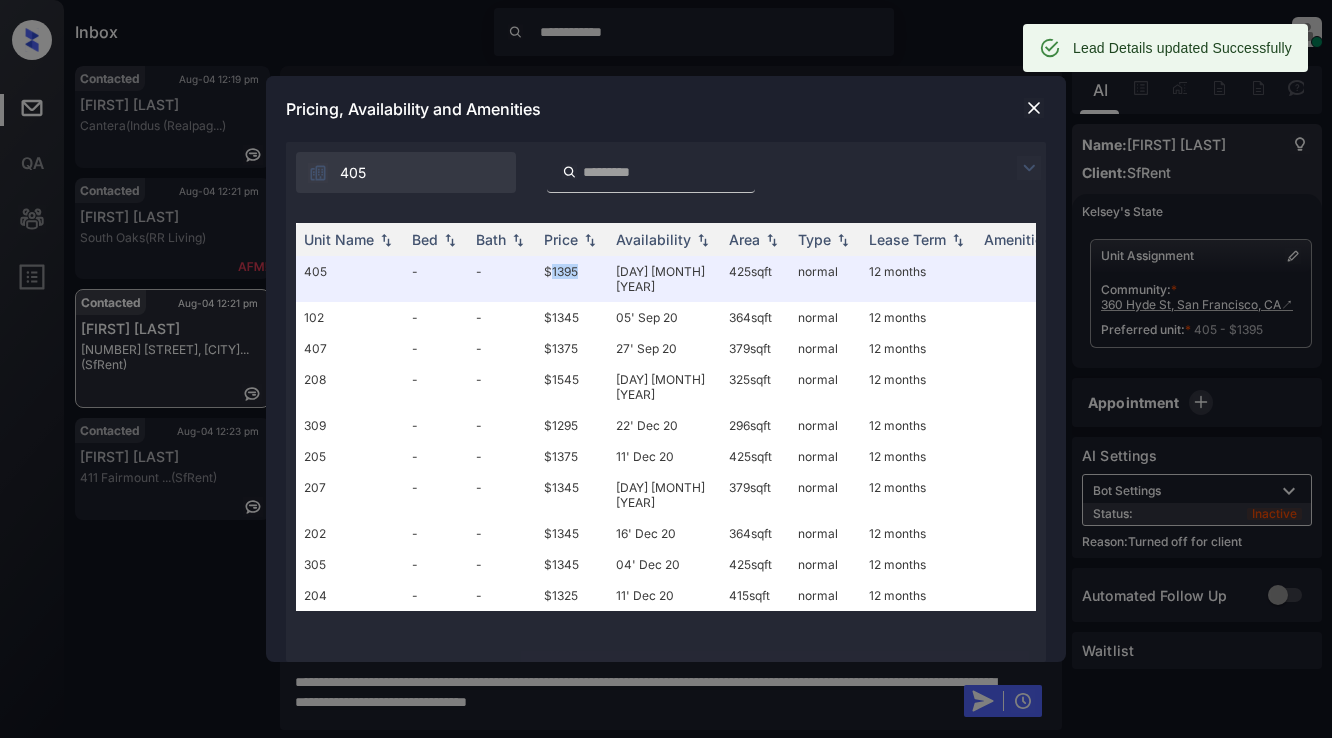 click at bounding box center (1034, 108) 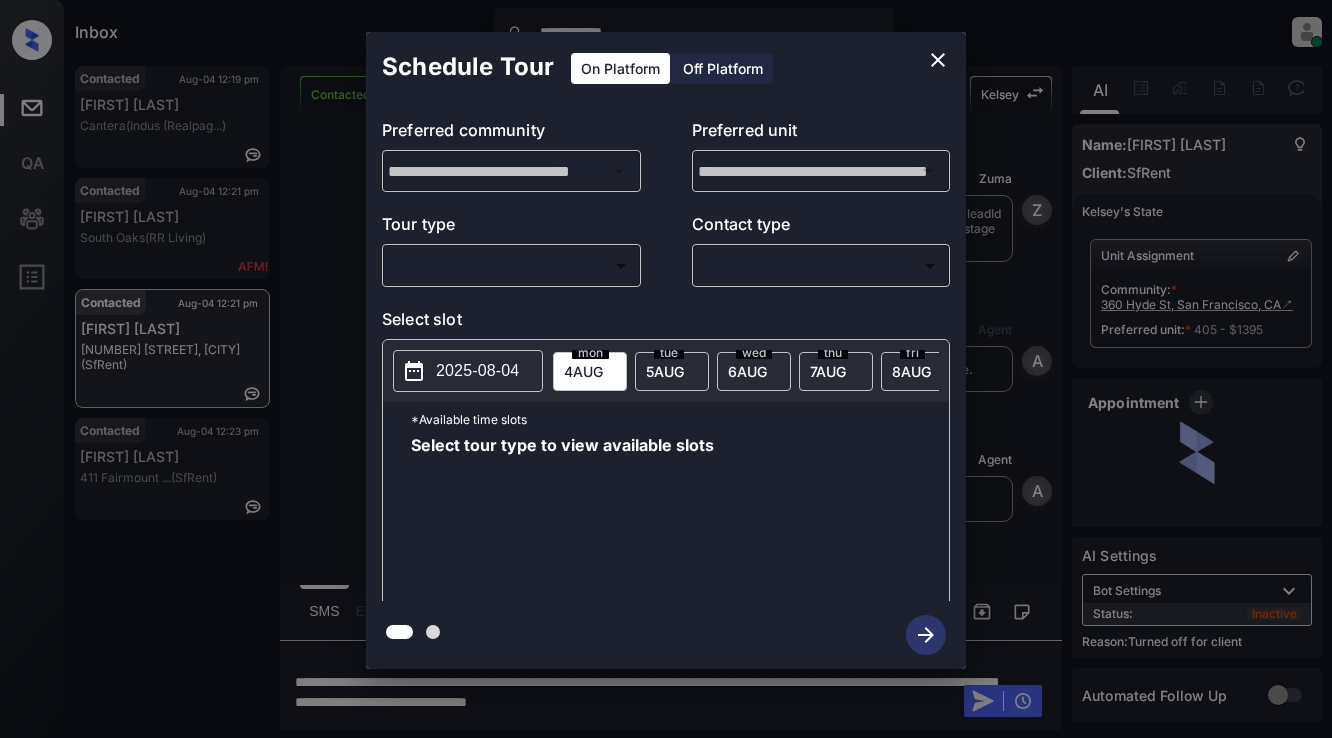 scroll, scrollTop: 0, scrollLeft: 0, axis: both 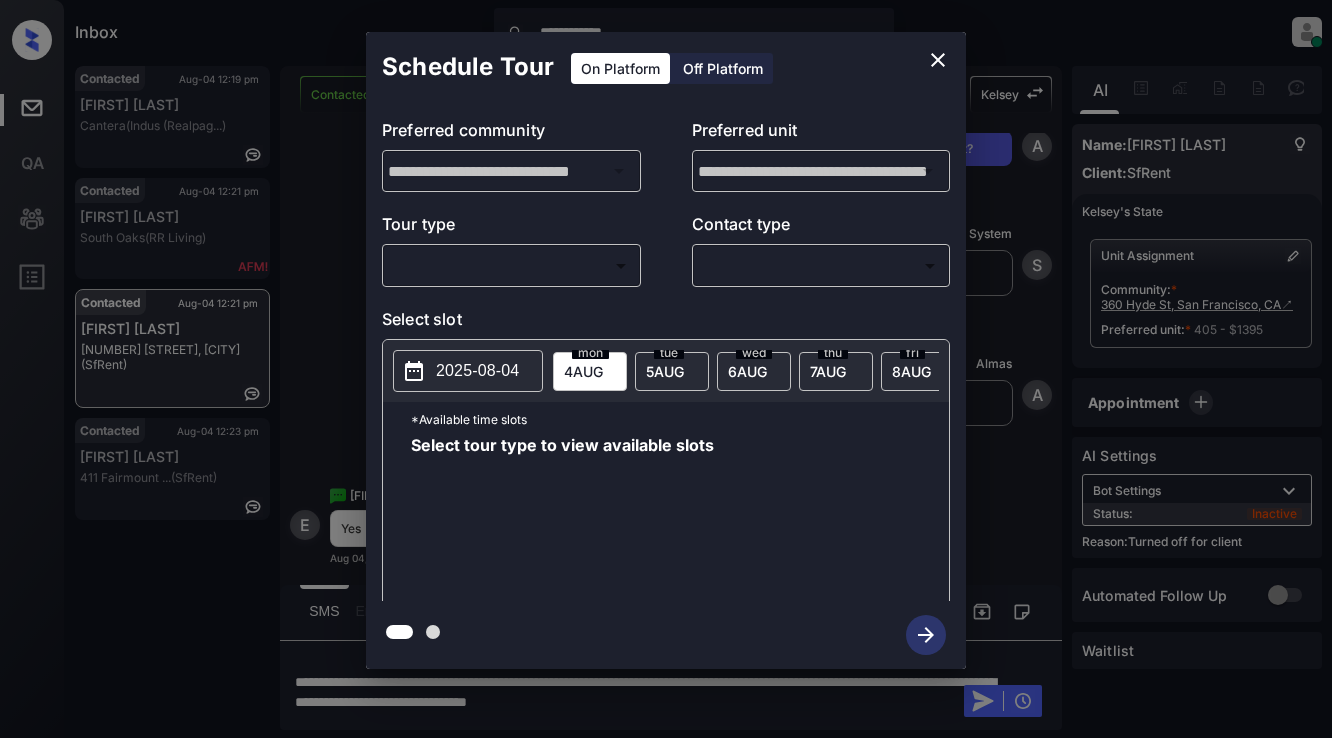 click on "Off Platform" at bounding box center [723, 68] 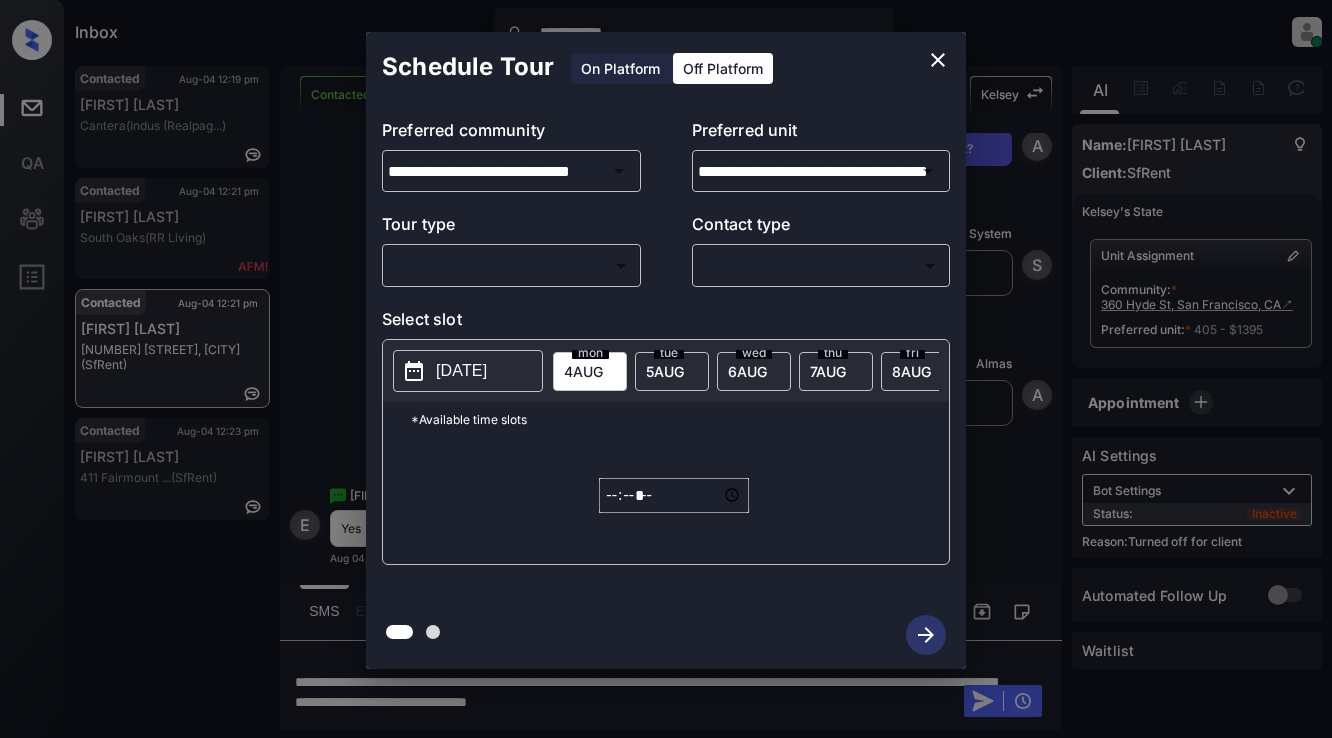 click on "**********" at bounding box center (666, 369) 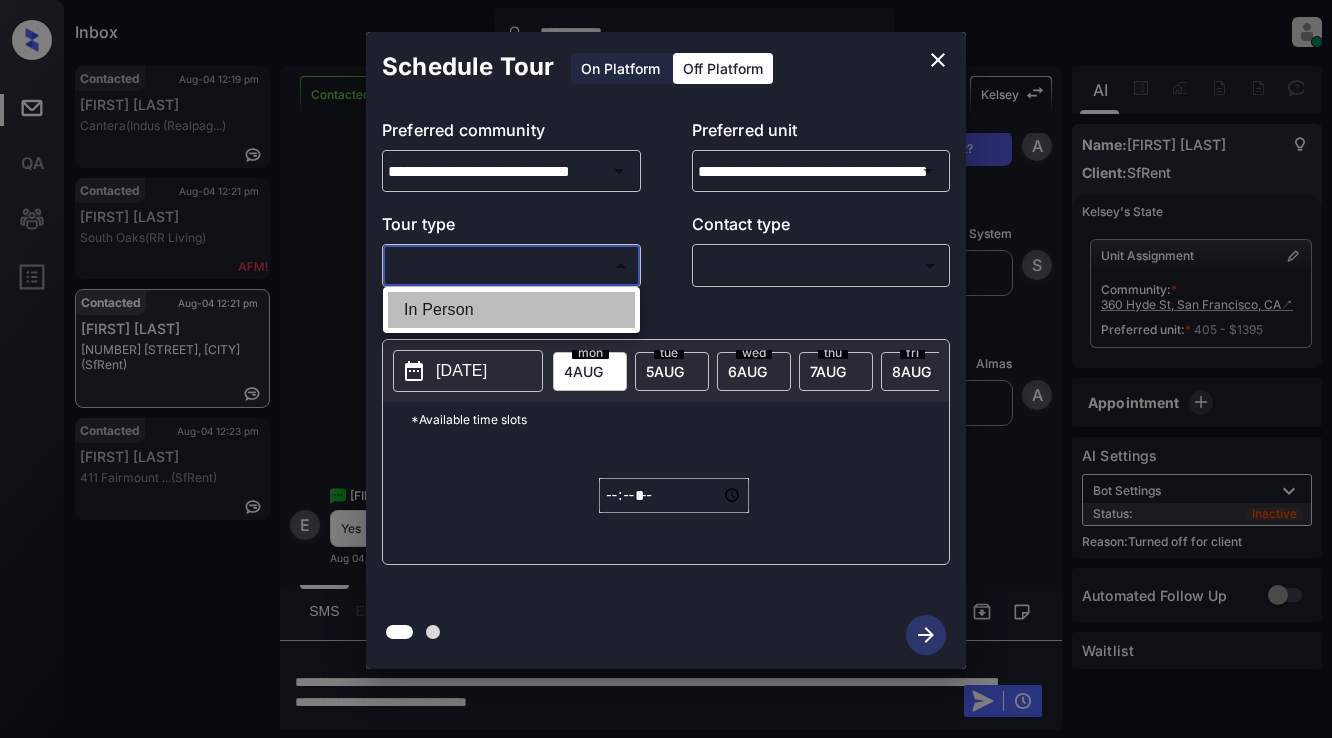 click on "In Person" at bounding box center (511, 310) 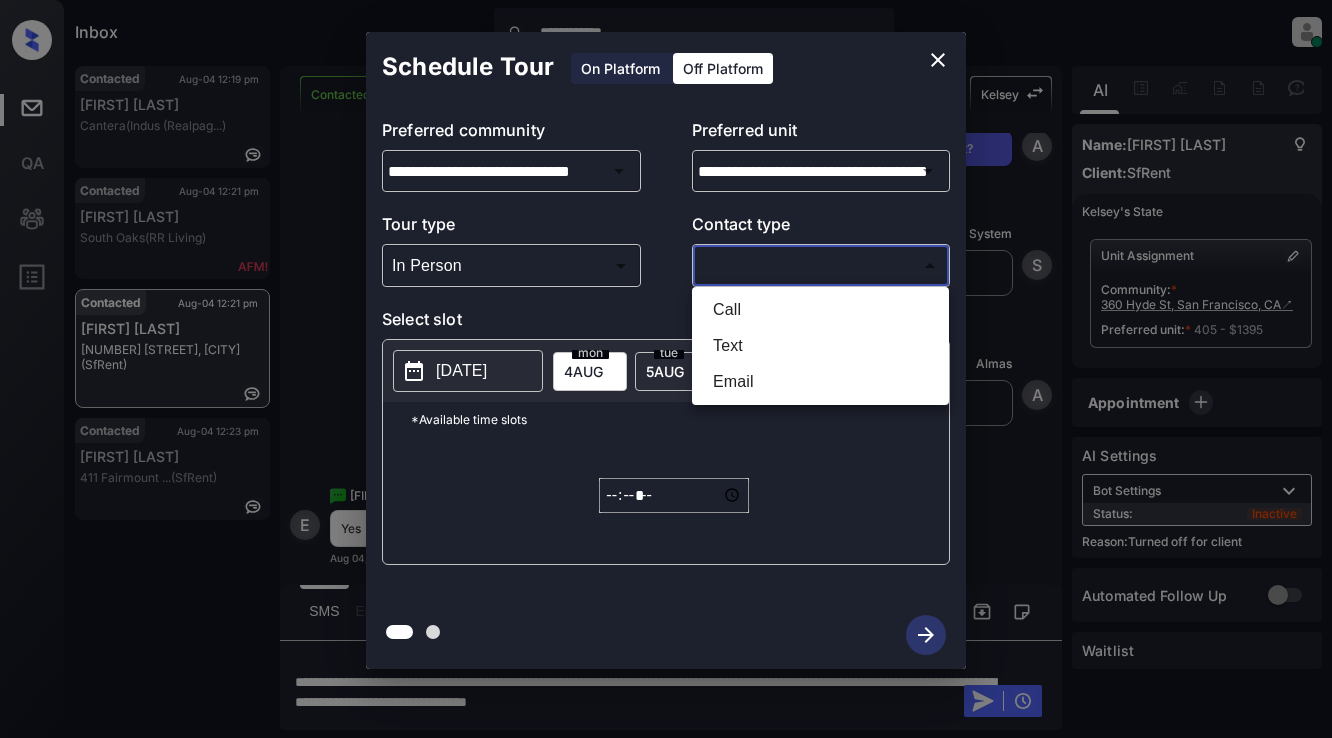 drag, startPoint x: 724, startPoint y: 253, endPoint x: 734, endPoint y: 257, distance: 10.770329 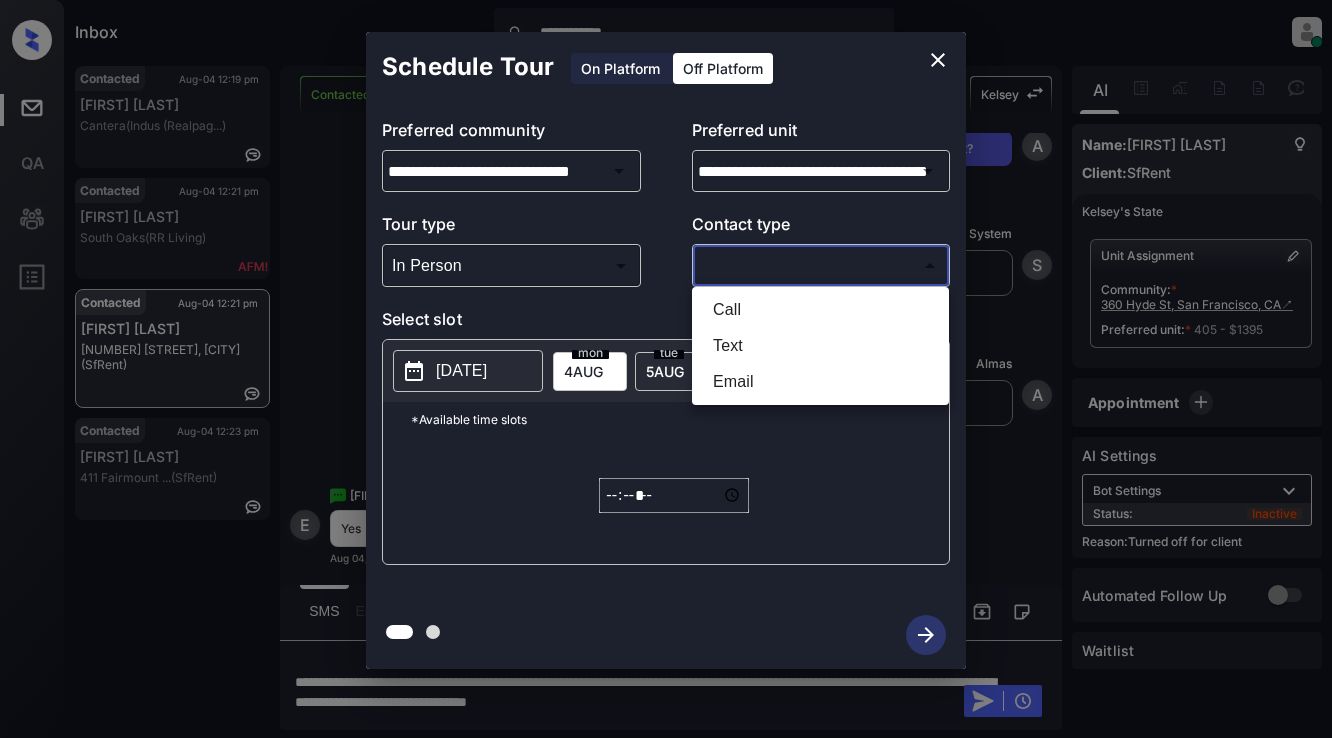 click on "**********" at bounding box center [666, 369] 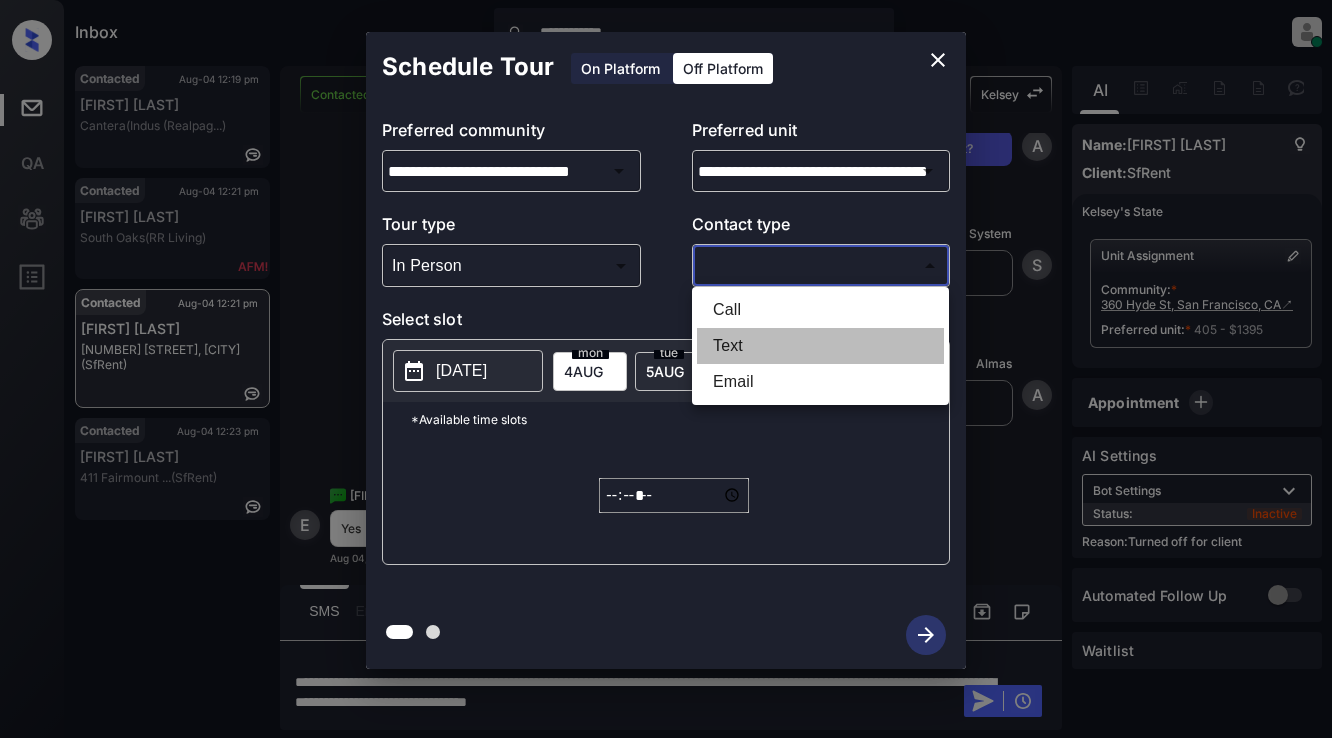 click on "Text" at bounding box center (820, 346) 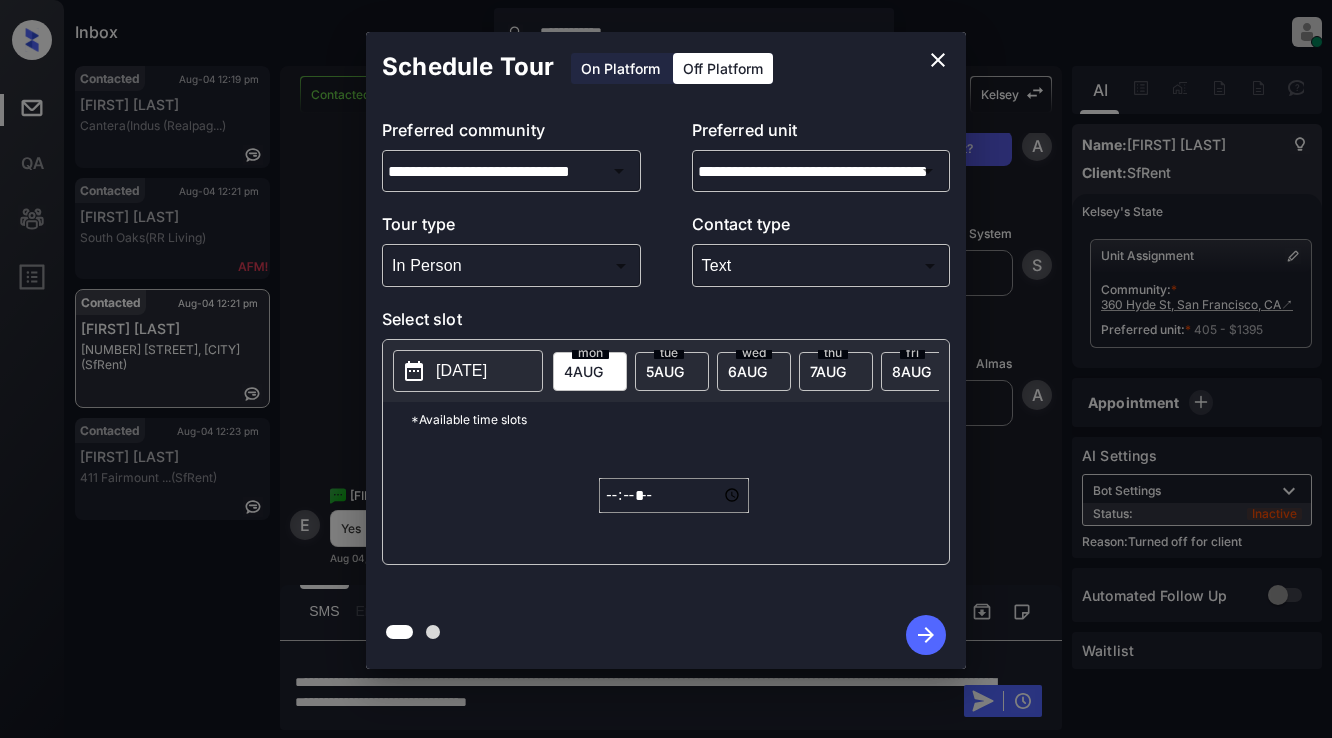 click on "2025-08-03" at bounding box center (461, 371) 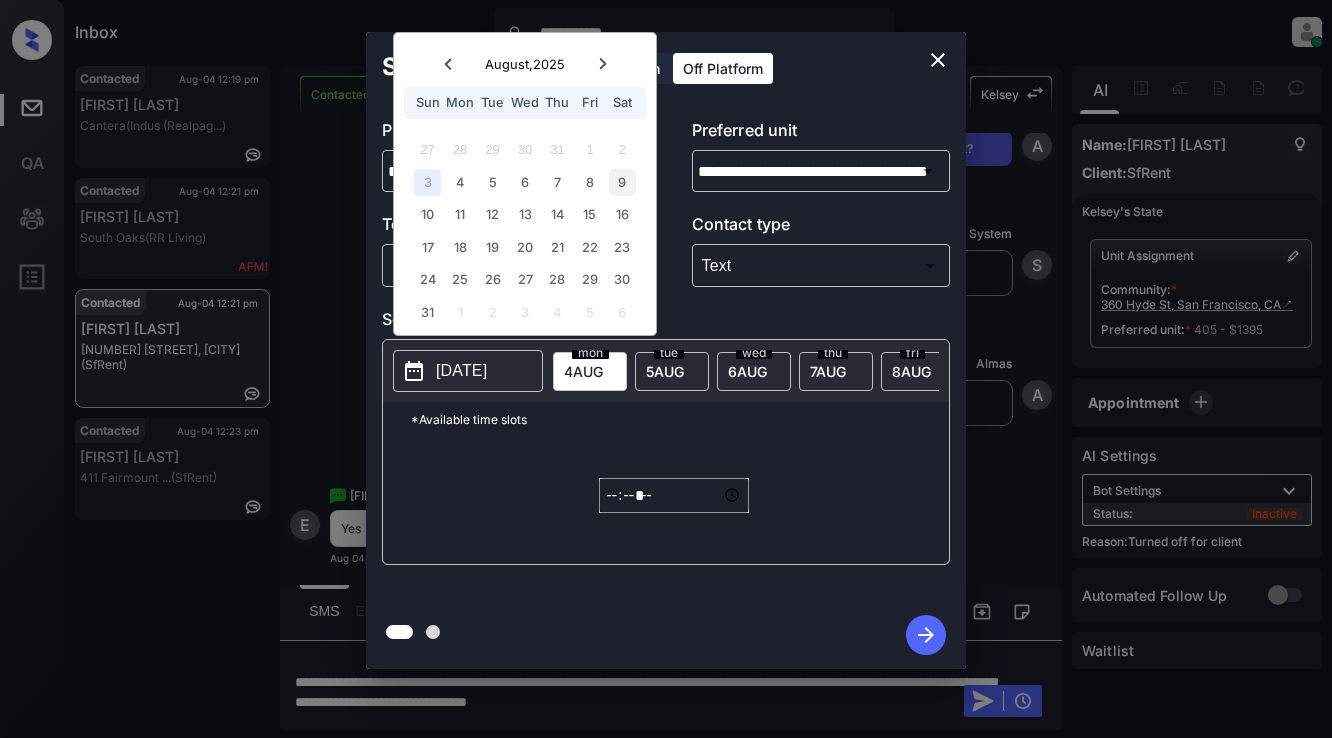 click on "9" at bounding box center (622, 182) 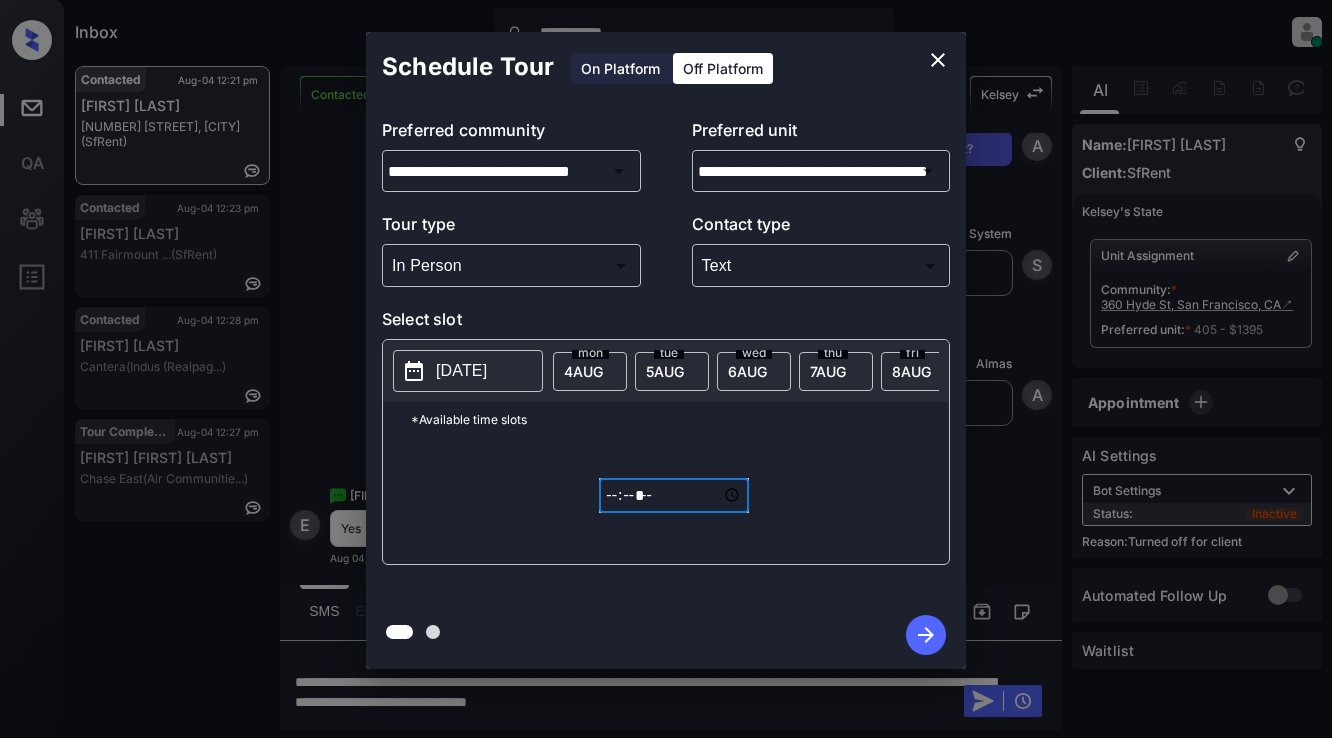 click on "*****" at bounding box center [674, 495] 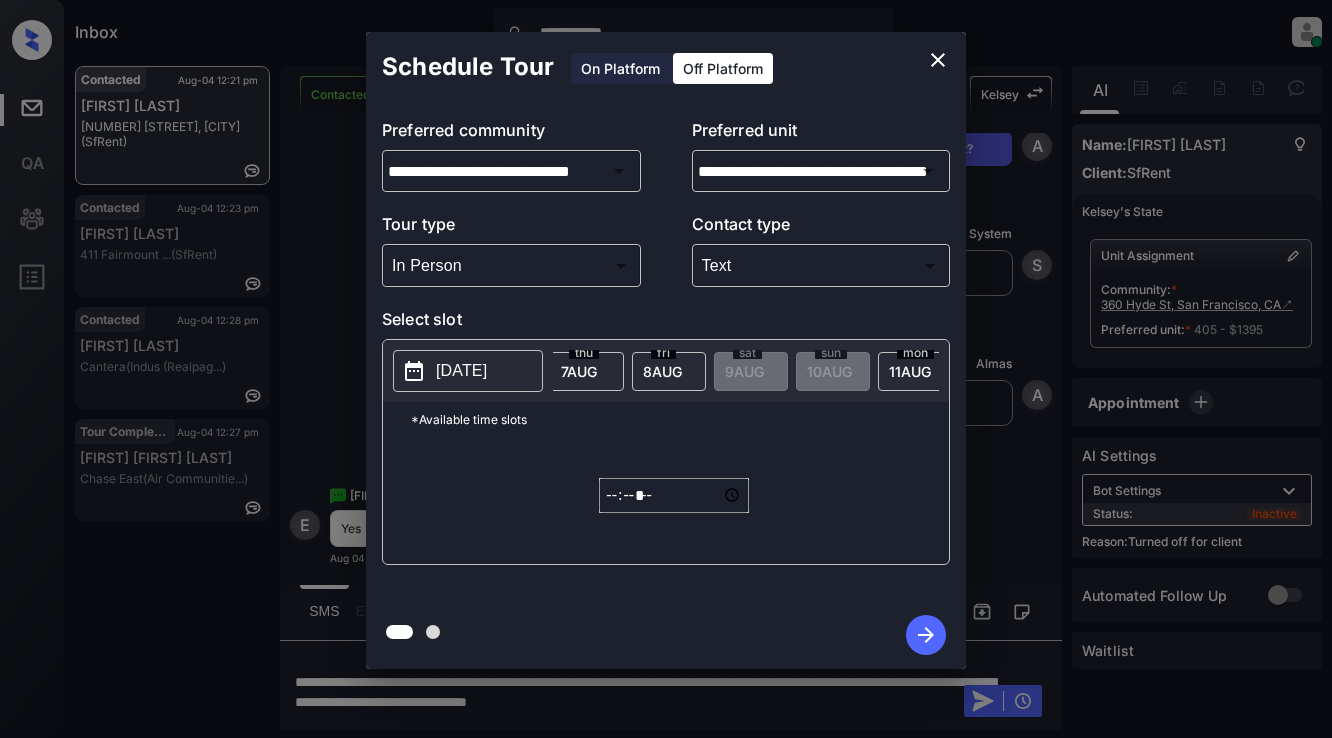 scroll, scrollTop: 0, scrollLeft: 264, axis: horizontal 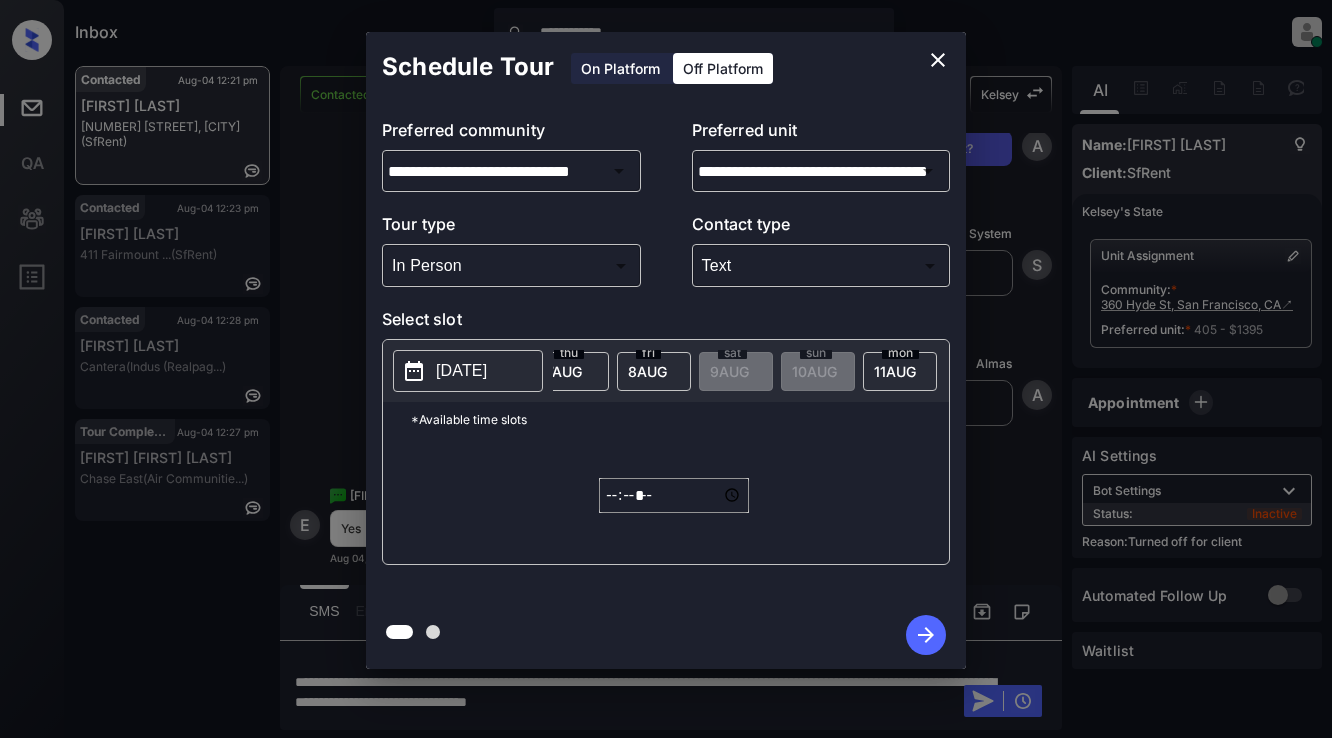 click on "mon 4 AUG tue 5 AUG wed 6 AUG thu 7 AUG fri 8 AUG sat 9 AUG sun 10 AUG mon 11 AUG tue 12 AUG wed 13 AUG thu 14 AUG fri 15 AUG sat 16 AUG sun 17 AUG mon 18 AUG tue 19 AUG wed 20 AUG thu 21 AUG fri 22 AUG sat 23 AUG sun 24 AUG mon 25 AUG tue 26 AUG wed 27 AUG thu 28 AUG fri 29 AUG sat 30 AUG sun 31 AUG mon 1 SEP tue 2 SEP wed 3 SEP thu 4 SEP fri 5 SEP sat 6 SEP sun 7 SEP mon 8 SEP tue 9 SEP wed 10 SEP thu 11 SEP fri 12 SEP sat 13 SEP sun 14 SEP mon 15 SEP tue 16 SEP wed 17 SEP thu 18 SEP fri 19 SEP sat 20 SEP sun 21 SEP mon 22 SEP tue 23 SEP wed 24 SEP thu 25 SEP fri 26 SEP sat 27 SEP sun 28 SEP mon 29 SEP tue 30 SEP wed 1 OCT thu 2 OCT" at bounding box center (2749, 371) 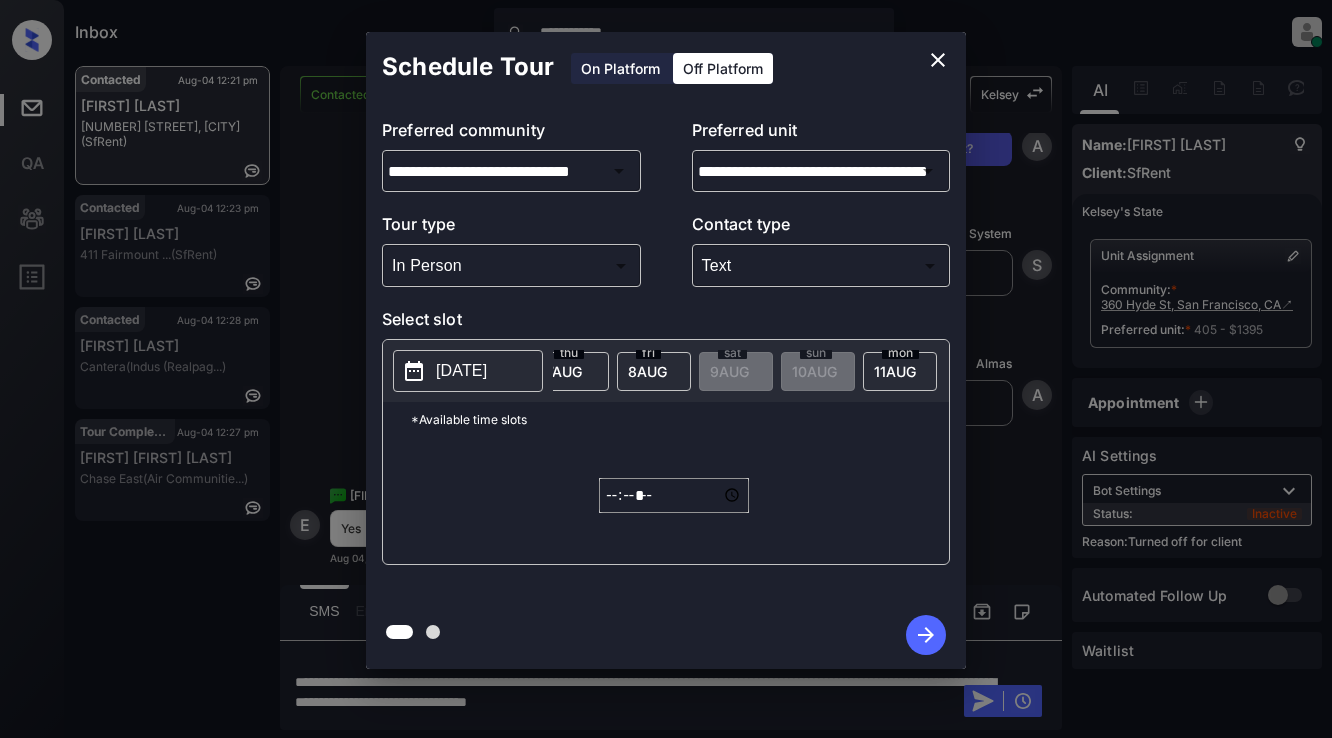 click on "*****" at bounding box center [674, 495] 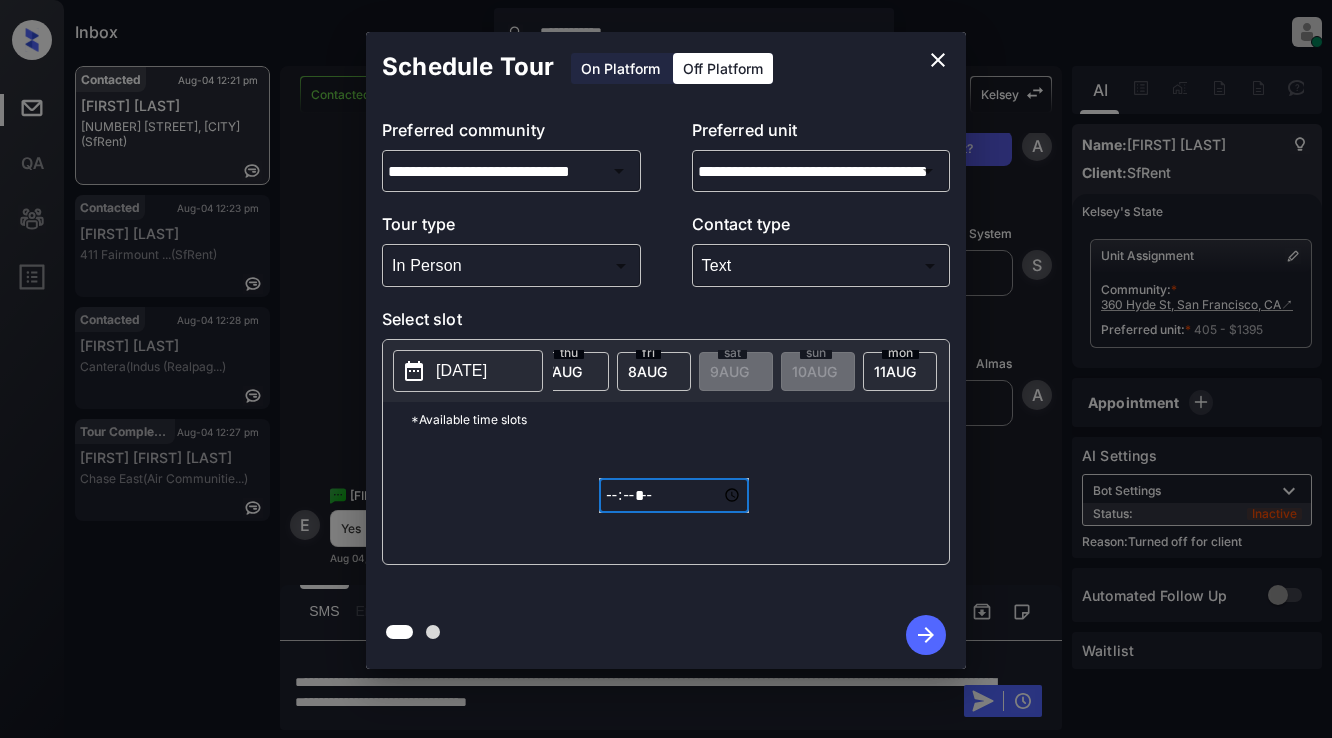 type on "*****" 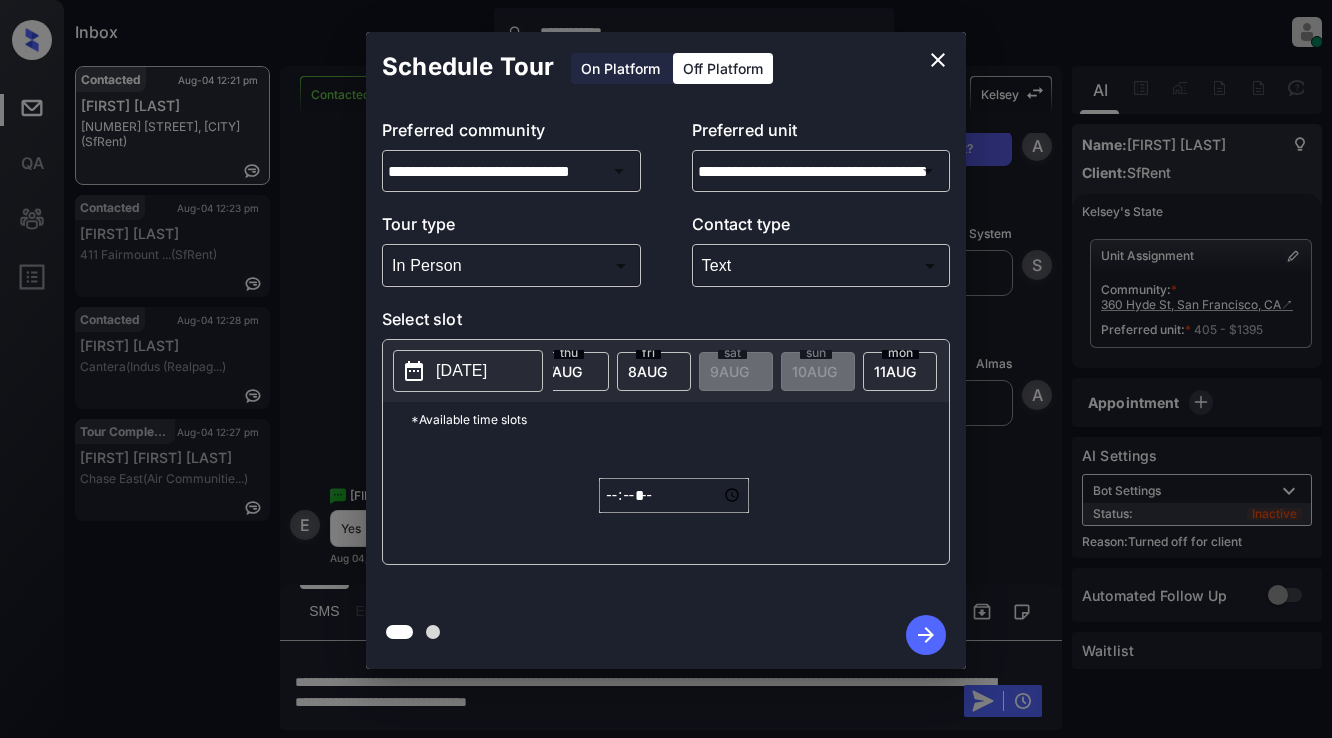click on "2025-08-03" at bounding box center [461, 371] 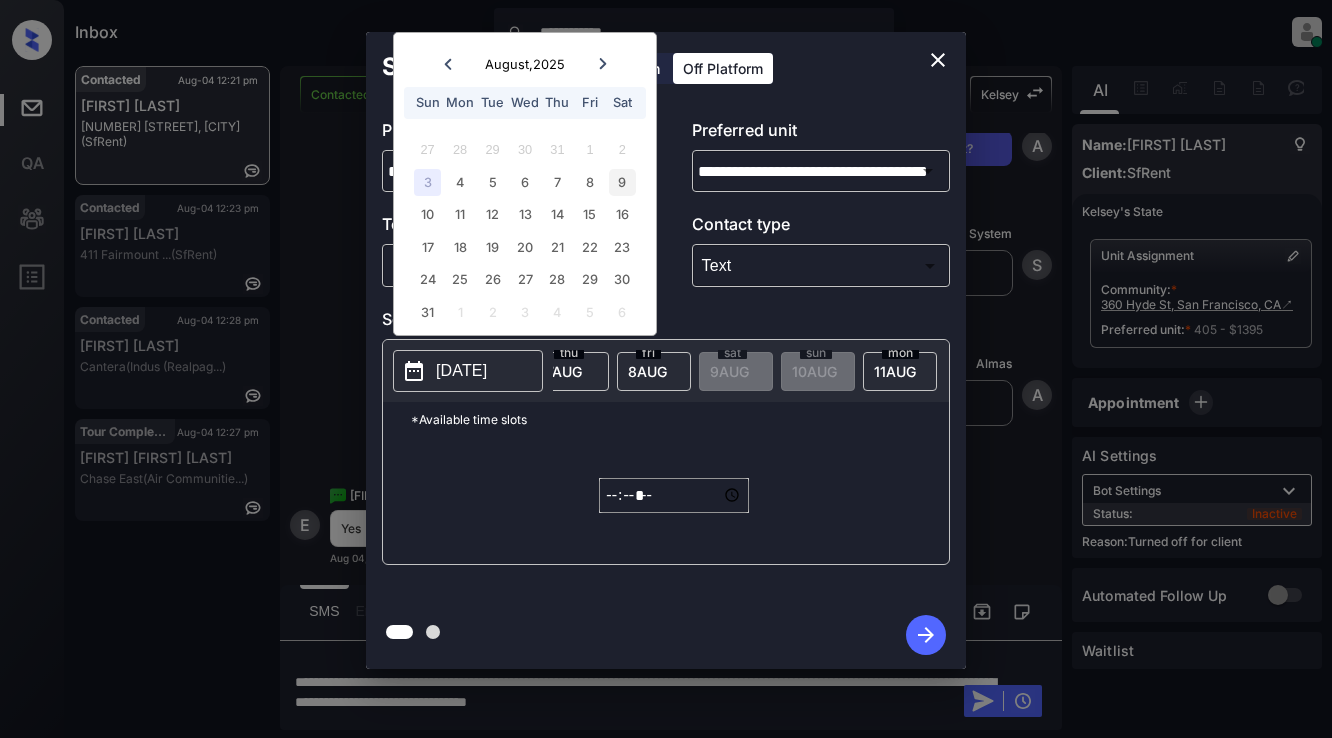 click on "9" at bounding box center [622, 182] 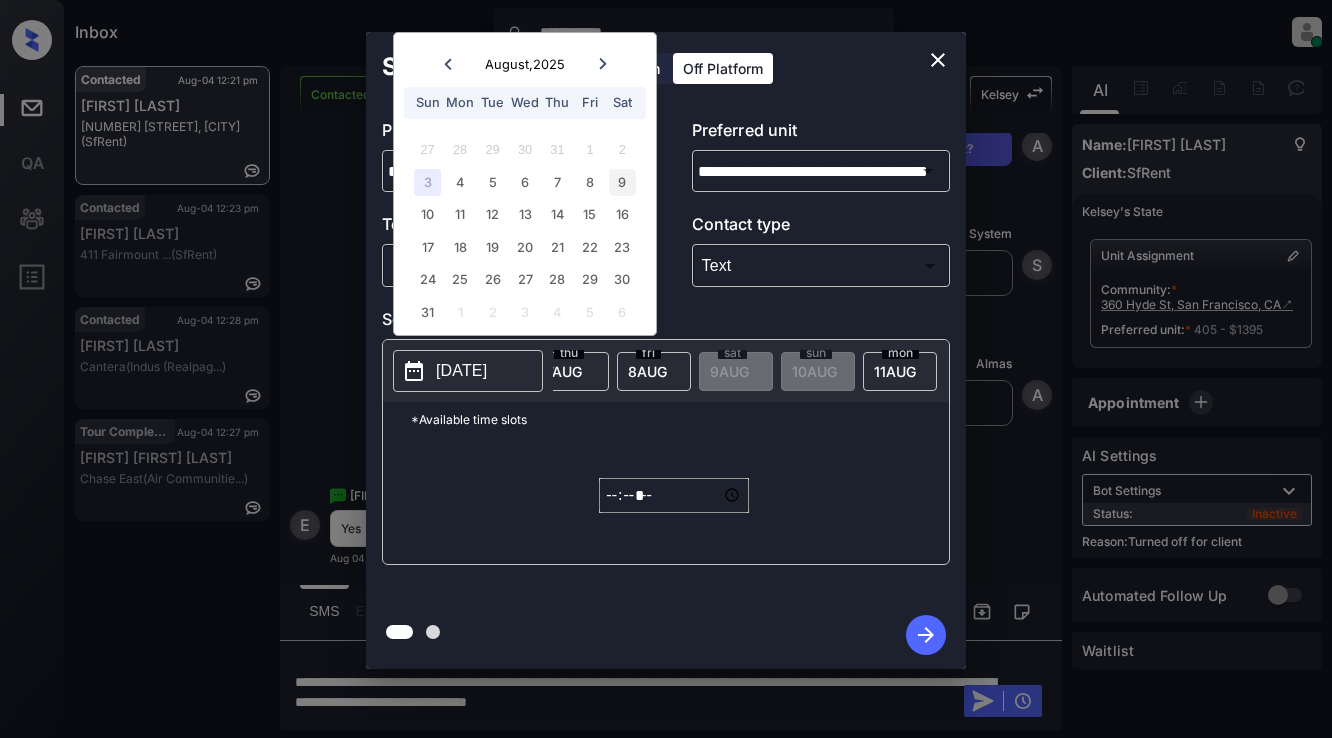 click on "9" at bounding box center (622, 182) 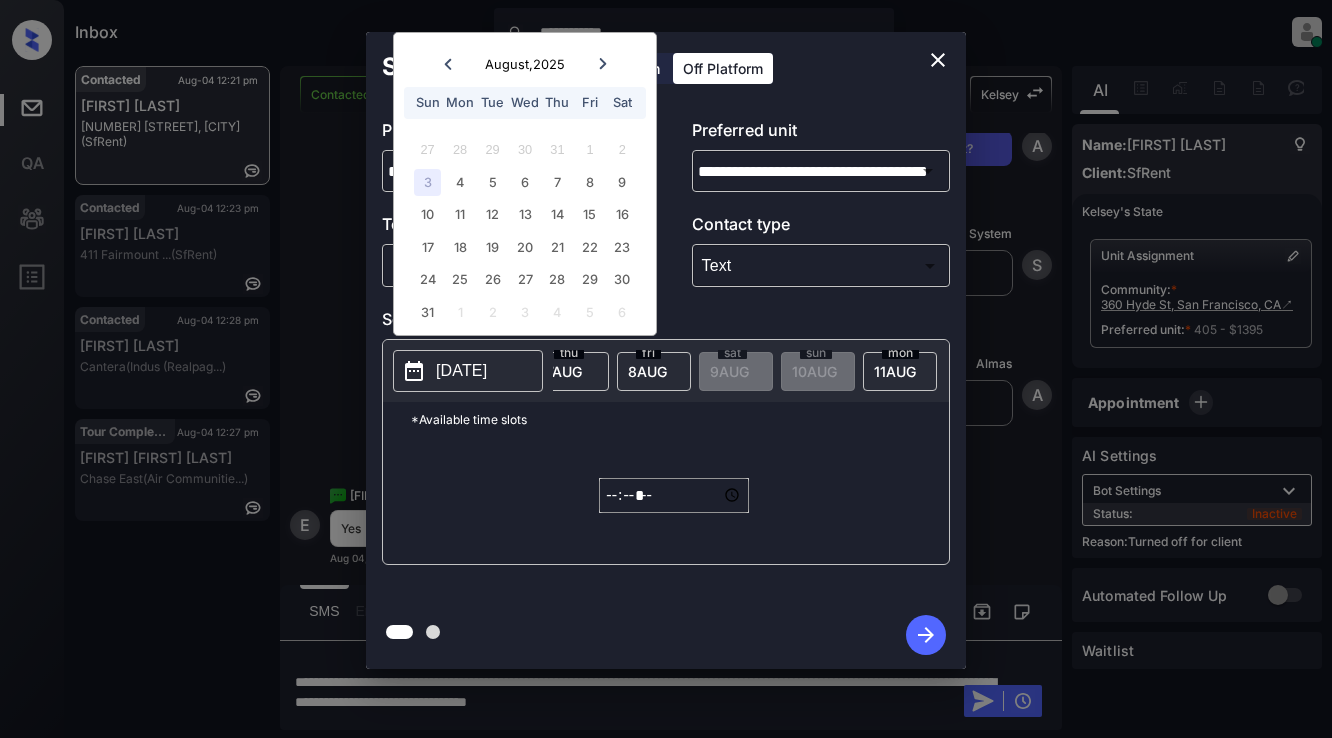 click 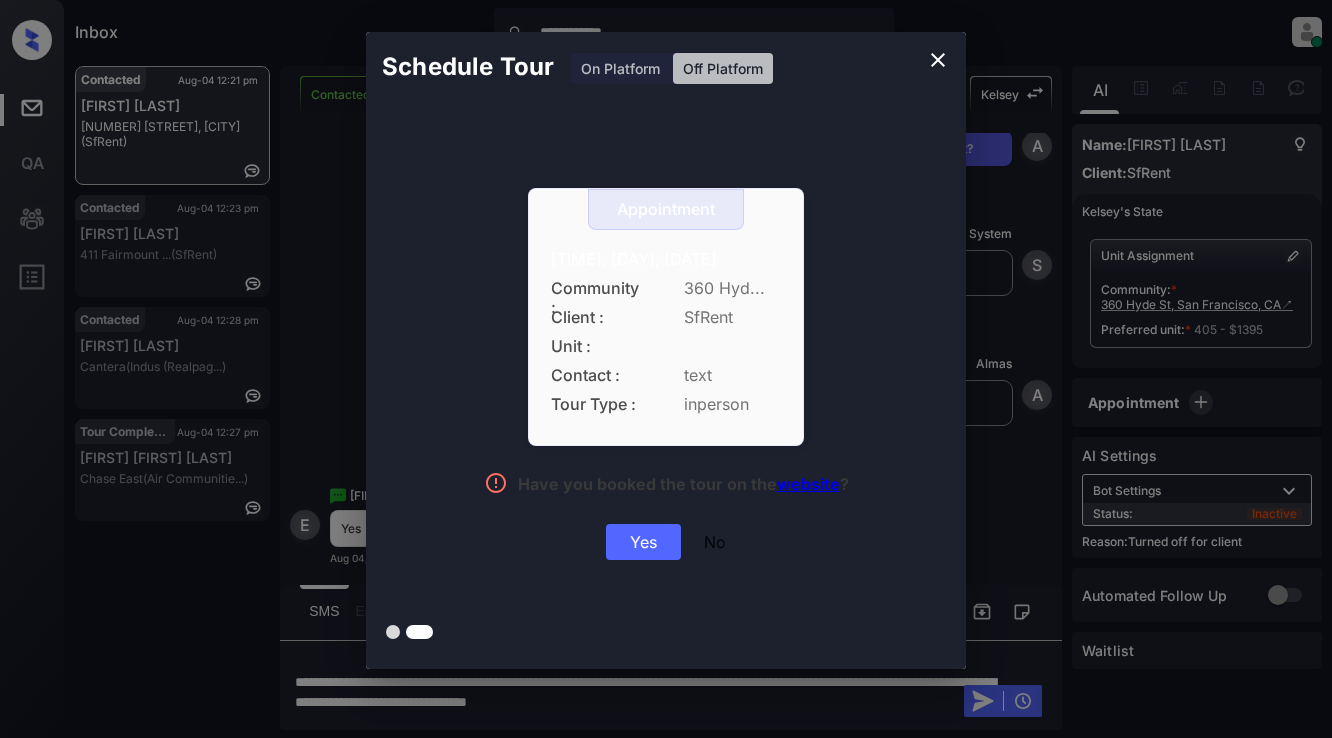 click on "Yes" at bounding box center (643, 542) 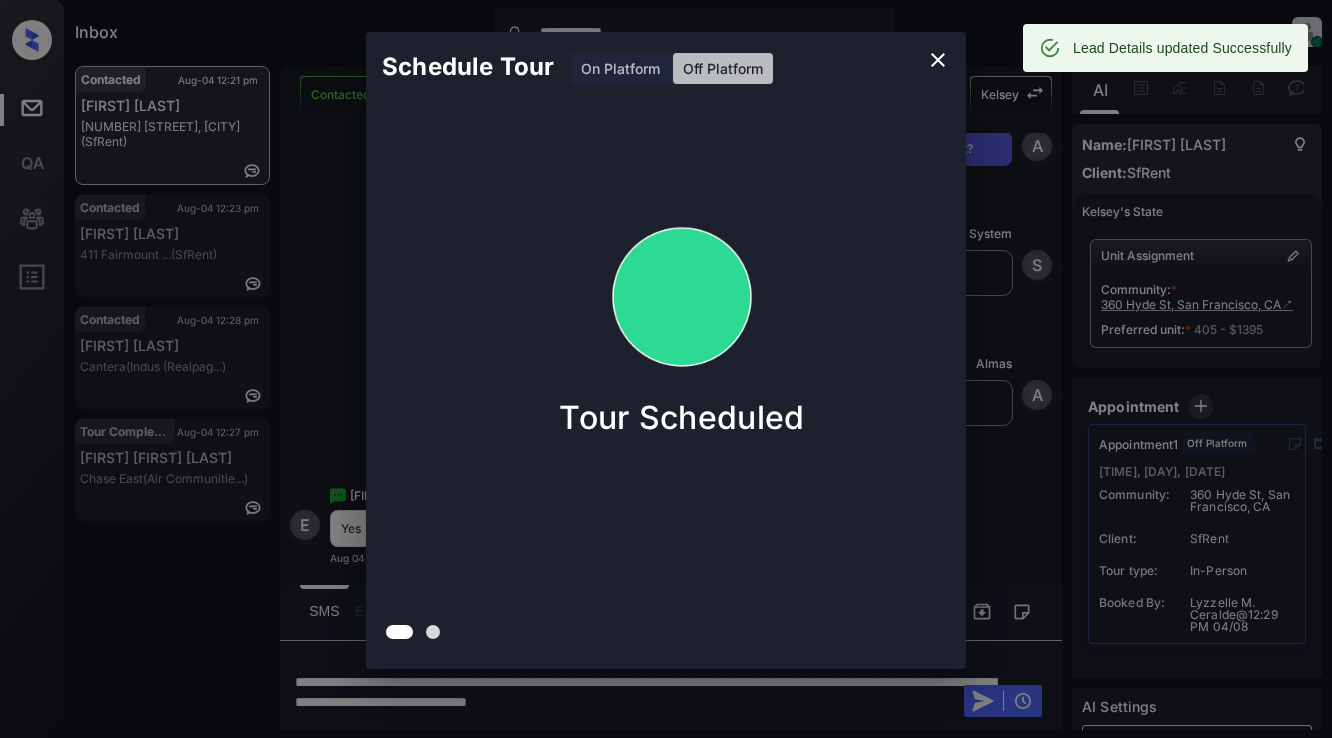 click 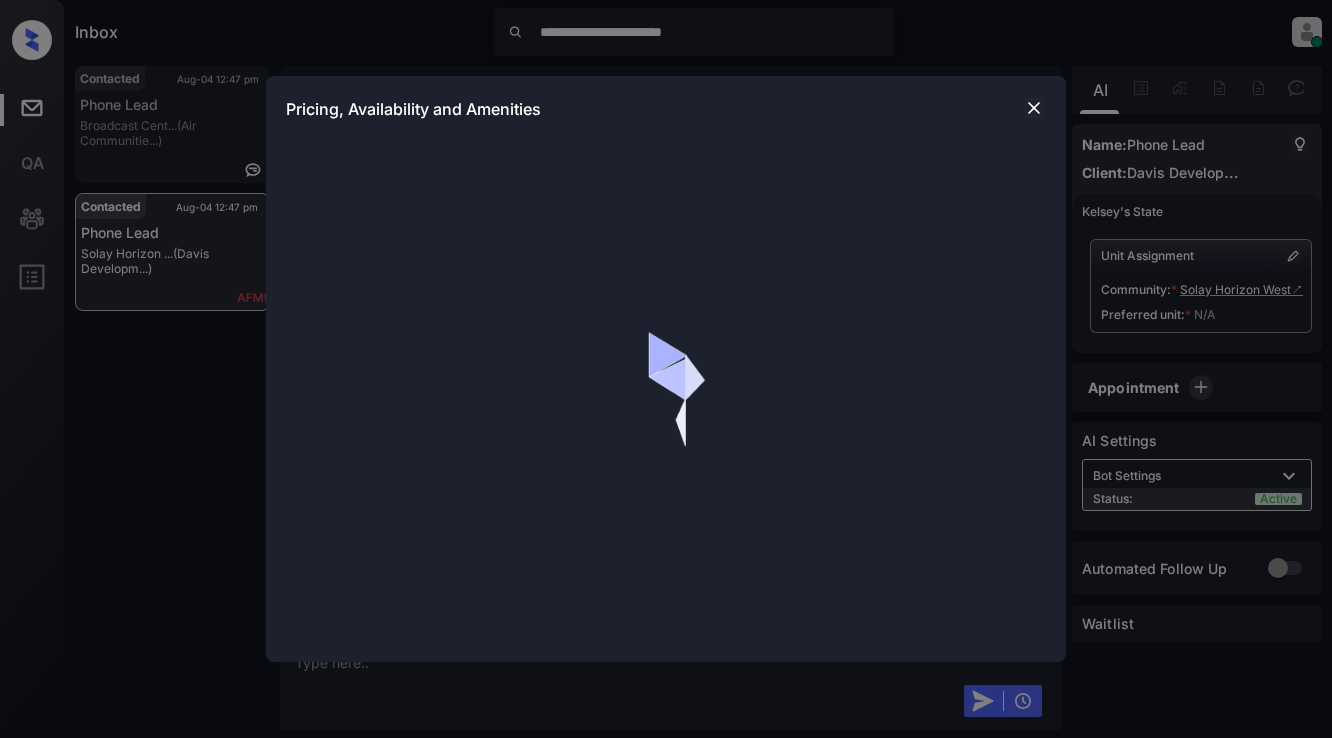 scroll, scrollTop: 0, scrollLeft: 0, axis: both 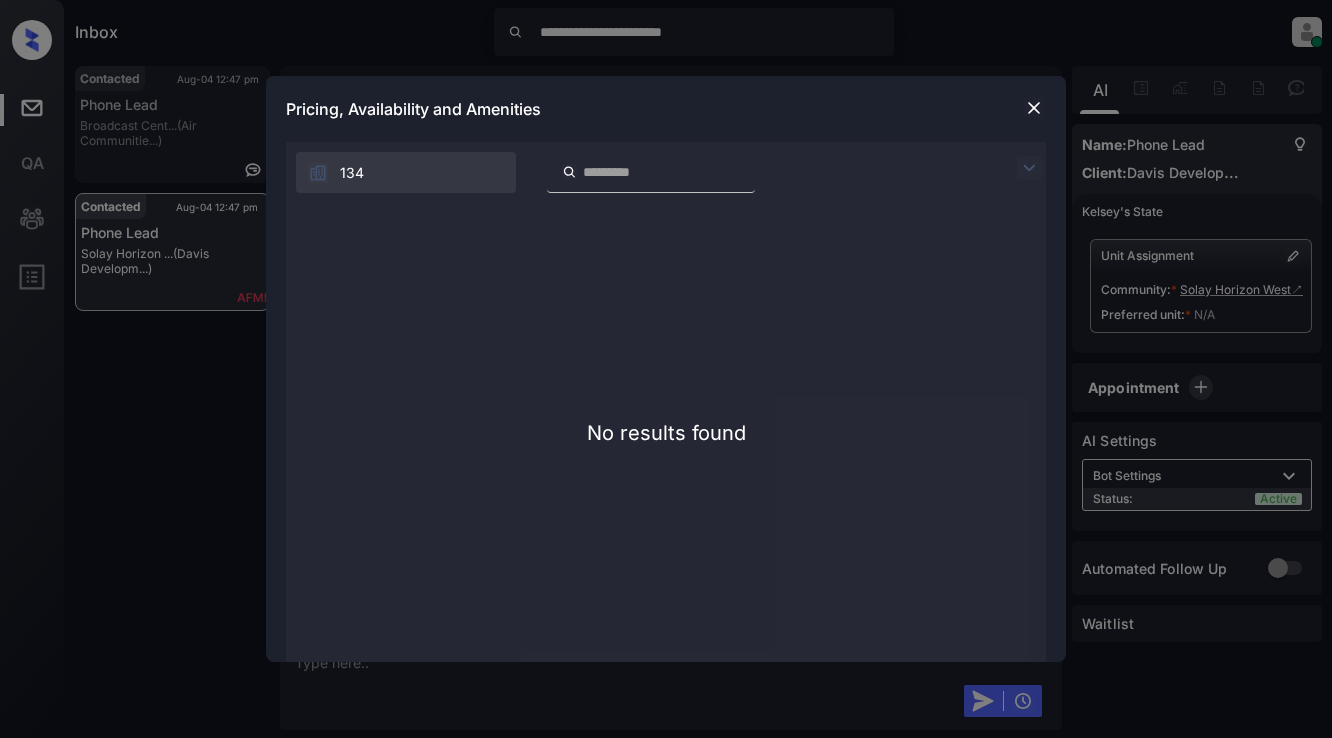 click at bounding box center (1034, 108) 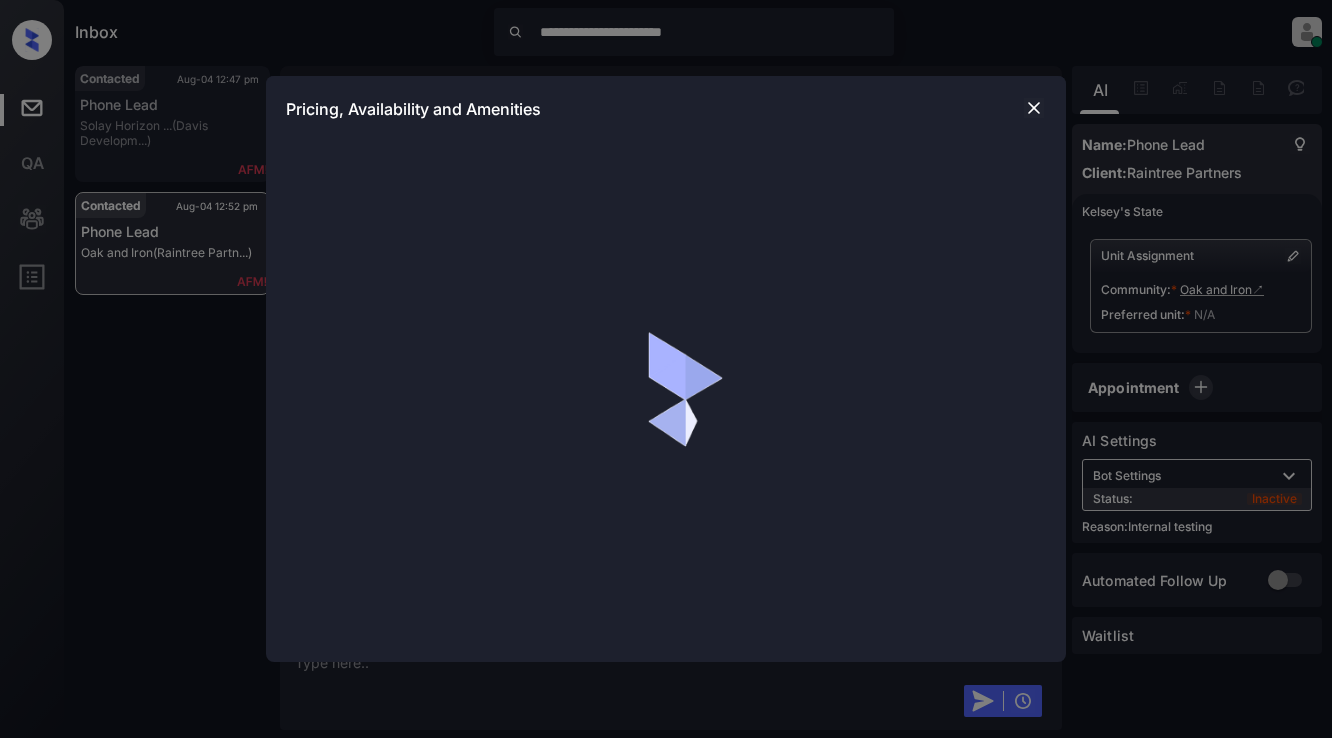 scroll, scrollTop: 0, scrollLeft: 0, axis: both 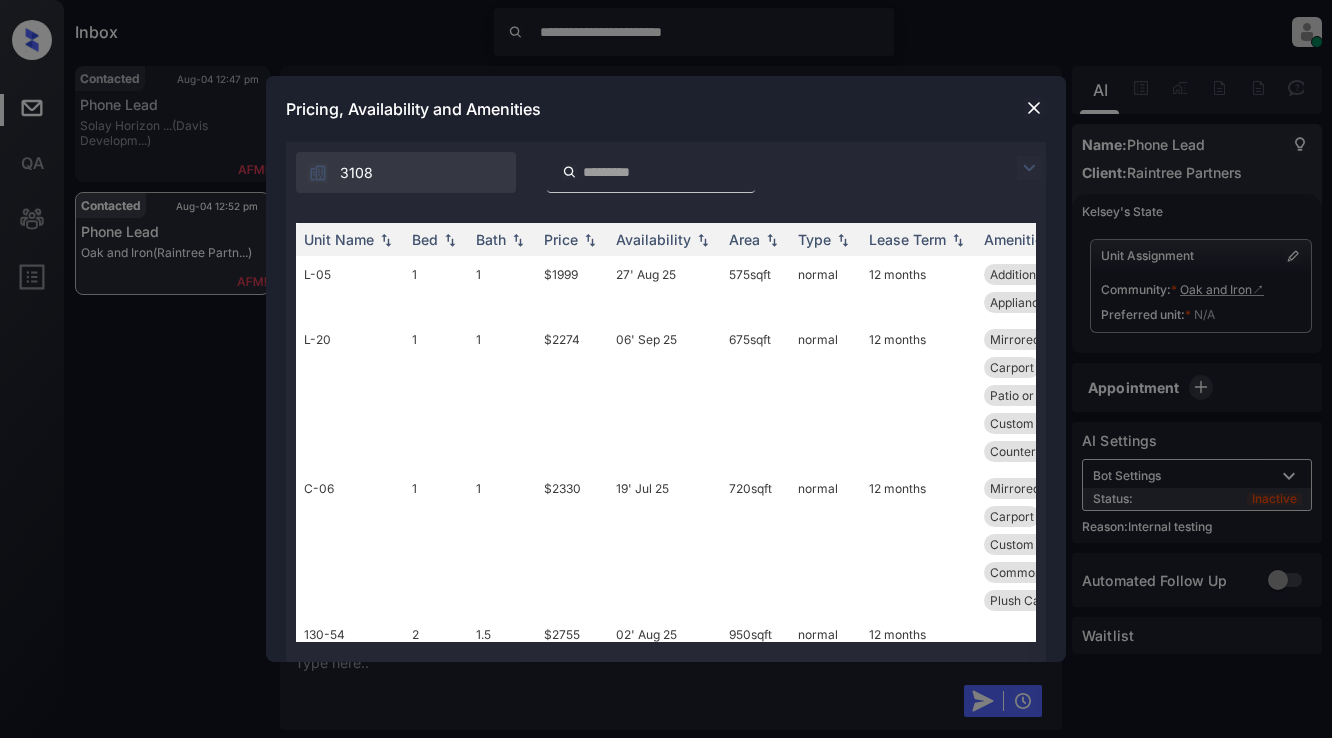 click at bounding box center (1029, 168) 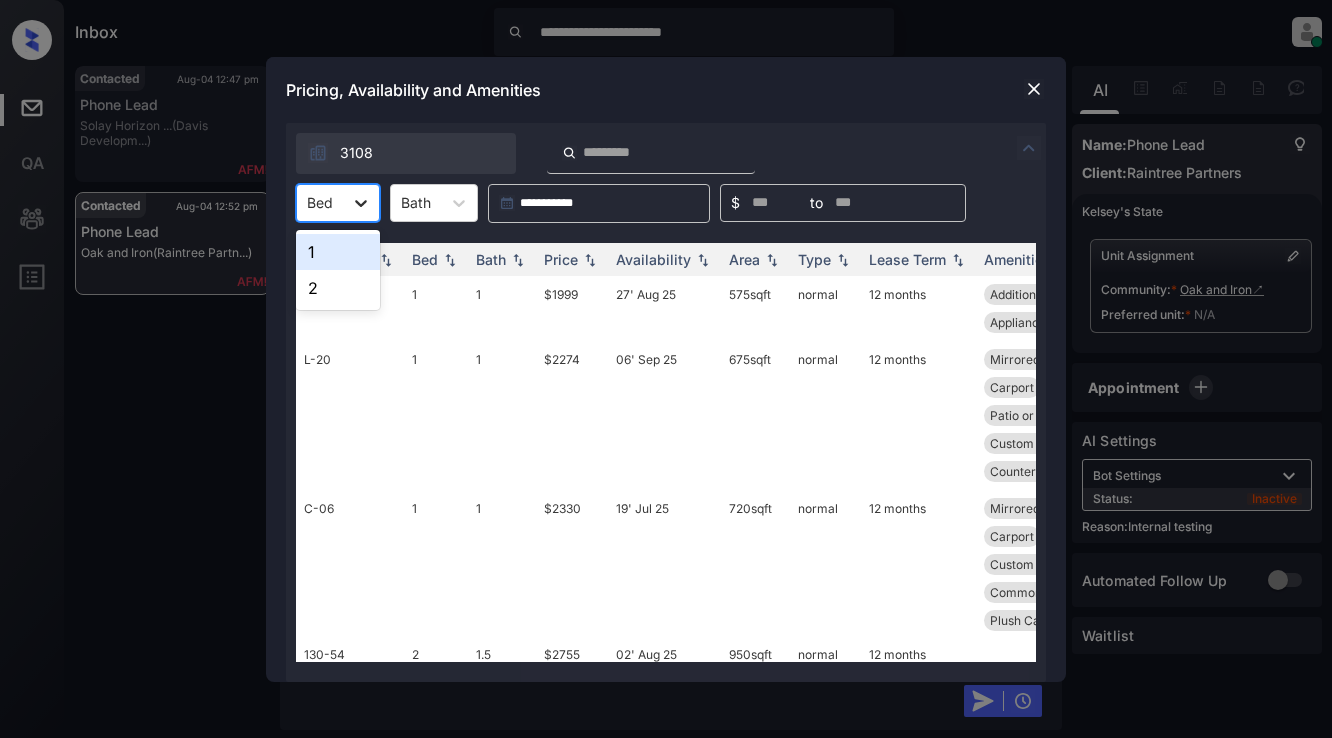 click 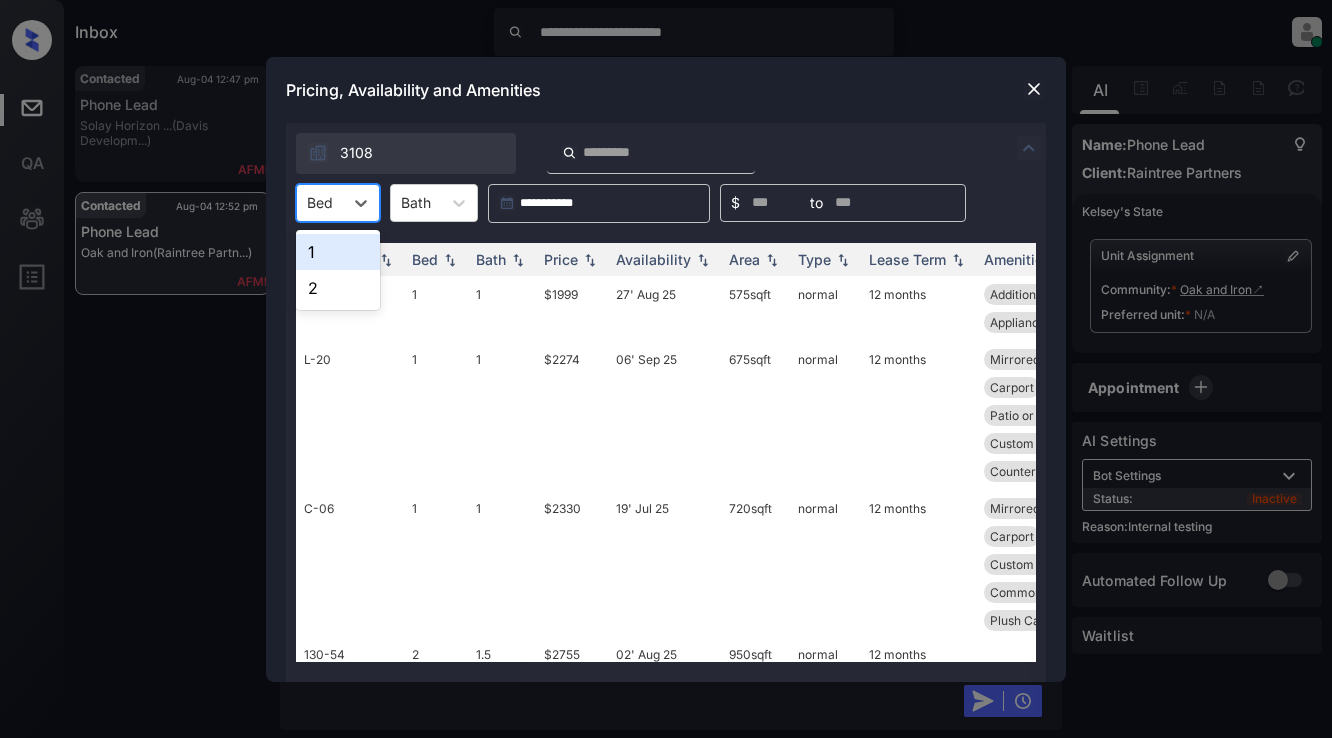 click on "1" at bounding box center (338, 252) 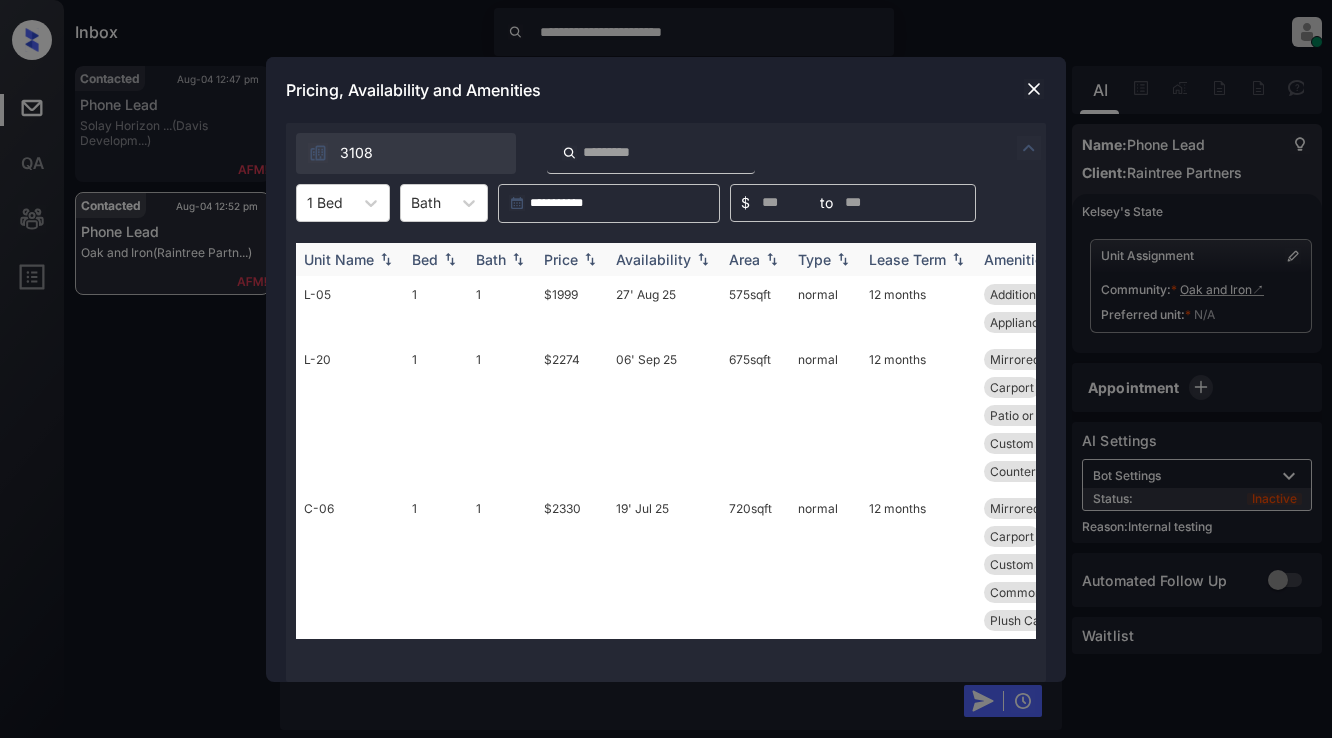 click on "Price" at bounding box center (572, 259) 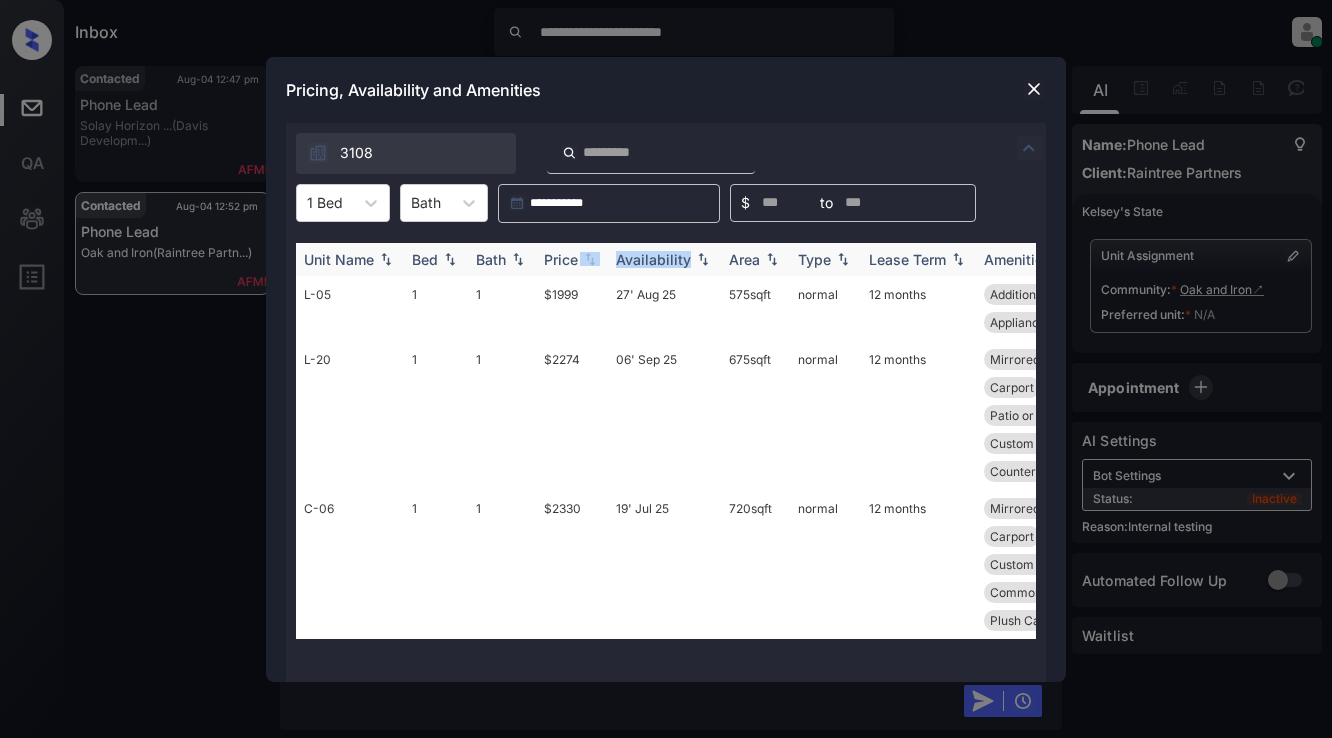 click on "Price" at bounding box center [572, 259] 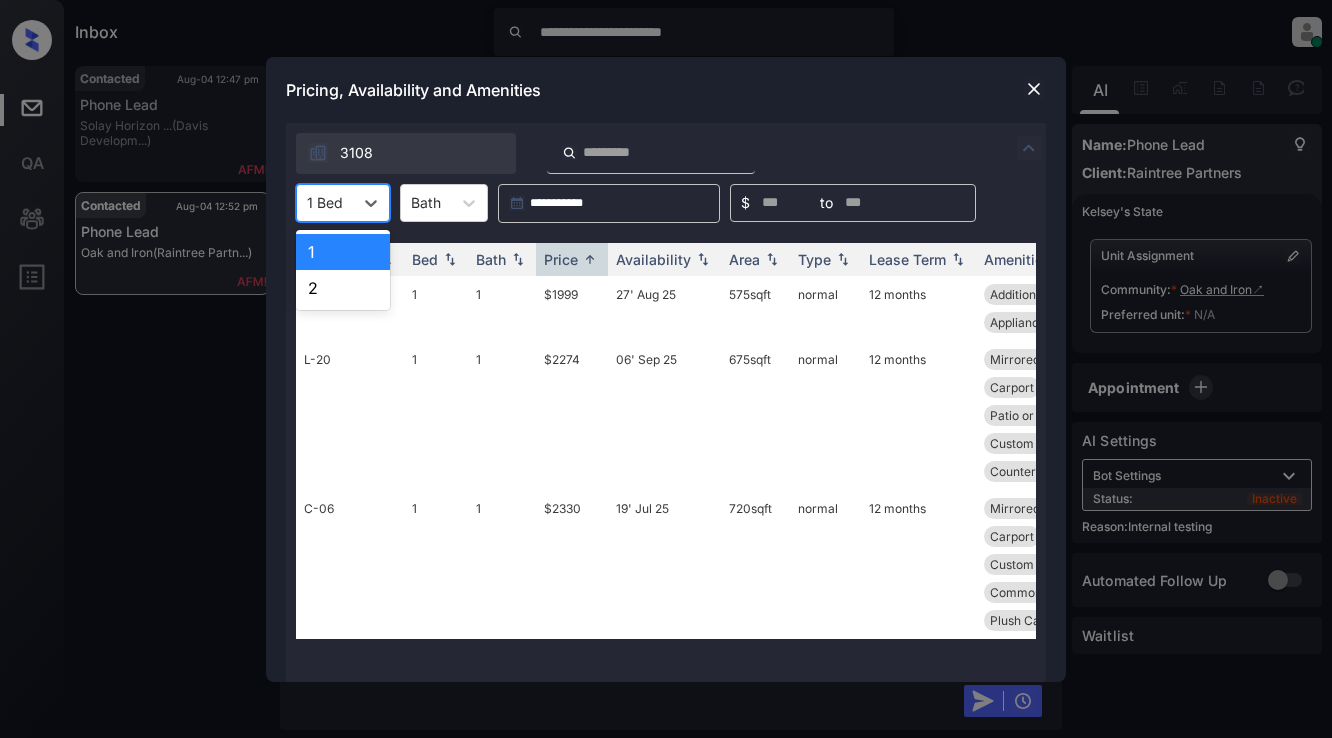 click at bounding box center [325, 202] 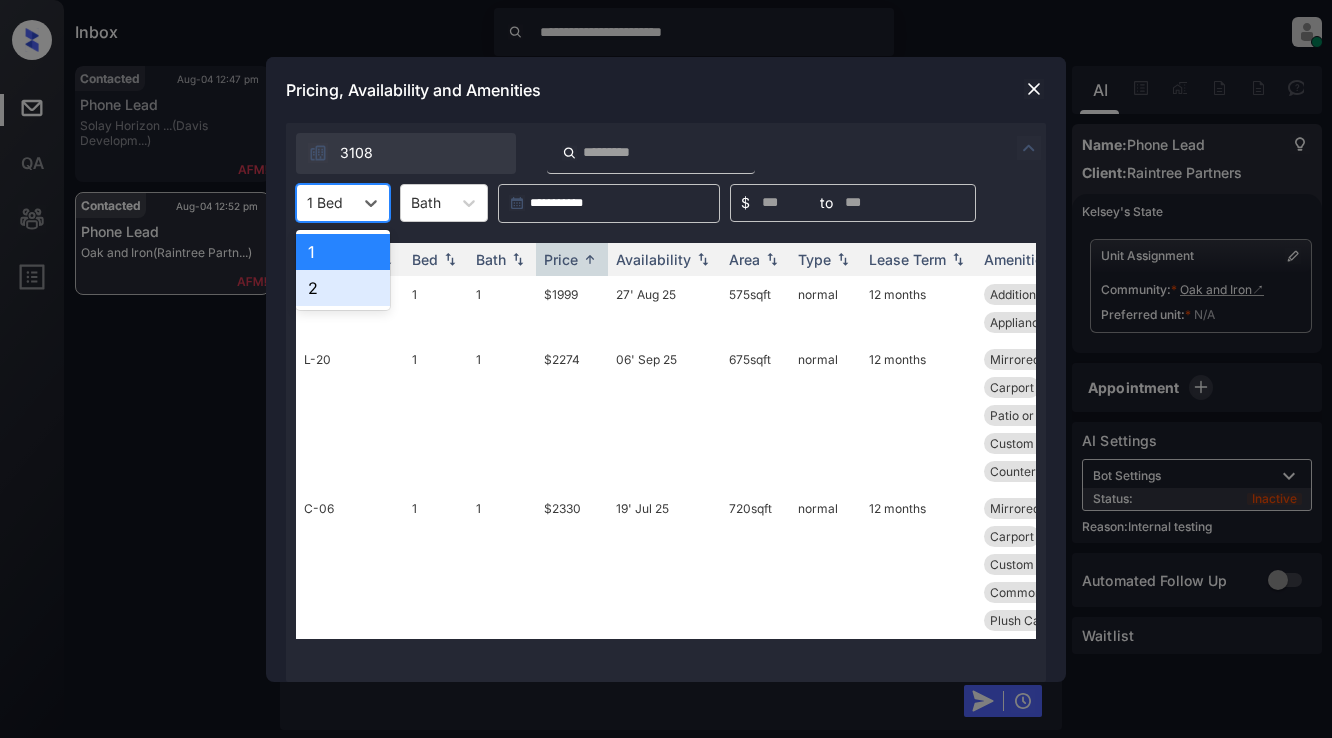 click on "2" at bounding box center (343, 288) 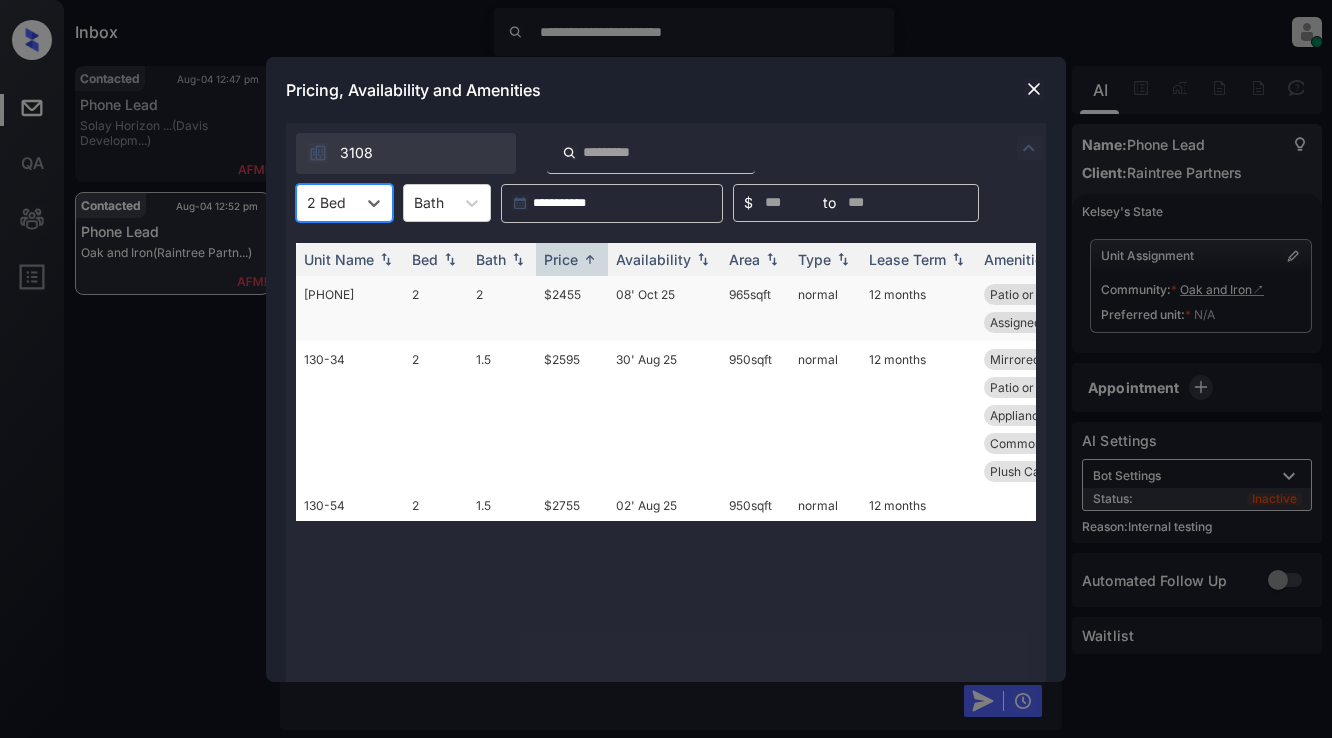 click on "$2455" at bounding box center [572, 308] 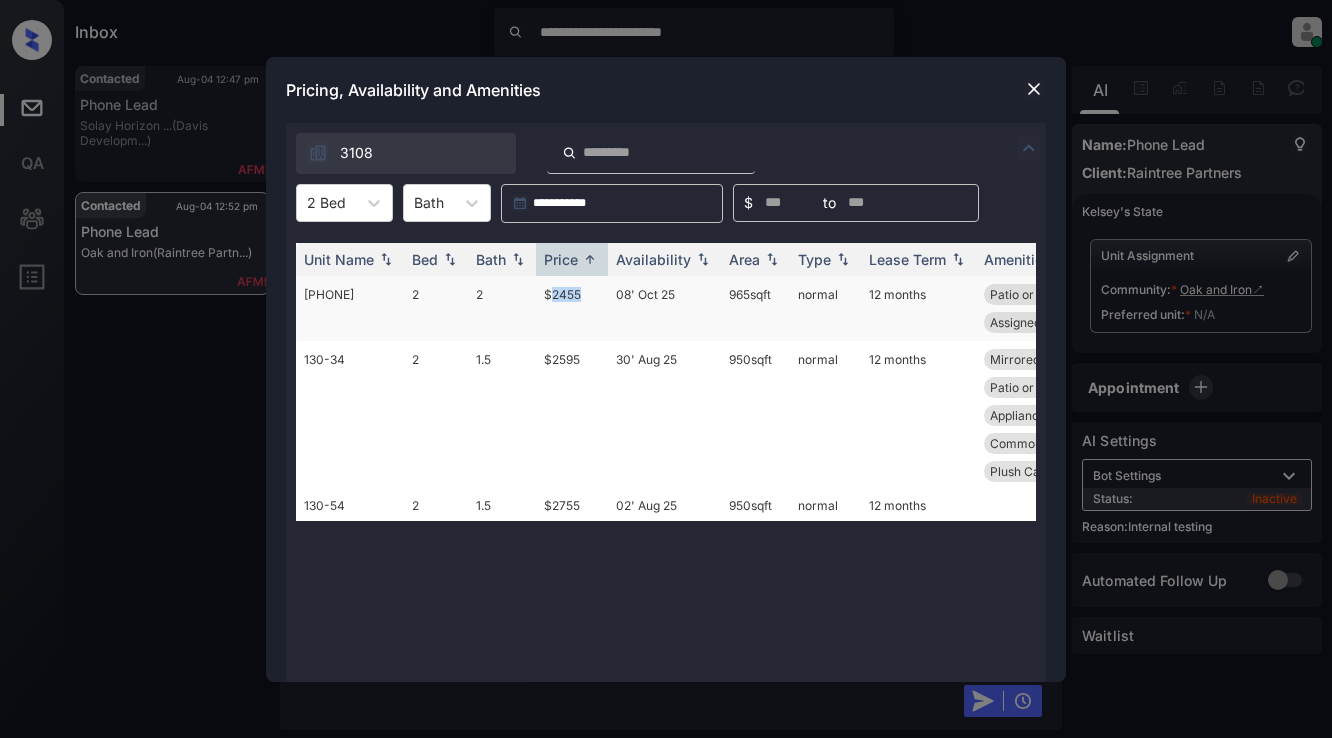 click on "$2455" at bounding box center (572, 308) 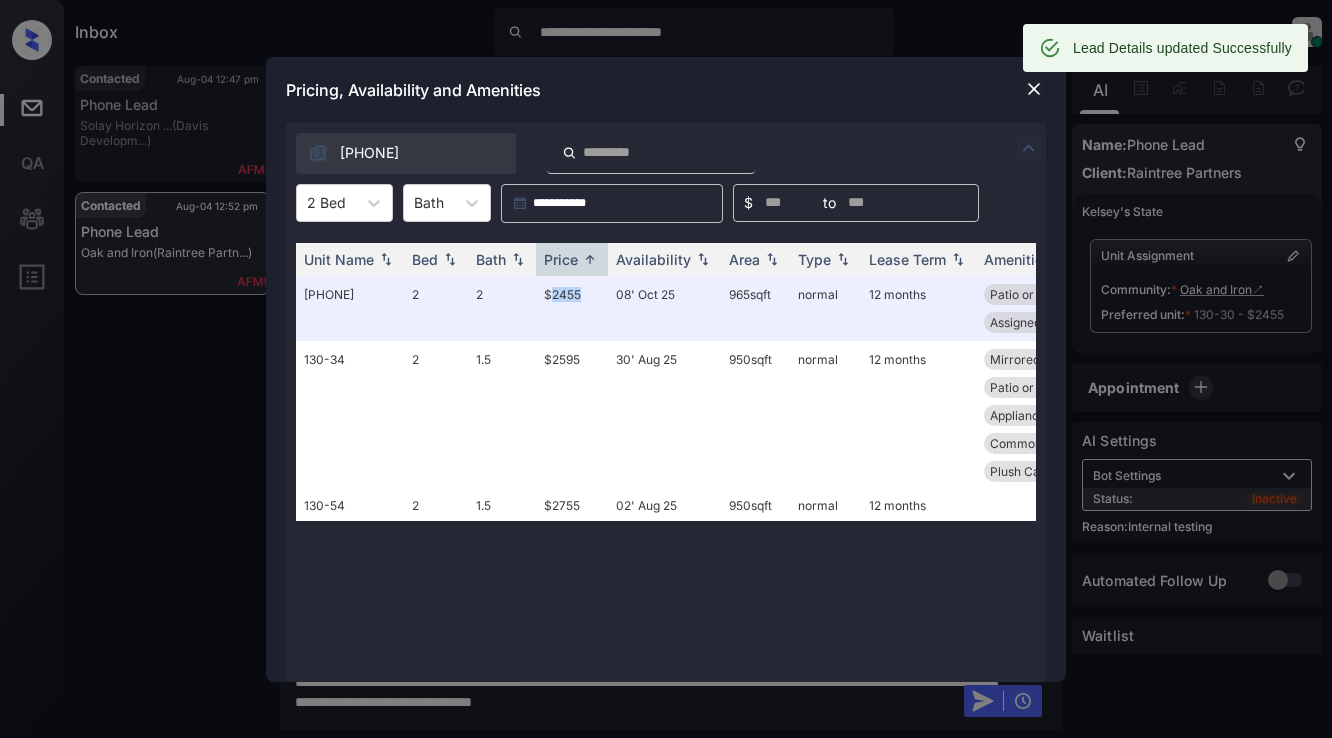 click at bounding box center [1034, 89] 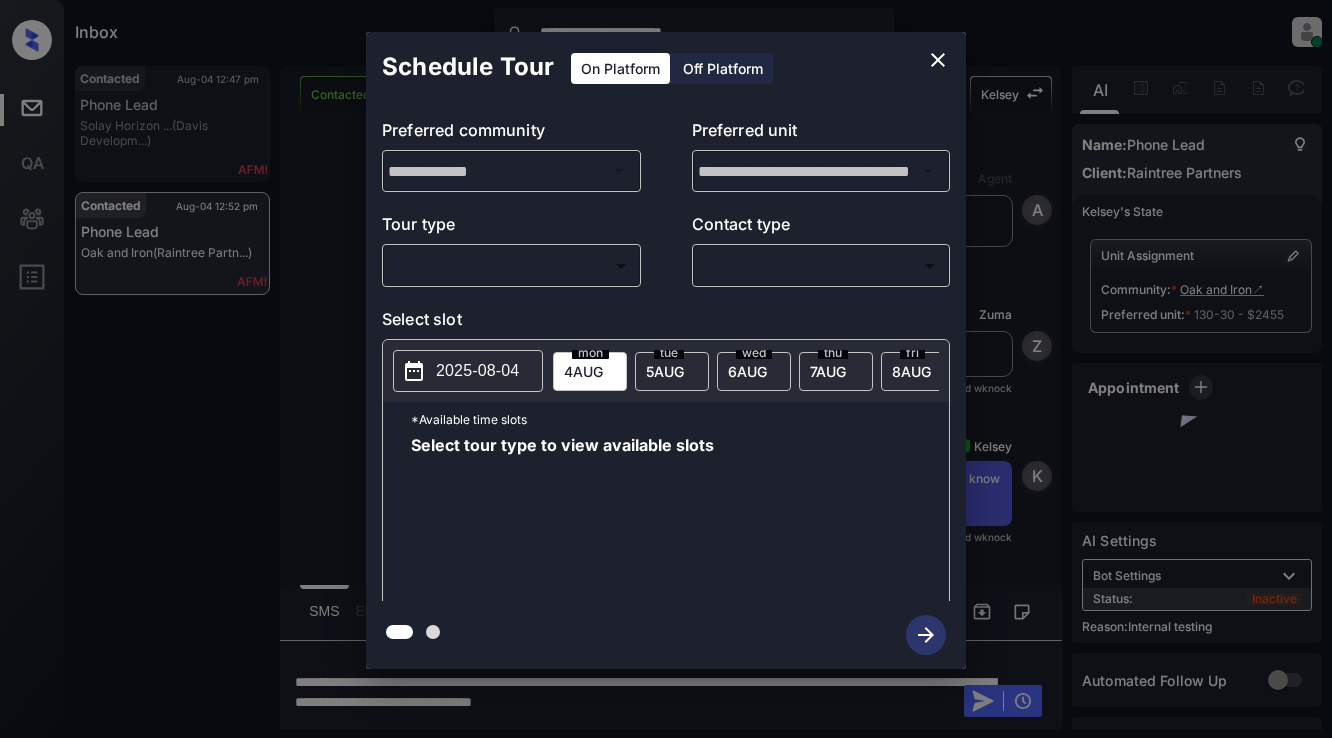 scroll, scrollTop: 0, scrollLeft: 0, axis: both 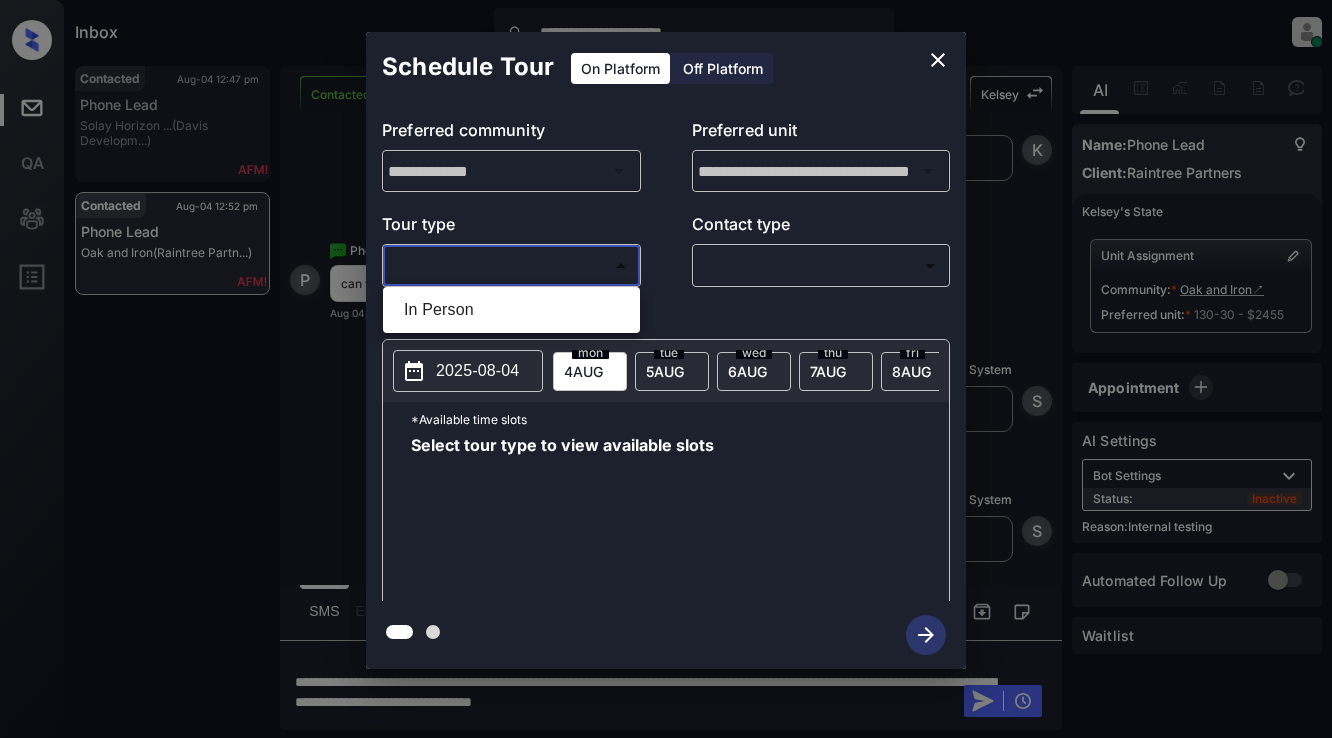 click on "**********" at bounding box center [666, 369] 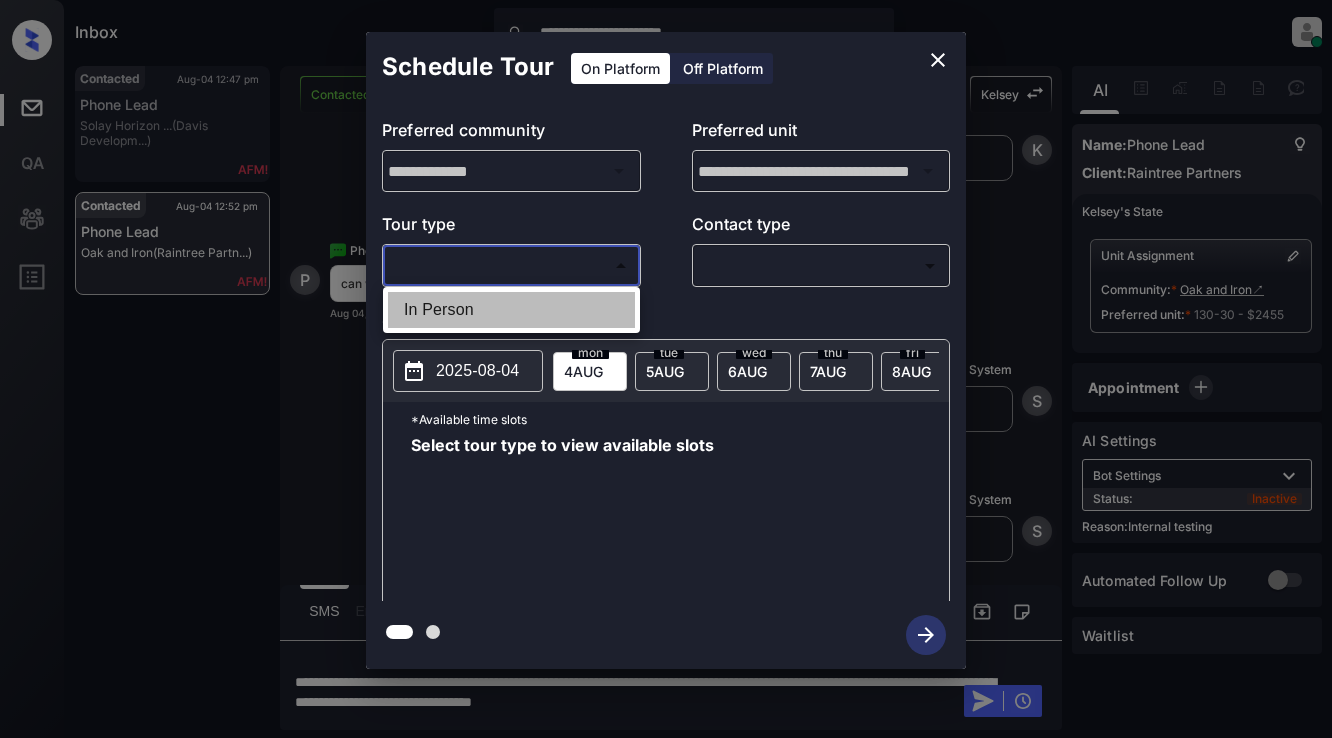 click on "In Person" at bounding box center (511, 310) 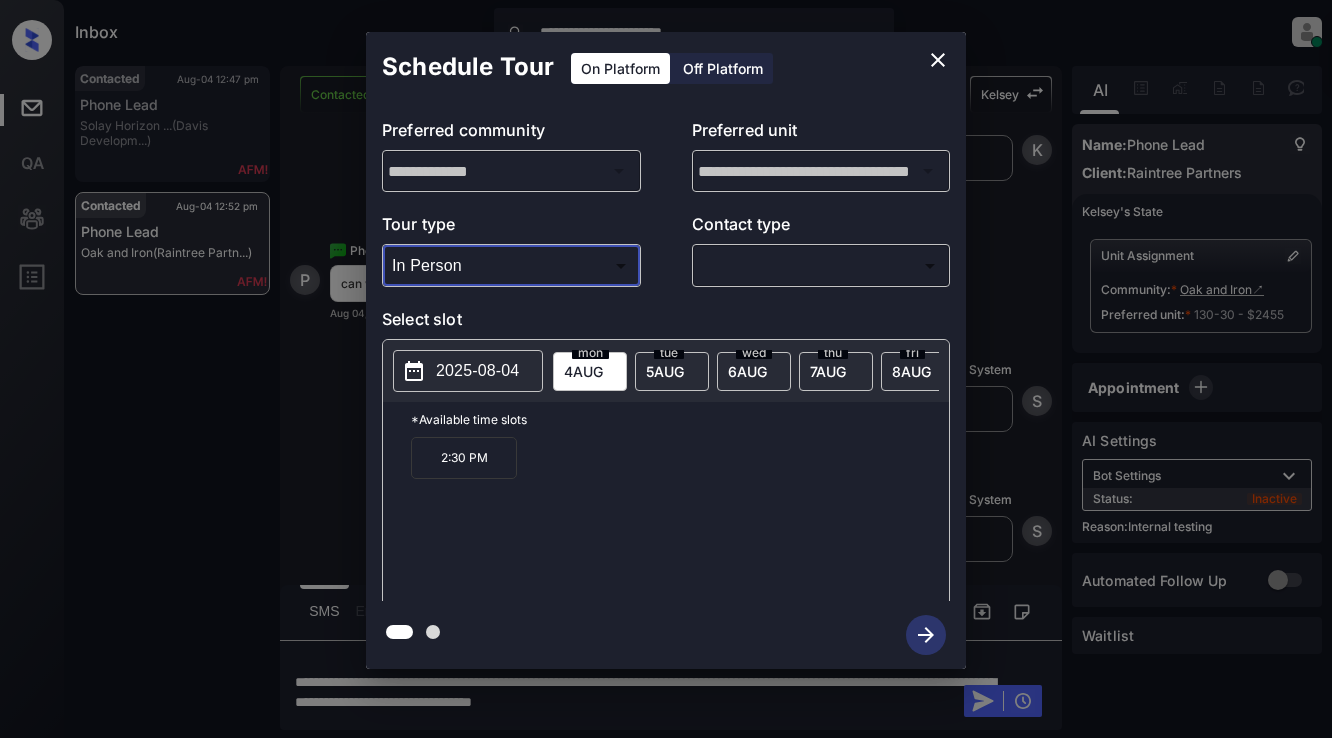 click on "2:30 PM" at bounding box center [464, 458] 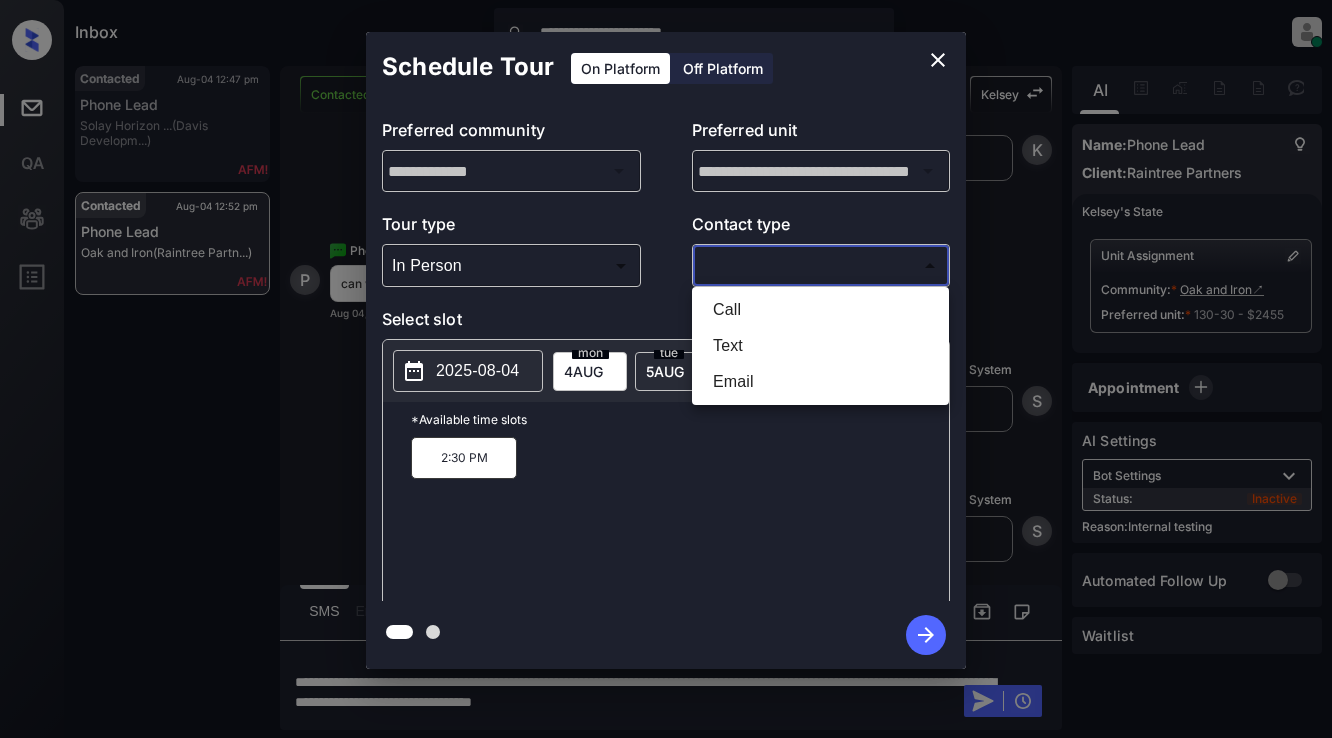click on "**********" at bounding box center [666, 369] 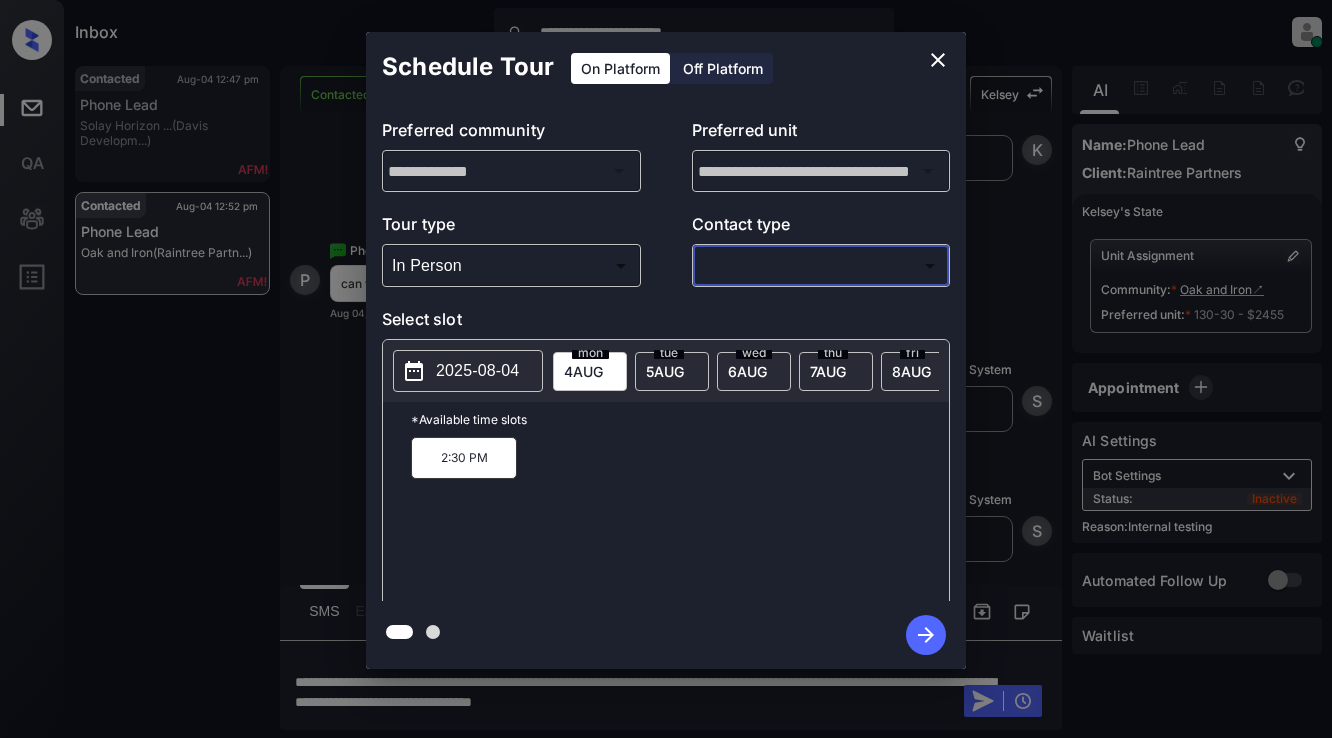 click on "**********" at bounding box center [666, 369] 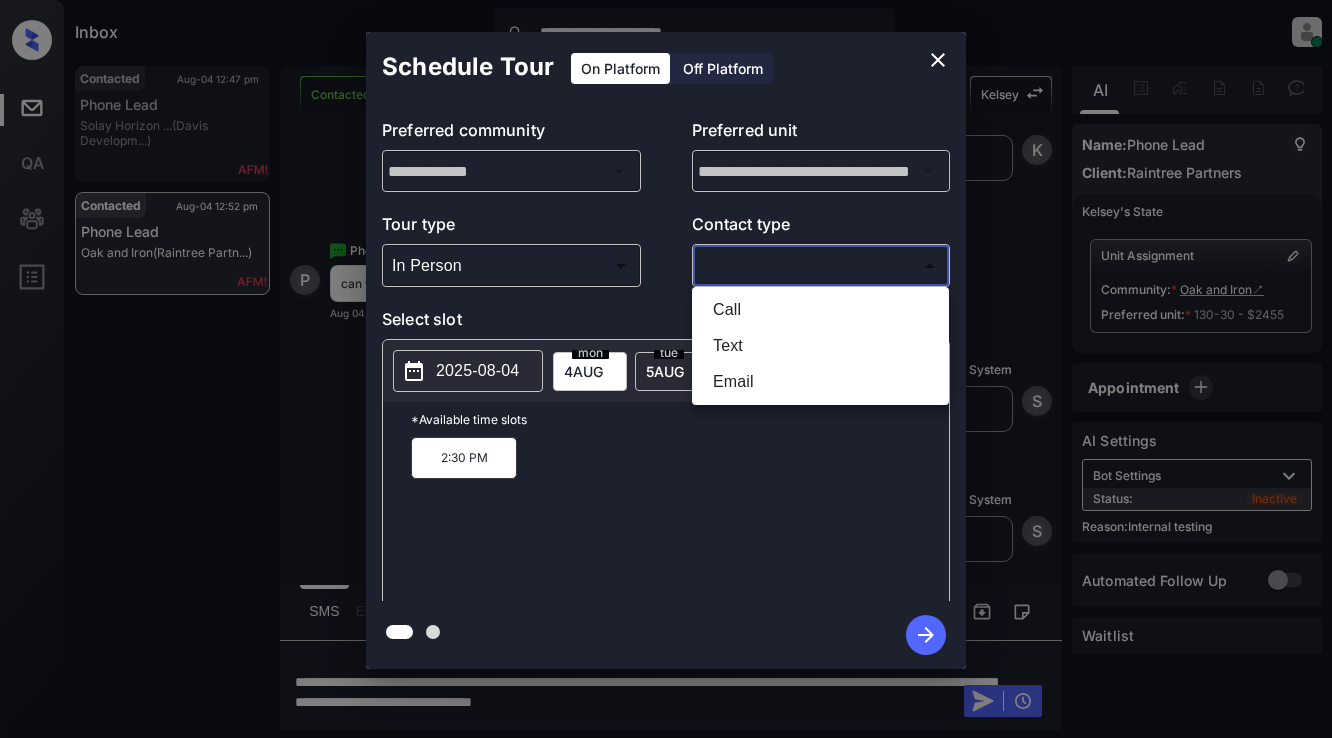 click on "Text" at bounding box center [820, 346] 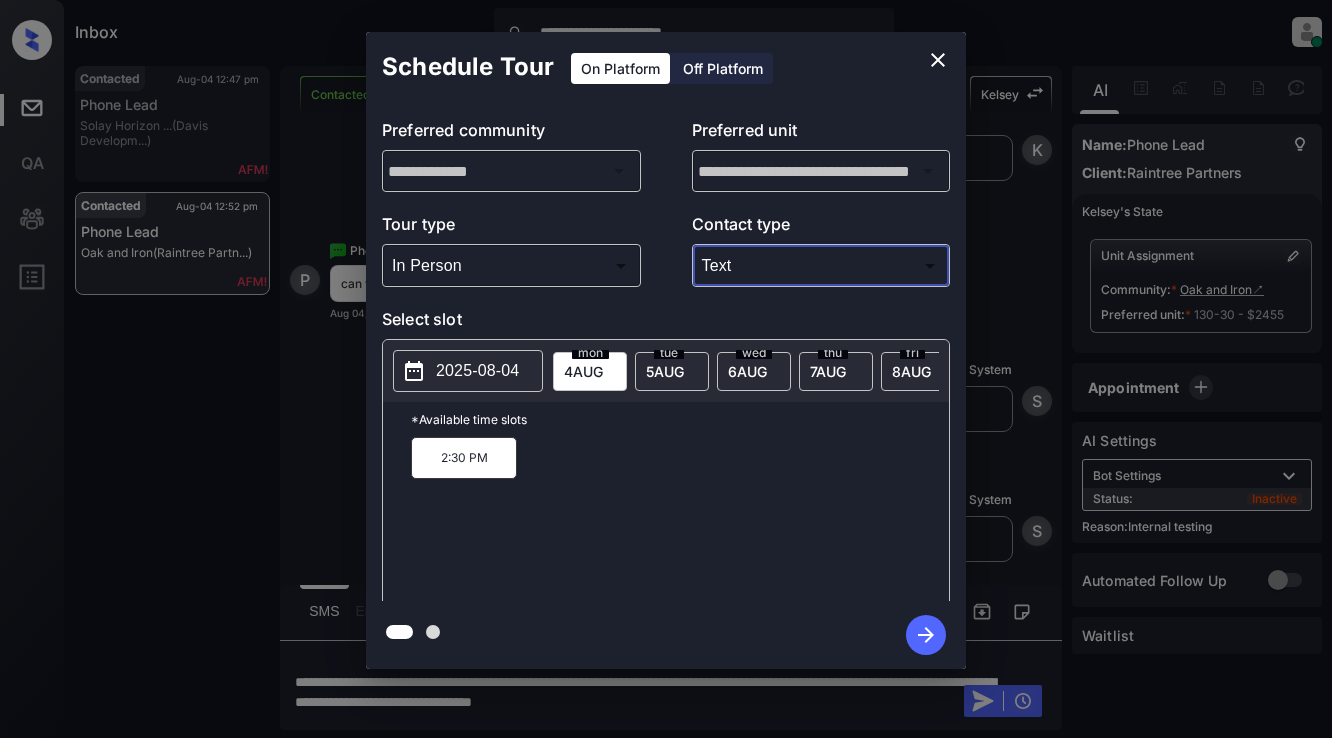 click on "2:30 PM" at bounding box center [464, 458] 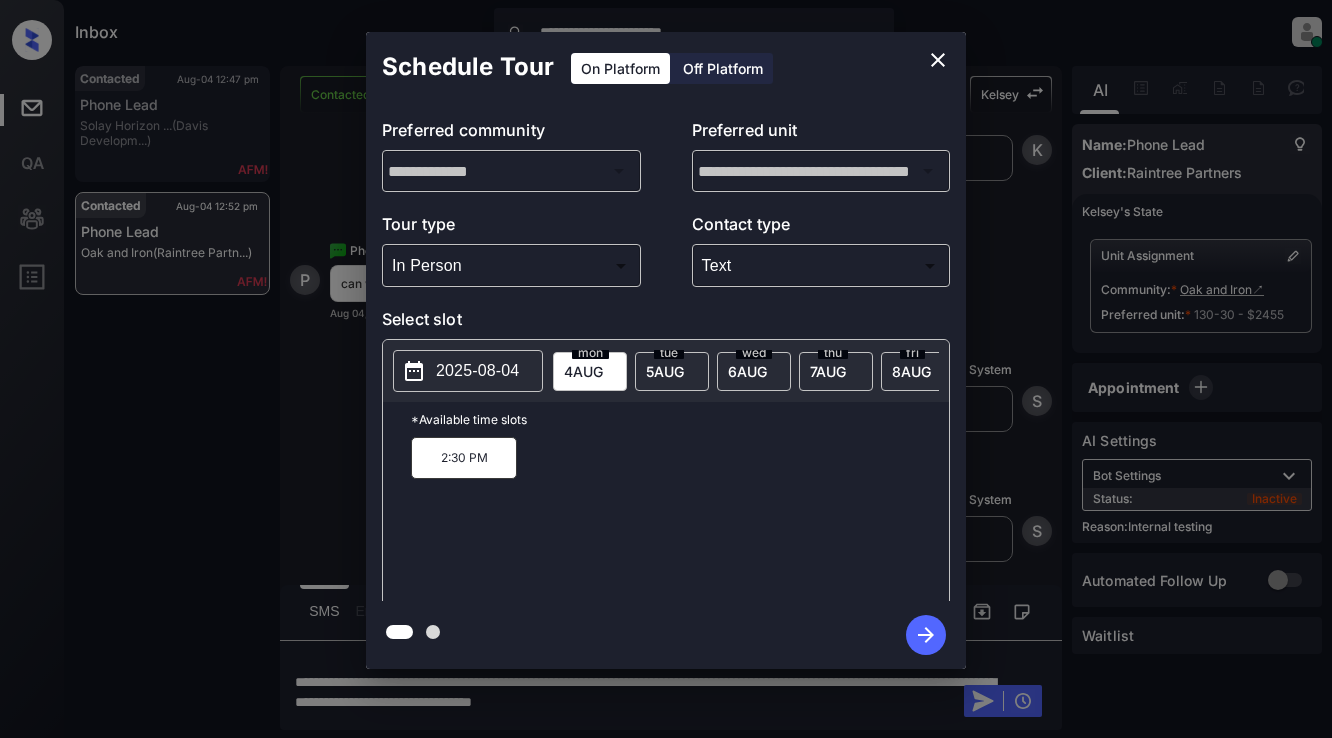 click 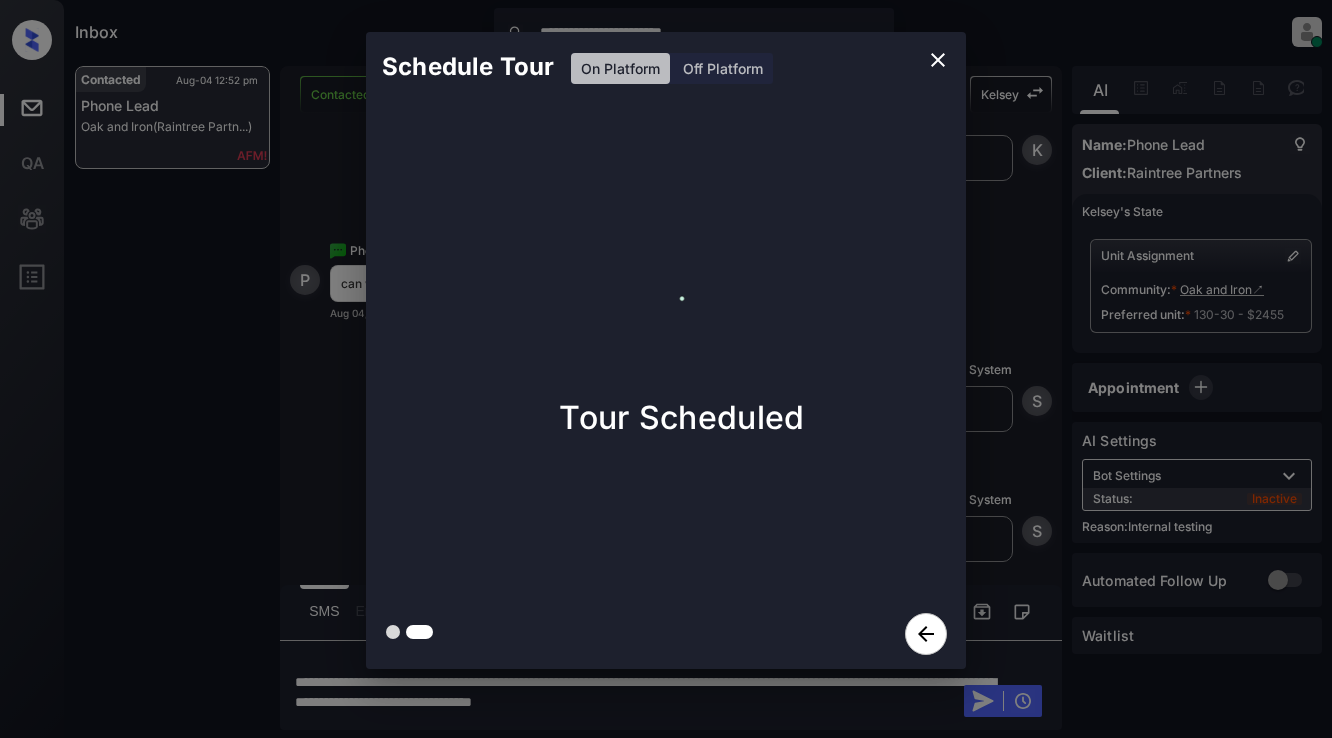 click 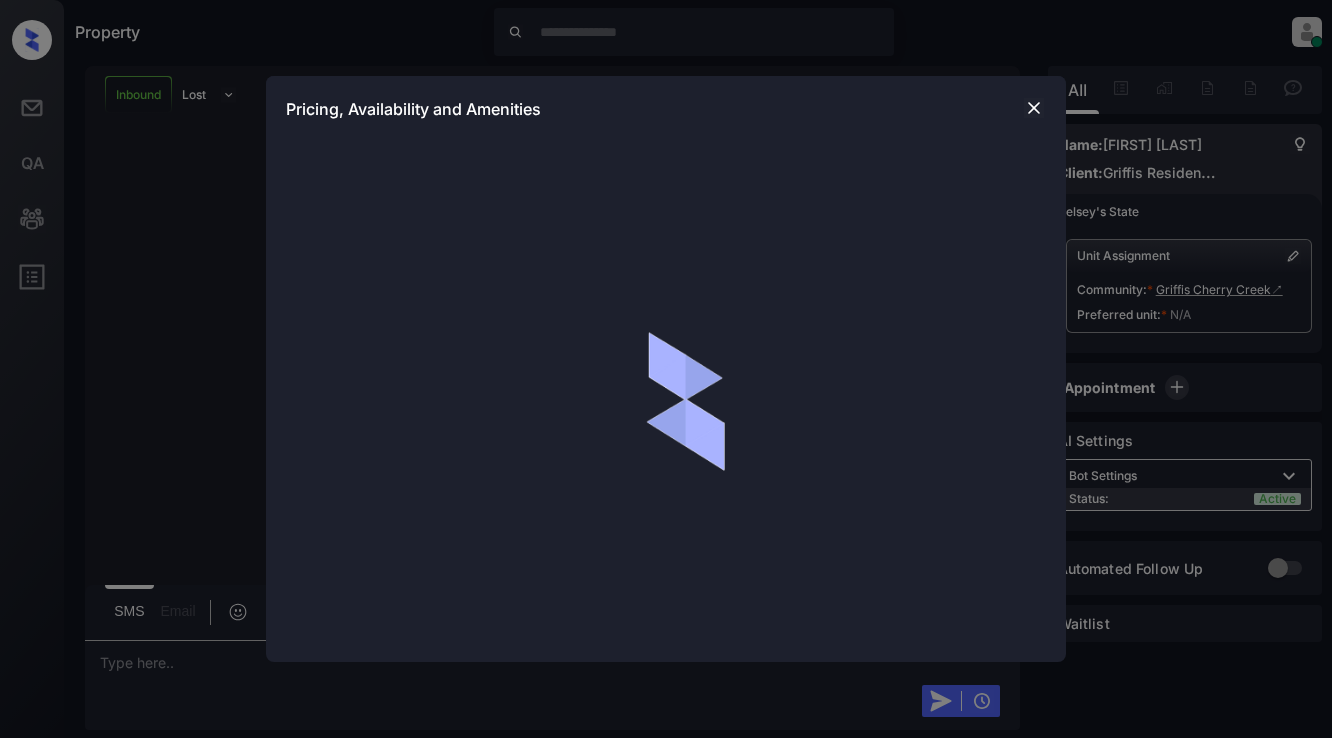 scroll, scrollTop: 0, scrollLeft: 0, axis: both 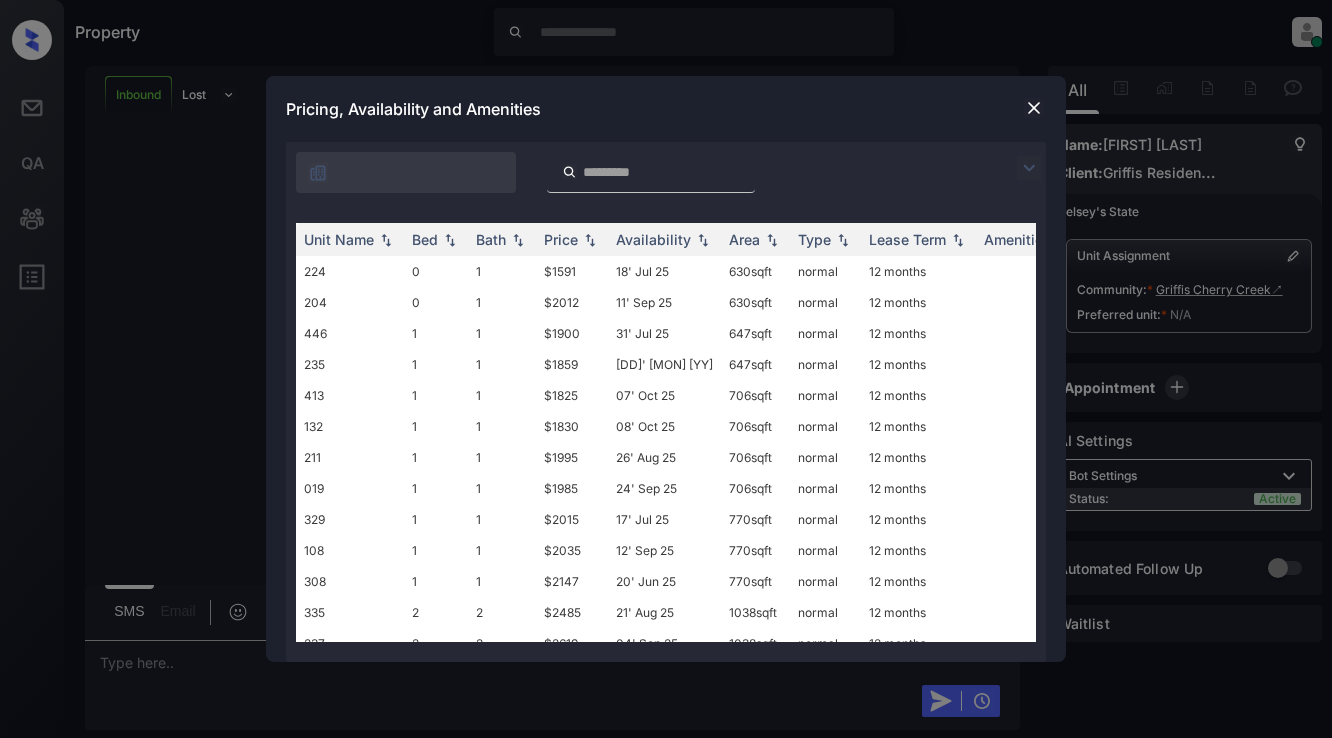 click at bounding box center (1029, 168) 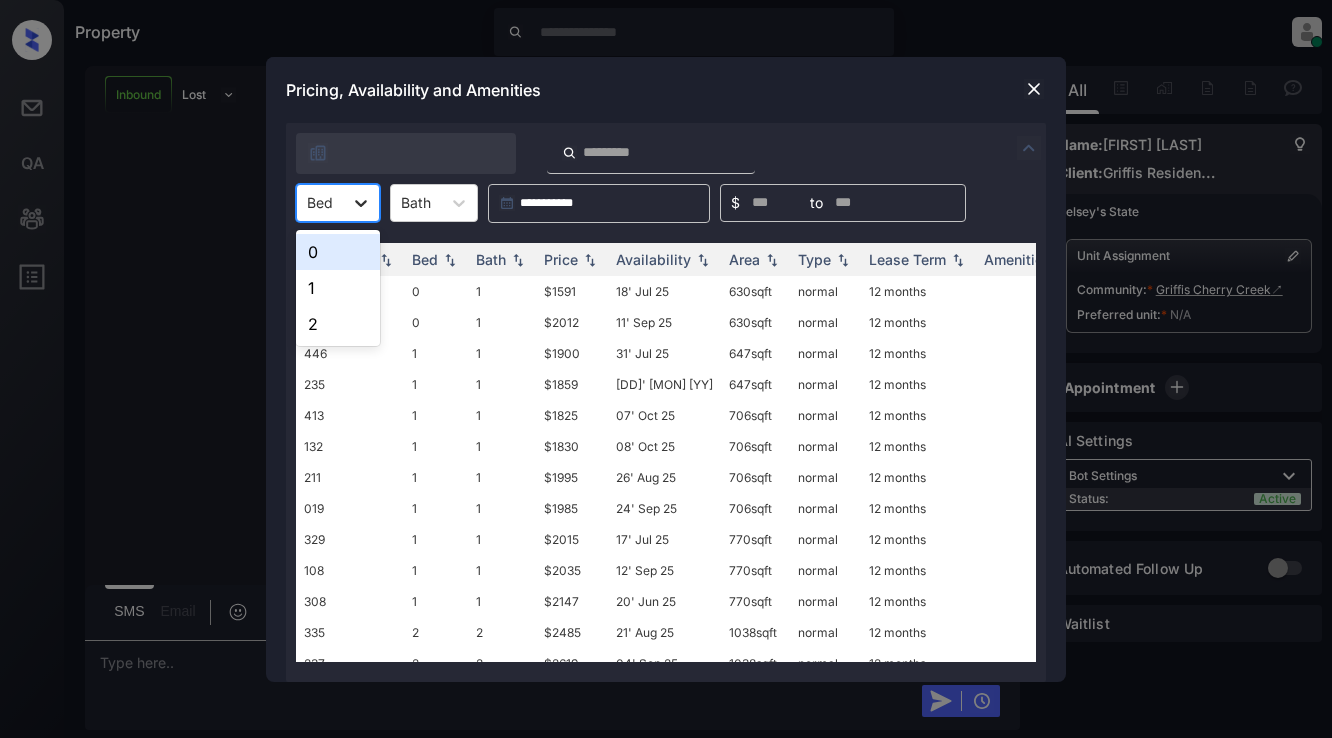 click 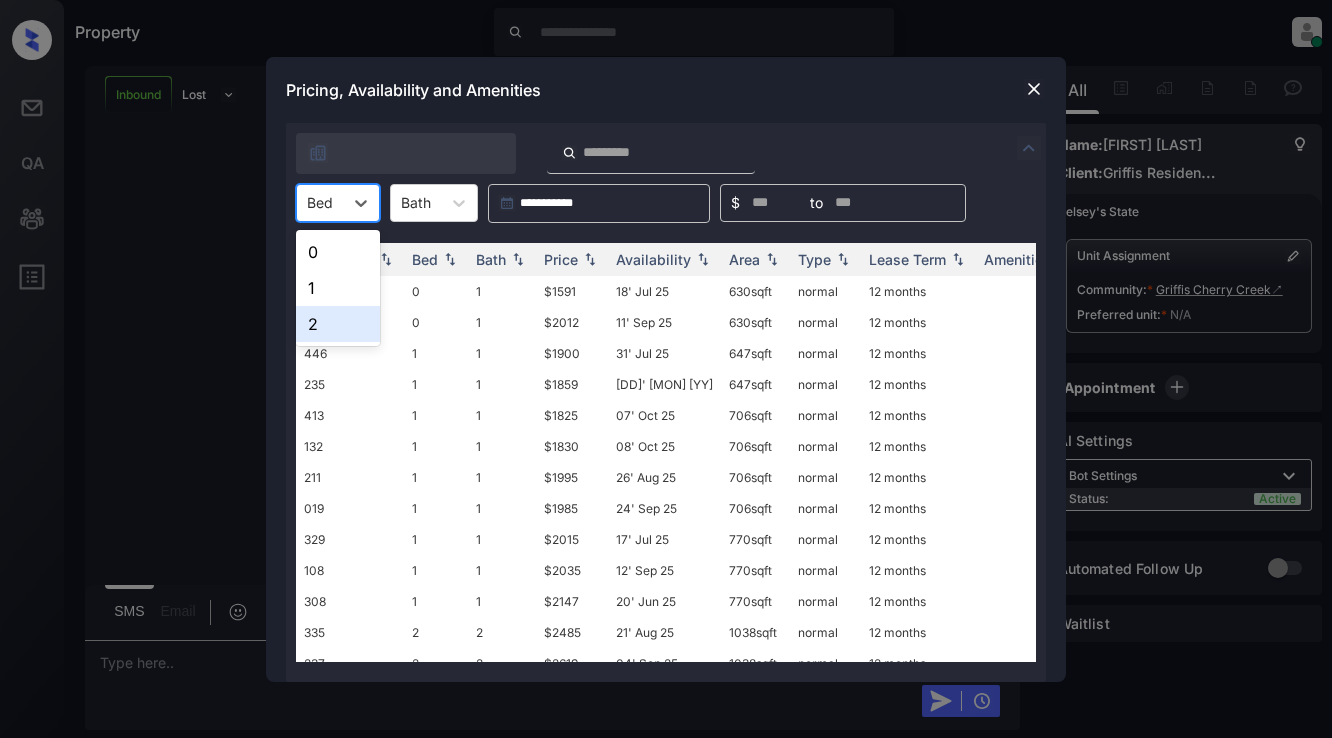 click on "2" at bounding box center [338, 324] 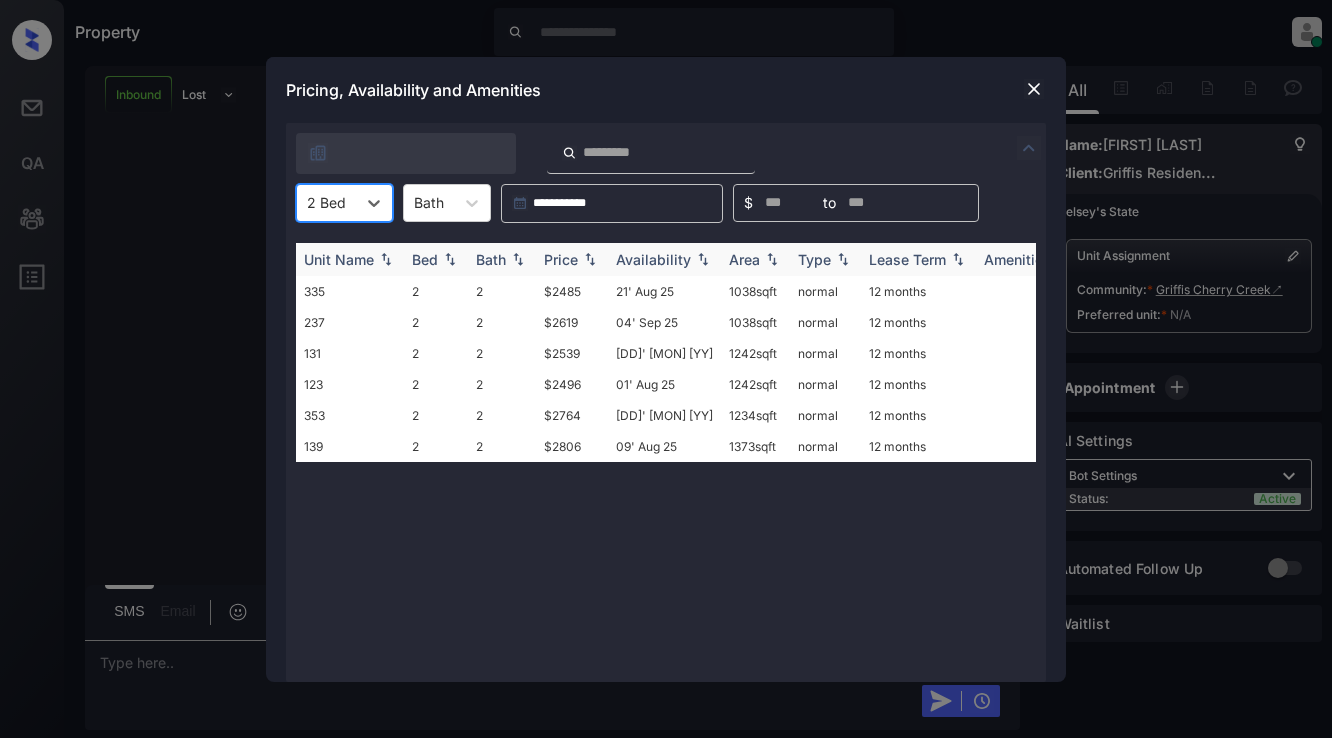 click on "Price" at bounding box center (561, 259) 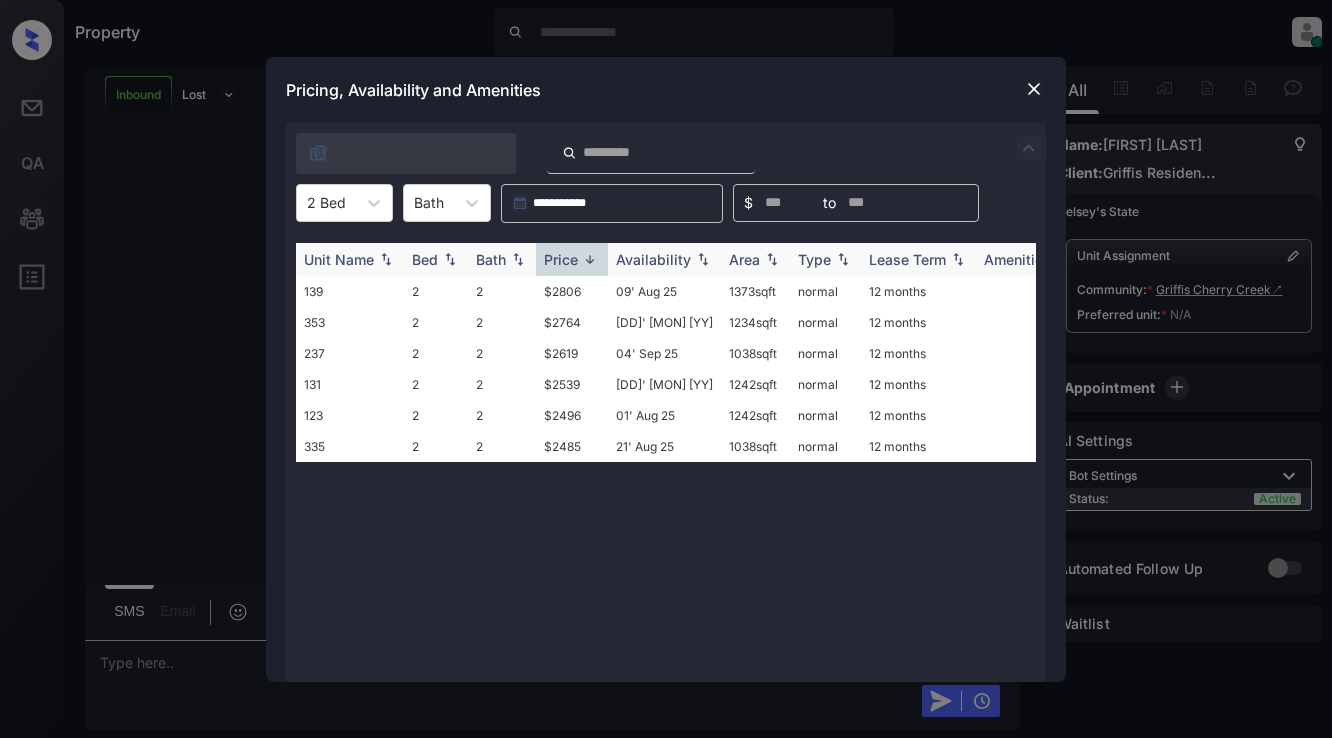 click on "Price" at bounding box center [561, 259] 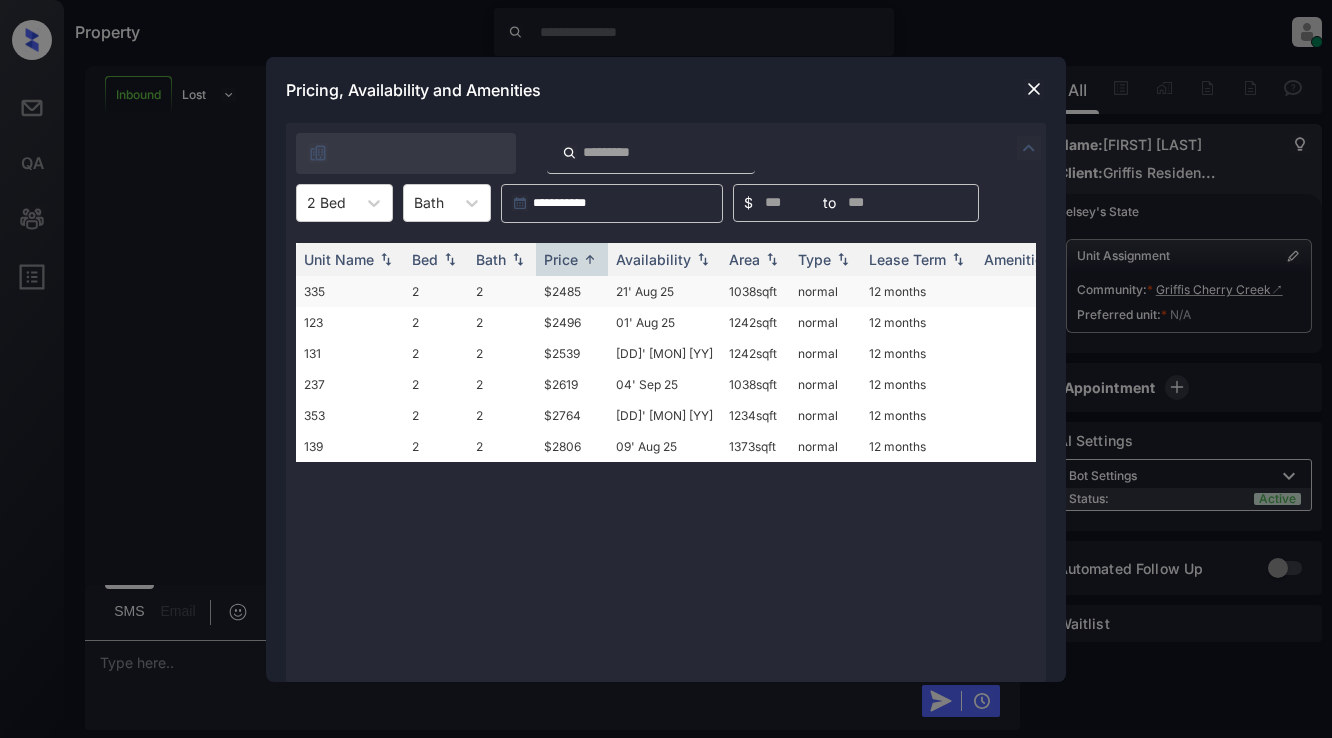 click on "$2485" at bounding box center [572, 291] 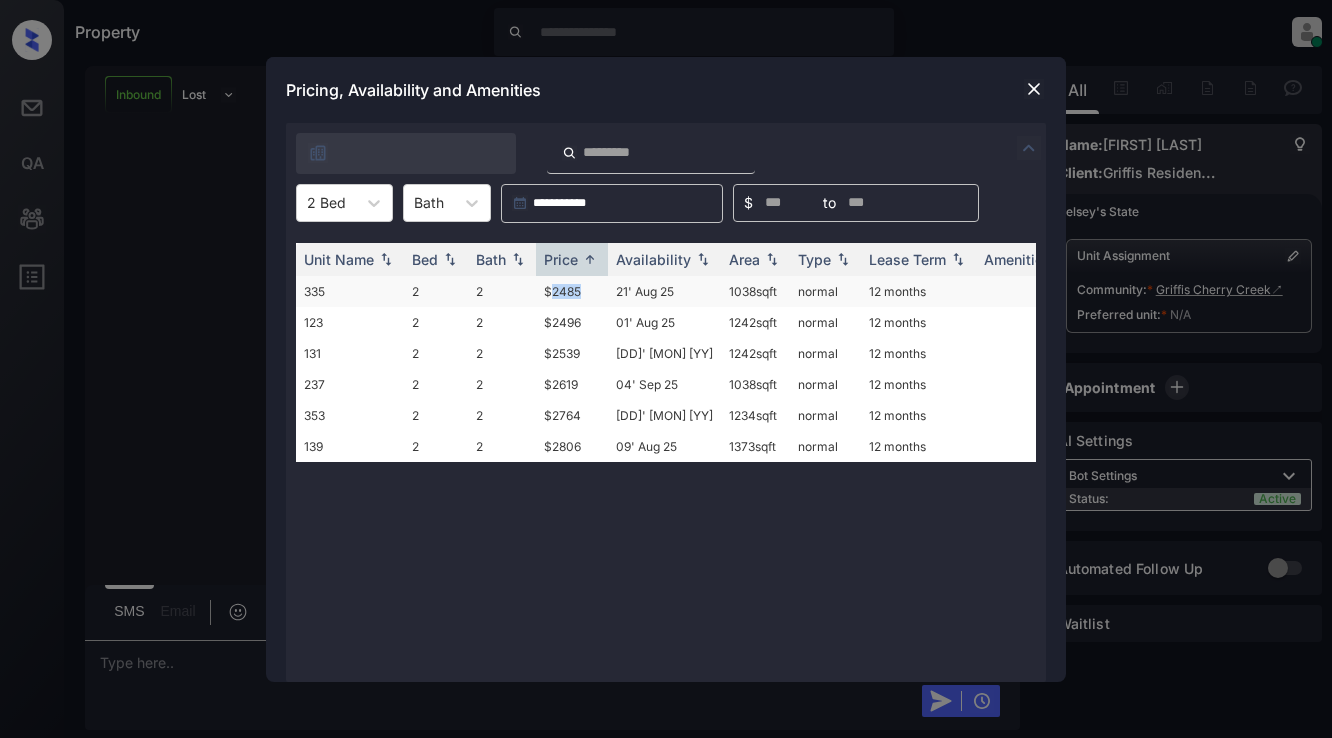 click on "$2485" at bounding box center [572, 291] 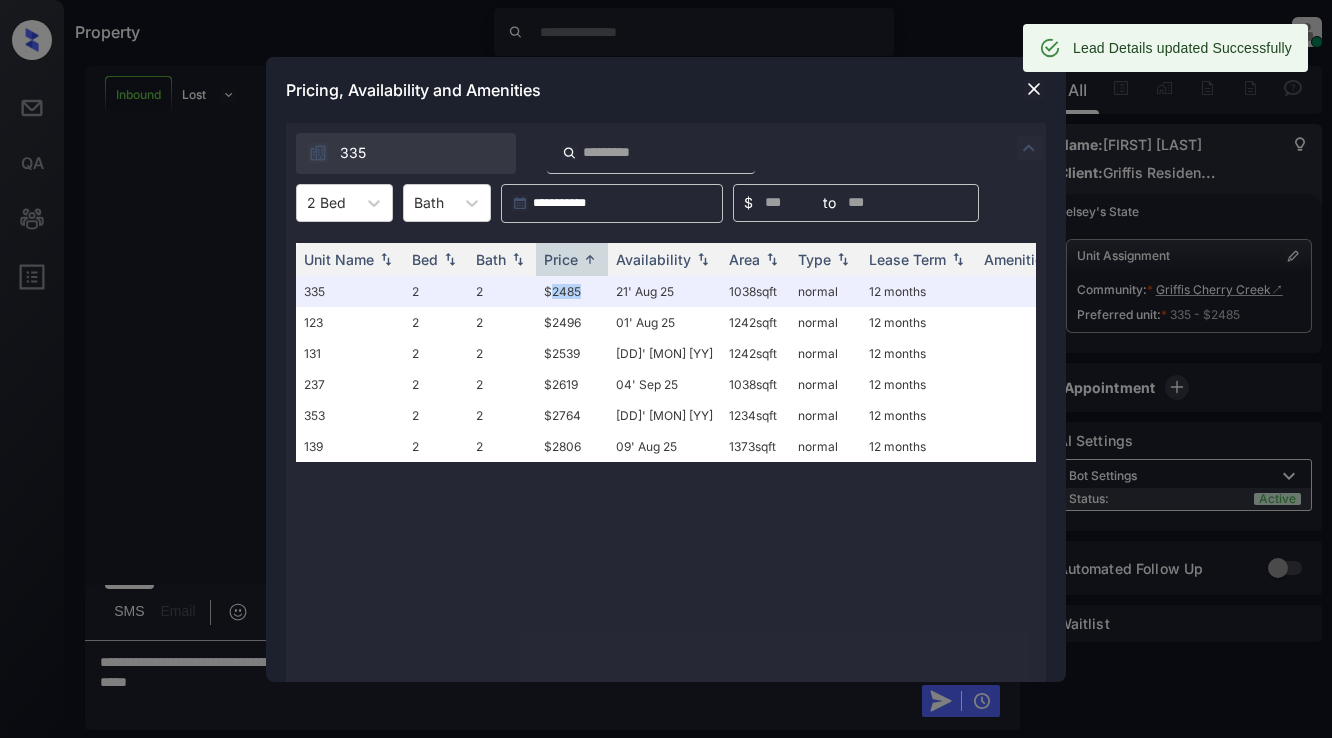 click at bounding box center (1034, 89) 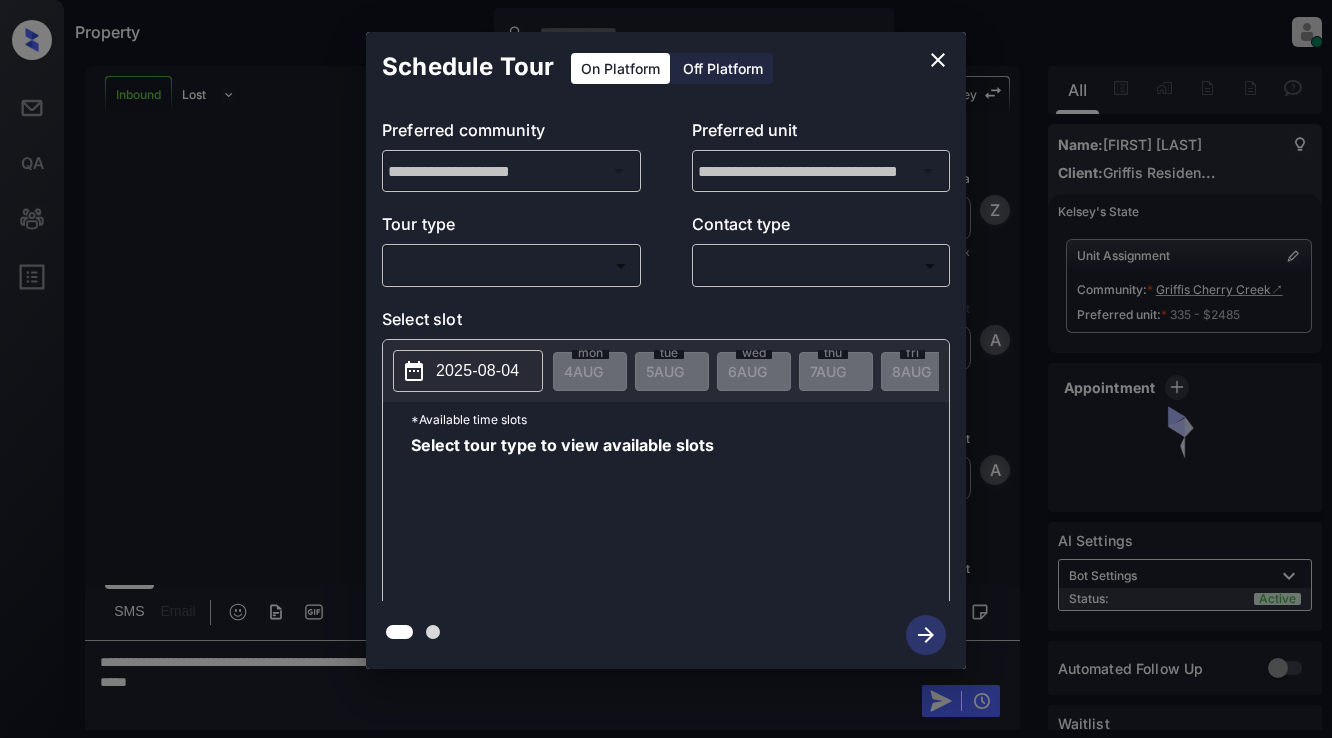 scroll, scrollTop: 0, scrollLeft: 0, axis: both 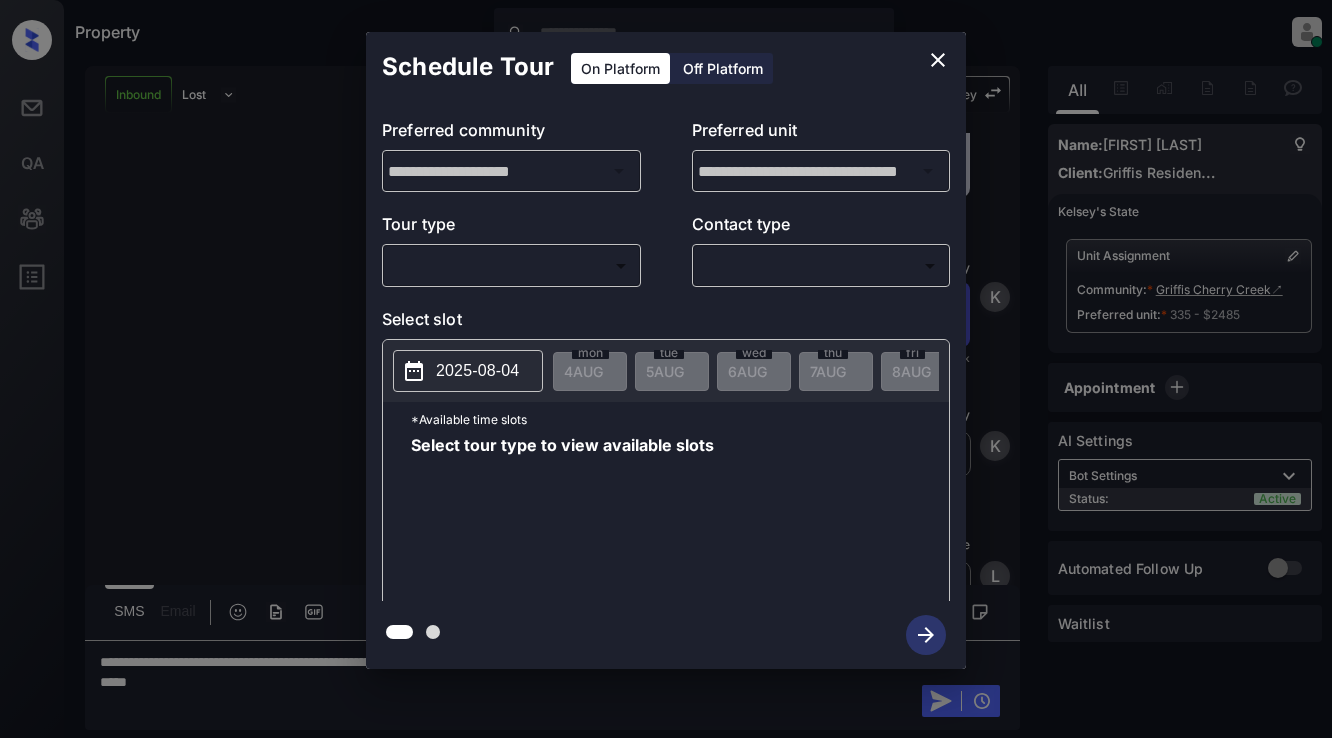 click on "Property Lyzzelle M. Ceralde Online Set yourself   offline Set yourself   on break Profile Switch to  light  mode Sign out Inbound Lost Lead Sentiment: Angry Upon sliding the acknowledgement:  Lead will move to lost stage. * ​ SMS and call option will be set to opt out. AFM will be turned off for the lead. Kelsey New Message Zuma Lead transferred to leasing agent: kelsey Aug 04, 2025 01:00 pm  Sync'd w  knock Z New Message Agent Lead created via webhook in Inbound stage. Aug 04, 2025 01:00 pm A New Message Agent AFM Request sent to Kelsey. Aug 04, 2025 01:00 pm A New Message Agent Notes Note: Structured Note:
Move In Date: 2025-09-01
Aug 04, 2025 01:00 pm A New Message Kelsey Hi Samin, this is Kelsey reaching out because I saw you submitted an inquiry for Griffis Cherry Creek. Would you like to schedule a tour or know any additional information? Also, please confirm that this is the best method to contact you. Aug 04, 2025 01:00 pm   | TemplateAFMSms  Sync'd w  knock K New Message Kelsey K New Message L" at bounding box center (666, 369) 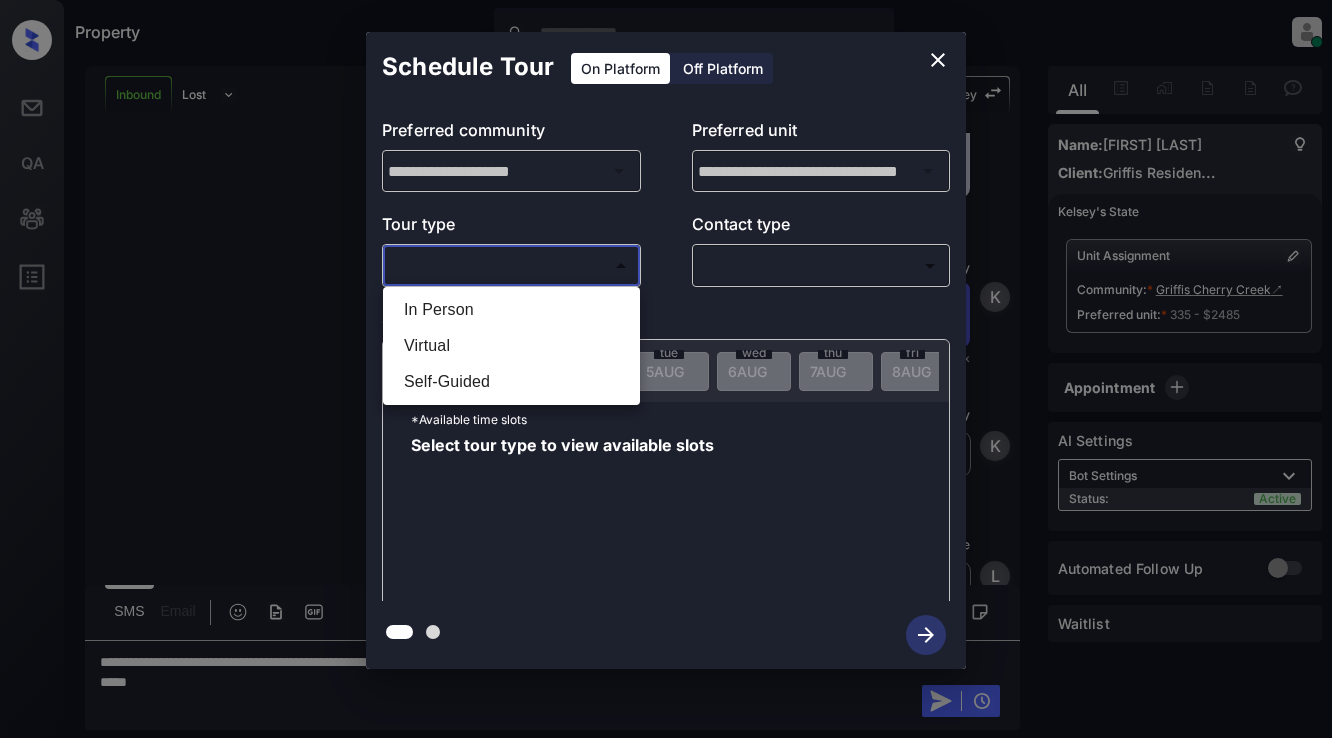 click on "In Person" at bounding box center [511, 310] 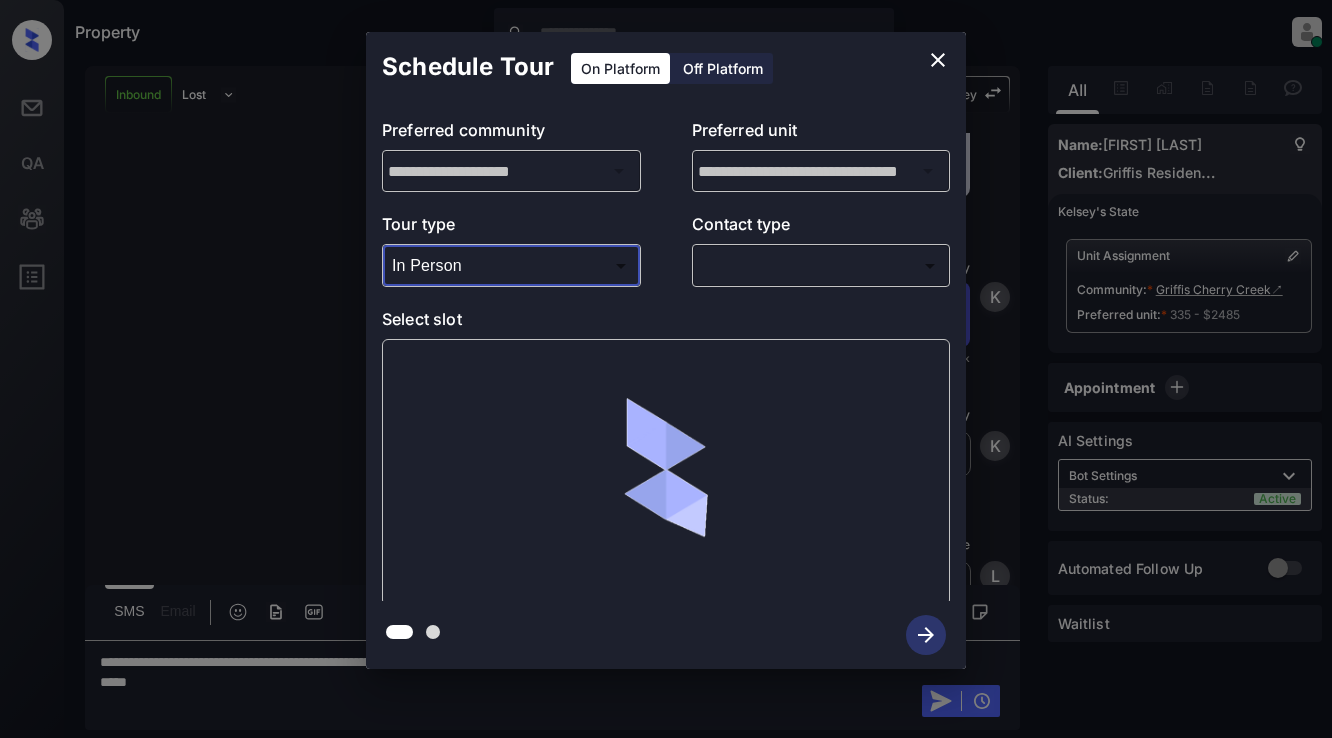click on "Property Lyzzelle M. Ceralde Online Set yourself   offline Set yourself   on break Profile Switch to  light  mode Sign out Inbound Lost Lead Sentiment: Angry Upon sliding the acknowledgement:  Lead will move to lost stage. * ​ SMS and call option will be set to opt out. AFM will be turned off for the lead. Kelsey New Message Zuma Lead transferred to leasing agent: kelsey Aug 04, 2025 01:00 pm  Sync'd w  knock Z New Message Agent Lead created via webhook in Inbound stage. Aug 04, 2025 01:00 pm A New Message Agent AFM Request sent to Kelsey. Aug 04, 2025 01:00 pm A New Message Agent Notes Note: Structured Note:
Move In Date: 2025-09-01
Aug 04, 2025 01:00 pm A New Message Kelsey Hi Samin, this is Kelsey reaching out because I saw you submitted an inquiry for Griffis Cherry Creek. Would you like to schedule a tour or know any additional information? Also, please confirm that this is the best method to contact you. Aug 04, 2025 01:00 pm   | TemplateAFMSms  Sync'd w  knock K New Message Kelsey K New Message L" at bounding box center (666, 369) 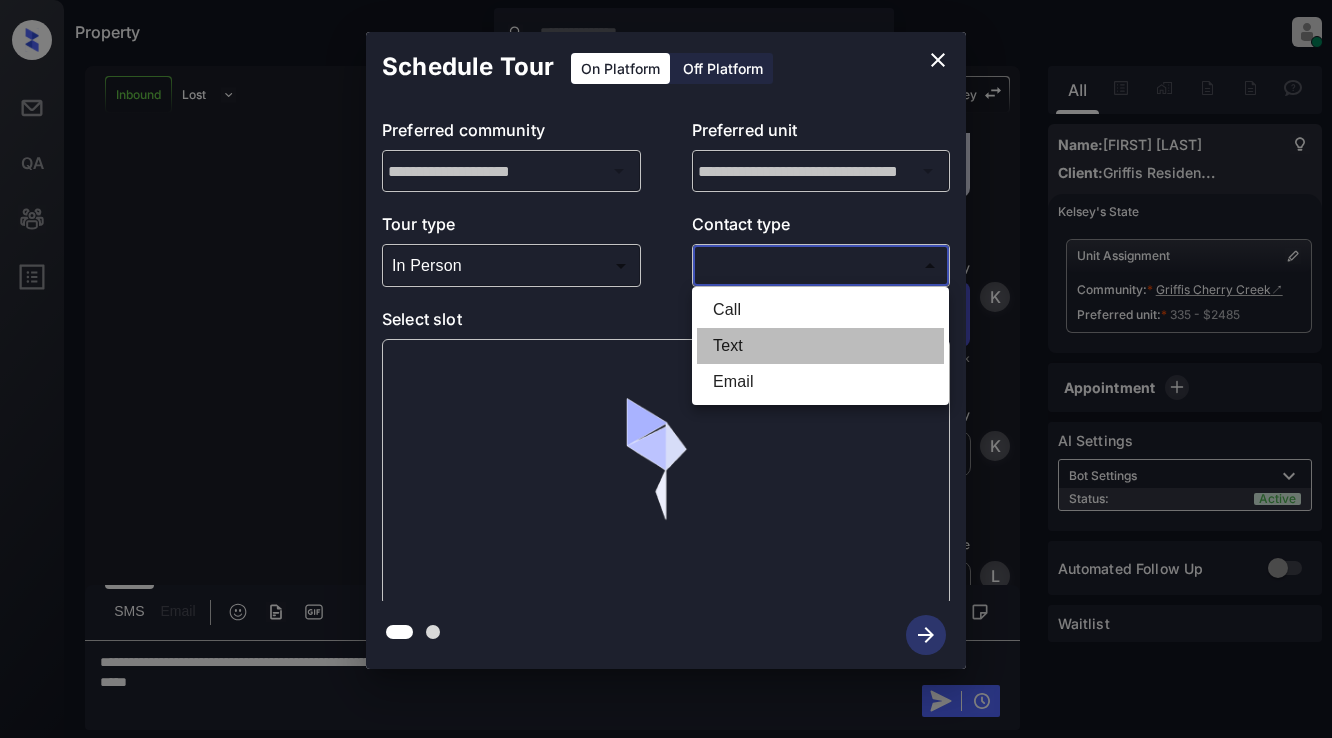 click on "Text" at bounding box center (820, 346) 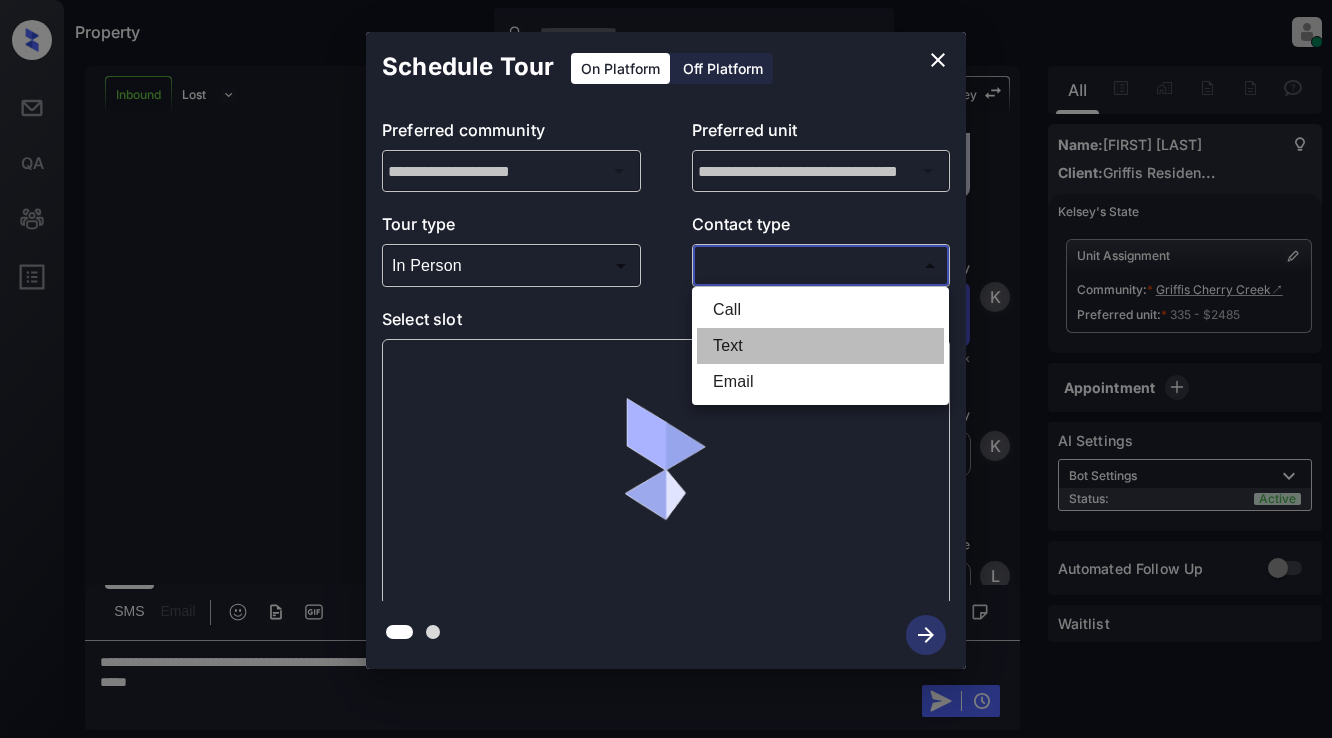 type on "****" 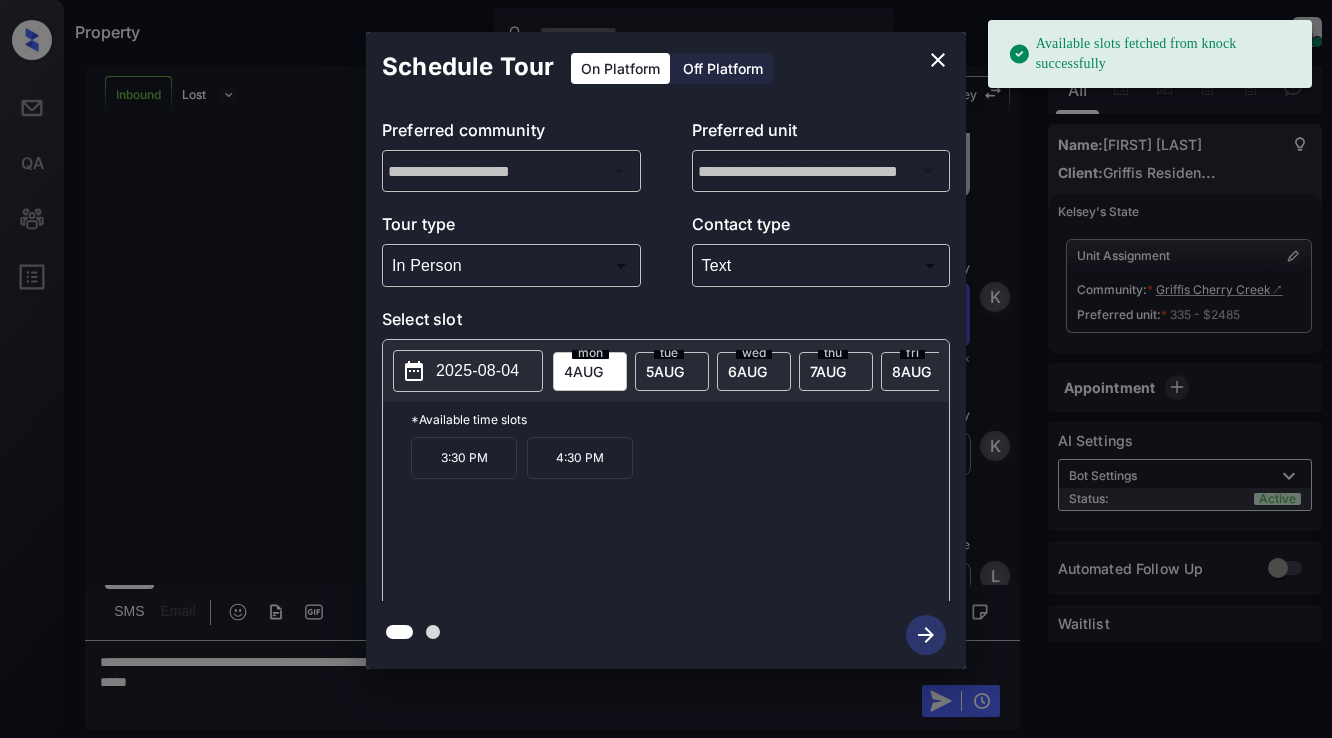 click on "2025-08-04" at bounding box center [477, 371] 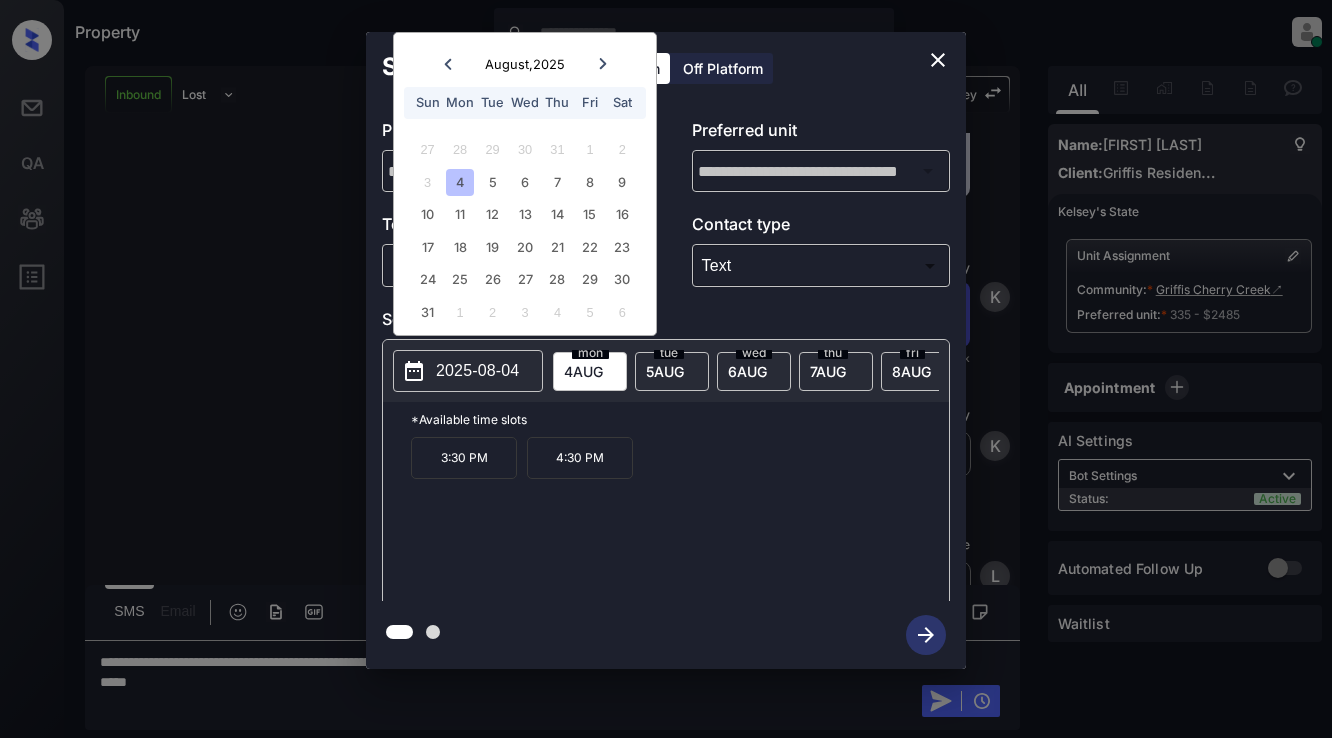click on "5 AUG" at bounding box center (583, 371) 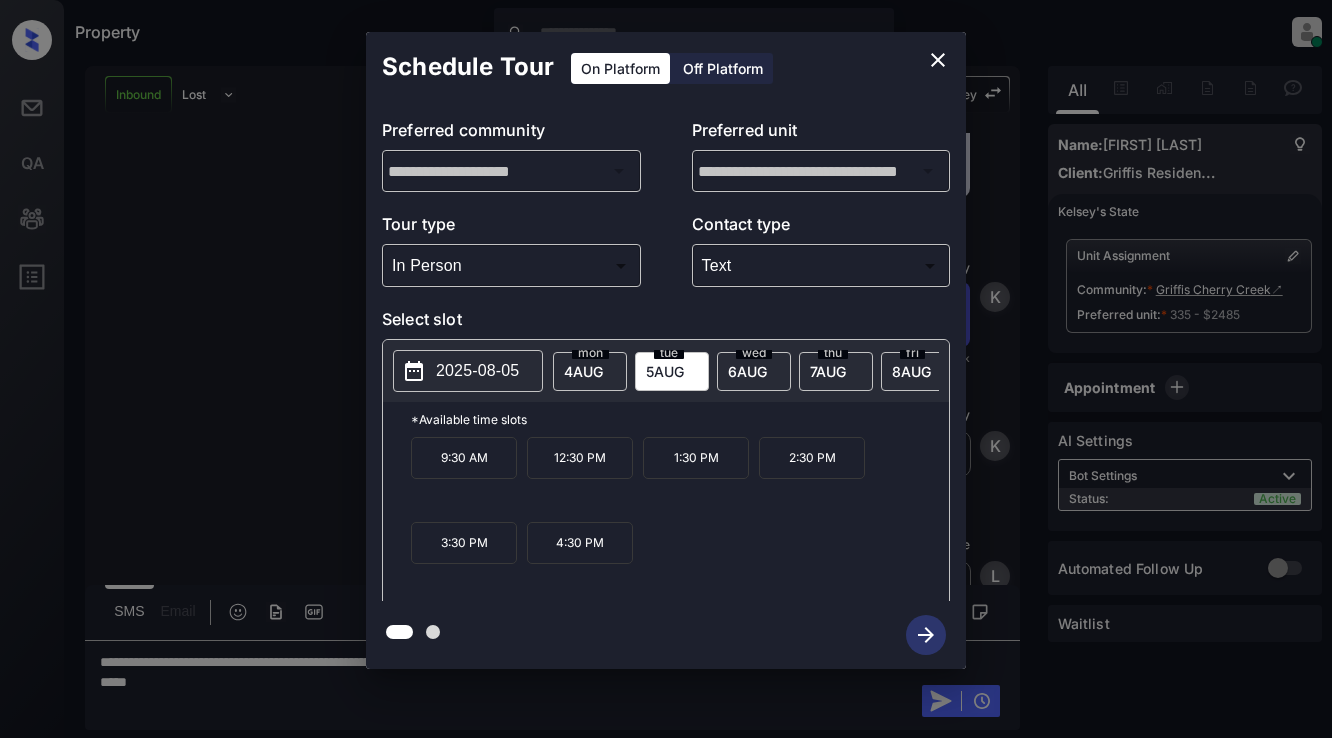 click on "2025-08-05" at bounding box center (477, 371) 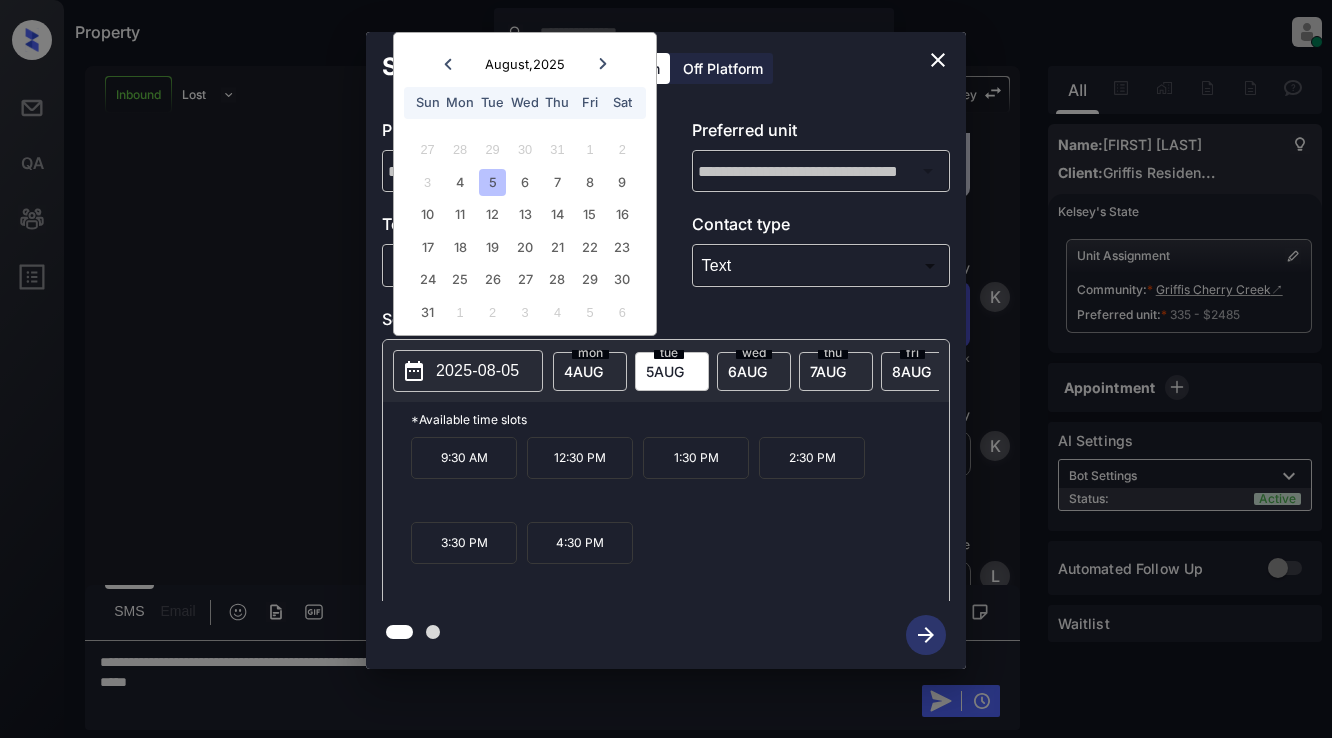 click on "4 AUG" at bounding box center (583, 371) 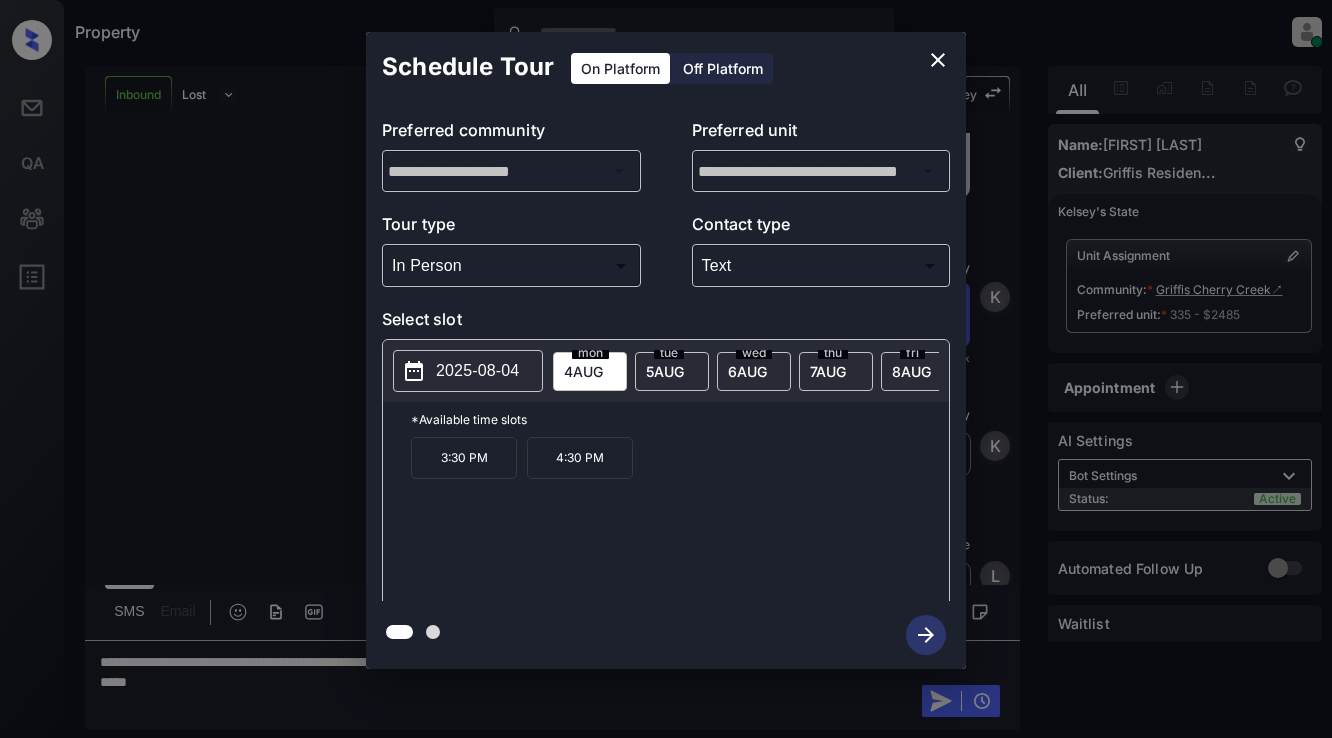 click on "3:30 PM" at bounding box center (464, 458) 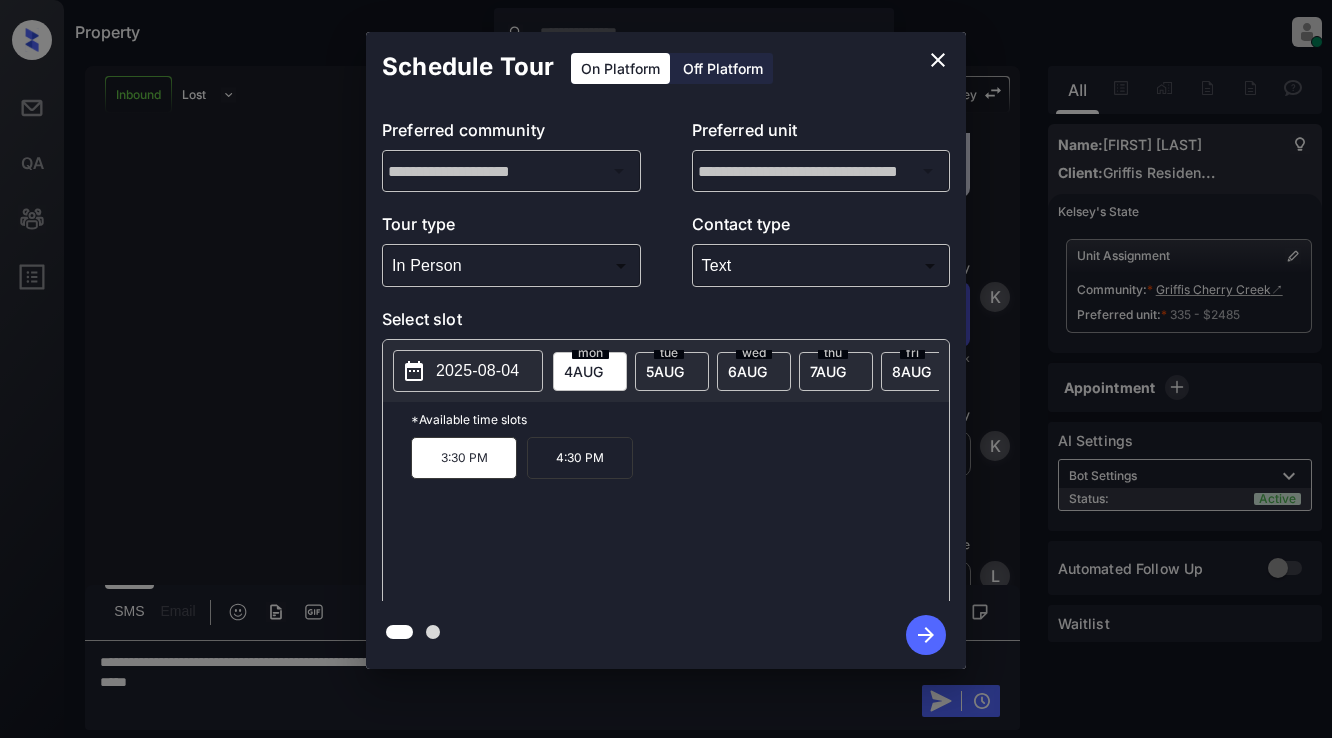click 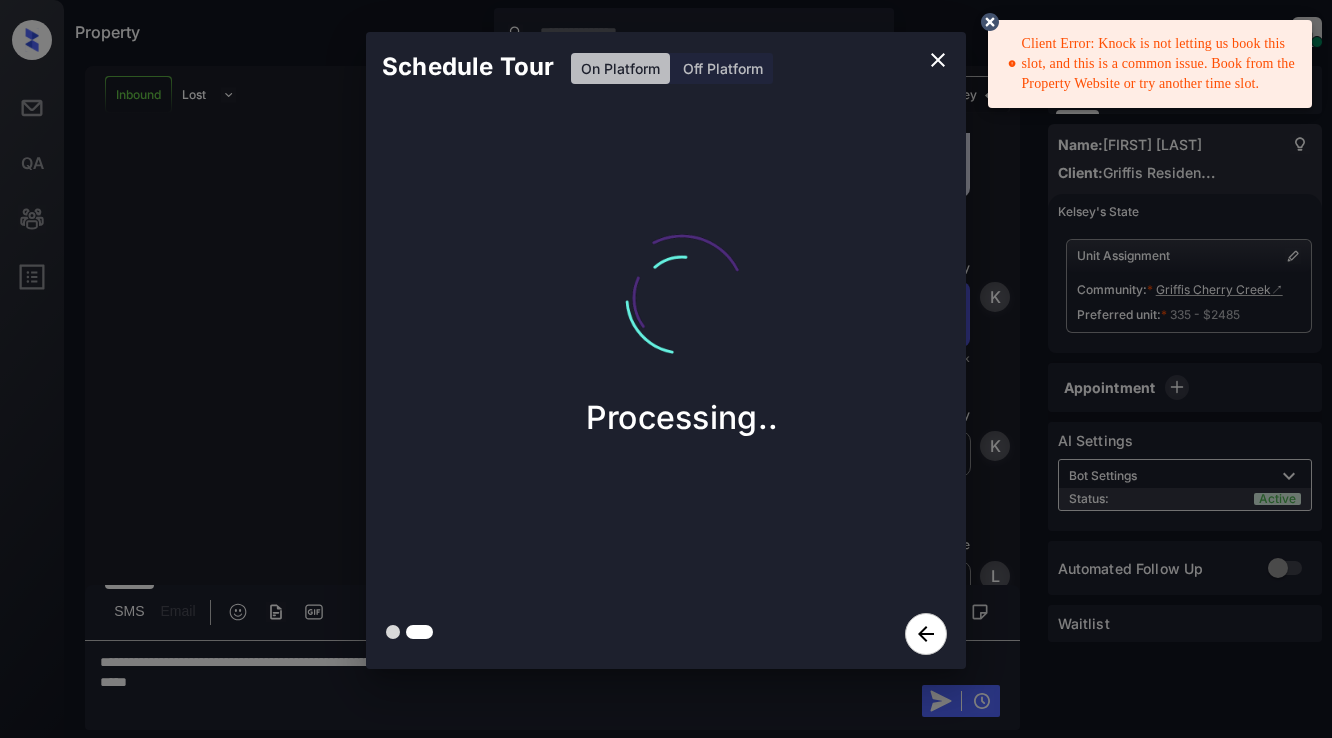 click 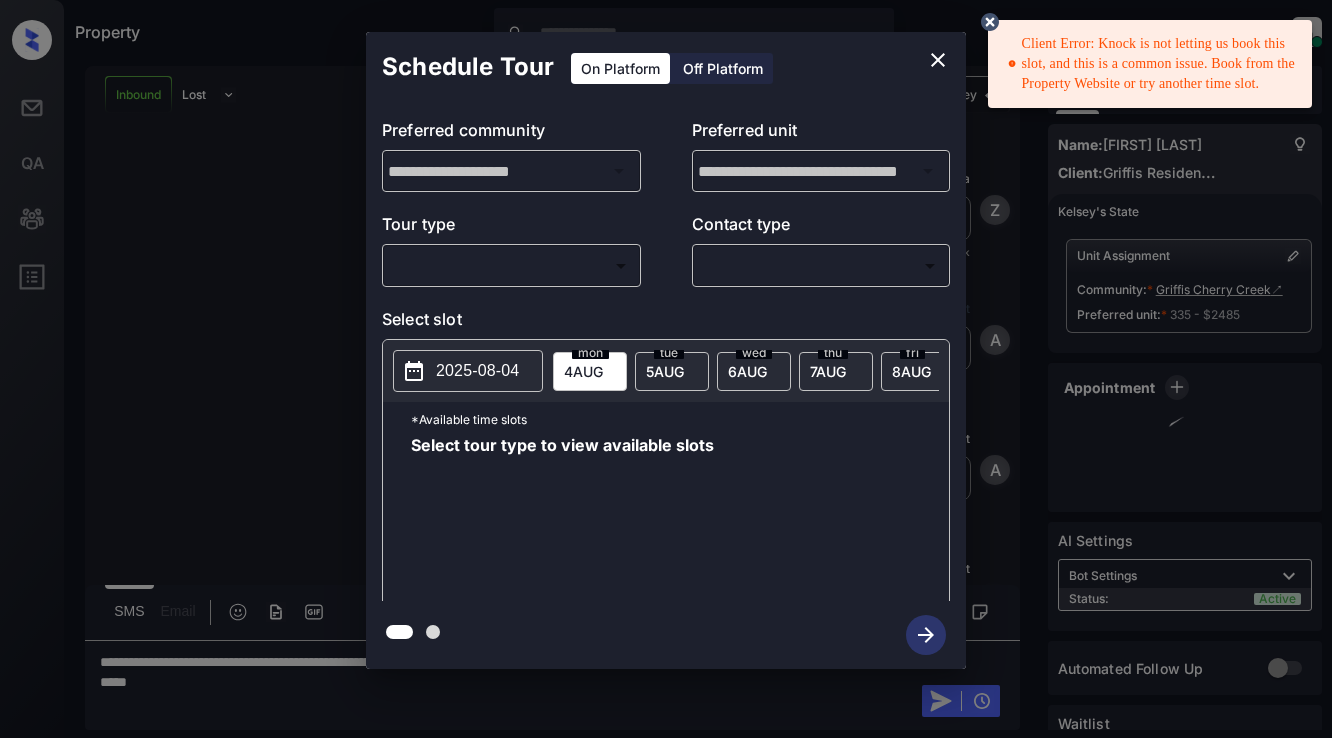 scroll, scrollTop: 0, scrollLeft: 0, axis: both 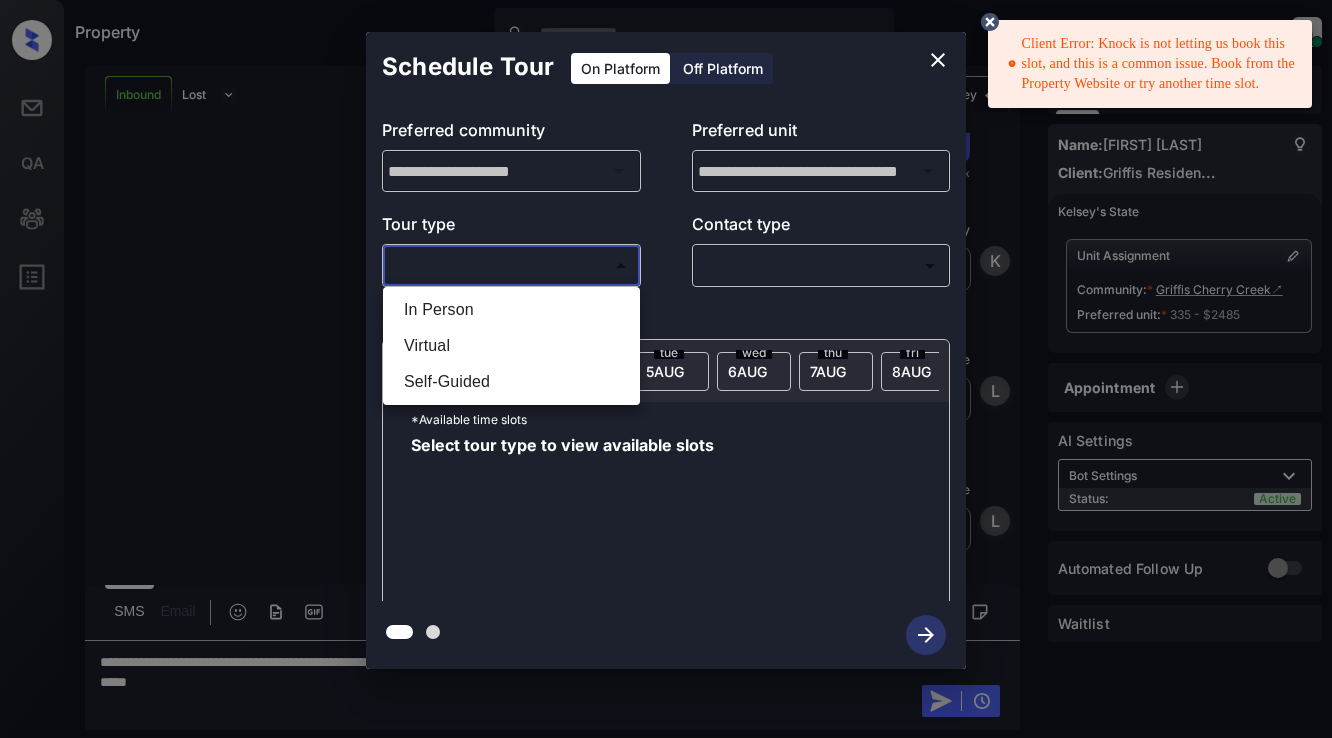 click on "Client Error: Knock is not letting us book this slot, and this is a common issue. Book from the Property Website or try another time slot. Property Lyzzelle M. Ceralde Online Set yourself   offline Set yourself   on break Profile Switch to  light  mode Sign out Inbound Lost Lead Sentiment: Angry Upon sliding the acknowledgement:  Lead will move to lost stage. * ​ SMS and call option will be set to opt out. AFM will be turned off for the lead. Kelsey New Message Zuma Lead transferred to leasing agent: kelsey Aug 04, 2025 01:00 pm  Sync'd w  knock Z New Message Agent Lead created via webhook in Inbound stage. Aug 04, 2025 01:00 pm A New Message Agent AFM Request sent to Kelsey. Aug 04, 2025 01:00 pm A New Message Agent Notes Note: Structured Note:
Move In Date: 2025-09-01
Aug 04, 2025 01:00 pm A New Message Kelsey Aug 04, 2025 01:00 pm   | TemplateAFMSms  Sync'd w  knock K New Message Kelsey Lead archived by Kelsey! Aug 04, 2025 01:00 pm K New Message Lyzzelle Sensitive Info Accessed Aug 04, 2025 01:14 pm" at bounding box center [666, 369] 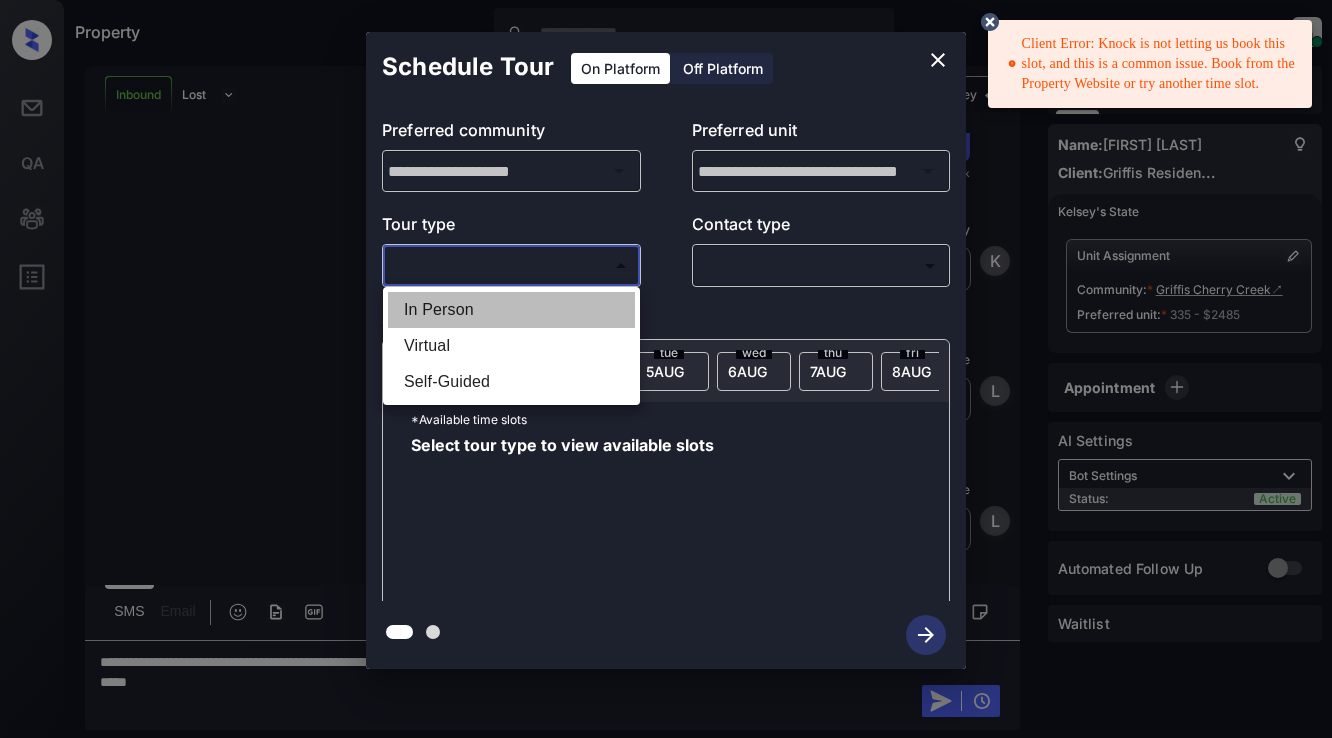 click on "In Person" at bounding box center (511, 310) 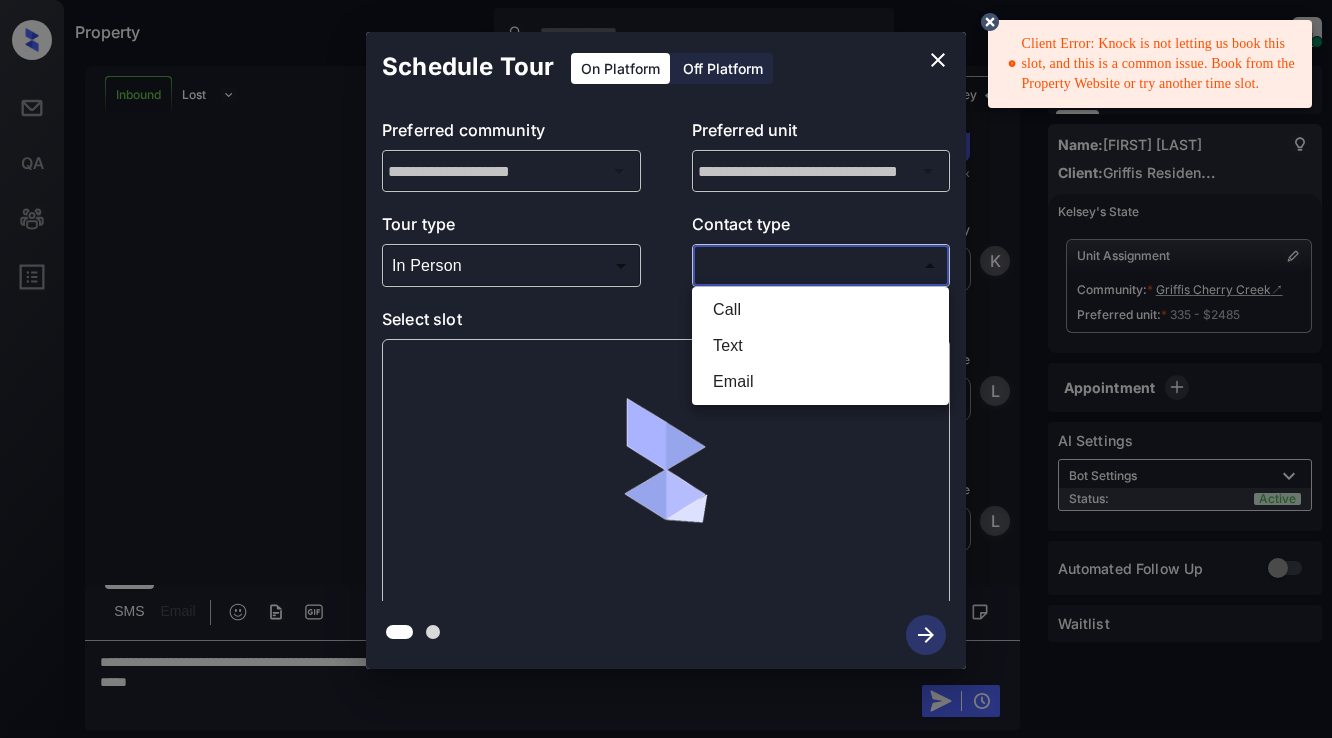 click on "Client Error: Knock is not letting us book this slot, and this is a common issue. Book from the Property Website or try another time slot. Property Lyzzelle M. Ceralde Online Set yourself   offline Set yourself   on break Profile Switch to  light  mode Sign out Inbound Lost Lead Sentiment: Angry Upon sliding the acknowledgement:  Lead will move to lost stage. * ​ SMS and call option will be set to opt out. AFM will be turned off for the lead. Kelsey New Message Zuma Lead transferred to leasing agent: kelsey Aug 04, 2025 01:00 pm  Sync'd w  knock Z New Message Agent Lead created via webhook in Inbound stage. Aug 04, 2025 01:00 pm A New Message Agent AFM Request sent to Kelsey. Aug 04, 2025 01:00 pm A New Message Agent Notes Note: Structured Note:
Move In Date: 2025-09-01
Aug 04, 2025 01:00 pm A New Message Kelsey Aug 04, 2025 01:00 pm   | TemplateAFMSms  Sync'd w  knock K New Message Kelsey Lead archived by Kelsey! Aug 04, 2025 01:00 pm K New Message Lyzzelle Sensitive Info Accessed Aug 04, 2025 01:14 pm" at bounding box center (666, 369) 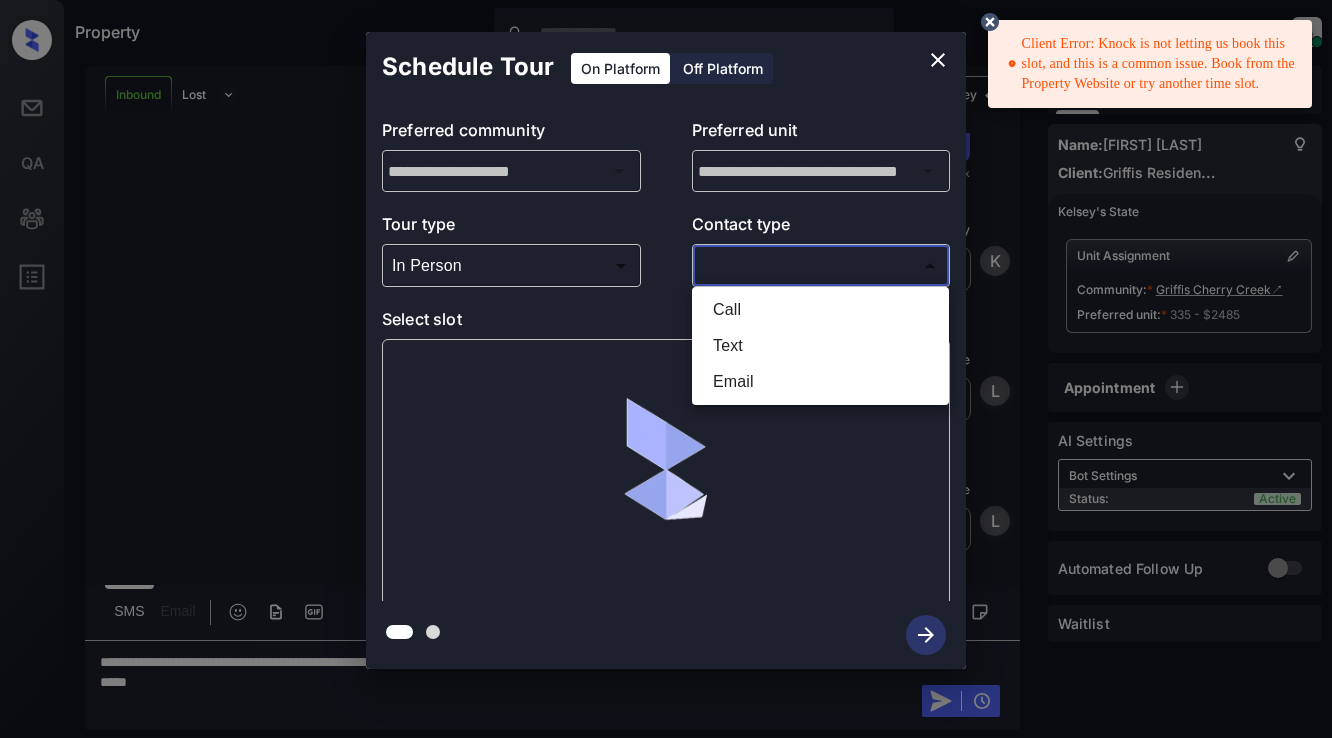 click on "Text" at bounding box center (820, 346) 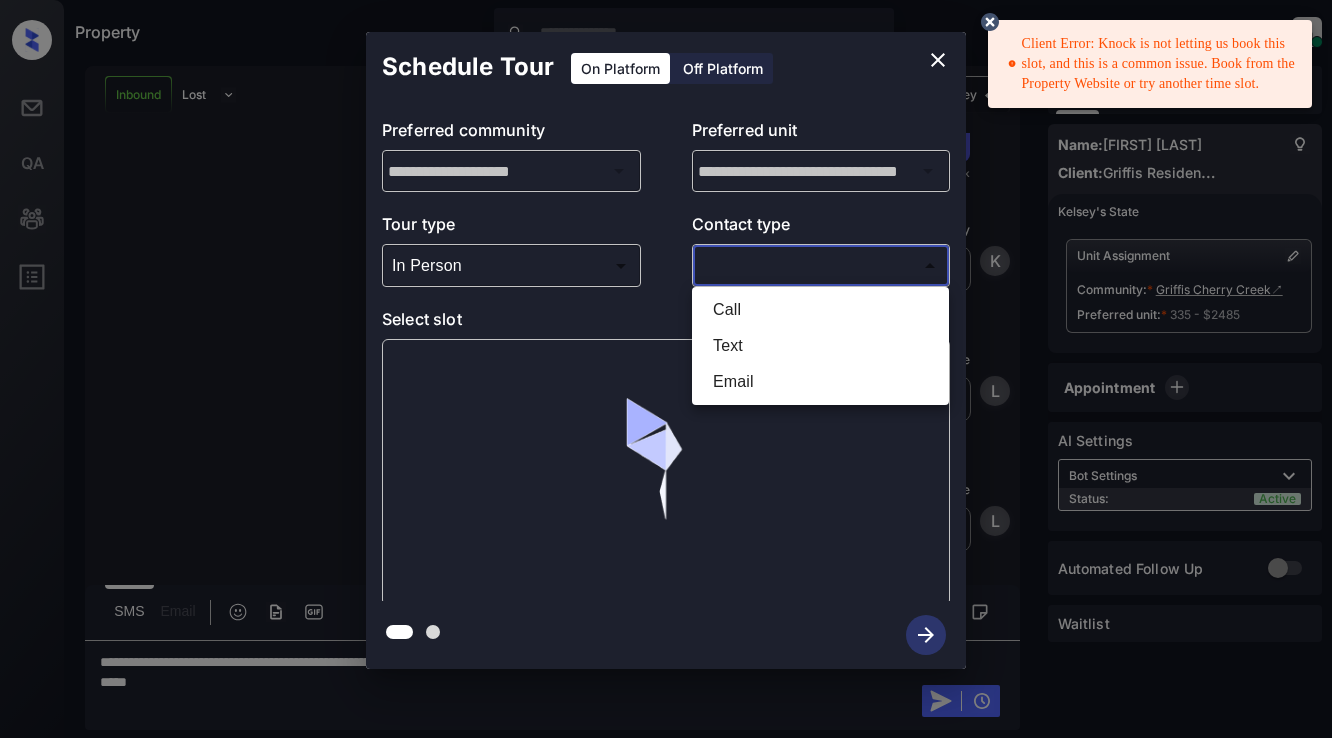 type on "****" 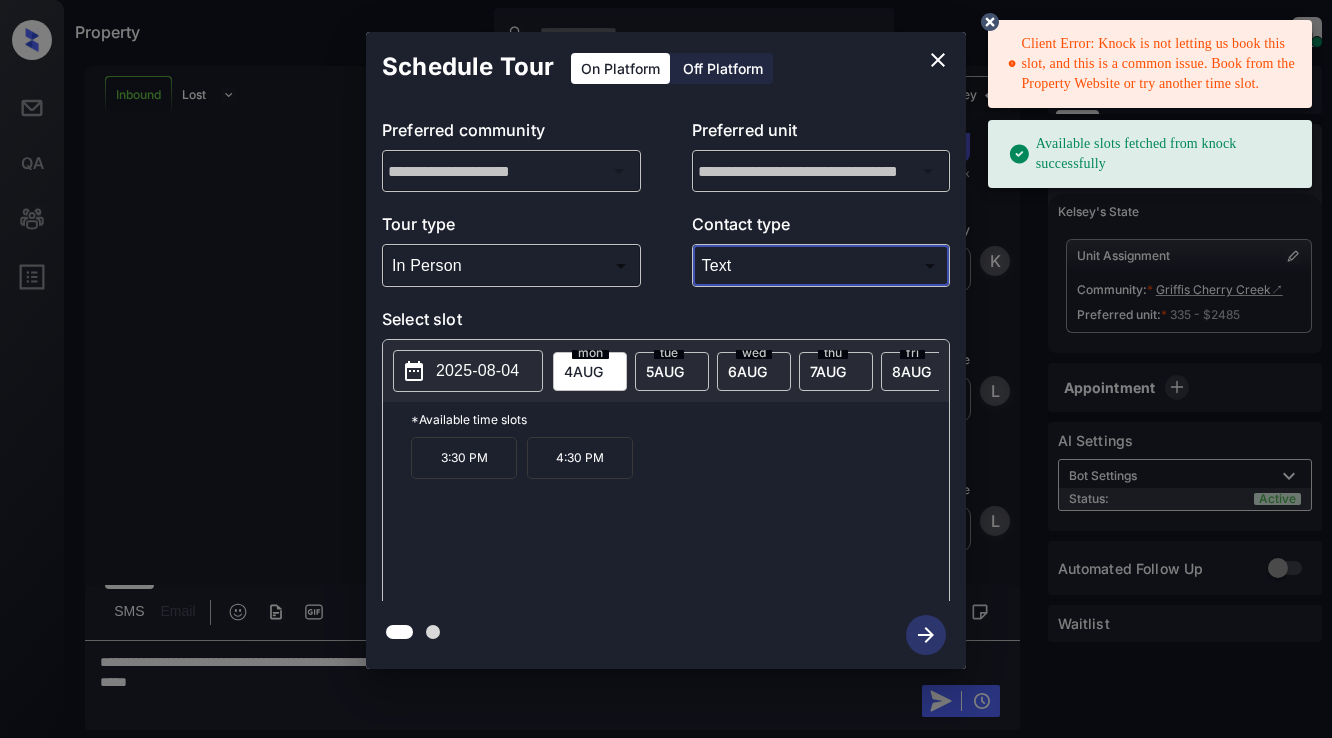 click on "4:30 PM" at bounding box center [580, 458] 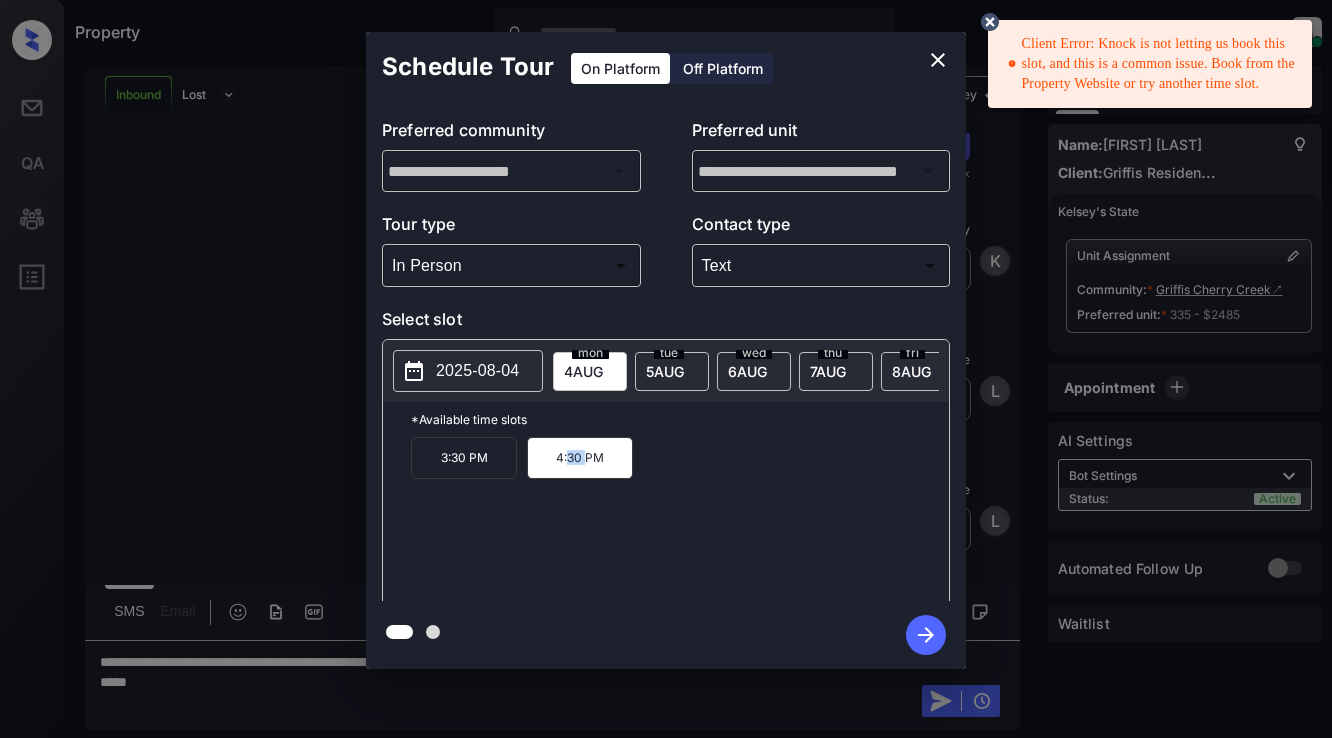 click on "4:30 PM" at bounding box center [580, 458] 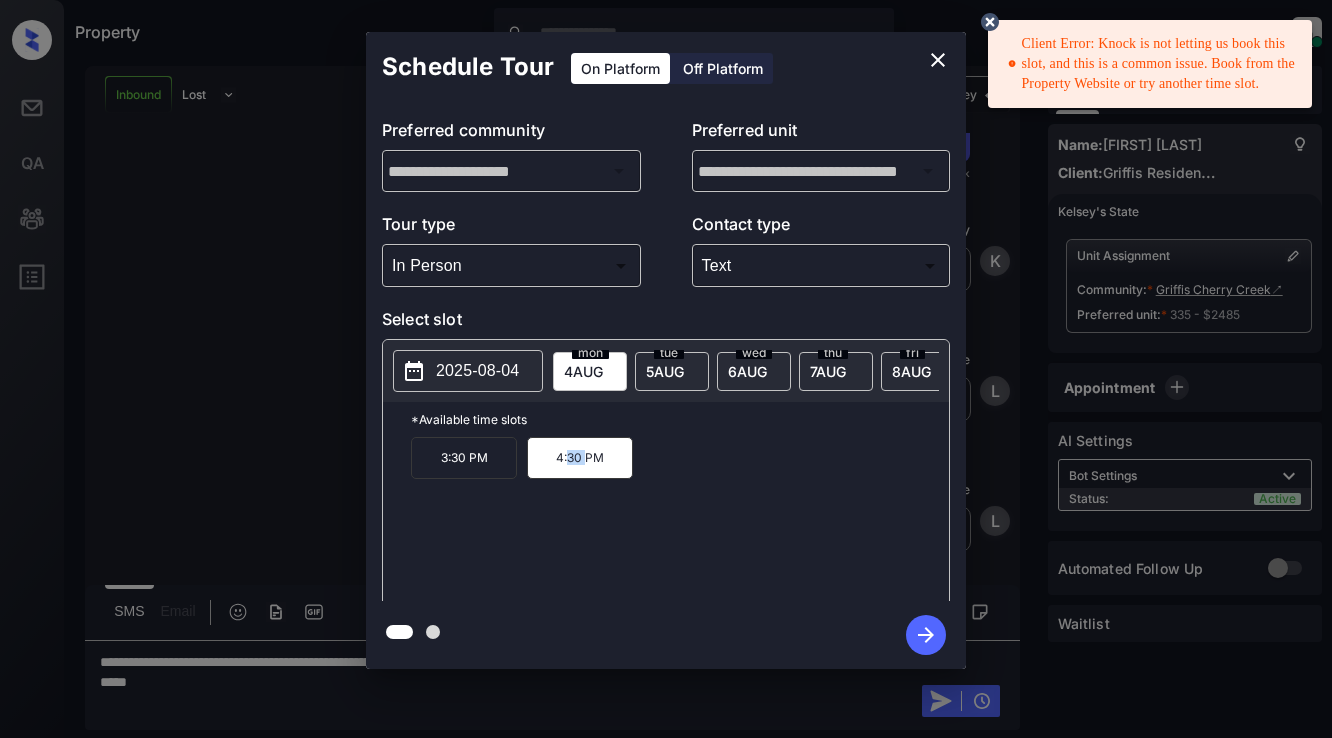 click 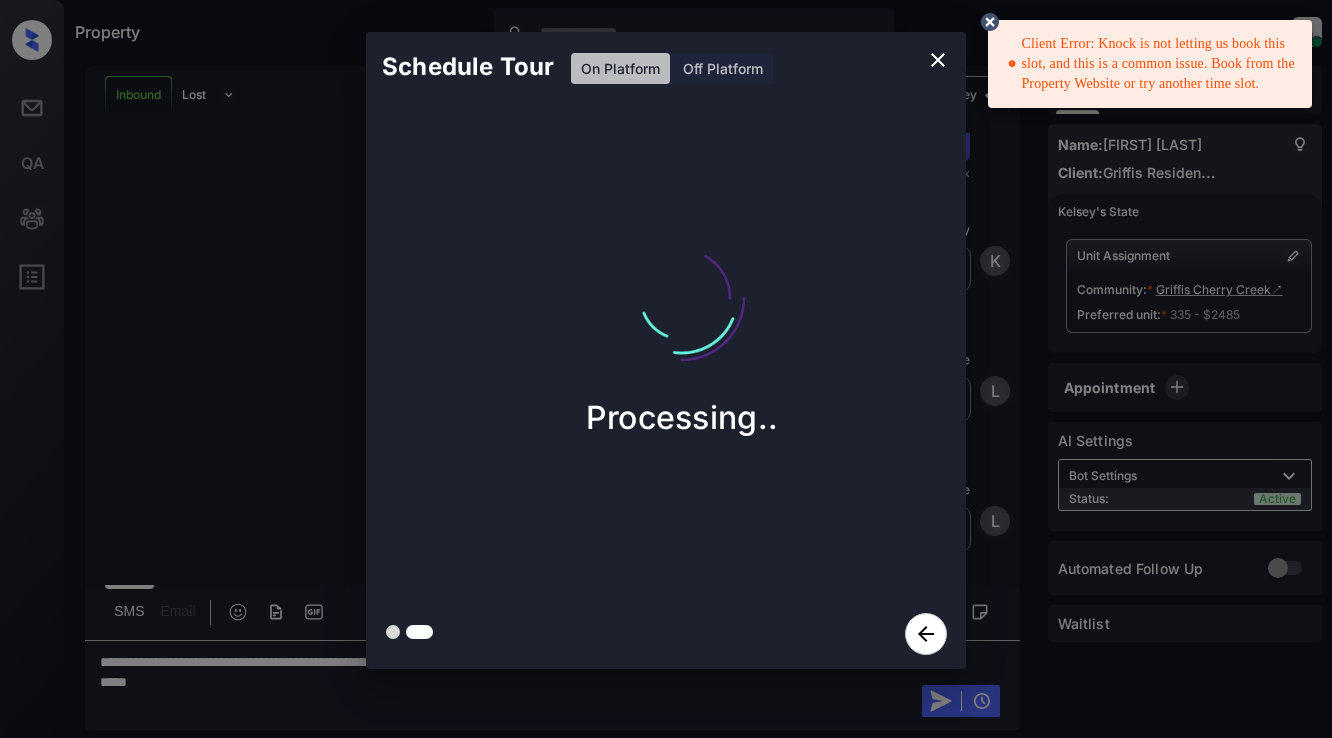 click 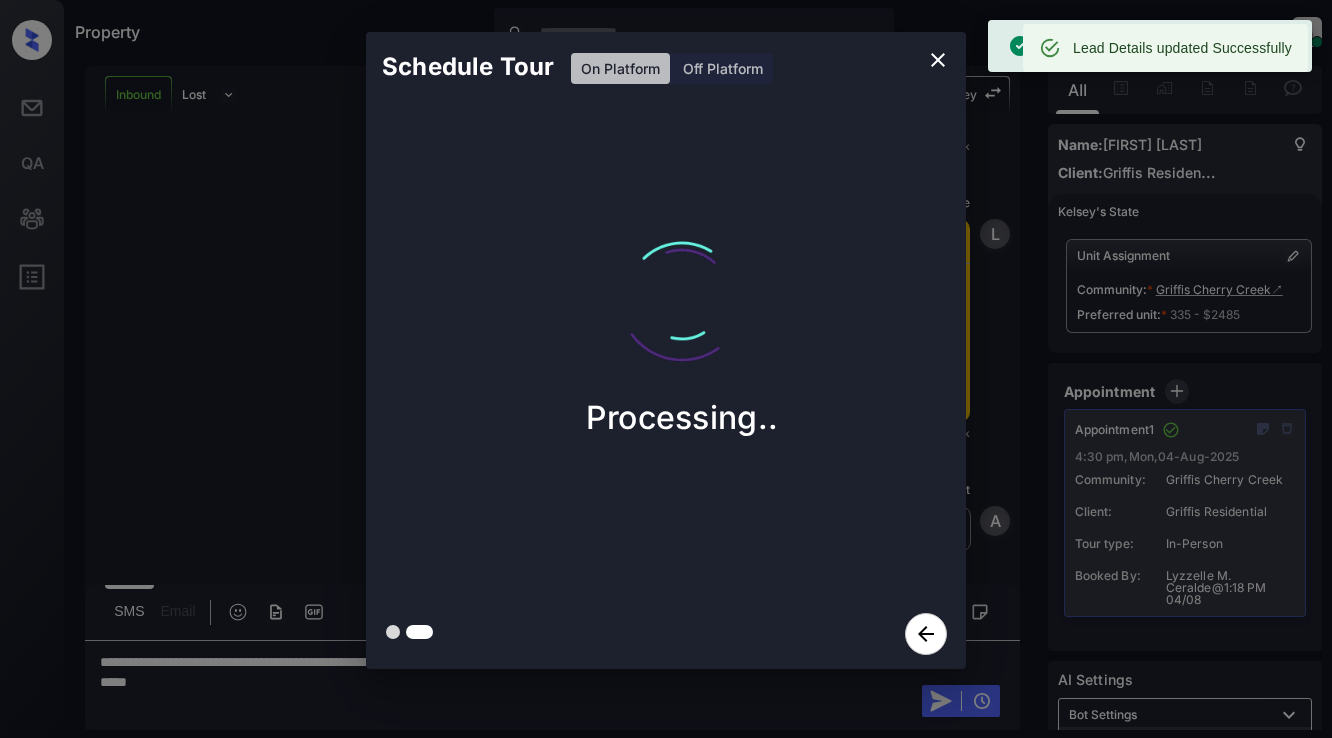 scroll, scrollTop: 1650, scrollLeft: 0, axis: vertical 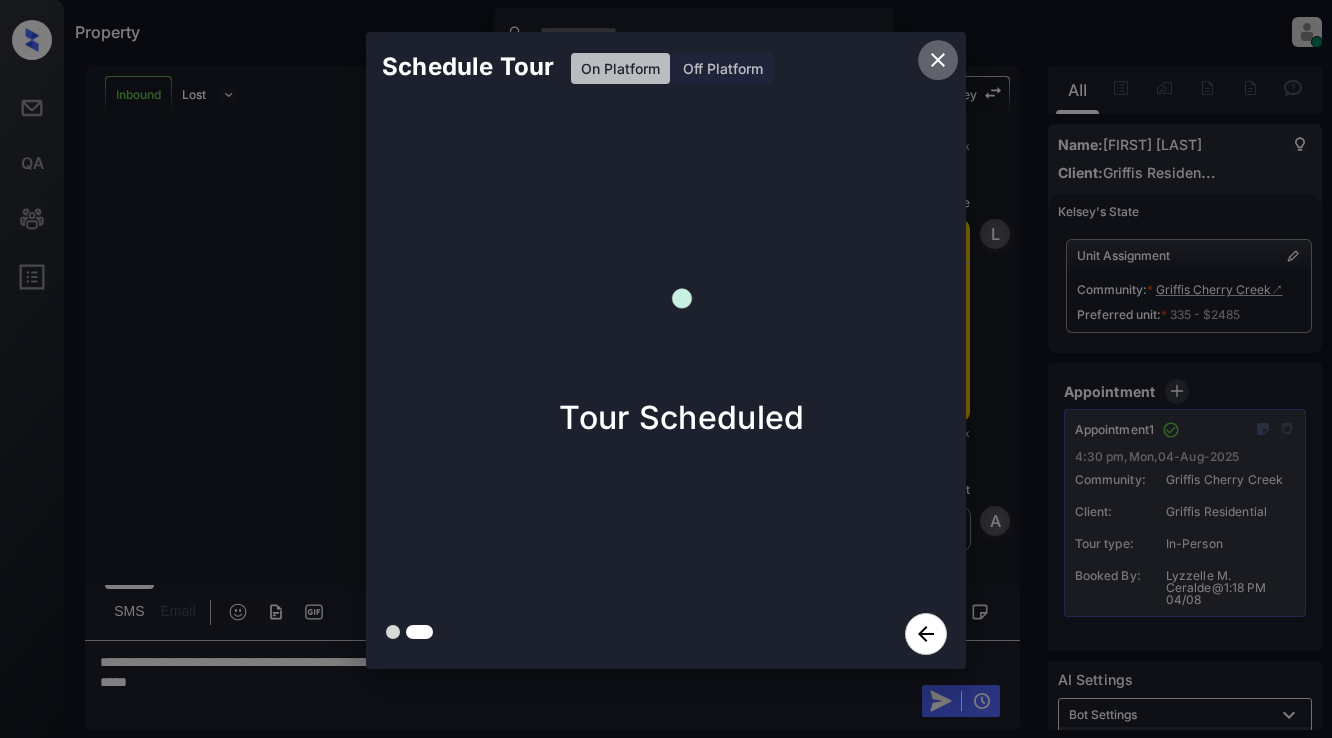 click 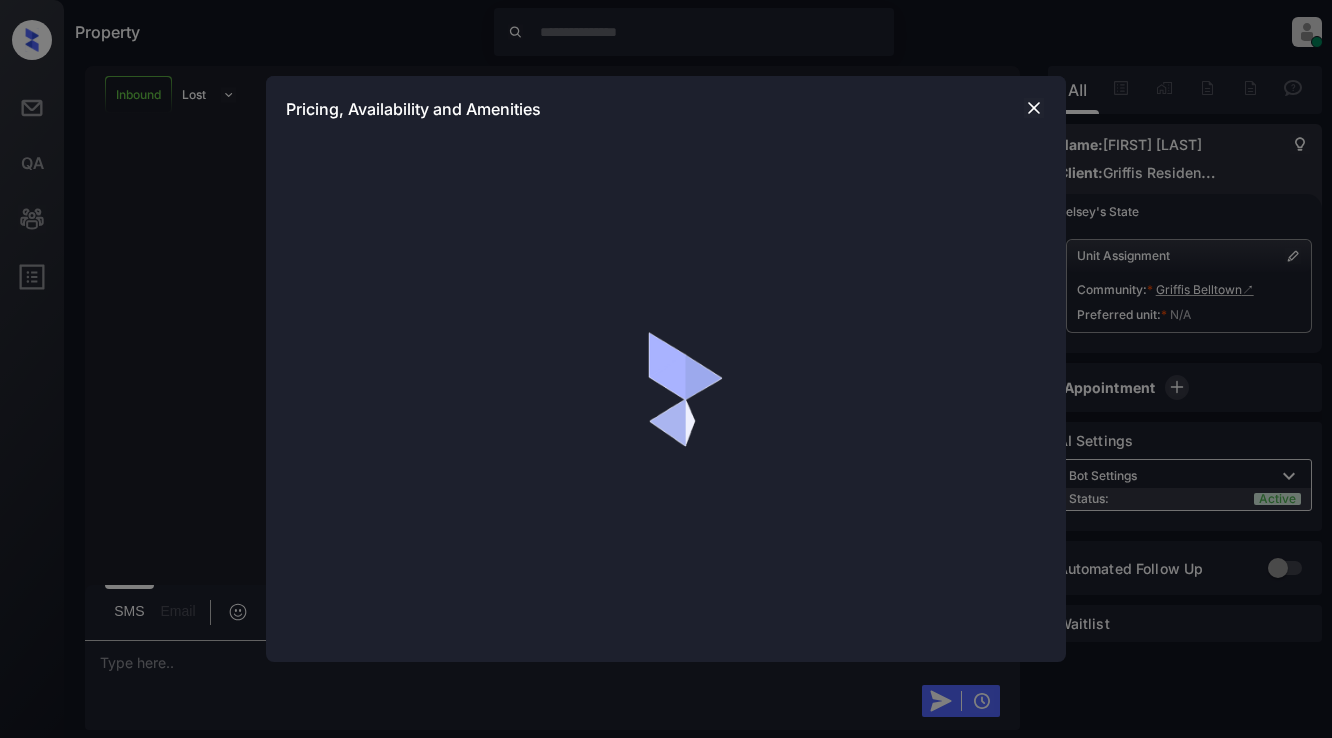 scroll, scrollTop: 0, scrollLeft: 0, axis: both 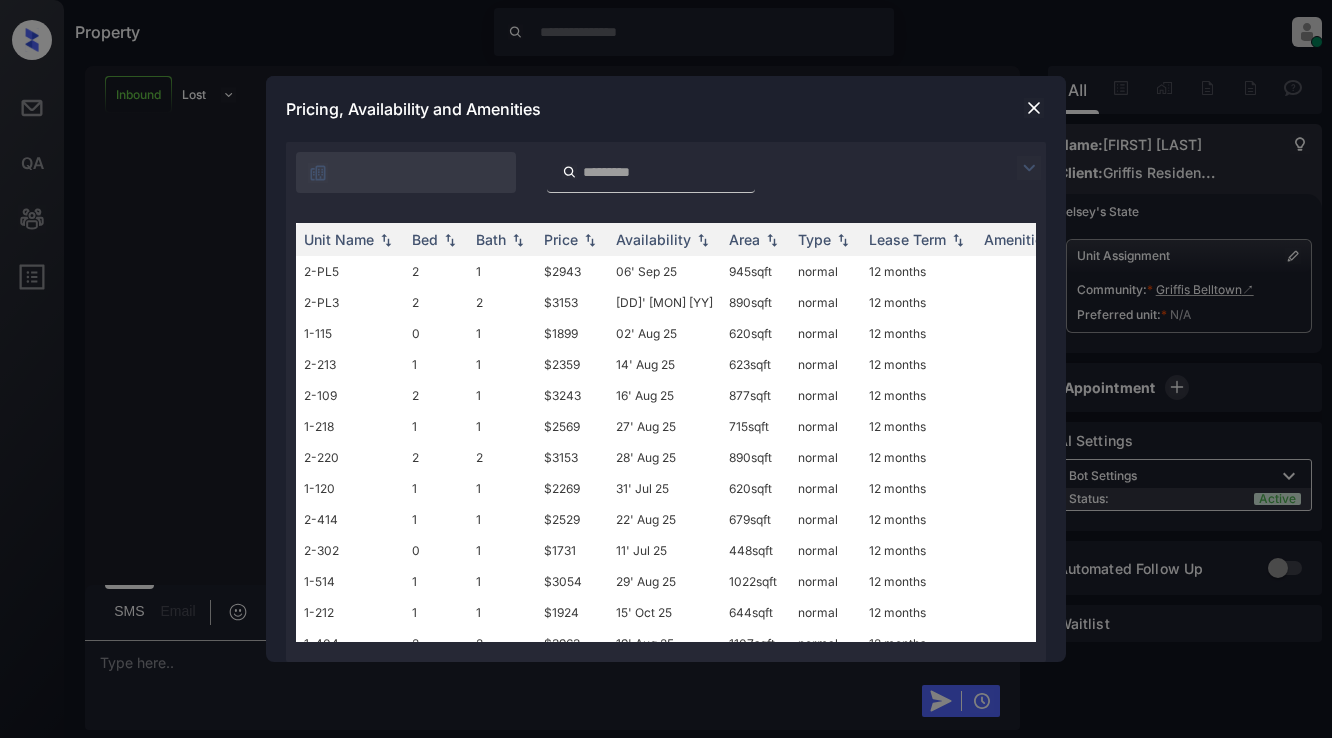 click at bounding box center (1029, 168) 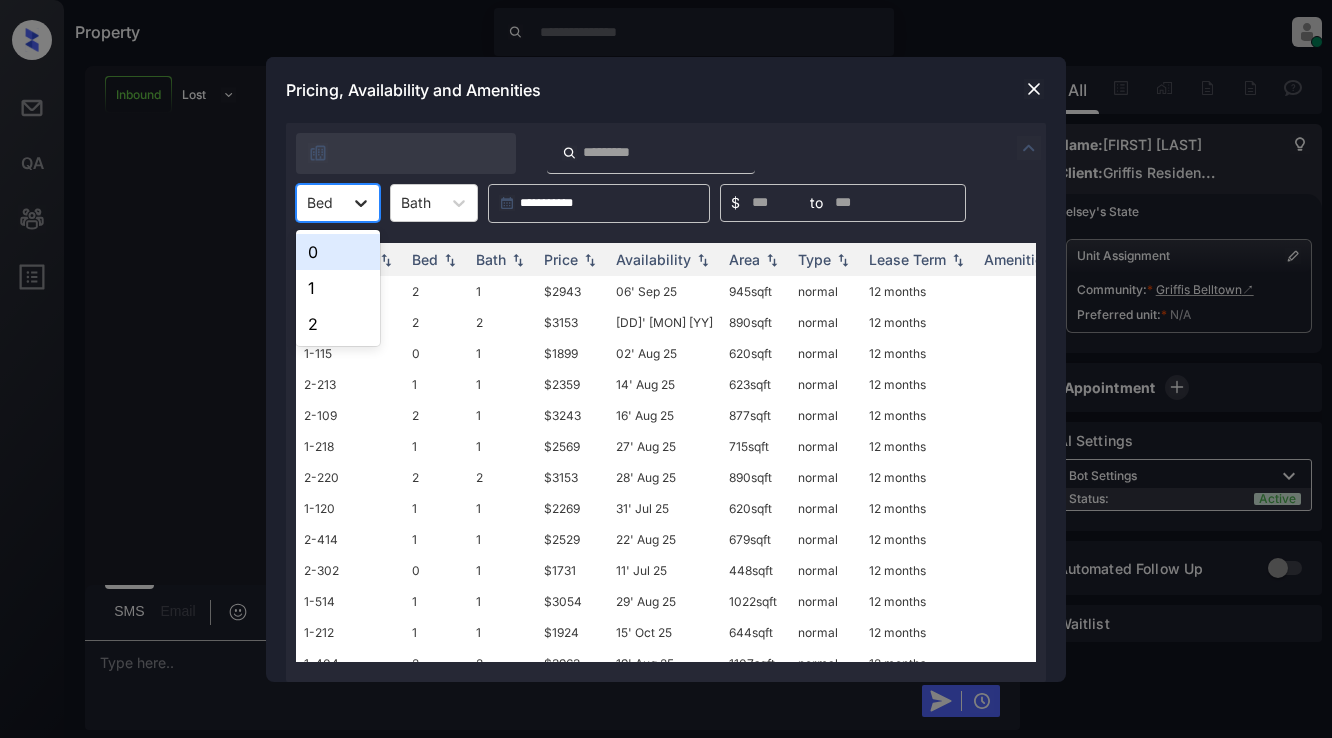 click 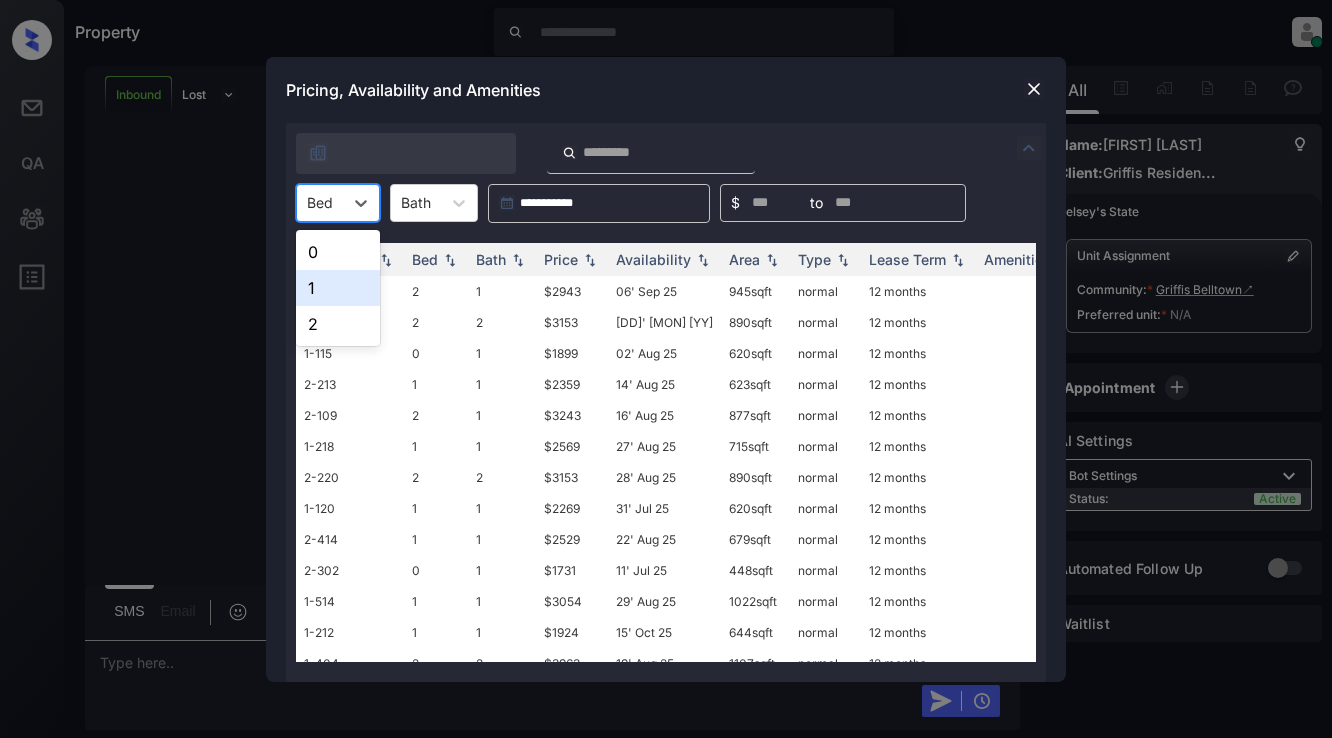 click on "1" at bounding box center [338, 288] 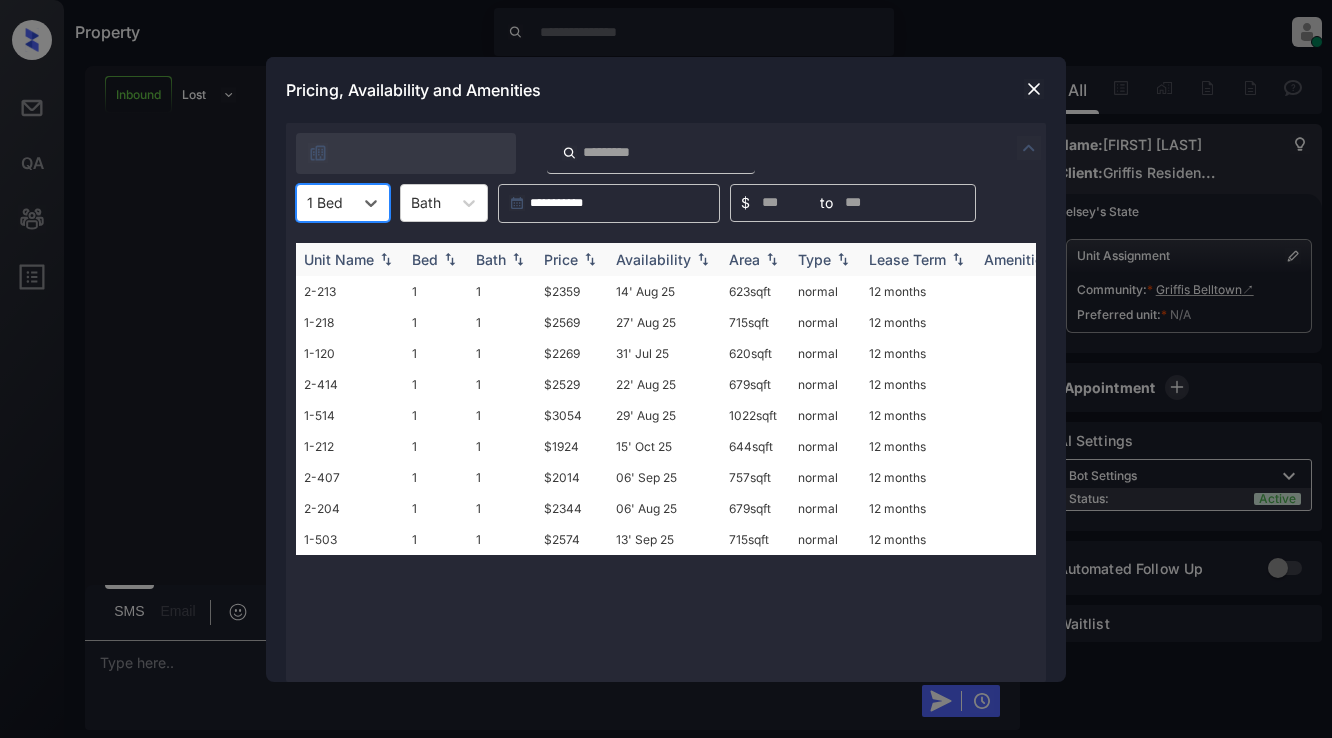 click on "Price" at bounding box center [561, 259] 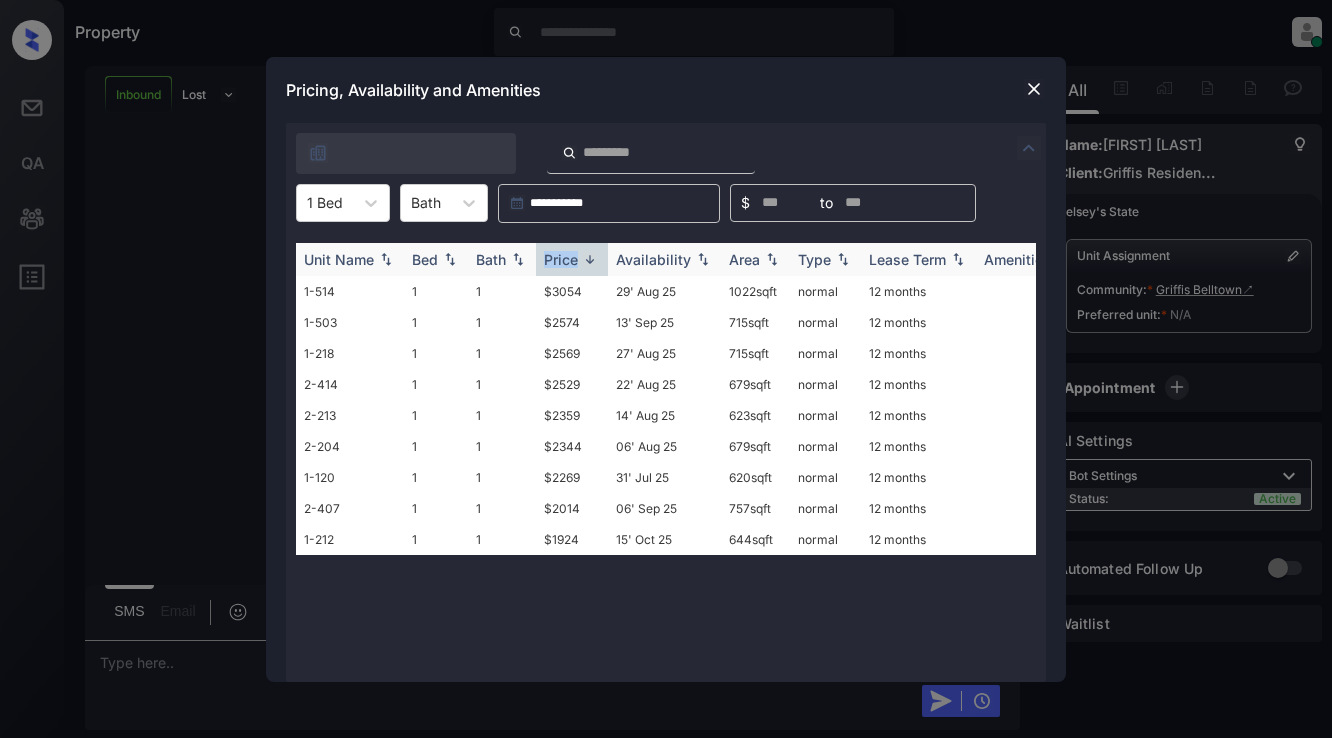 click on "Price" at bounding box center (561, 259) 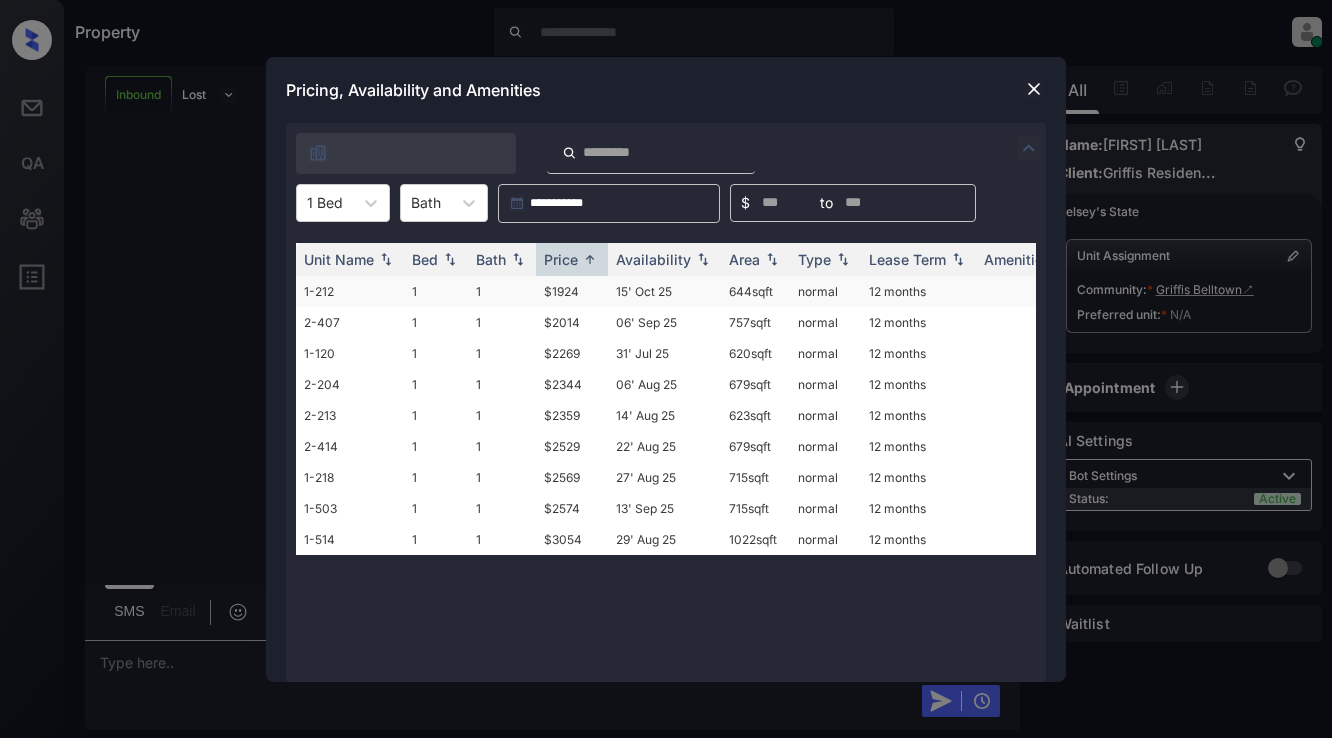 click on "$1924" at bounding box center (572, 291) 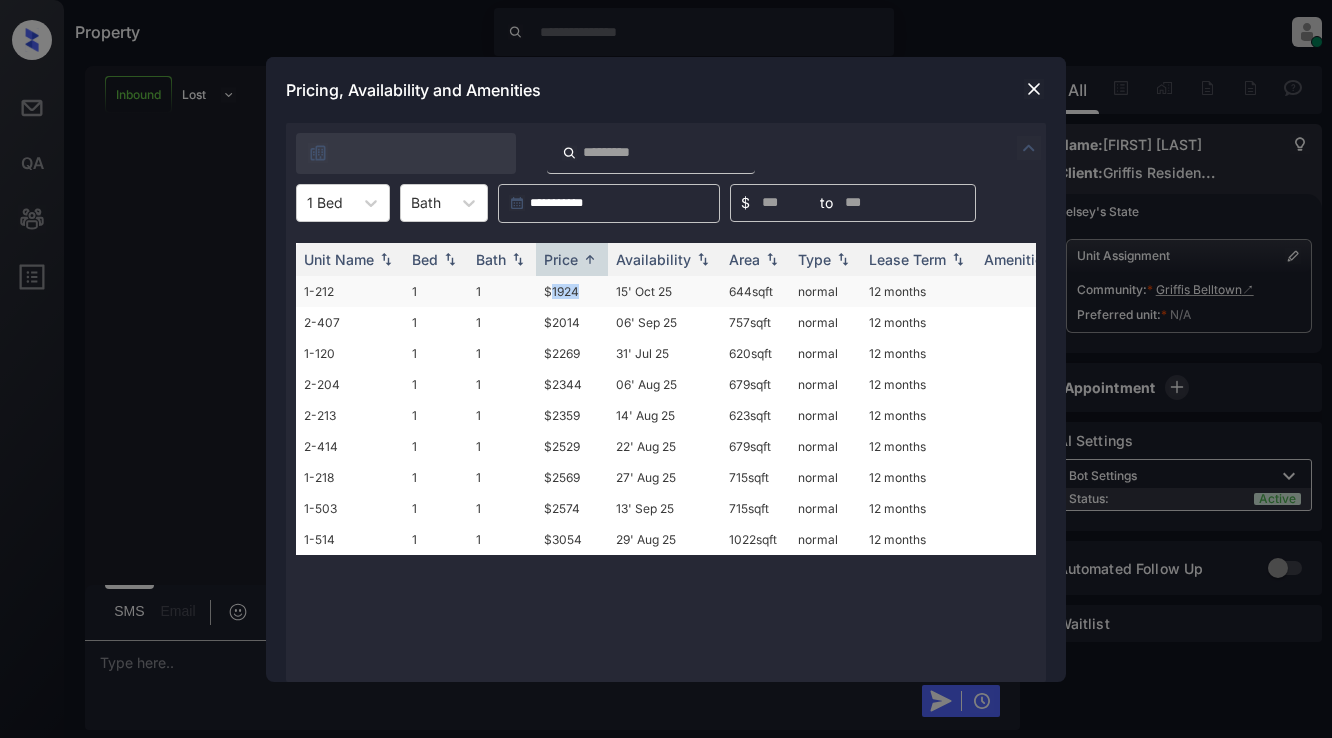 click on "$1924" at bounding box center (572, 291) 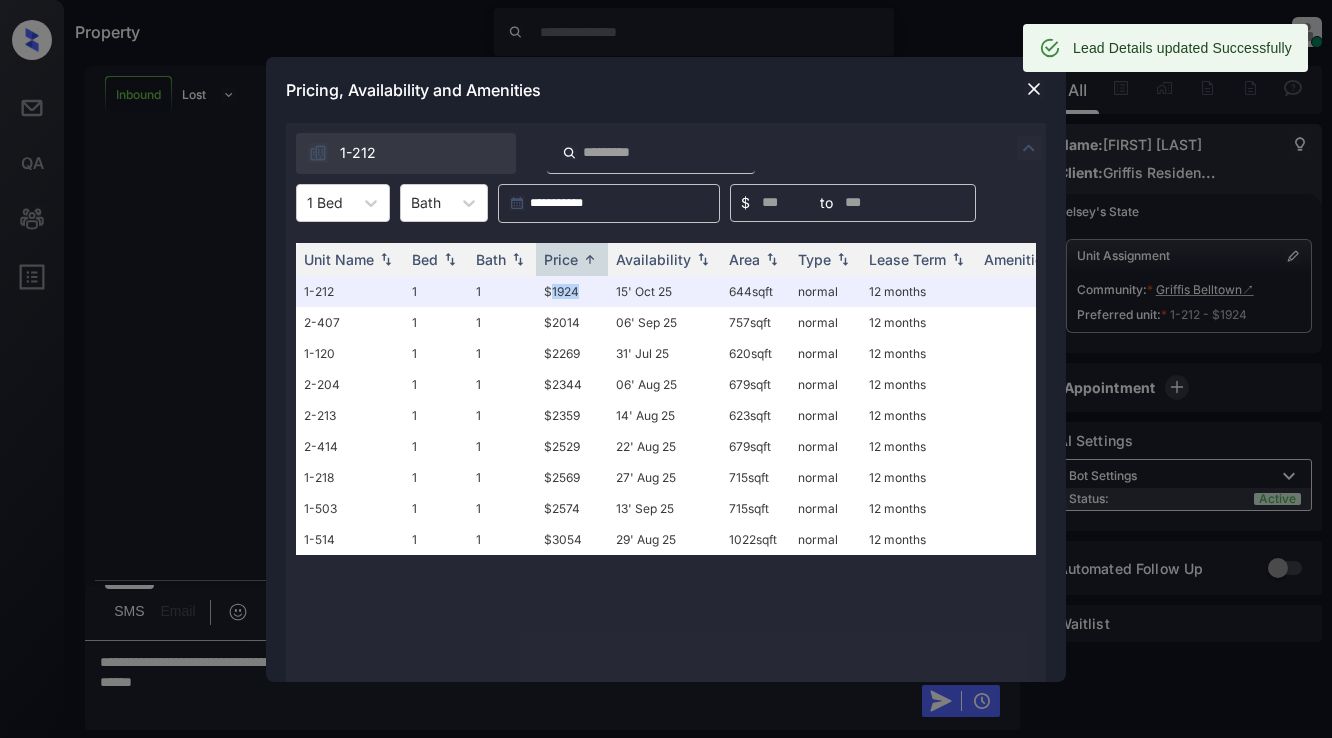 scroll, scrollTop: 627, scrollLeft: 0, axis: vertical 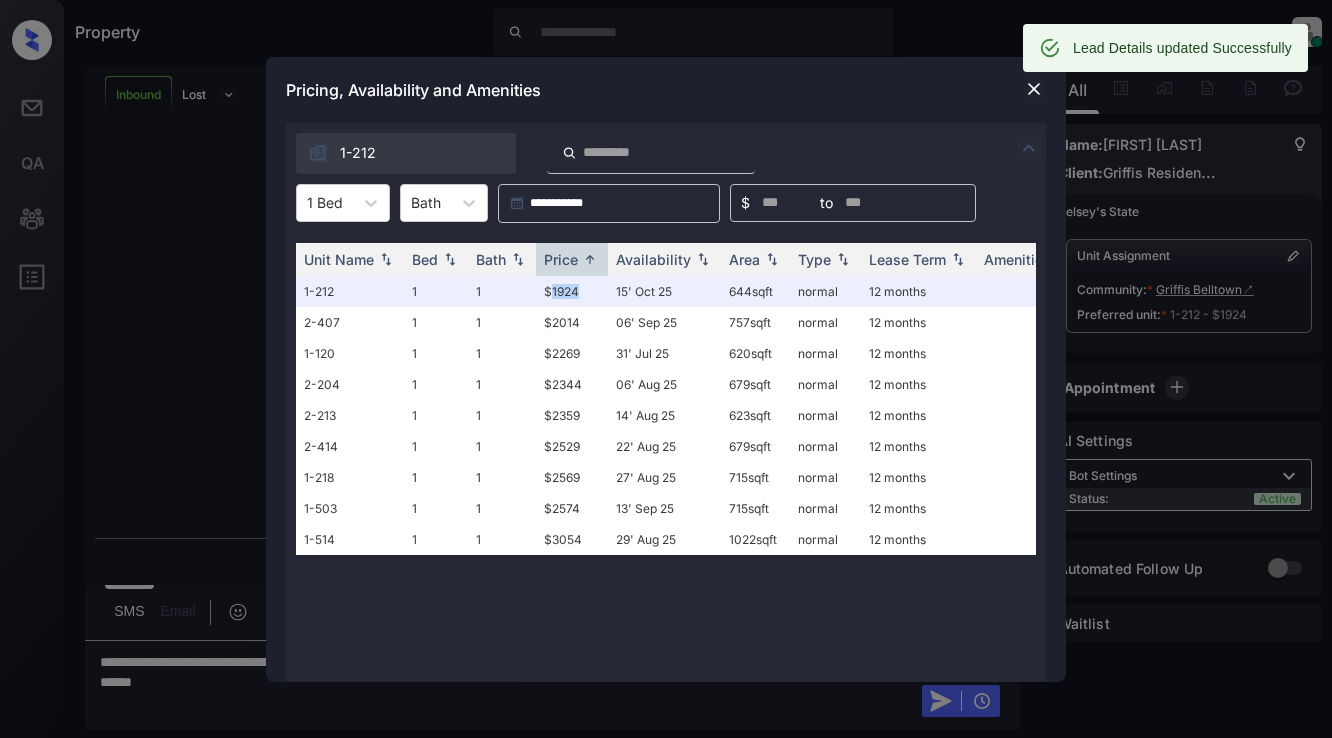 click at bounding box center [1034, 89] 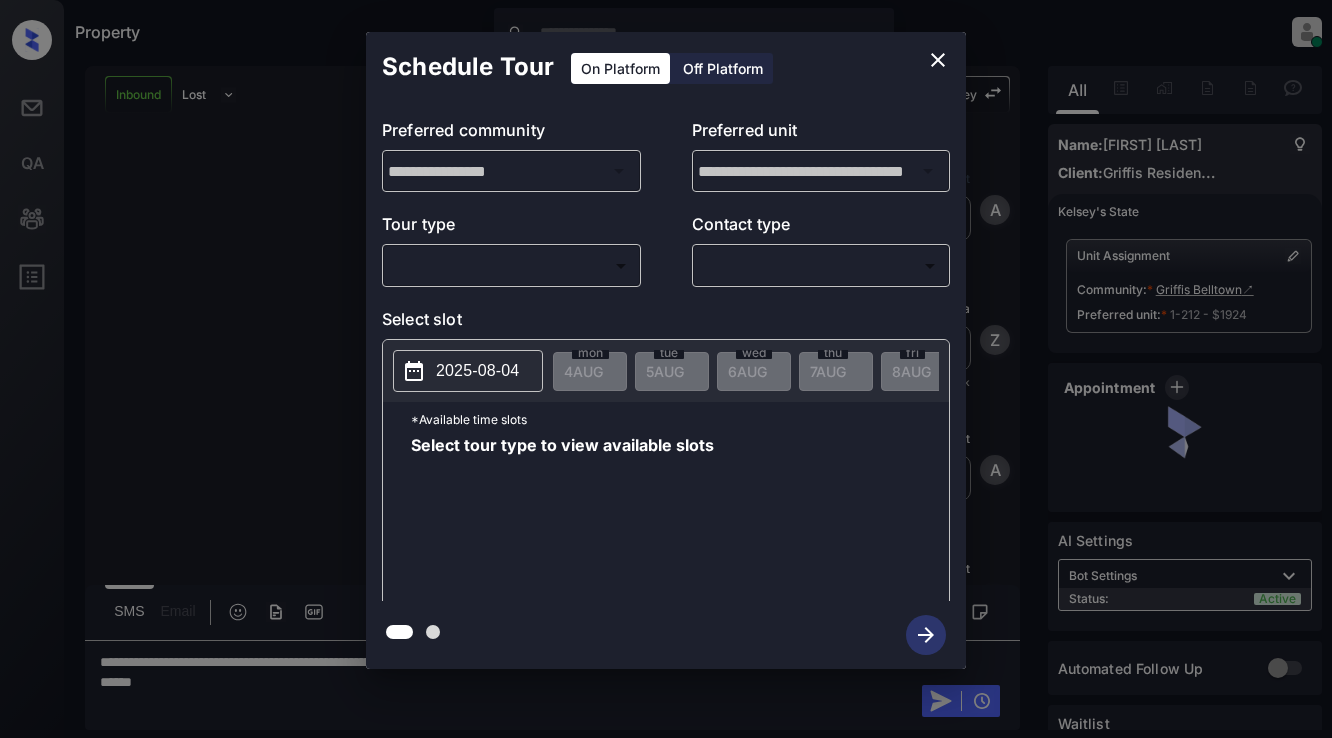 scroll, scrollTop: 0, scrollLeft: 0, axis: both 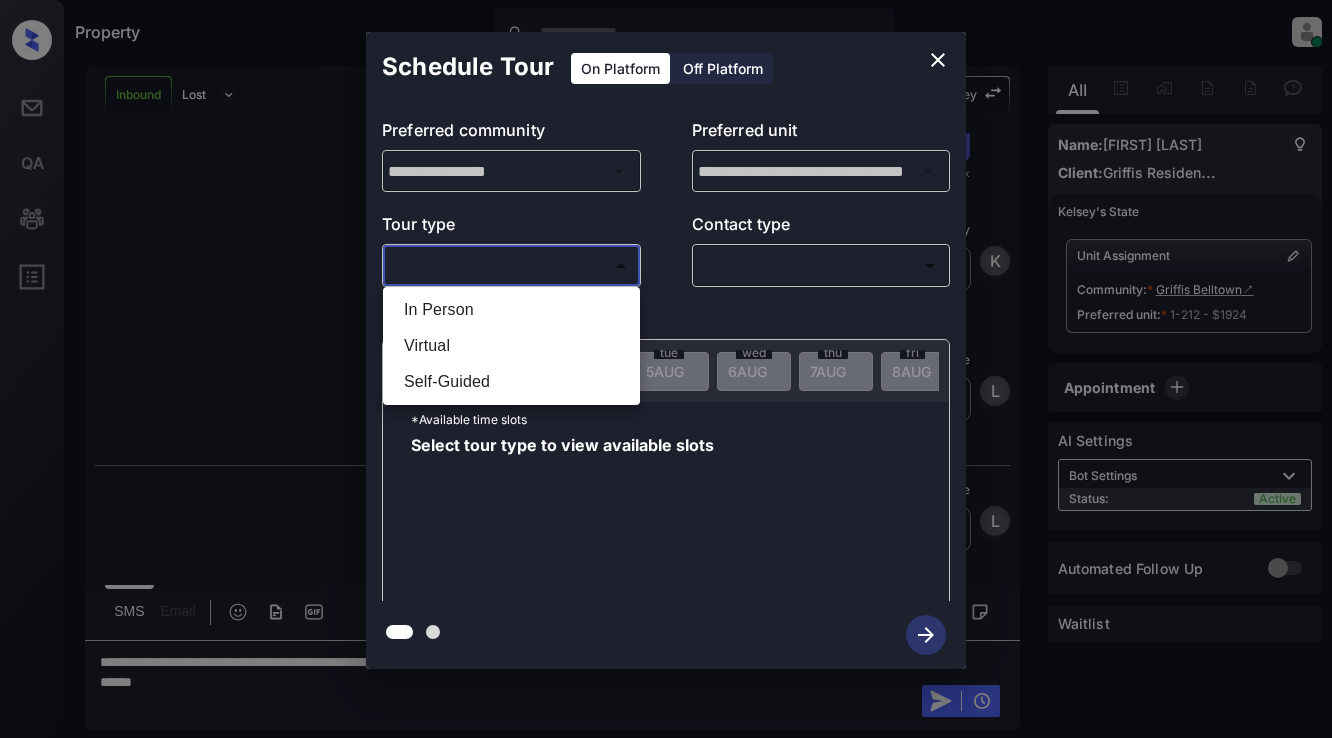 click on "Property Lyzzelle M. Ceralde Online Set yourself   offline Set yourself   on break Profile Switch to  light  mode Sign out Inbound Lost Lead Sentiment: Angry Upon sliding the acknowledgement:  Lead will move to lost stage. * ​ SMS and call option will be set to opt out. AFM will be turned off for the lead. Kelsey New Message Agent Lead created via webhook in Inbound stage. Aug 04, 2025 01:10 pm A New Message Zuma Lead transferred to leasing agent: kelsey Aug 04, 2025 01:10 pm  Sync'd w  knock Z New Message Agent AFM Request sent to Kelsey. Aug 04, 2025 01:10 pm A New Message Agent Notes Note: Structured Note:
Move In Date: 2025-08-17
Bedroom: 1
Aug 04, 2025 01:10 pm A New Message Kelsey Hi David, this is Kelsey reaching out because I saw you submitted an inquiry for Griffis Belltown. Would you like to schedule a tour or know any additional information? Also, please confirm that this is the best method to contact you. Aug 04, 2025 01:10 pm   | TemplateAFMSms  Sync'd w  knock K New Message Kelsey K Lyzzelle" at bounding box center [666, 369] 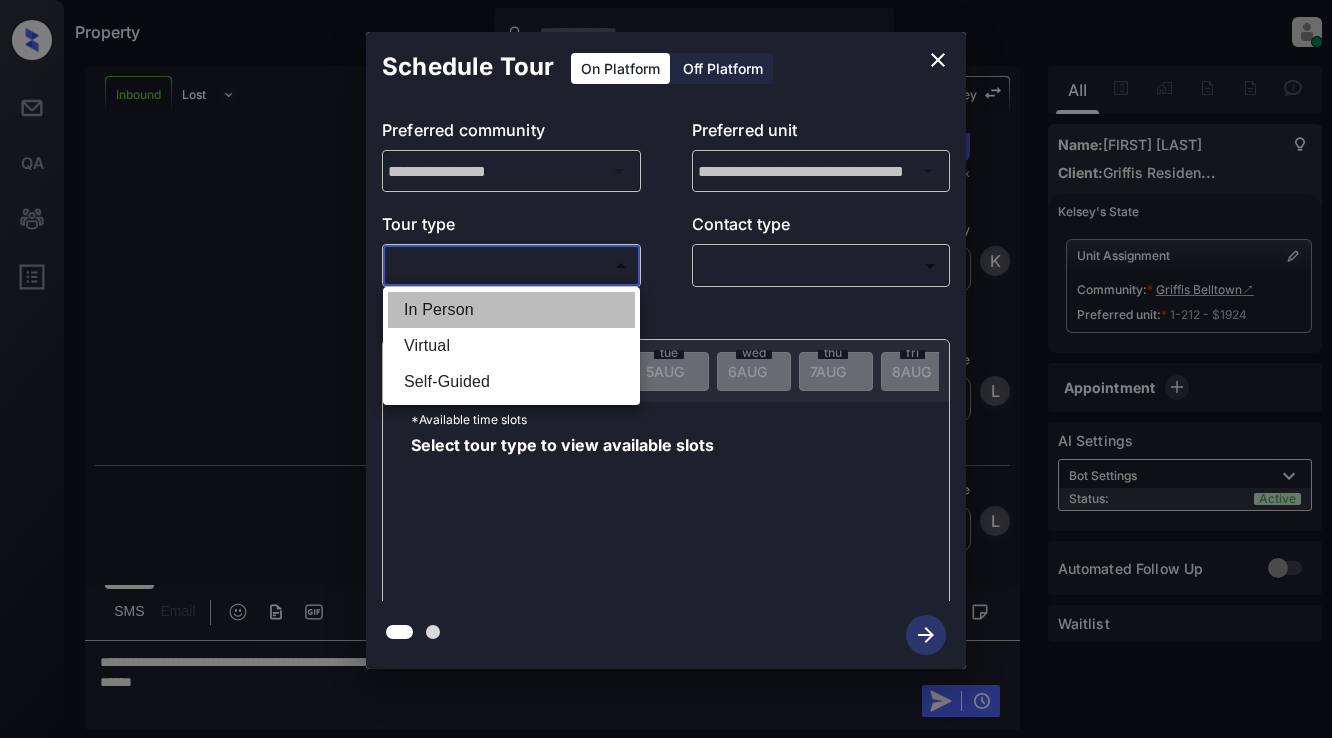 click on "In Person" at bounding box center [511, 310] 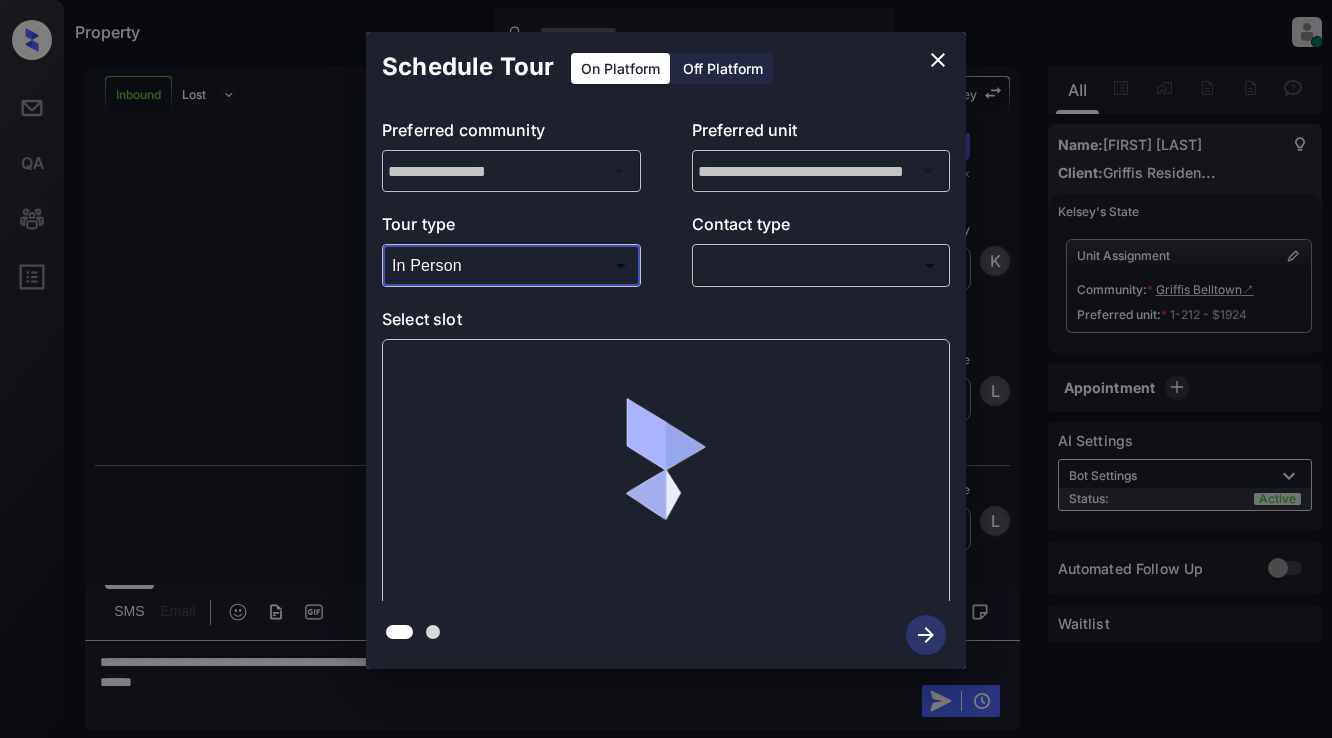 click on "Property Lyzzelle M. Ceralde Online Set yourself   offline Set yourself   on break Profile Switch to  light  mode Sign out Inbound Lost Lead Sentiment: Angry Upon sliding the acknowledgement:  Lead will move to lost stage. * ​ SMS and call option will be set to opt out. AFM will be turned off for the lead. Kelsey New Message Agent Lead created via webhook in Inbound stage. Aug 04, 2025 01:10 pm A New Message Zuma Lead transferred to leasing agent: kelsey Aug 04, 2025 01:10 pm  Sync'd w  knock Z New Message Agent AFM Request sent to Kelsey. Aug 04, 2025 01:10 pm A New Message Agent Notes Note: Structured Note:
Move In Date: 2025-08-17
Bedroom: 1
Aug 04, 2025 01:10 pm A New Message Kelsey Hi David, this is Kelsey reaching out because I saw you submitted an inquiry for Griffis Belltown. Would you like to schedule a tour or know any additional information? Also, please confirm that this is the best method to contact you. Aug 04, 2025 01:10 pm   | TemplateAFMSms  Sync'd w  knock K New Message Kelsey K Lyzzelle" at bounding box center (666, 369) 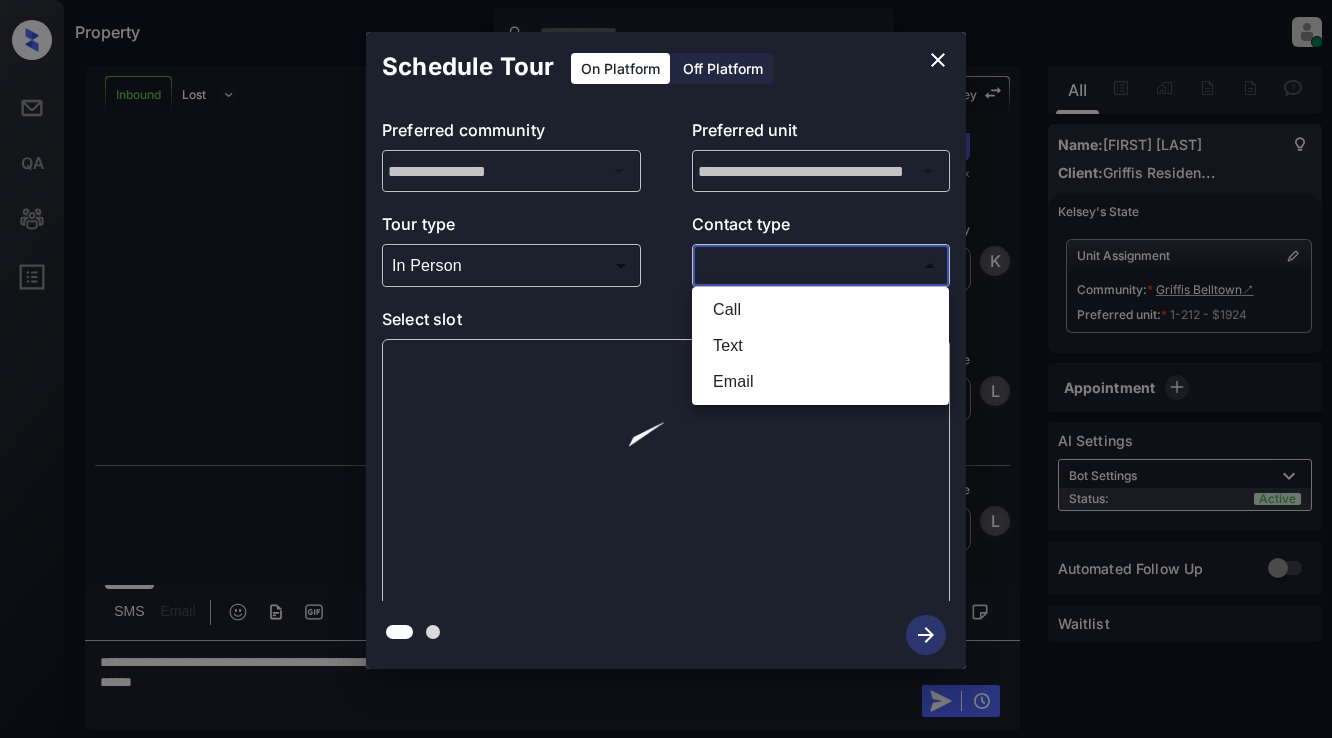 click on "Text" at bounding box center (820, 346) 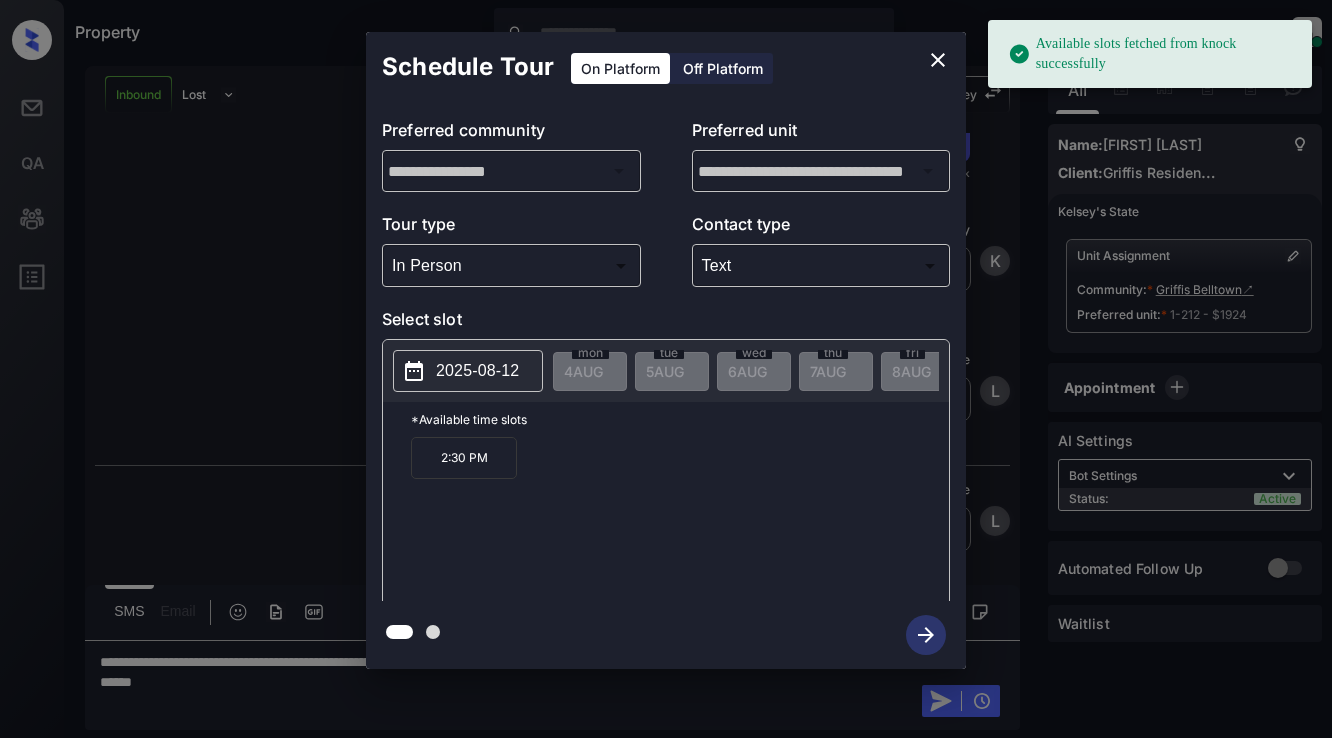 click on "Available slots fetched from knock successfully Property Lyzzelle M. Ceralde Online Set yourself   offline Set yourself   on break Profile Switch to  light  mode Sign out Inbound Lost Lead Sentiment: Angry Upon sliding the acknowledgement:  Lead will move to lost stage. * ​ SMS and call option will be set to opt out. AFM will be turned off for the lead. Kelsey New Message Agent Lead created via webhook in Inbound stage. Aug 04, 2025 01:10 pm A New Message Zuma Lead transferred to leasing agent: kelsey Aug 04, 2025 01:10 pm  Sync'd w  knock Z New Message Agent AFM Request sent to Kelsey. Aug 04, 2025 01:10 pm A New Message Agent Notes Note: Structured Note:
Move In Date: 2025-08-17
Bedroom: 1
Aug 04, 2025 01:10 pm A New Message Kelsey Hi David, this is Kelsey reaching out because I saw you submitted an inquiry for Griffis Belltown. Would you like to schedule a tour or know any additional information? Also, please confirm that this is the best method to contact you. Aug 04, 2025 01:10 pm   | TemplateAFMSms" at bounding box center [666, 369] 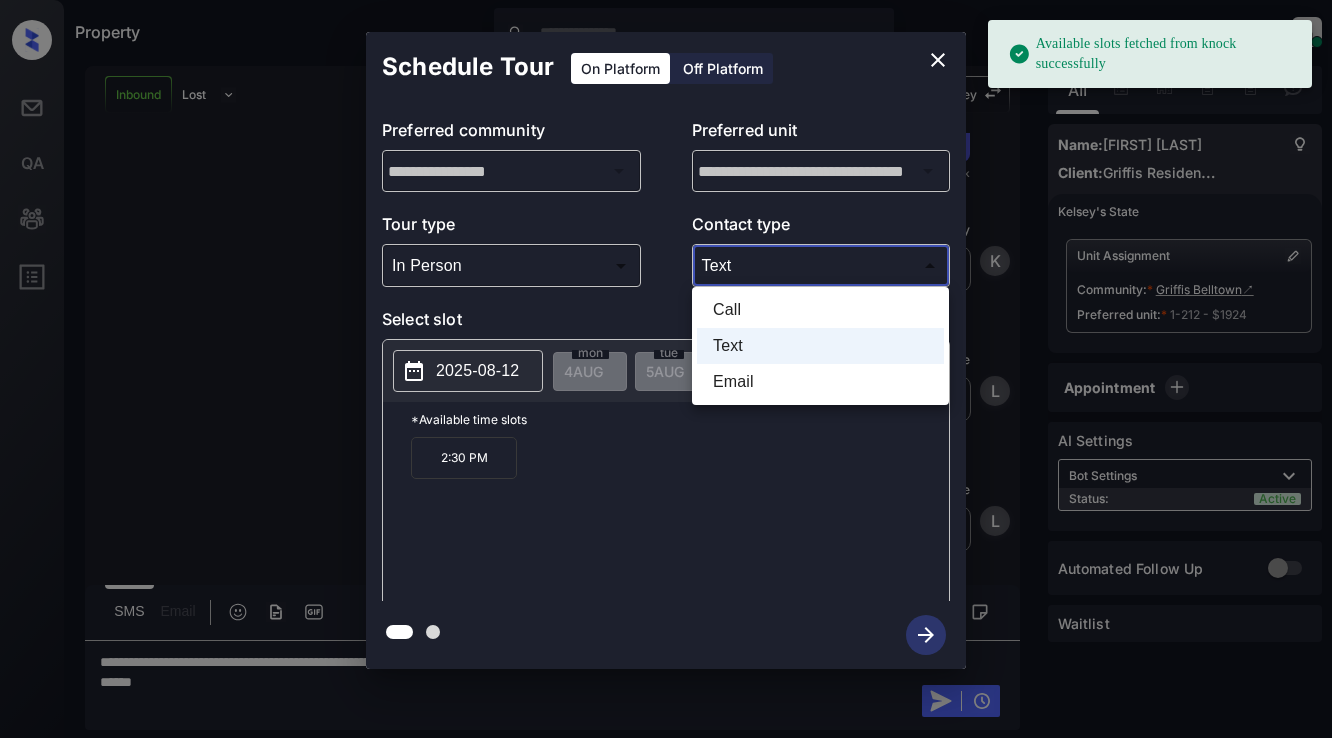 click on "Call" at bounding box center [820, 310] 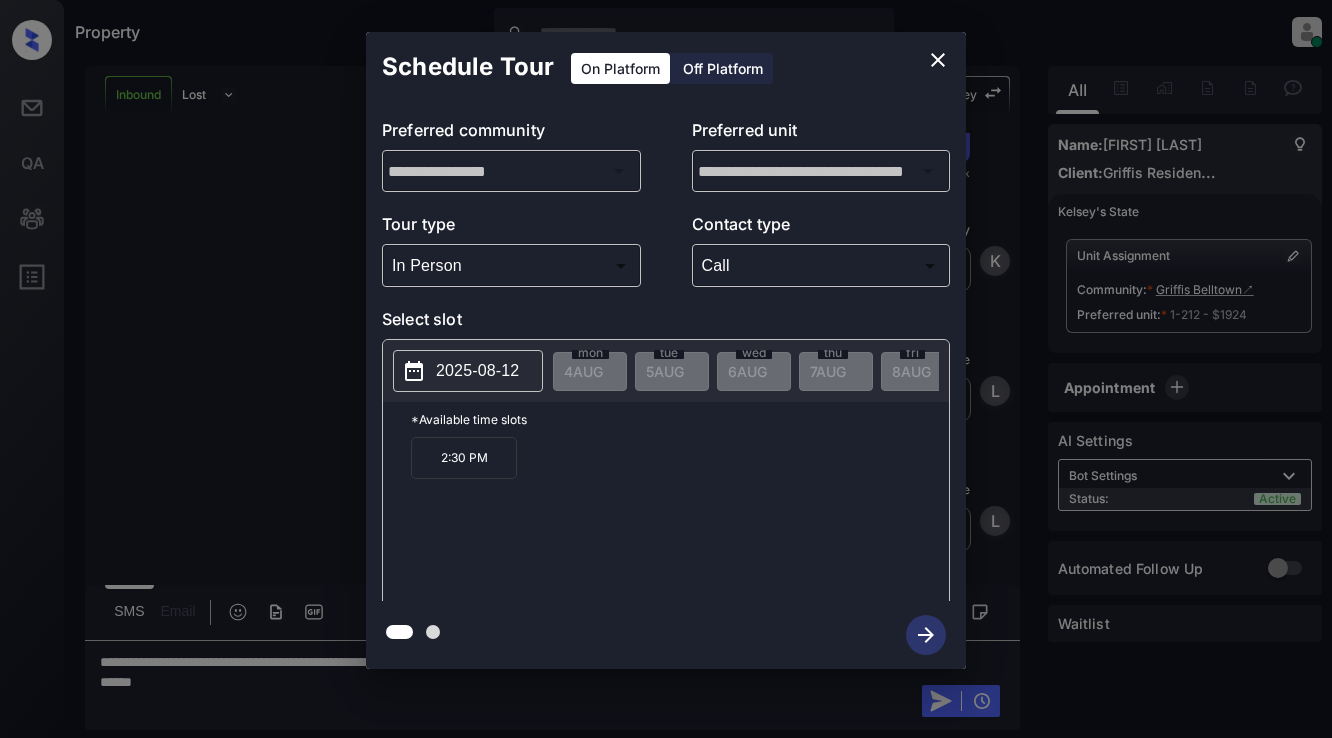 click on "2025-08-12" at bounding box center (477, 371) 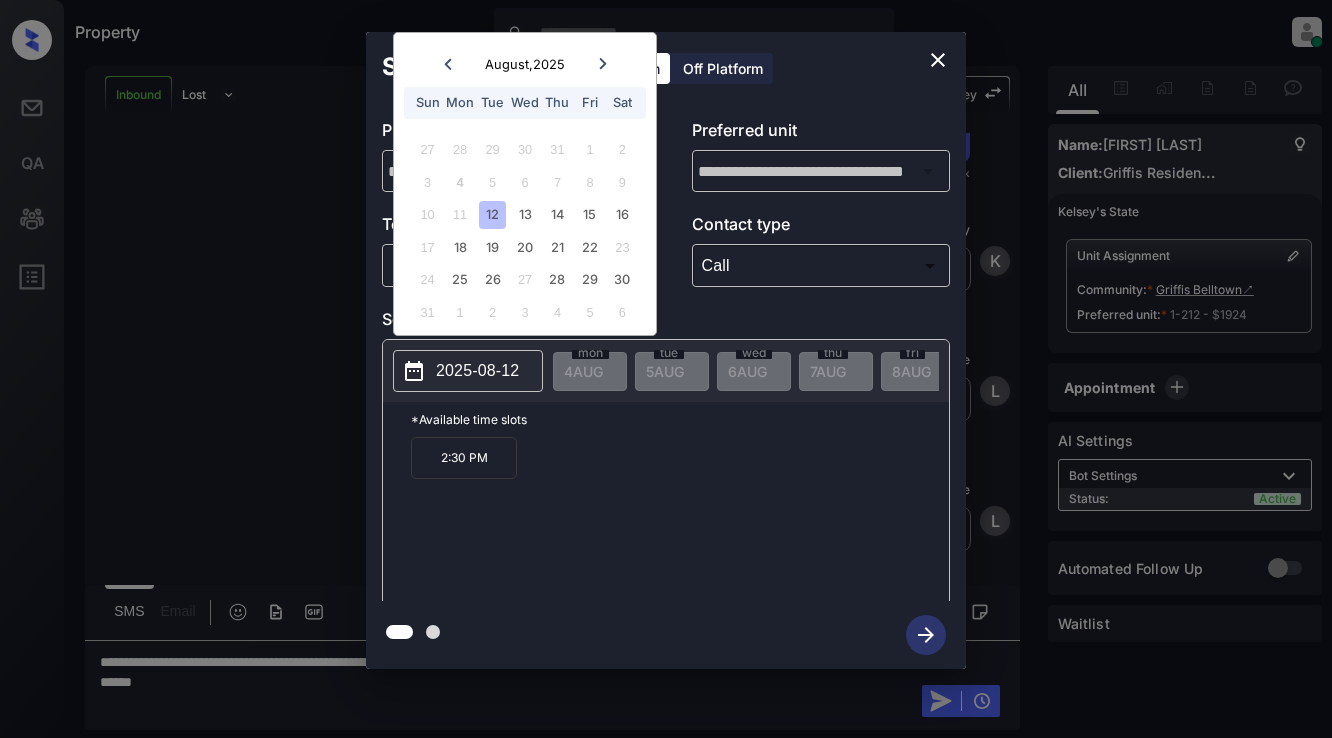 click on "Select slot" at bounding box center (666, 323) 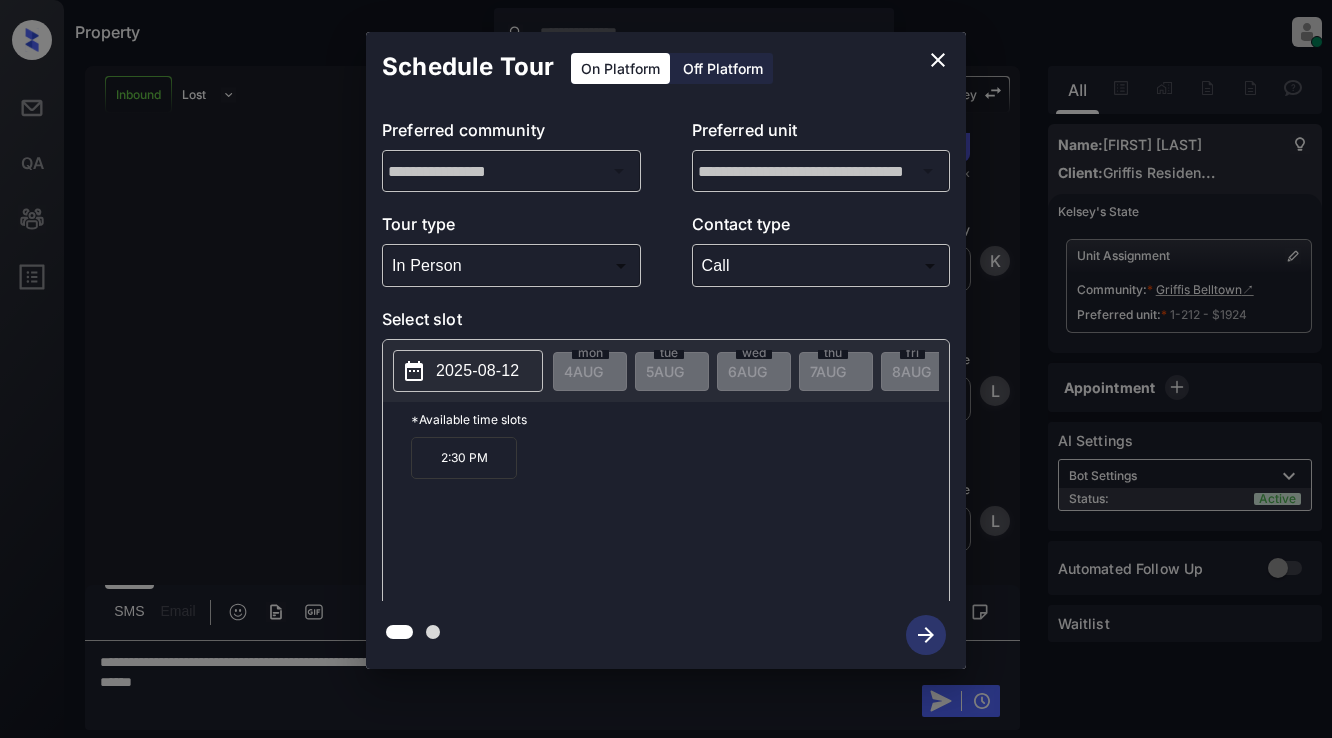 click on "Property Lyzzelle M. Ceralde Online Set yourself   offline Set yourself   on break Profile Switch to  light  mode Sign out Inbound Lost Lead Sentiment: Angry Upon sliding the acknowledgement:  Lead will move to lost stage. * ​ SMS and call option will be set to opt out. AFM will be turned off for the lead. Kelsey New Message Agent Lead created via webhook in Inbound stage. Aug 04, 2025 01:10 pm A New Message Zuma Lead transferred to leasing agent: kelsey Aug 04, 2025 01:10 pm  Sync'd w  knock Z New Message Agent AFM Request sent to Kelsey. Aug 04, 2025 01:10 pm A New Message Agent Notes Note: Structured Note:
Move In Date: 2025-08-17
Bedroom: 1
Aug 04, 2025 01:10 pm A New Message Kelsey Hi David, this is Kelsey reaching out because I saw you submitted an inquiry for Griffis Belltown. Would you like to schedule a tour or know any additional information? Also, please confirm that this is the best method to contact you. Aug 04, 2025 01:10 pm   | TemplateAFMSms  Sync'd w  knock K New Message Kelsey K Lyzzelle" at bounding box center [666, 369] 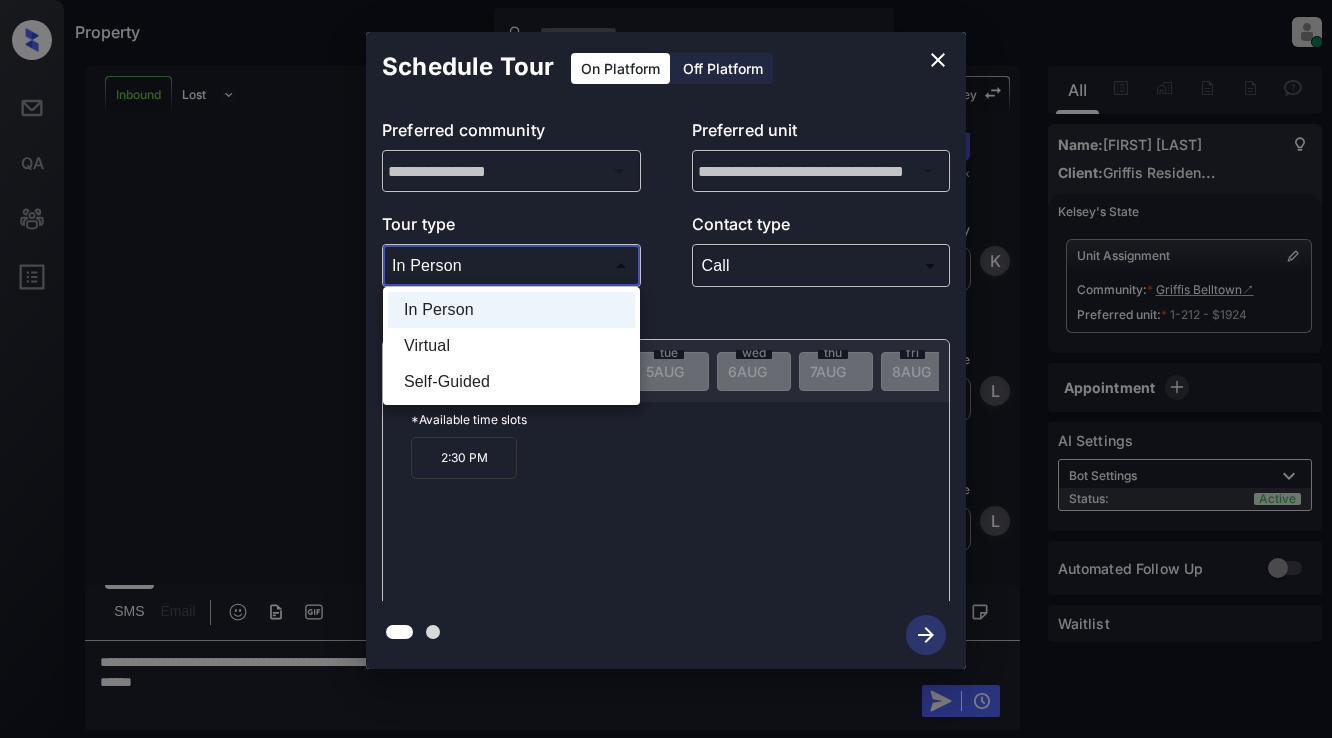 click on "Virtual" at bounding box center [511, 346] 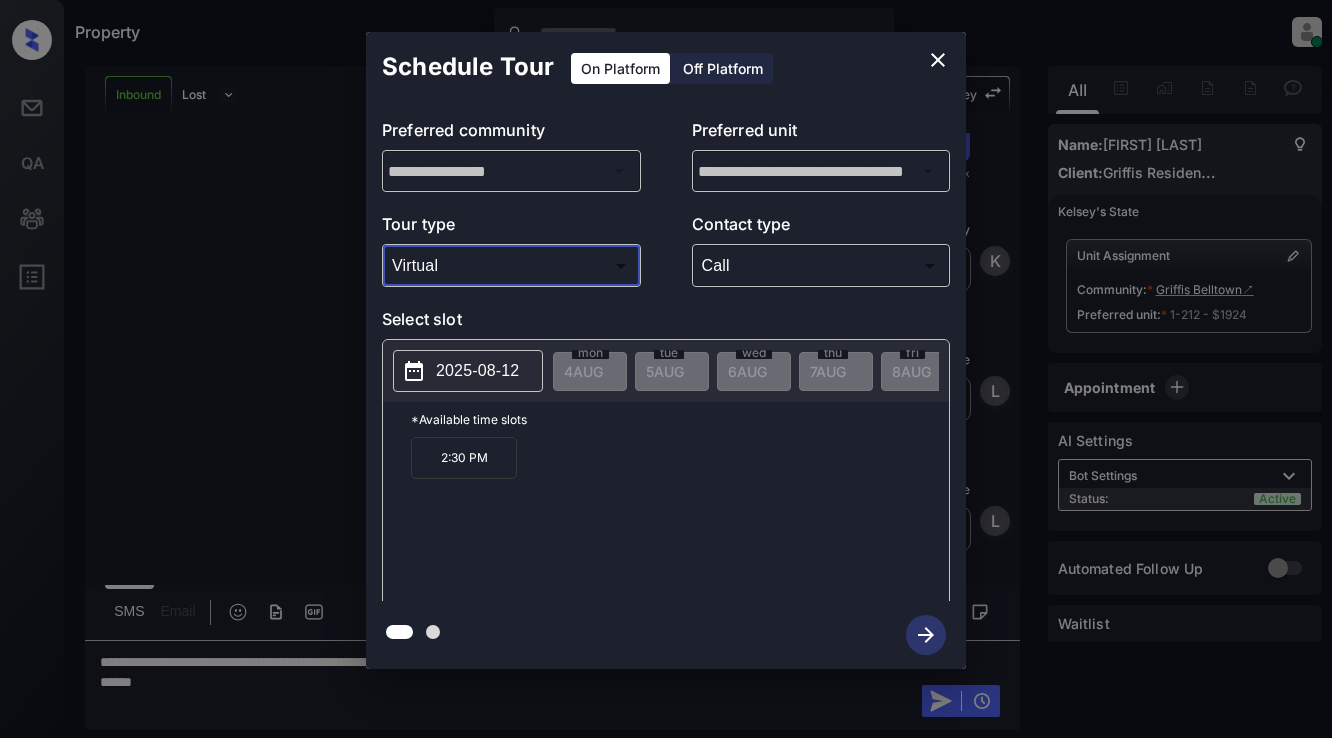 click on "2025-08-12" at bounding box center (477, 371) 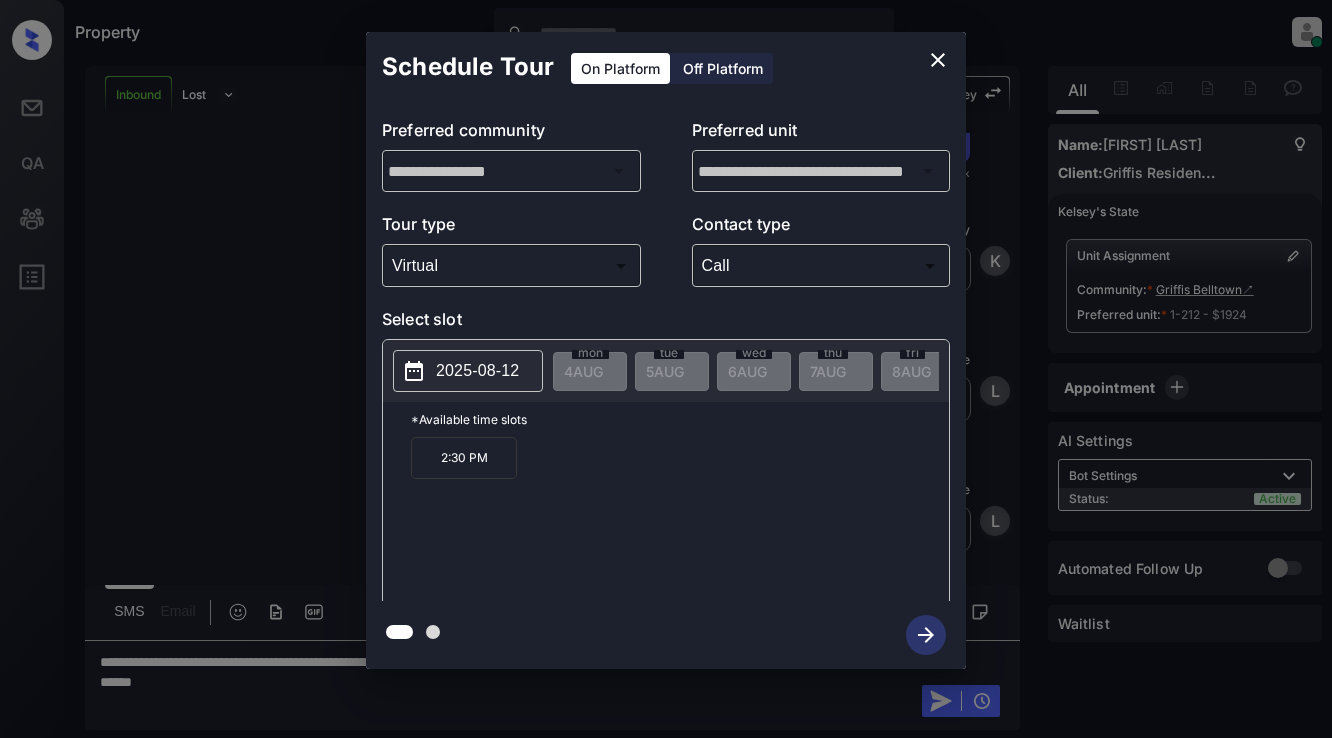 click on "Select slot" at bounding box center (666, 323) 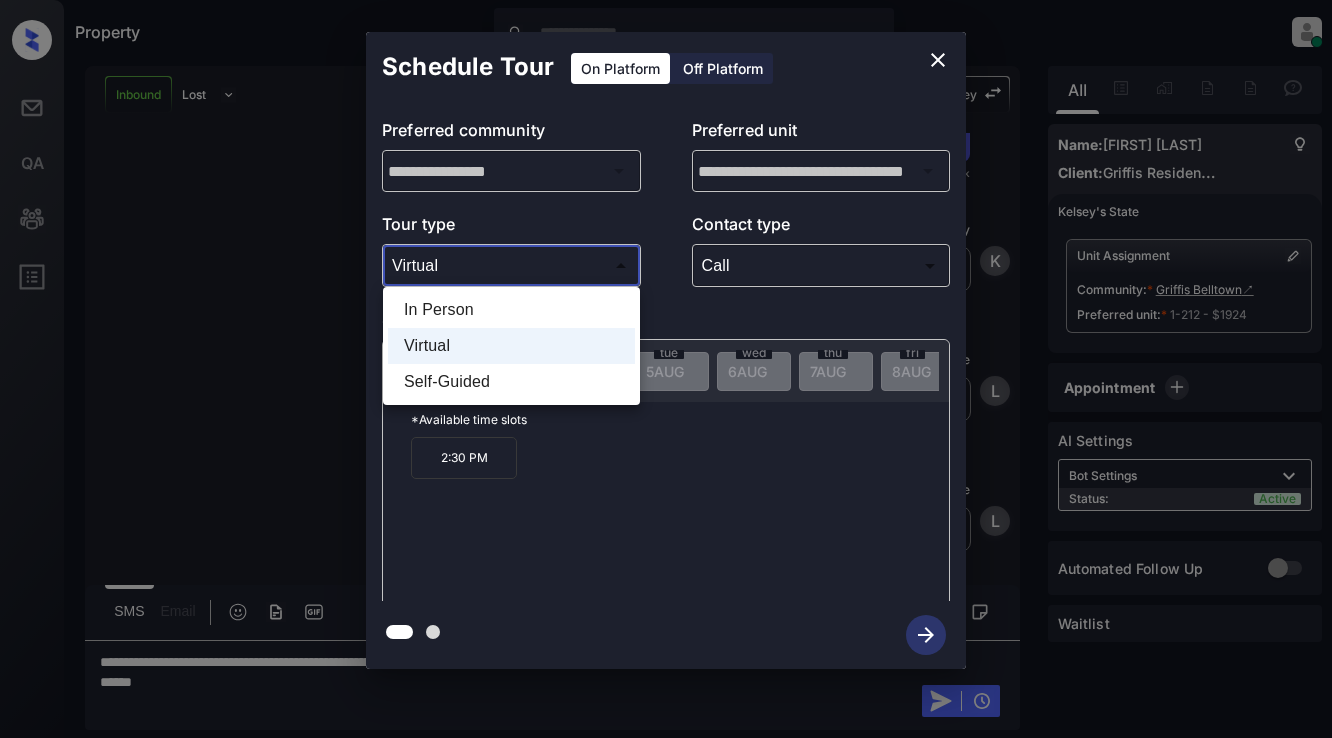 click on "Property Lyzzelle M. Ceralde Online Set yourself   offline Set yourself   on break Profile Switch to  light  mode Sign out Inbound Lost Lead Sentiment: Angry Upon sliding the acknowledgement:  Lead will move to lost stage. * ​ SMS and call option will be set to opt out. AFM will be turned off for the lead. Kelsey New Message Agent Lead created via webhook in Inbound stage. Aug 04, 2025 01:10 pm A New Message Zuma Lead transferred to leasing agent: kelsey Aug 04, 2025 01:10 pm  Sync'd w  knock Z New Message Agent AFM Request sent to Kelsey. Aug 04, 2025 01:10 pm A New Message Agent Notes Note: Structured Note:
Move In Date: 2025-08-17
Bedroom: 1
Aug 04, 2025 01:10 pm A New Message Kelsey Hi David, this is Kelsey reaching out because I saw you submitted an inquiry for Griffis Belltown. Would you like to schedule a tour or know any additional information? Also, please confirm that this is the best method to contact you. Aug 04, 2025 01:10 pm   | TemplateAFMSms  Sync'd w  knock K New Message Kelsey K Lyzzelle" at bounding box center (666, 369) 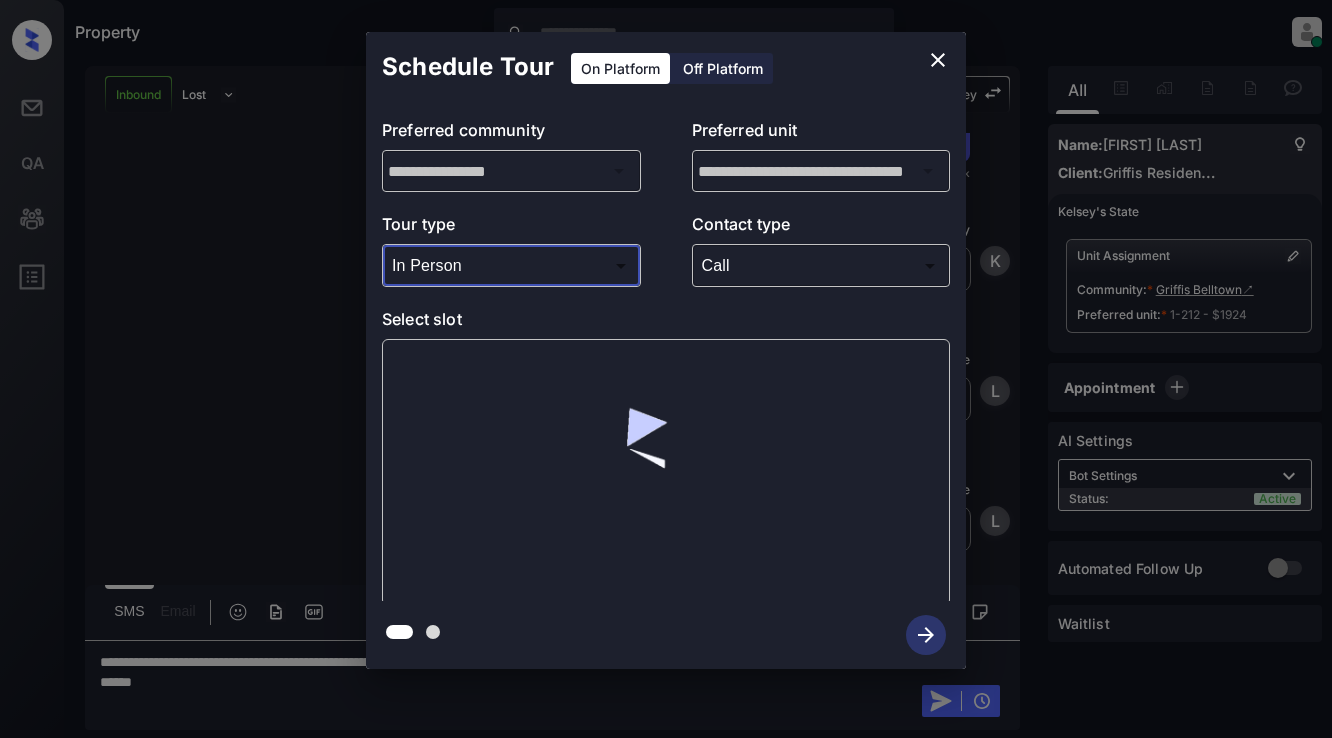 click on "Property Lyzzelle M. Ceralde Online Set yourself   offline Set yourself   on break Profile Switch to  light  mode Sign out Inbound Lost Lead Sentiment: Angry Upon sliding the acknowledgement:  Lead will move to lost stage. * ​ SMS and call option will be set to opt out. AFM will be turned off for the lead. Kelsey New Message Agent Lead created via webhook in Inbound stage. Aug 04, 2025 01:10 pm A New Message Zuma Lead transferred to leasing agent: kelsey Aug 04, 2025 01:10 pm  Sync'd w  knock Z New Message Agent AFM Request sent to Kelsey. Aug 04, 2025 01:10 pm A New Message Agent Notes Note: Structured Note:
Move In Date: 2025-08-17
Bedroom: 1
Aug 04, 2025 01:10 pm A New Message Kelsey Hi David, this is Kelsey reaching out because I saw you submitted an inquiry for Griffis Belltown. Would you like to schedule a tour or know any additional information? Also, please confirm that this is the best method to contact you. Aug 04, 2025 01:10 pm   | TemplateAFMSms  Sync'd w  knock K New Message Kelsey K Lyzzelle" at bounding box center (666, 369) 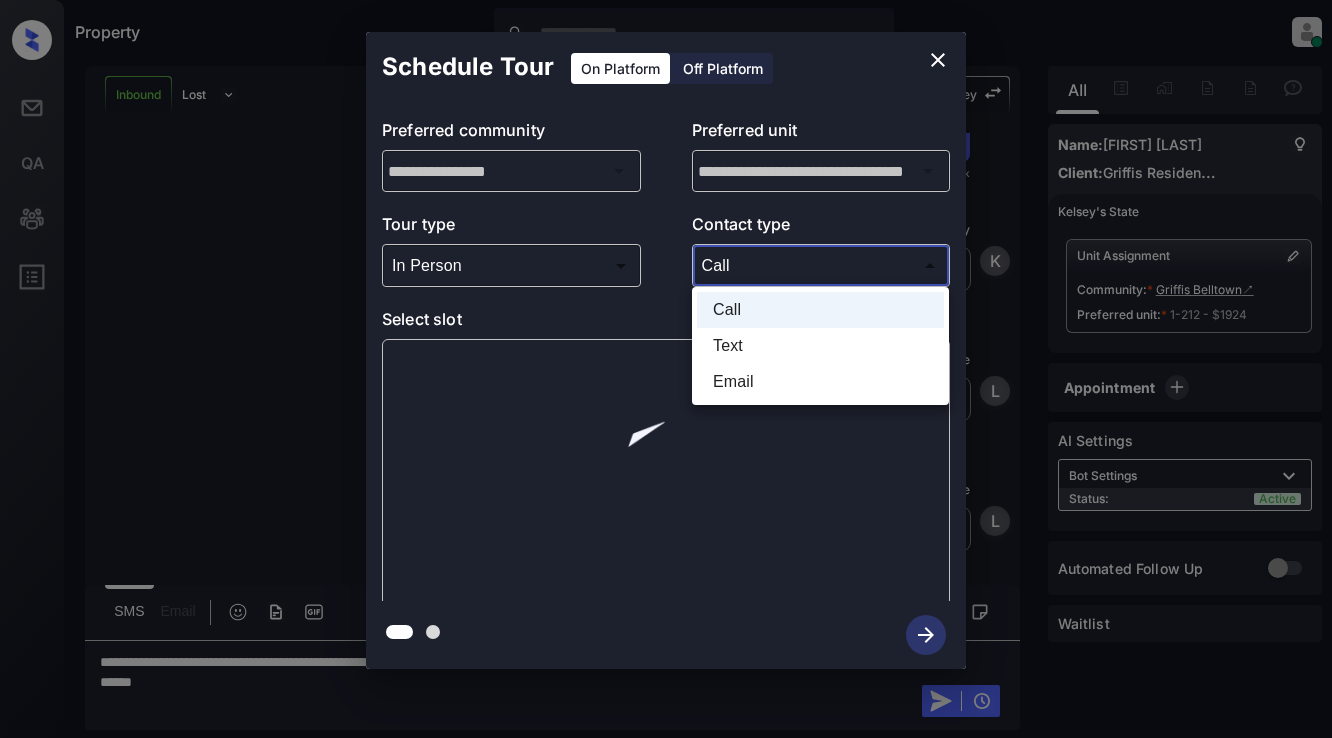 click on "Text" at bounding box center (820, 346) 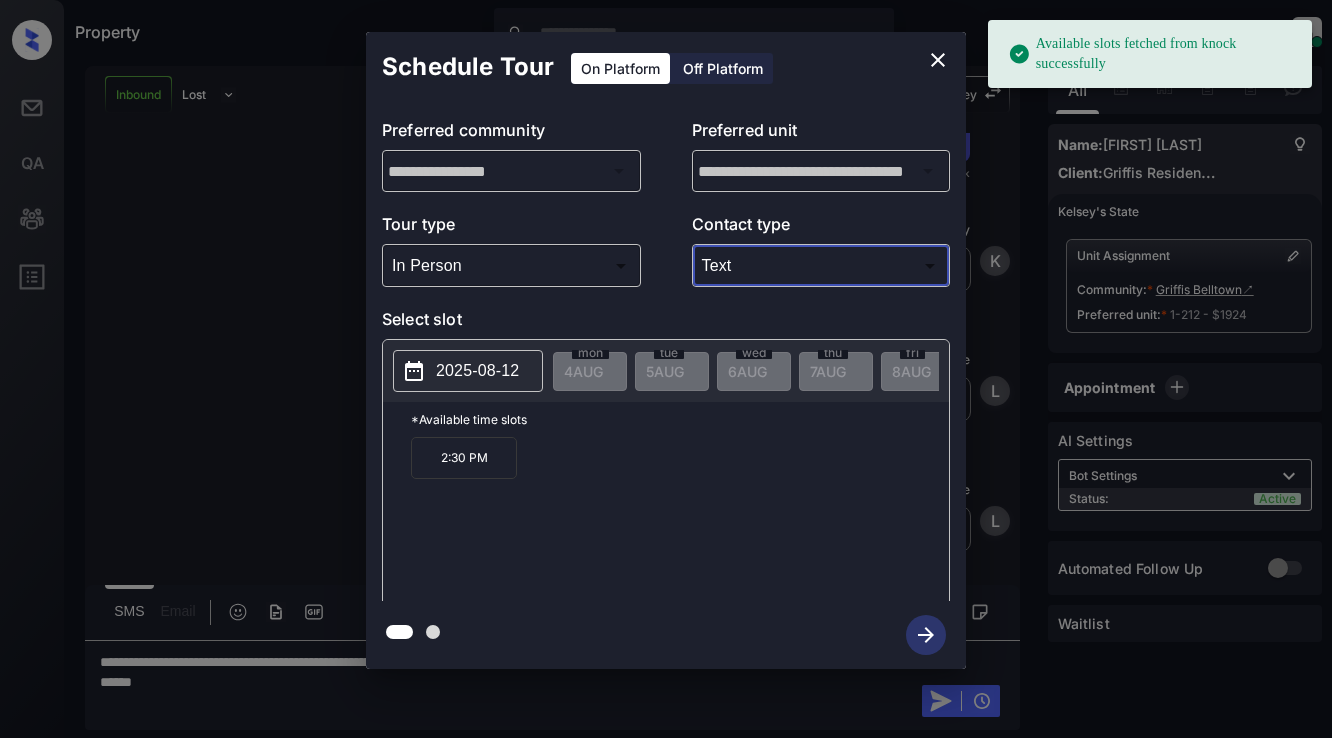 click on "Available slots fetched from knock successfully Property Lyzzelle M. Ceralde Online Set yourself   offline Set yourself   on break Profile Switch to  light  mode Sign out Inbound Lost Lead Sentiment: Angry Upon sliding the acknowledgement:  Lead will move to lost stage. * ​ SMS and call option will be set to opt out. AFM will be turned off for the lead. Kelsey New Message Agent Lead created via webhook in Inbound stage. Aug 04, 2025 01:10 pm A New Message Zuma Lead transferred to leasing agent: kelsey Aug 04, 2025 01:10 pm  Sync'd w  knock Z New Message Agent AFM Request sent to Kelsey. Aug 04, 2025 01:10 pm A New Message Agent Notes Note: Structured Note:
Move In Date: 2025-08-17
Bedroom: 1
Aug 04, 2025 01:10 pm A New Message Kelsey Hi David, this is Kelsey reaching out because I saw you submitted an inquiry for Griffis Belltown. Would you like to schedule a tour or know any additional information? Also, please confirm that this is the best method to contact you. Aug 04, 2025 01:10 pm   | TemplateAFMSms" at bounding box center [666, 369] 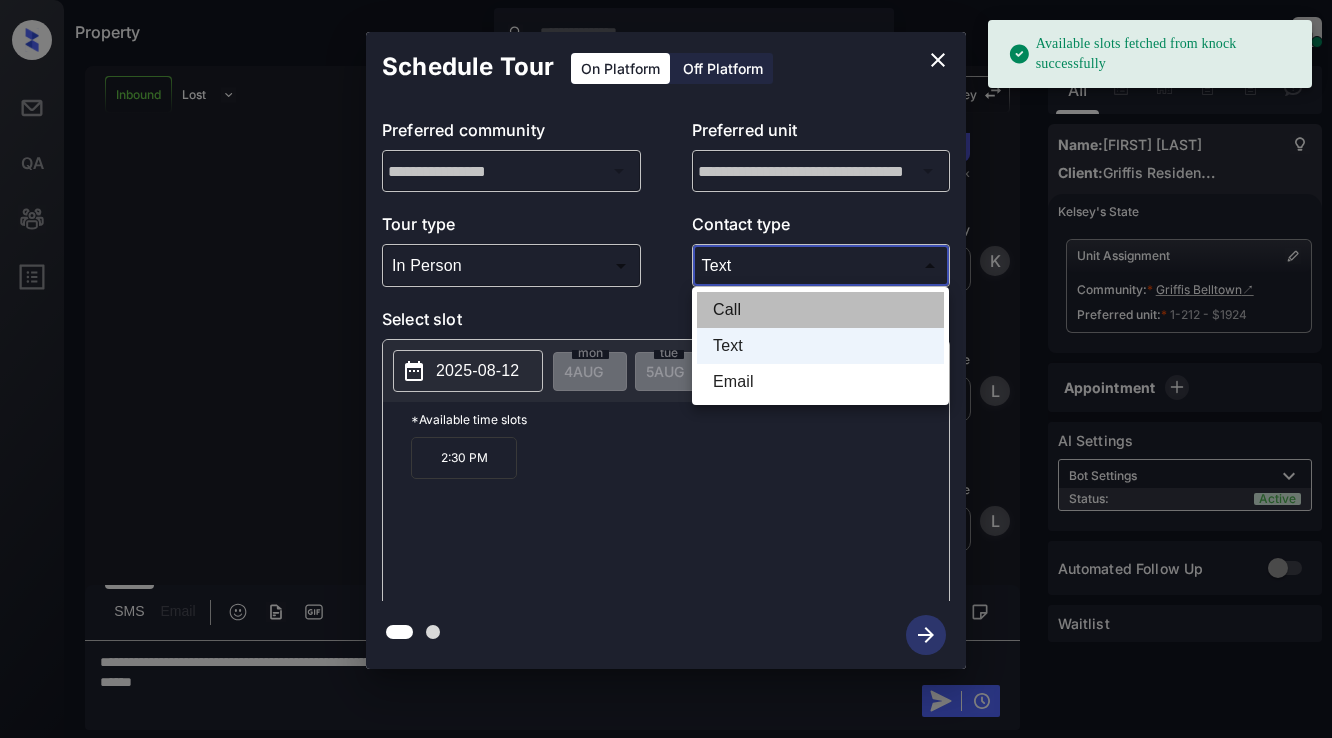 click on "Call" at bounding box center (820, 310) 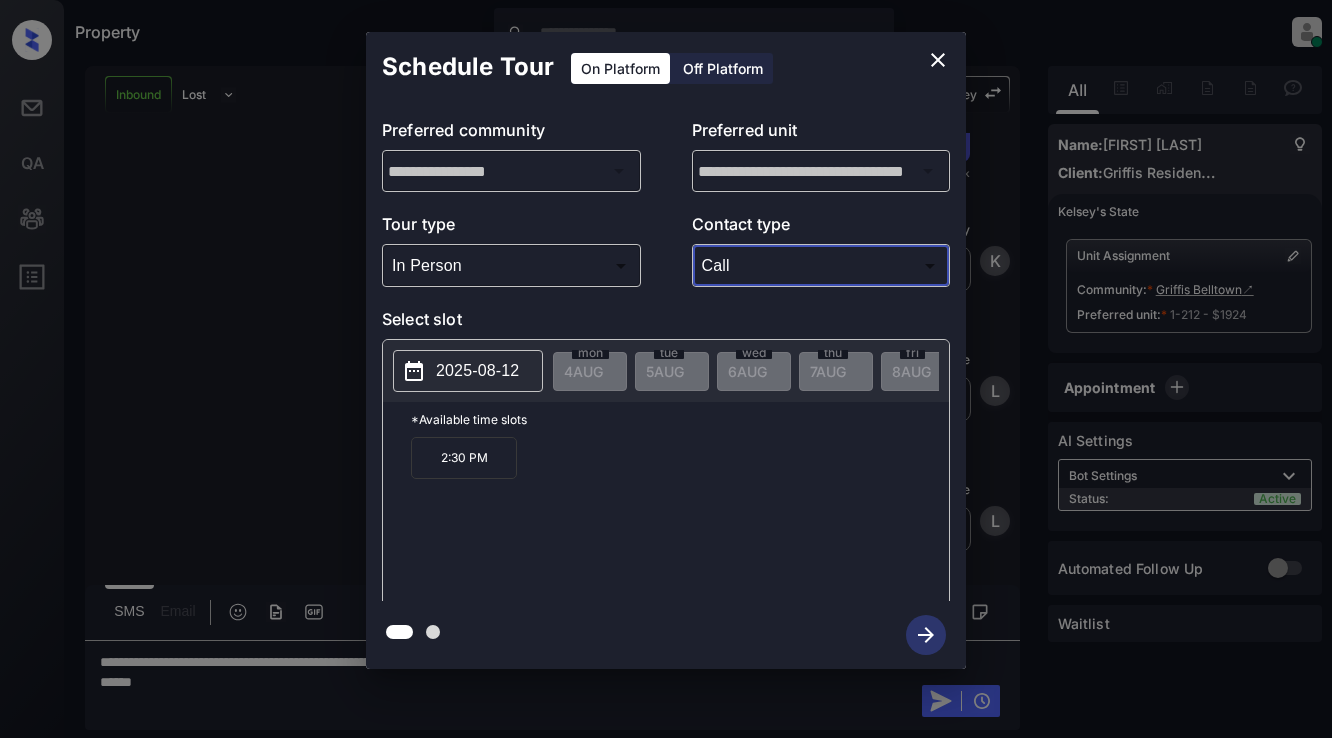 click on "2025-08-12" at bounding box center [477, 371] 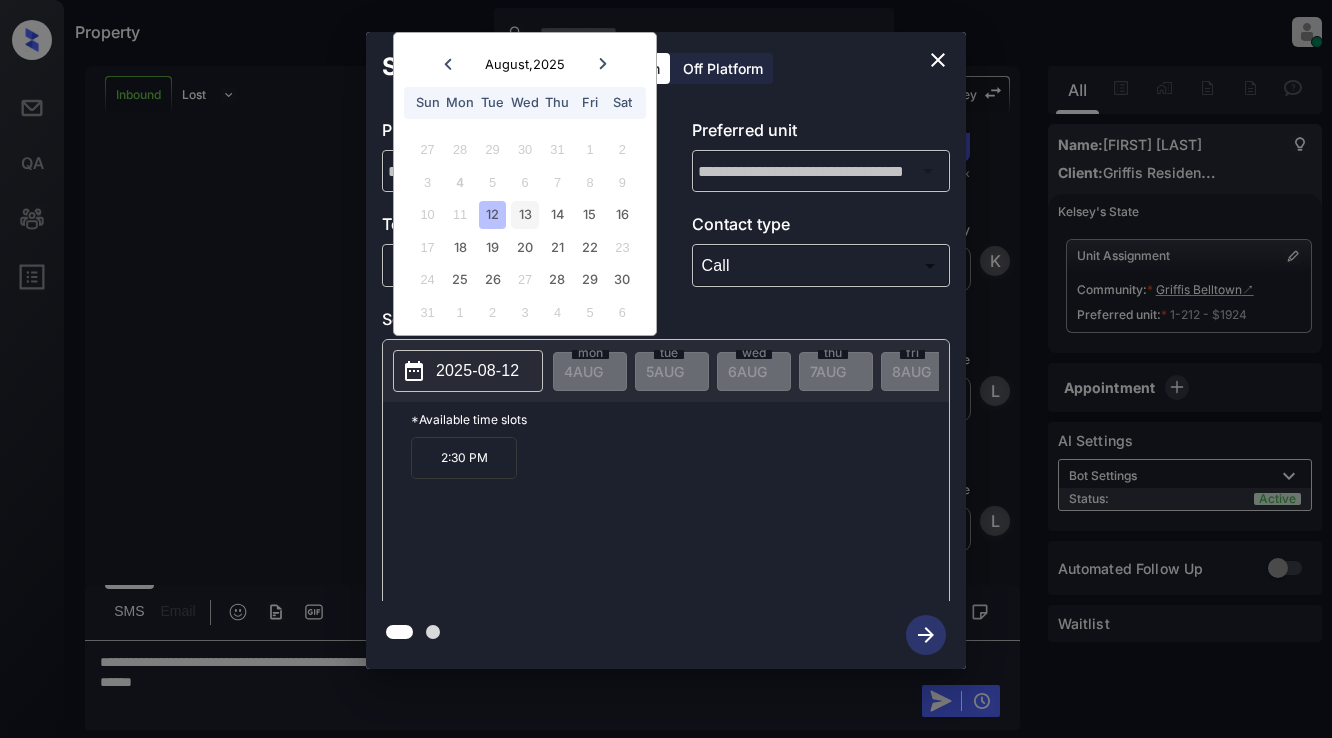 click on "13" at bounding box center (524, 214) 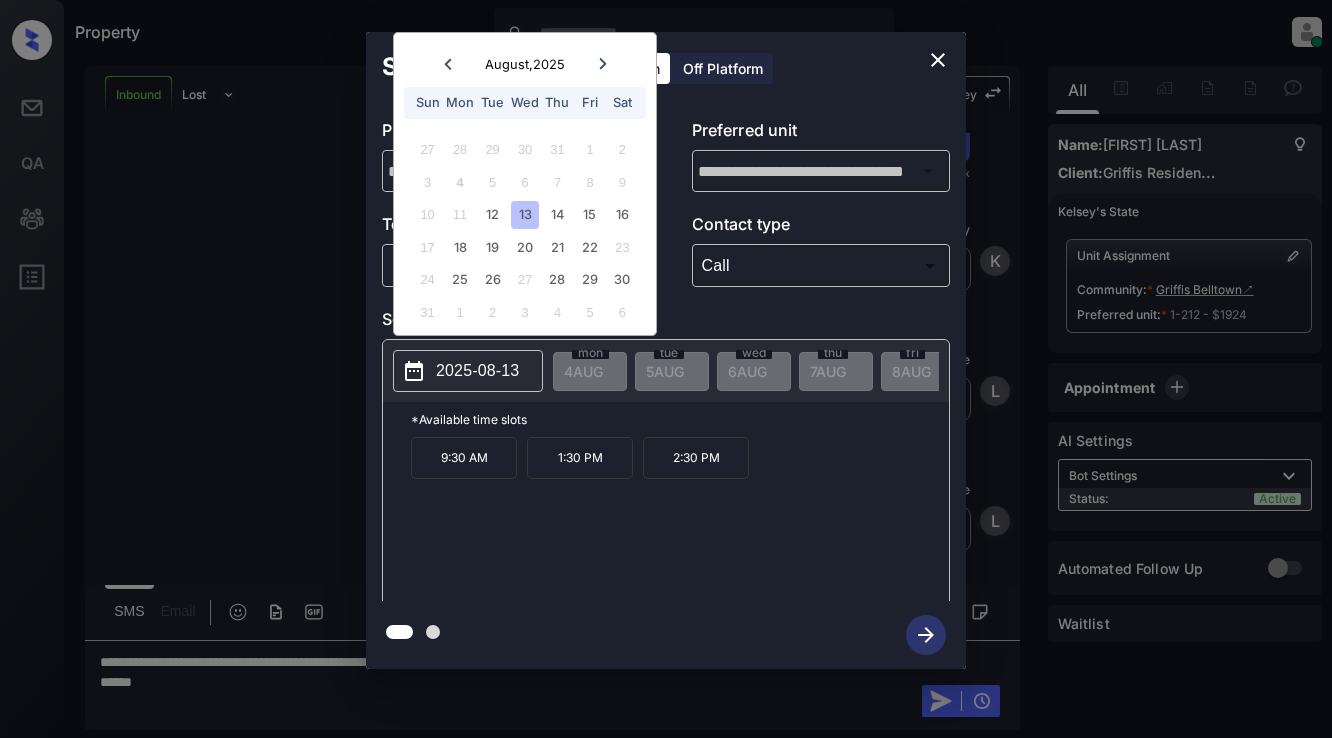 click on "**********" at bounding box center [666, 350] 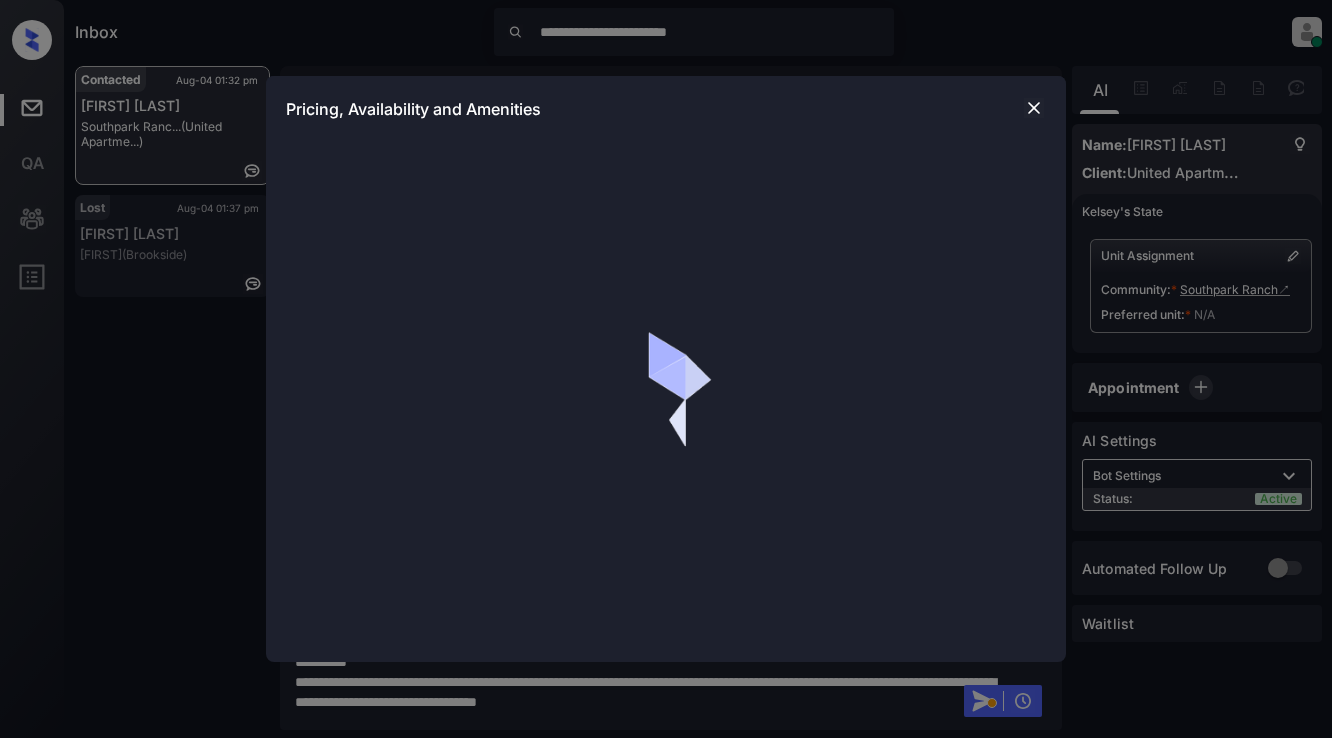 scroll, scrollTop: 0, scrollLeft: 0, axis: both 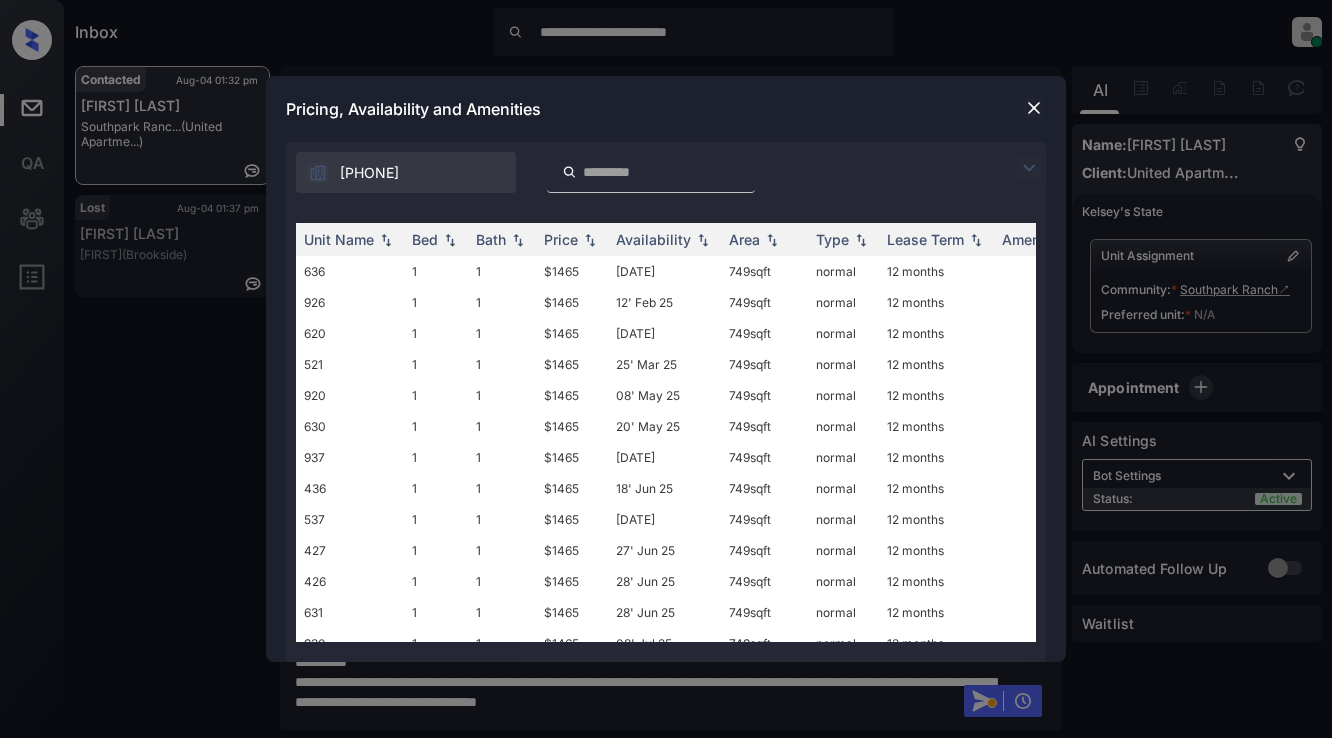click at bounding box center [1029, 168] 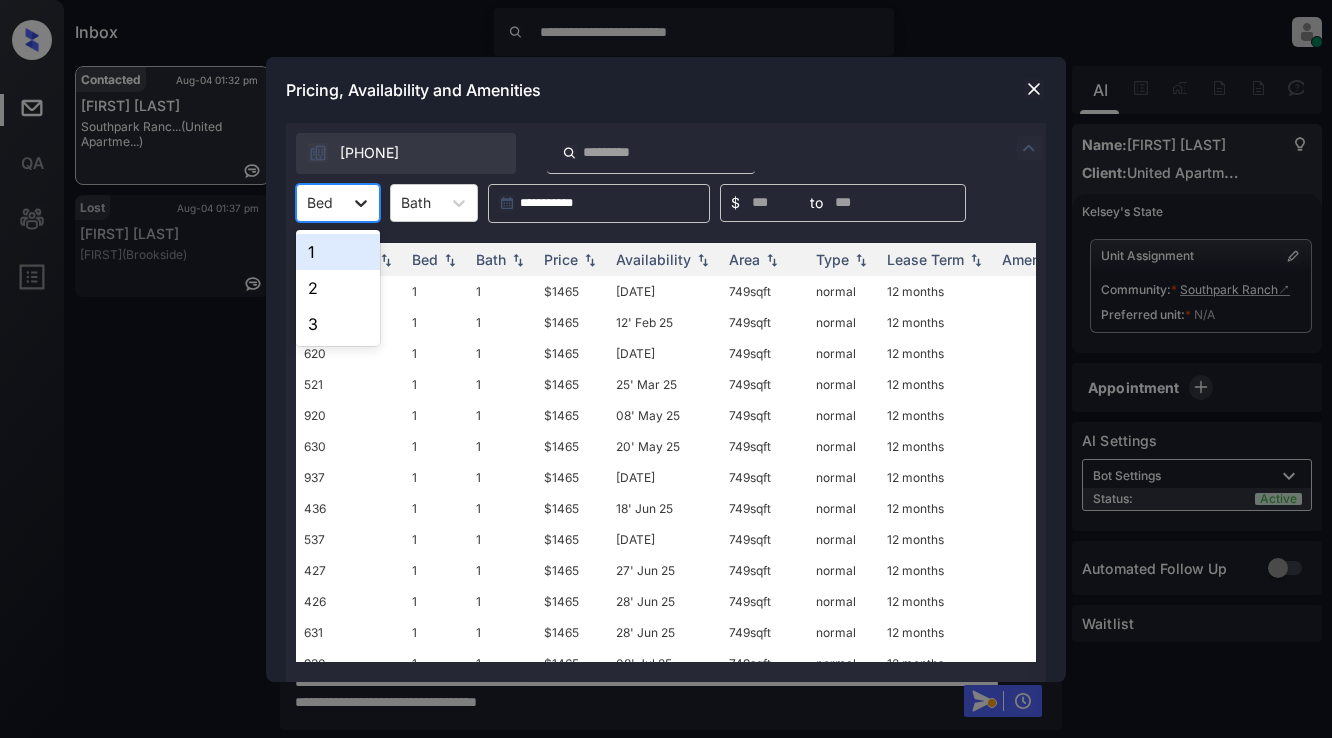 click 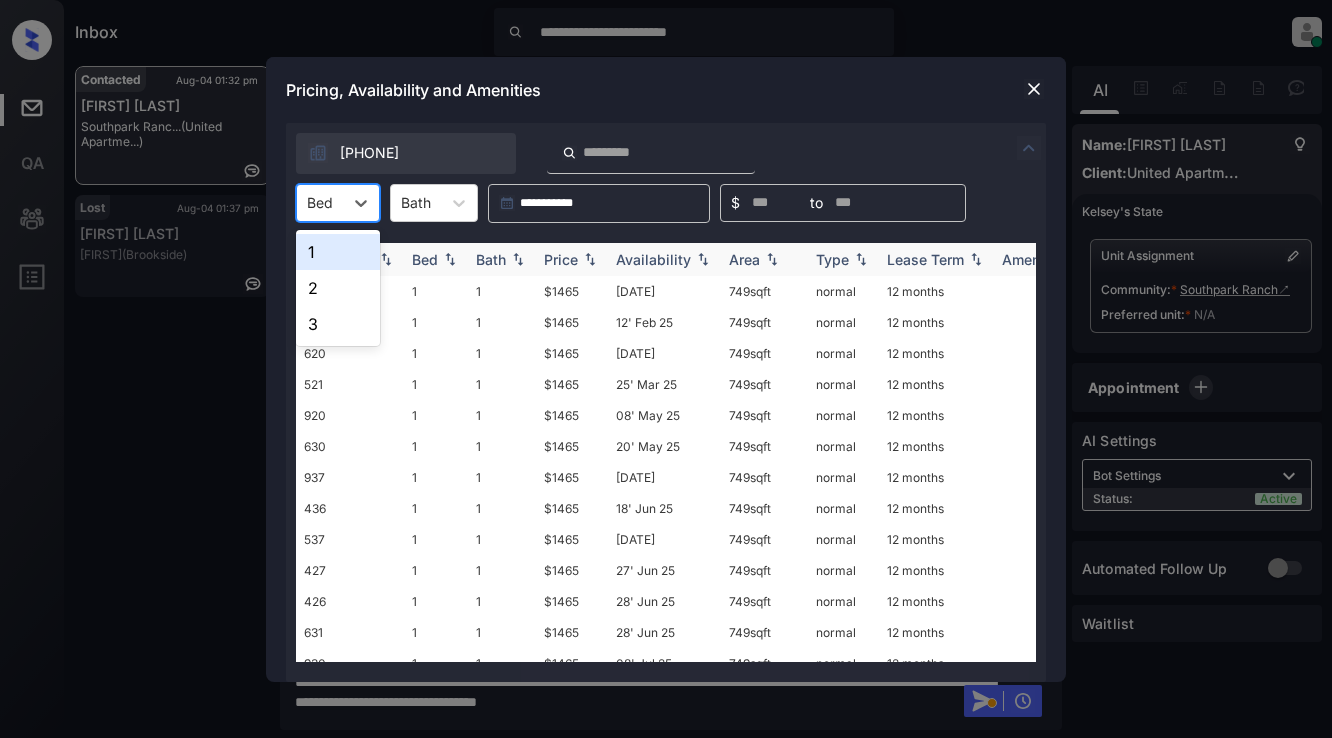 click on "1" at bounding box center [338, 252] 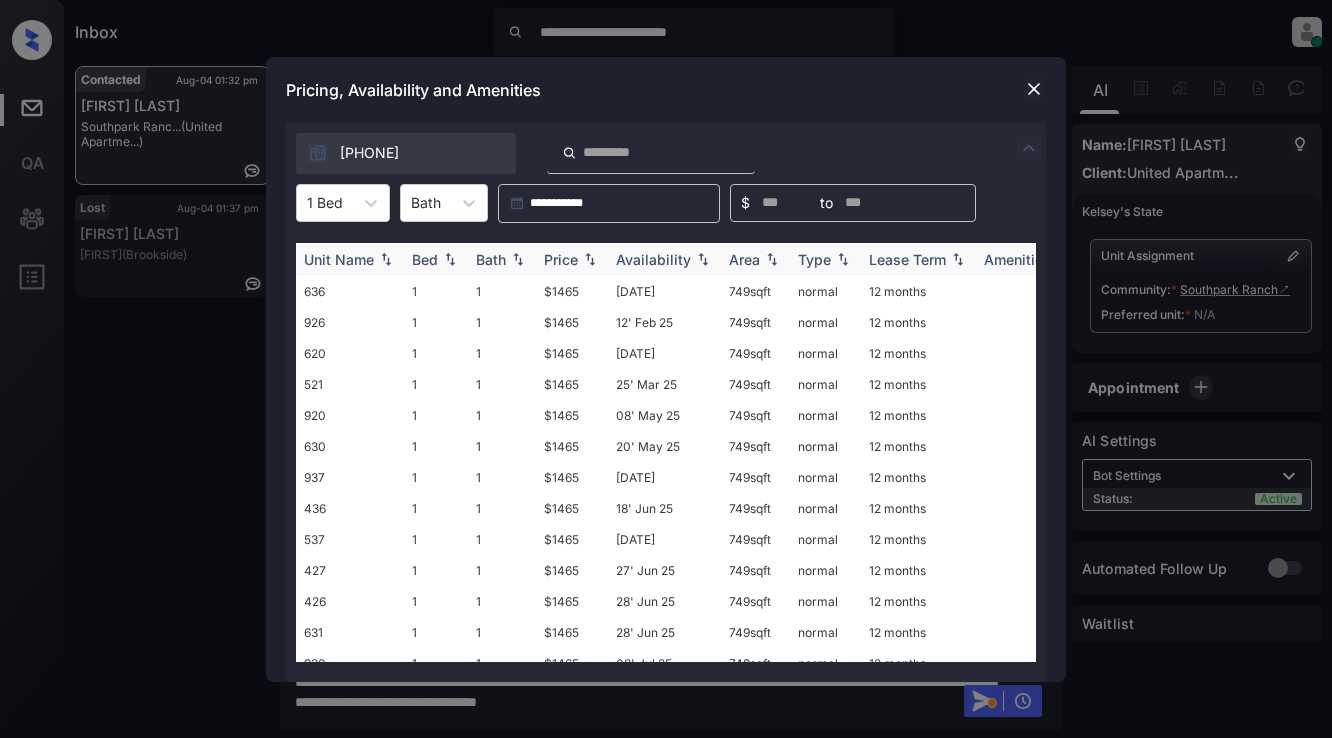 click on "Price" at bounding box center [561, 259] 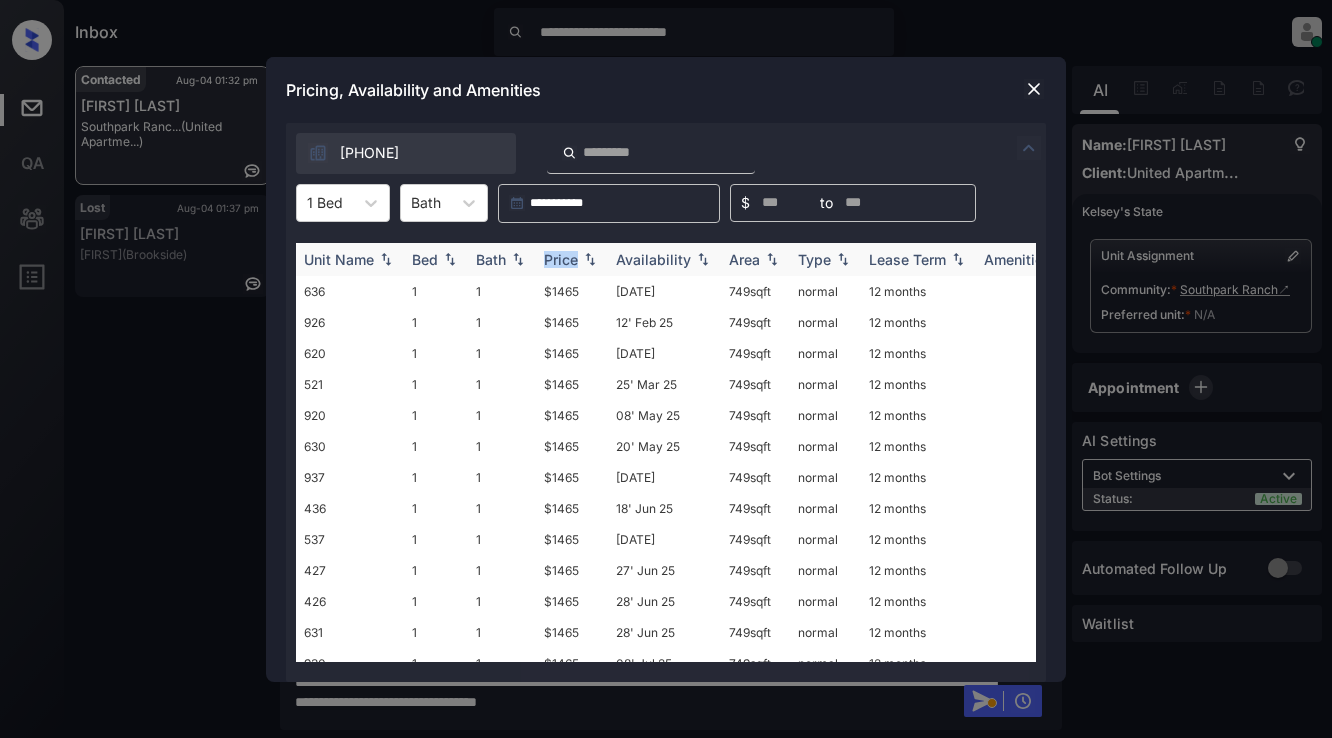 click on "Price" at bounding box center (561, 259) 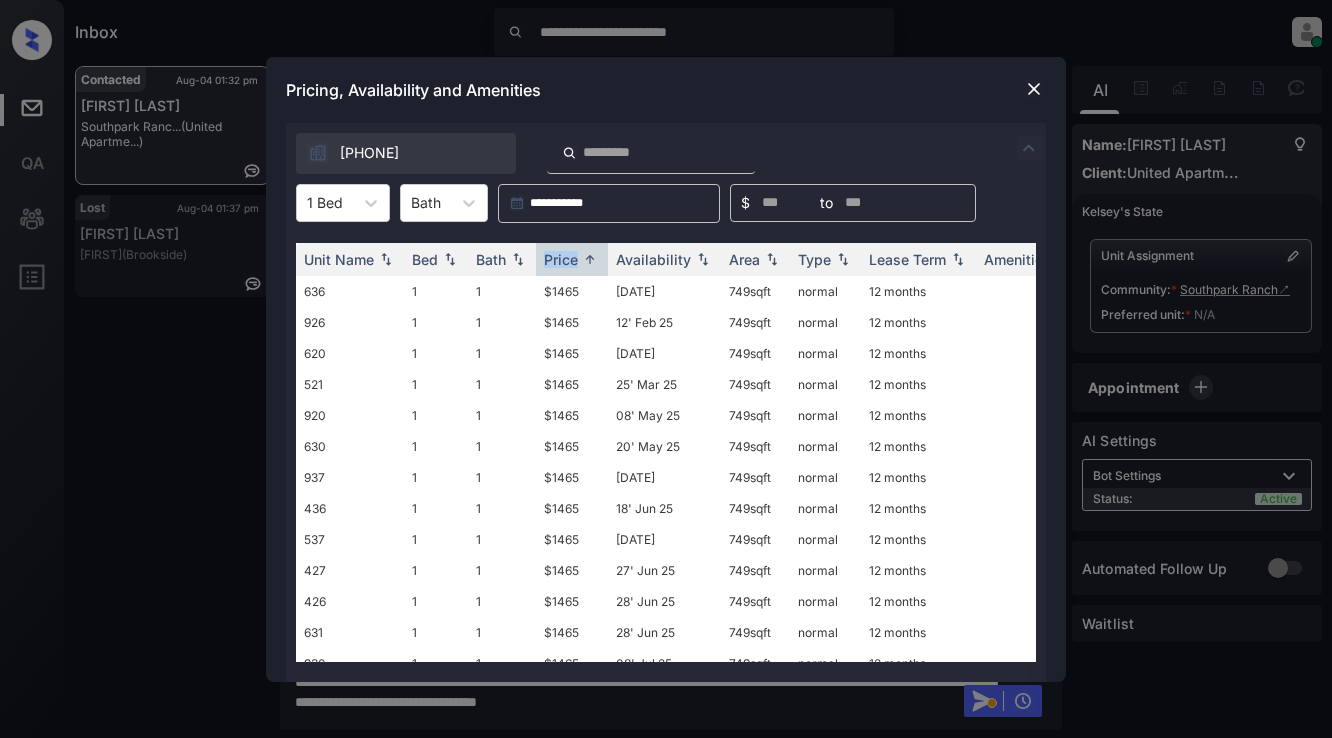 click at bounding box center [1034, 89] 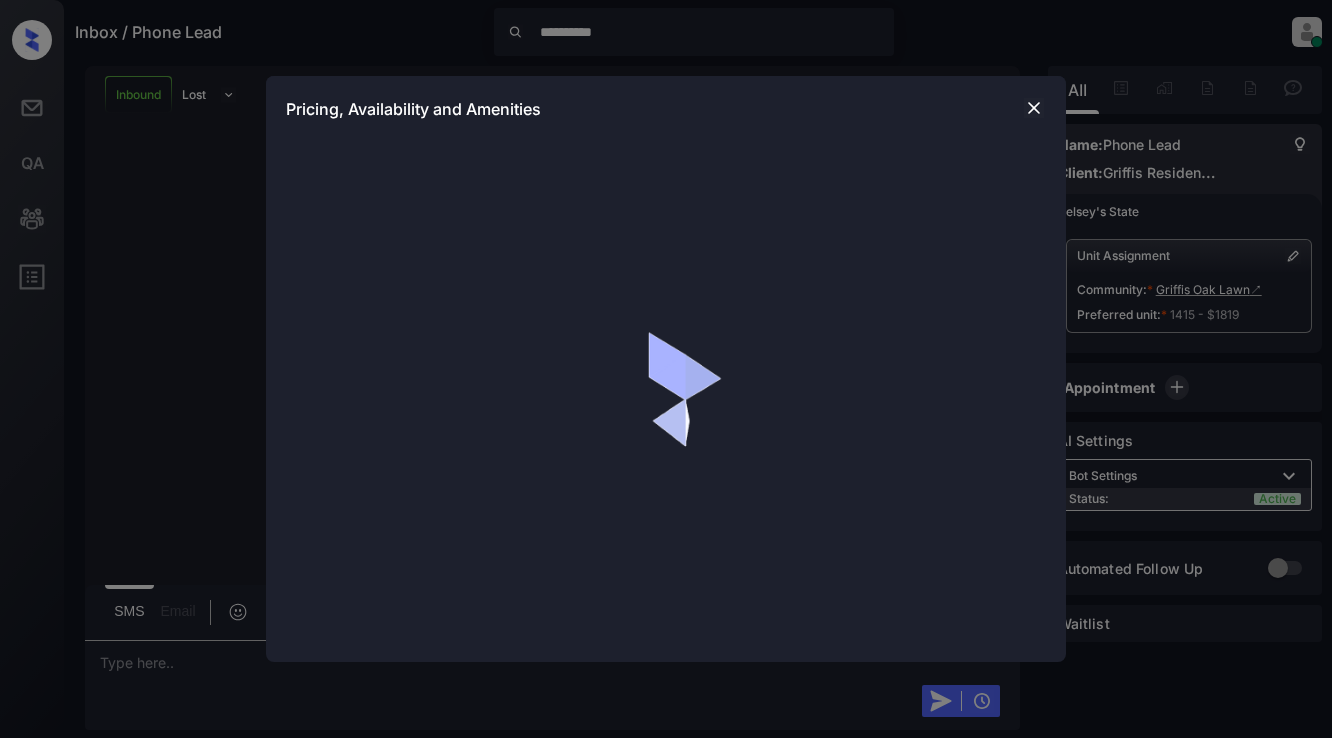 scroll, scrollTop: 0, scrollLeft: 0, axis: both 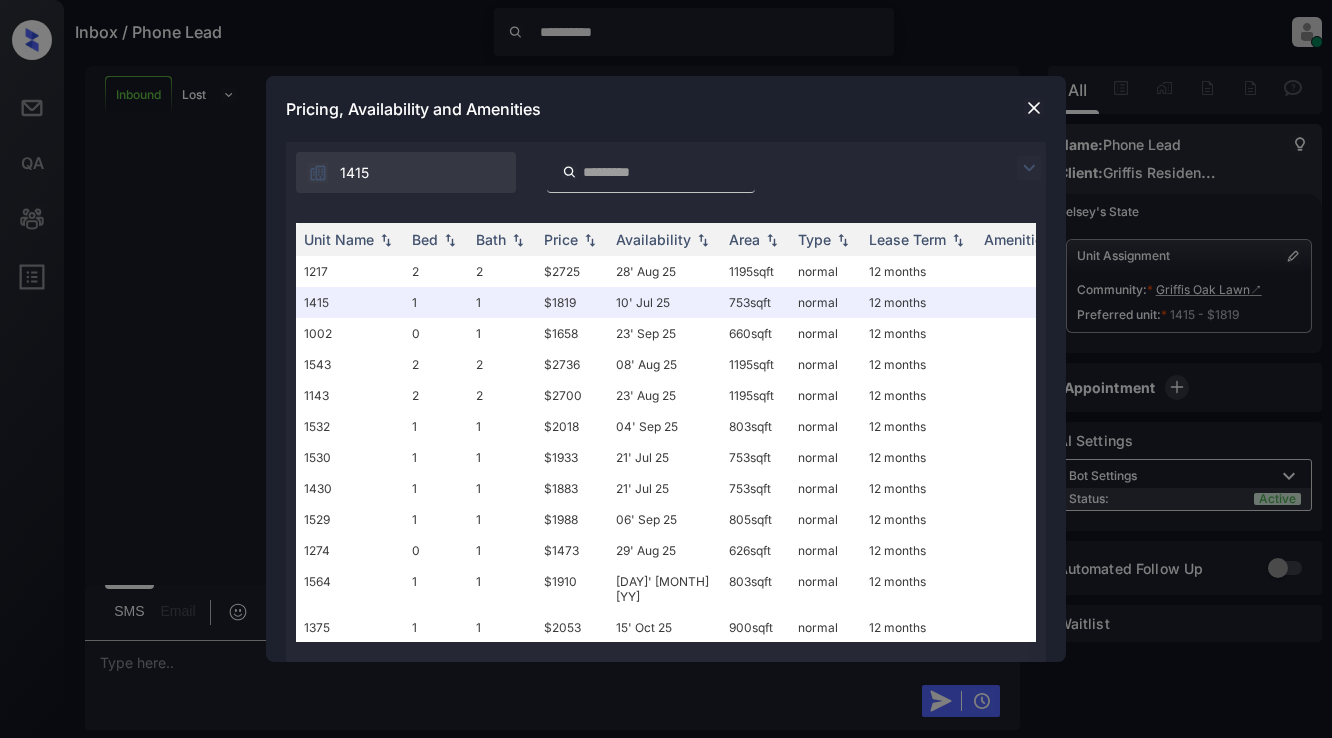 click at bounding box center [1029, 168] 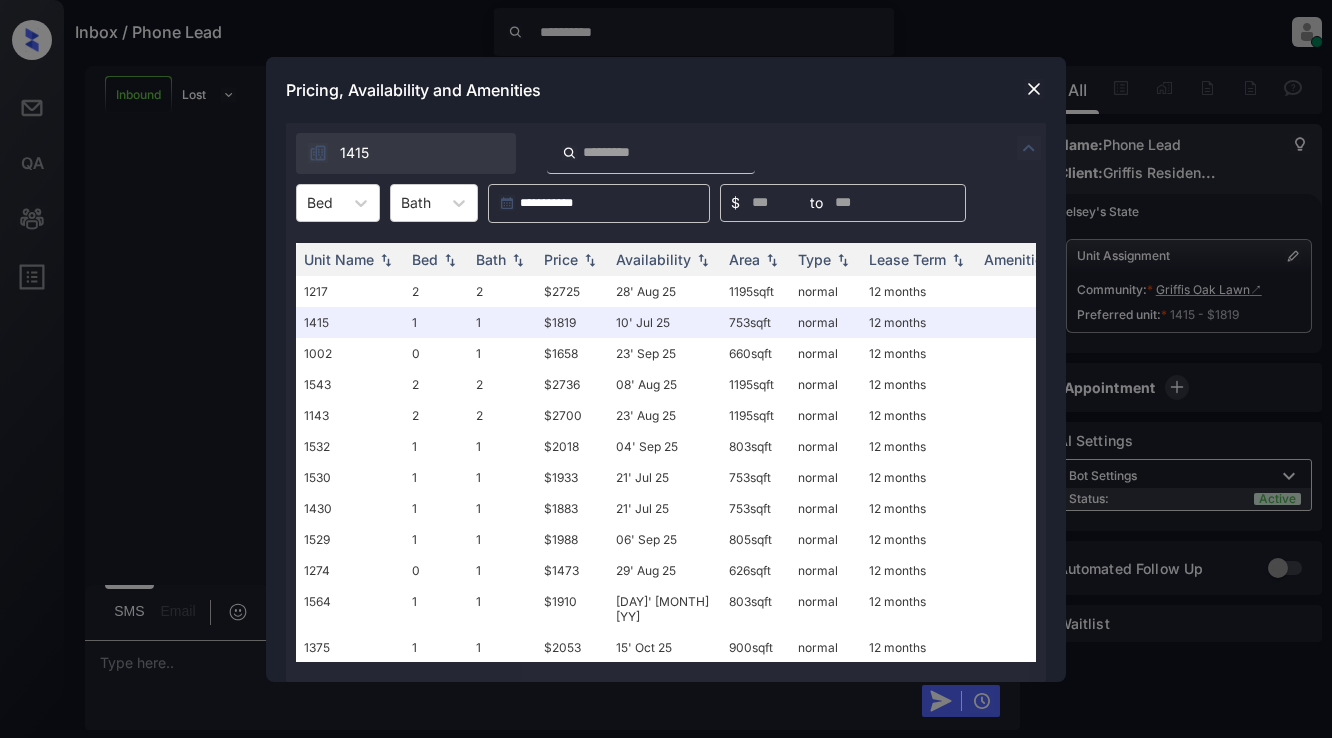 click at bounding box center (1034, 89) 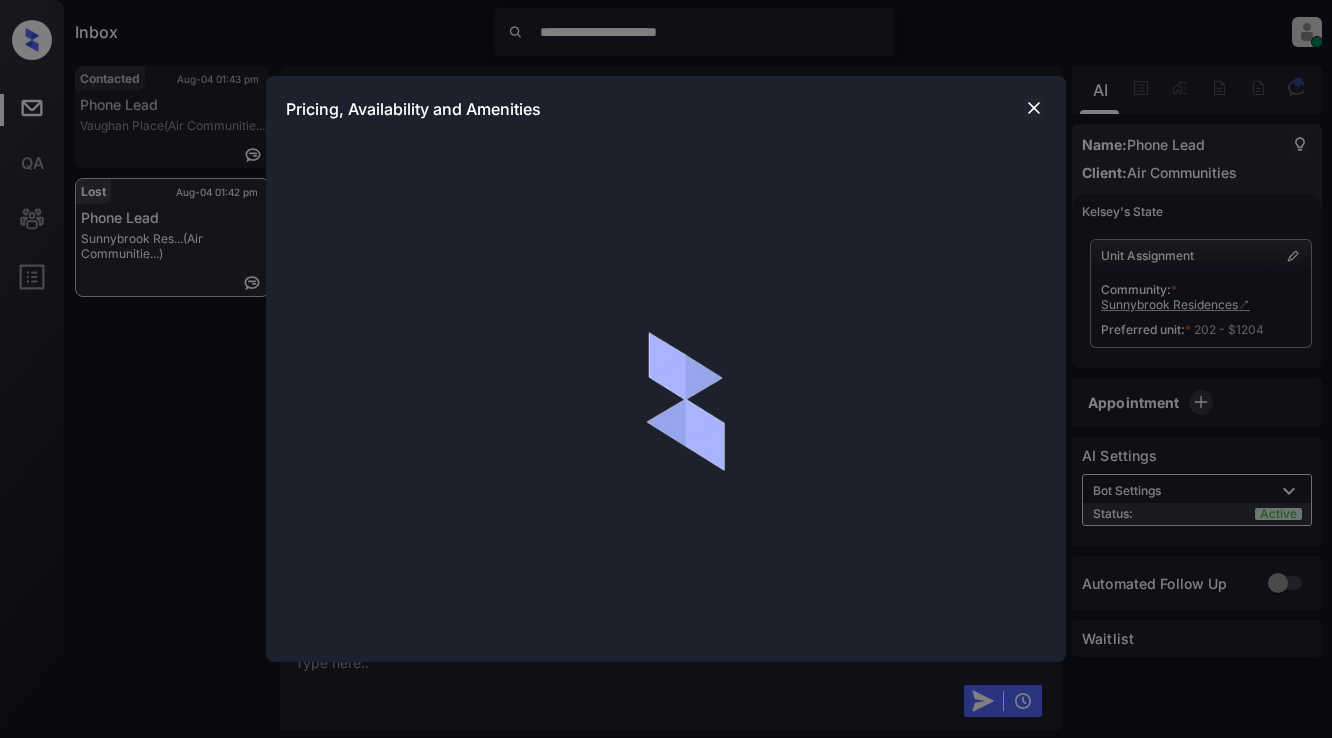 scroll, scrollTop: 0, scrollLeft: 0, axis: both 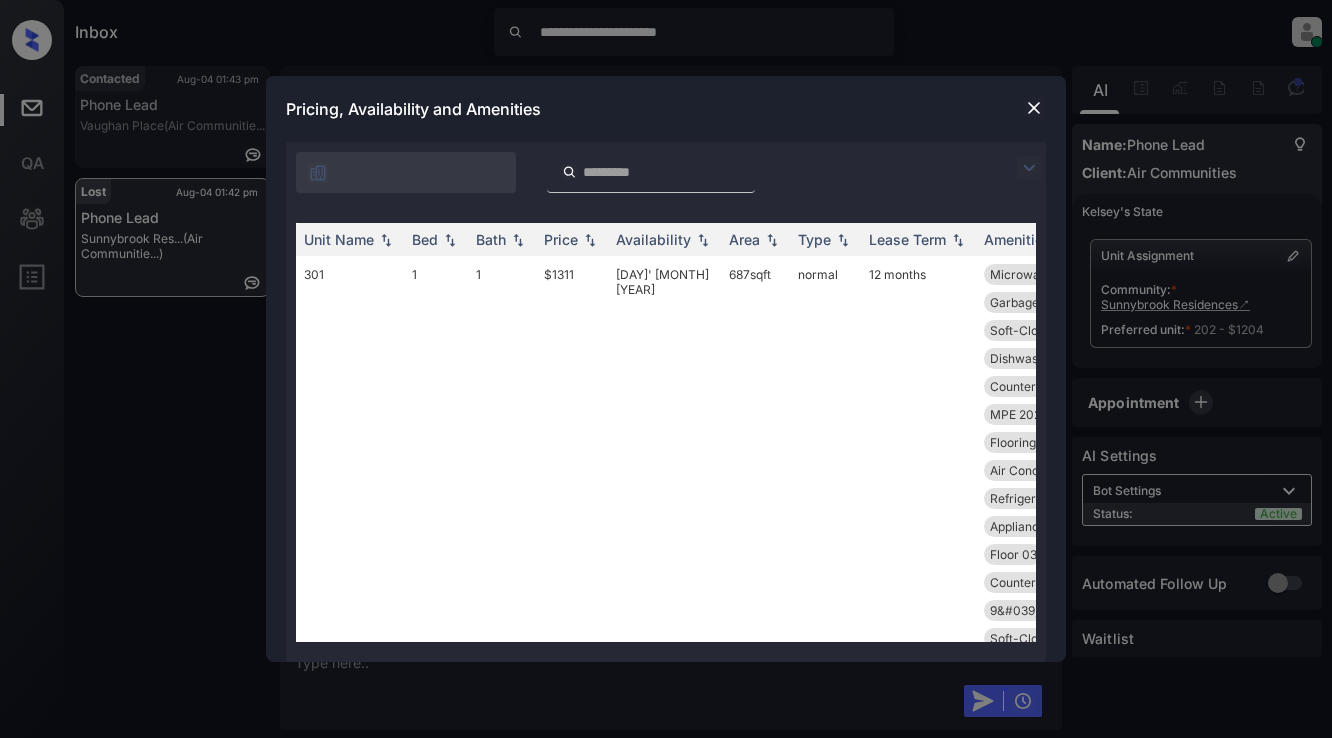 click at bounding box center (1029, 168) 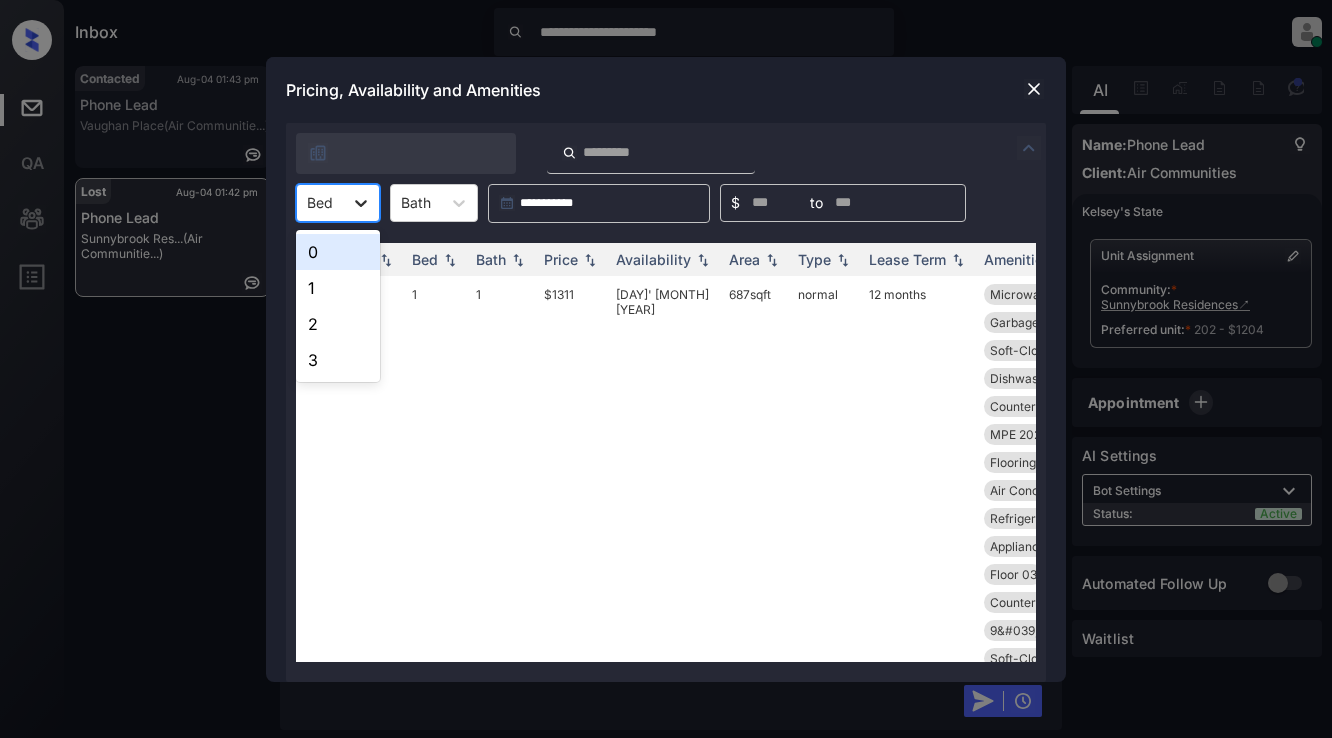 click 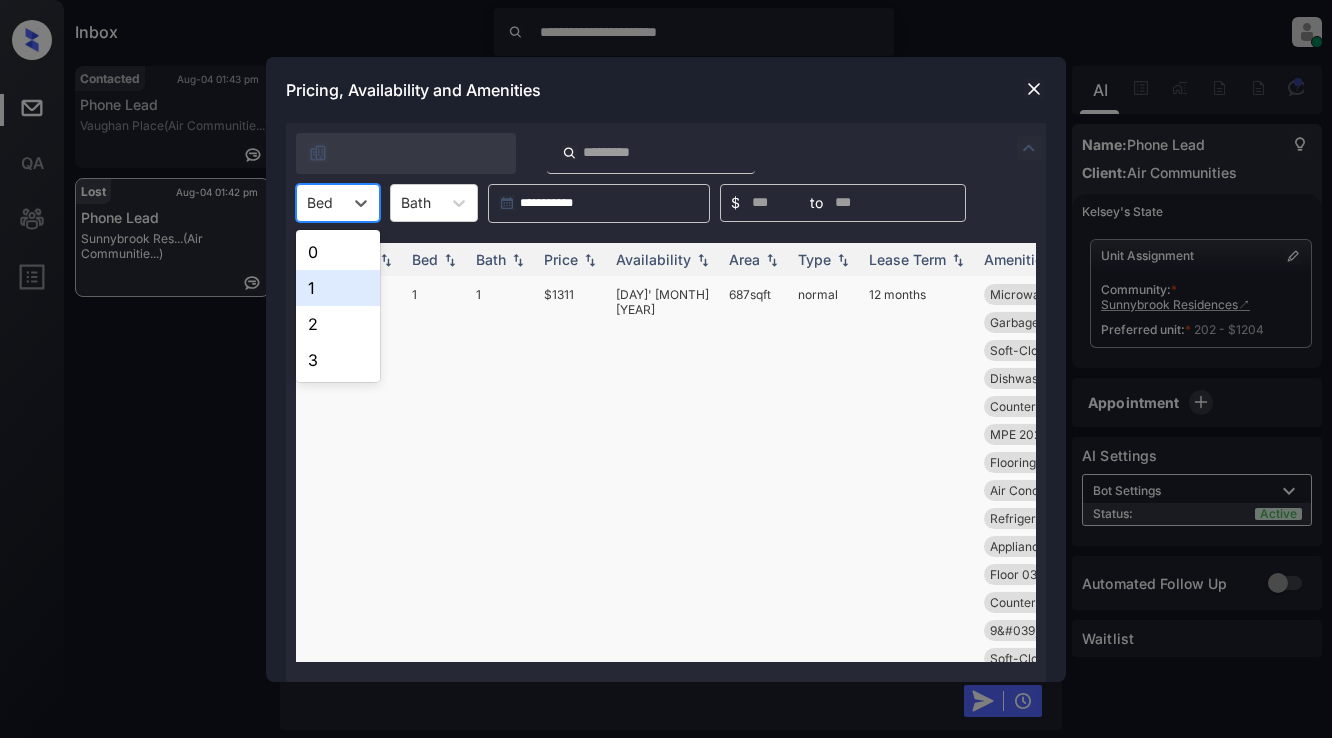 click on "1" at bounding box center [338, 288] 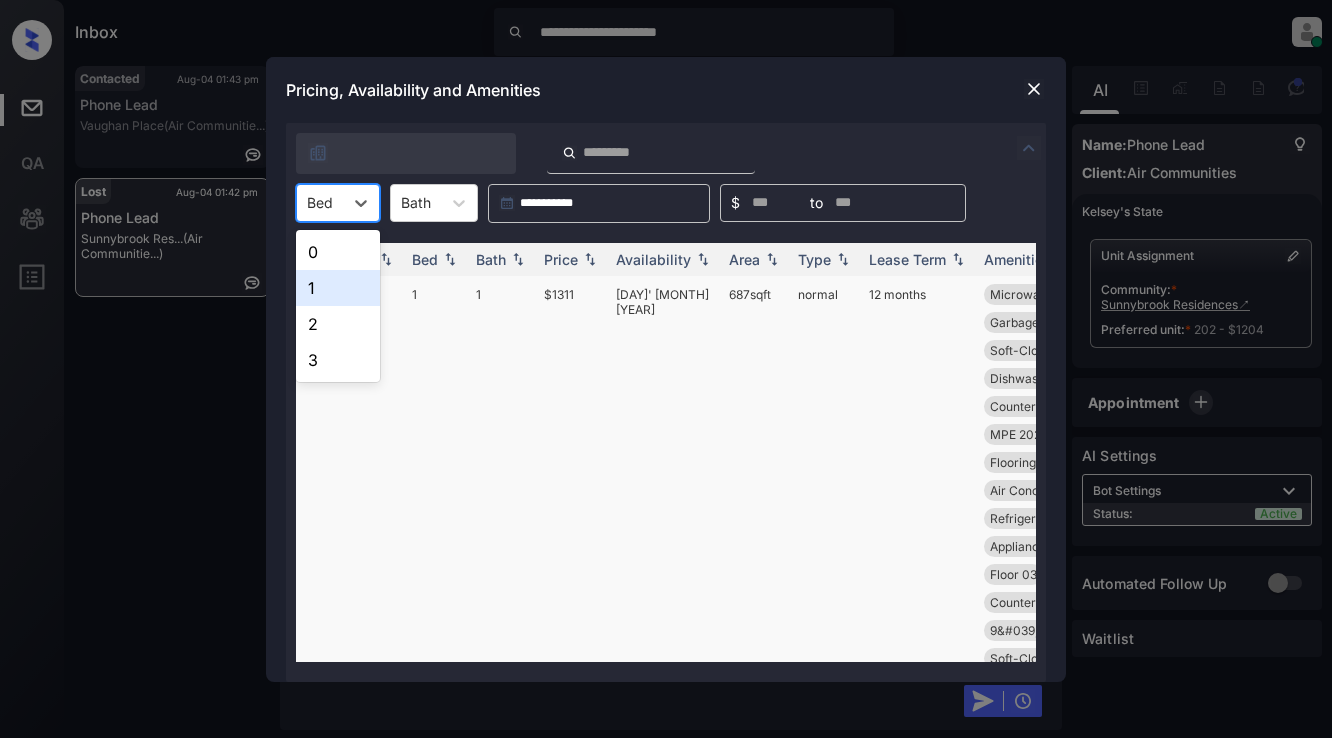 click on "301" at bounding box center (350, 714) 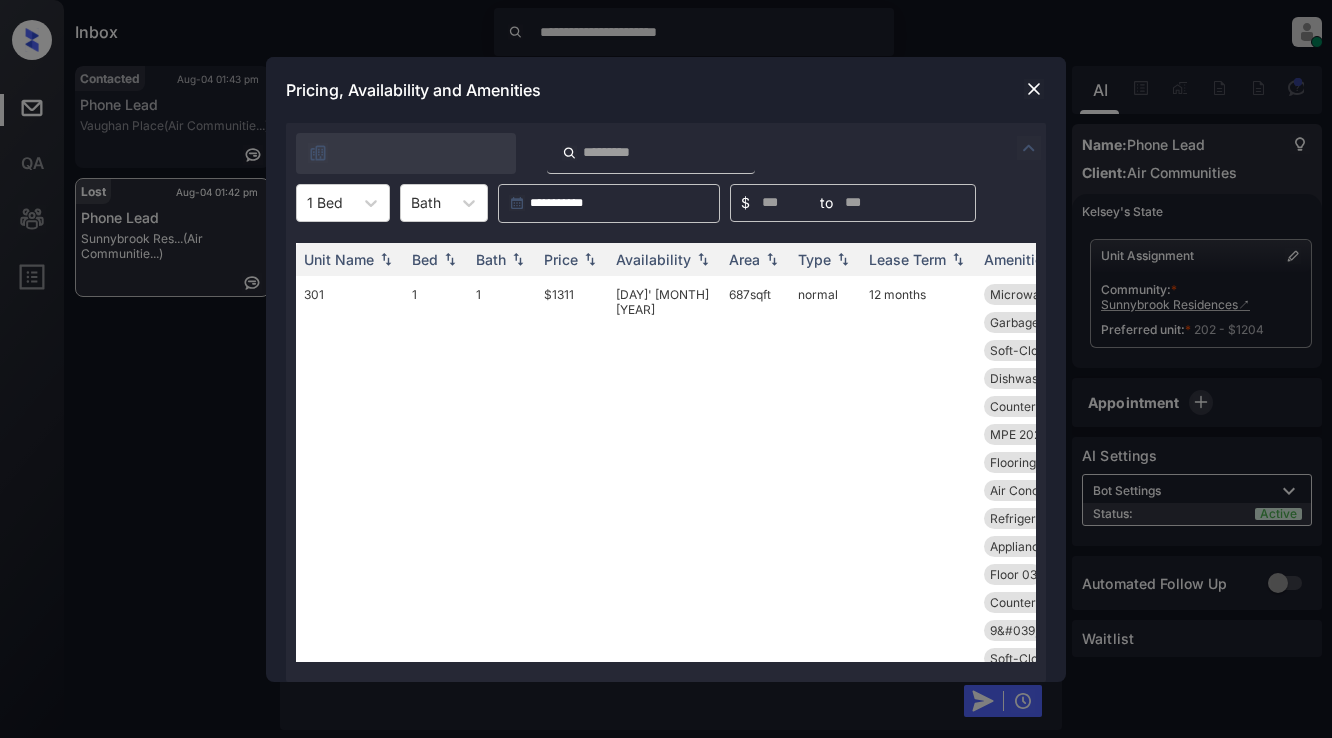 click on "Price" at bounding box center (561, 259) 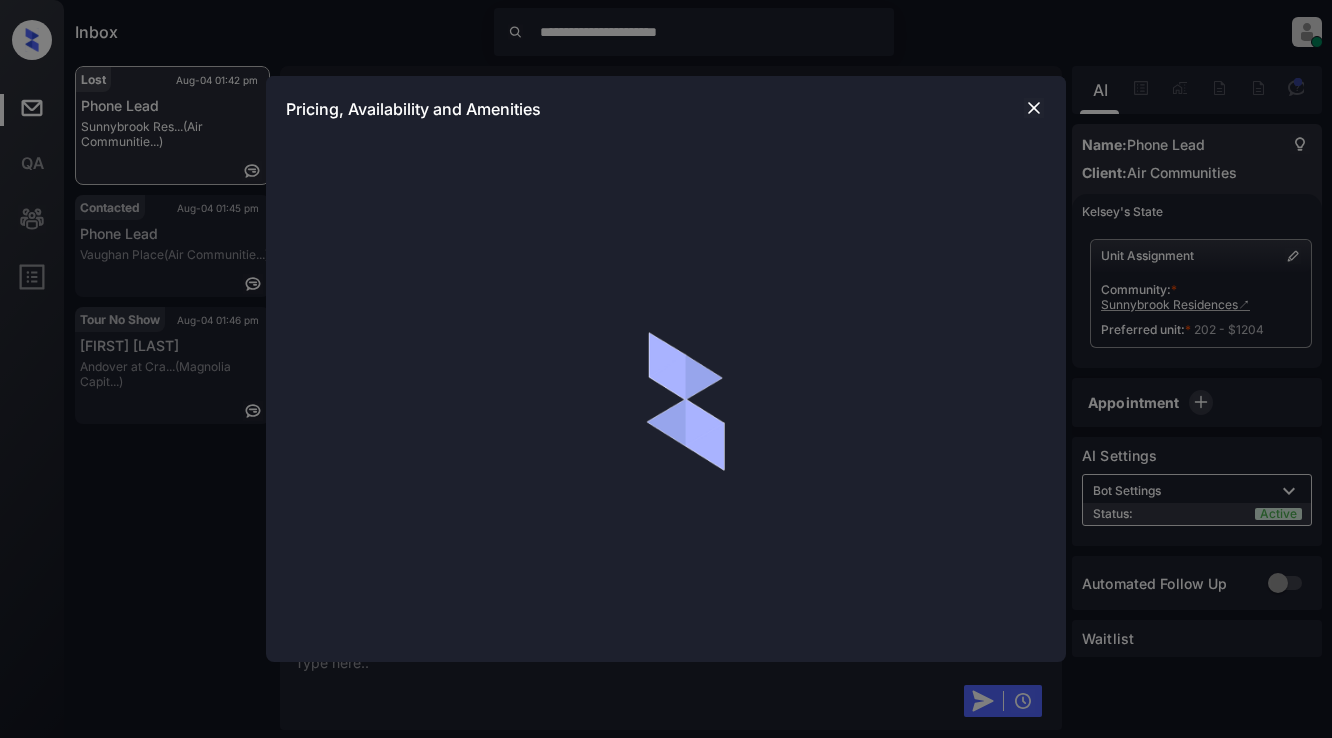 scroll, scrollTop: 0, scrollLeft: 0, axis: both 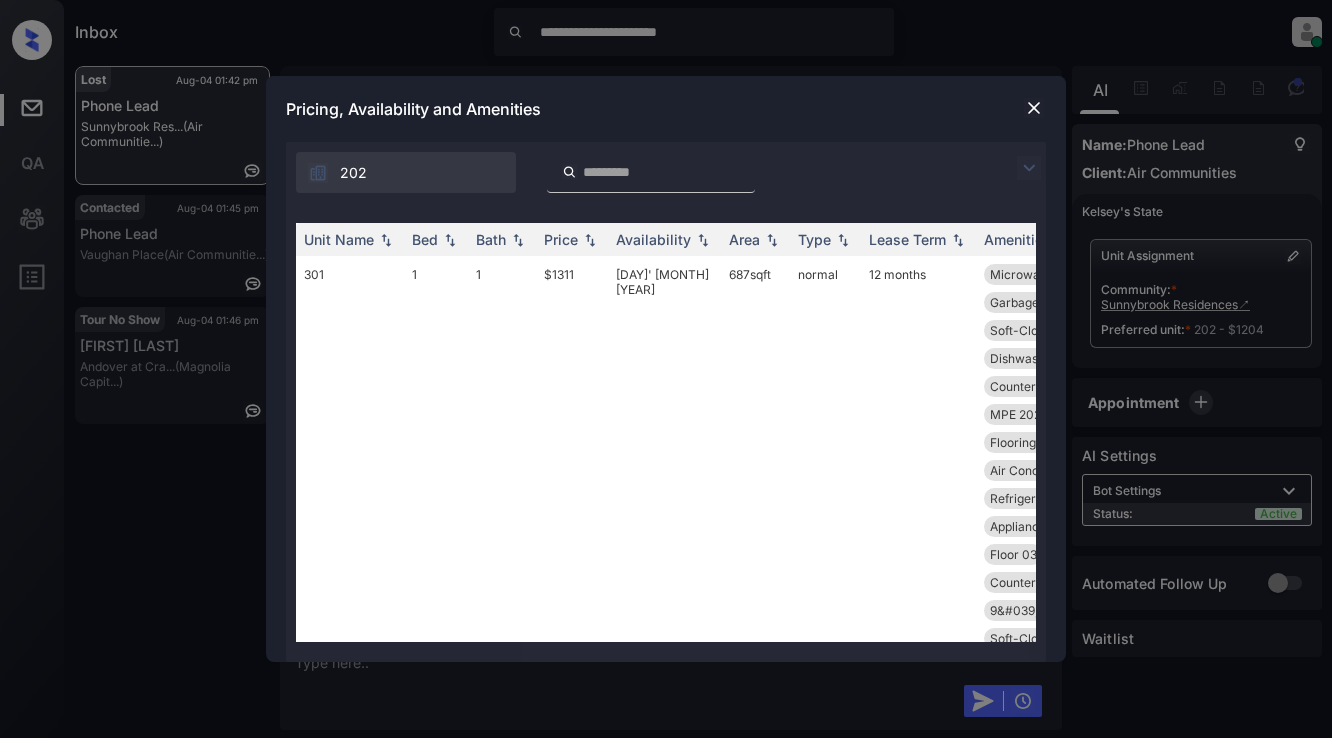 click at bounding box center [1029, 168] 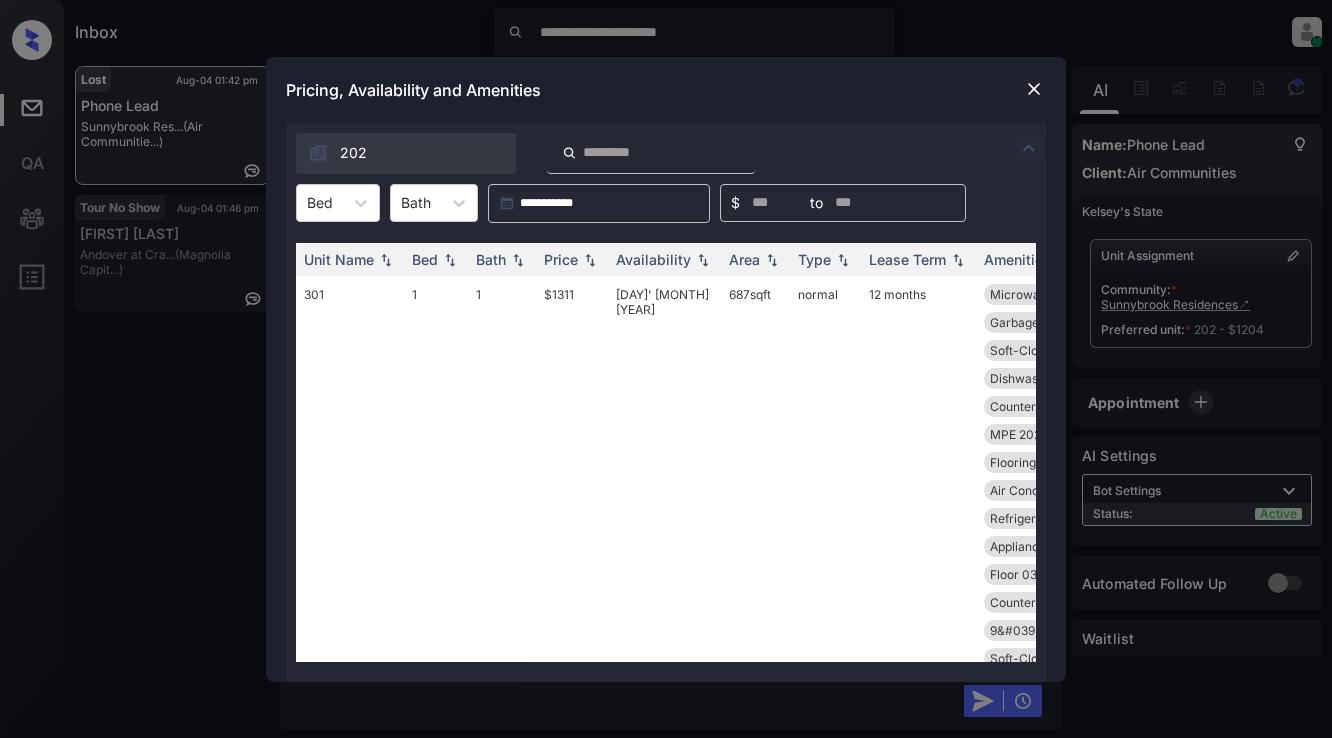 click at bounding box center (1029, 148) 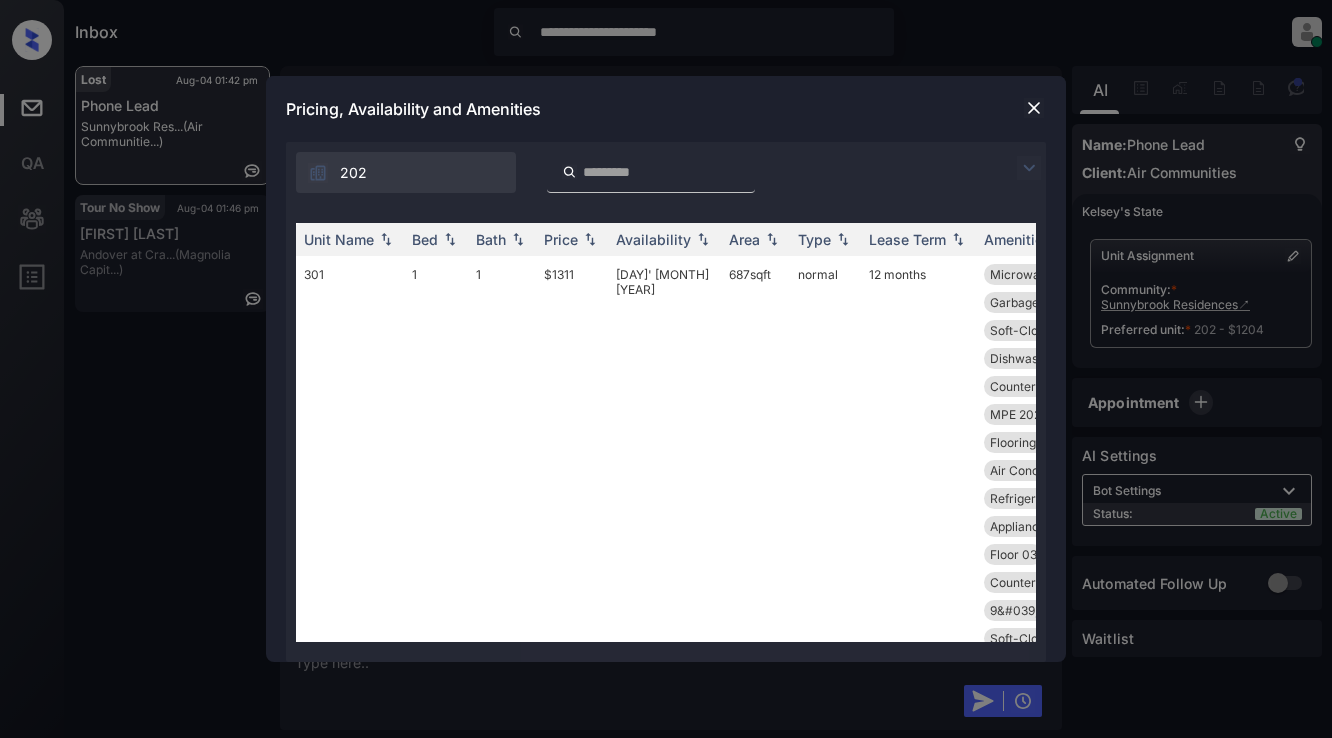 click on "Price" at bounding box center (572, 239) 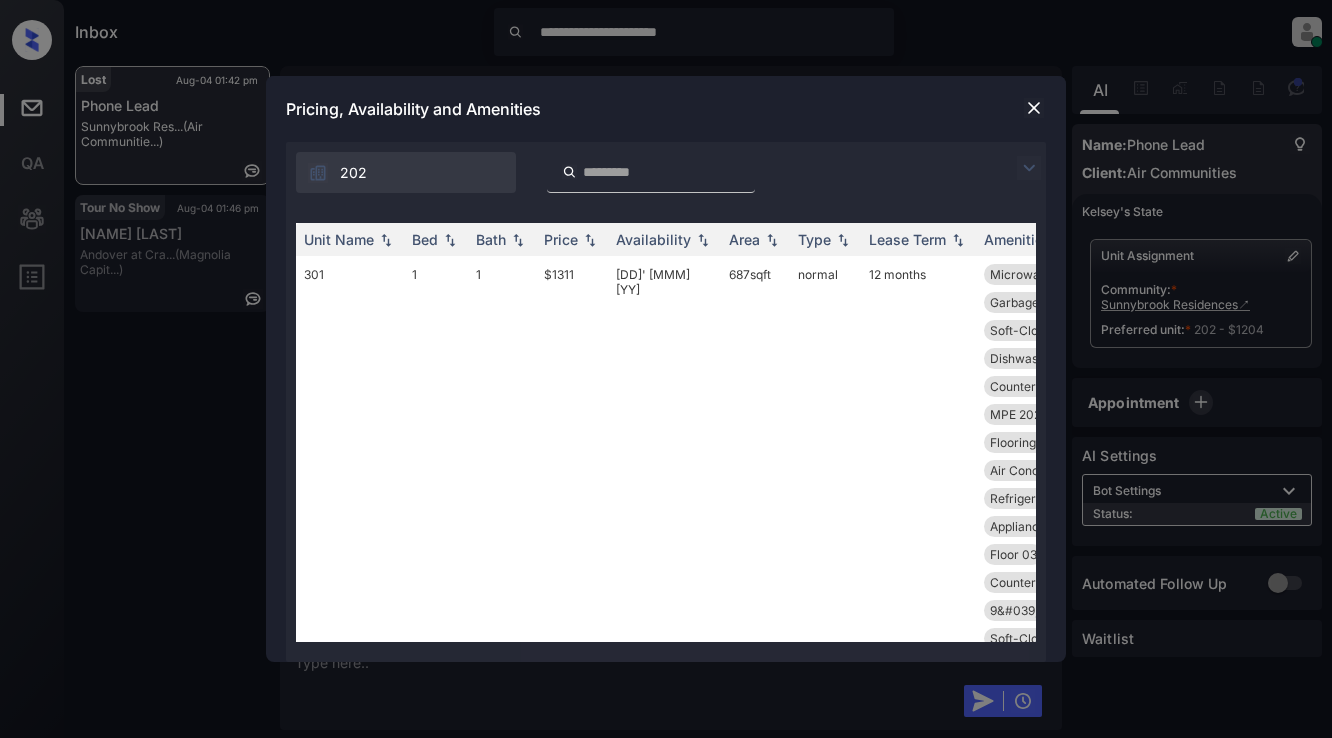 click on "Price" 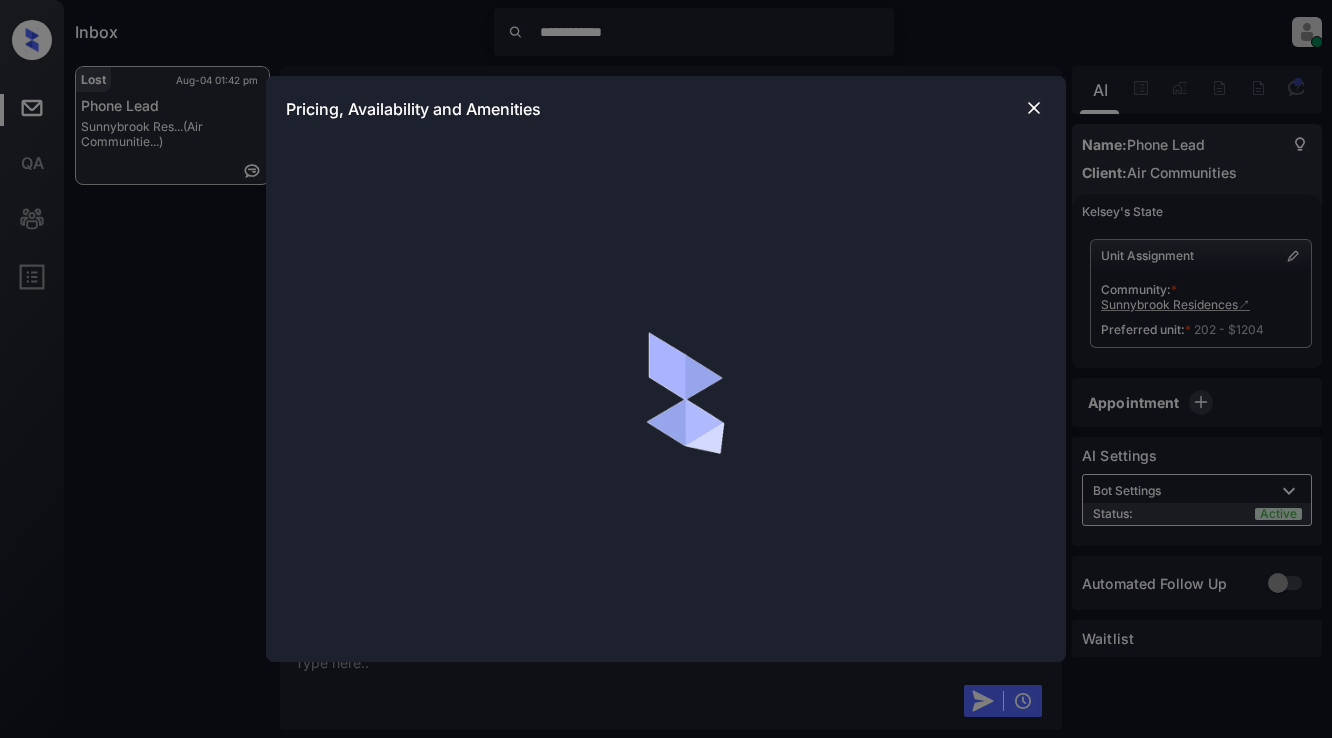 scroll, scrollTop: 0, scrollLeft: 0, axis: both 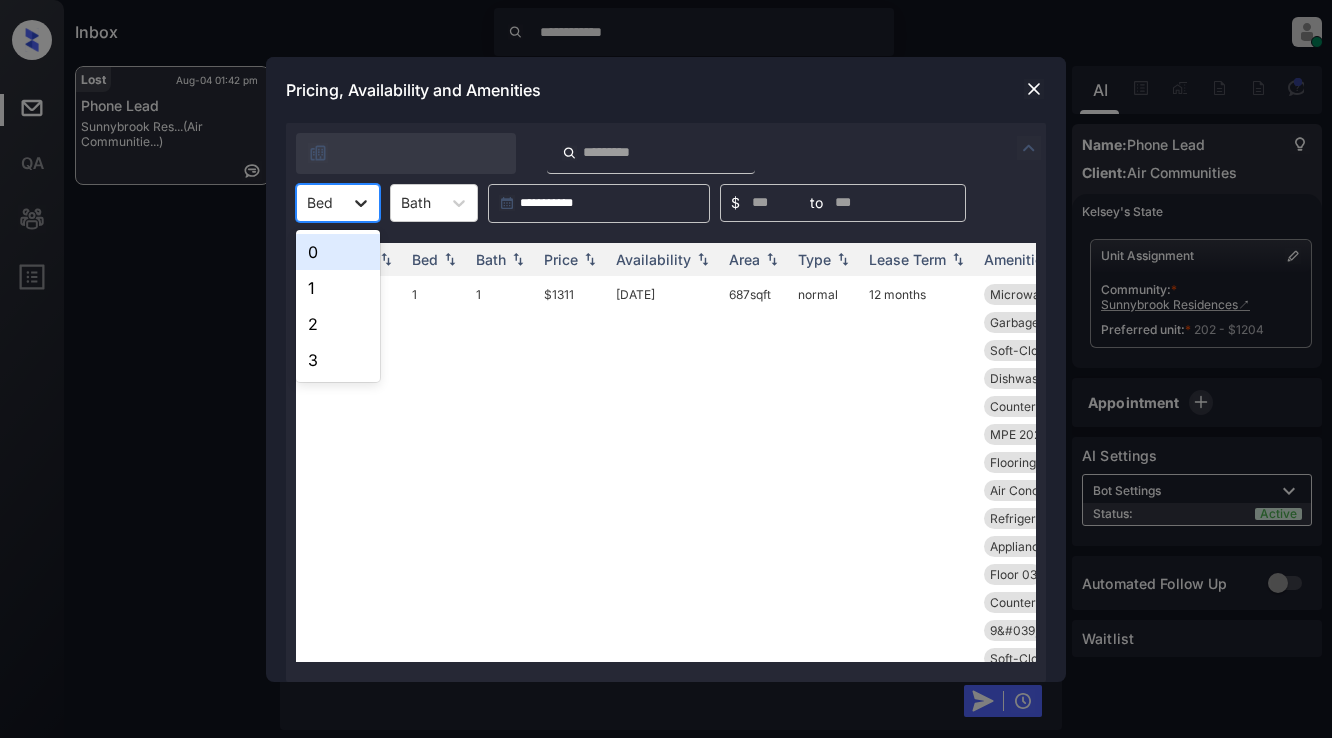 click at bounding box center (361, 203) 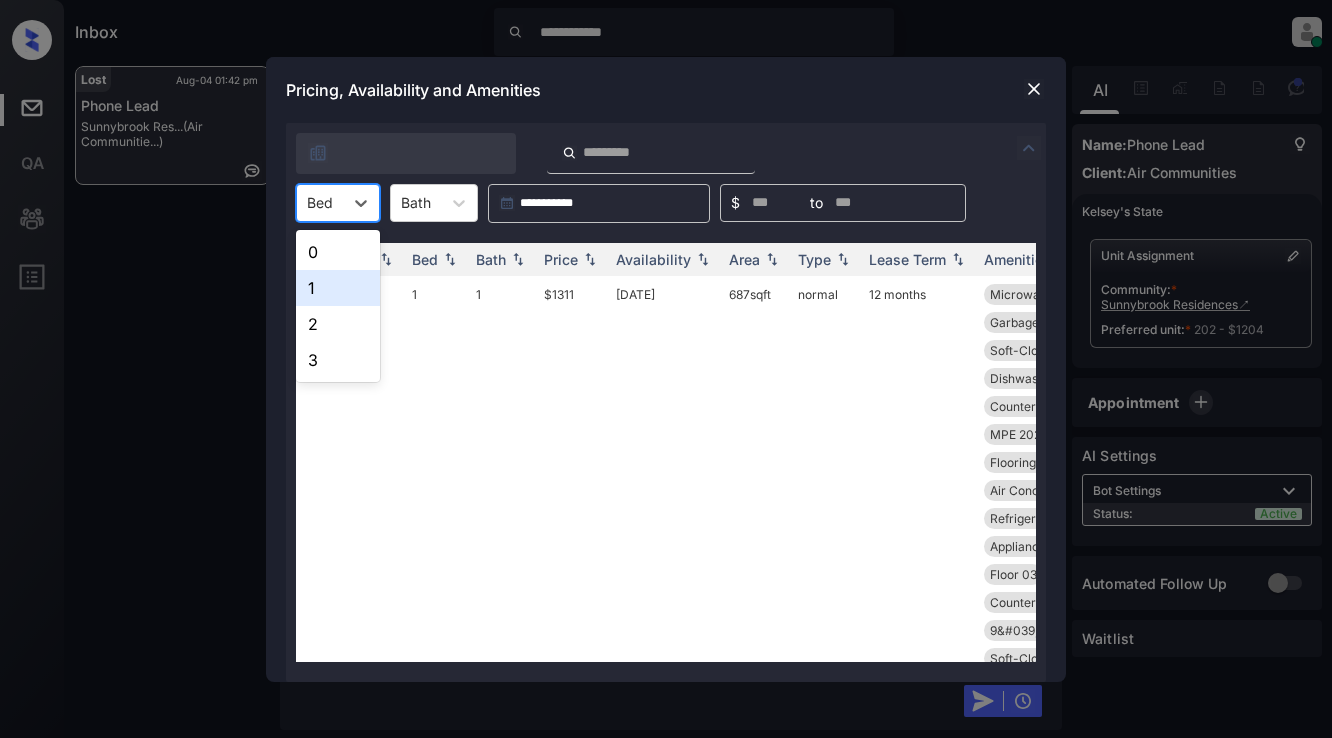 click on "1" at bounding box center (338, 288) 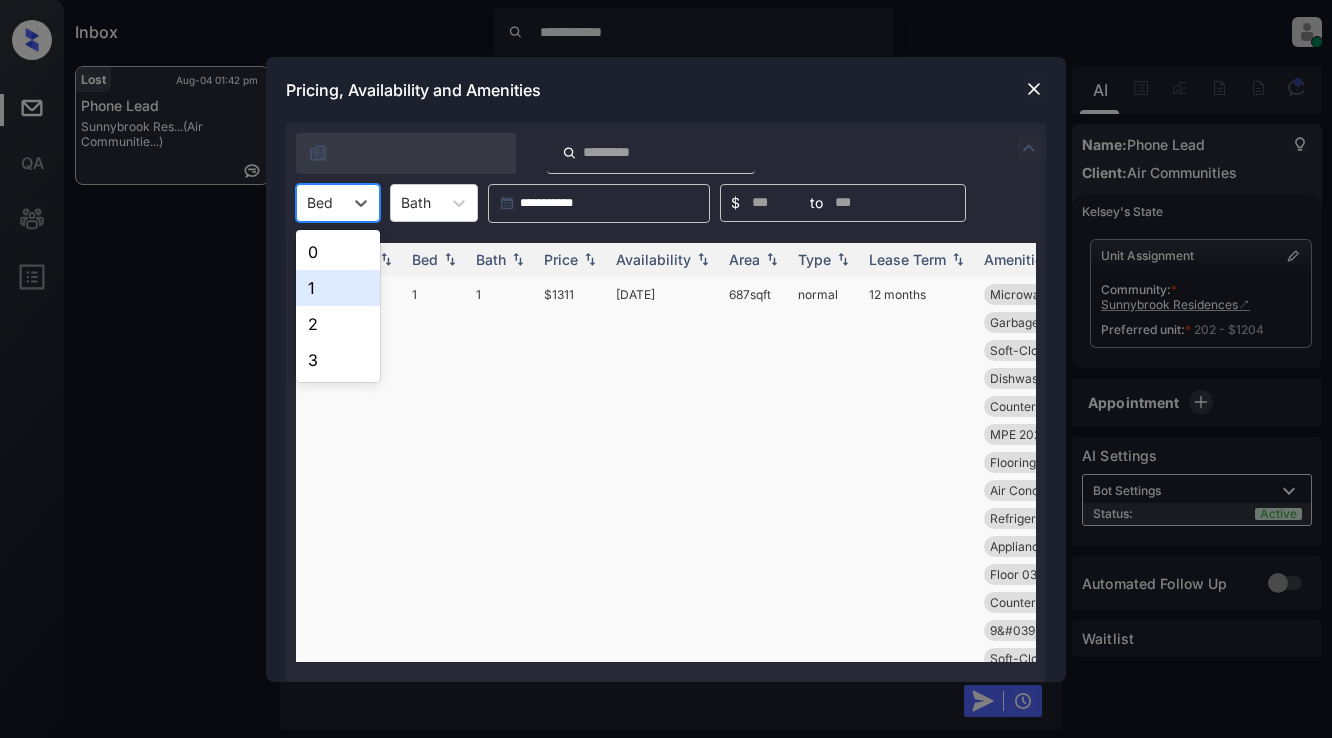 click on "Price" at bounding box center [561, 259] 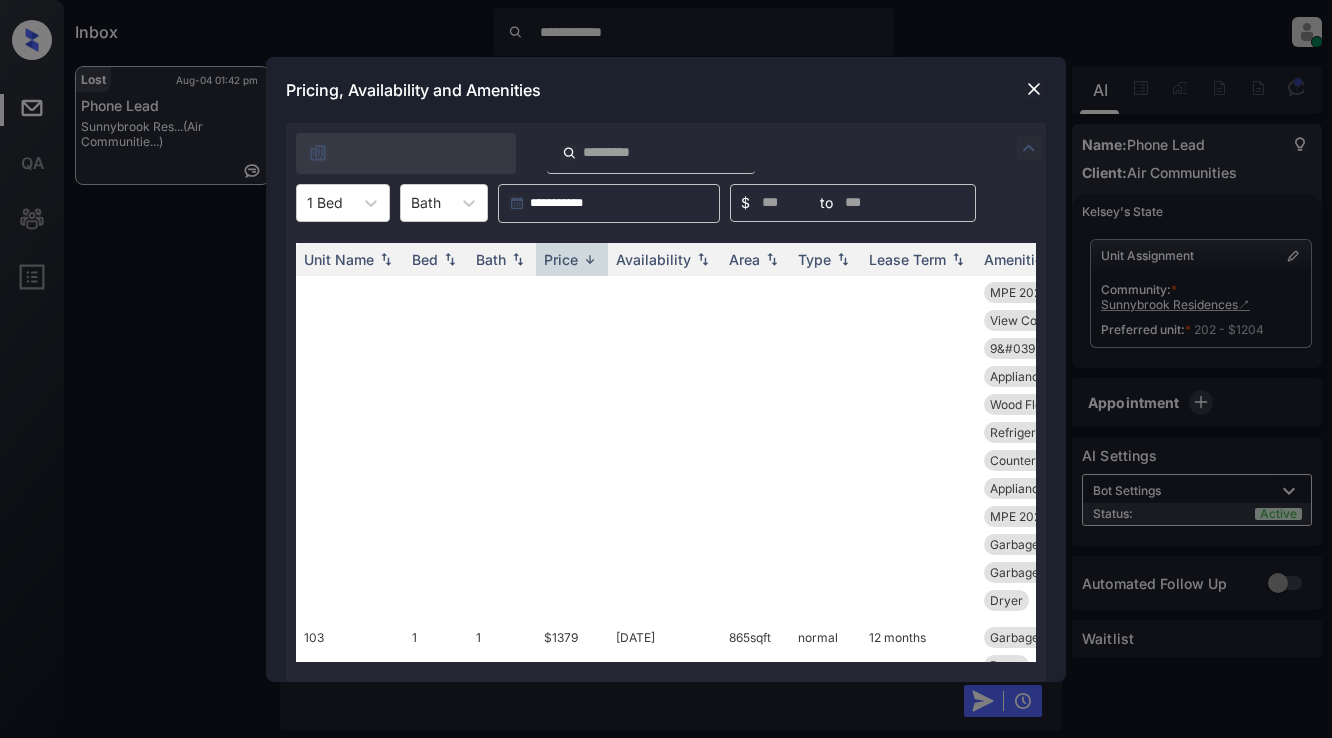 scroll, scrollTop: 8741, scrollLeft: 0, axis: vertical 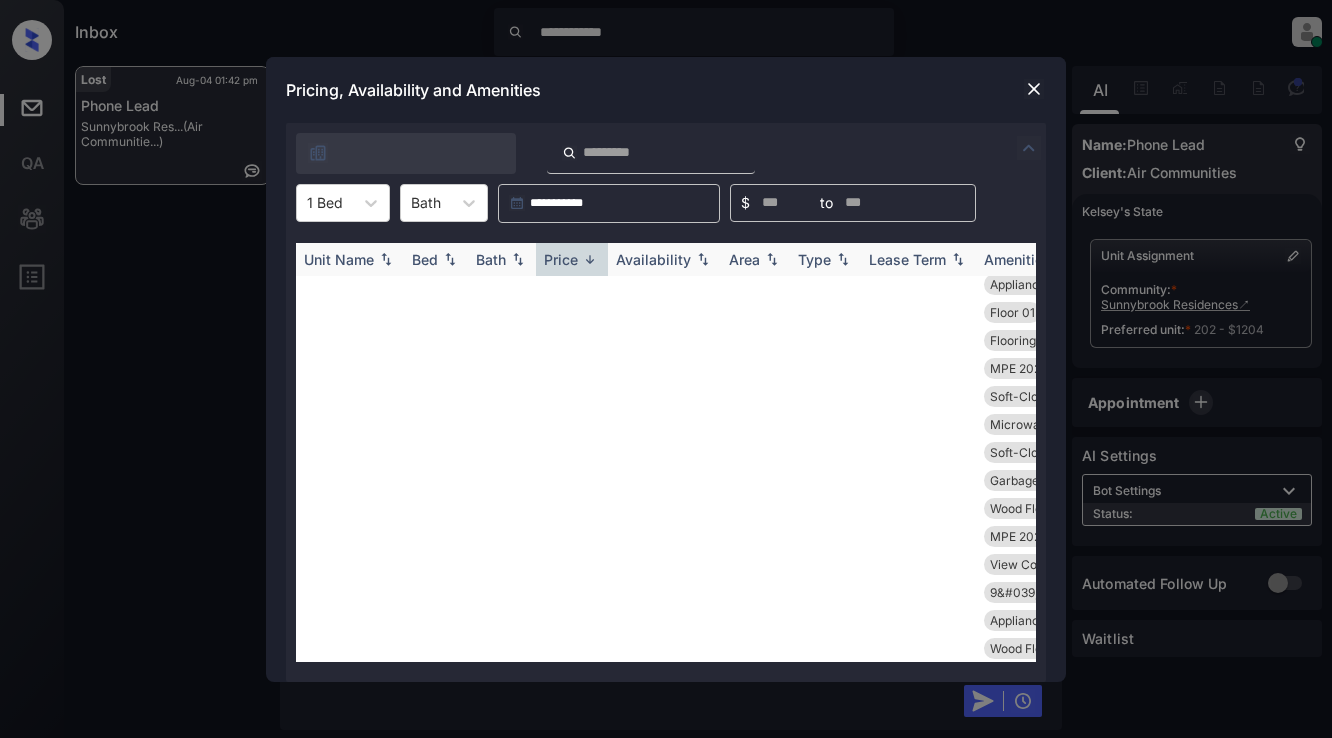 click on "Price" at bounding box center [561, 259] 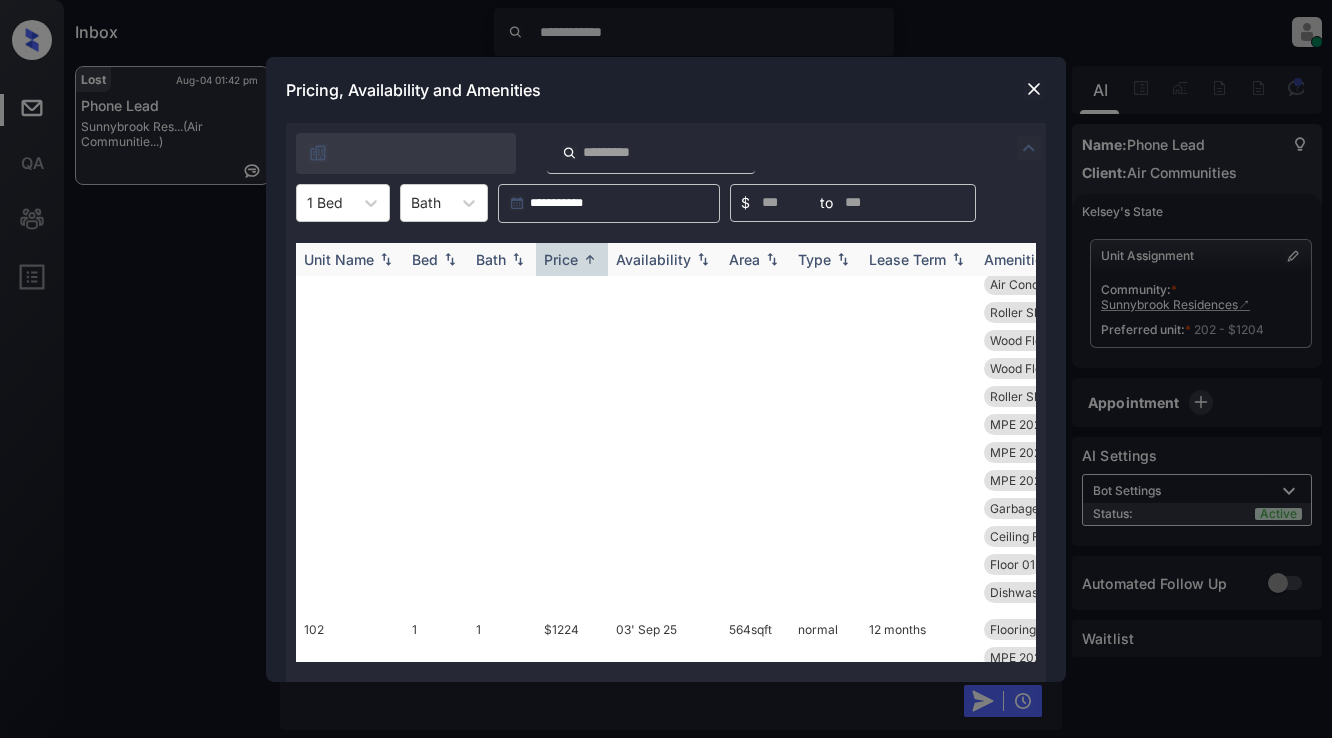 scroll, scrollTop: 8685, scrollLeft: 0, axis: vertical 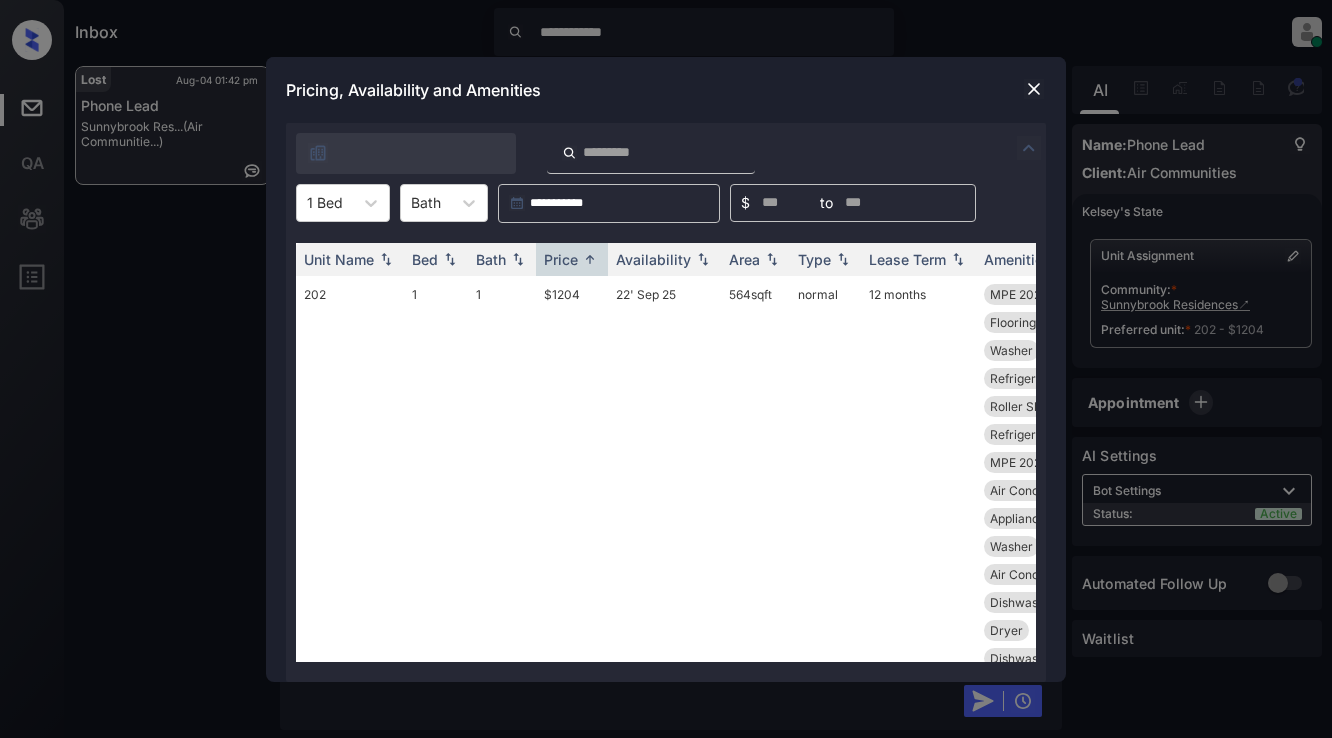 click at bounding box center [1034, 89] 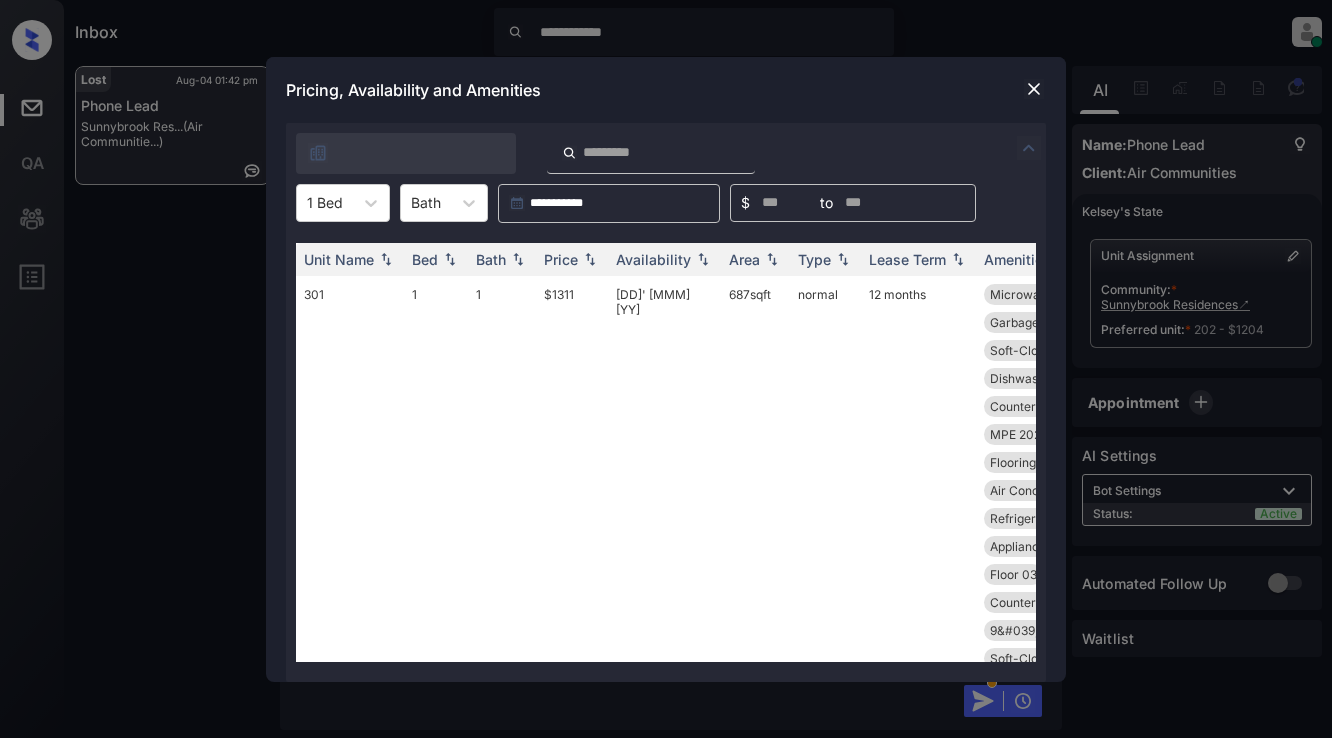 scroll, scrollTop: 0, scrollLeft: 0, axis: both 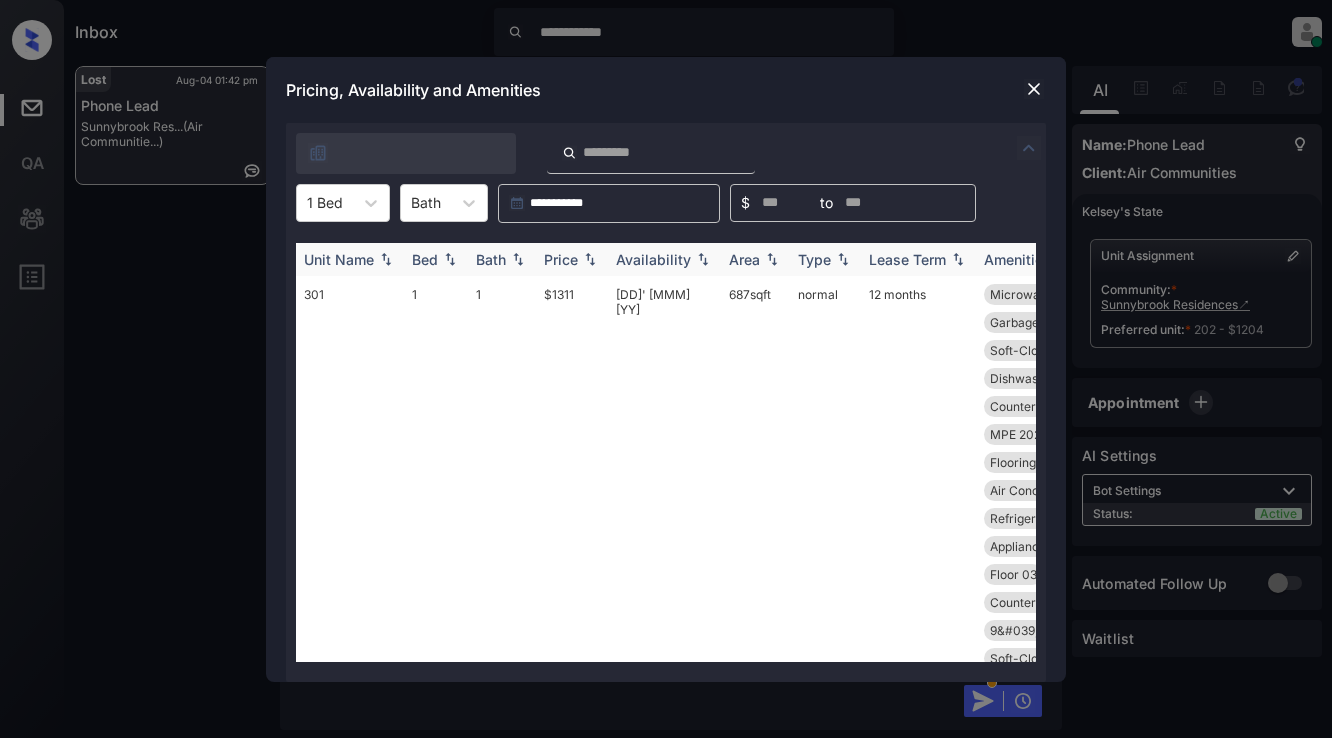 click on "Price" at bounding box center (561, 259) 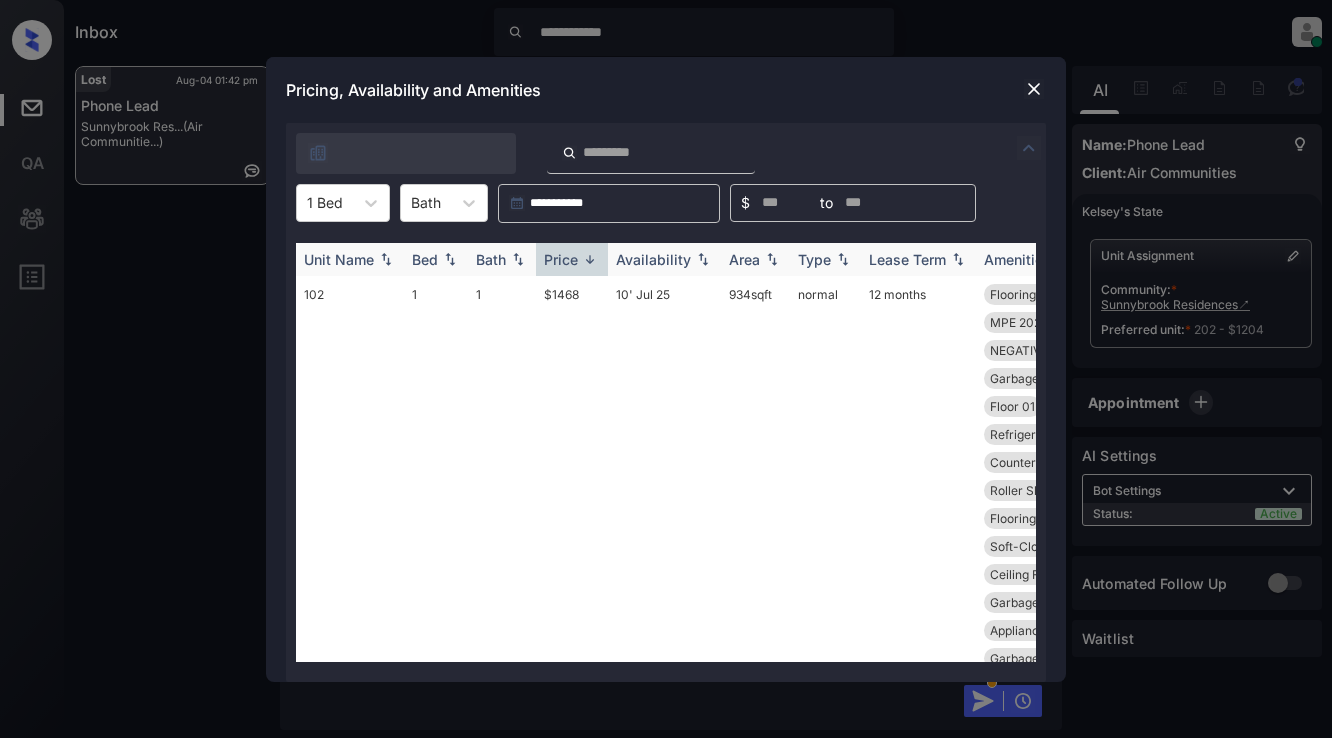 click on "Price" at bounding box center (561, 259) 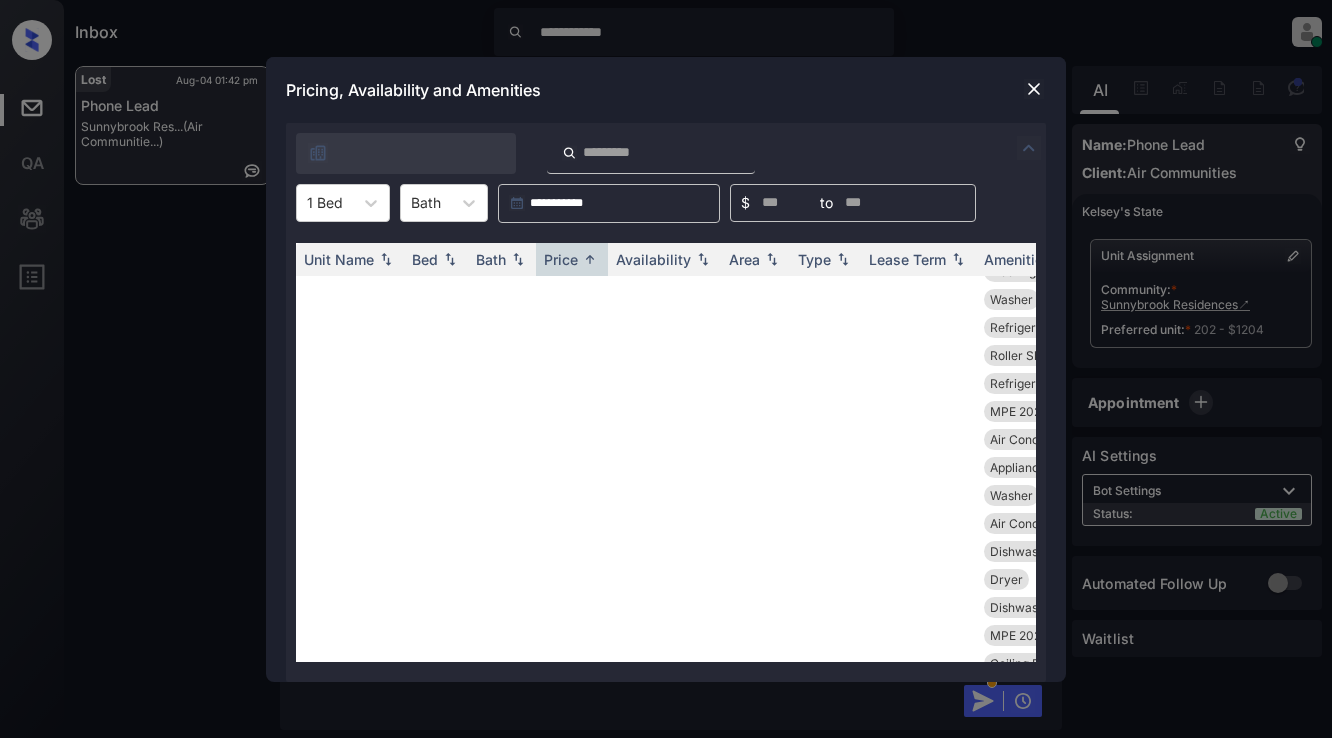 scroll, scrollTop: 0, scrollLeft: 0, axis: both 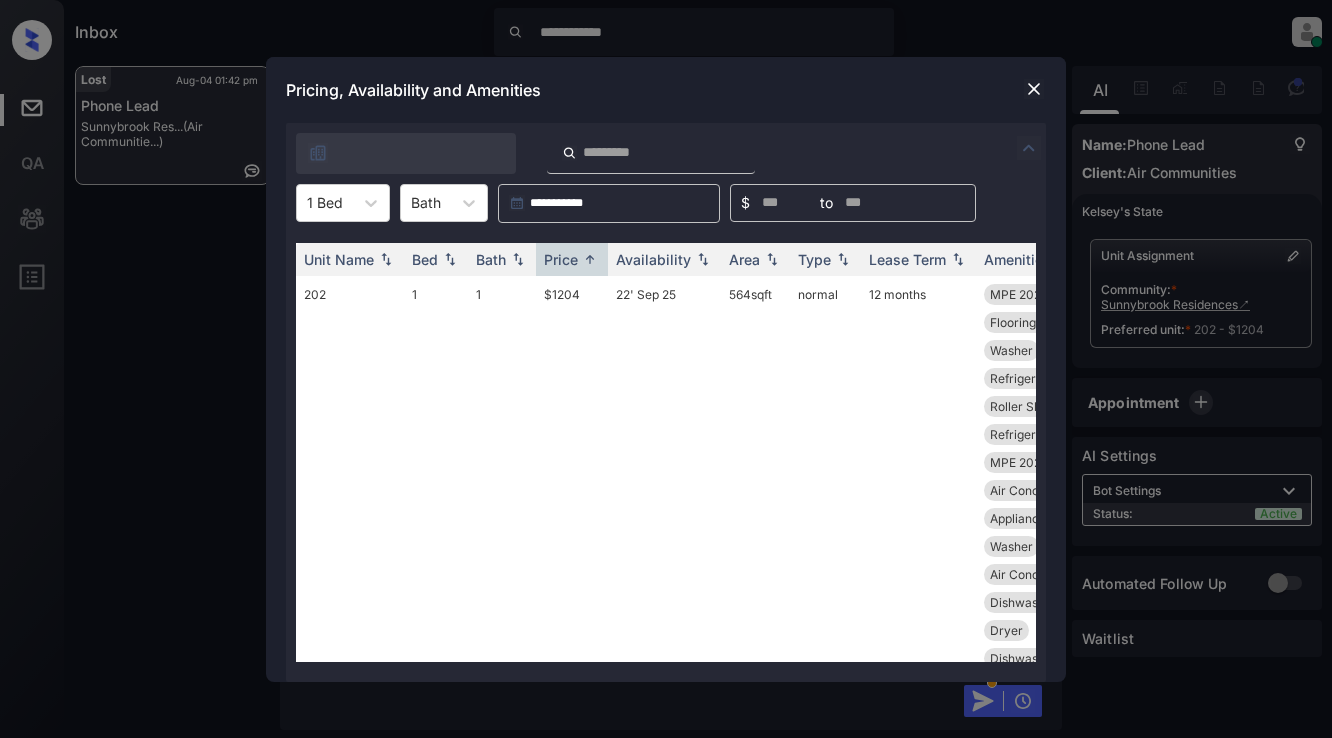 click at bounding box center [1034, 89] 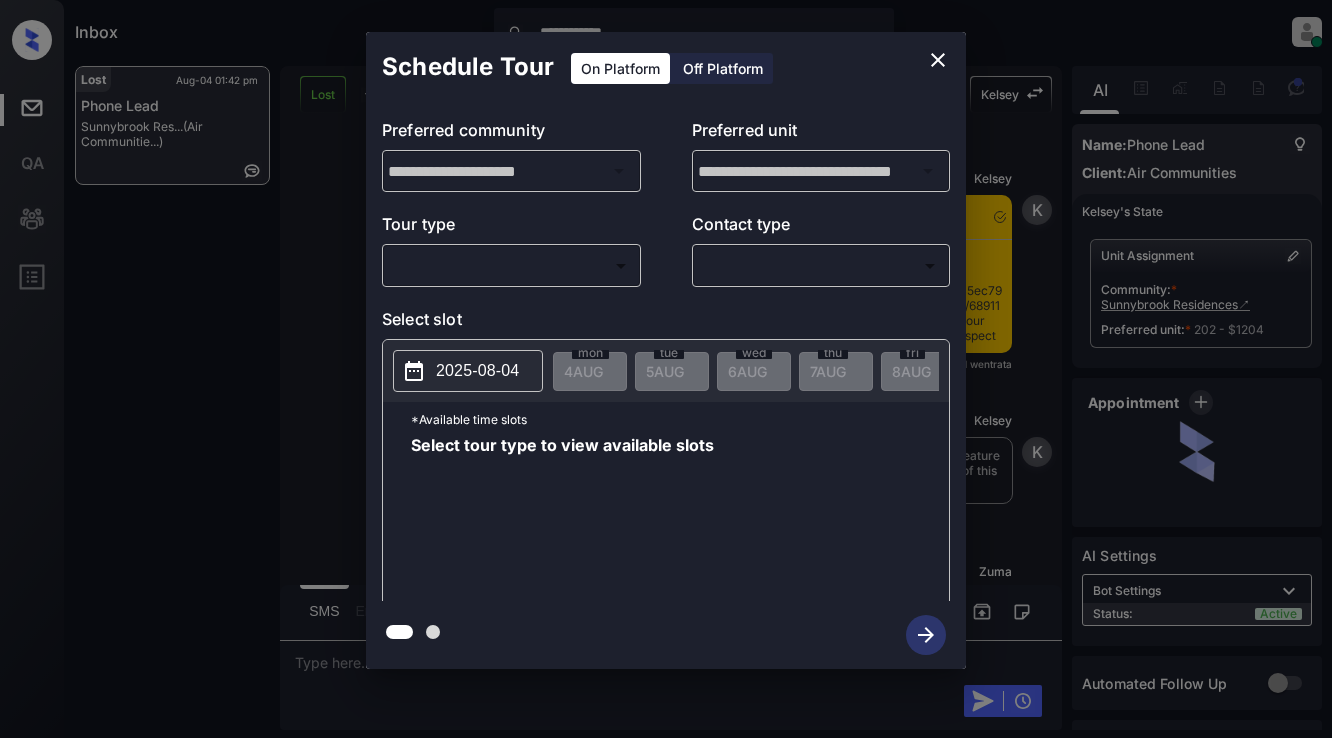 scroll, scrollTop: 0, scrollLeft: 0, axis: both 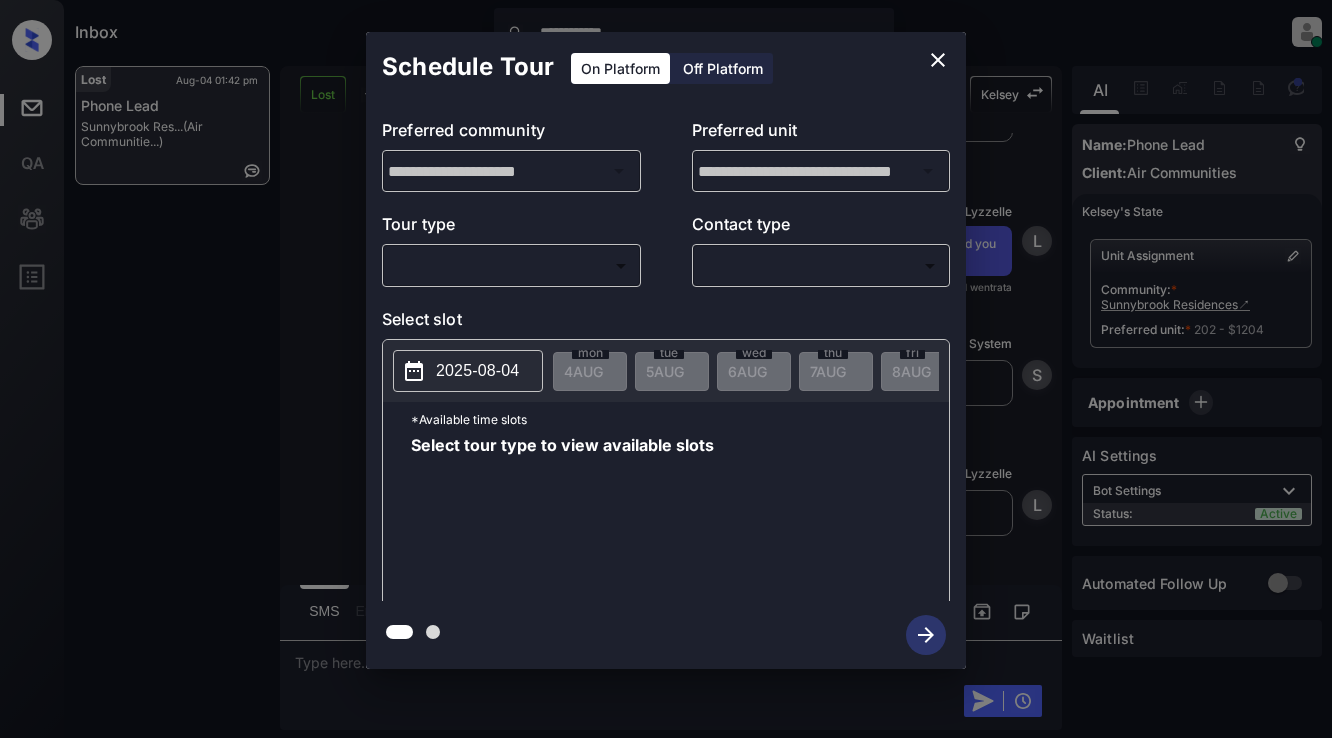 click on "**********" at bounding box center (666, 369) 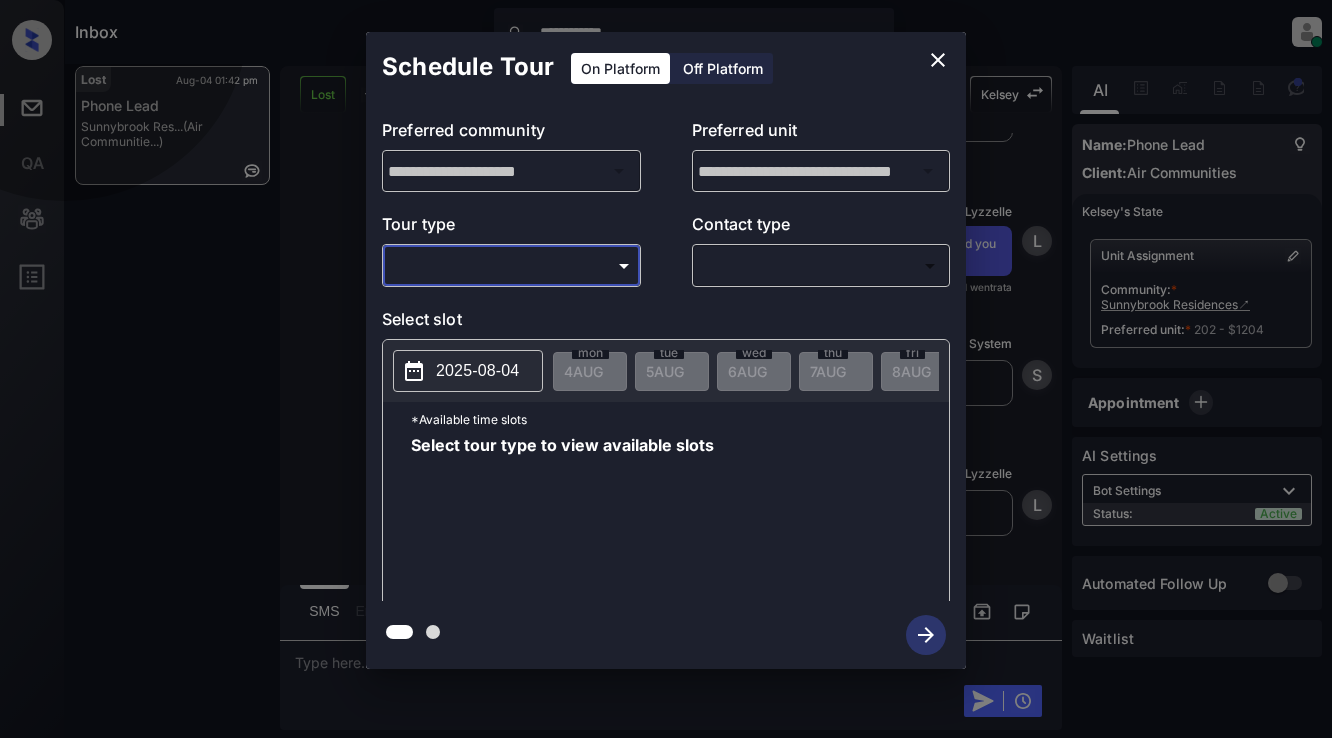 click on "In Person" at bounding box center [666, 926] 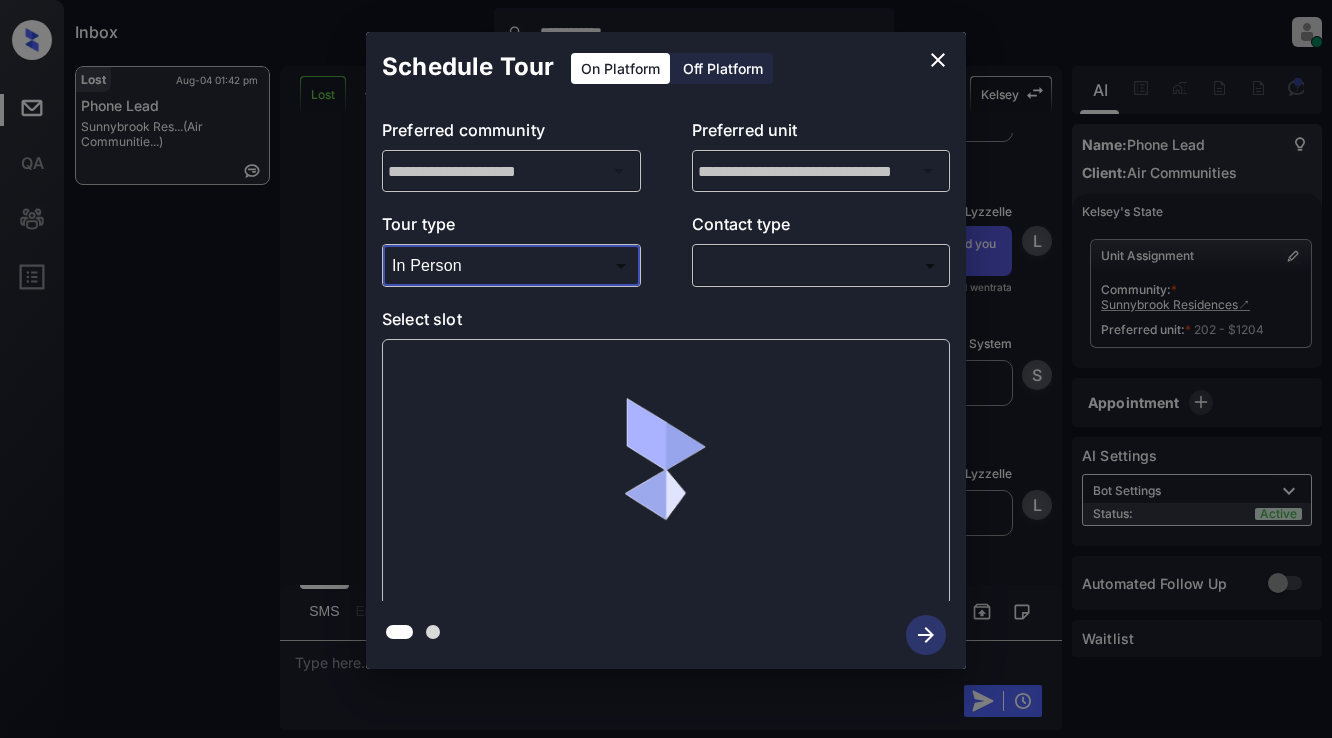 click on "**********" at bounding box center (666, 369) 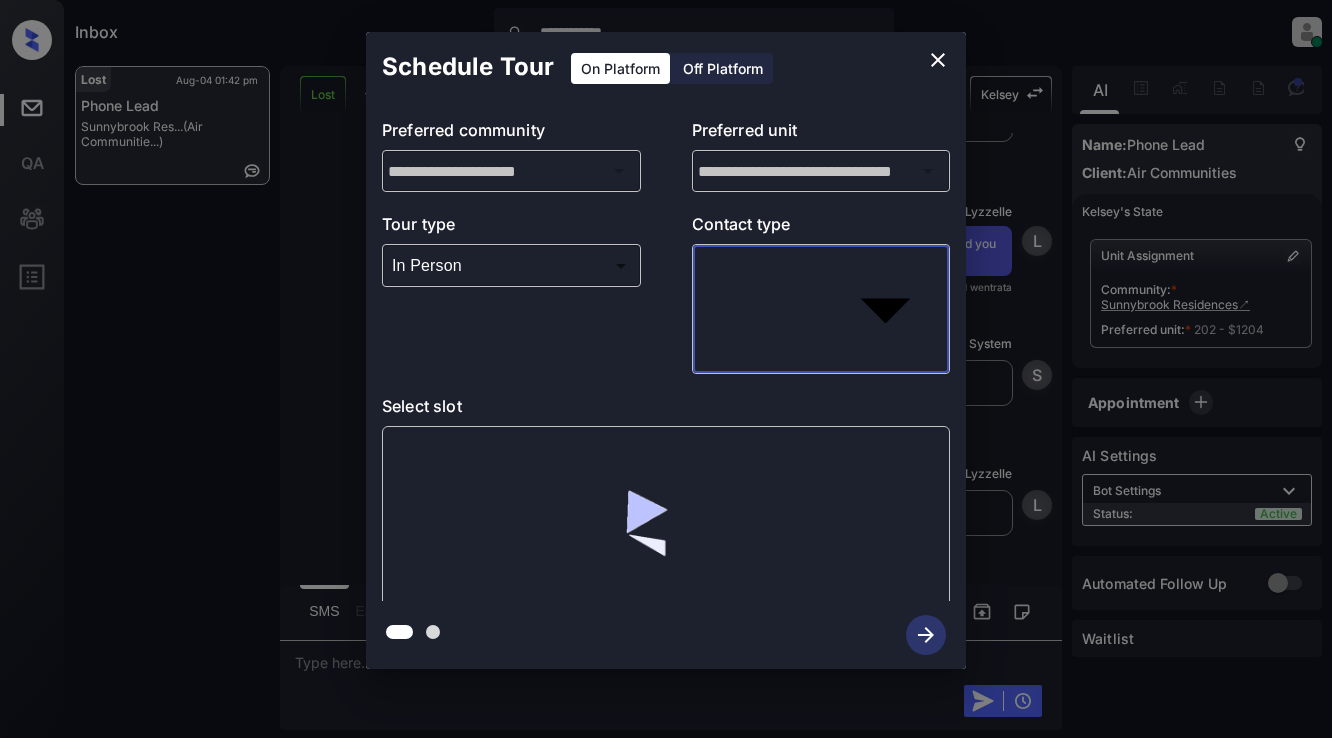 click on "Text" at bounding box center (666, 944) 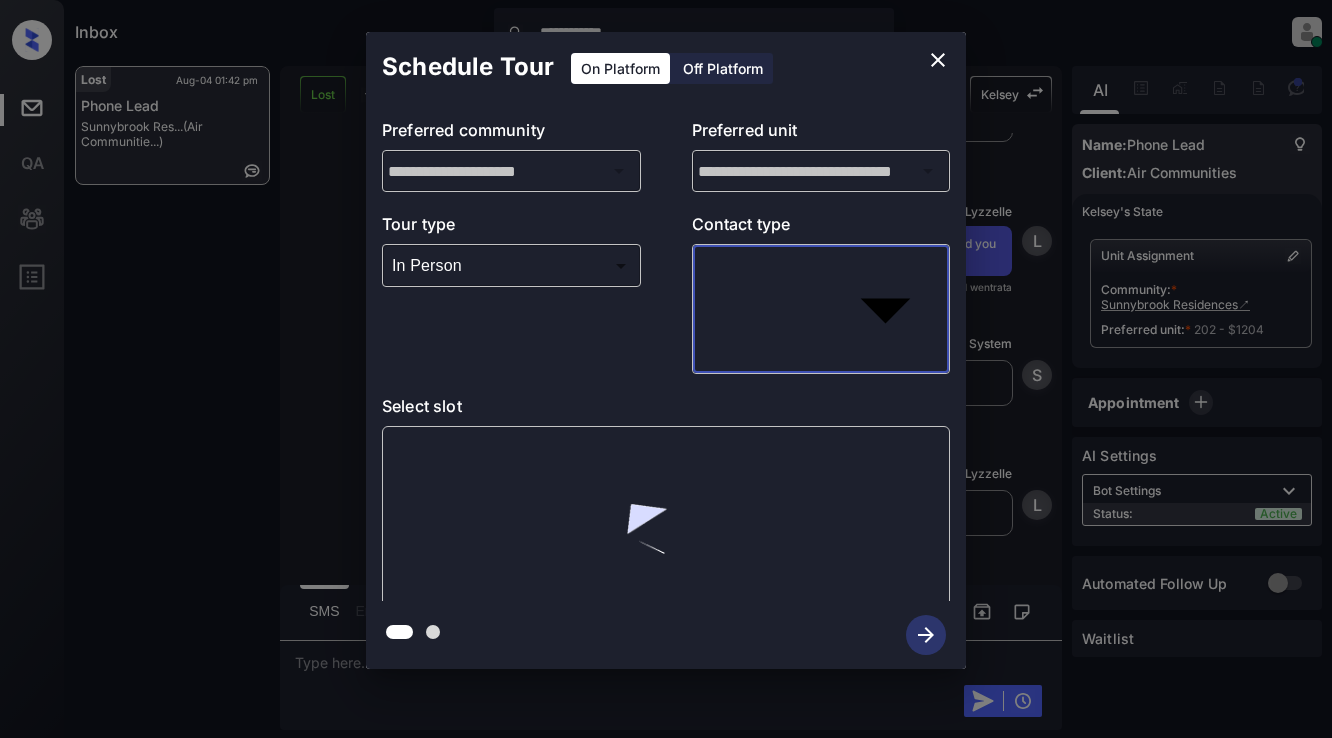 type on "****" 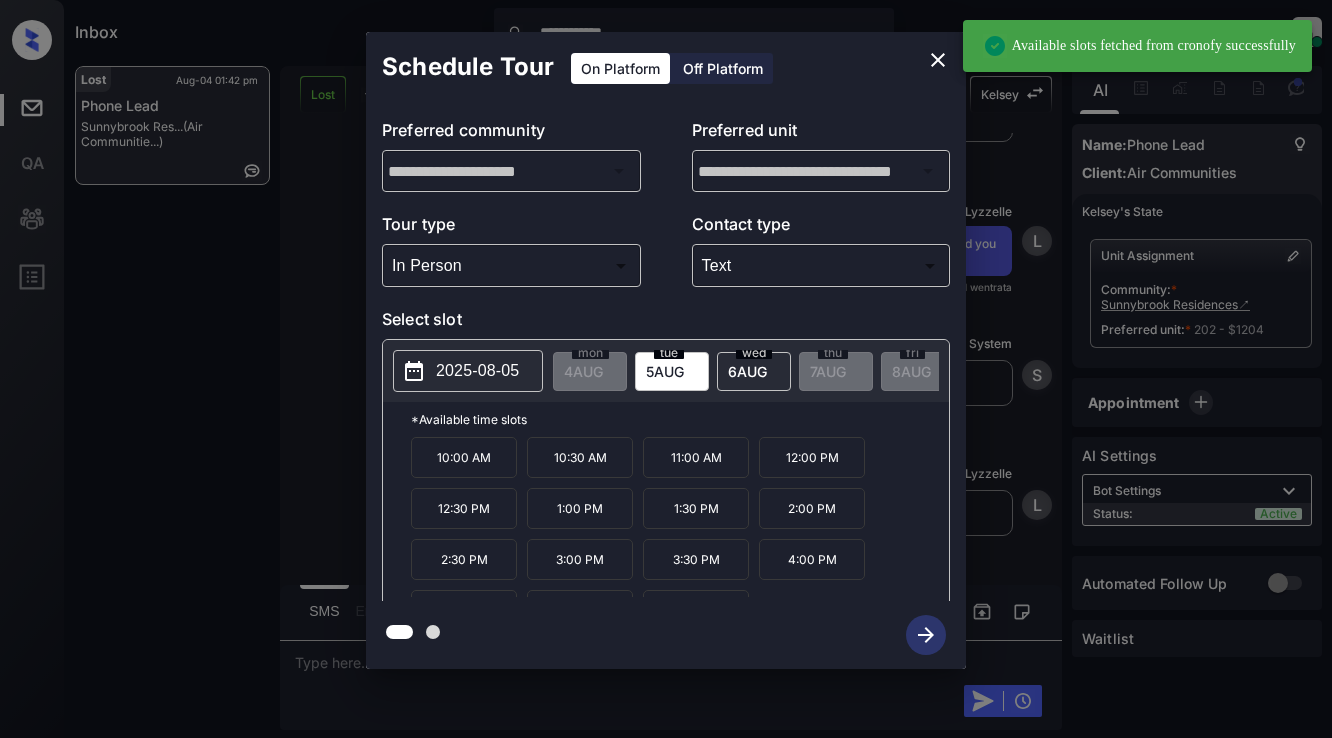 click on "2025-08-05" at bounding box center (477, 371) 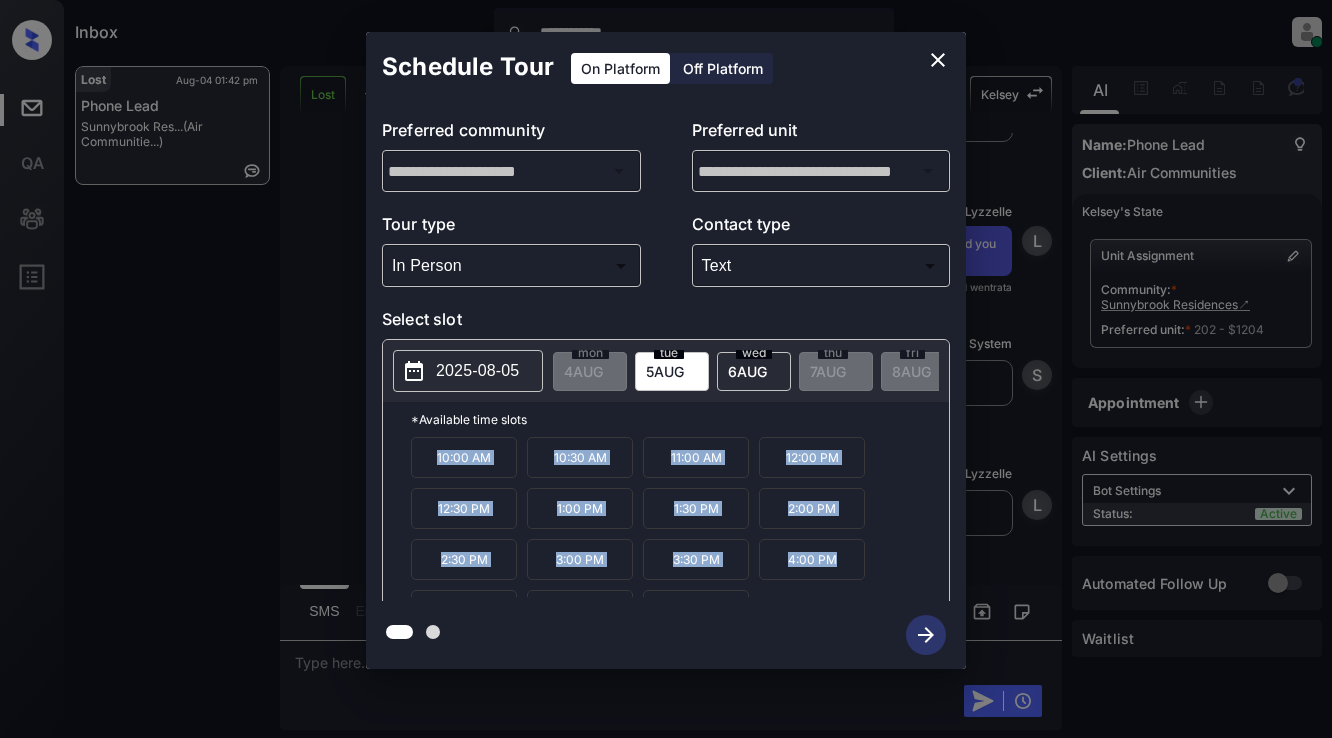 drag, startPoint x: 431, startPoint y: 469, endPoint x: 835, endPoint y: 582, distance: 419.50568 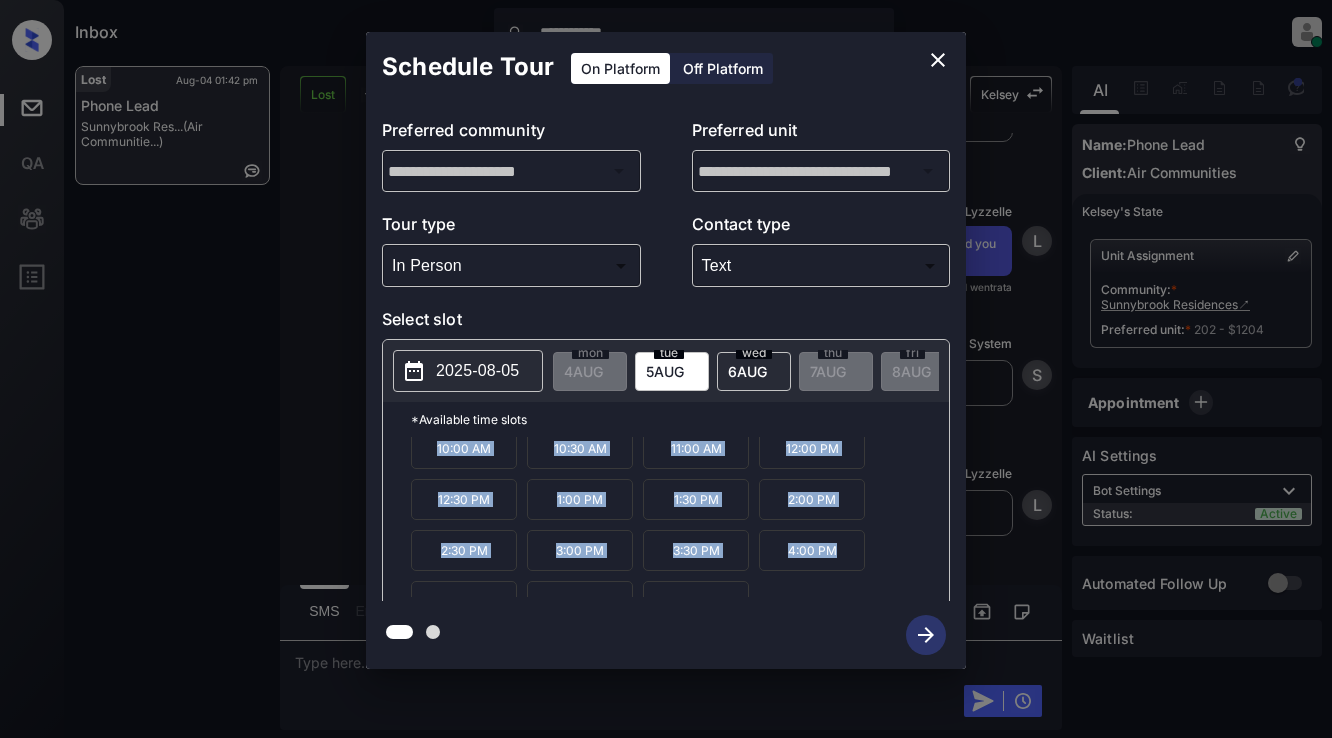 scroll, scrollTop: 34, scrollLeft: 0, axis: vertical 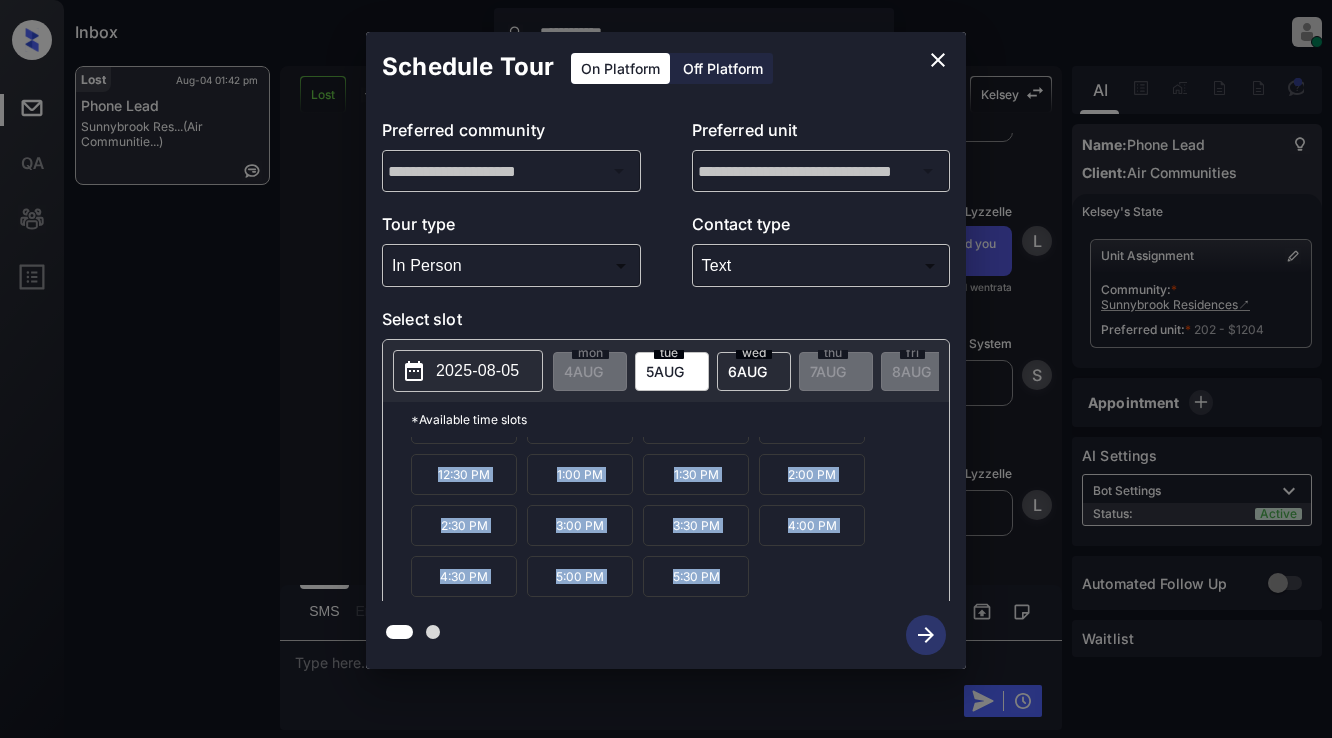copy on "10:00 AM 10:30 AM 11:00 AM 12:00 PM 12:30 PM 1:00 PM 1:30 PM 2:00 PM 2:30 PM 3:00 PM 3:30 PM 4:00 PM 4:30 PM 5:00 PM 5:30 PM" 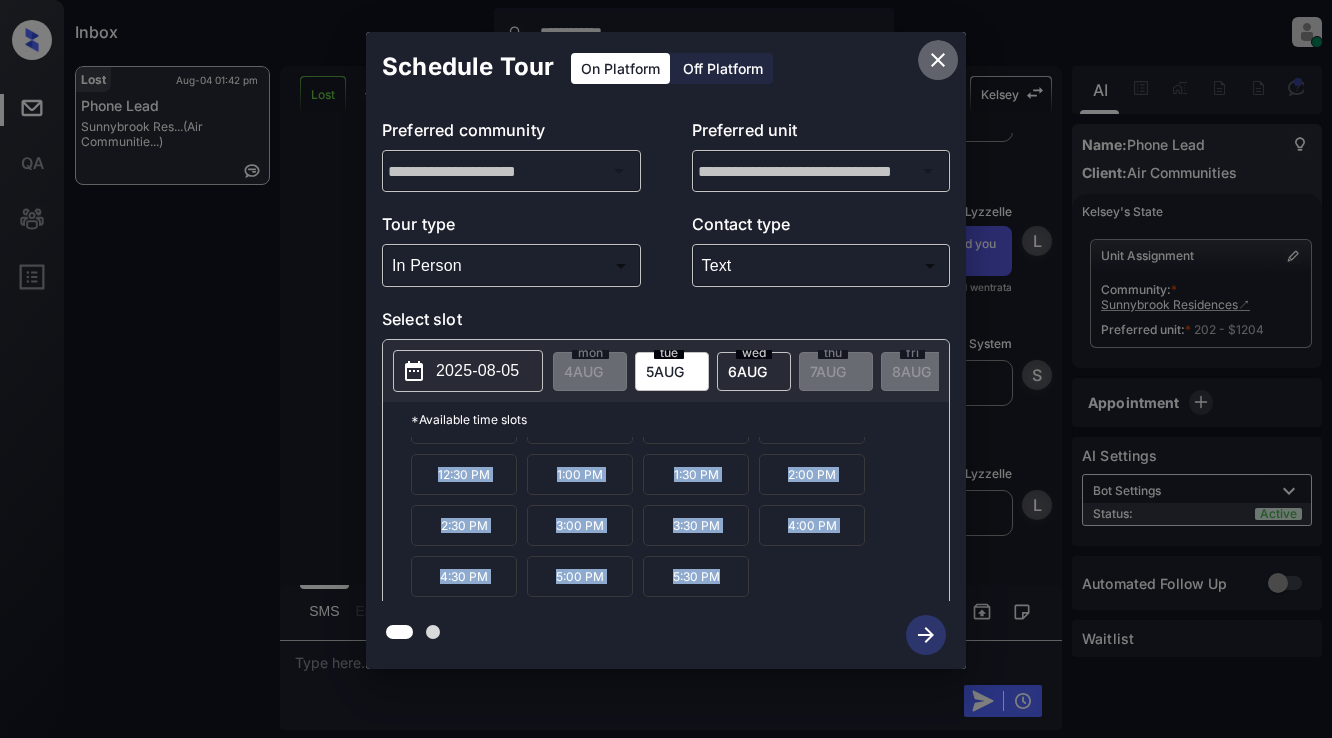 click 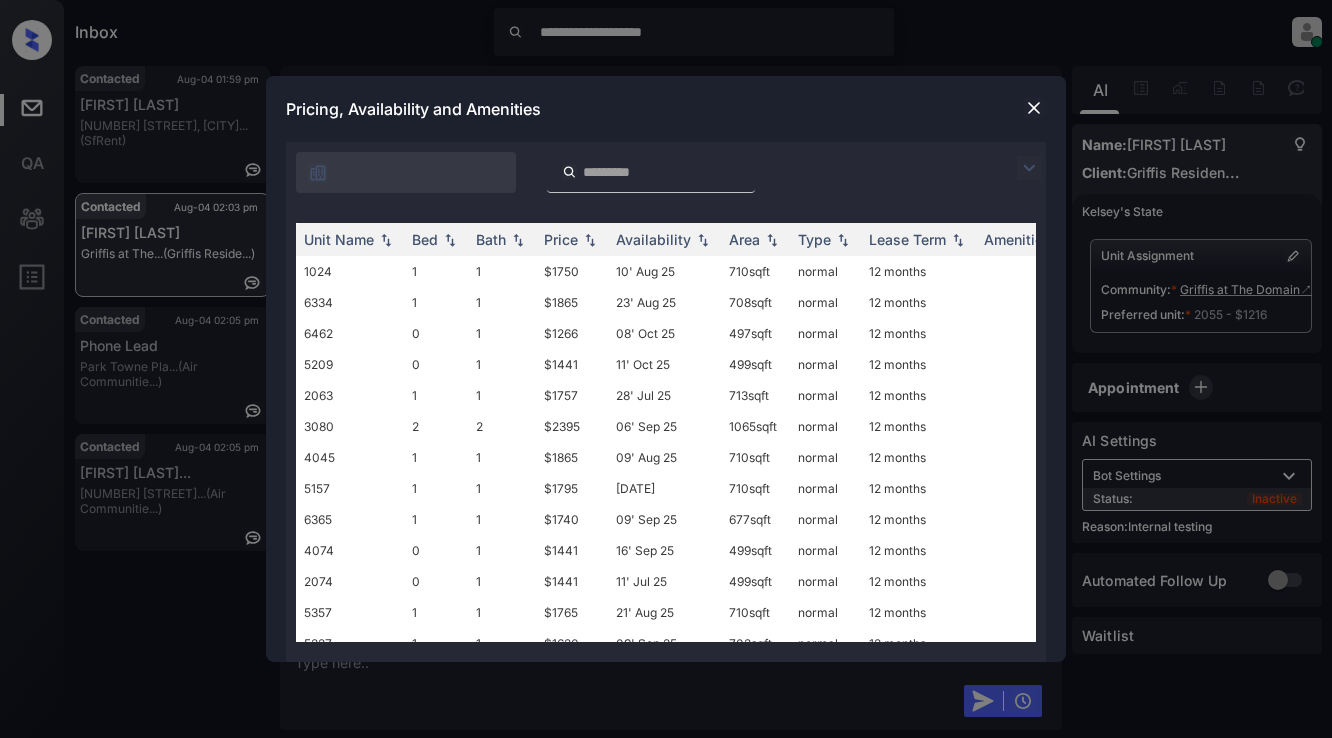 scroll, scrollTop: 0, scrollLeft: 0, axis: both 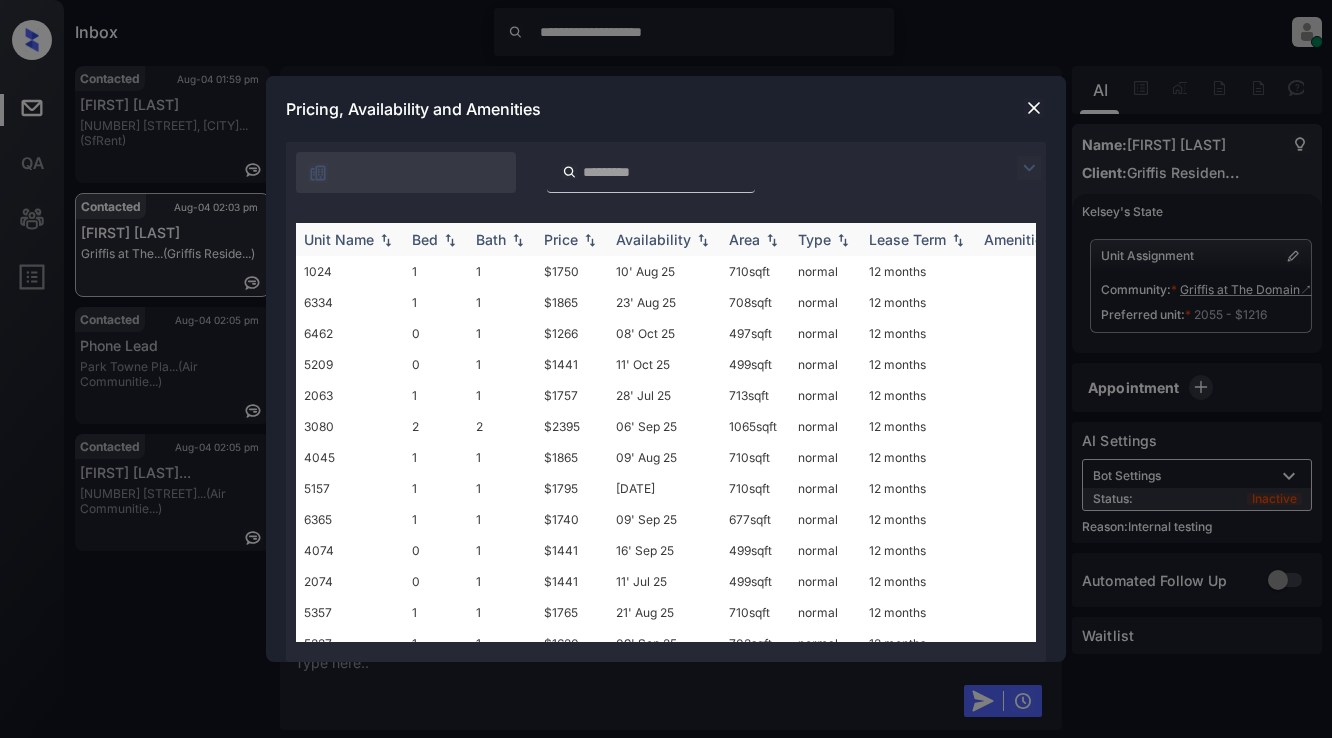 click at bounding box center [386, 240] 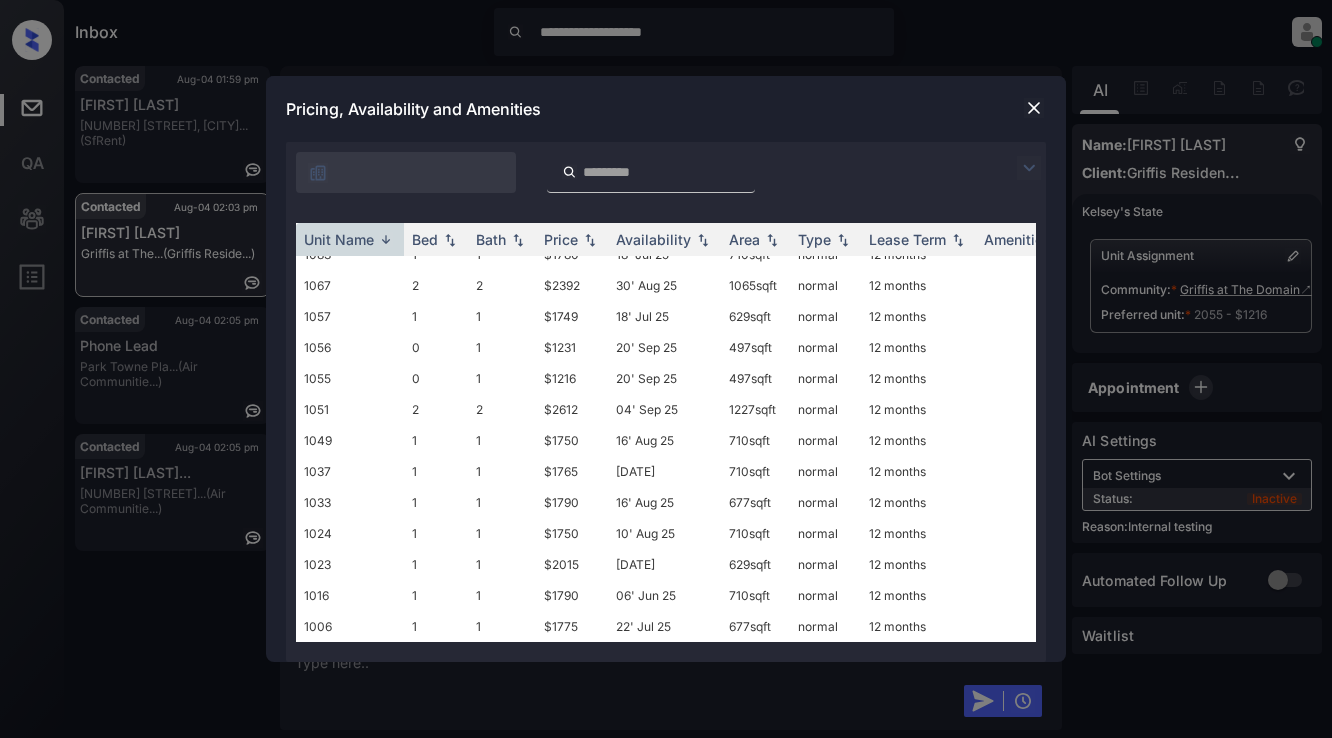 scroll, scrollTop: 2326, scrollLeft: 0, axis: vertical 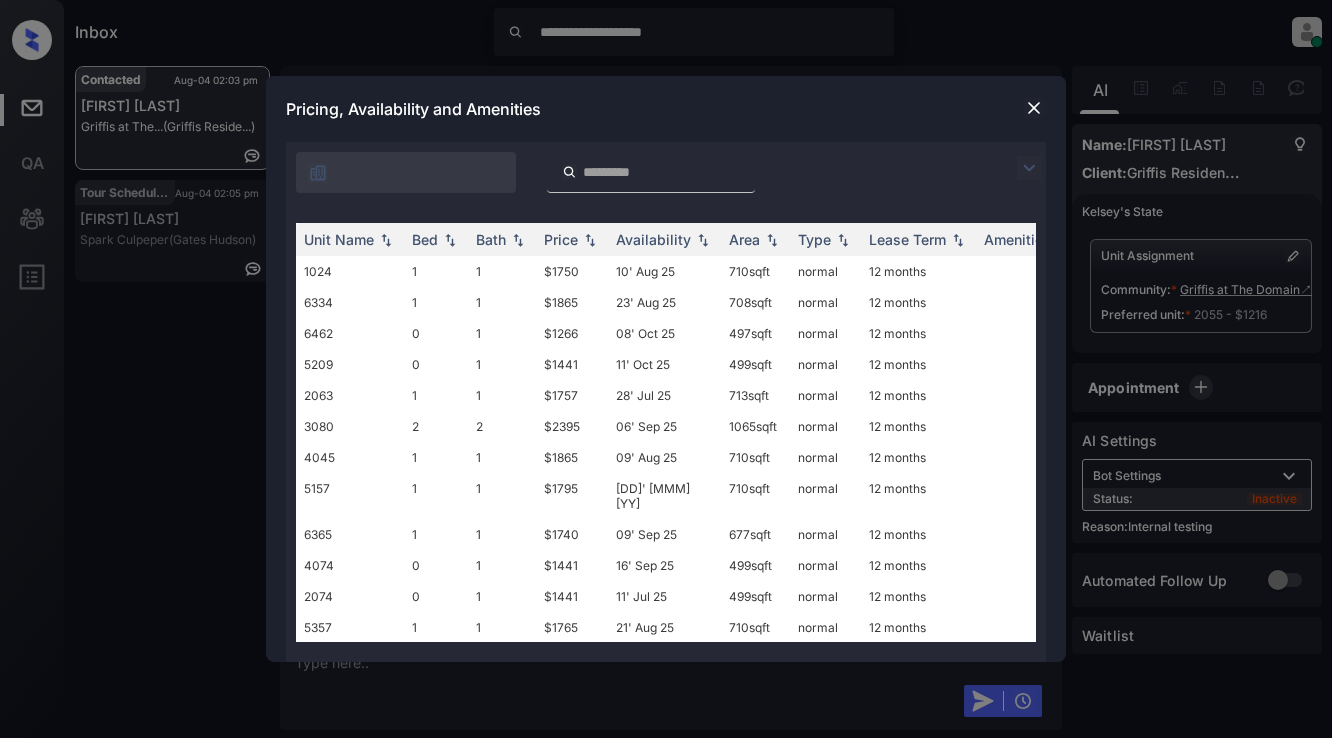 click at bounding box center (1029, 168) 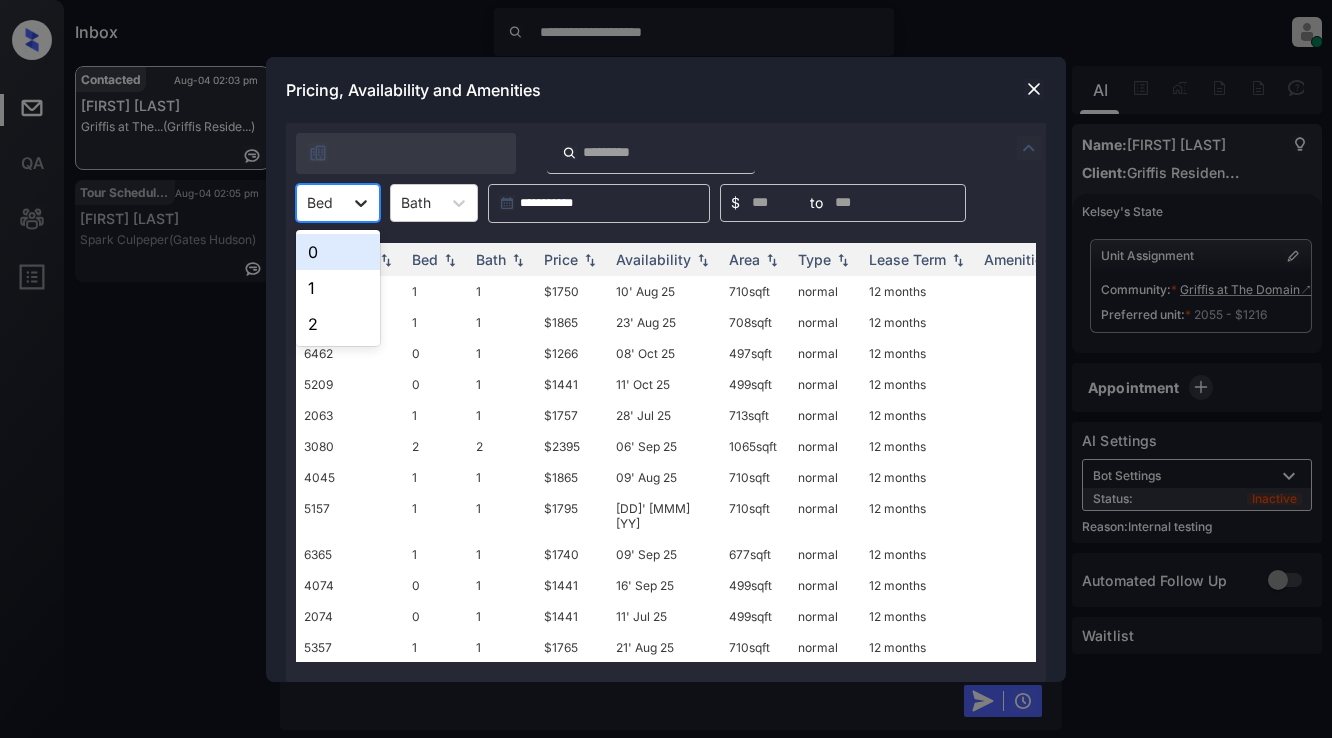 click 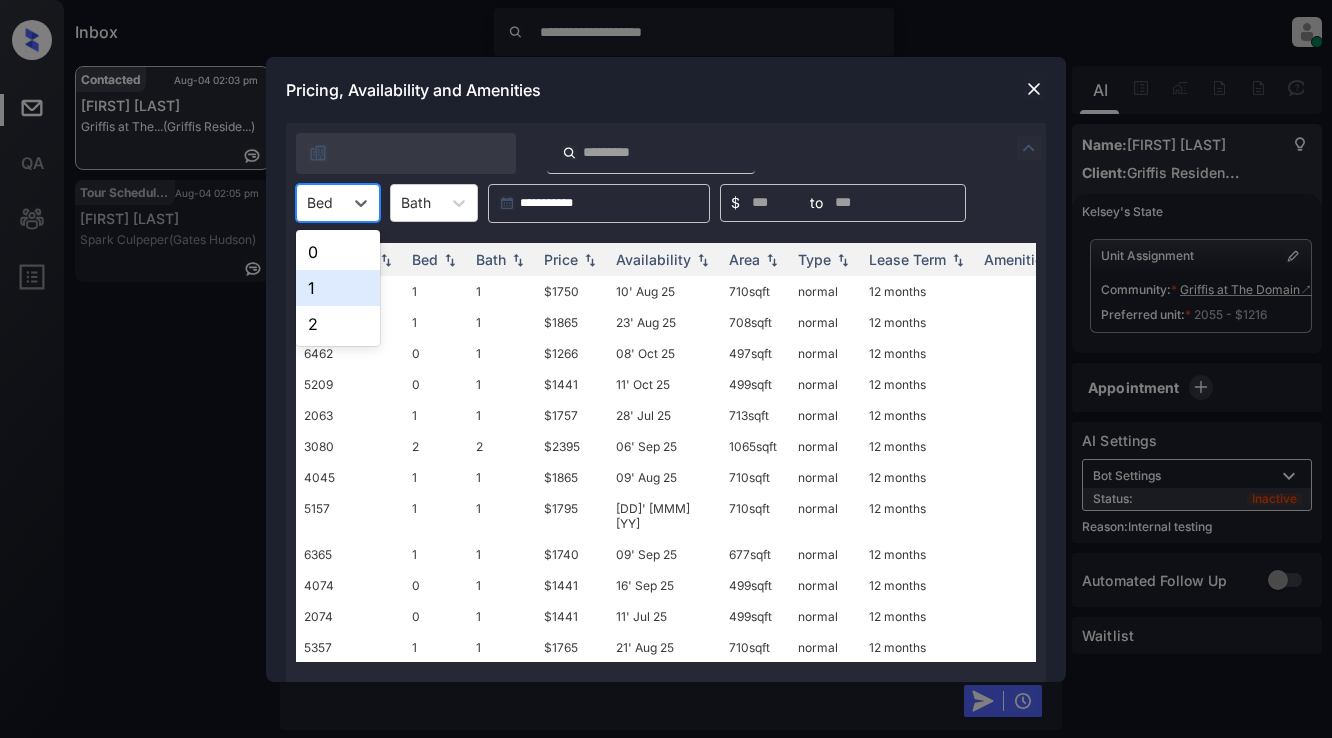 click on "1" at bounding box center [338, 288] 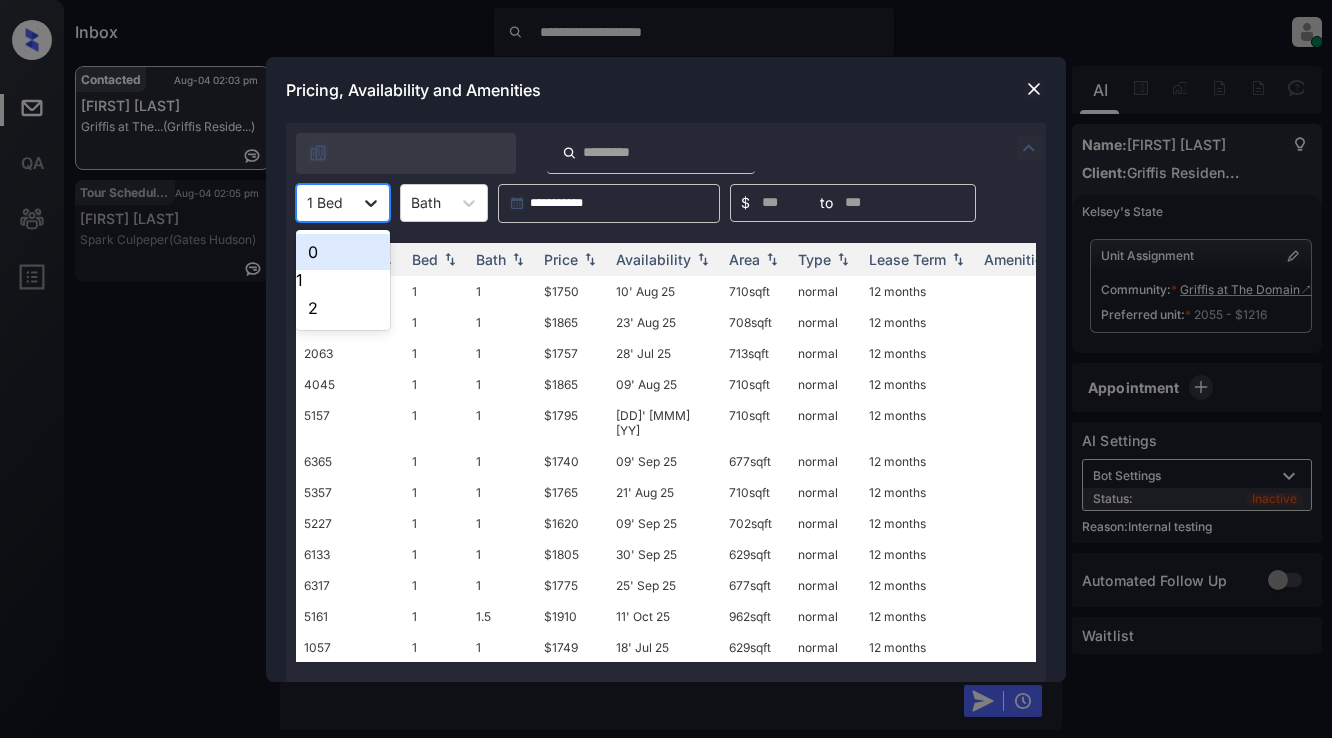 click 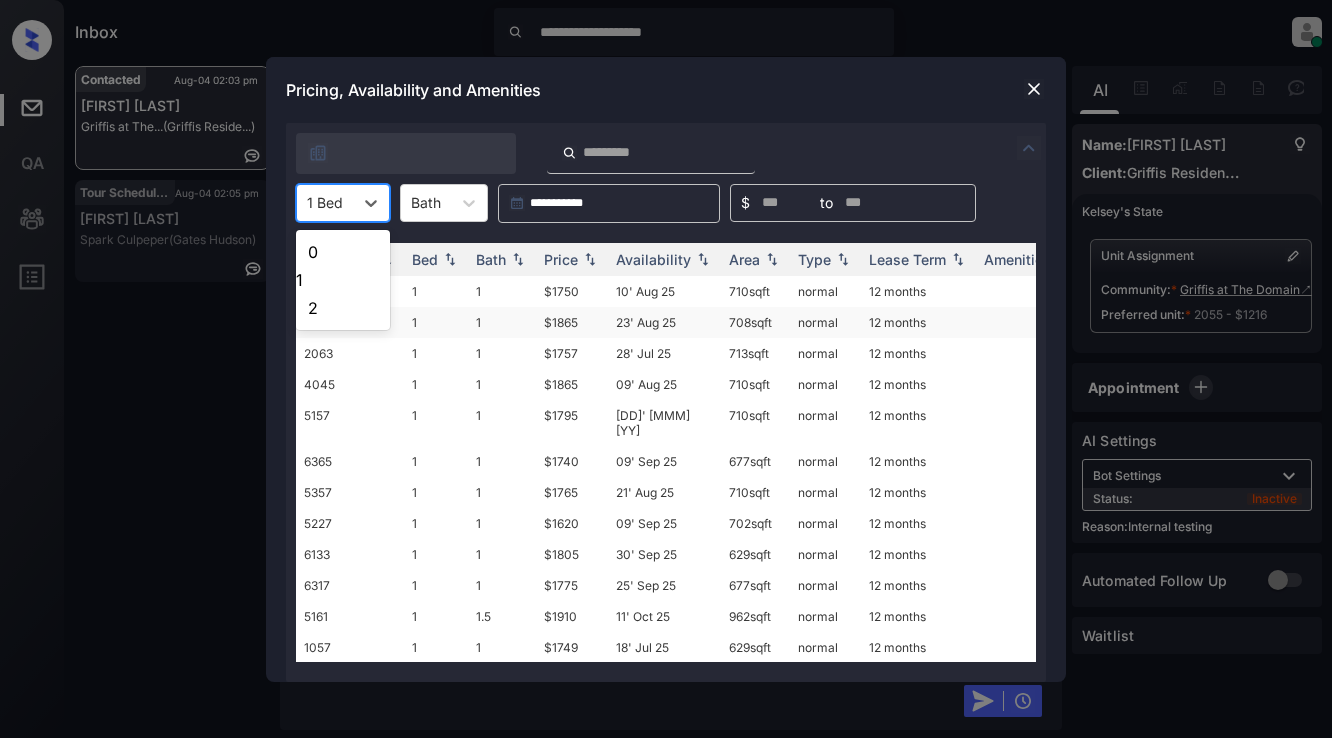 click on "2" at bounding box center [343, 308] 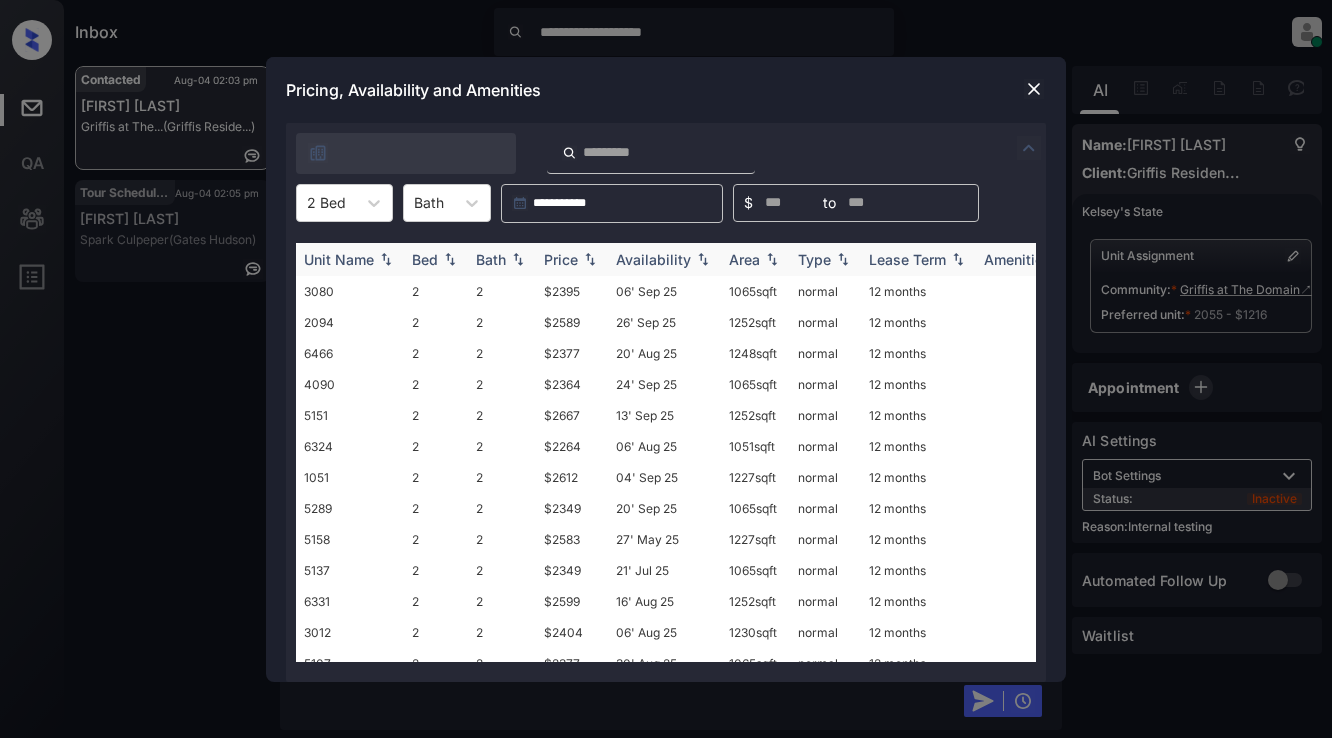 click on "Price" at bounding box center [561, 259] 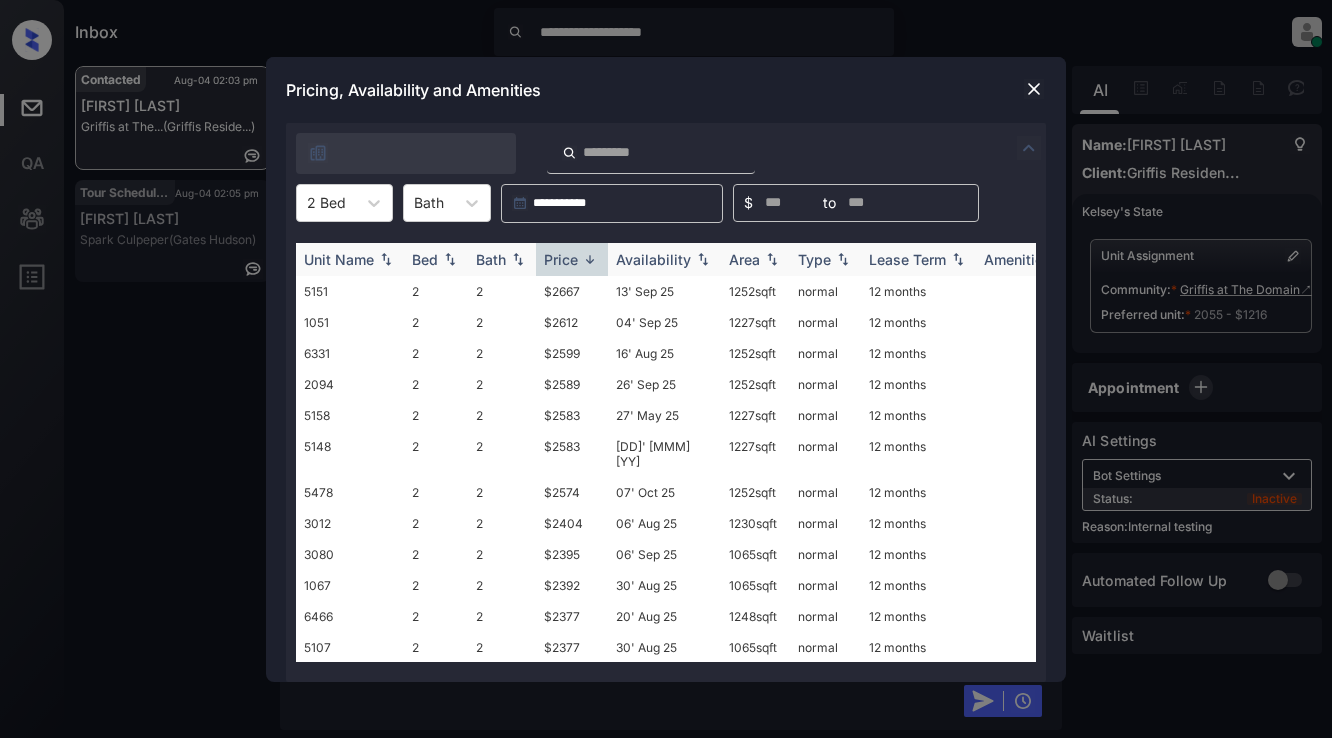 click on "Price" at bounding box center (561, 259) 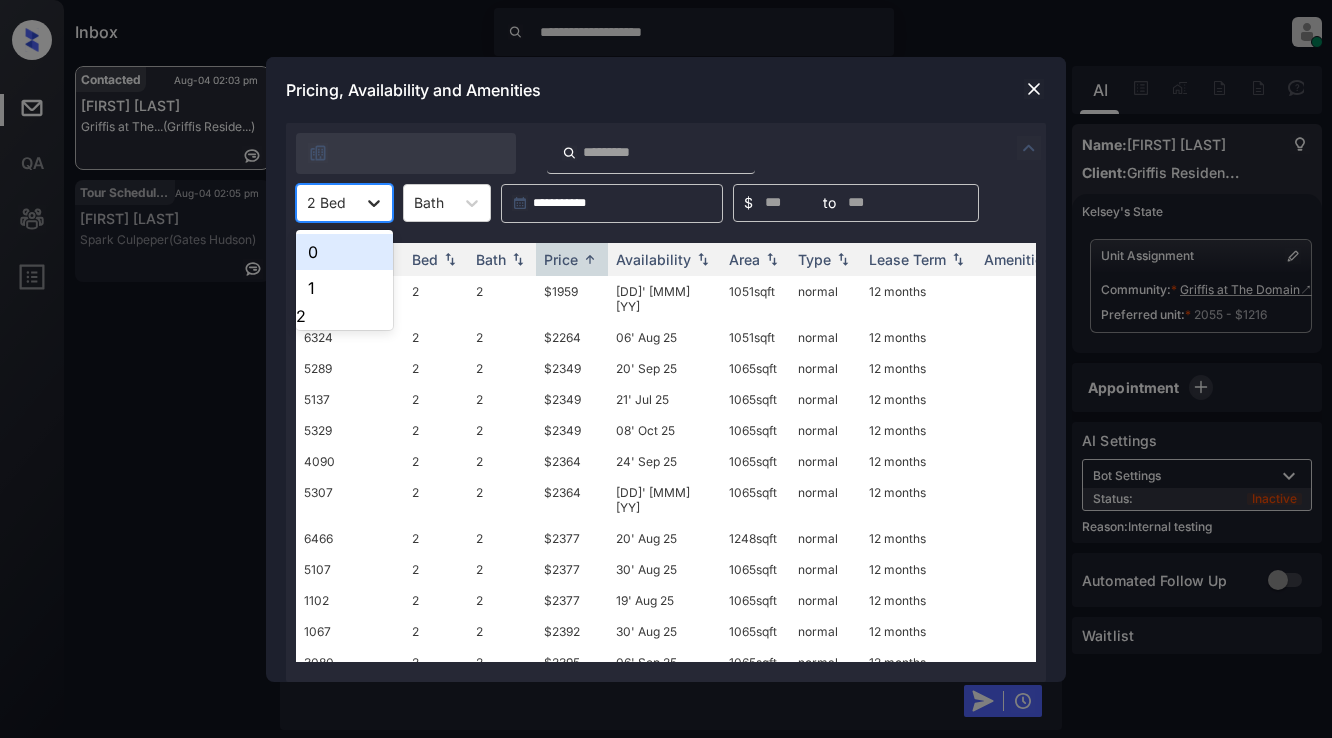click at bounding box center (374, 203) 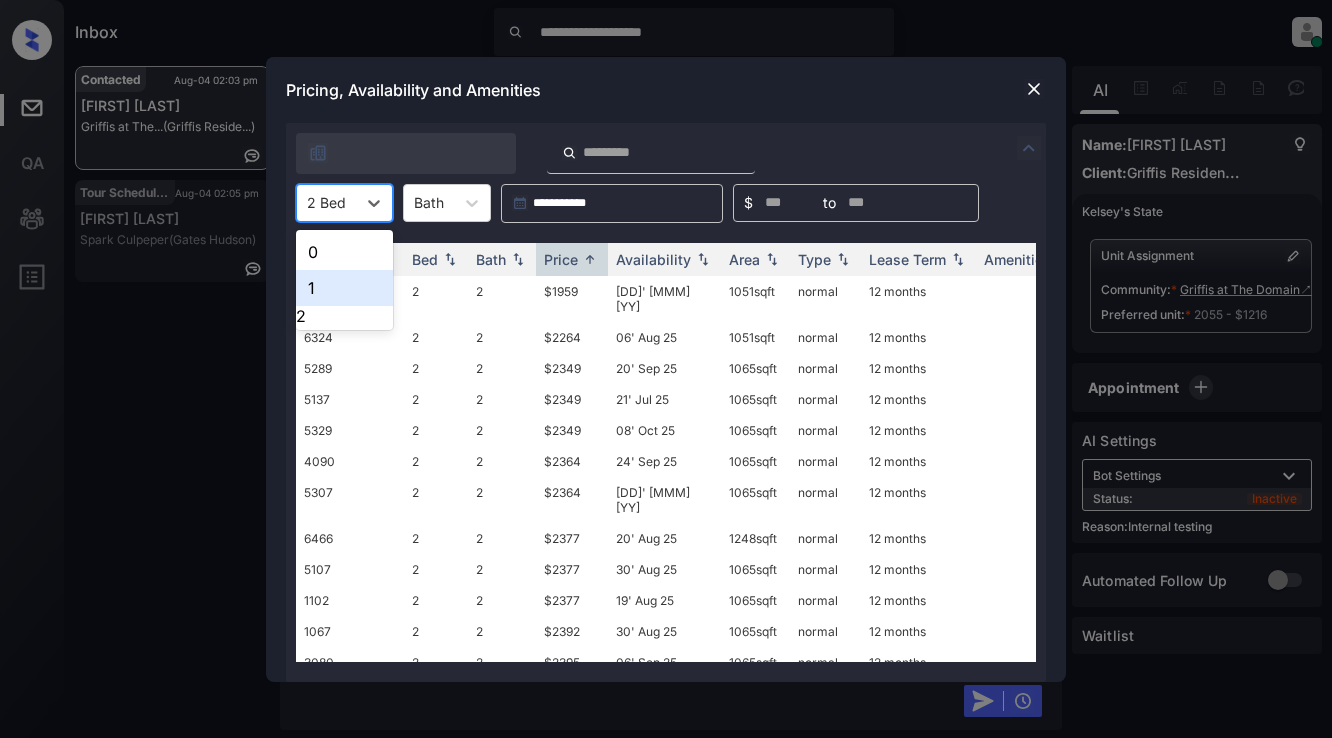 click on "1" at bounding box center [344, 288] 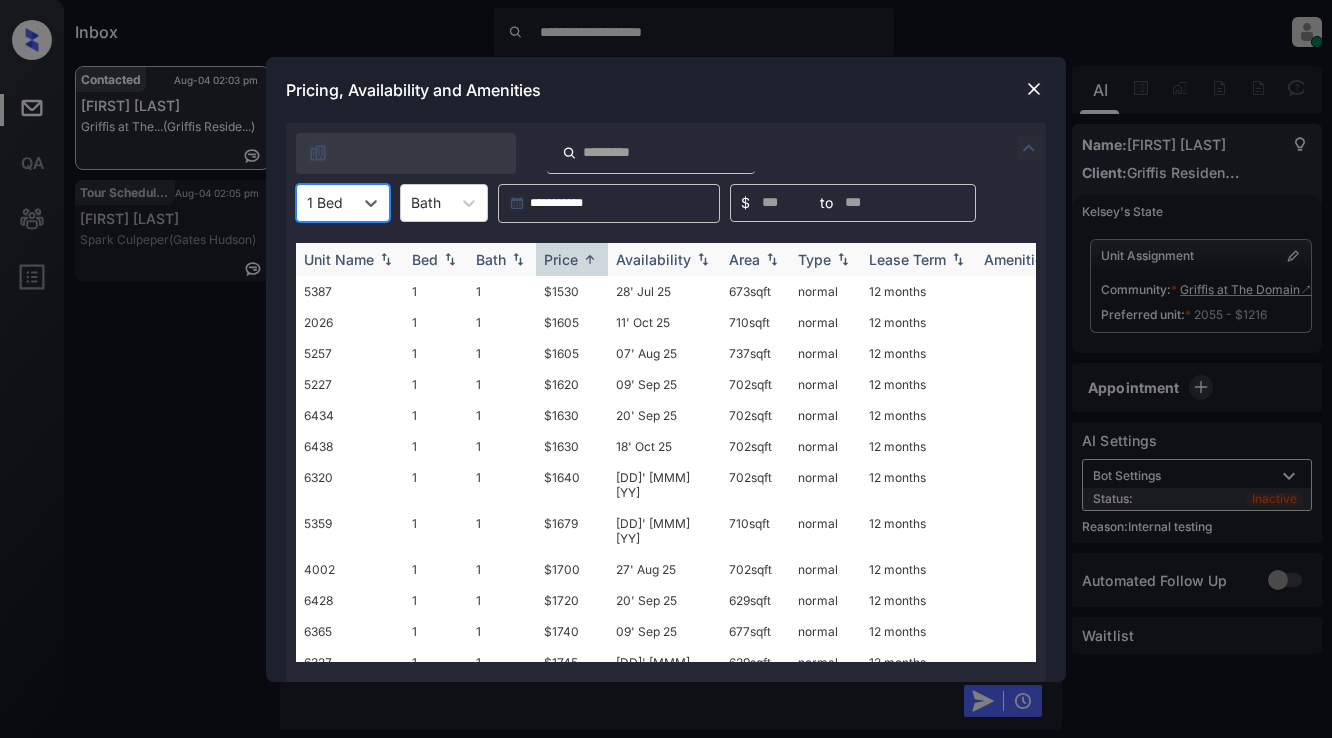 click at bounding box center (590, 259) 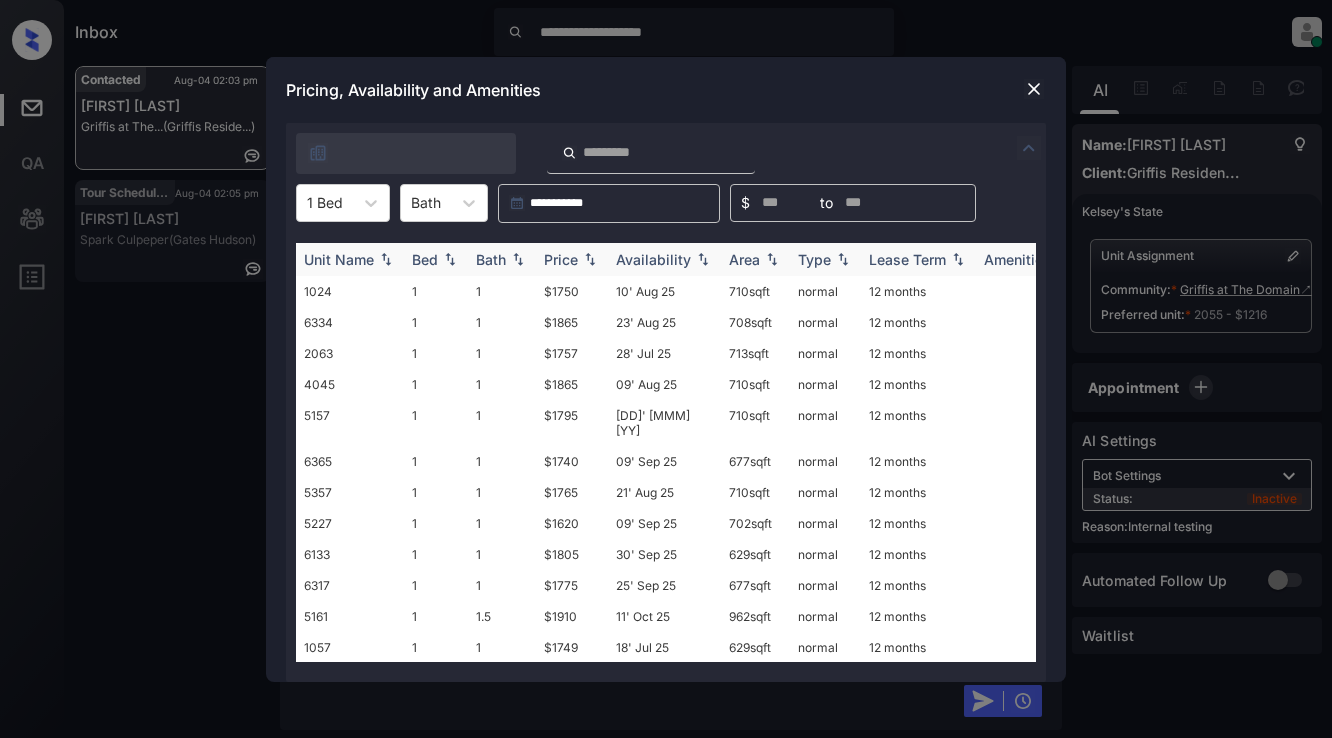 click at bounding box center (590, 259) 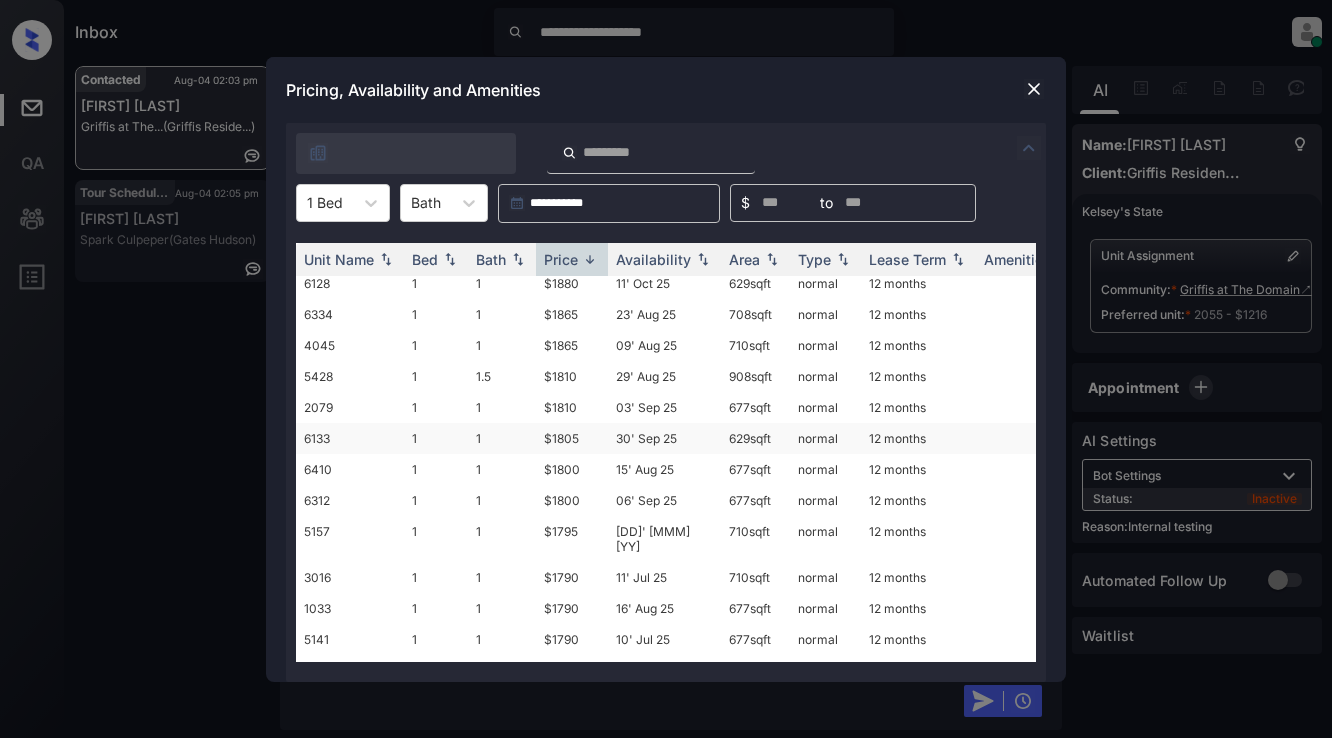 scroll, scrollTop: 300, scrollLeft: 0, axis: vertical 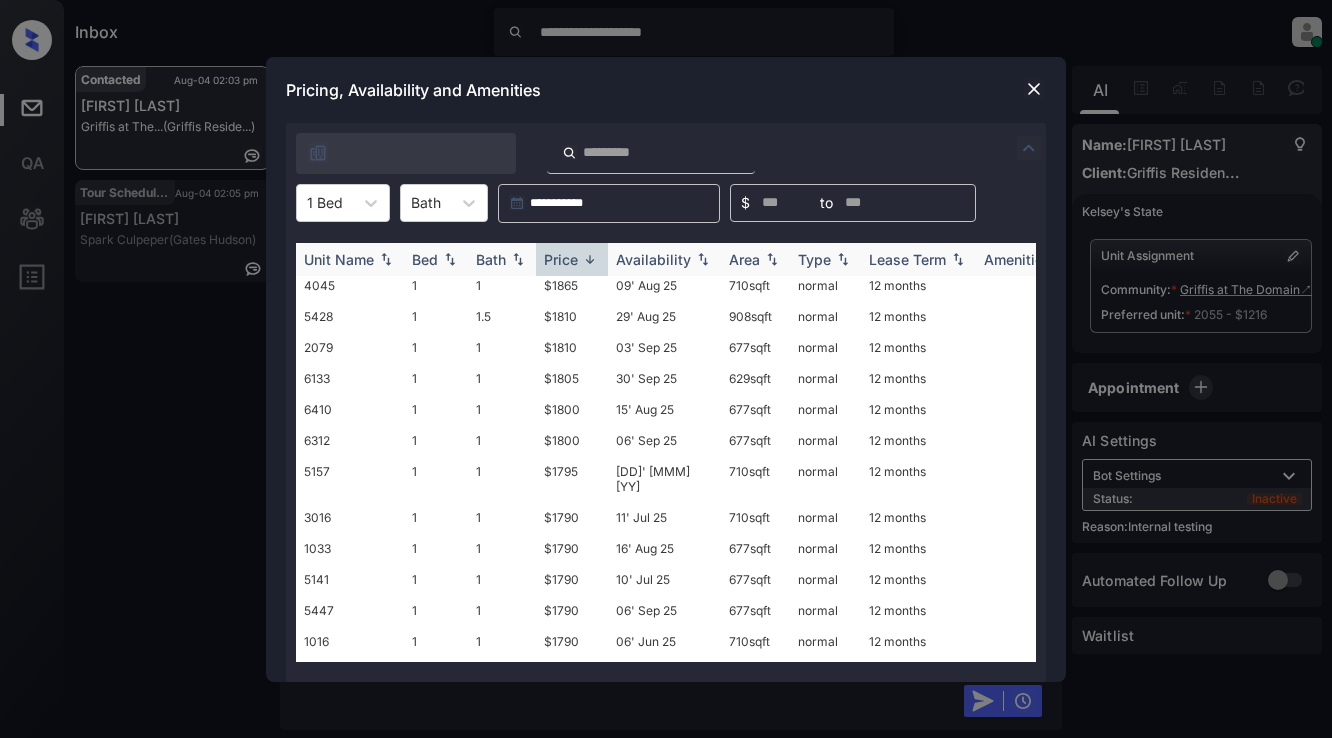 click on "Unit Name" at bounding box center [350, 259] 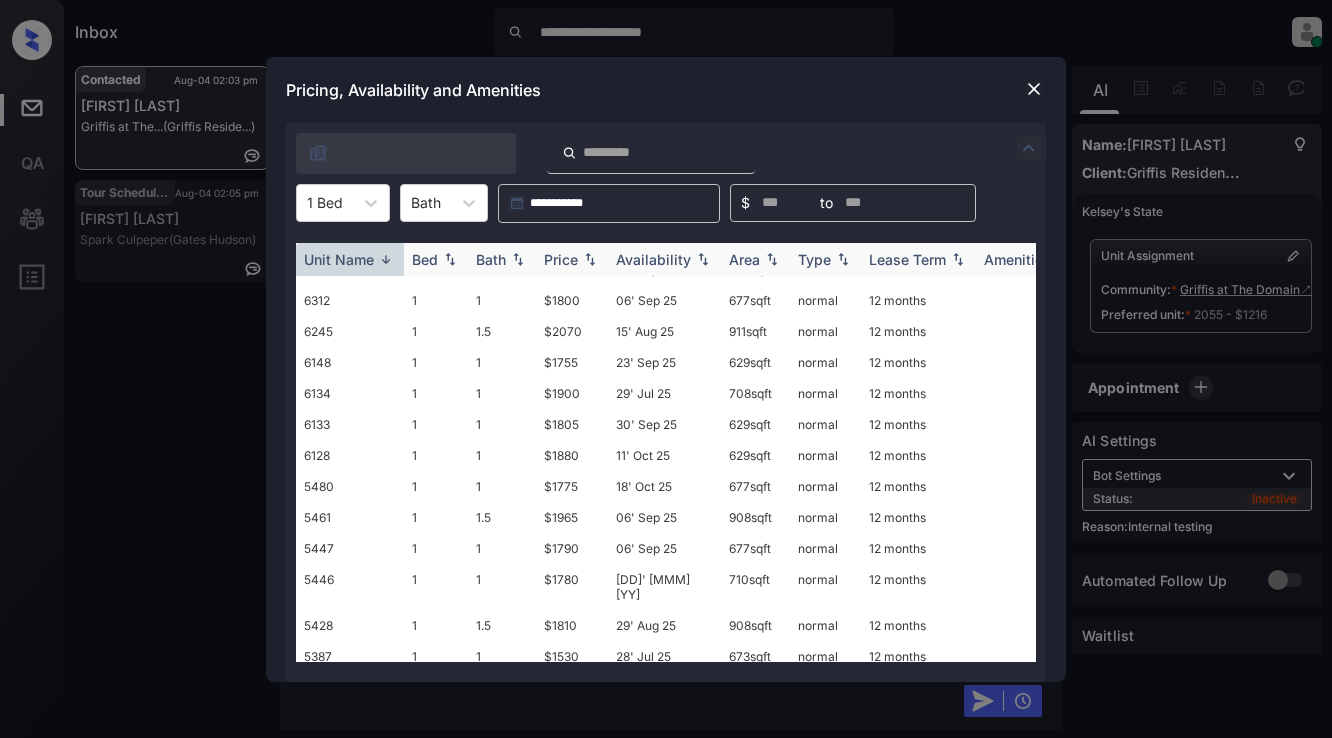 click on "Unit Name" at bounding box center (350, 259) 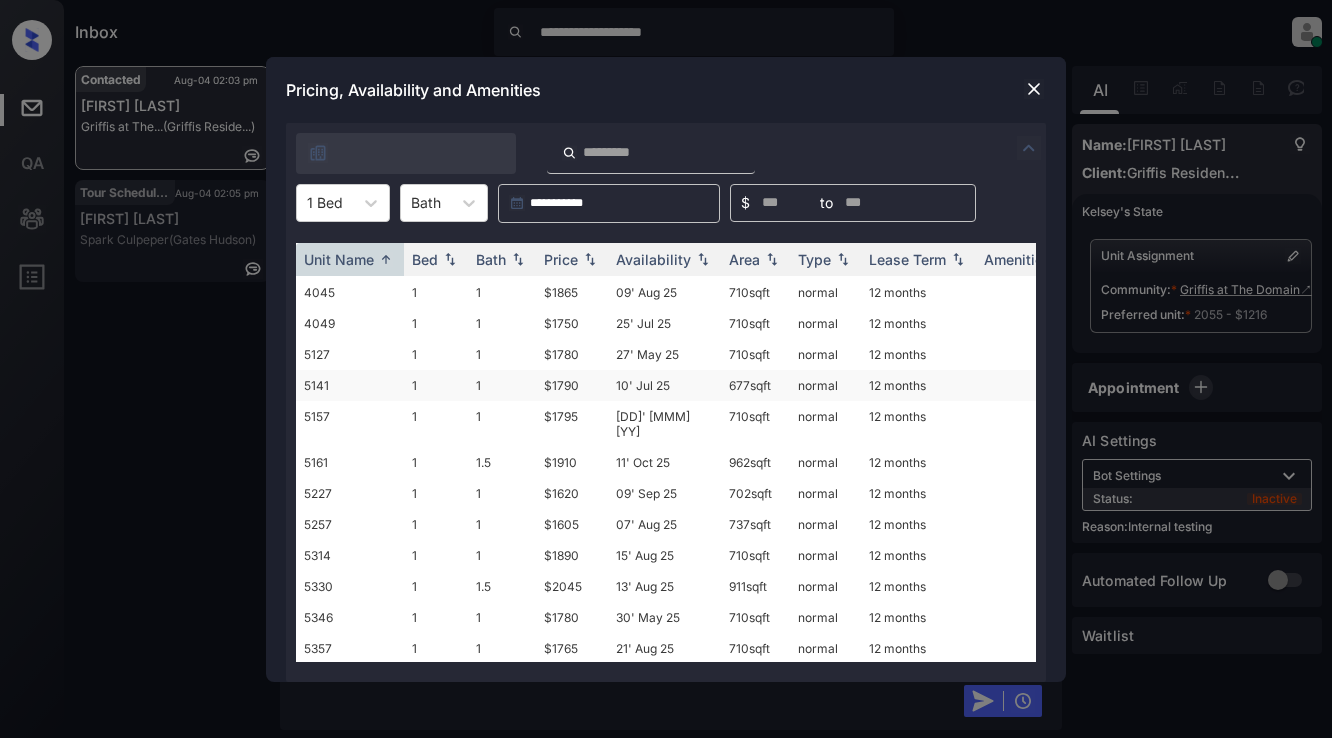 scroll, scrollTop: 600, scrollLeft: 0, axis: vertical 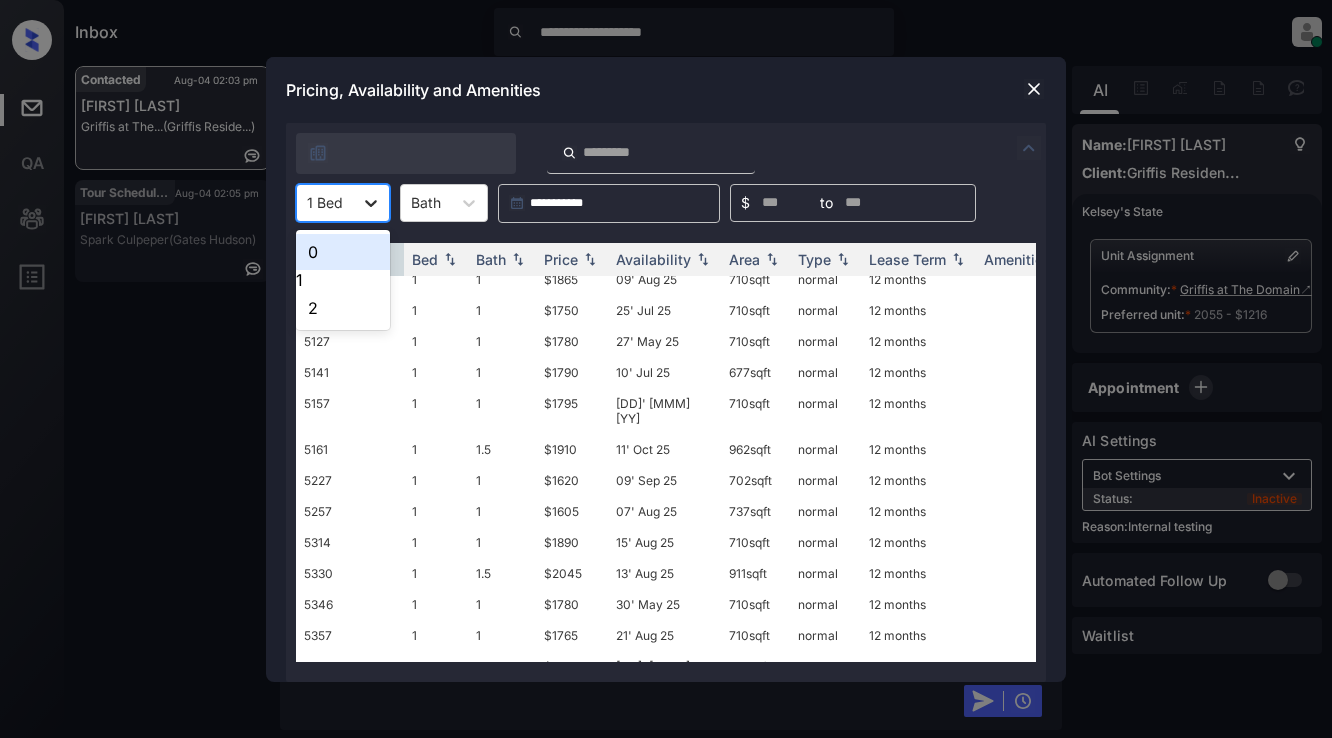 click 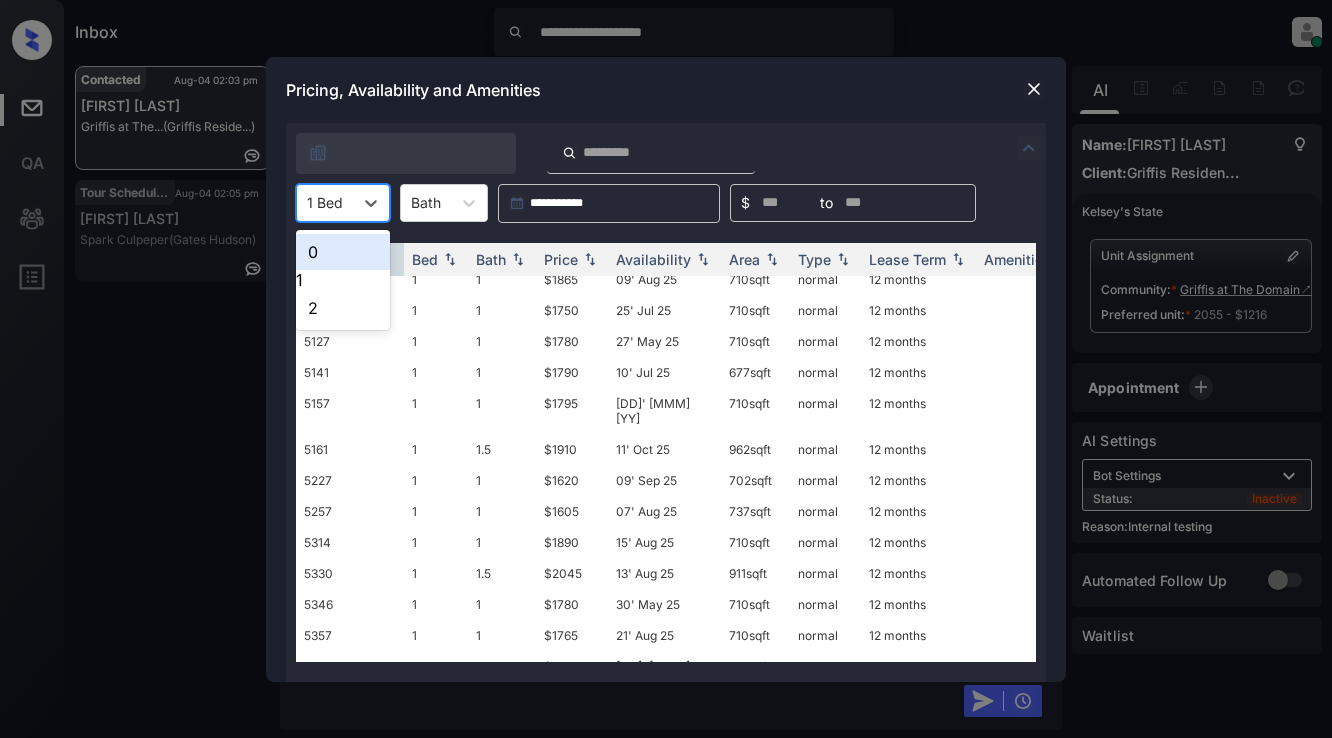 click on "0" at bounding box center (343, 252) 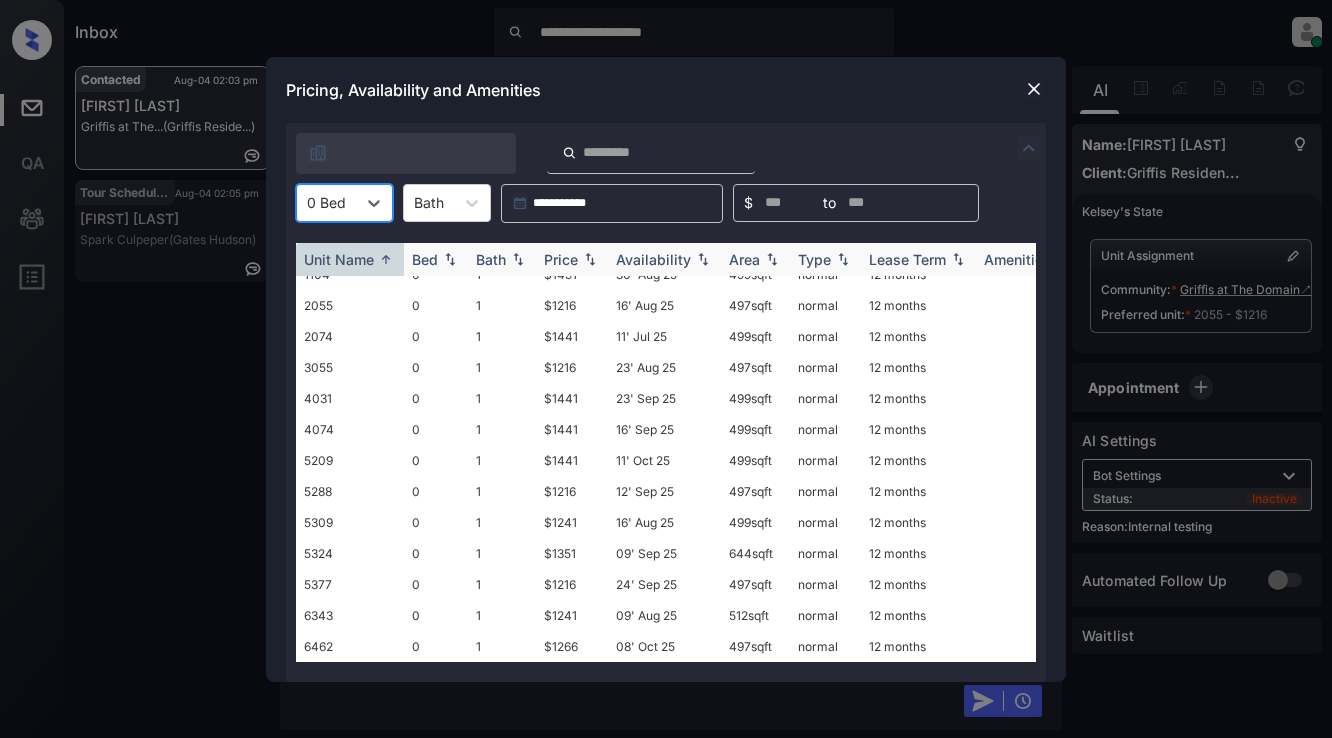 click on "Price" at bounding box center [561, 259] 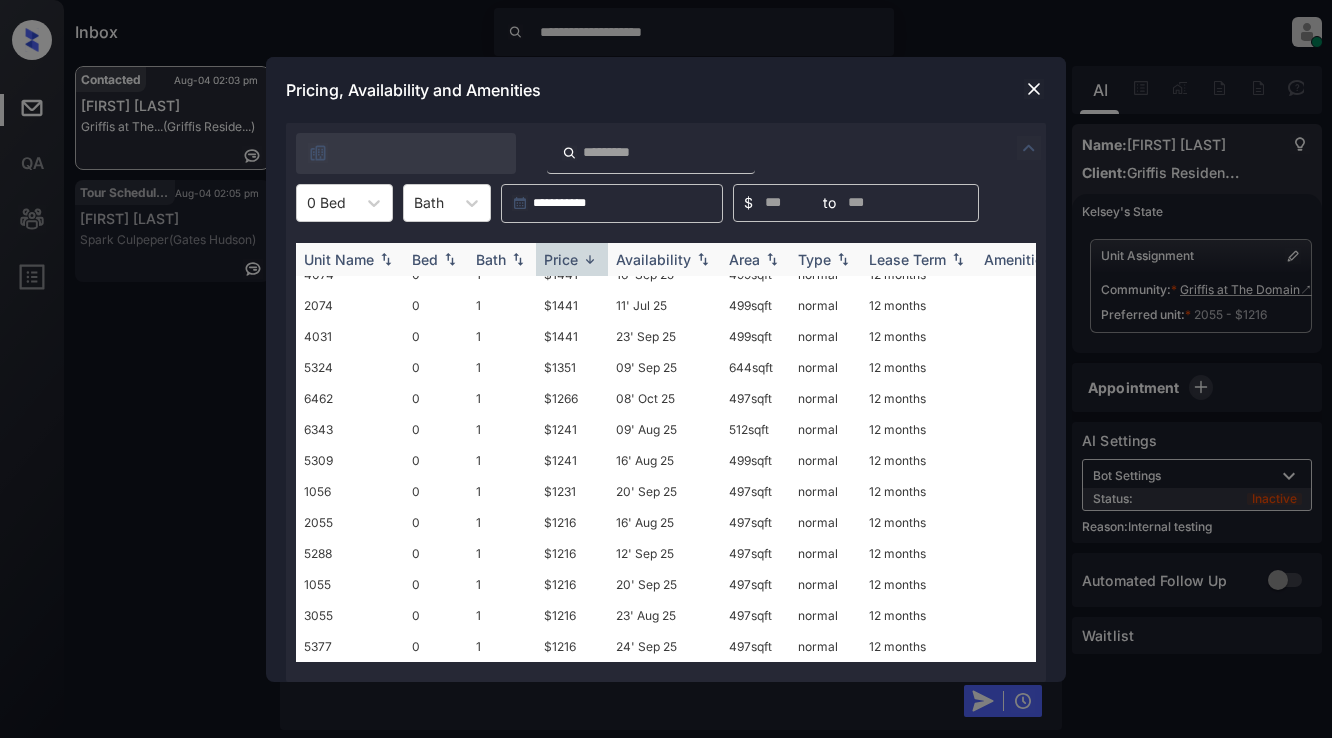 click on "Price" at bounding box center (561, 259) 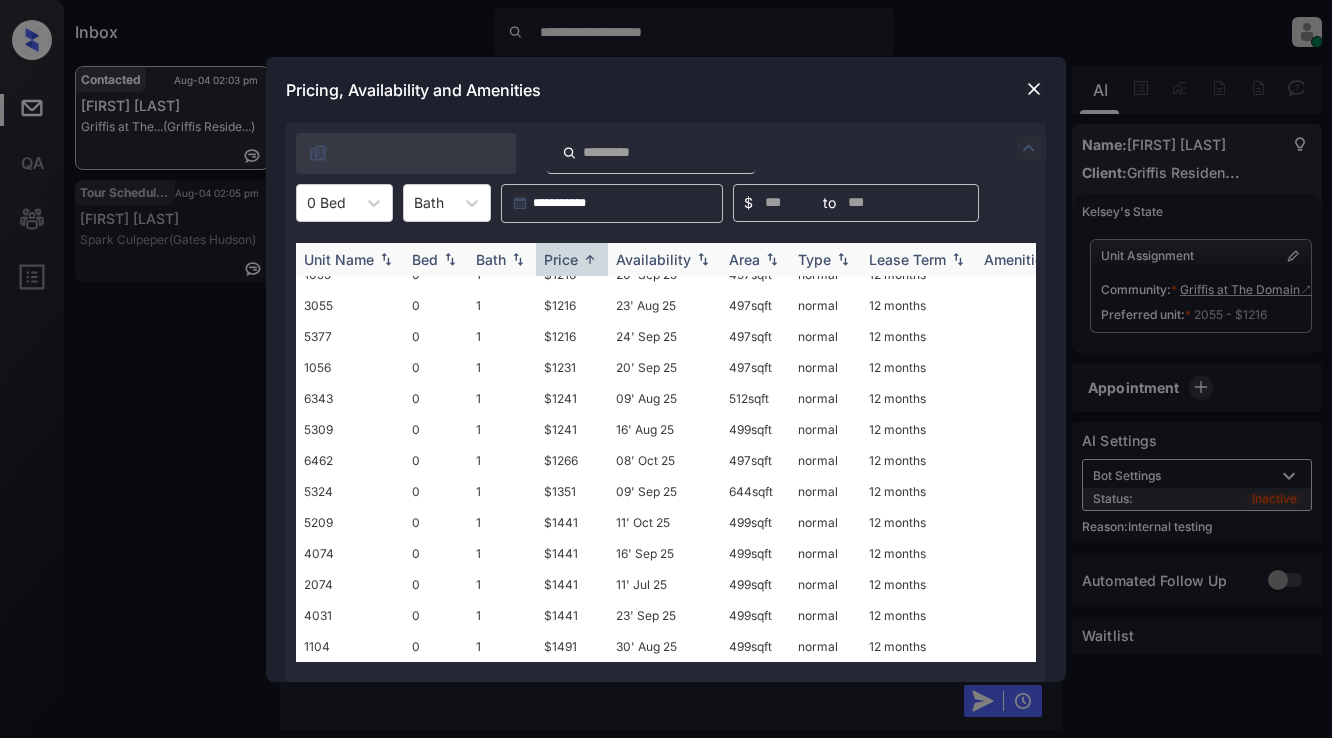 click on "Unit Name" at bounding box center (339, 259) 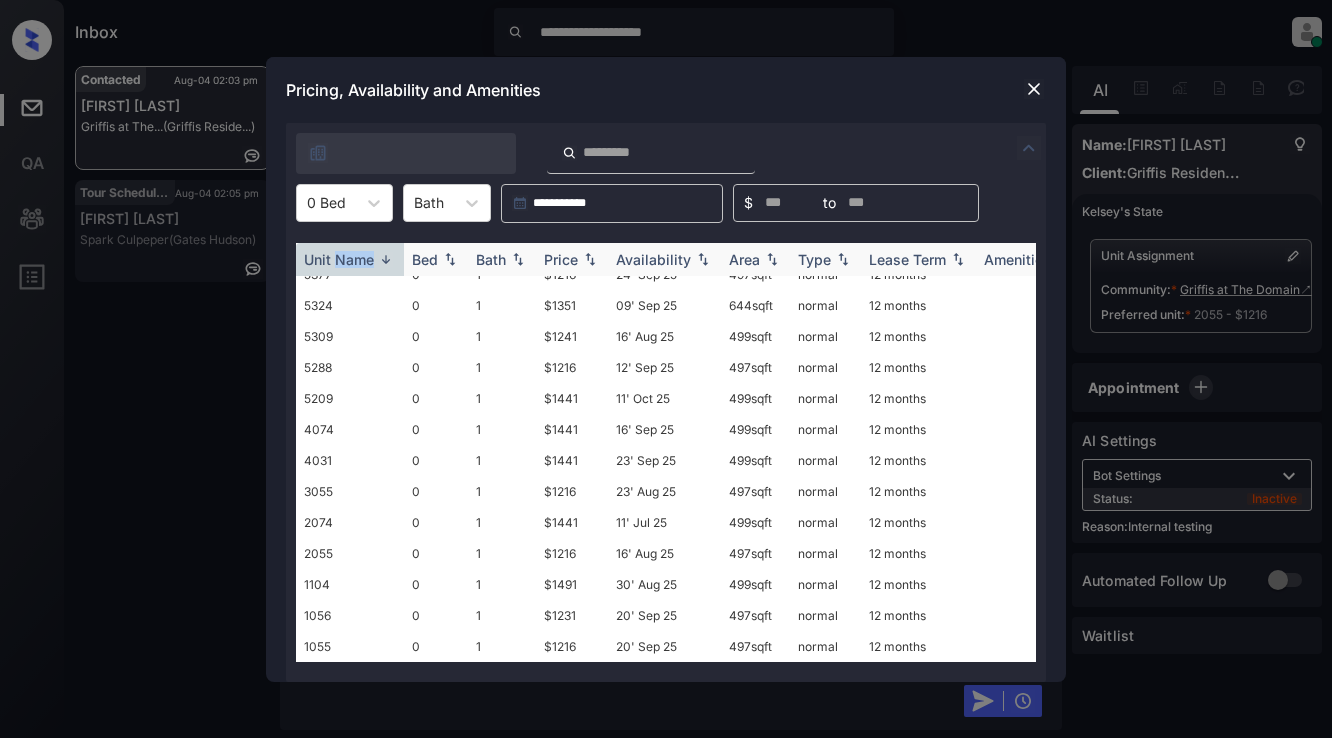 click on "Unit Name" at bounding box center (339, 259) 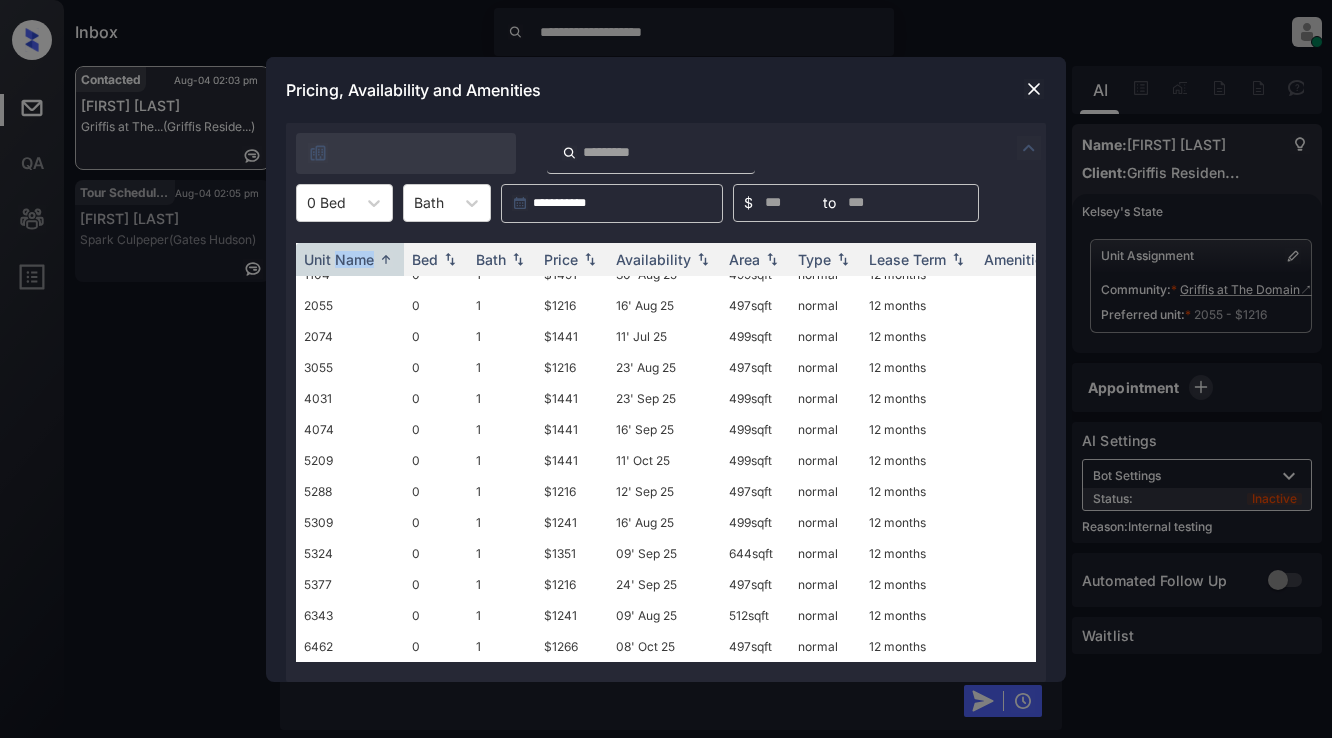 click at bounding box center [1034, 89] 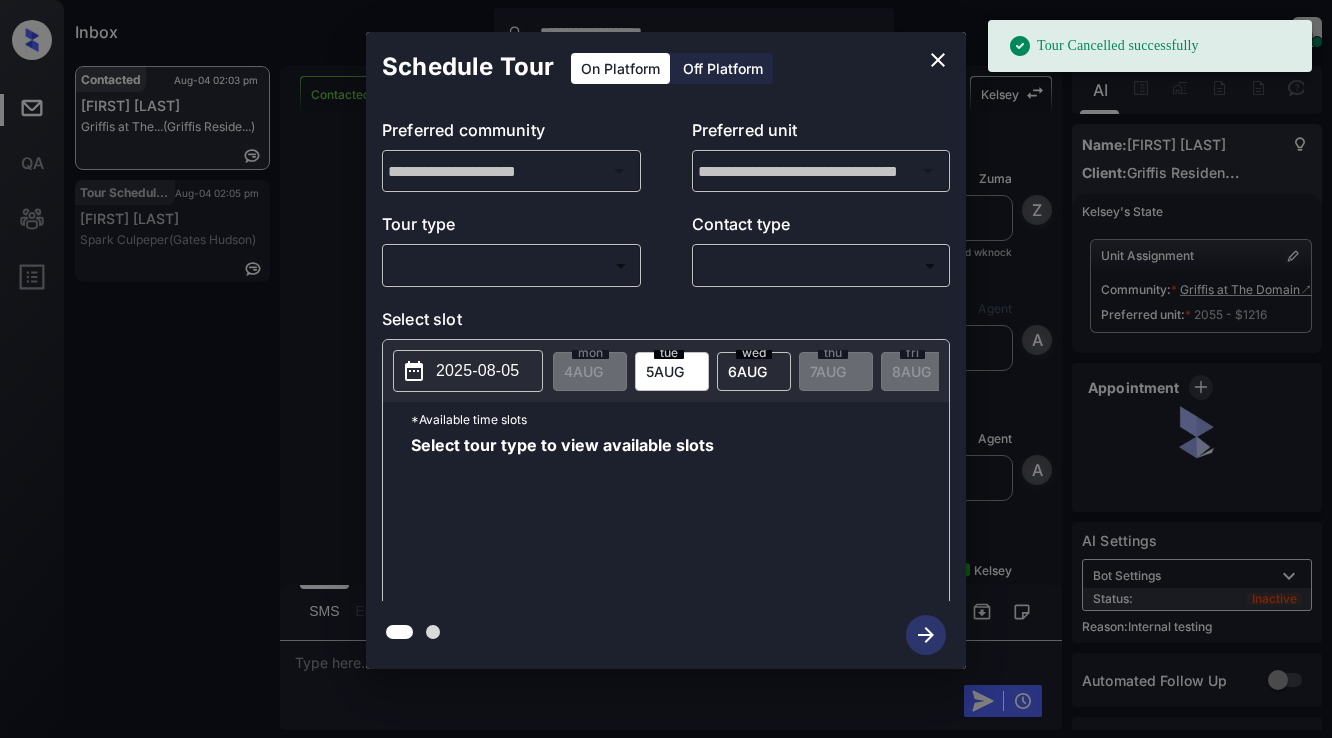 scroll, scrollTop: 0, scrollLeft: 0, axis: both 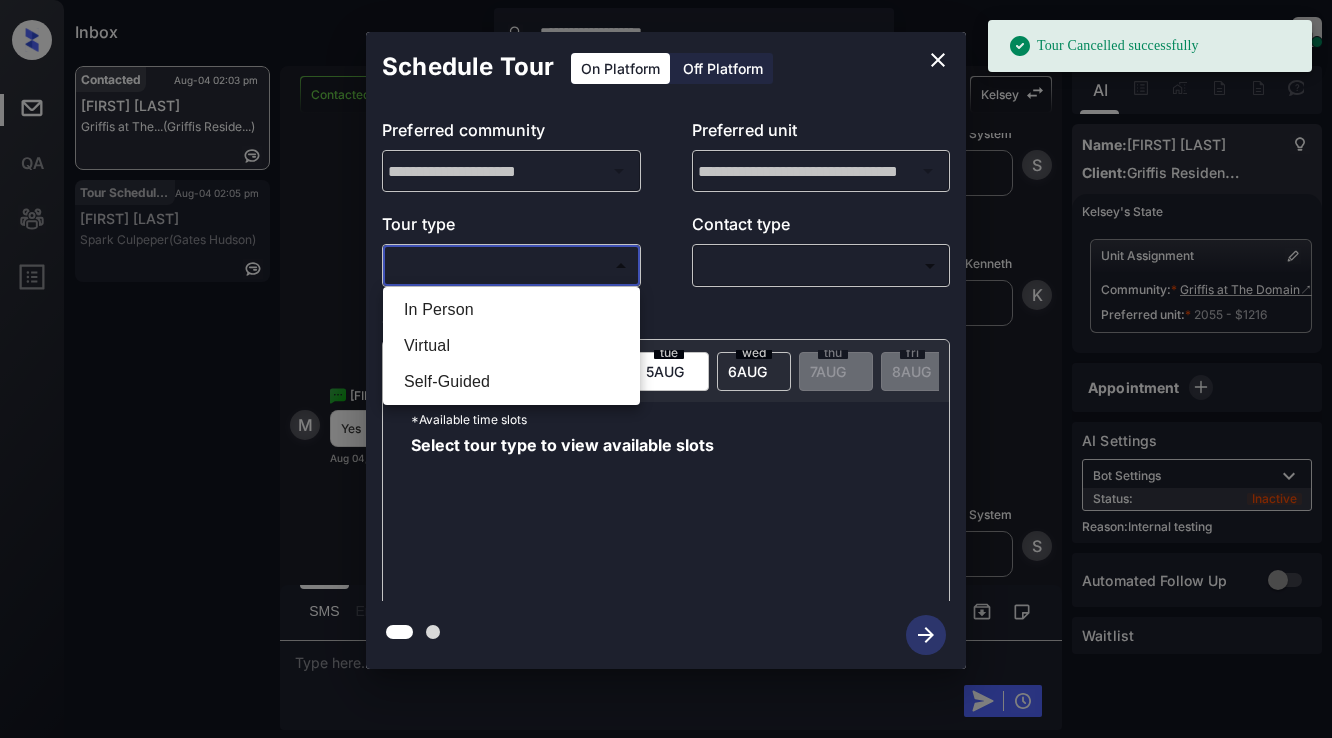 click on "**********" at bounding box center (666, 369) 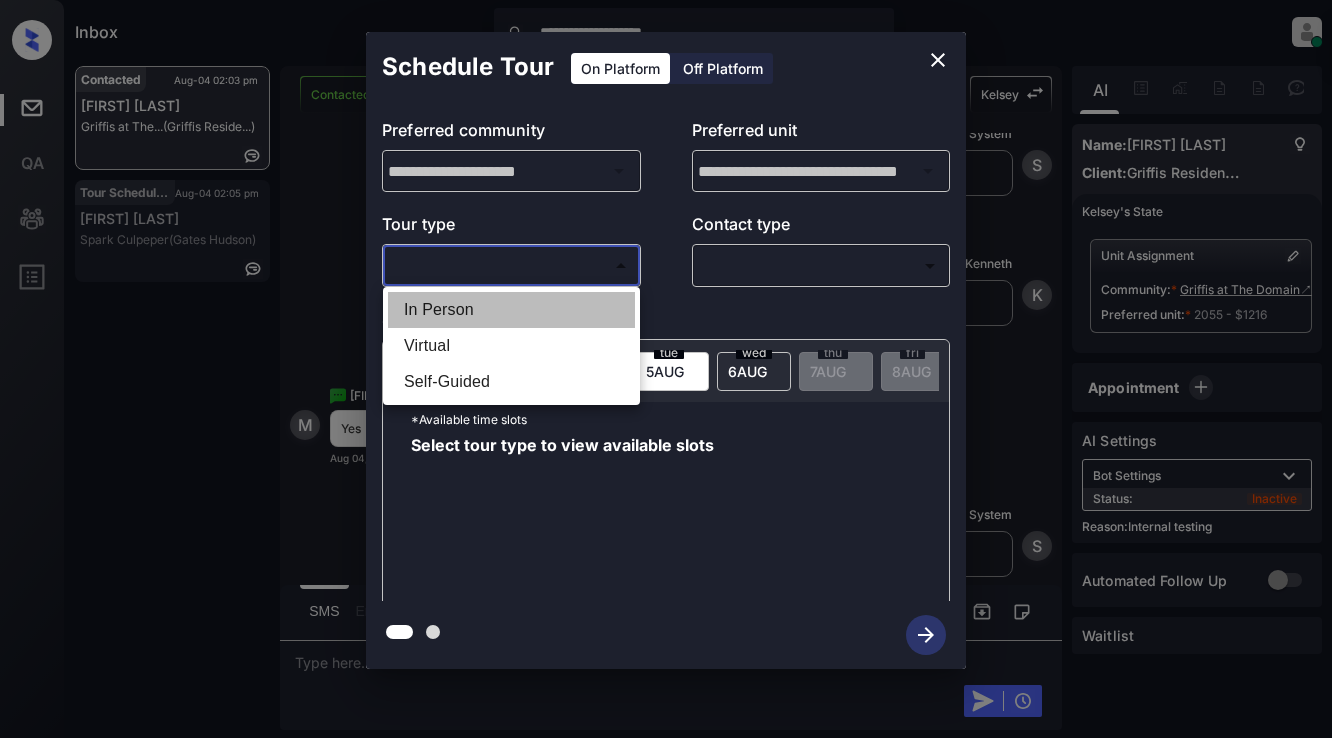 click on "In Person" at bounding box center (511, 310) 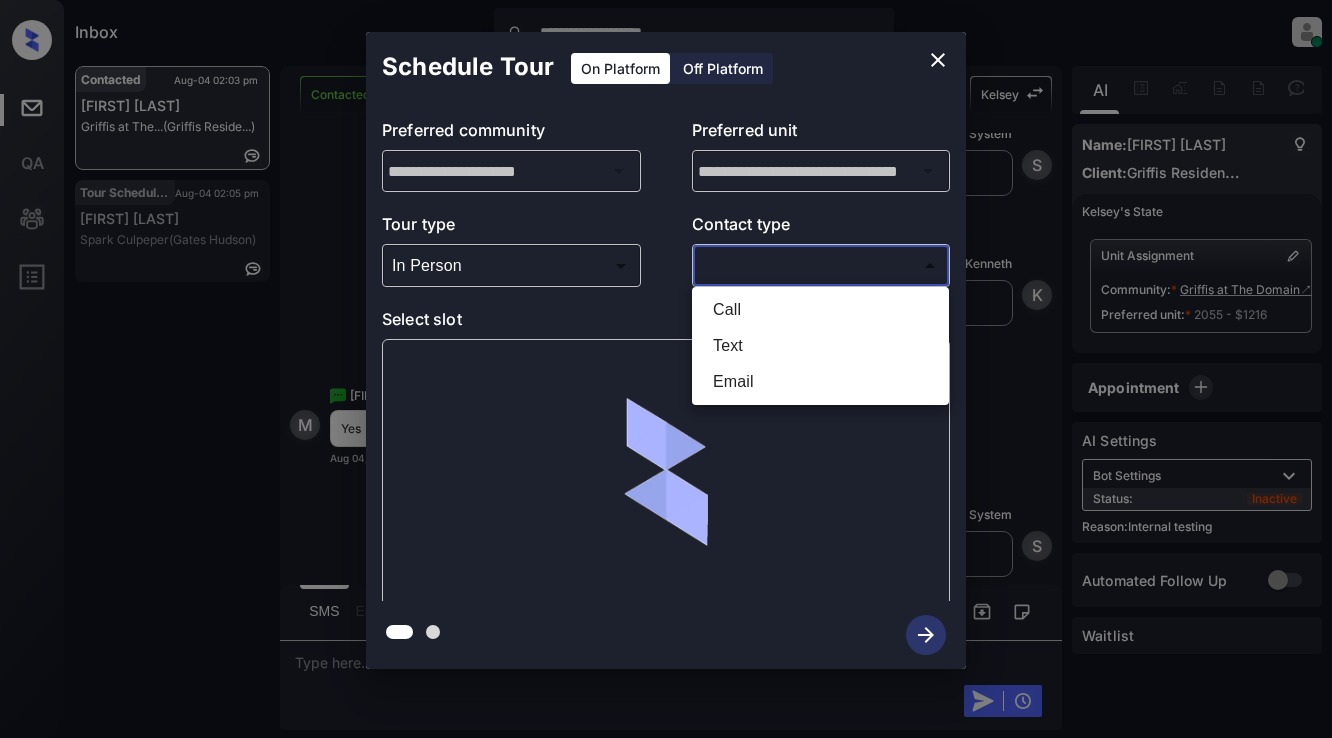 click on "**********" at bounding box center (666, 369) 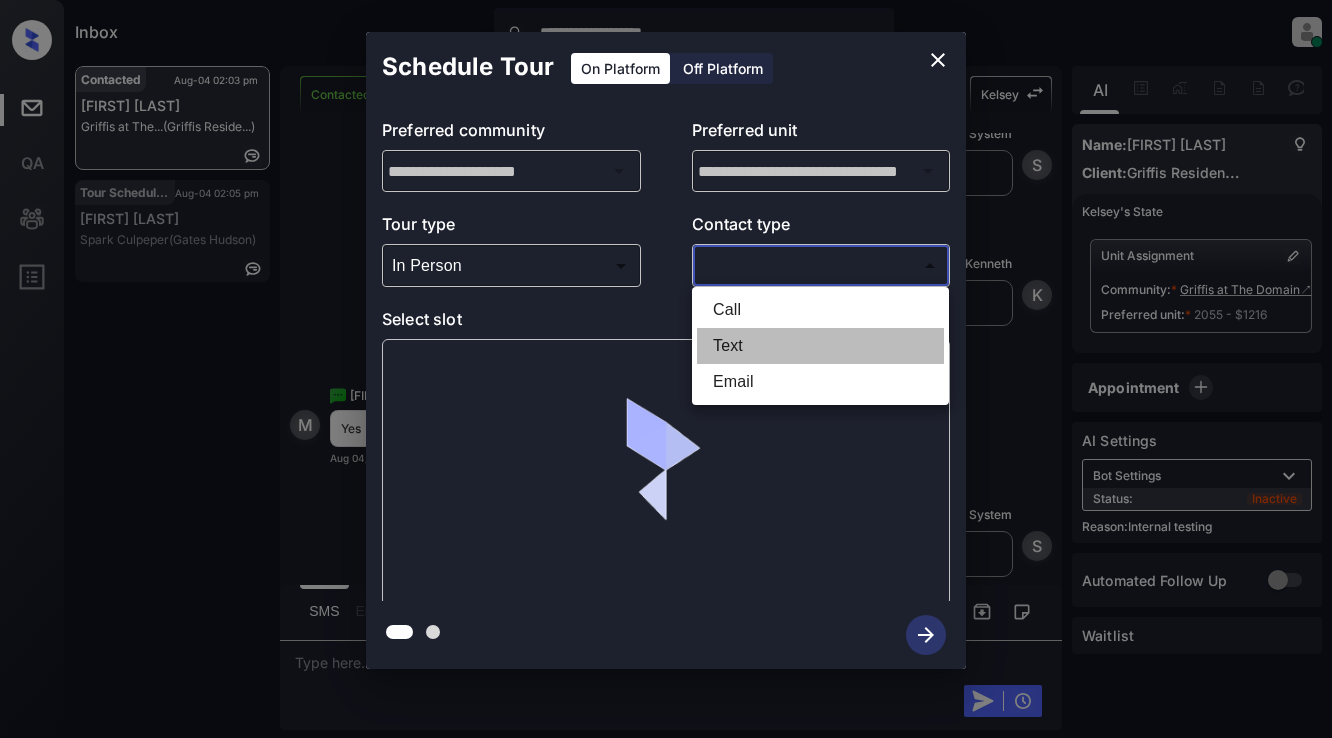 click on "Text" at bounding box center (820, 346) 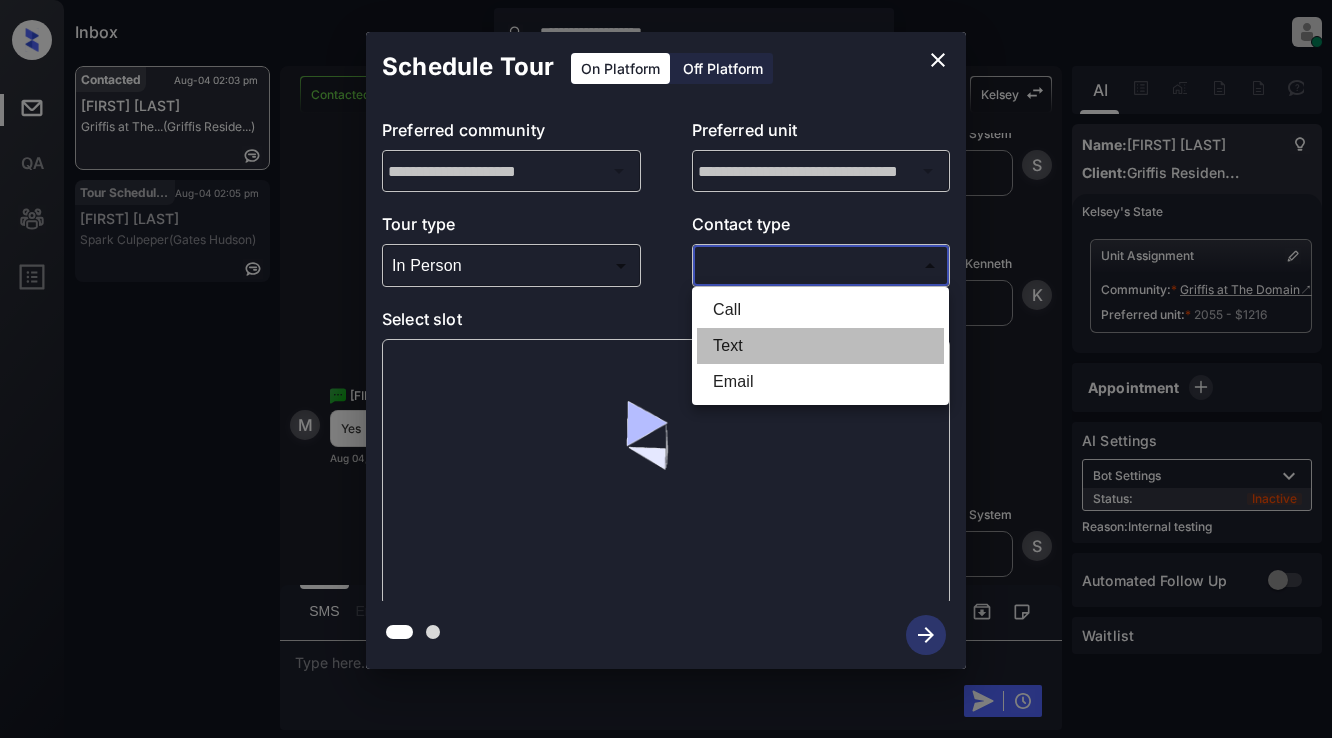 type on "****" 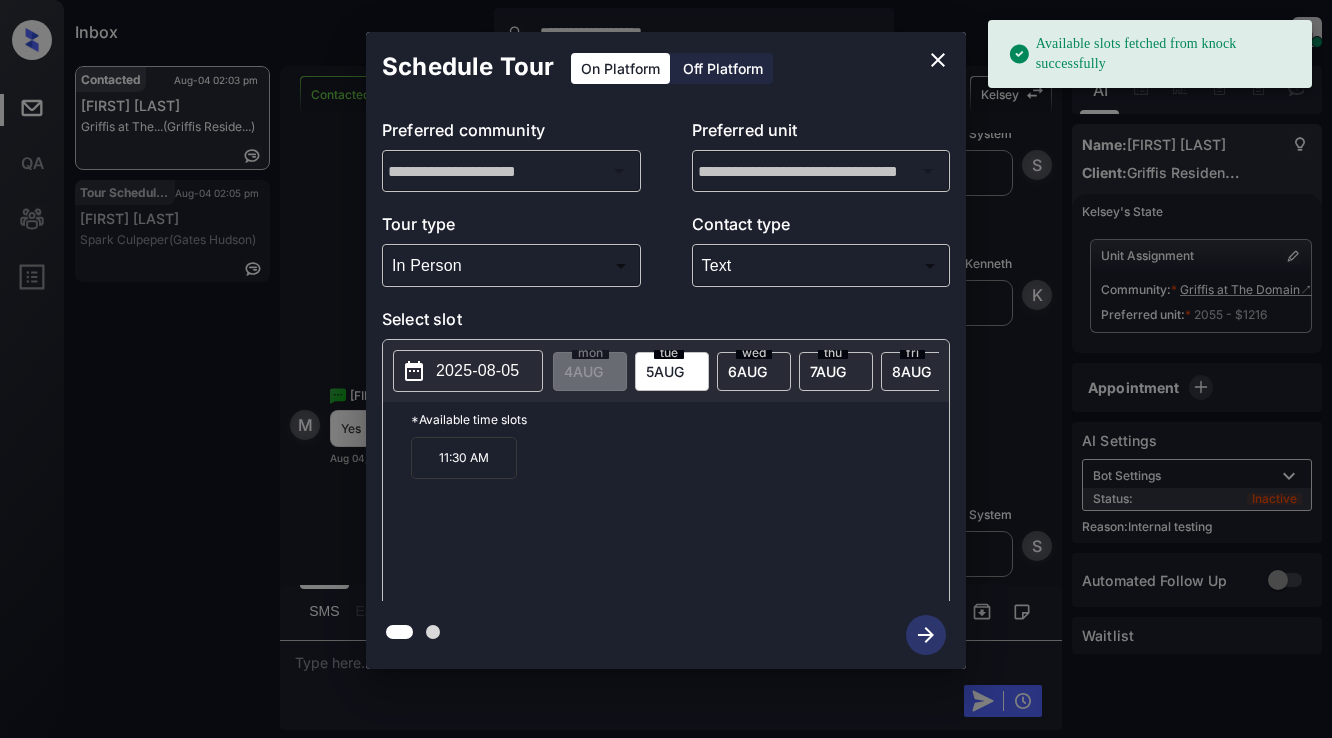 click on "2025-08-05" at bounding box center [477, 371] 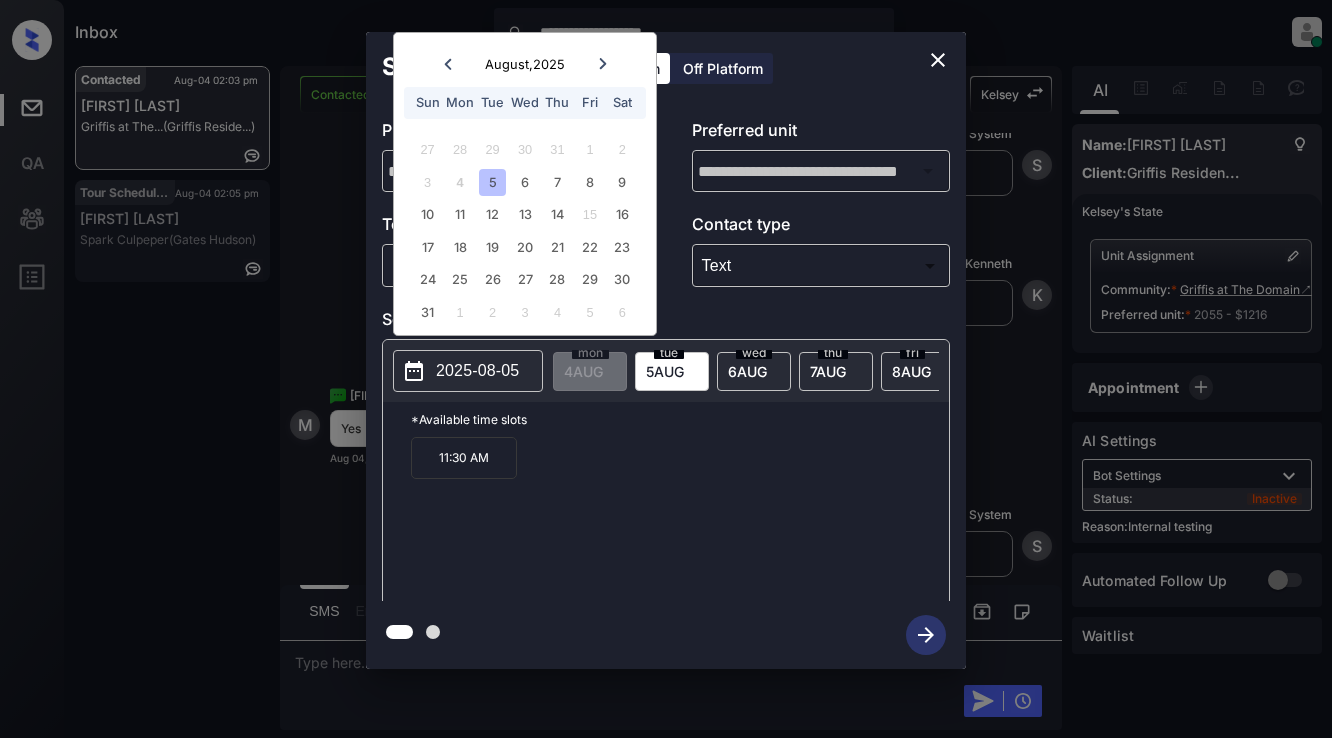 click on "5" at bounding box center (492, 182) 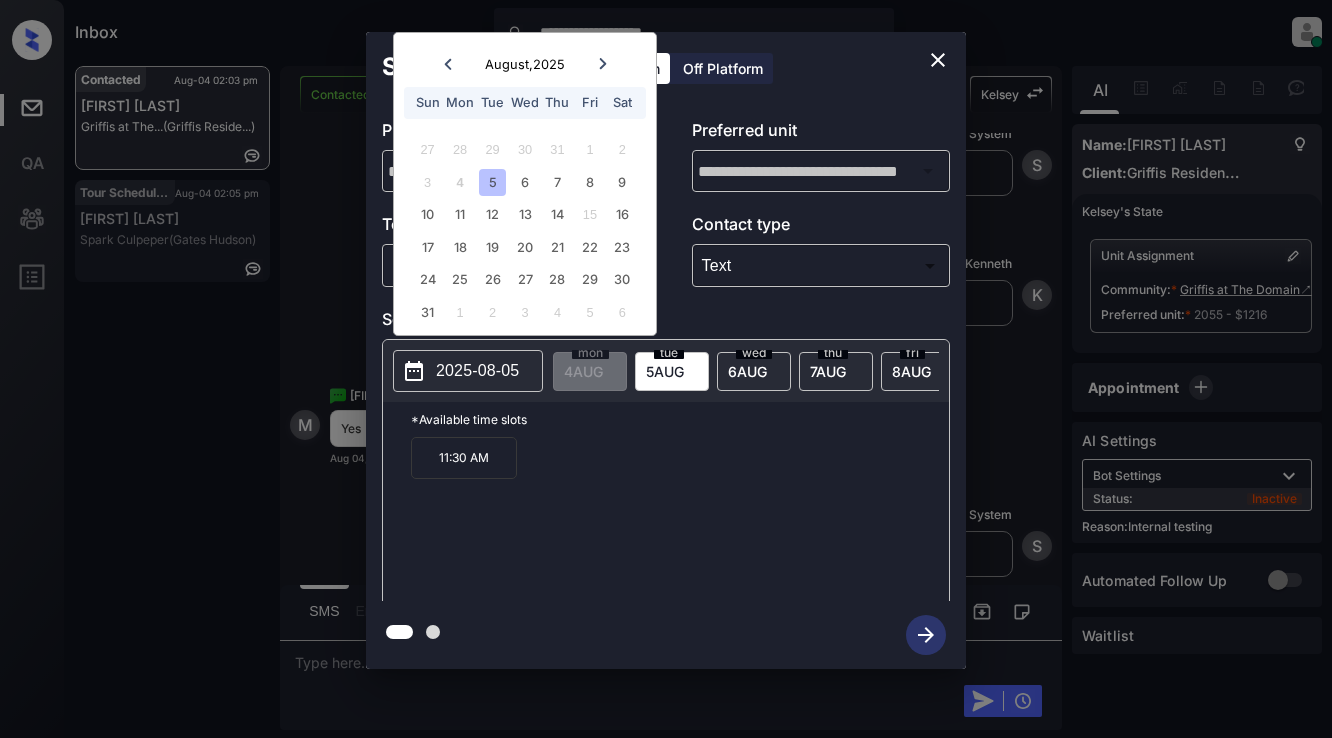 click 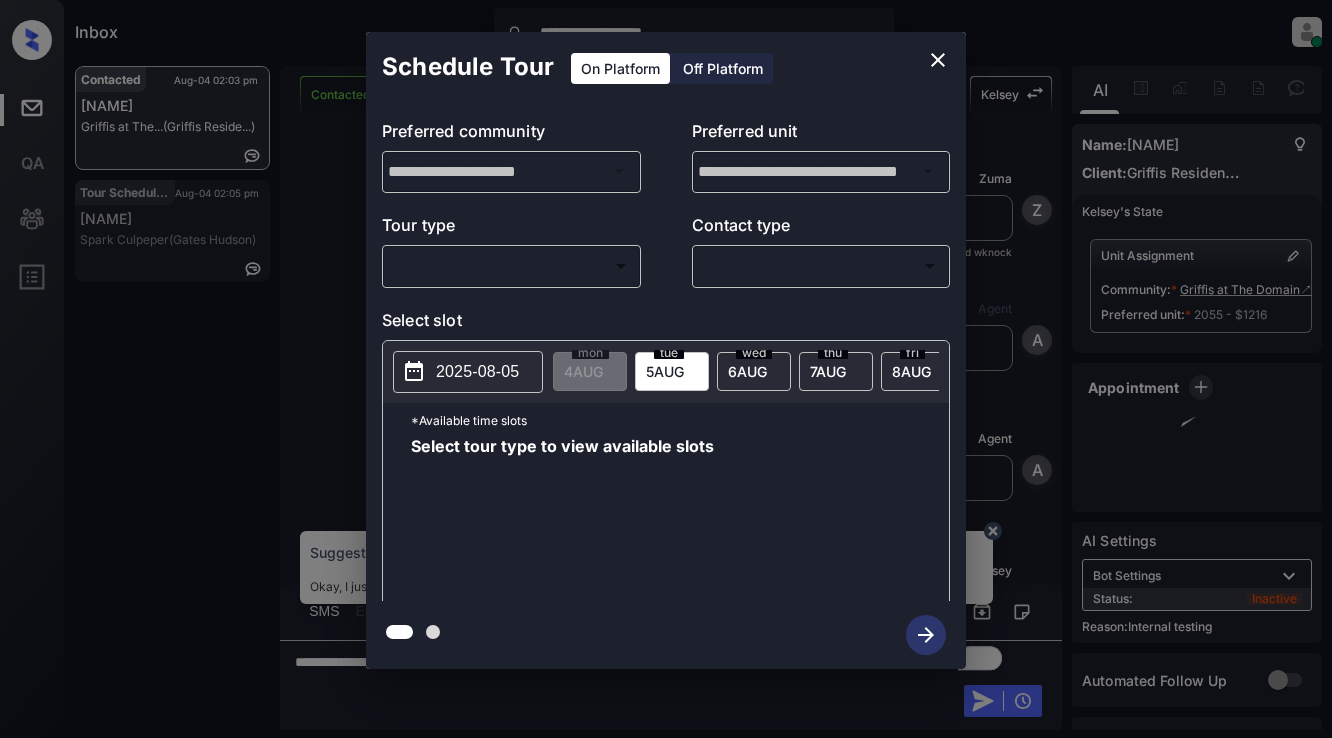 scroll, scrollTop: 0, scrollLeft: 0, axis: both 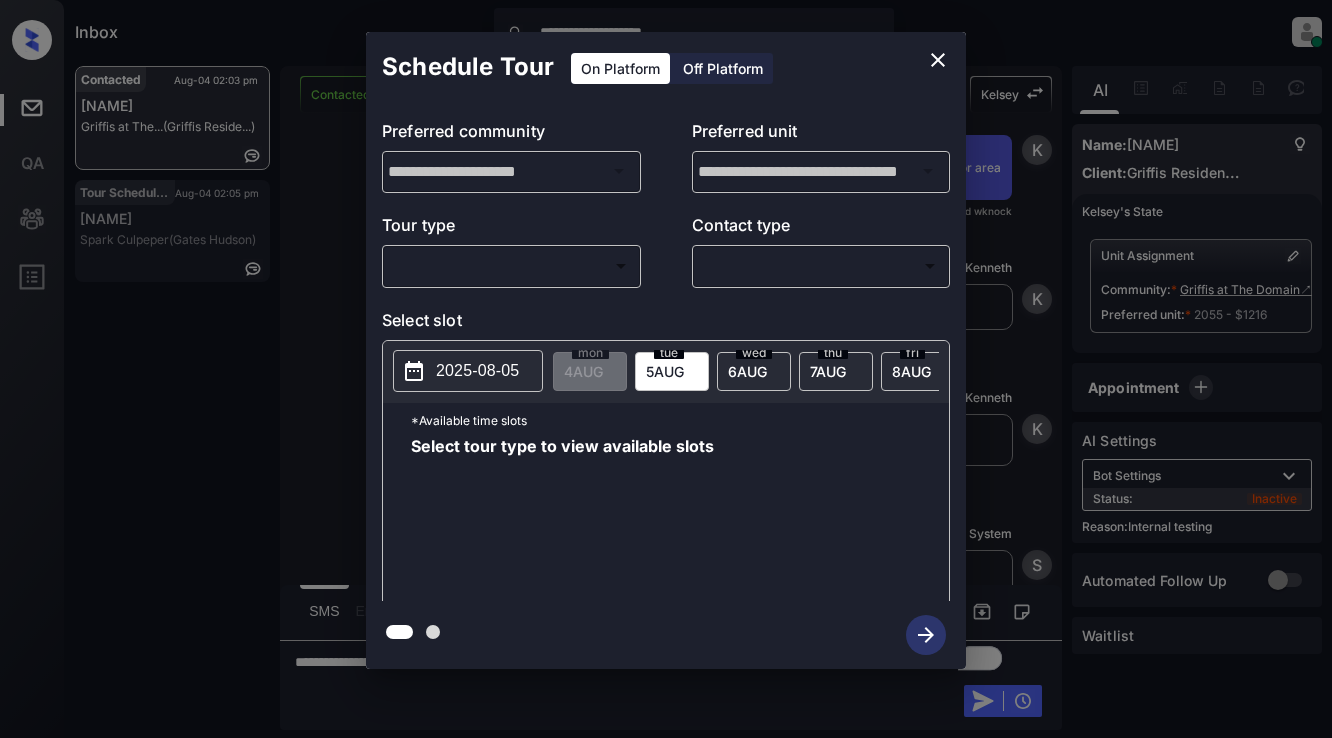 click on "**********" at bounding box center [666, 369] 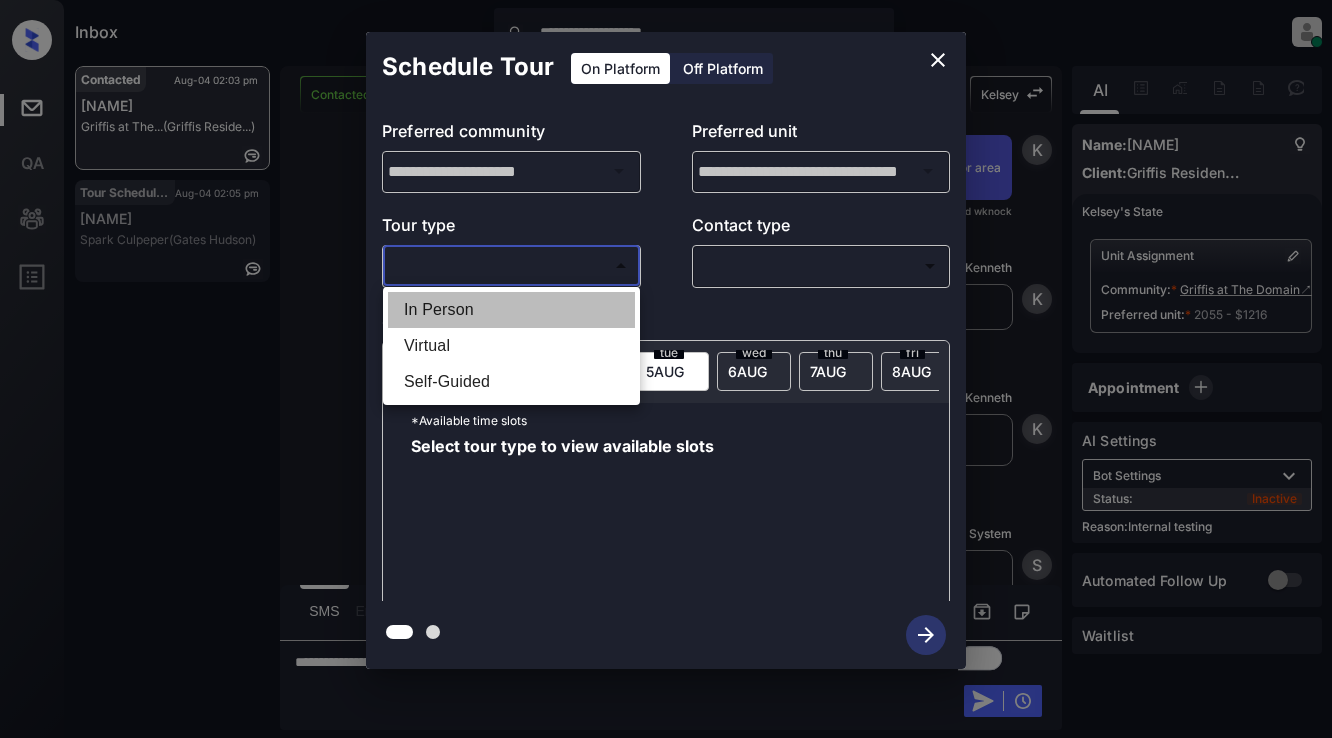 click on "In Person" at bounding box center (511, 310) 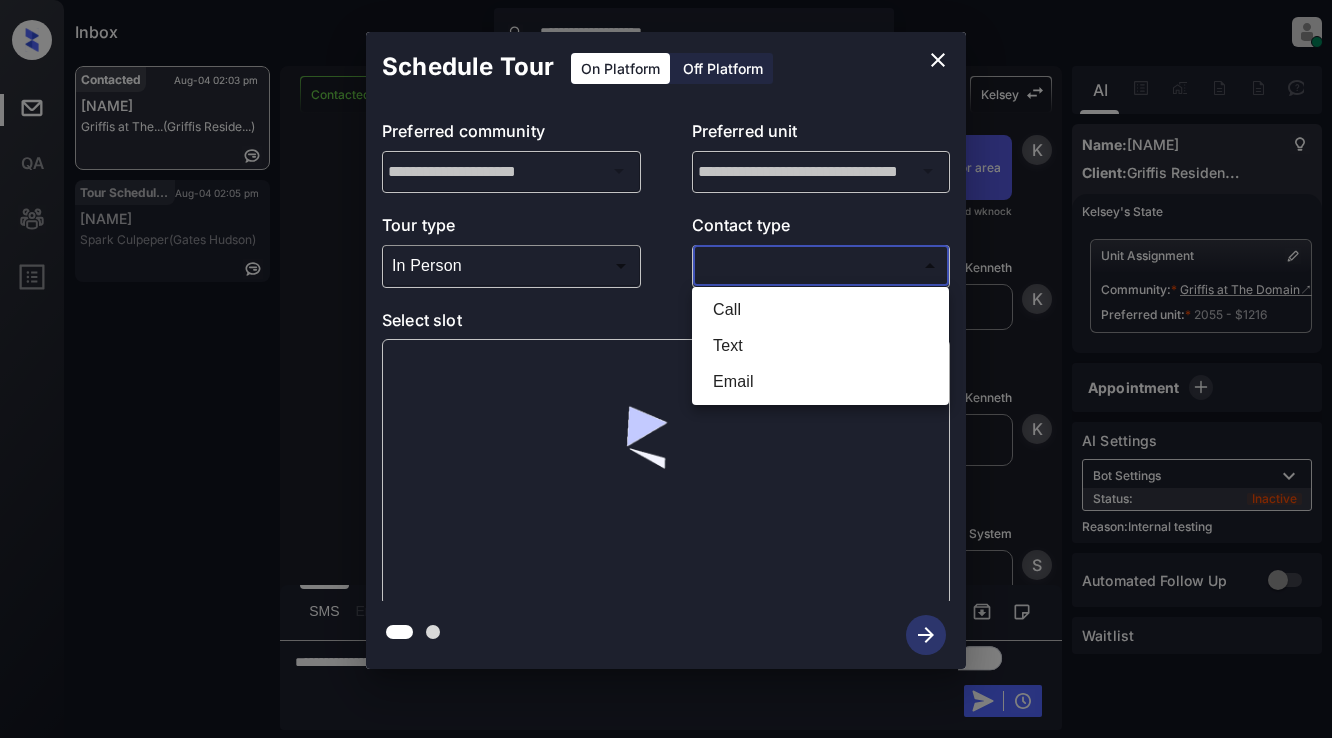 drag, startPoint x: 720, startPoint y: 266, endPoint x: 783, endPoint y: 264, distance: 63.03174 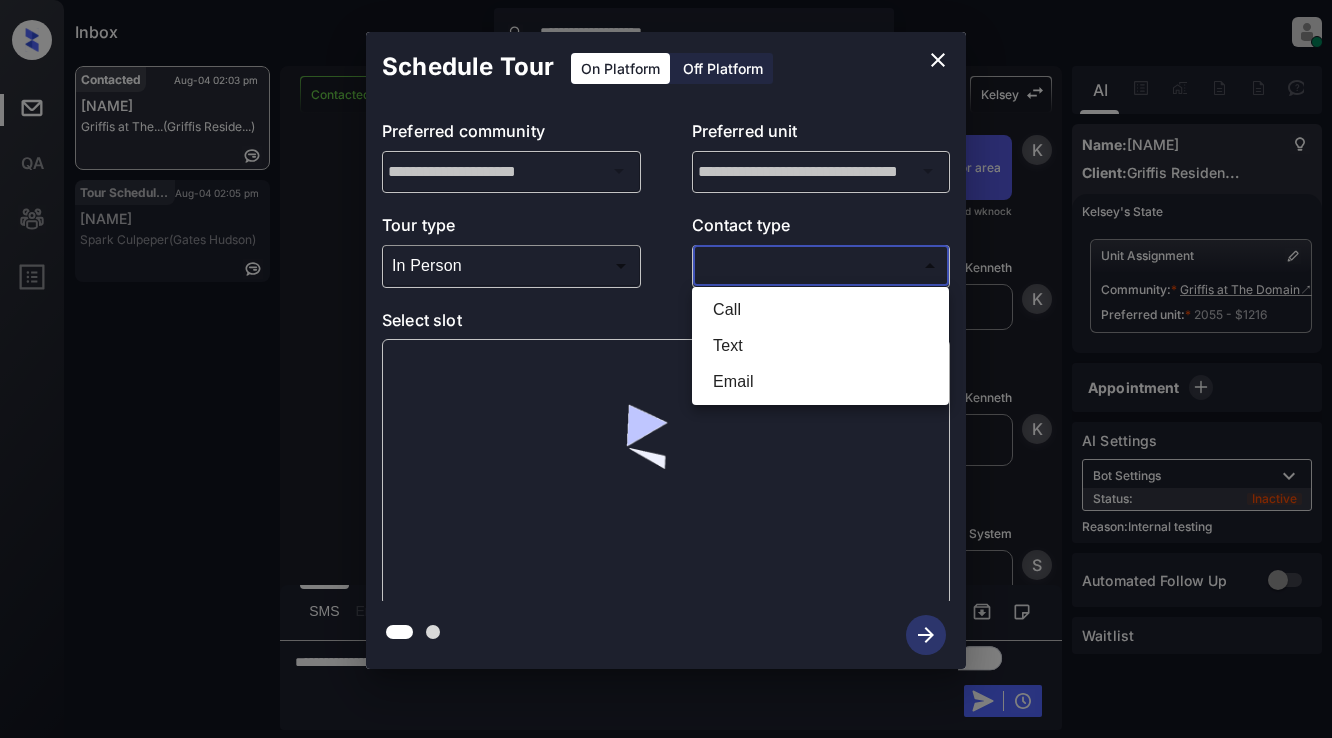 click on "**********" at bounding box center (666, 369) 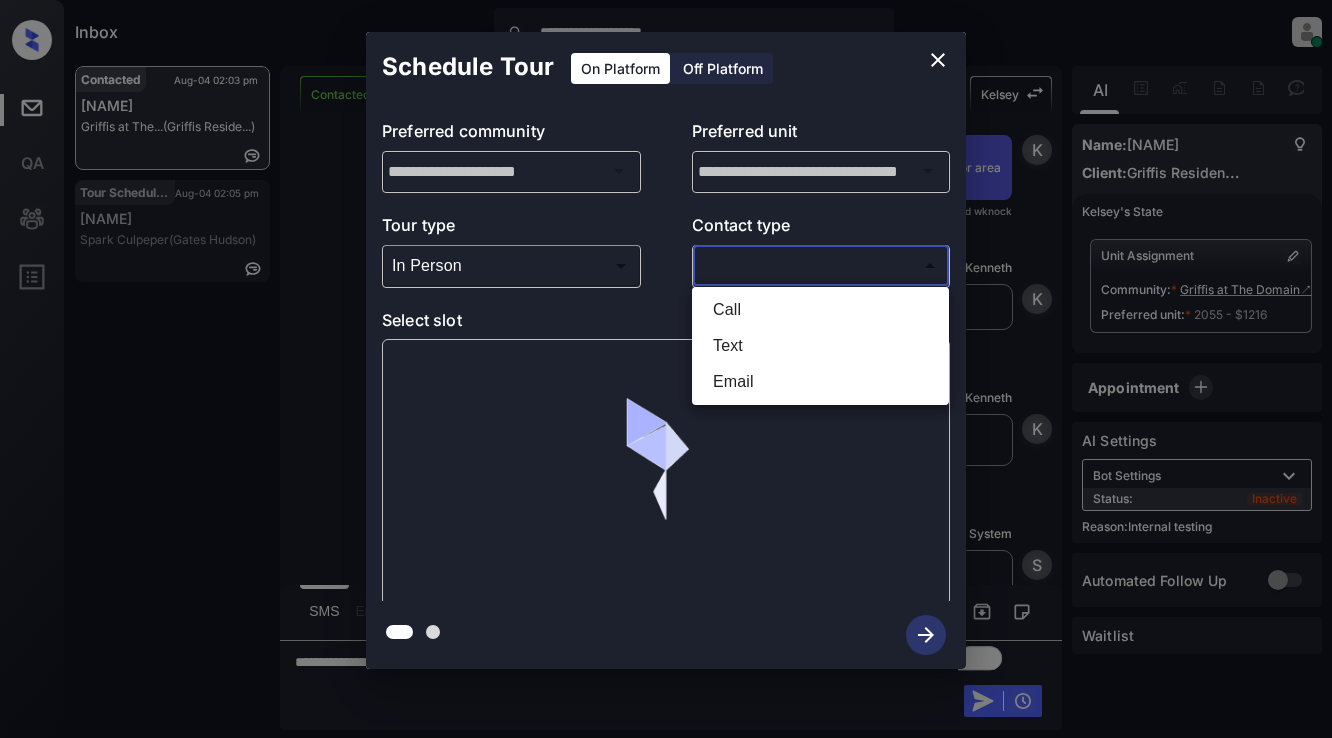 click on "Text" at bounding box center [820, 346] 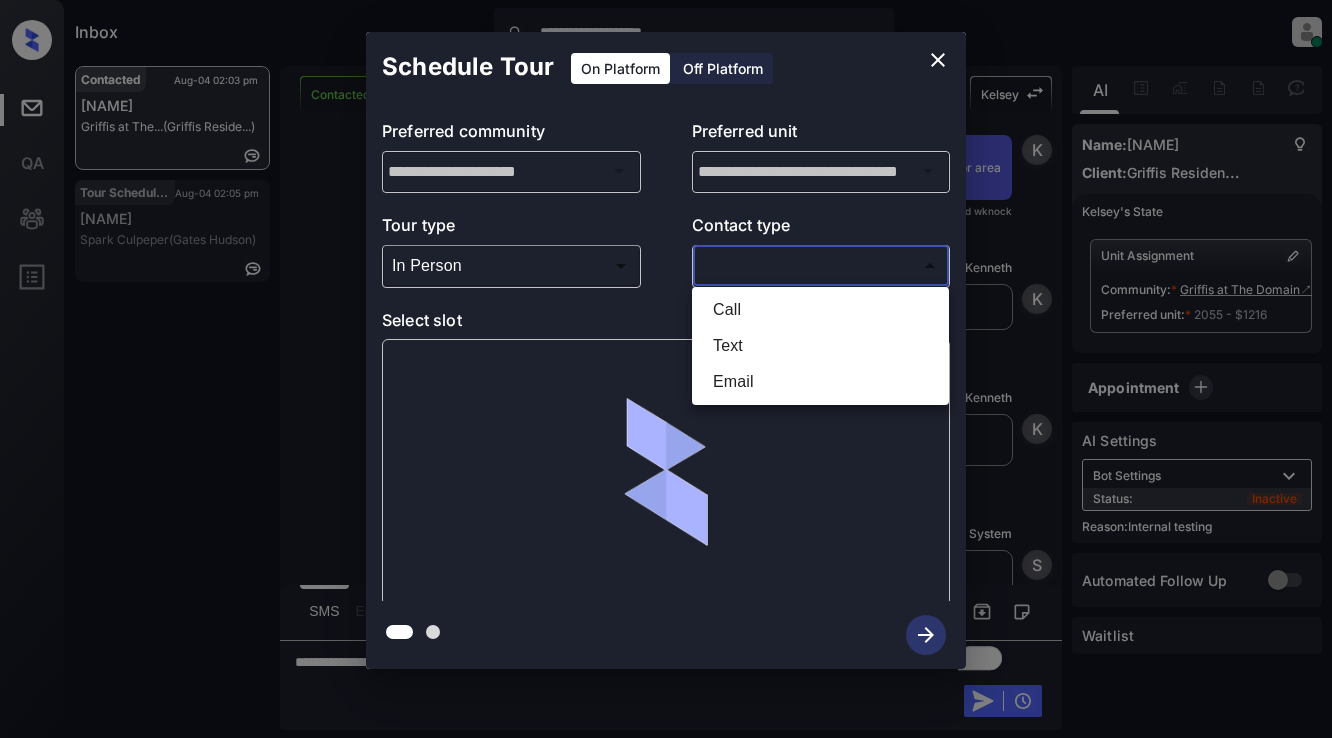 type on "****" 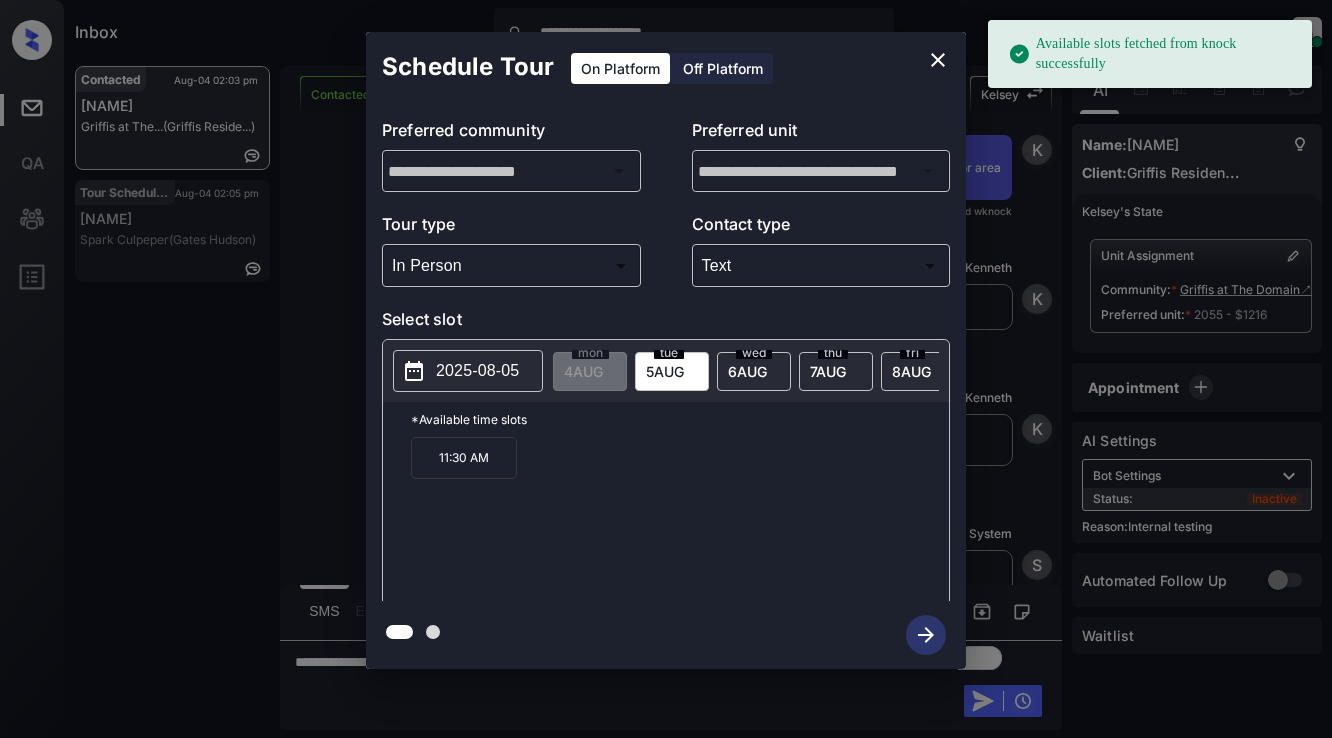 click on "2025-08-05" at bounding box center [477, 371] 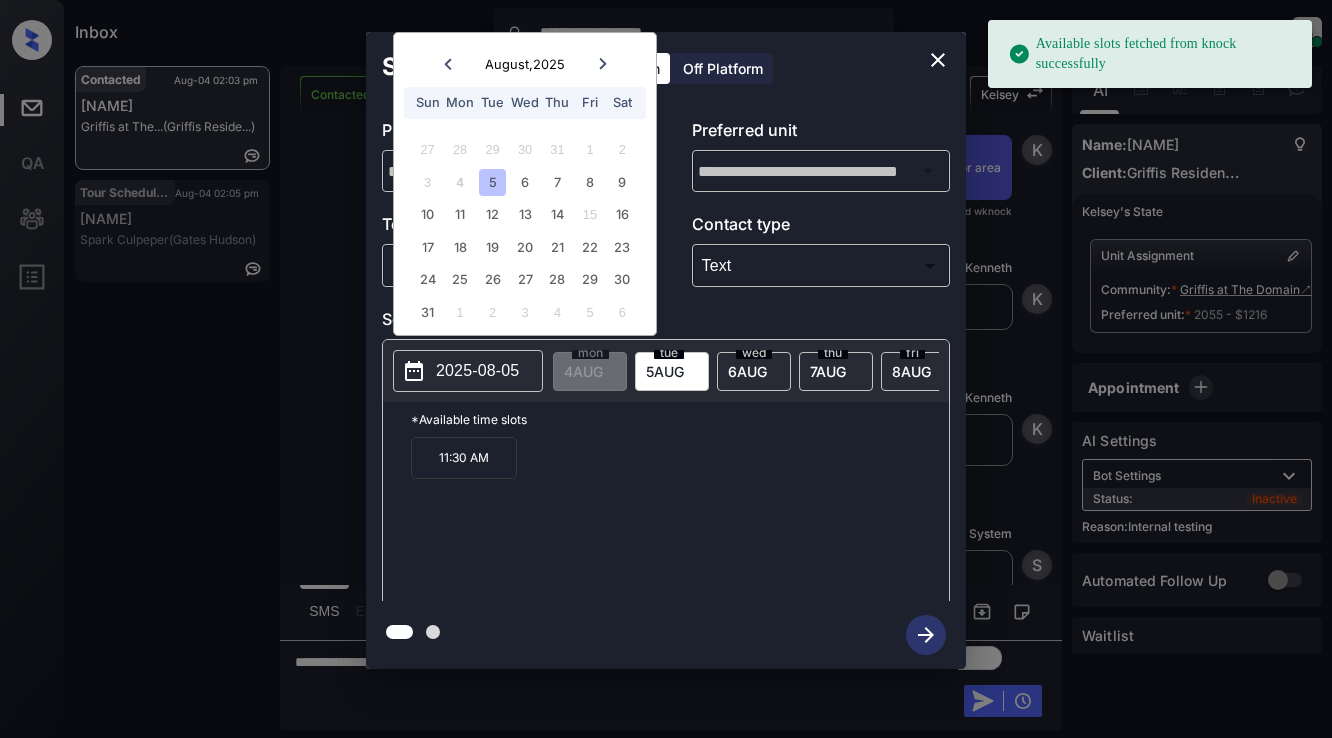 click on "5" at bounding box center (492, 182) 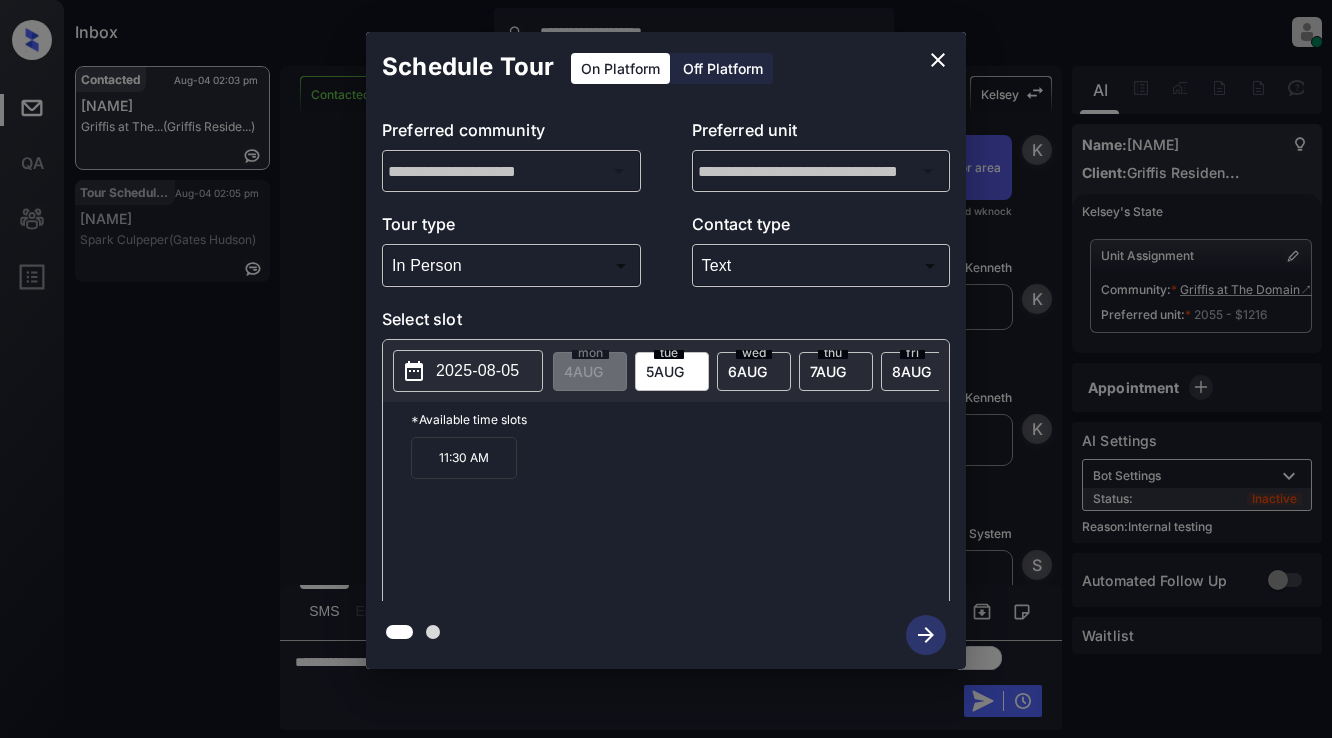 drag, startPoint x: 932, startPoint y: 55, endPoint x: 827, endPoint y: 93, distance: 111.66467 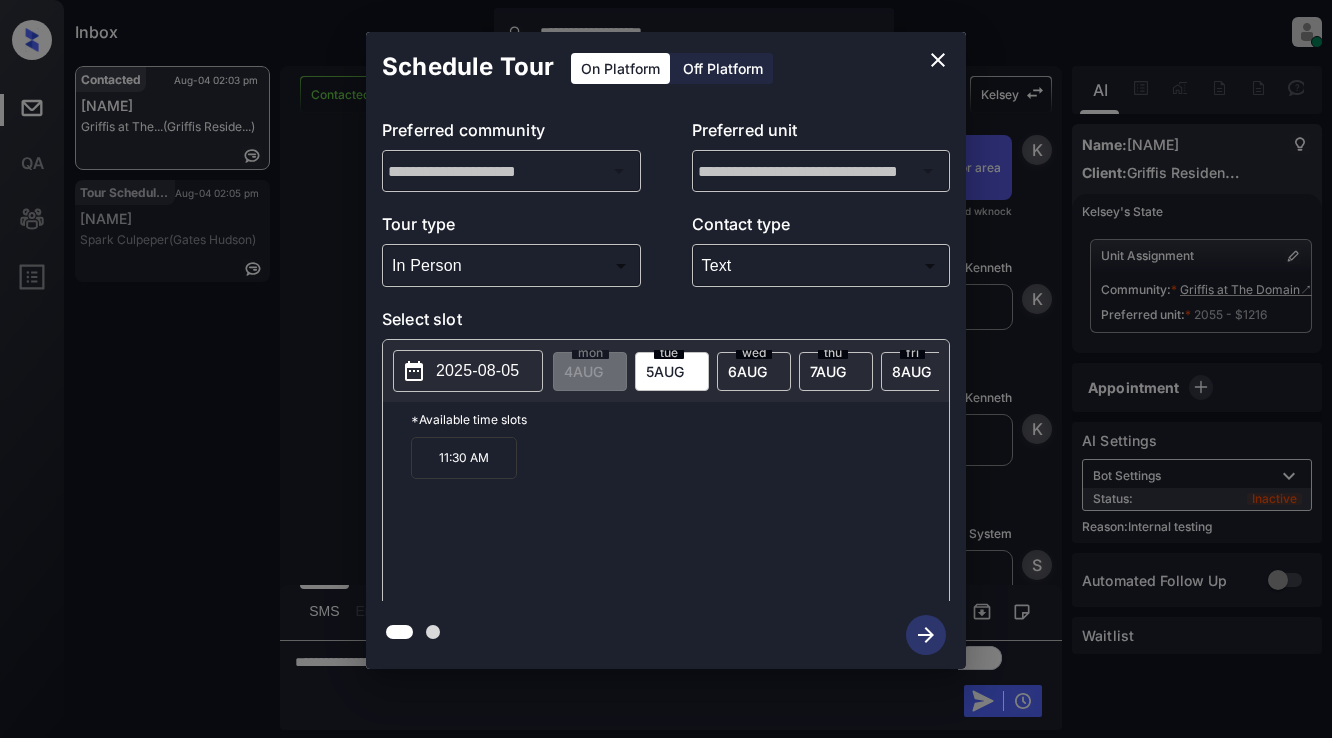 click on "Schedule Tour On Platform Off Platform" at bounding box center [666, 67] 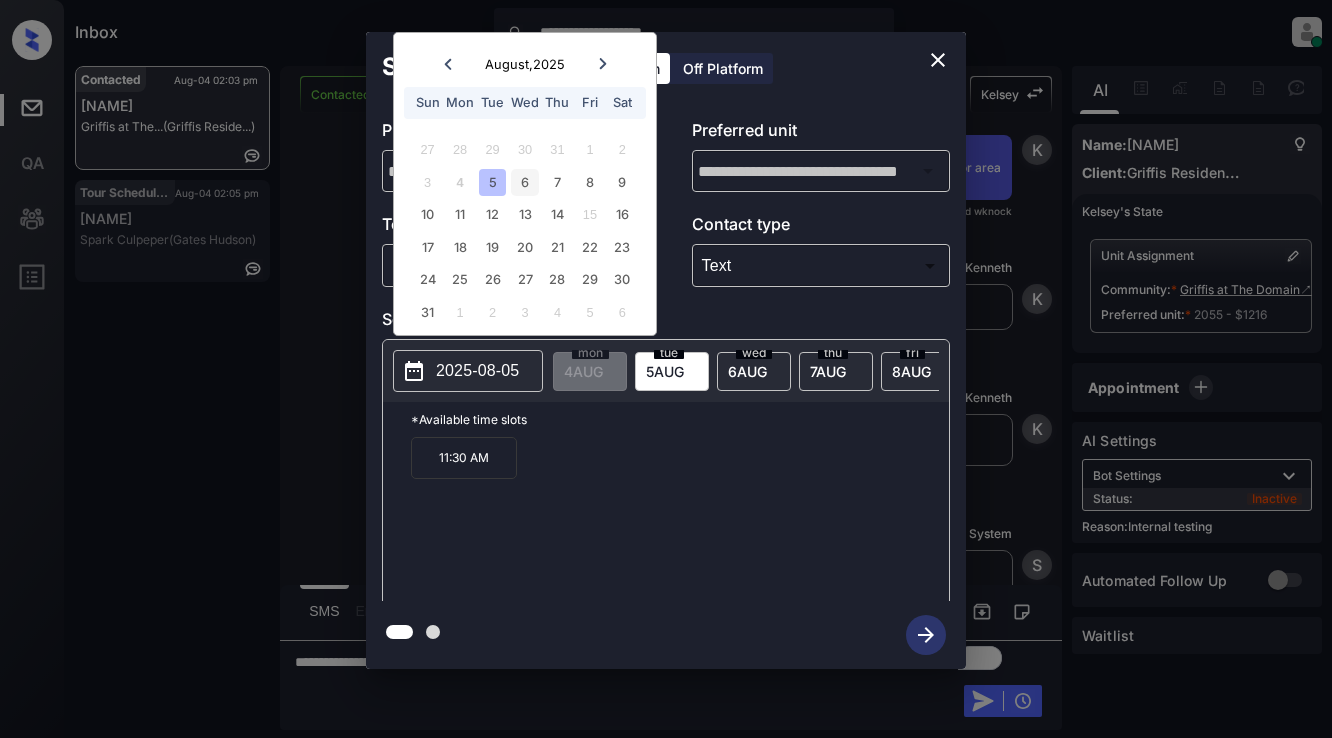 click on "6" at bounding box center [524, 182] 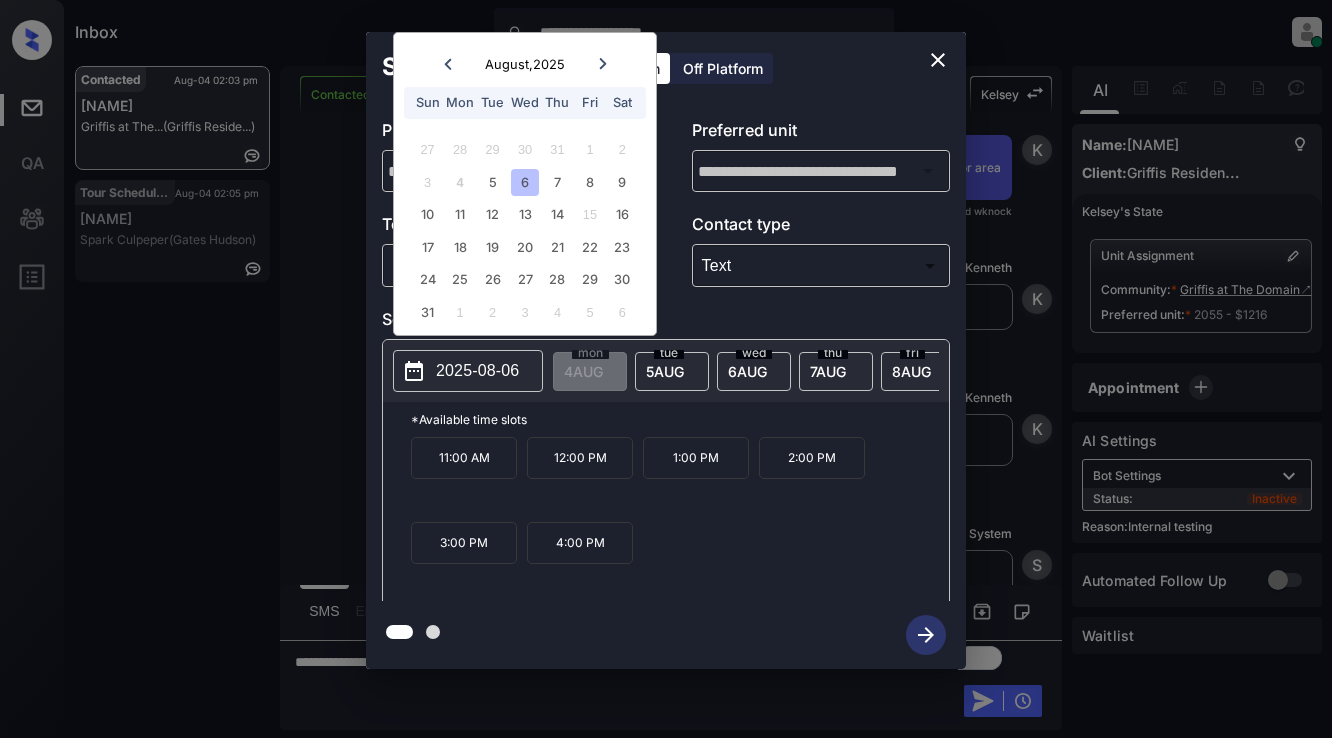 click 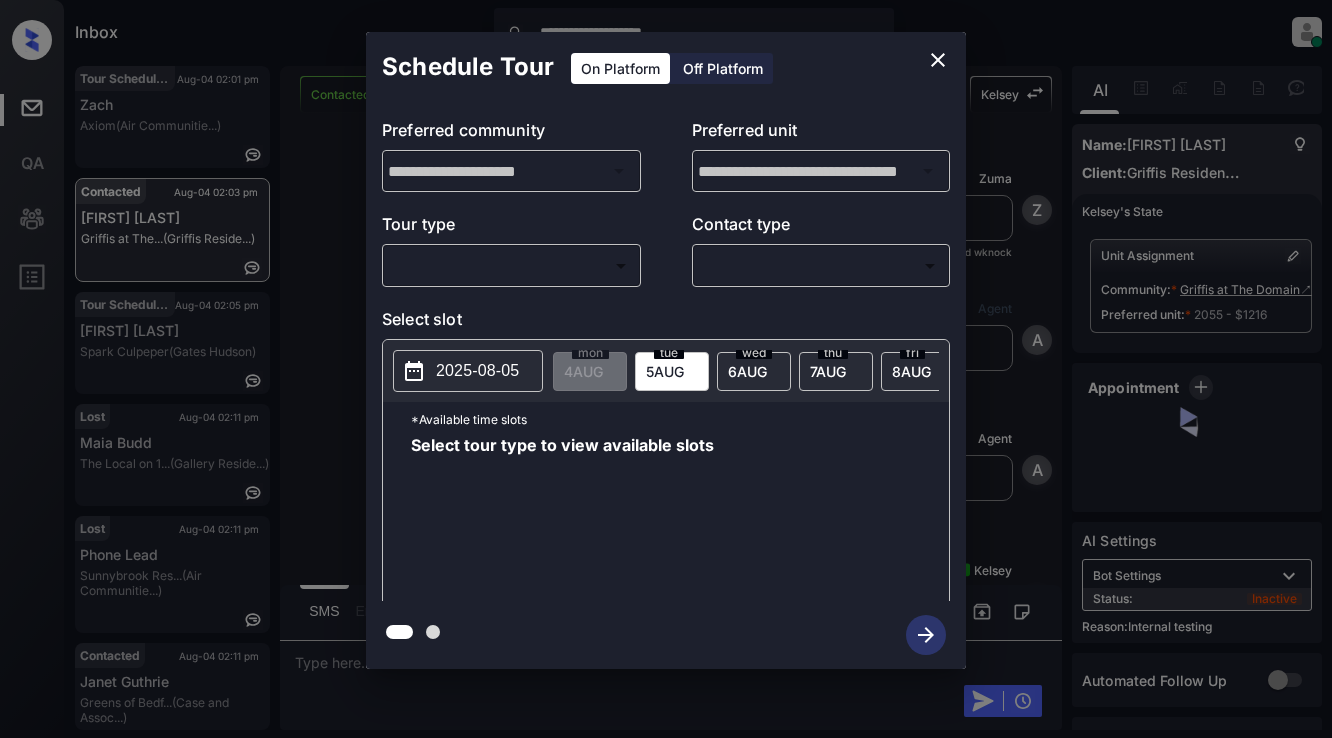 scroll, scrollTop: 0, scrollLeft: 0, axis: both 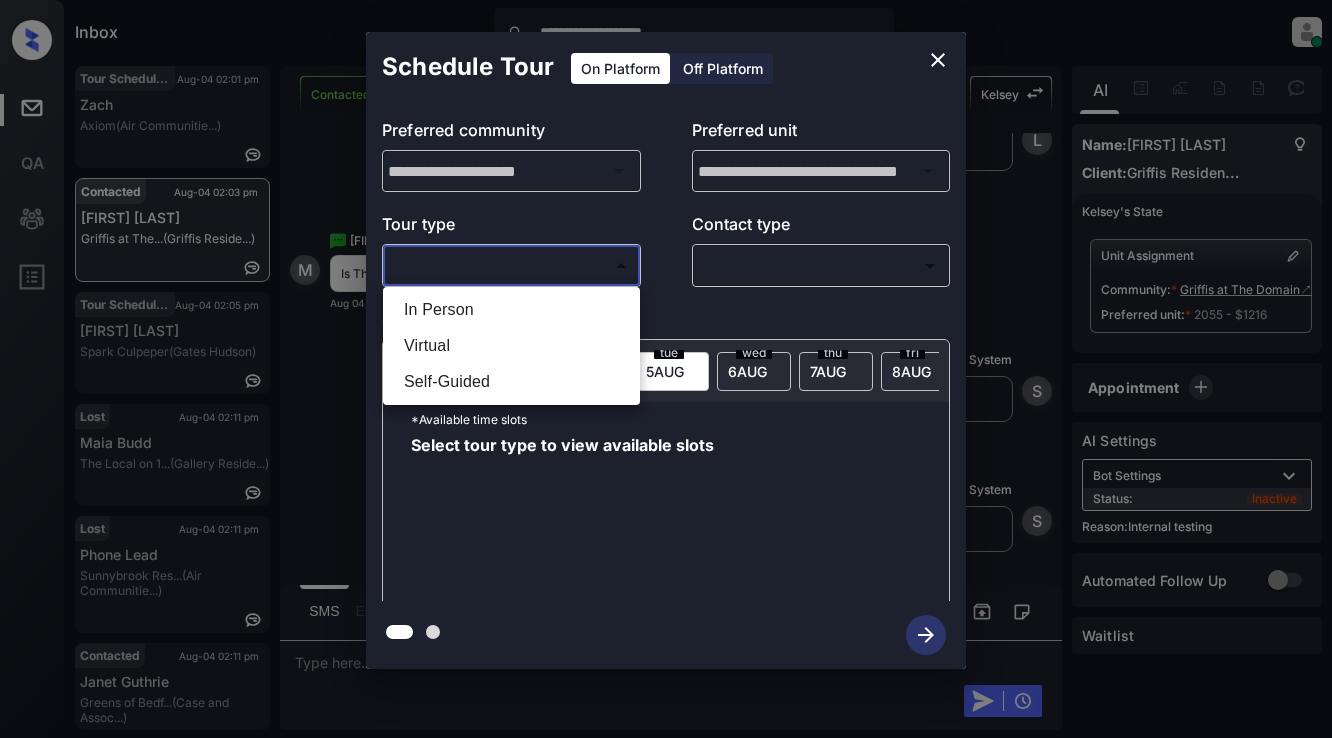 click on "**********" at bounding box center [666, 369] 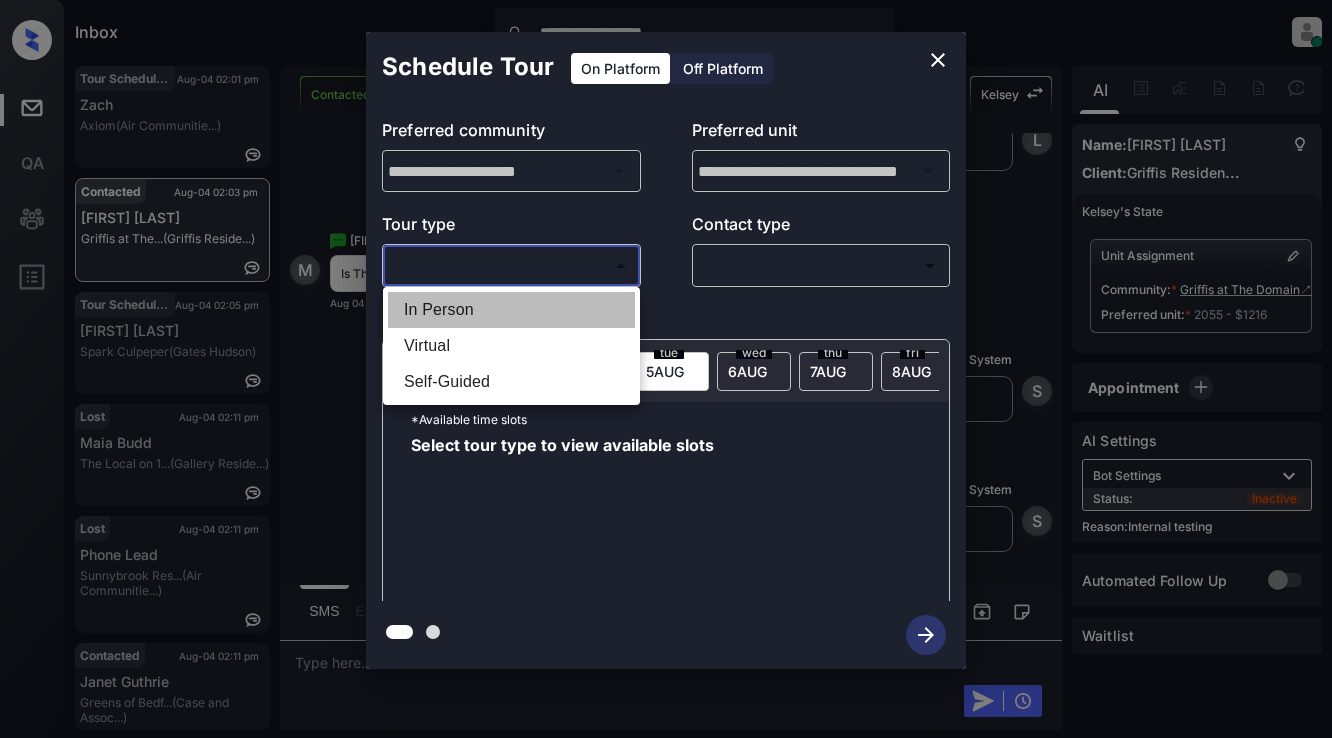 drag, startPoint x: 466, startPoint y: 305, endPoint x: 551, endPoint y: 287, distance: 86.88498 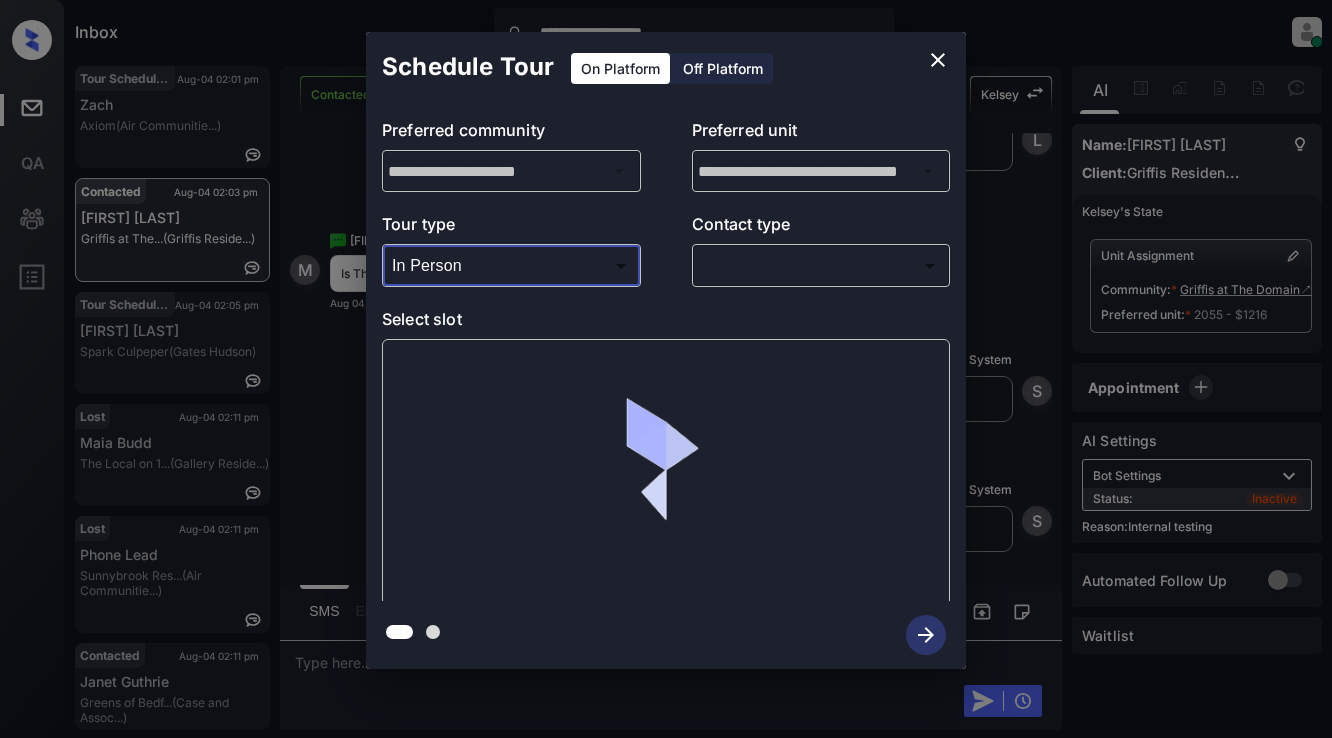 click on "**********" at bounding box center (666, 369) 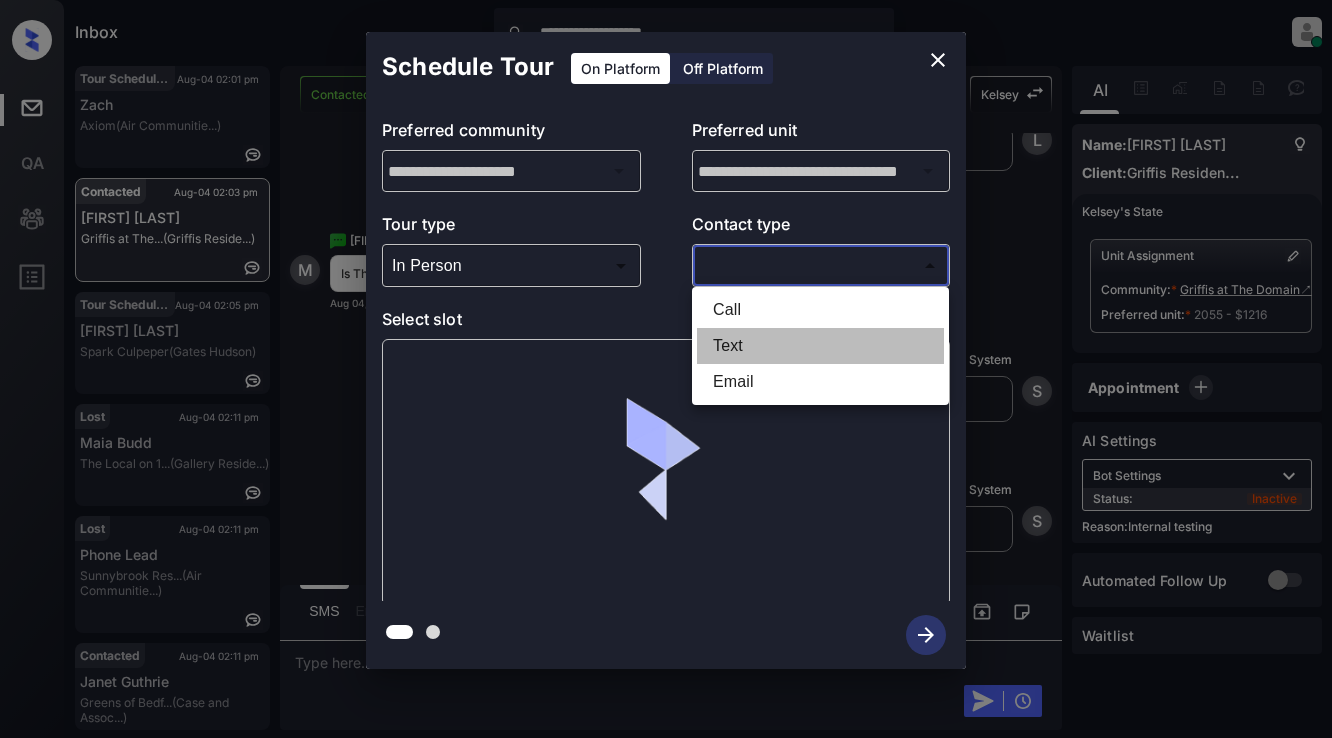 click on "Text" at bounding box center [820, 346] 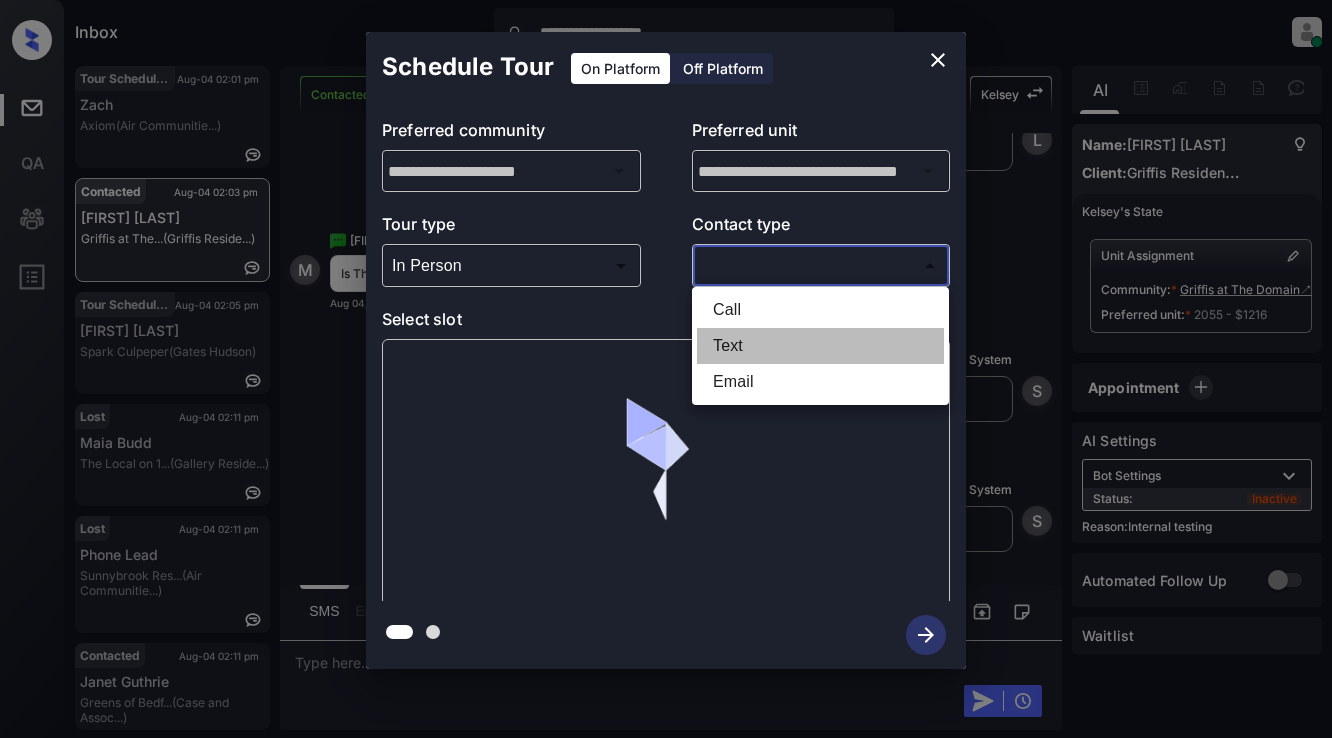 type on "****" 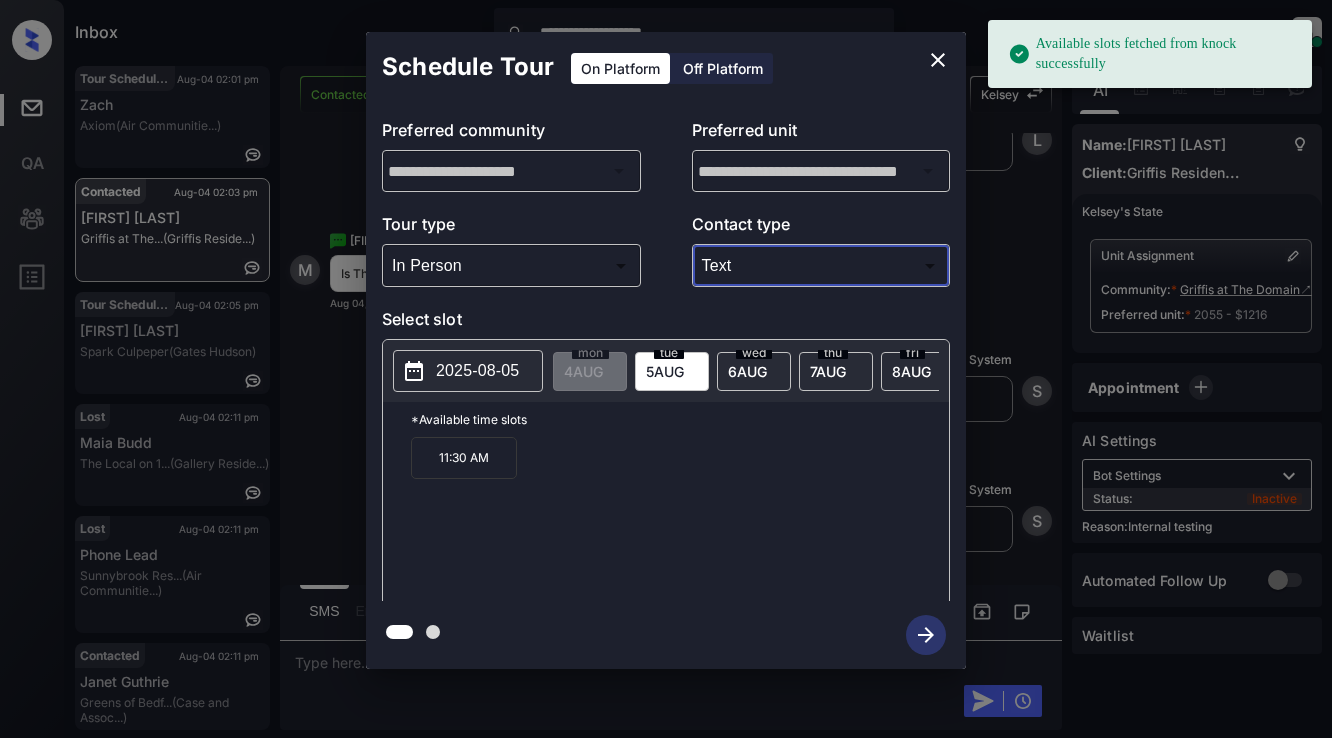 click on "2025-08-05" at bounding box center (477, 371) 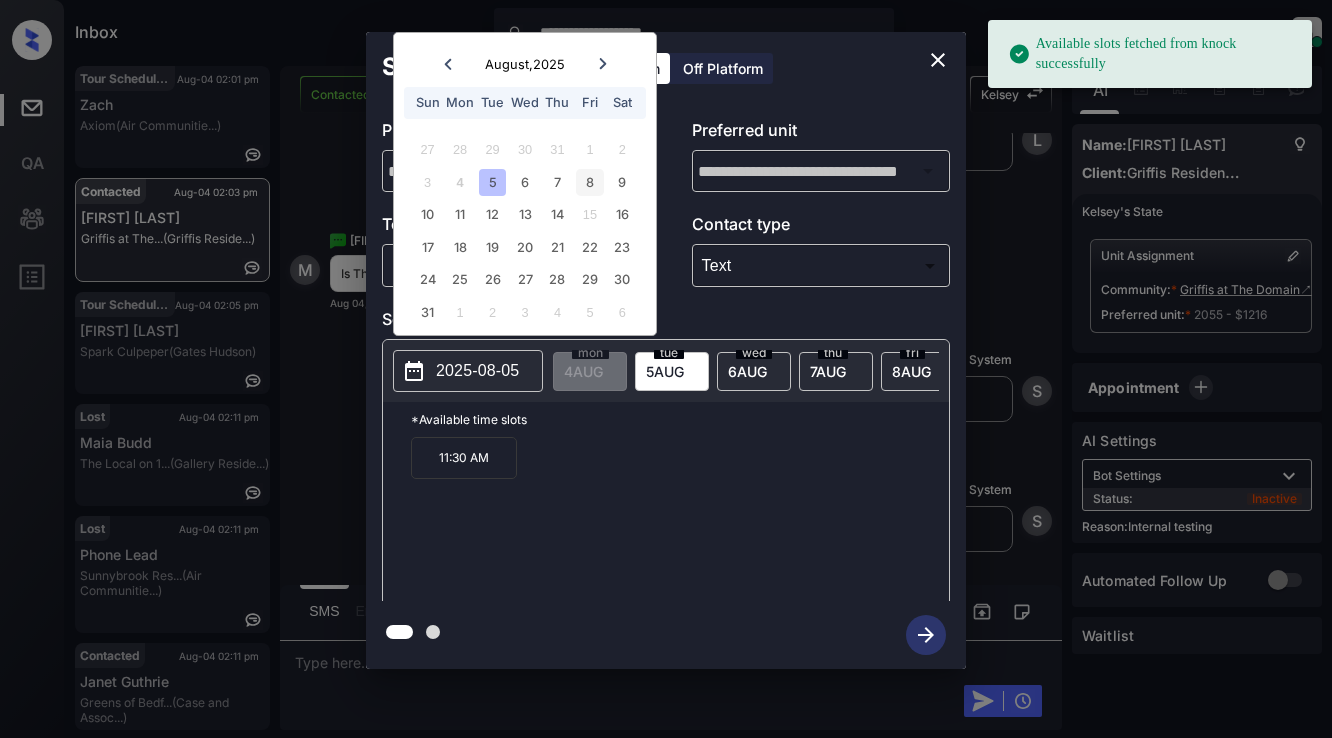 click on "8" at bounding box center (589, 182) 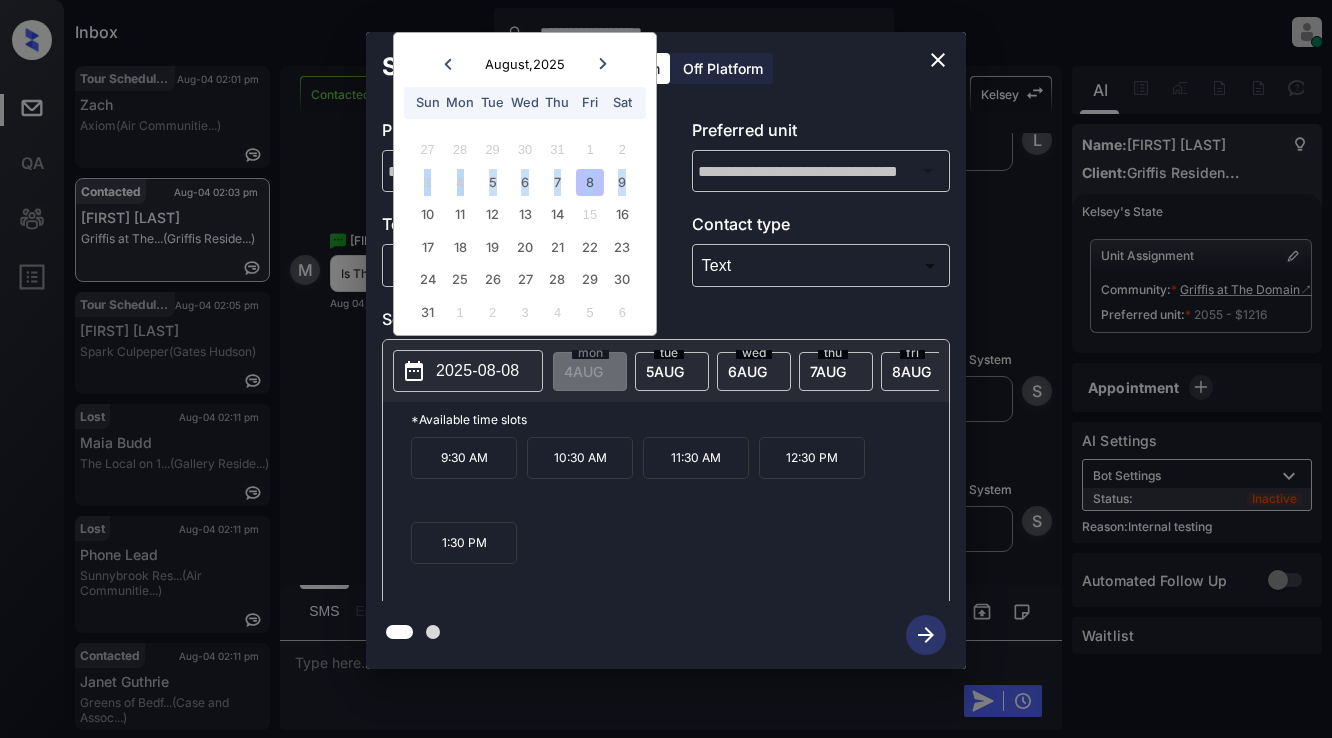 click on "8" at bounding box center [589, 182] 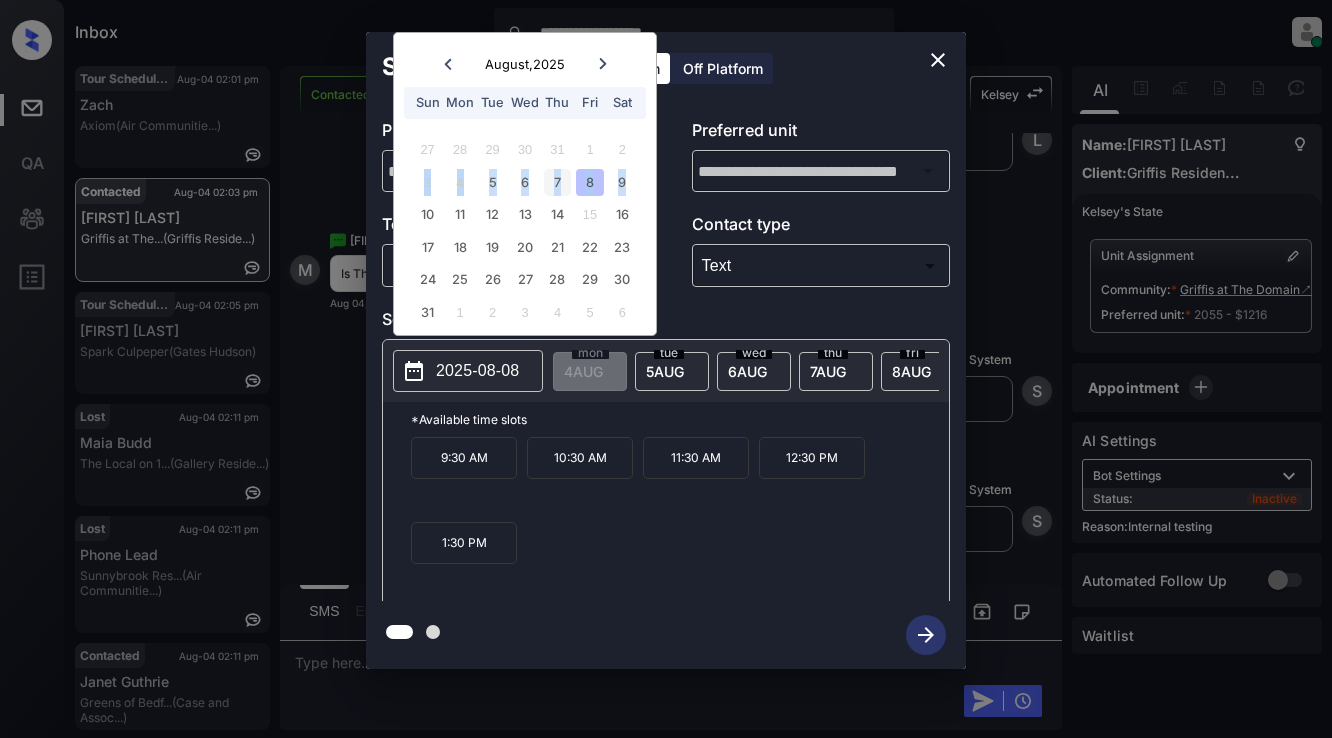 click on "7" at bounding box center (557, 182) 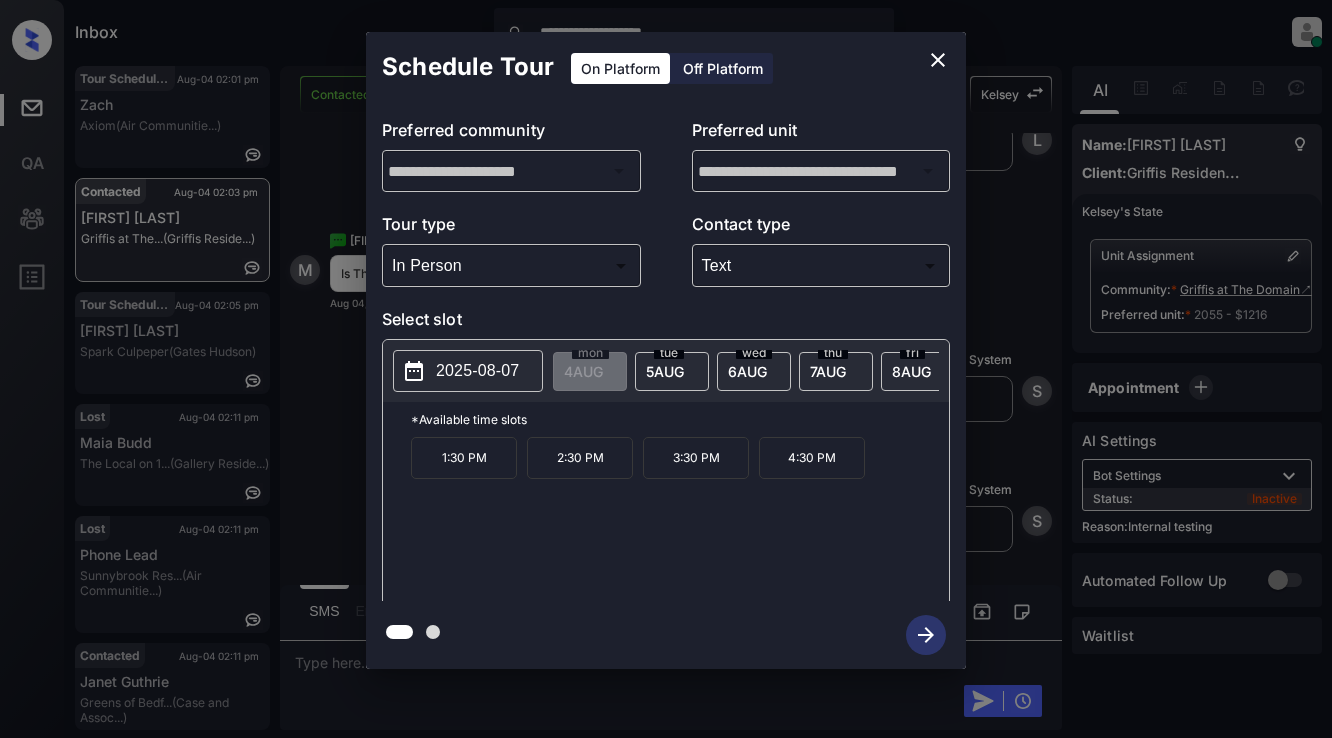 click on "3:30 PM" at bounding box center (696, 458) 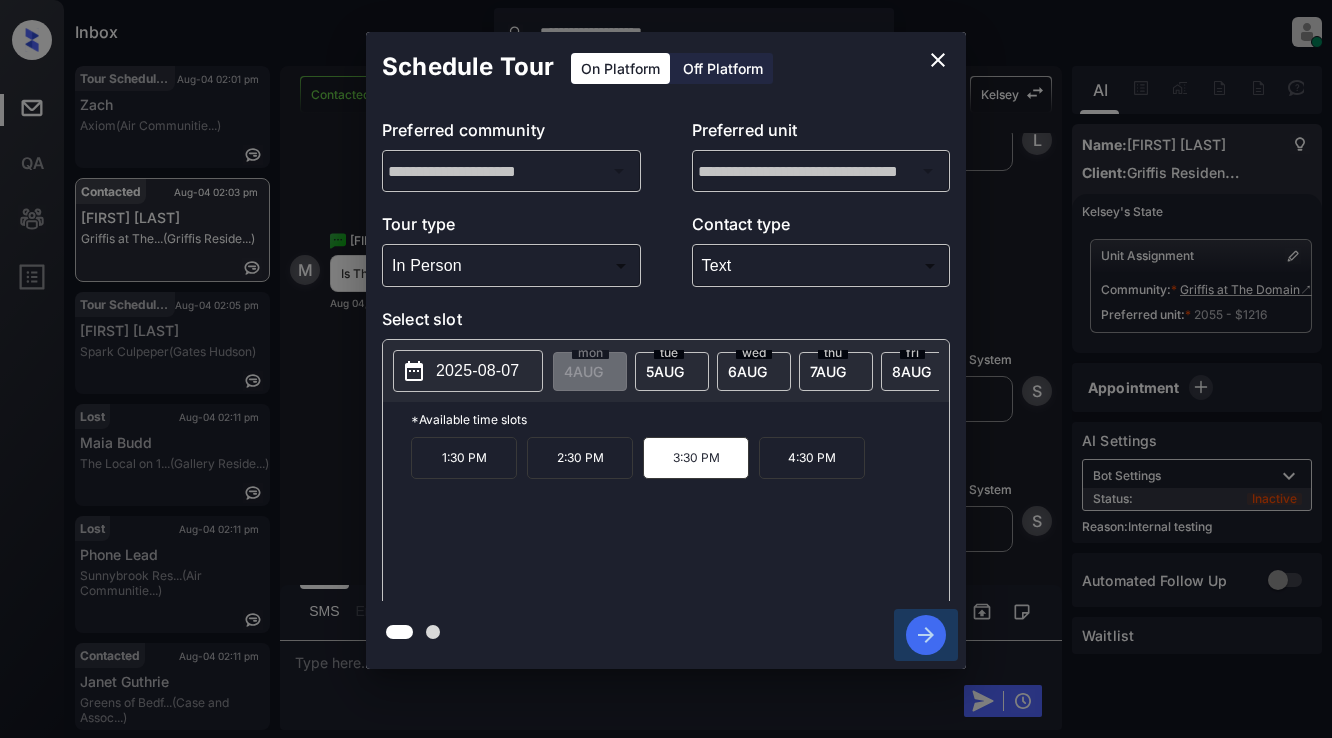 click 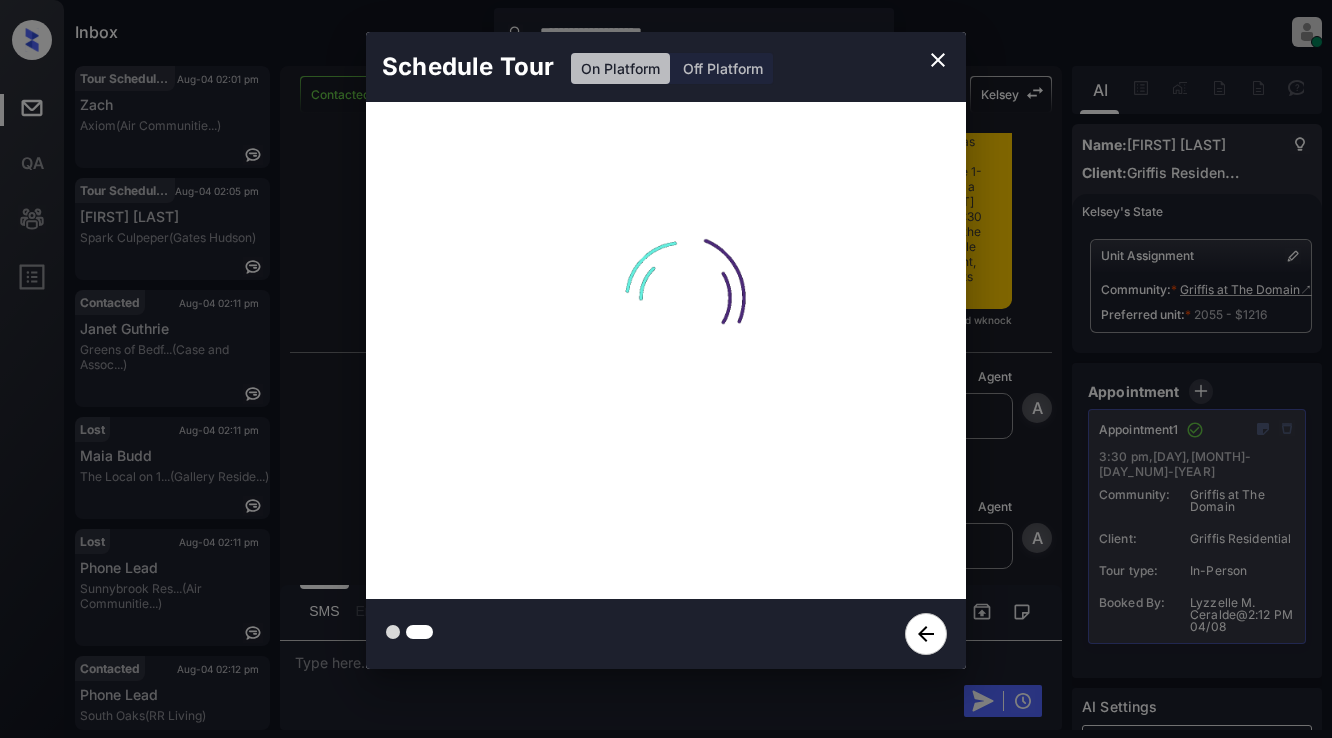 scroll, scrollTop: 6819, scrollLeft: 0, axis: vertical 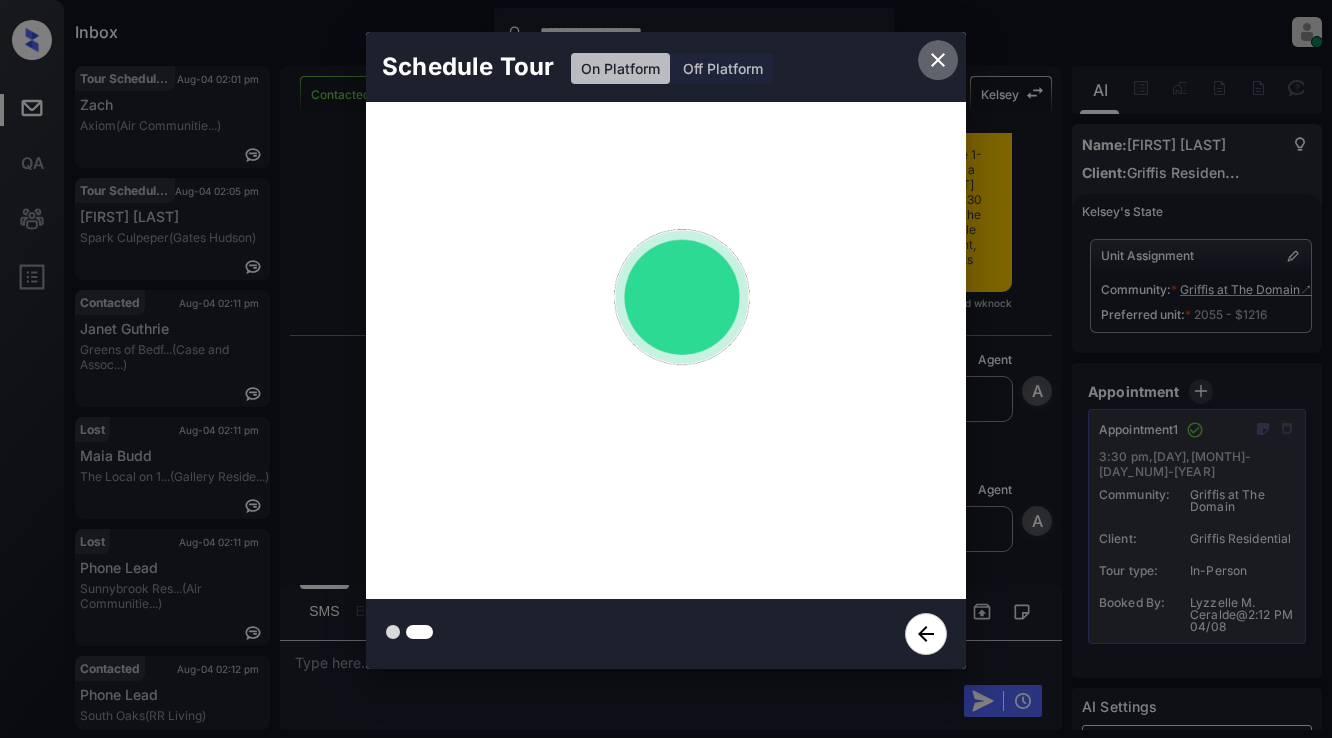 click 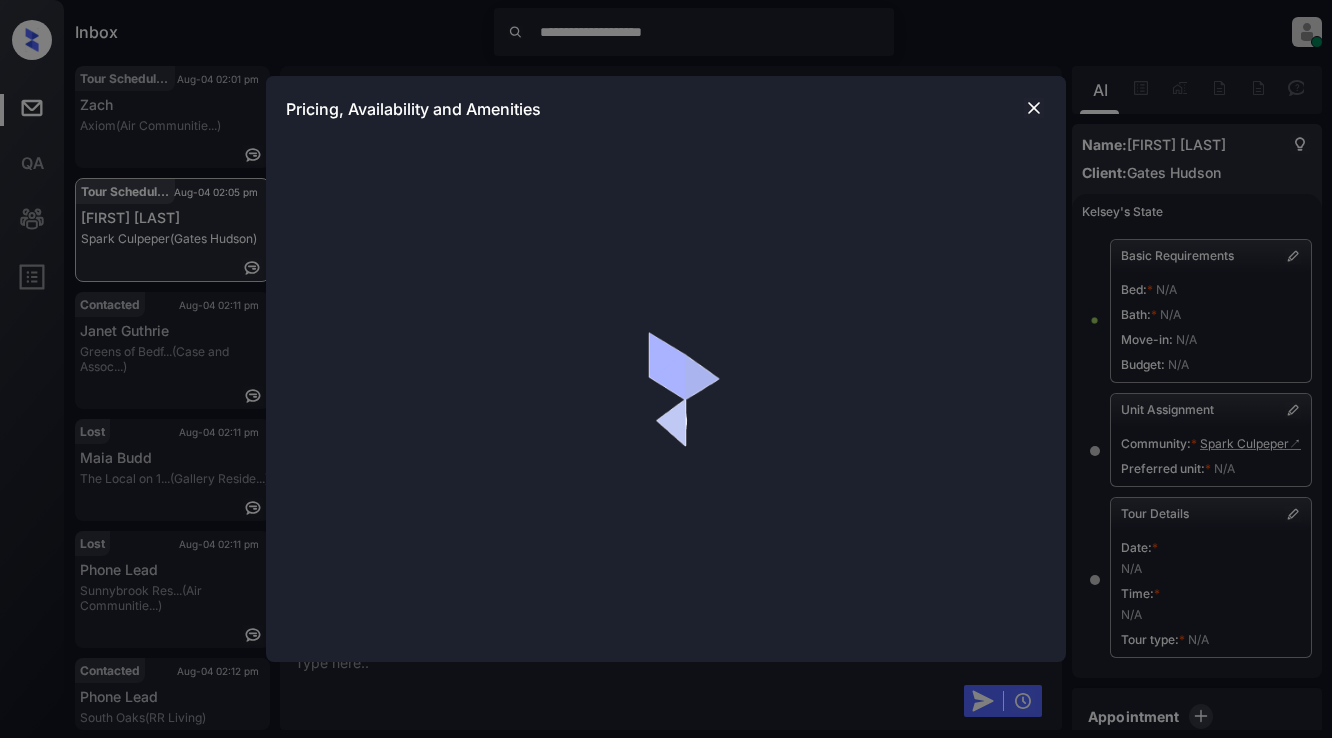 scroll, scrollTop: 0, scrollLeft: 0, axis: both 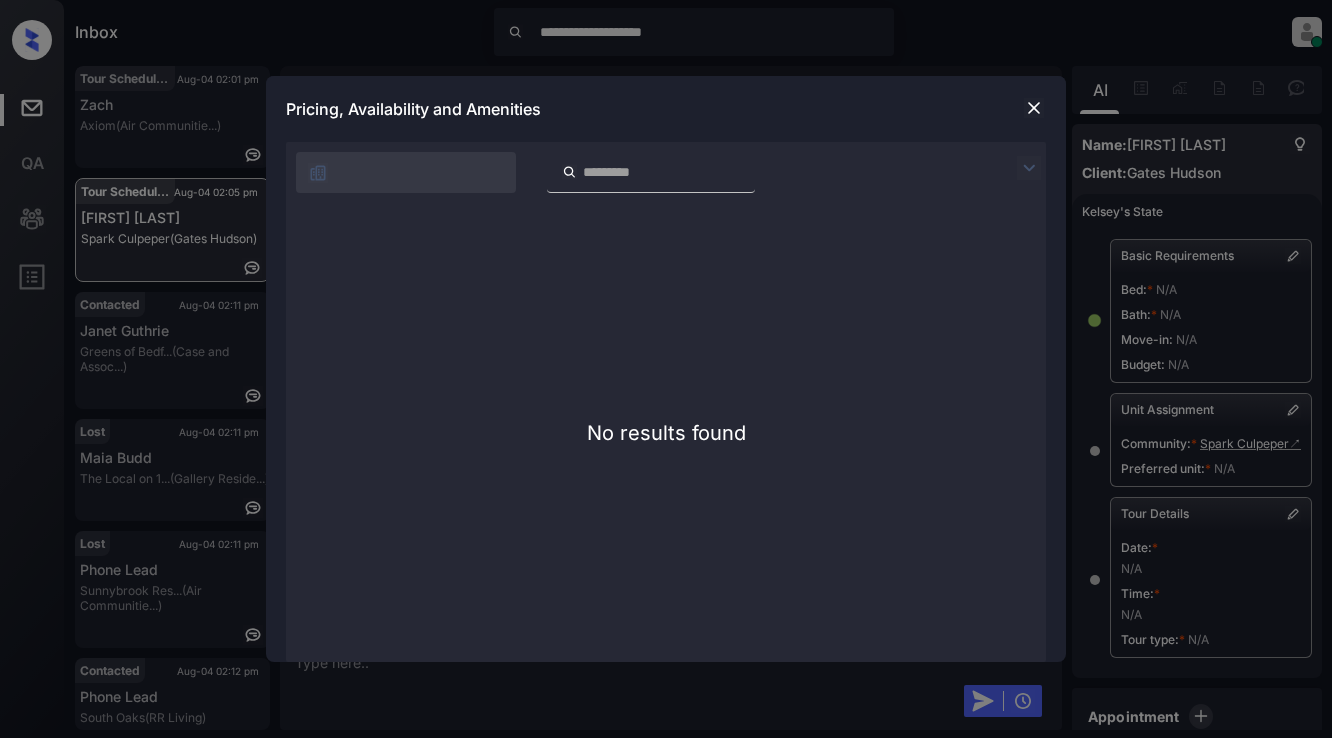click at bounding box center [1034, 108] 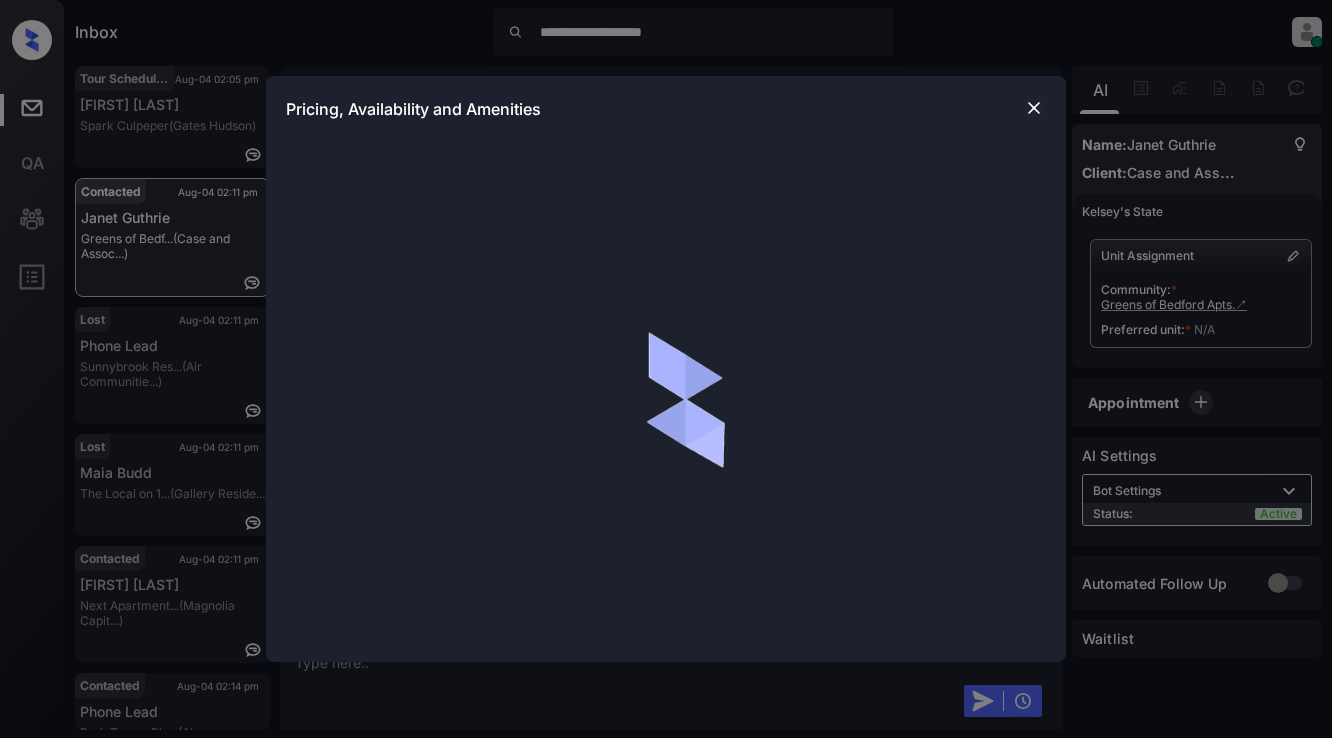scroll, scrollTop: 0, scrollLeft: 0, axis: both 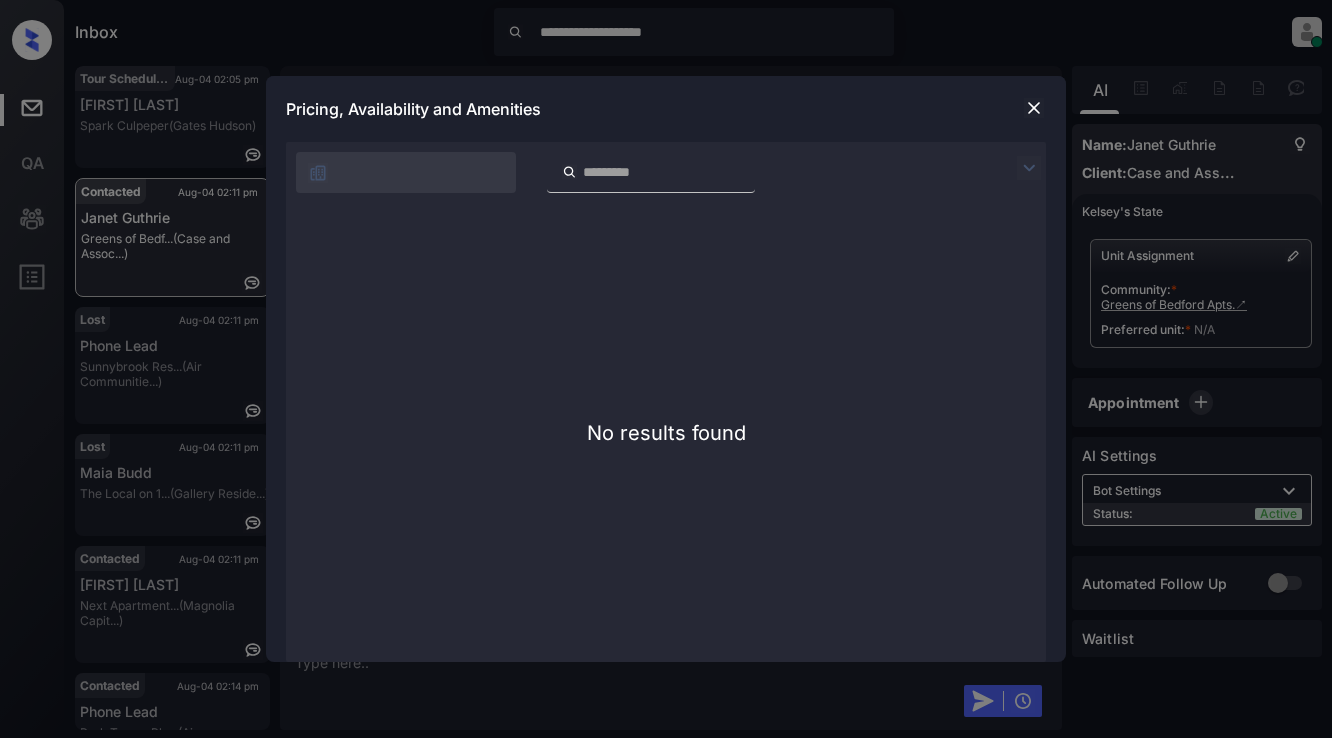 click at bounding box center [1034, 108] 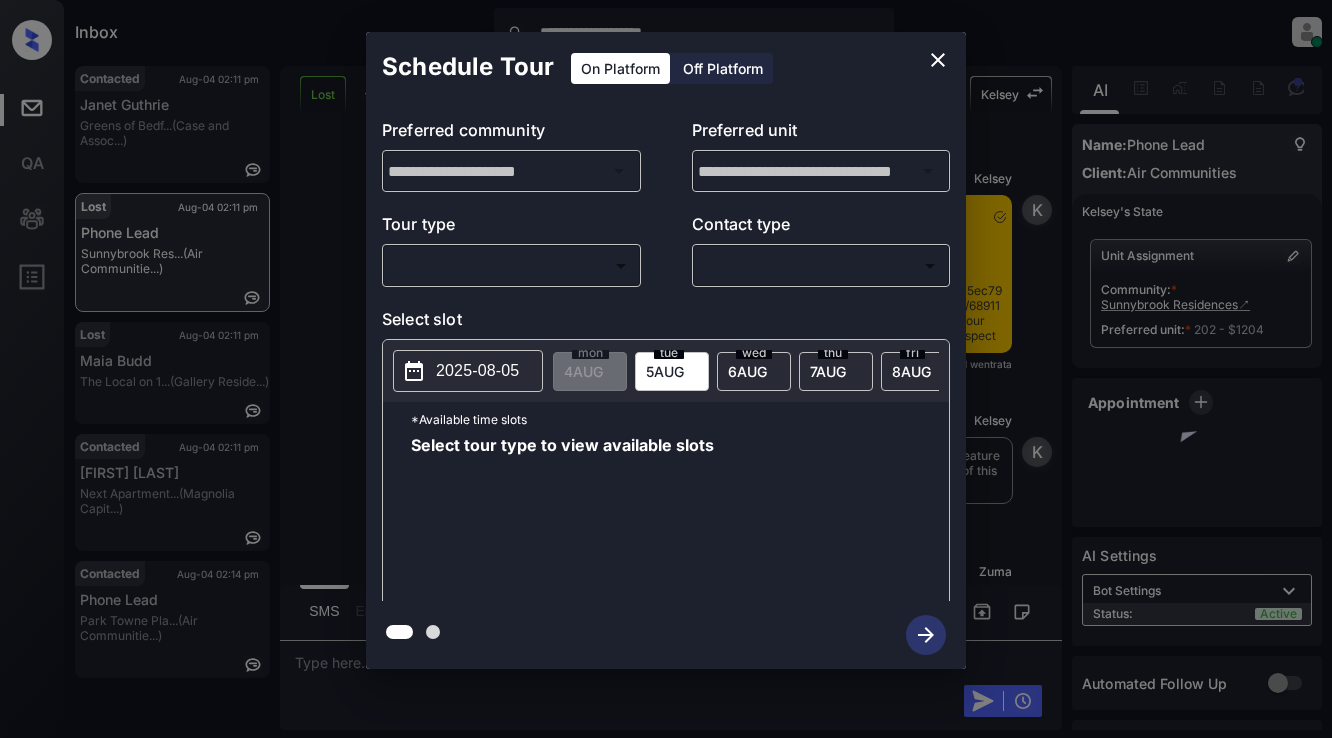 scroll, scrollTop: 0, scrollLeft: 0, axis: both 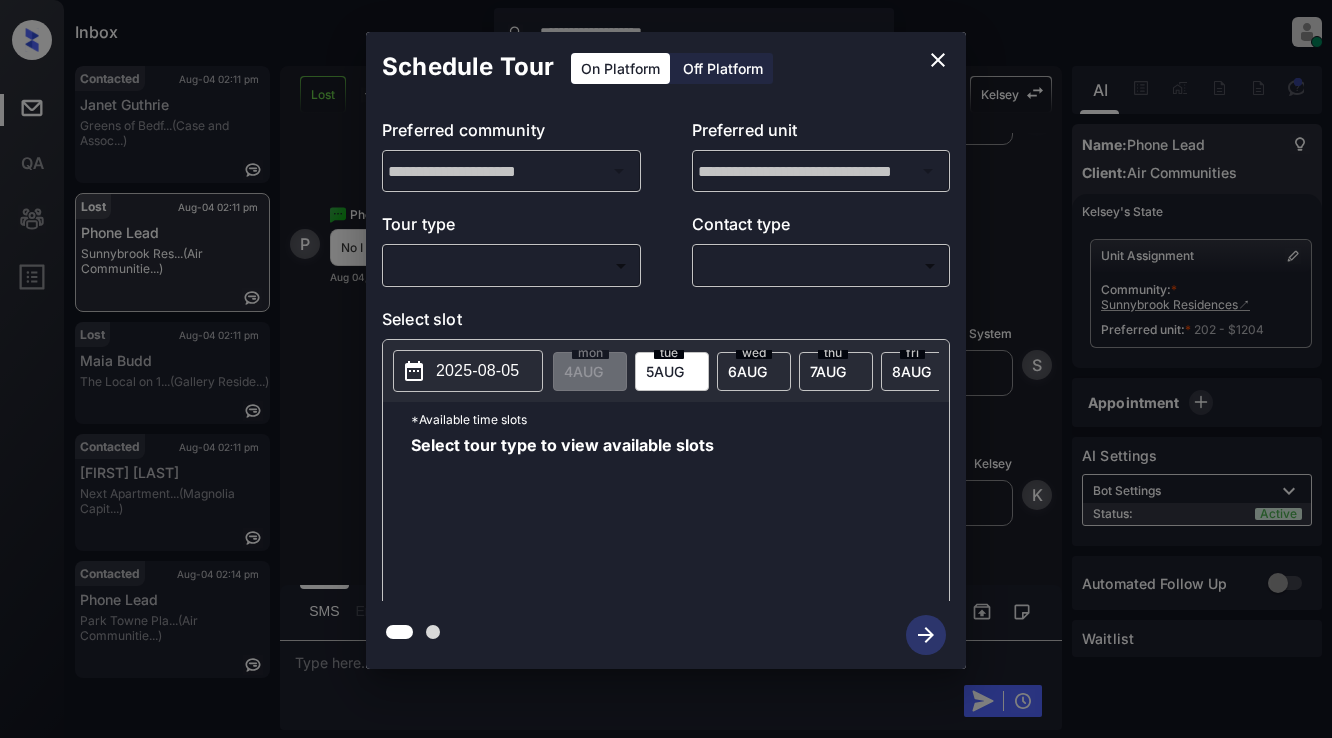 click on "2025-08-05" at bounding box center (477, 371) 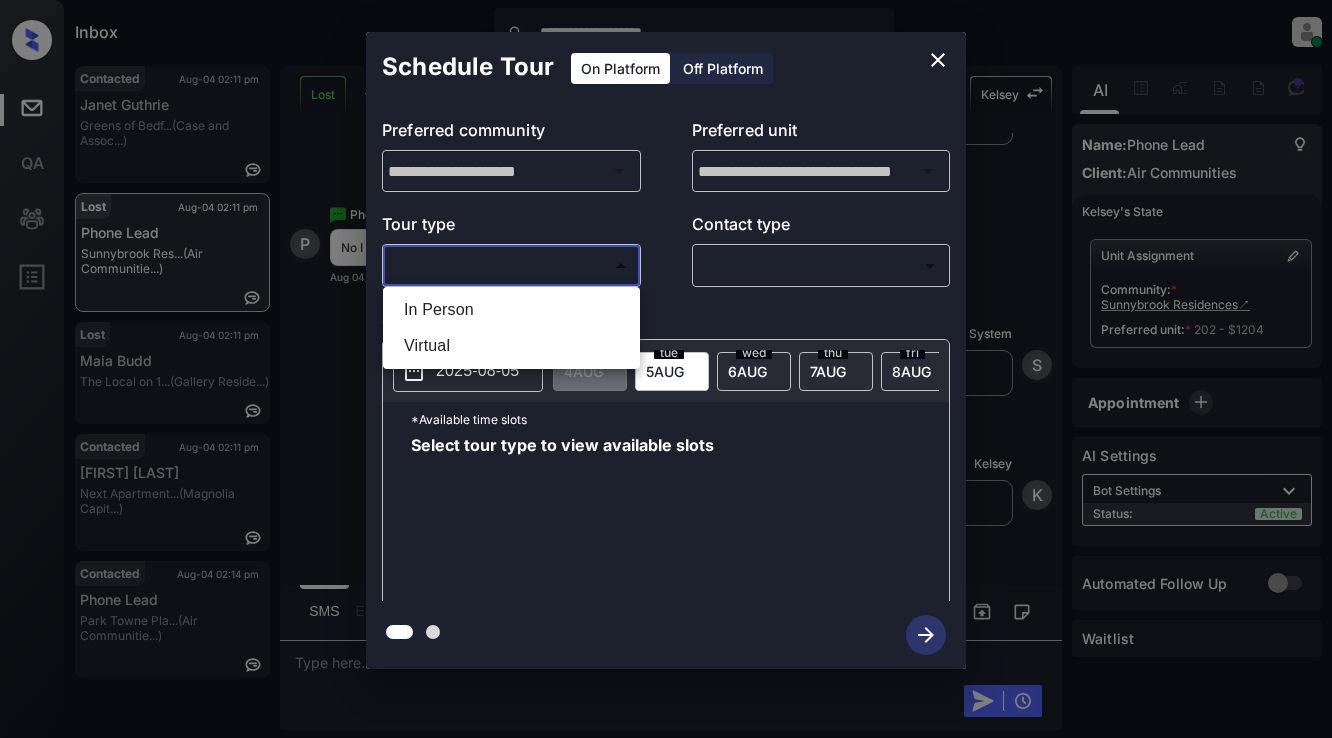 click on "**********" at bounding box center [666, 369] 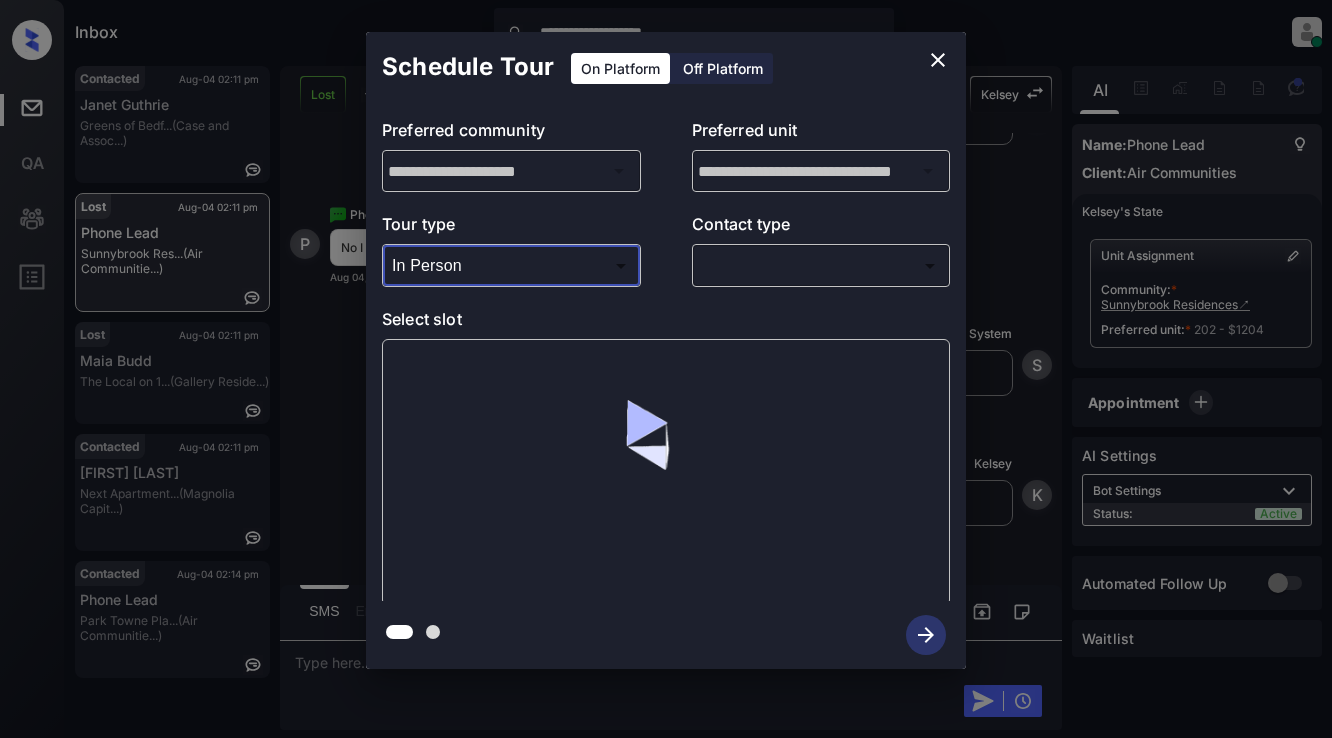 click on "**********" at bounding box center [666, 369] 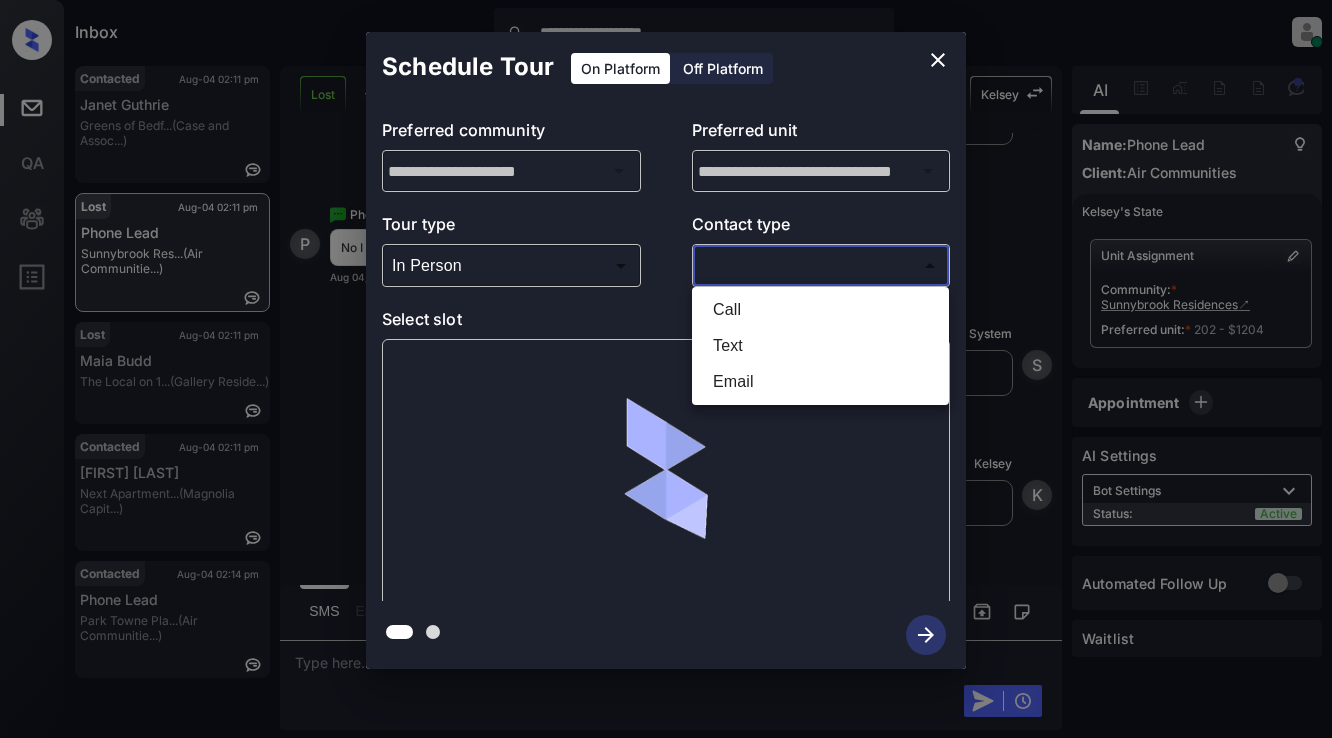 click on "Text" at bounding box center (820, 346) 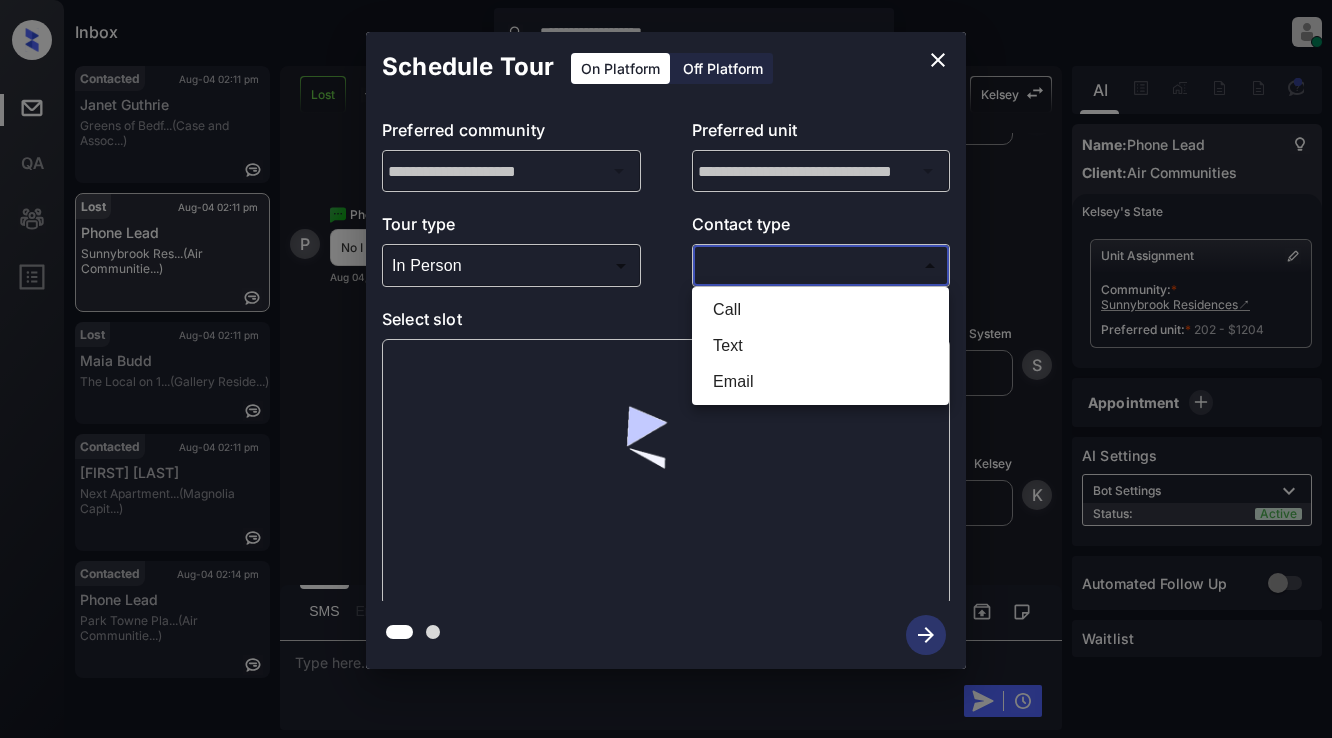type on "****" 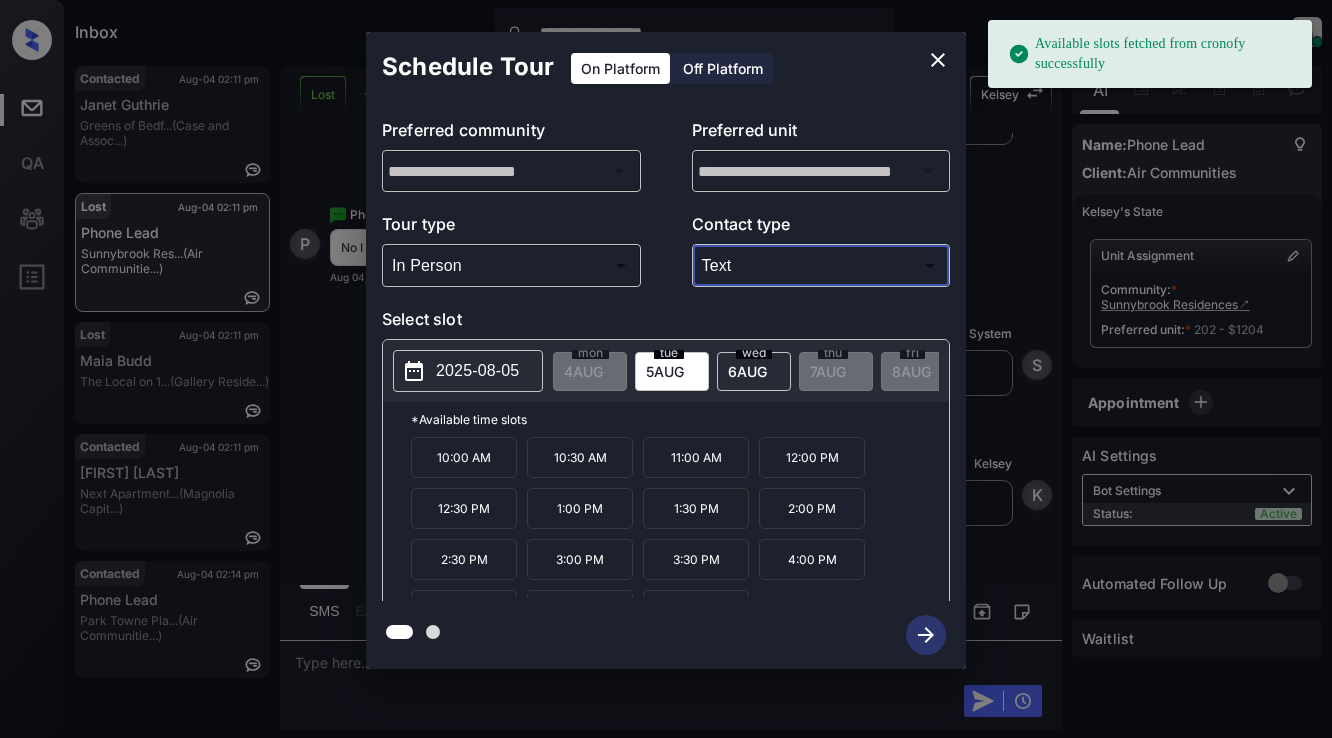 click on "2025-08-05" at bounding box center [477, 371] 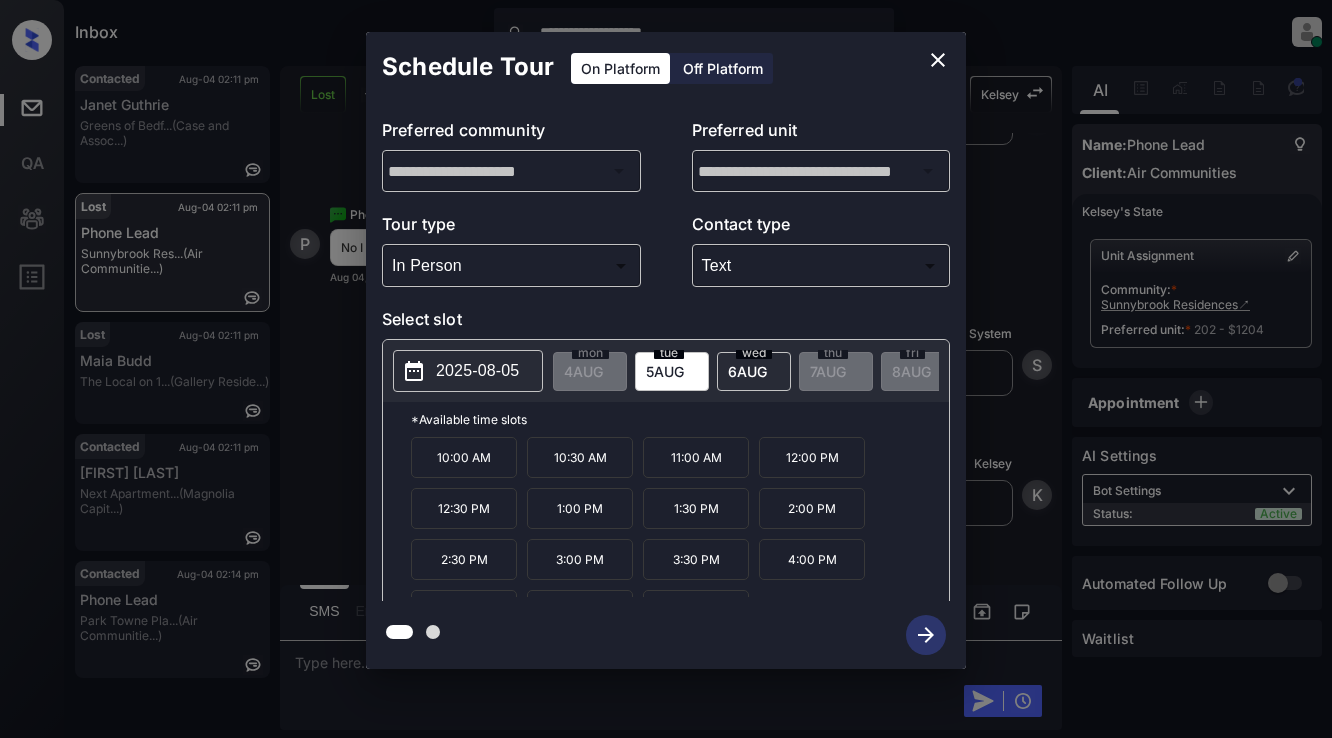 click on "**********" at bounding box center (666, 350) 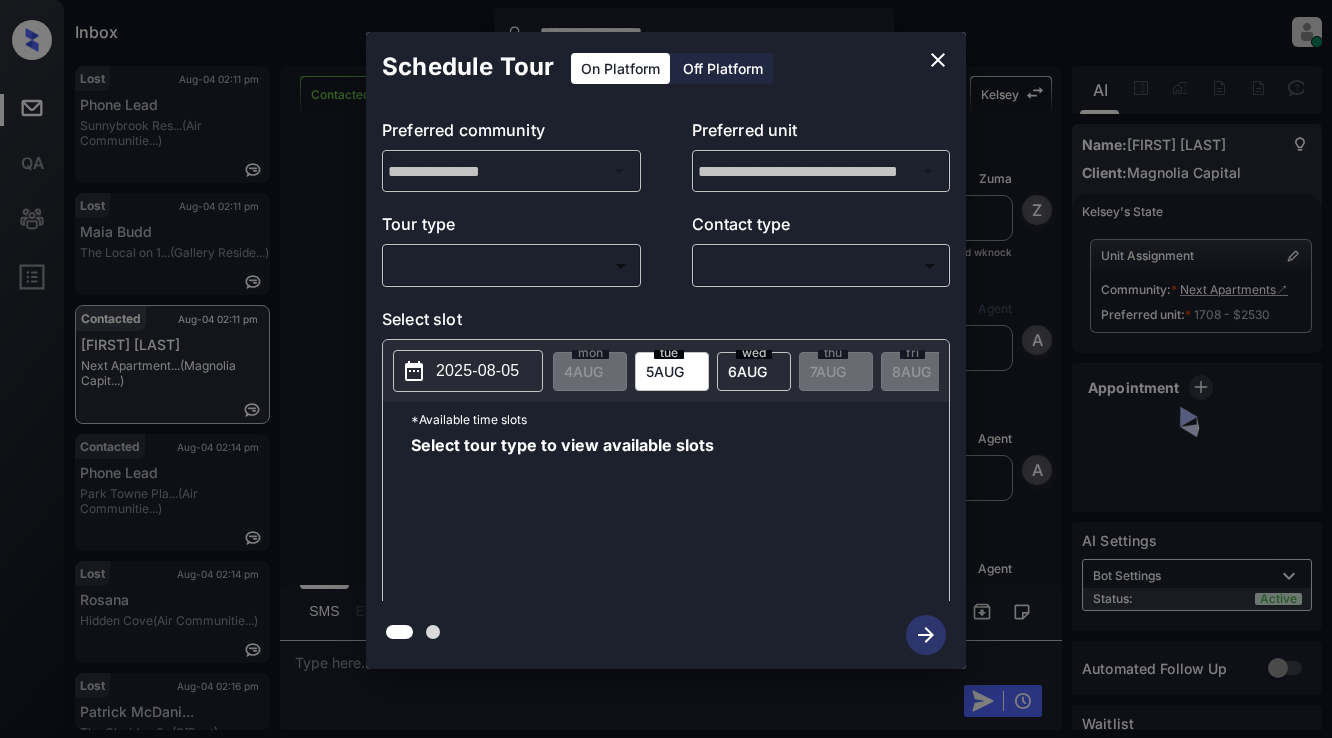 scroll, scrollTop: 0, scrollLeft: 0, axis: both 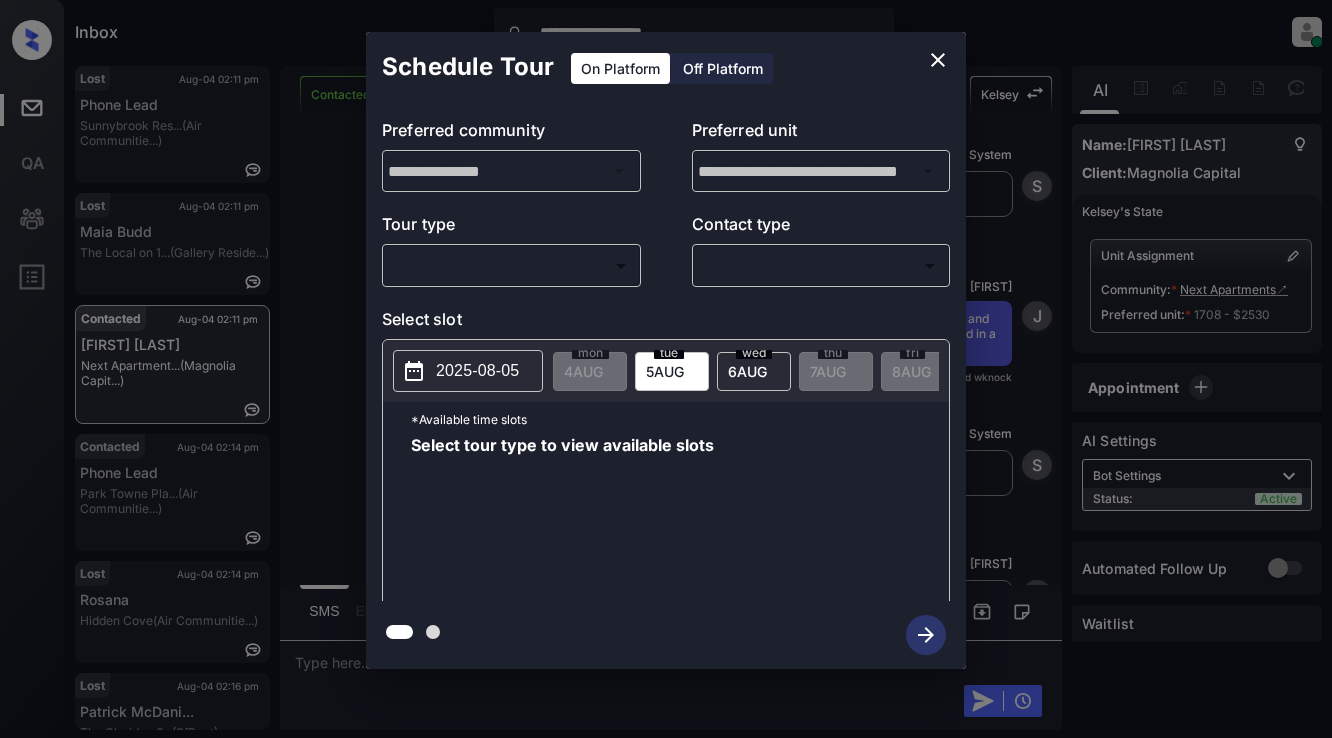 click on "**********" at bounding box center [666, 369] 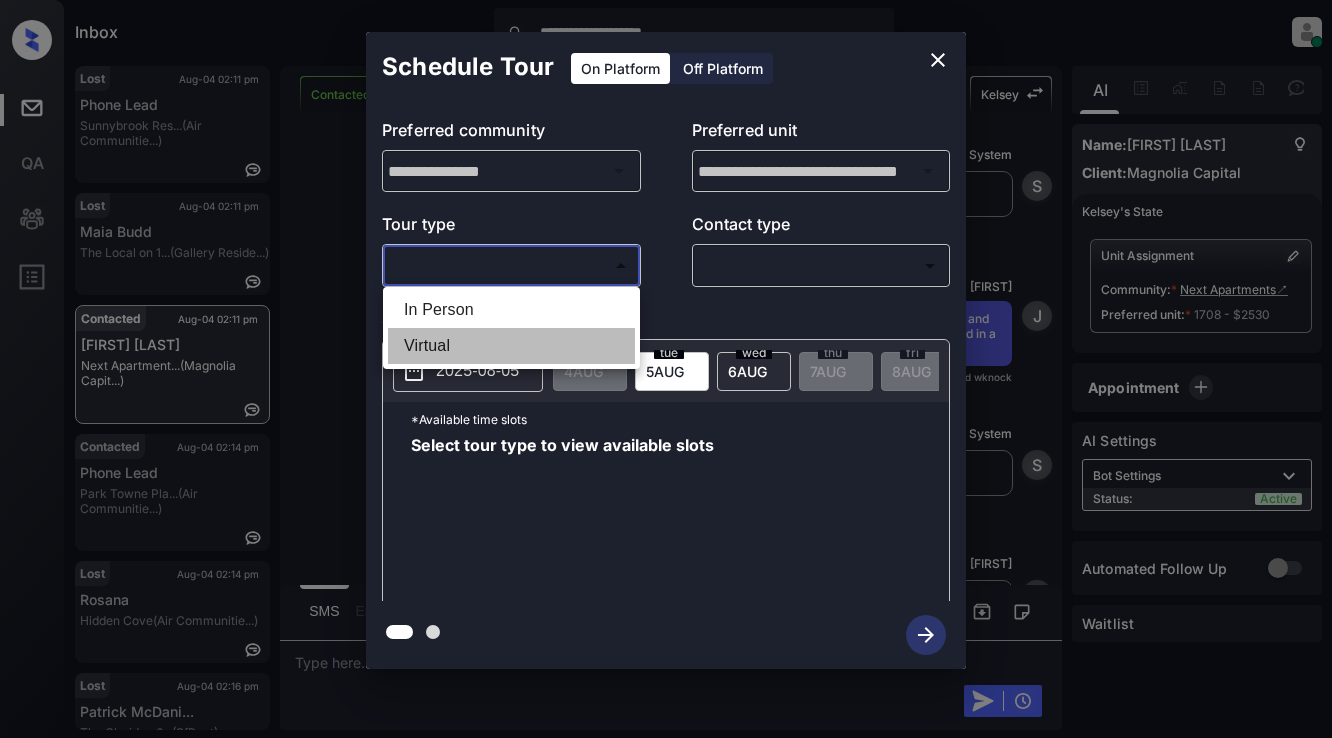 click on "Virtual" at bounding box center [511, 346] 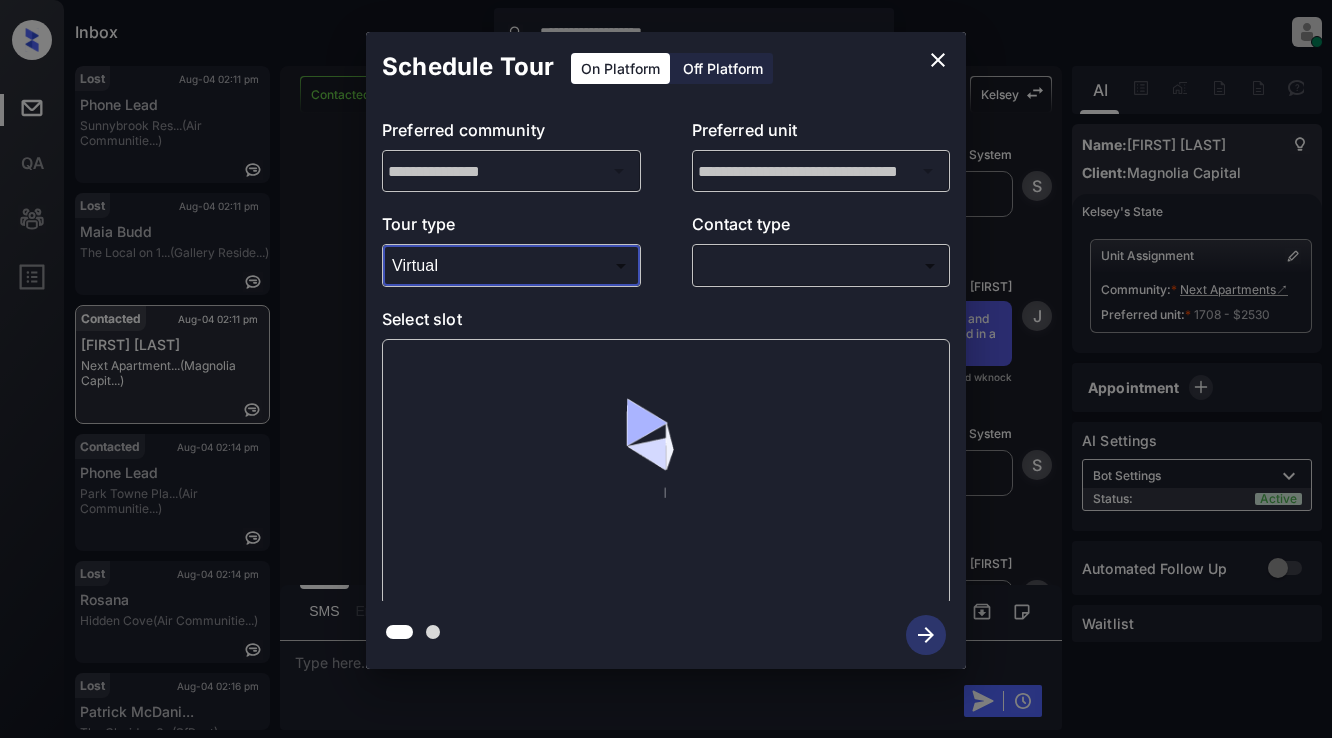 click on "**********" at bounding box center [666, 369] 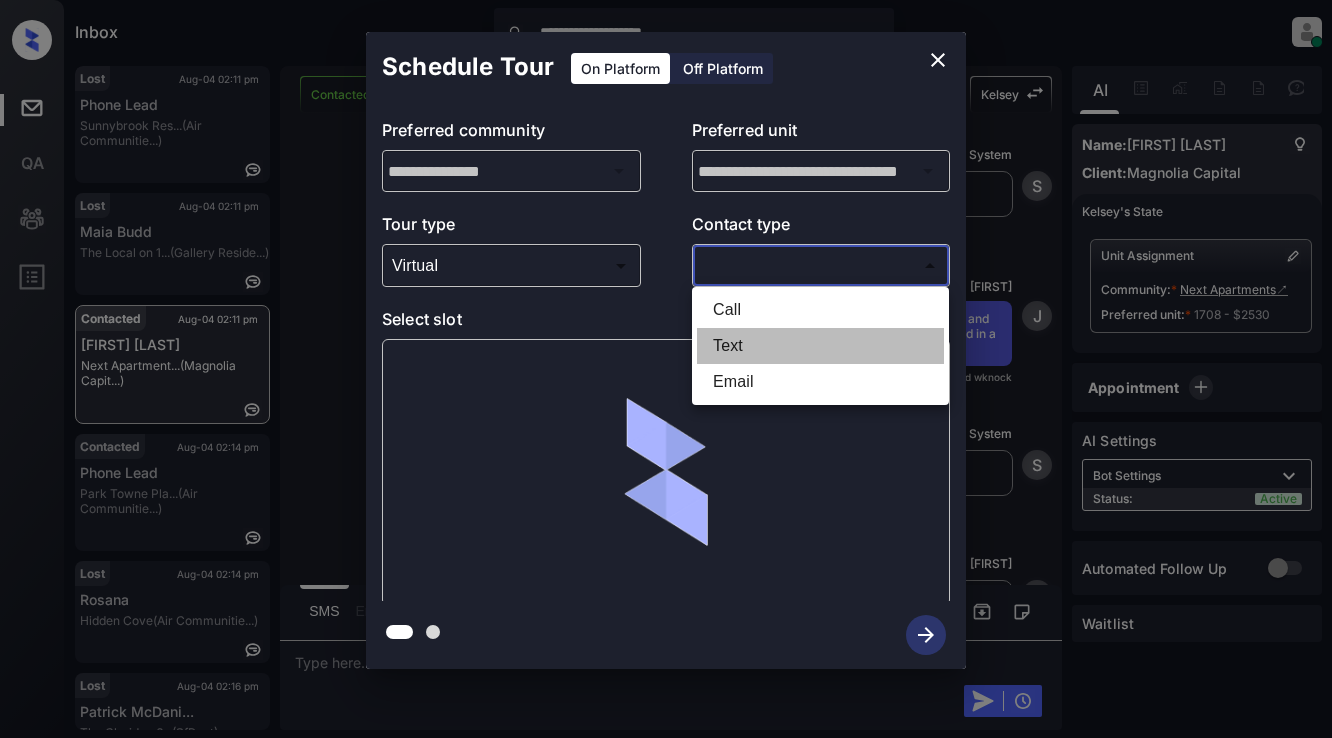 click on "Text" at bounding box center (820, 346) 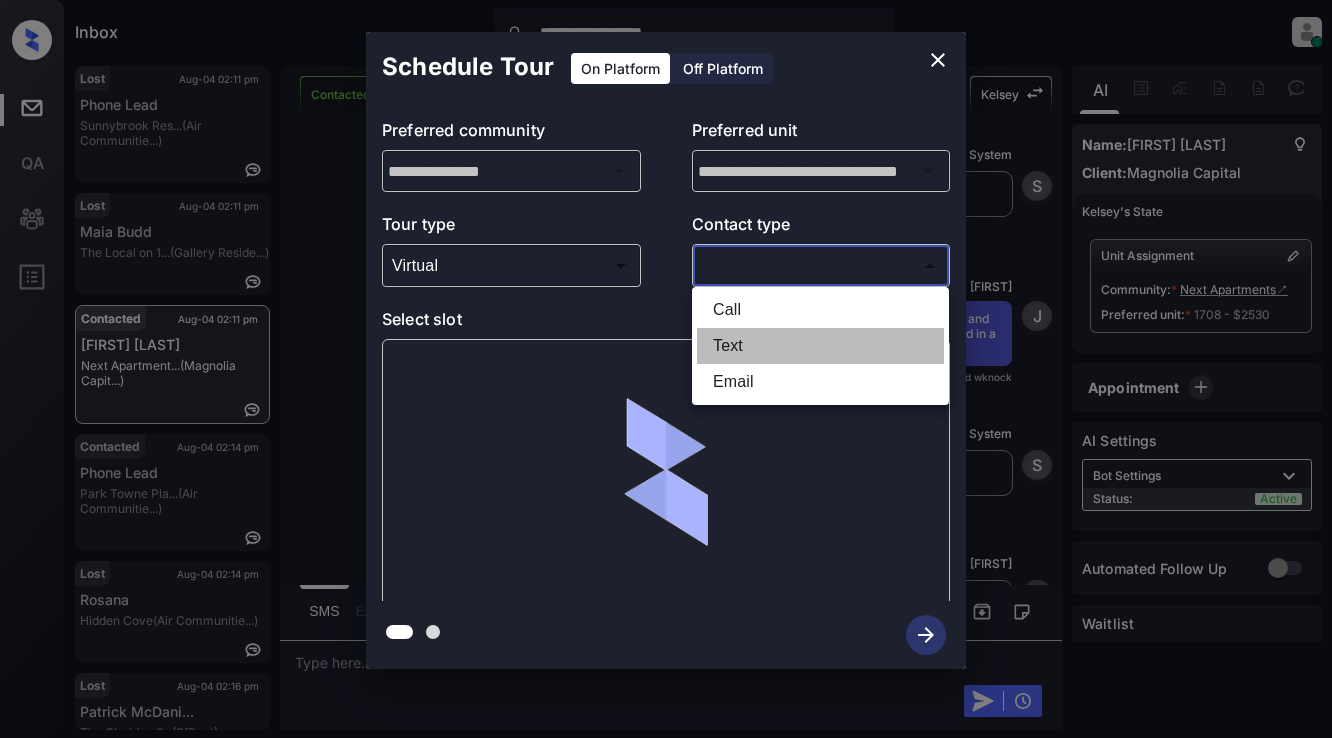 type on "****" 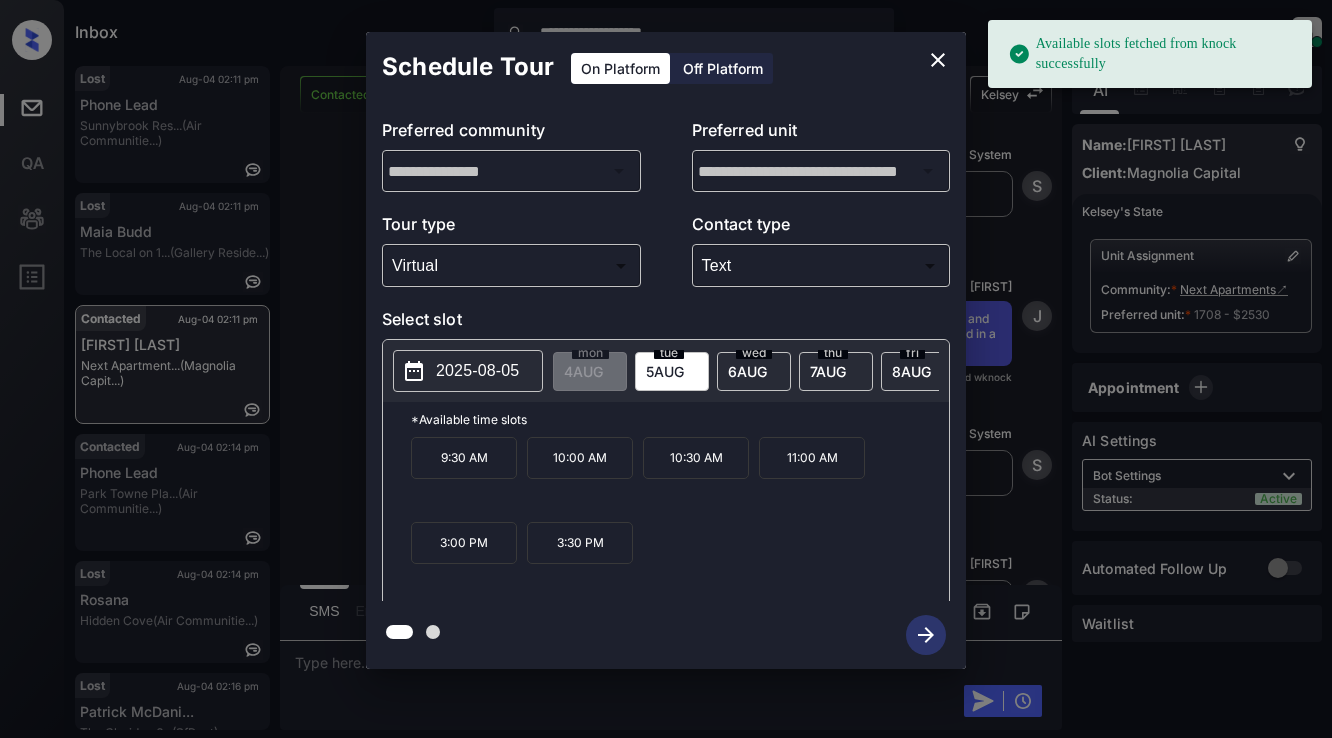 click on "2025-08-05" at bounding box center (477, 371) 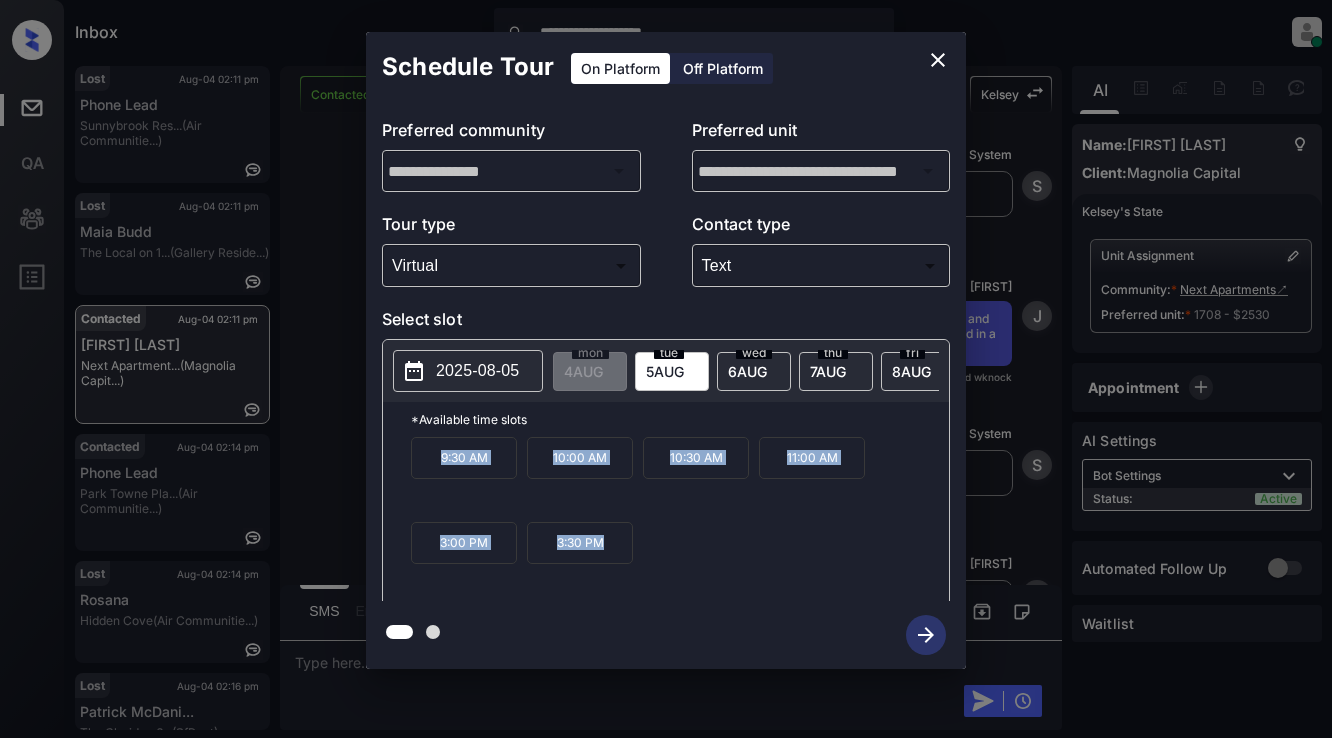 drag, startPoint x: 425, startPoint y: 464, endPoint x: 612, endPoint y: 559, distance: 209.74747 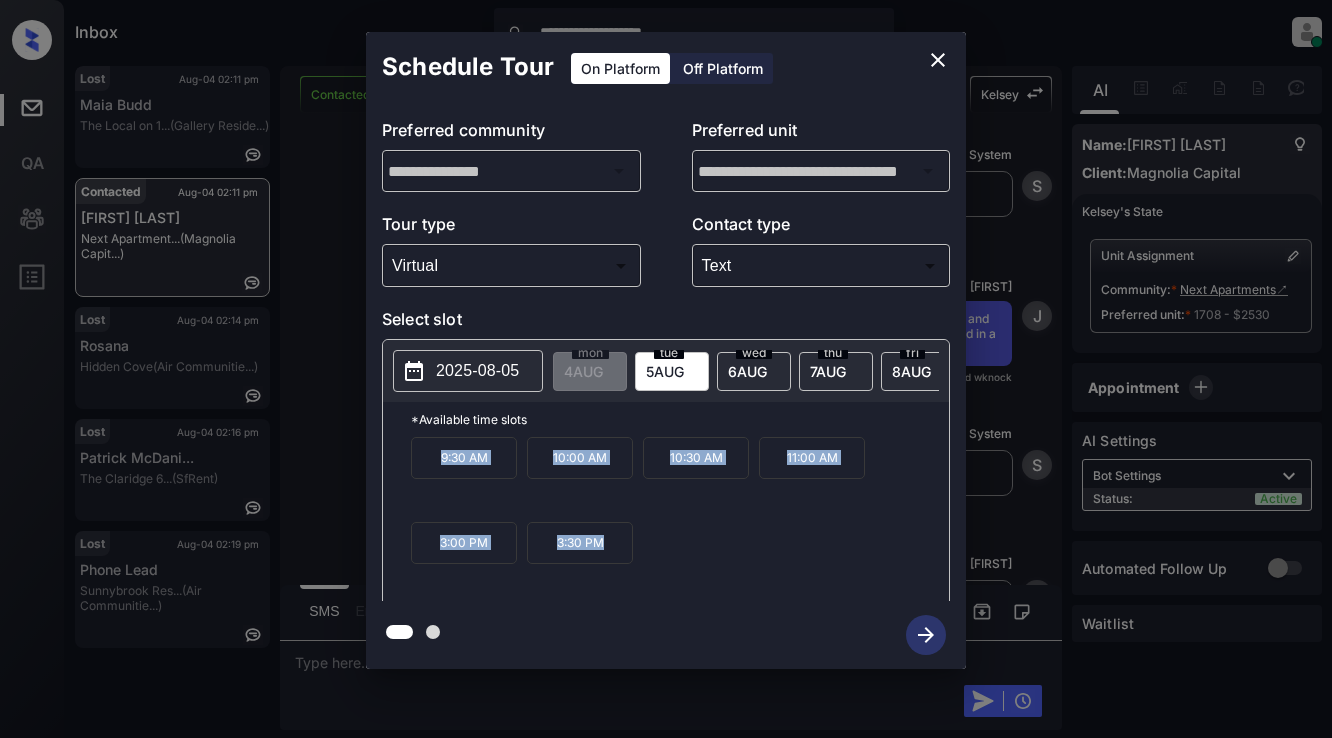 copy on "9:30 AM 10:00 AM 10:30 AM 11:00 AM 3:00 PM 3:30 PM" 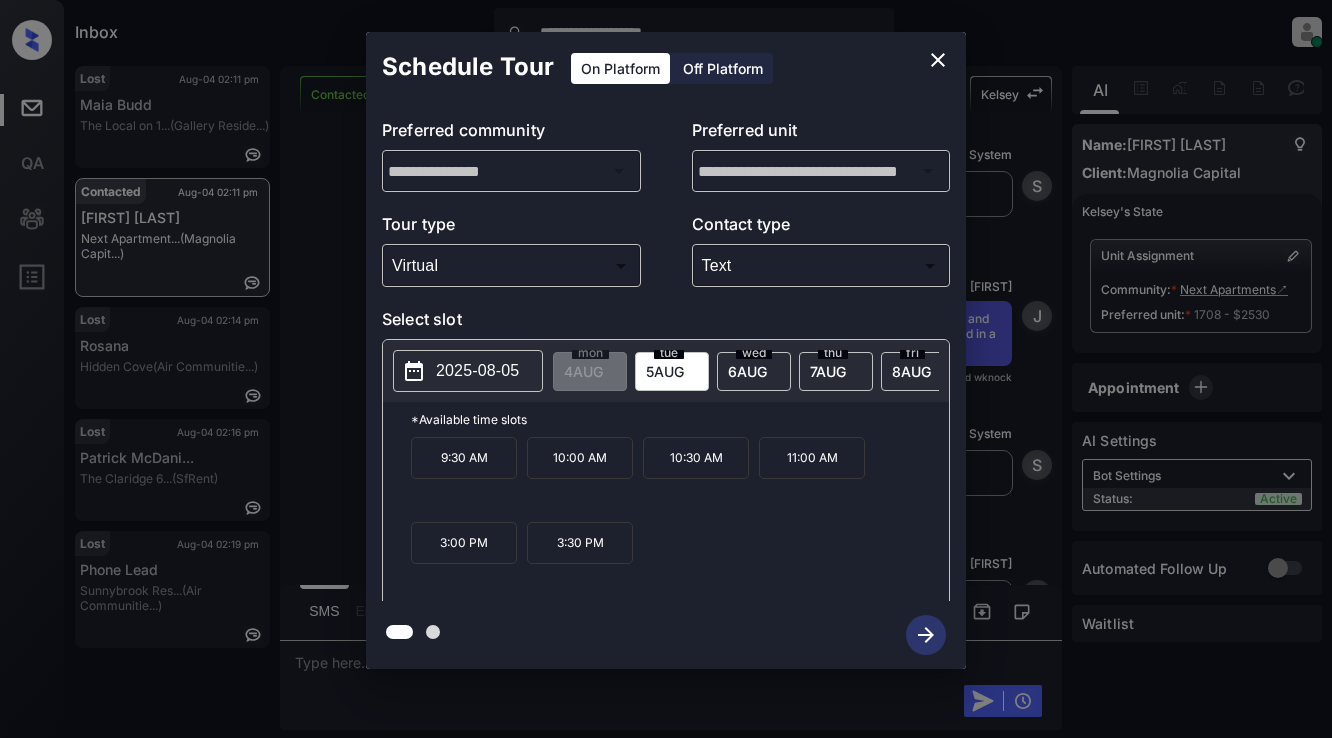 click on "**********" at bounding box center [666, 350] 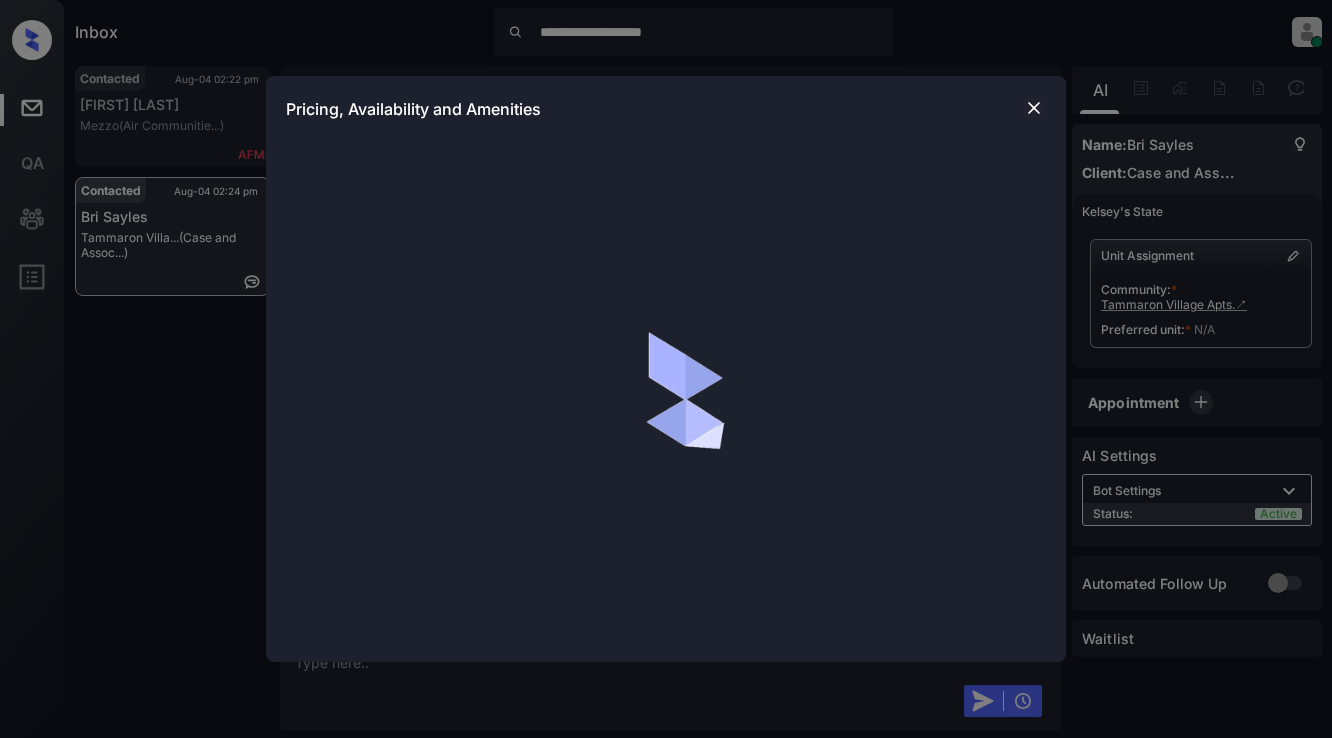 scroll, scrollTop: 0, scrollLeft: 0, axis: both 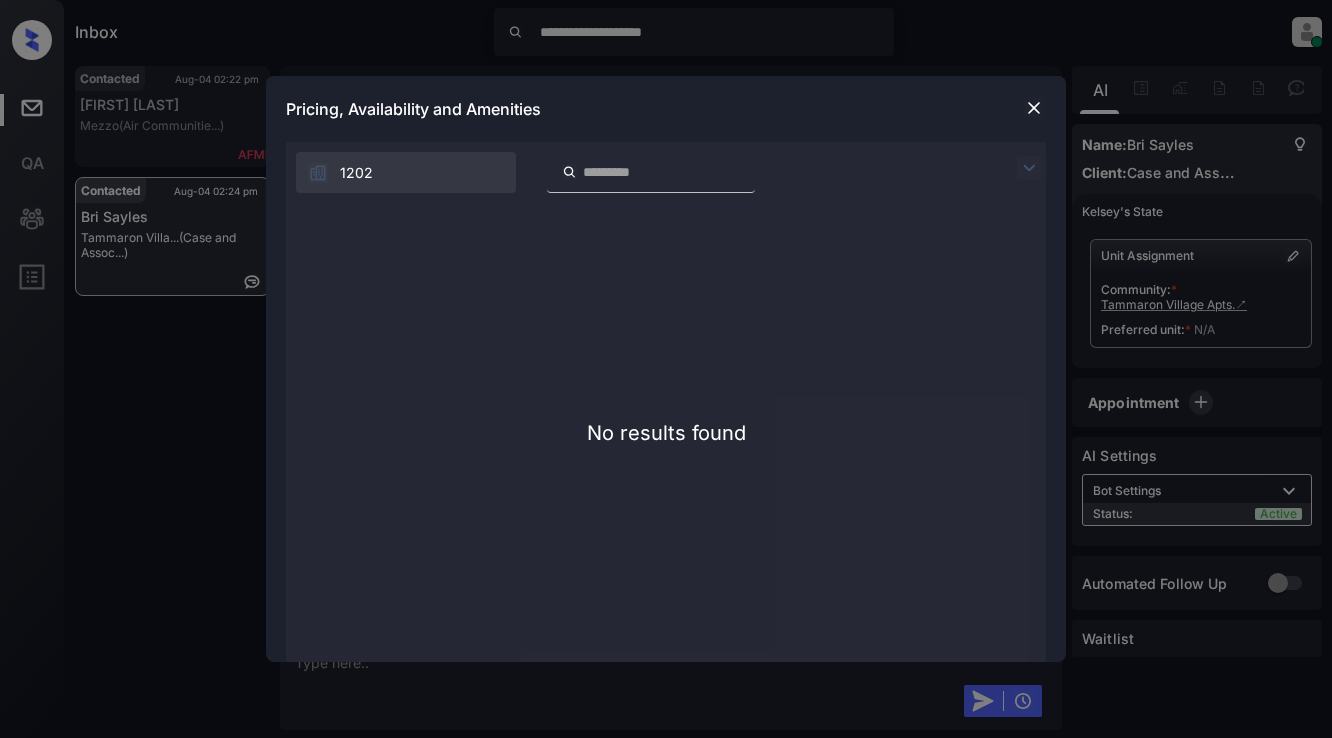 click at bounding box center (1034, 108) 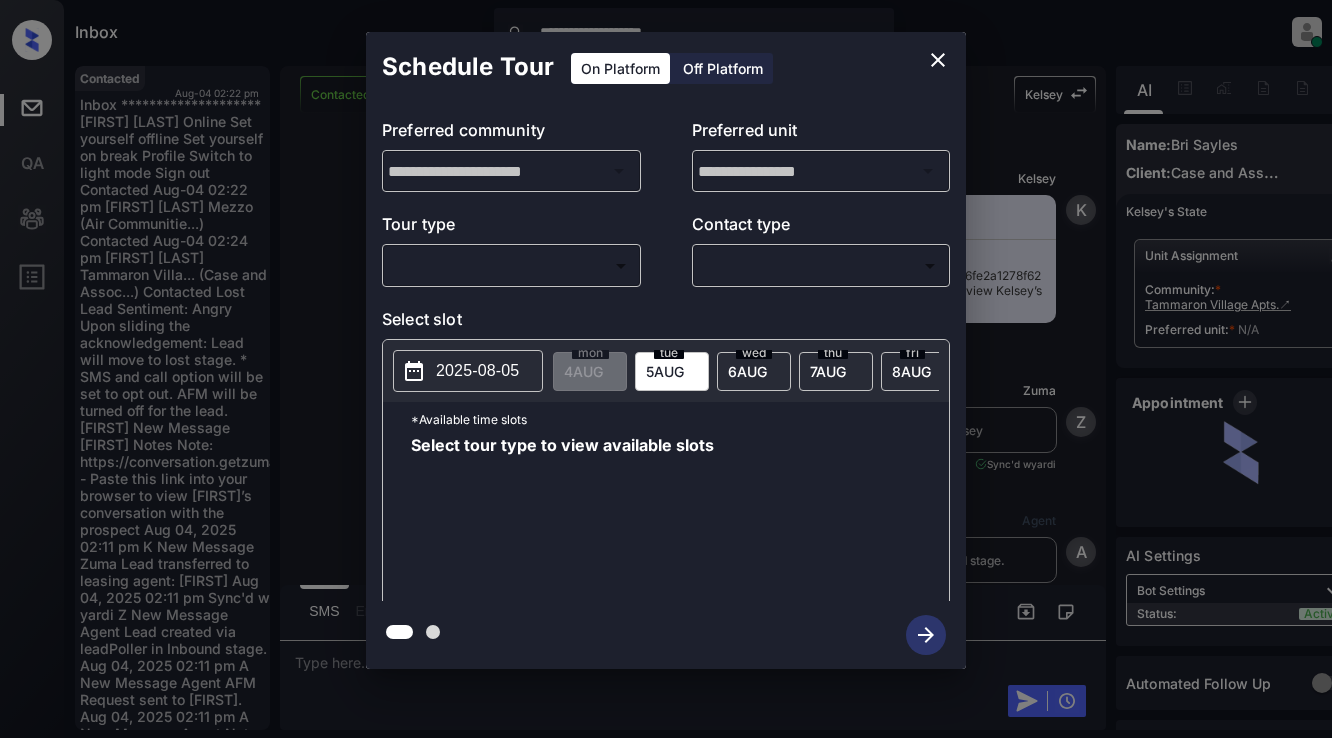 scroll, scrollTop: 0, scrollLeft: 0, axis: both 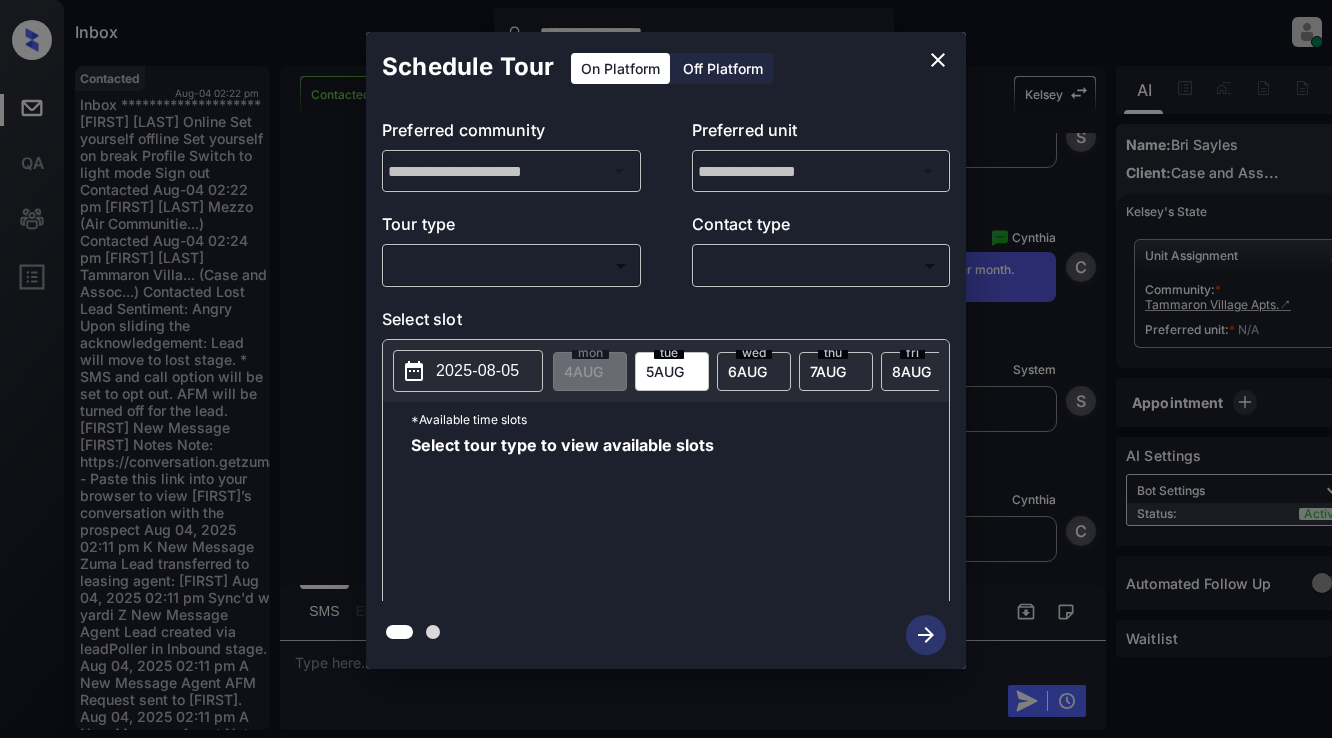 click on "**********" at bounding box center [666, 369] 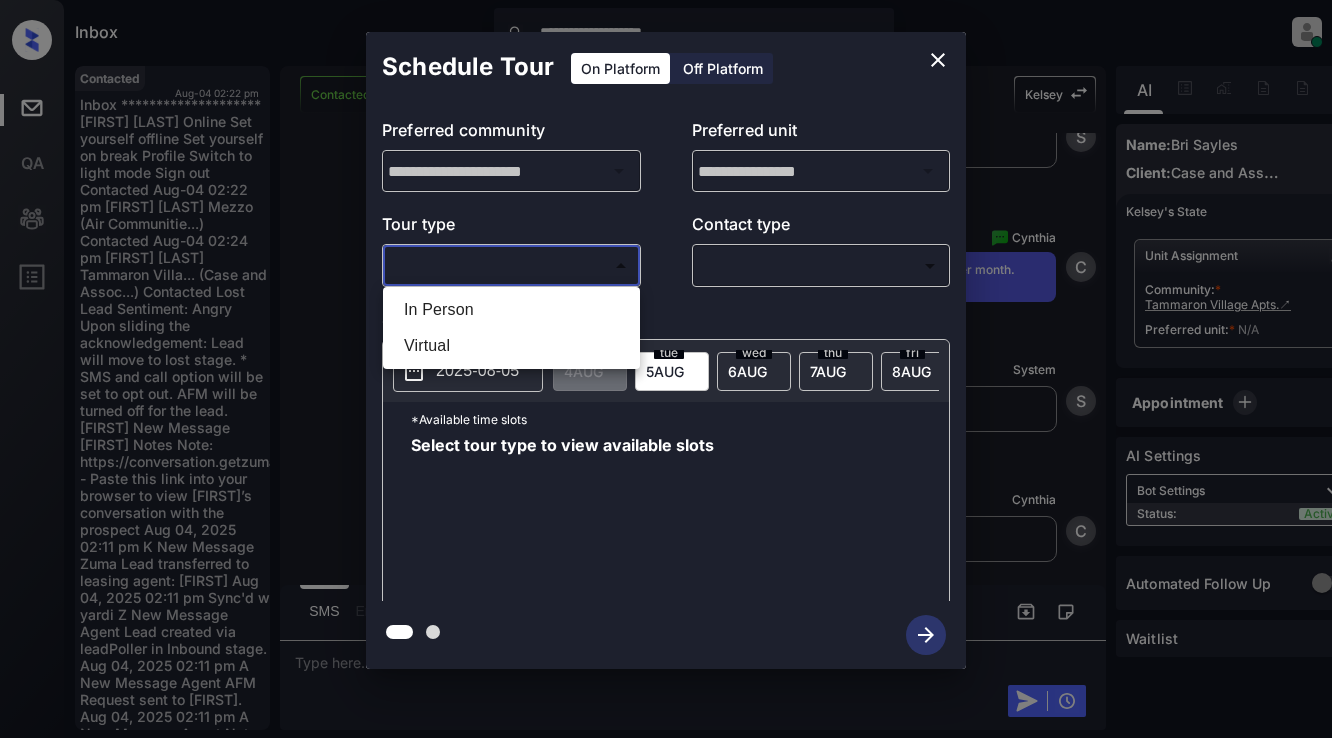 click on "In Person" at bounding box center [511, 310] 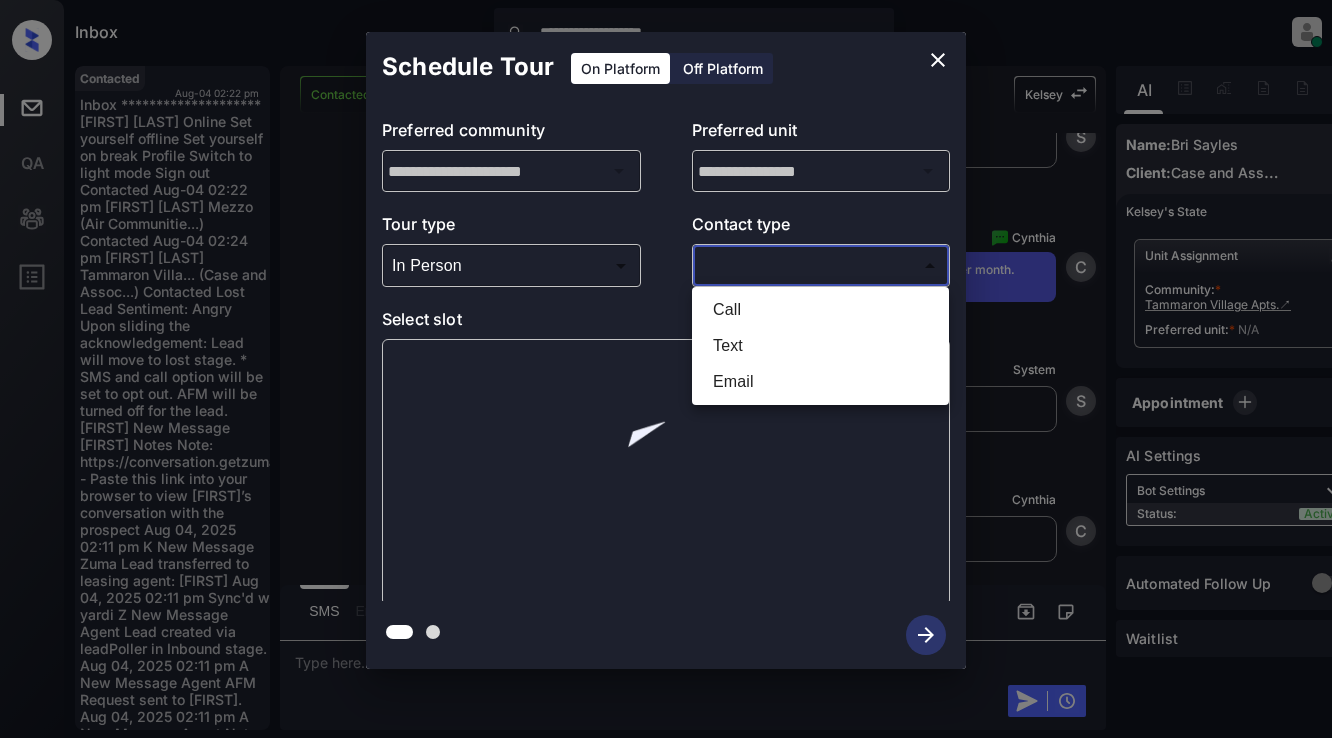 click on "**********" at bounding box center [666, 369] 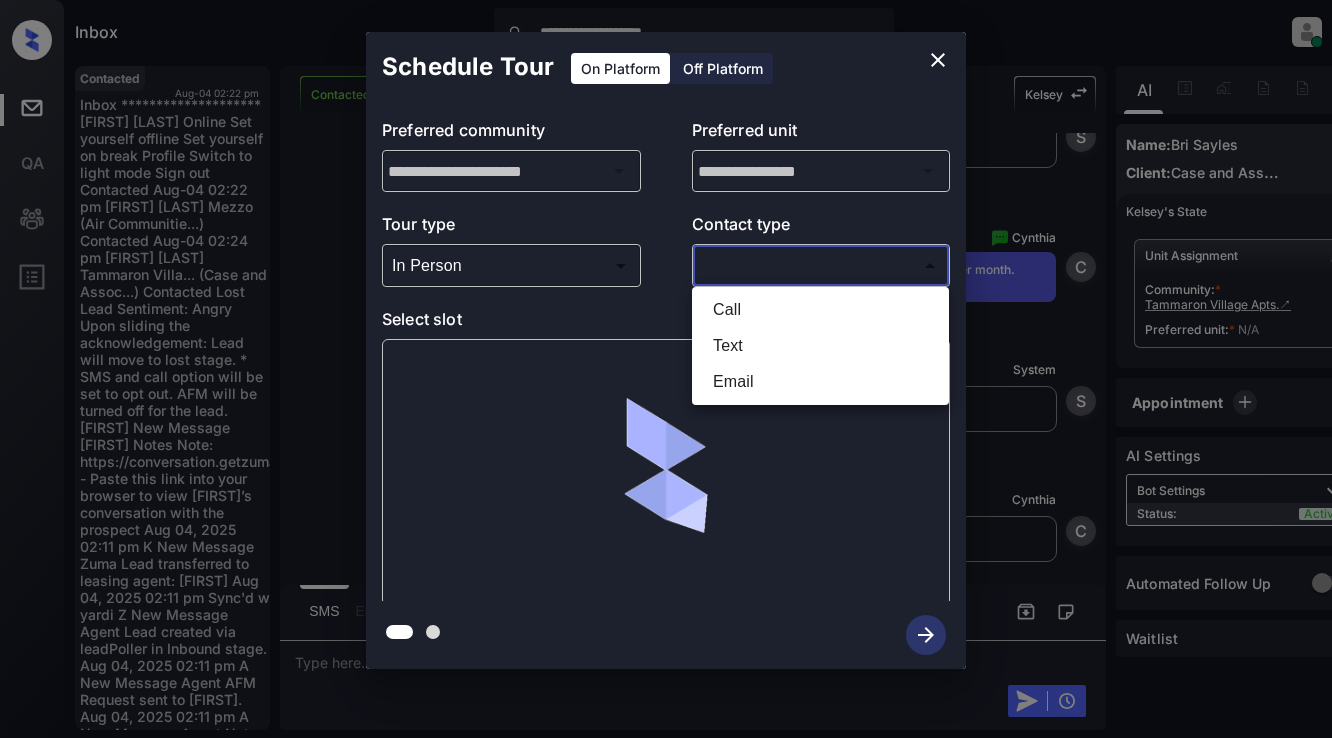 click on "Call" at bounding box center [820, 310] 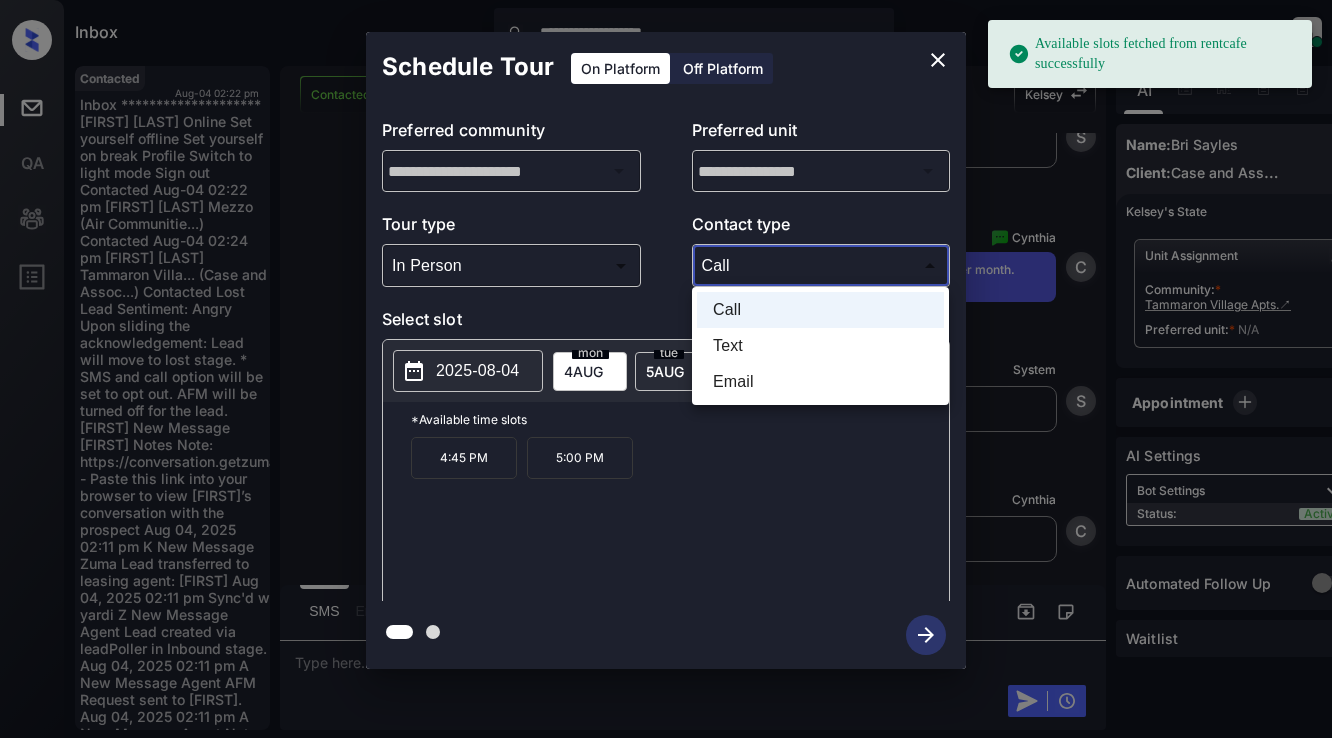 click on "**********" at bounding box center [666, 369] 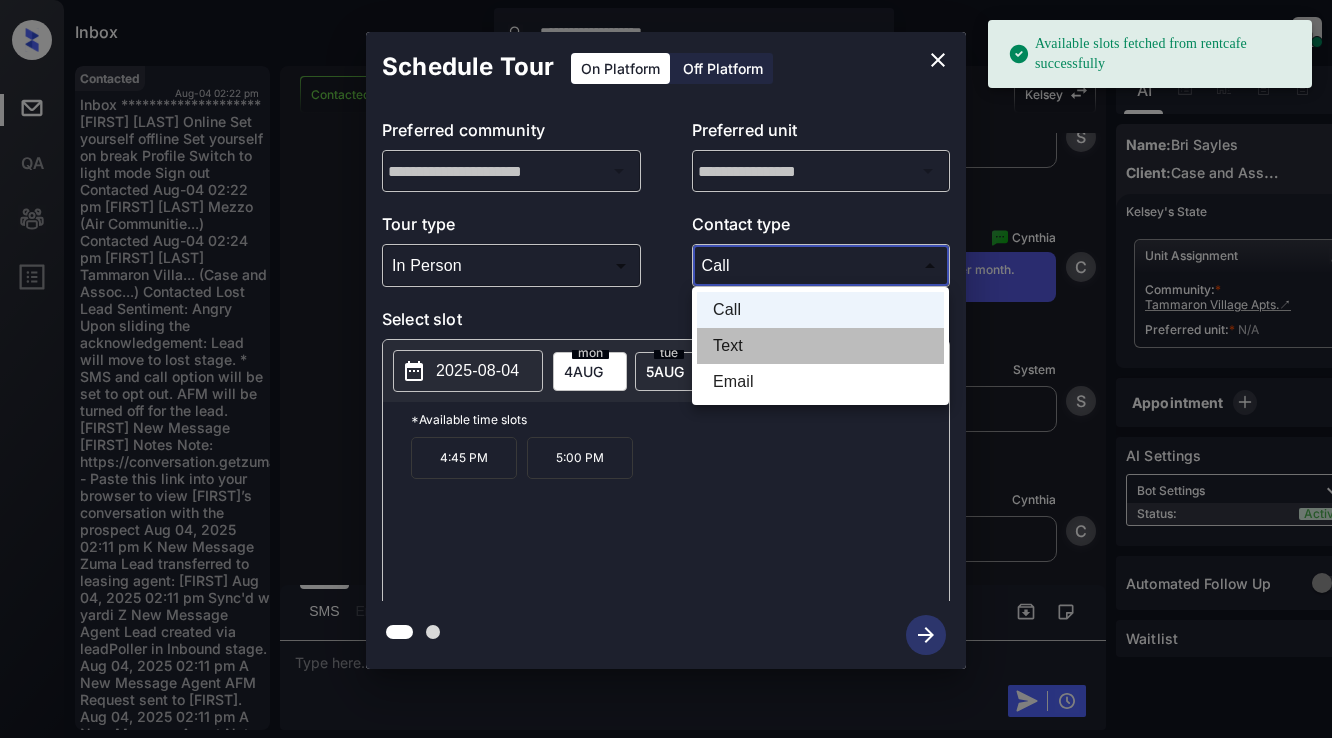 click on "Text" at bounding box center [820, 346] 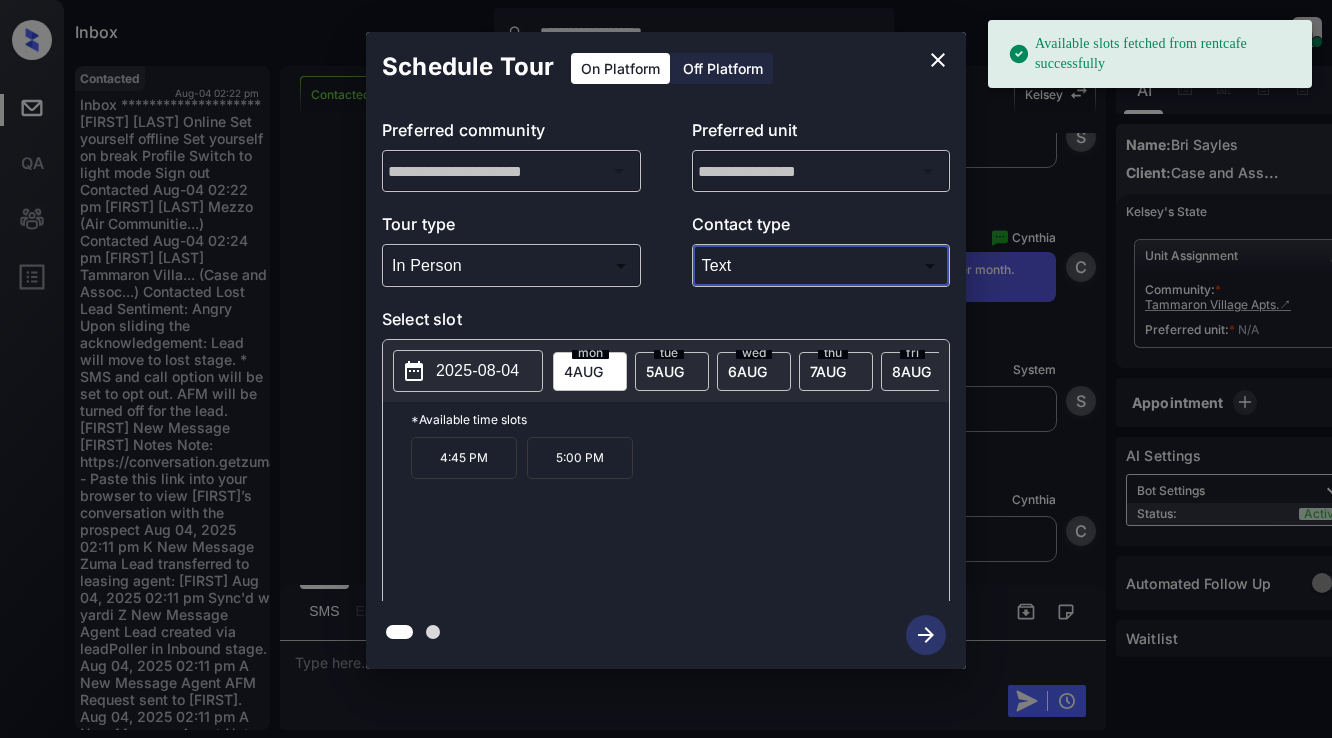 click on "2025-08-04" at bounding box center (477, 371) 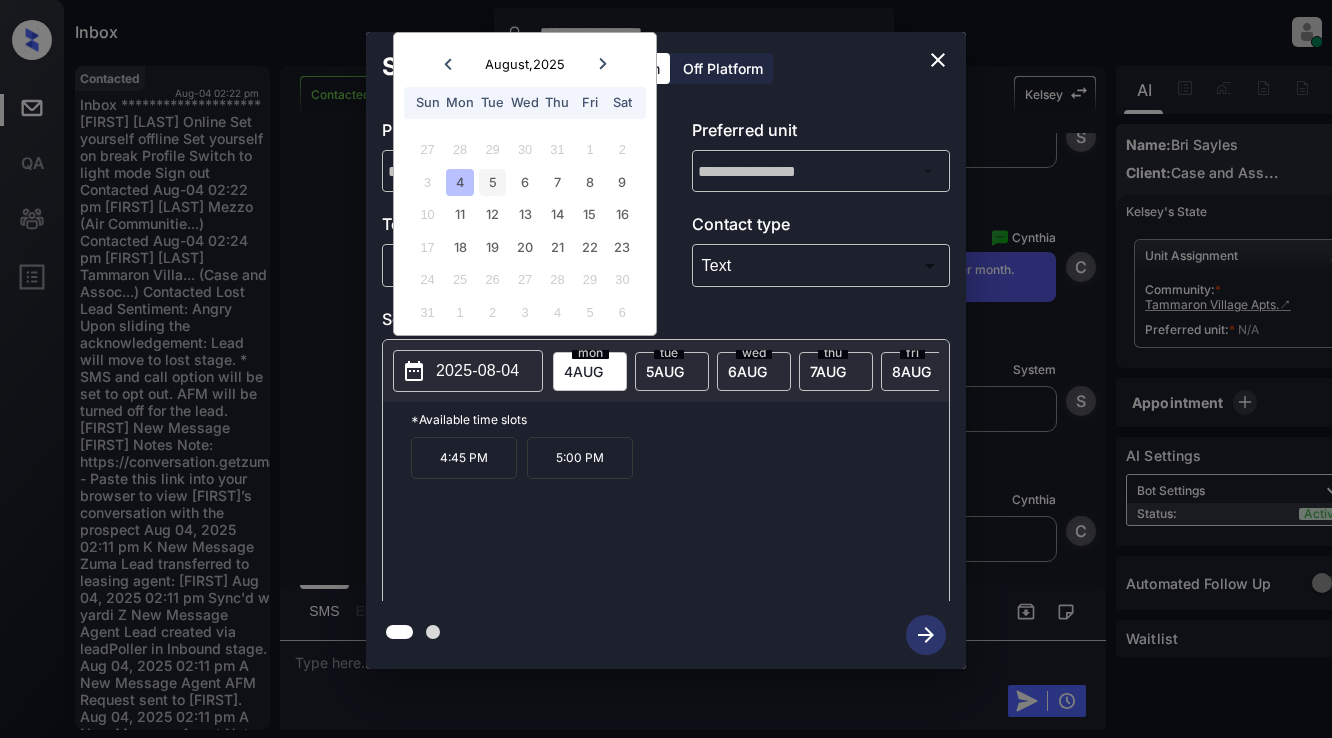 click on "5" at bounding box center (492, 182) 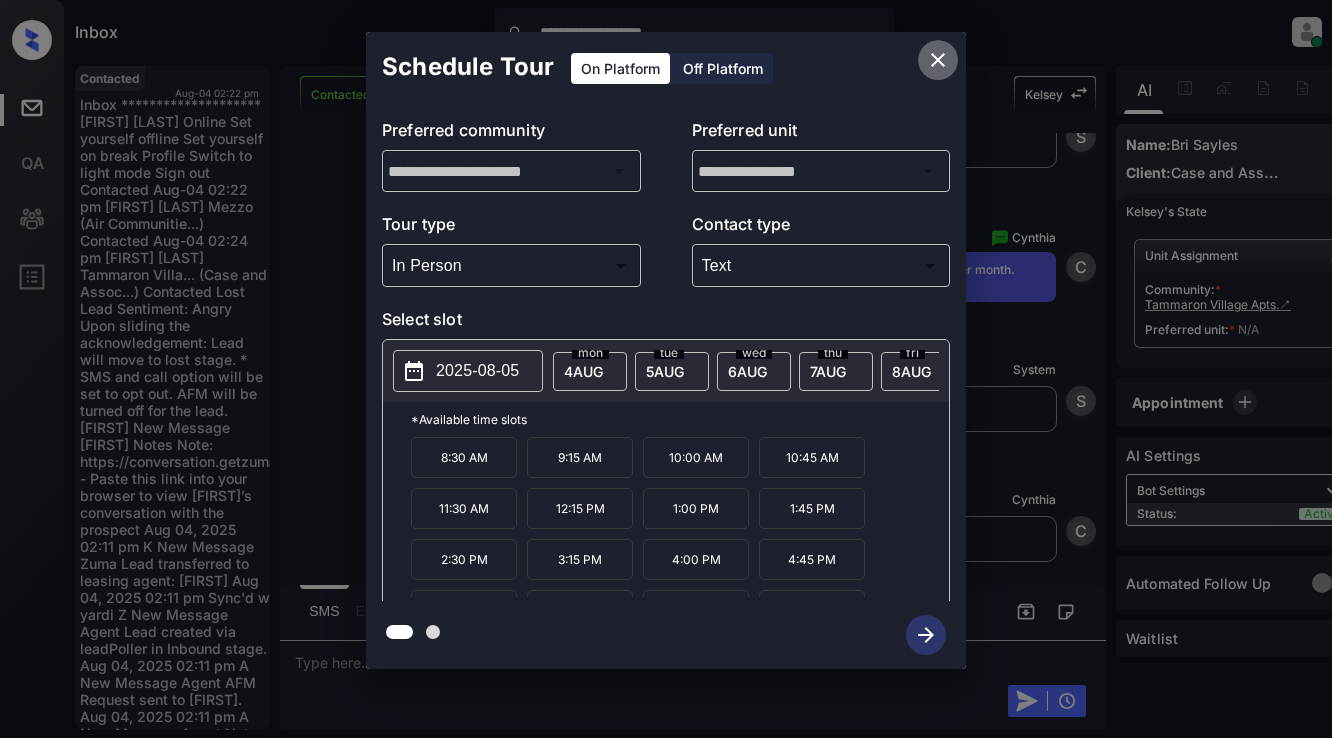 click 